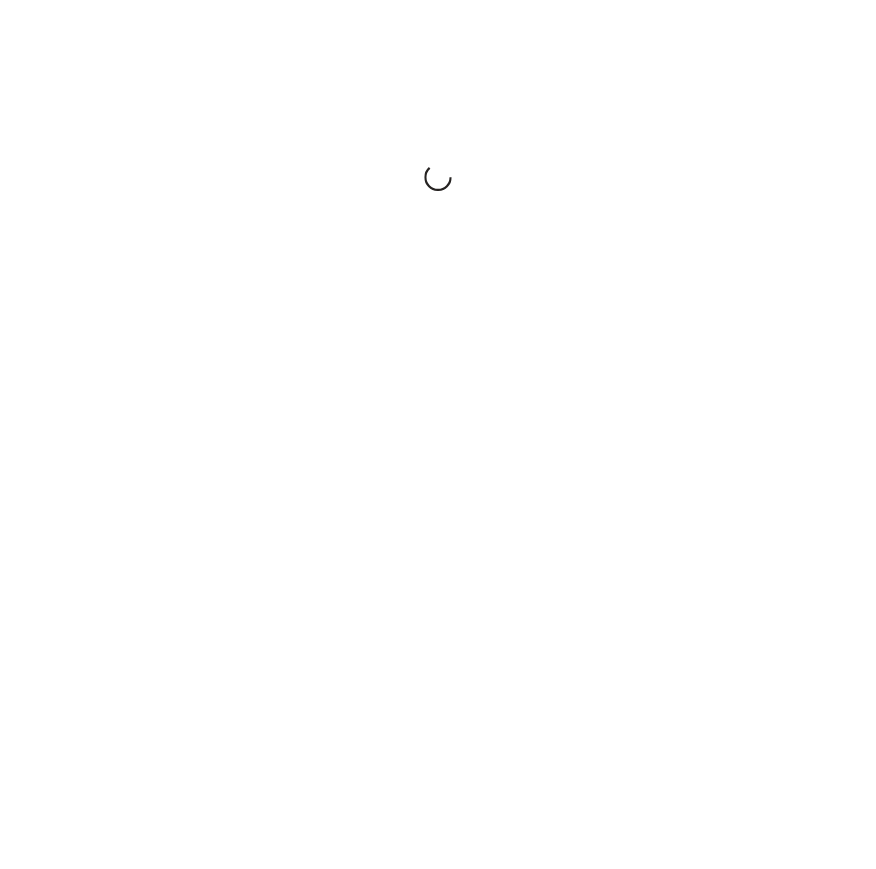 scroll, scrollTop: 0, scrollLeft: 0, axis: both 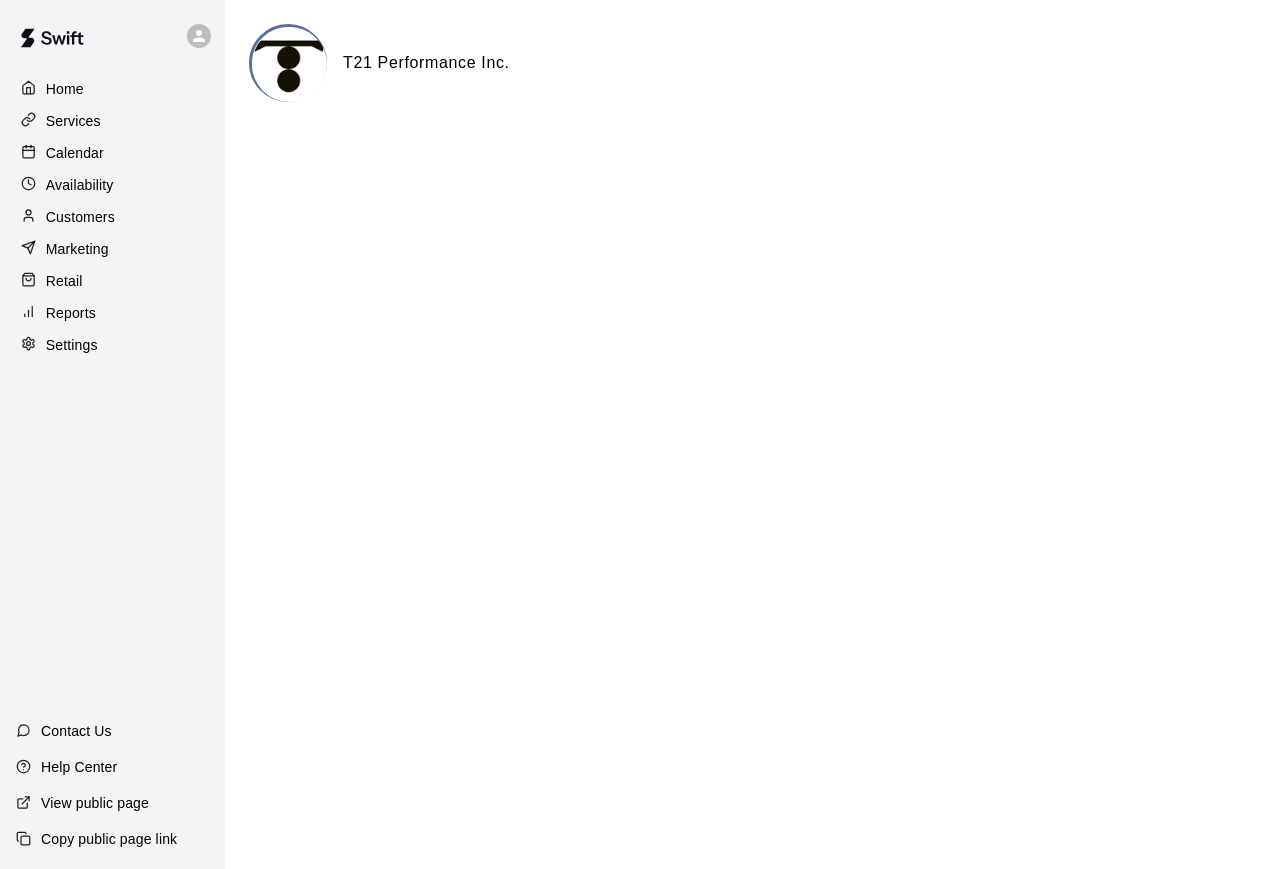 click on "Home Services Calendar Availability Customers Marketing Retail Reports Settings Contact Us Help Center View public page Copy public page link T21 Performance Inc. Close cross-small" at bounding box center [637, 80] 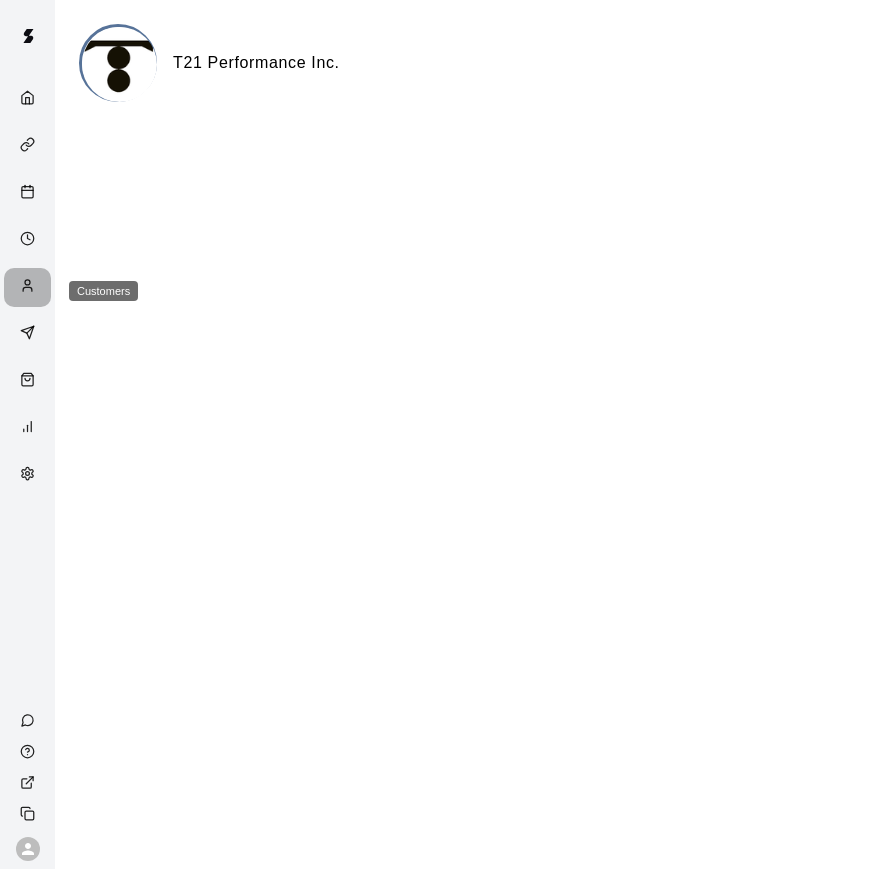 click 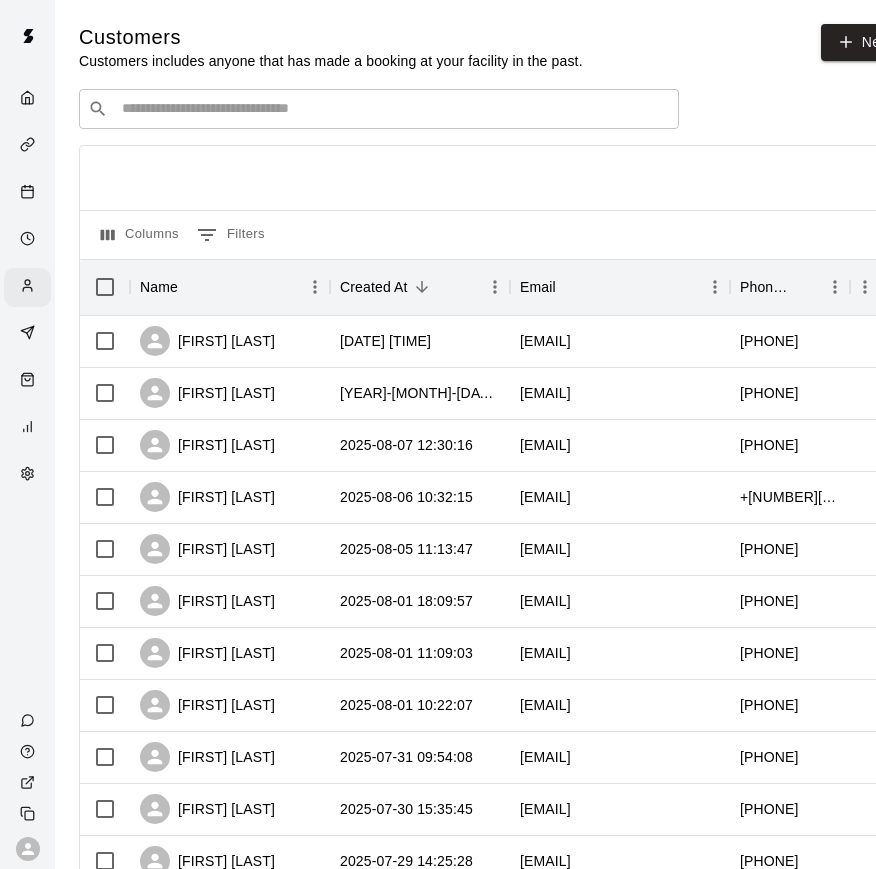 scroll, scrollTop: 7, scrollLeft: 0, axis: vertical 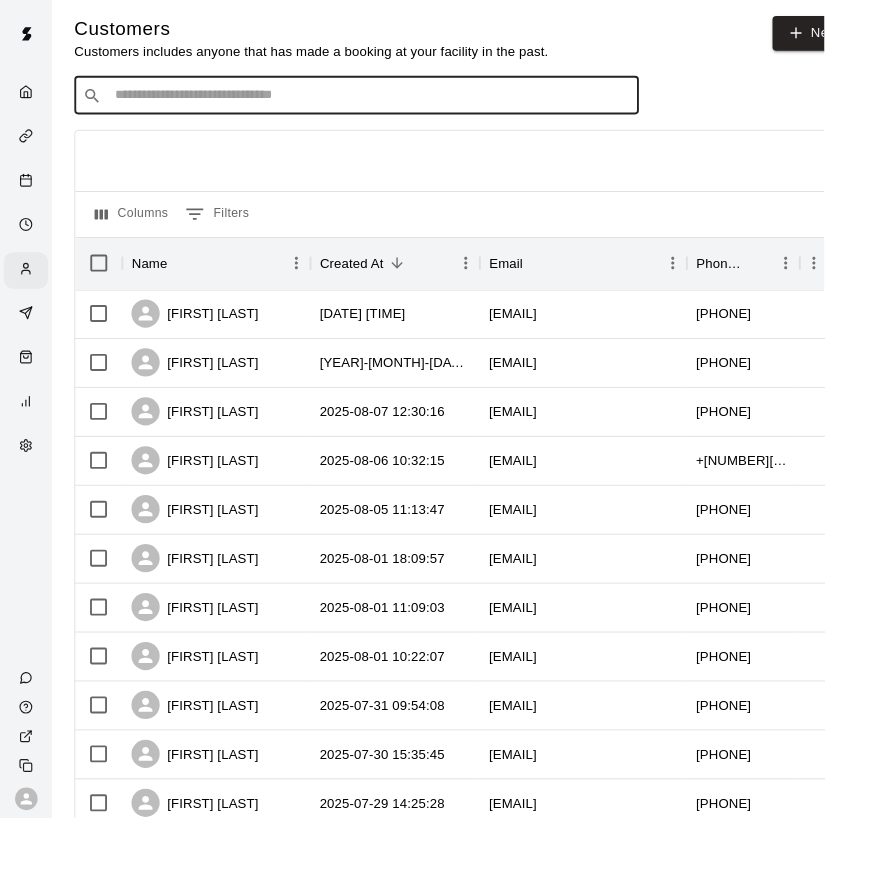 click at bounding box center (393, 102) 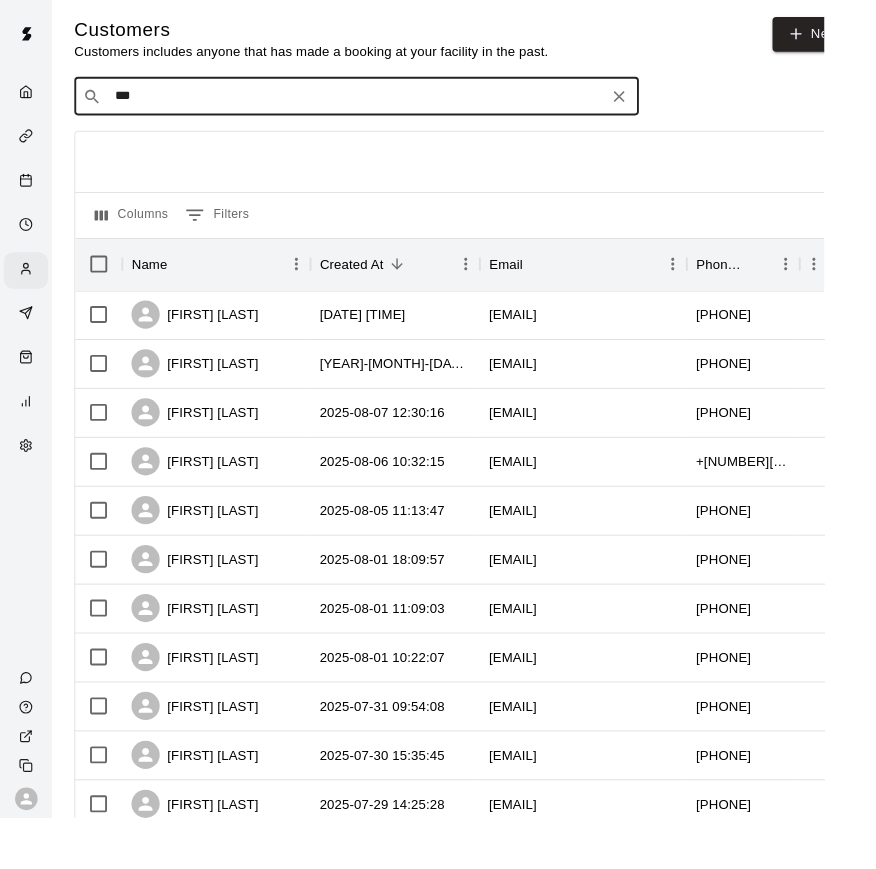 type on "****" 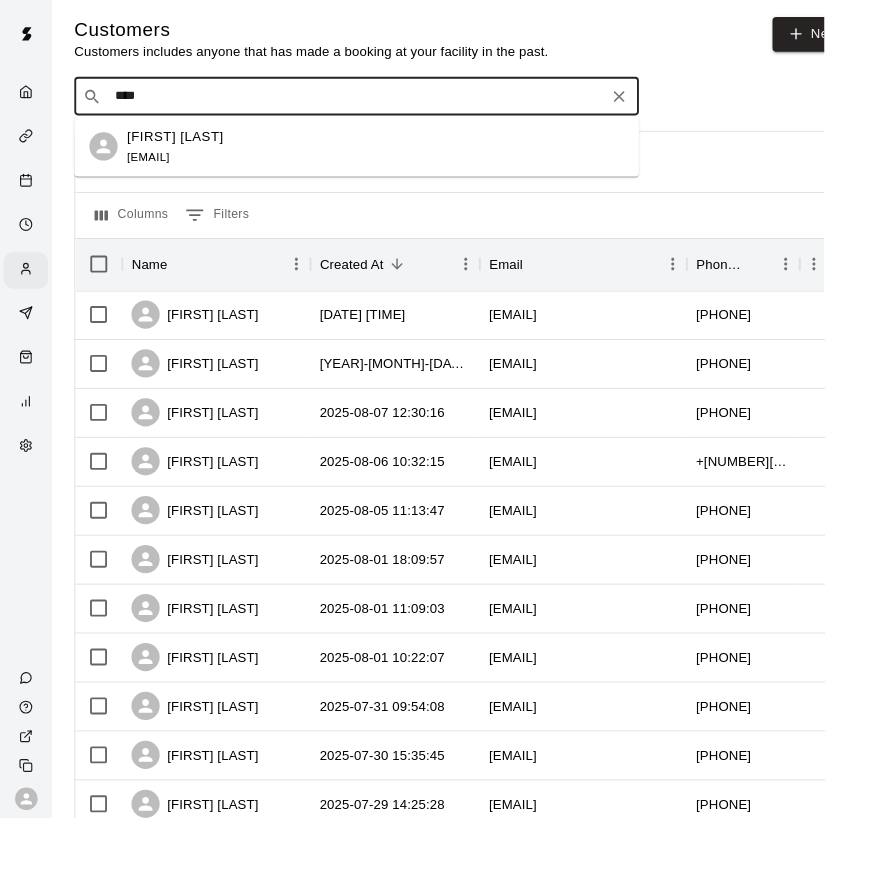 click on "[FIRST] [LAST] [EMAIL]" at bounding box center (399, 156) 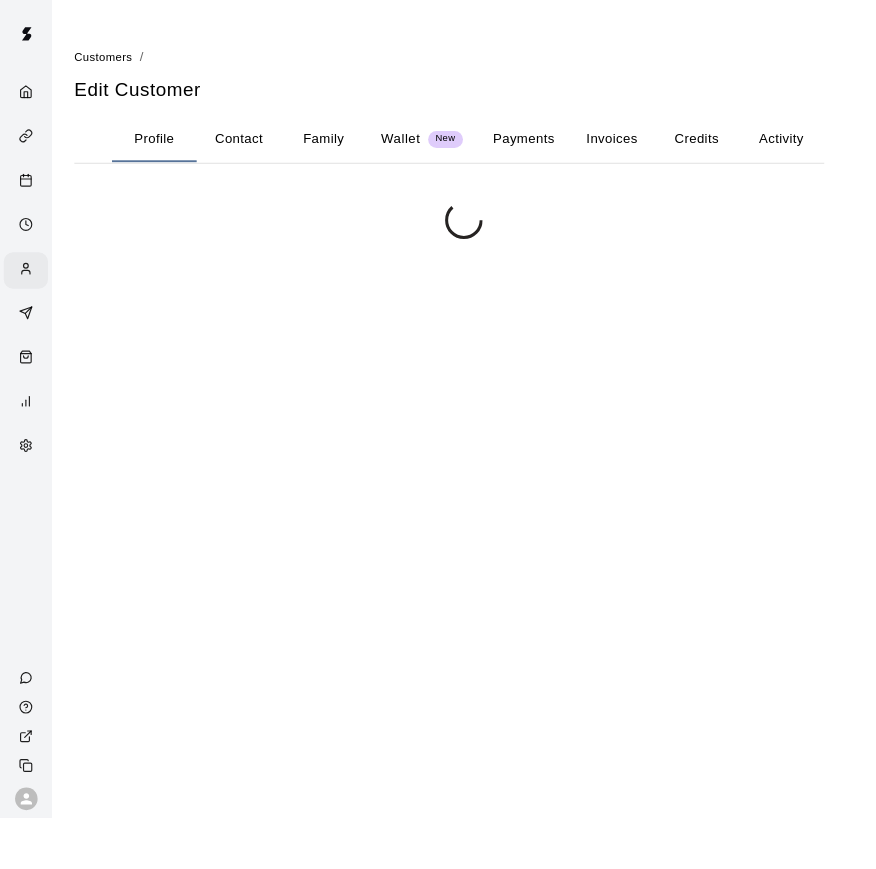 scroll, scrollTop: 7, scrollLeft: 0, axis: vertical 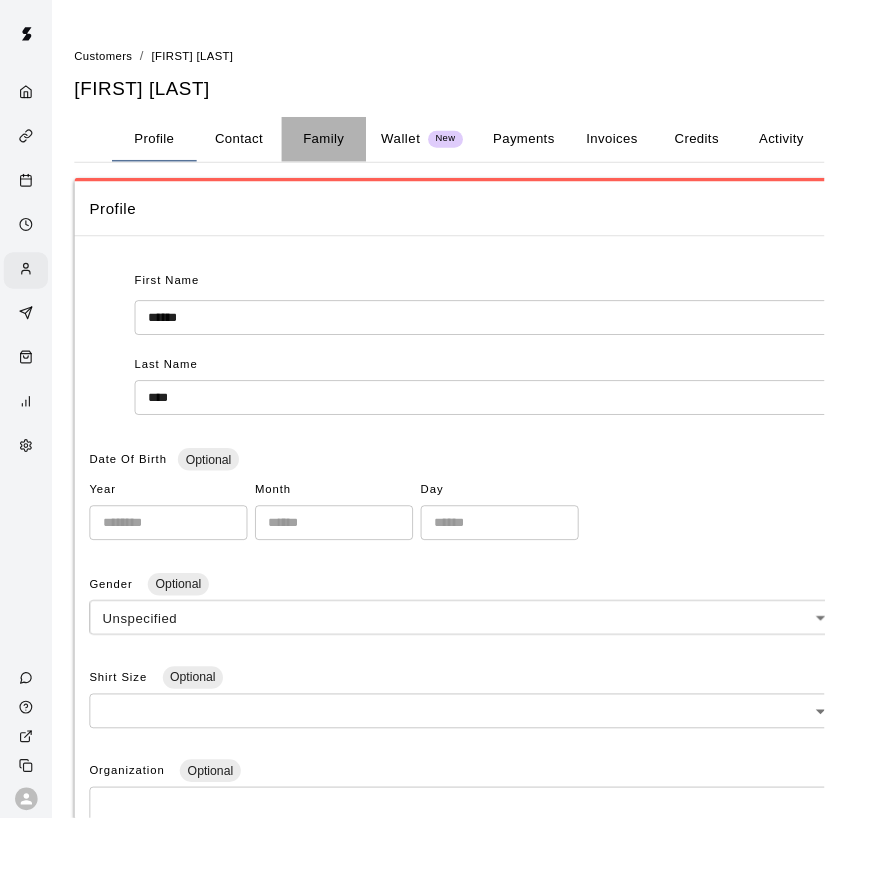 click on "Family" at bounding box center [344, 148] 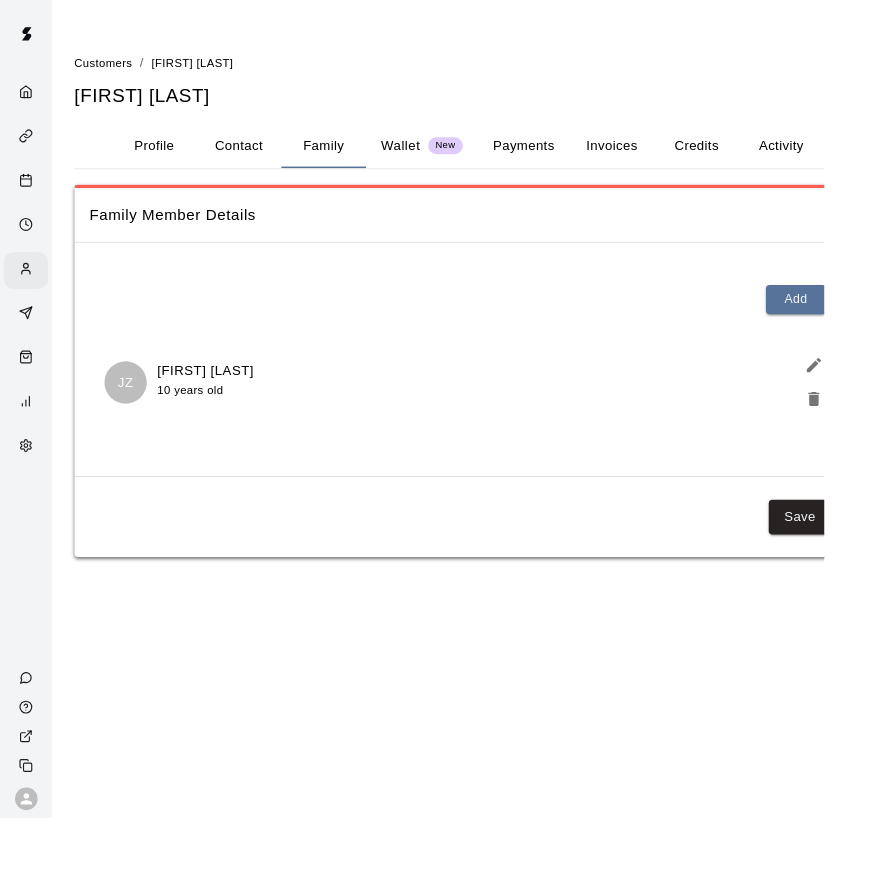 scroll, scrollTop: 0, scrollLeft: 0, axis: both 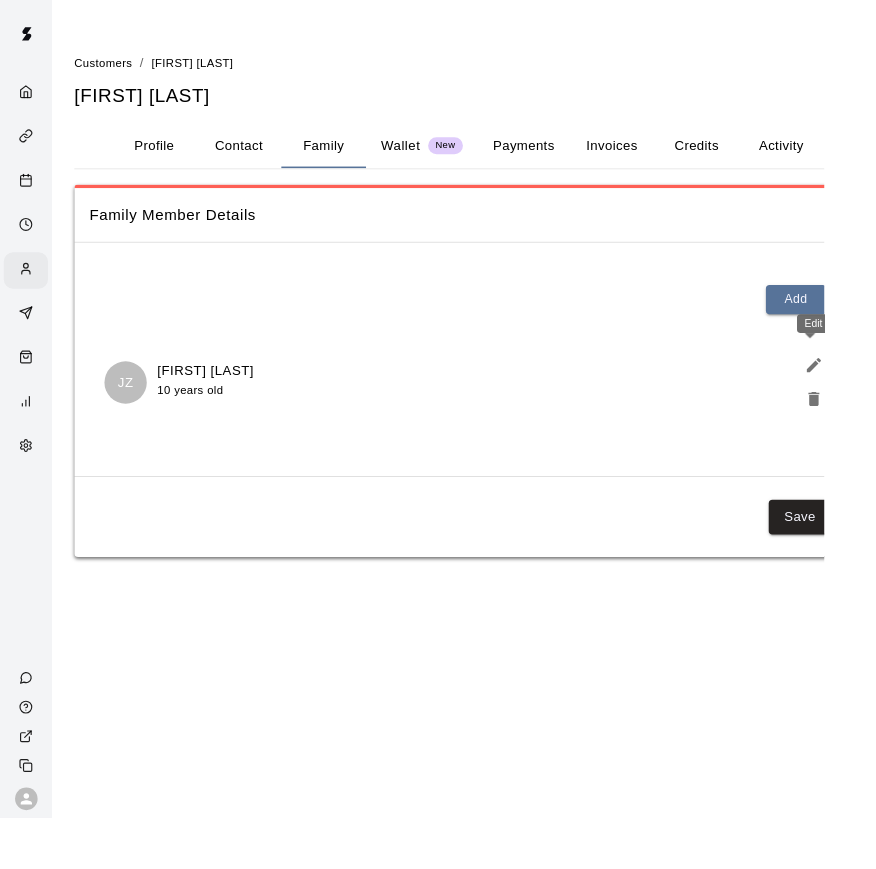 click 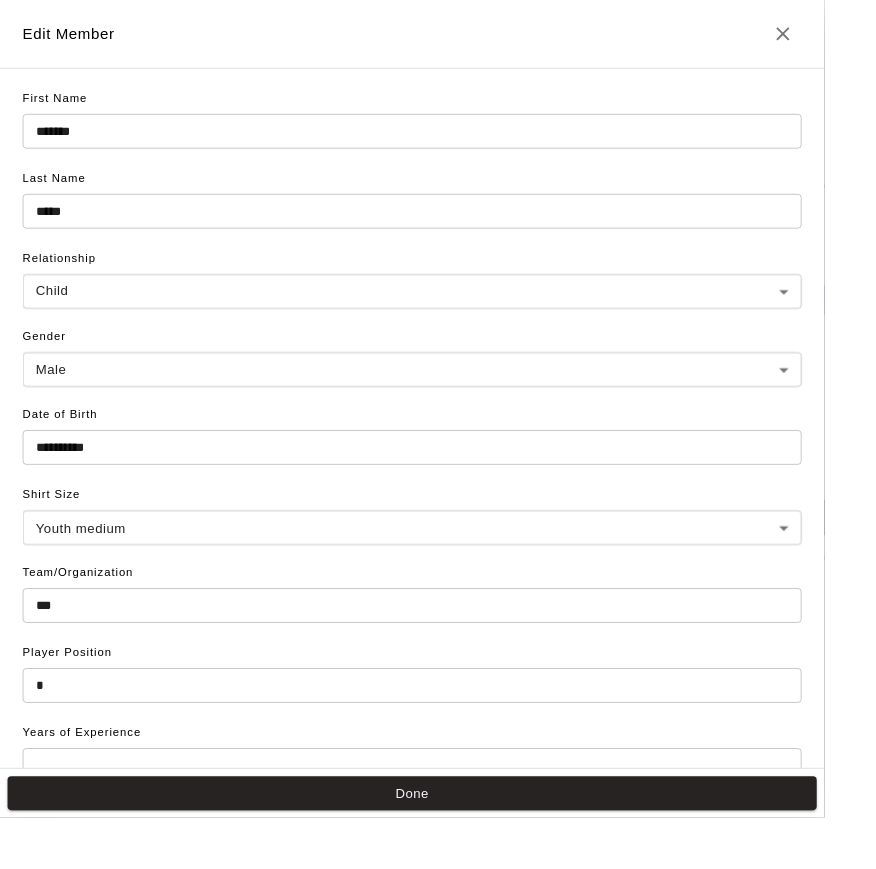 drag, startPoint x: 916, startPoint y: 385, endPoint x: 413, endPoint y: 184, distance: 541.67334 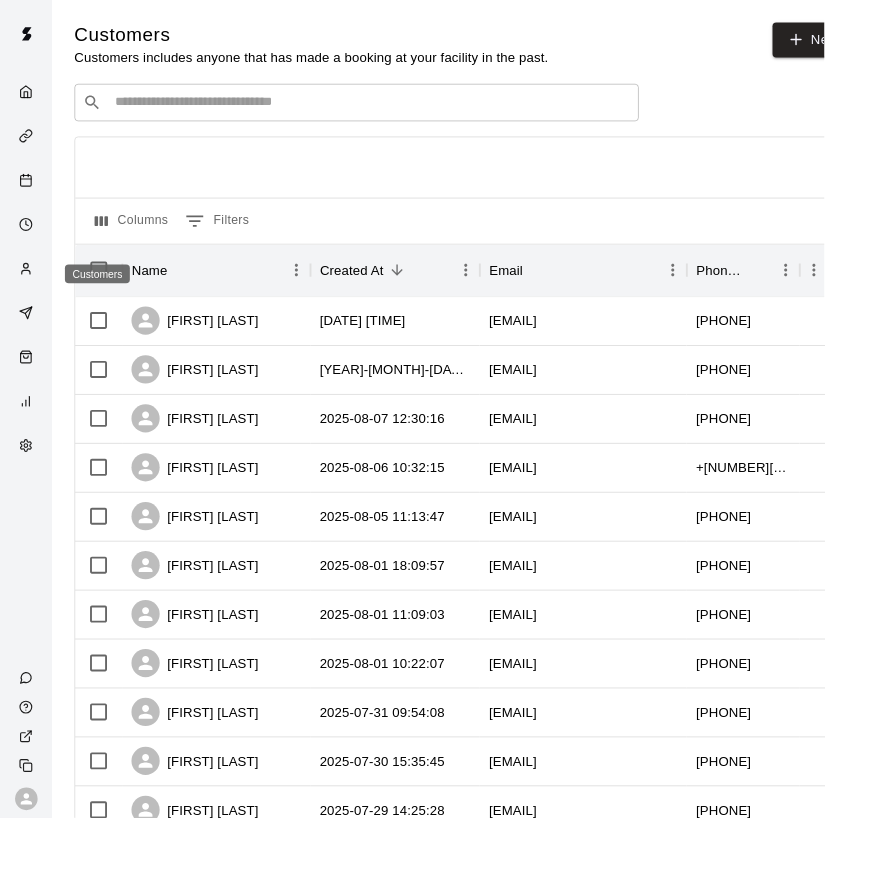 click at bounding box center [32, 287] 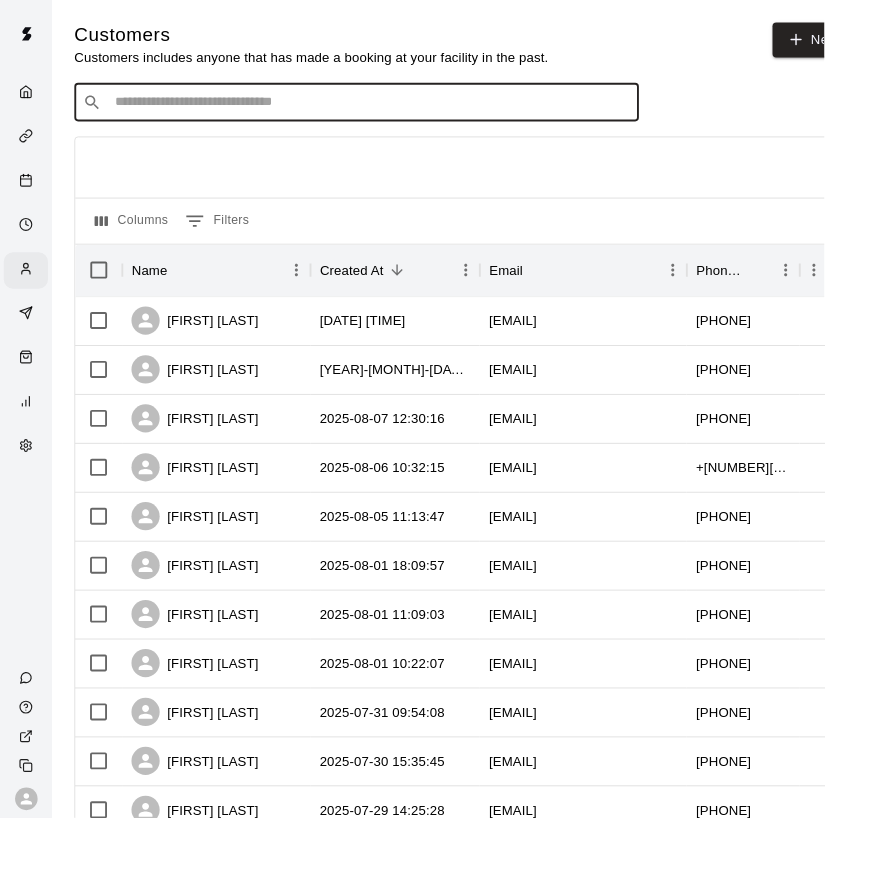 click at bounding box center (393, 109) 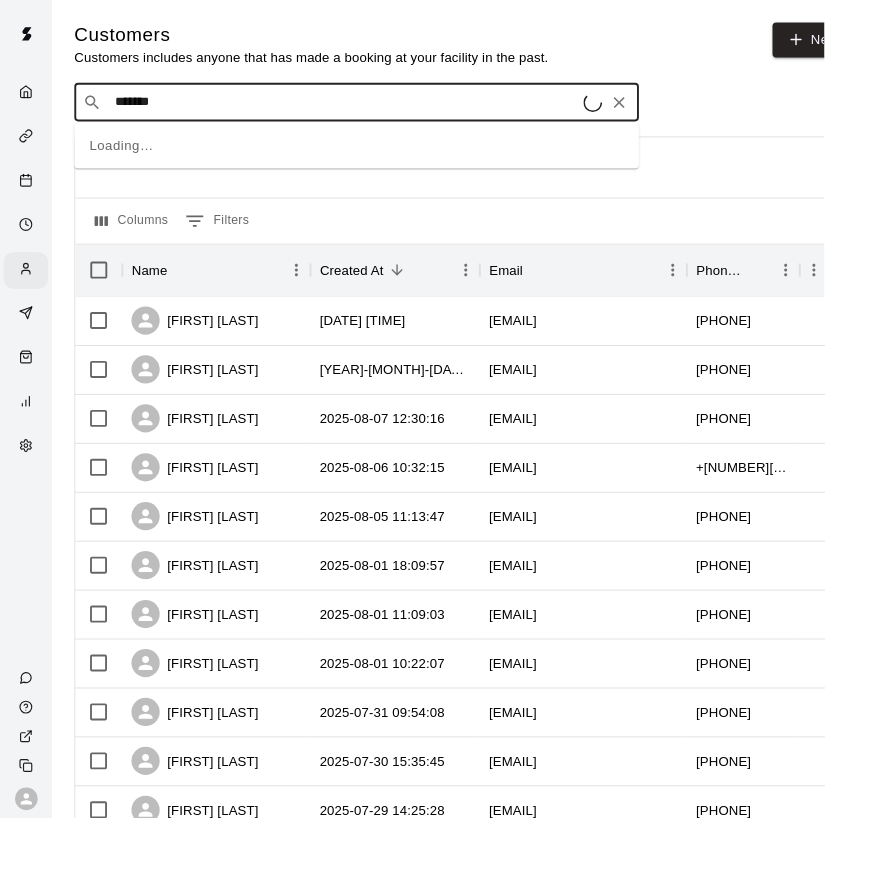 type on "********" 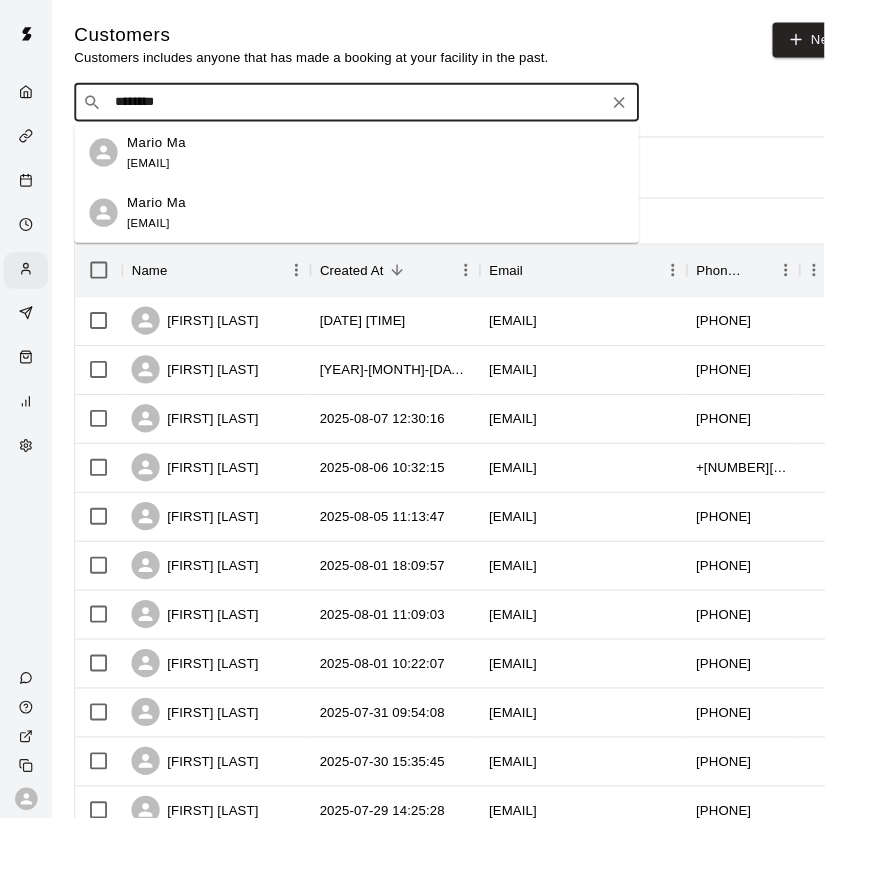 click on "[EMAIL]" at bounding box center [157, 173] 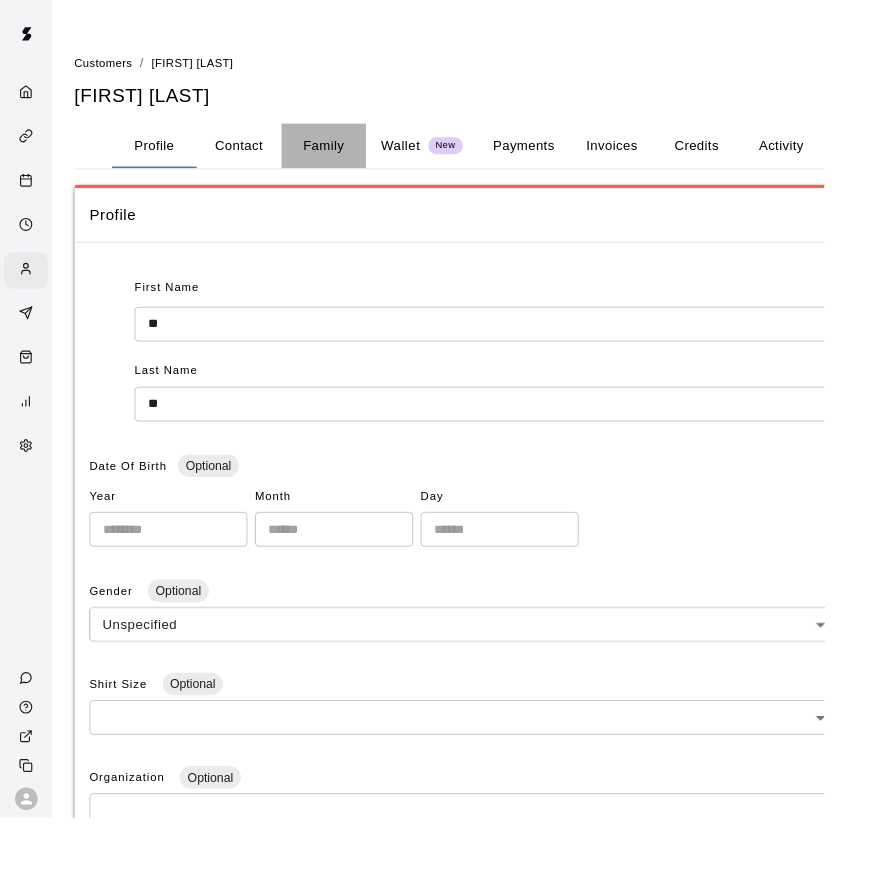 click on "Family" at bounding box center [344, 155] 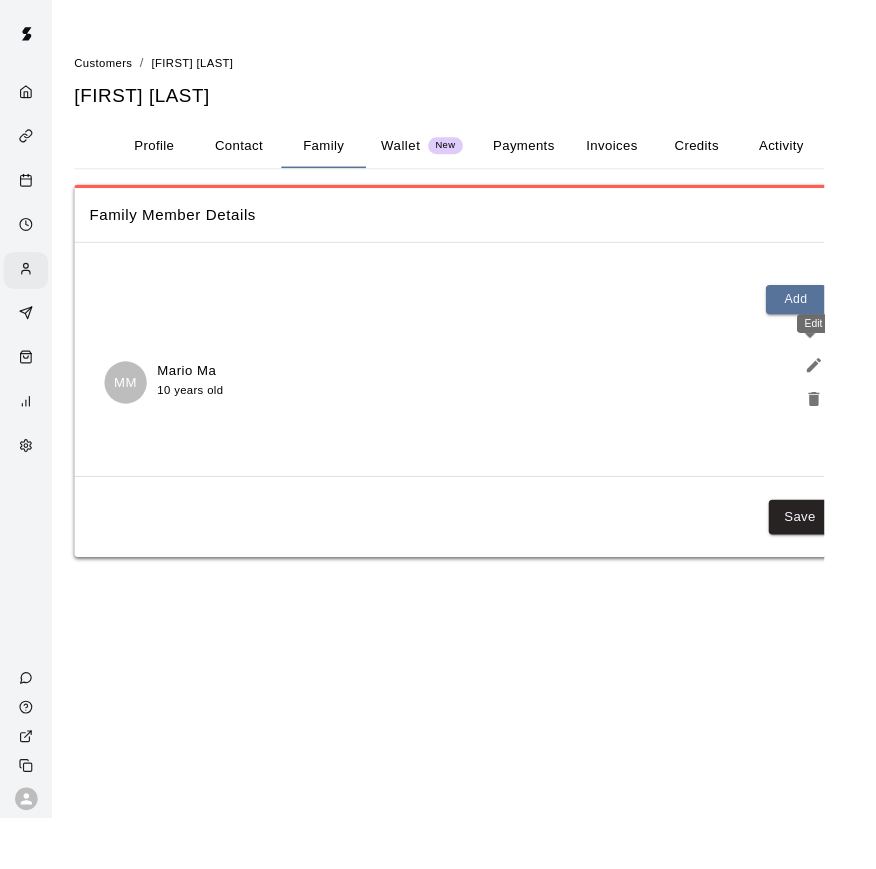 click 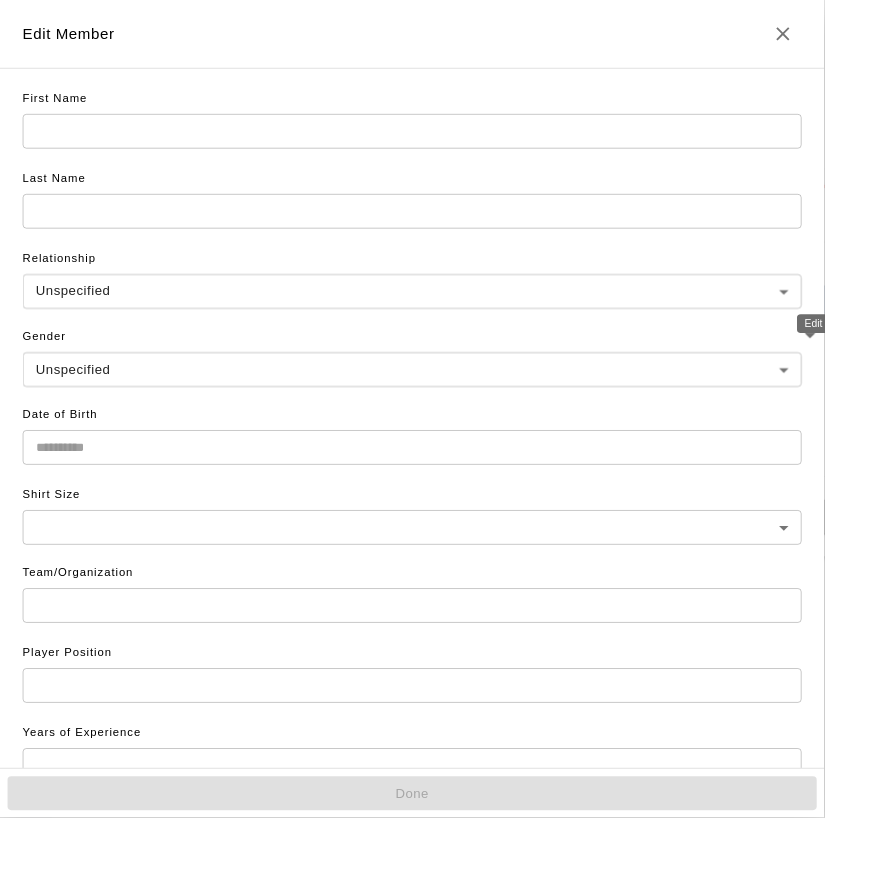 type on "*****" 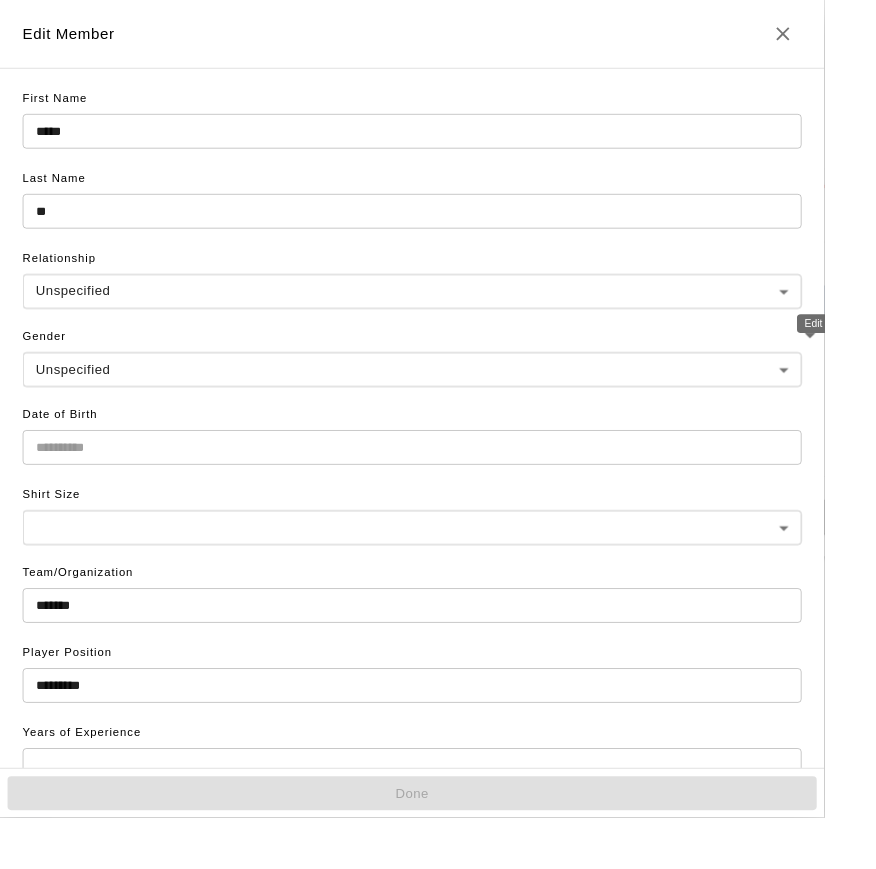 type on "**********" 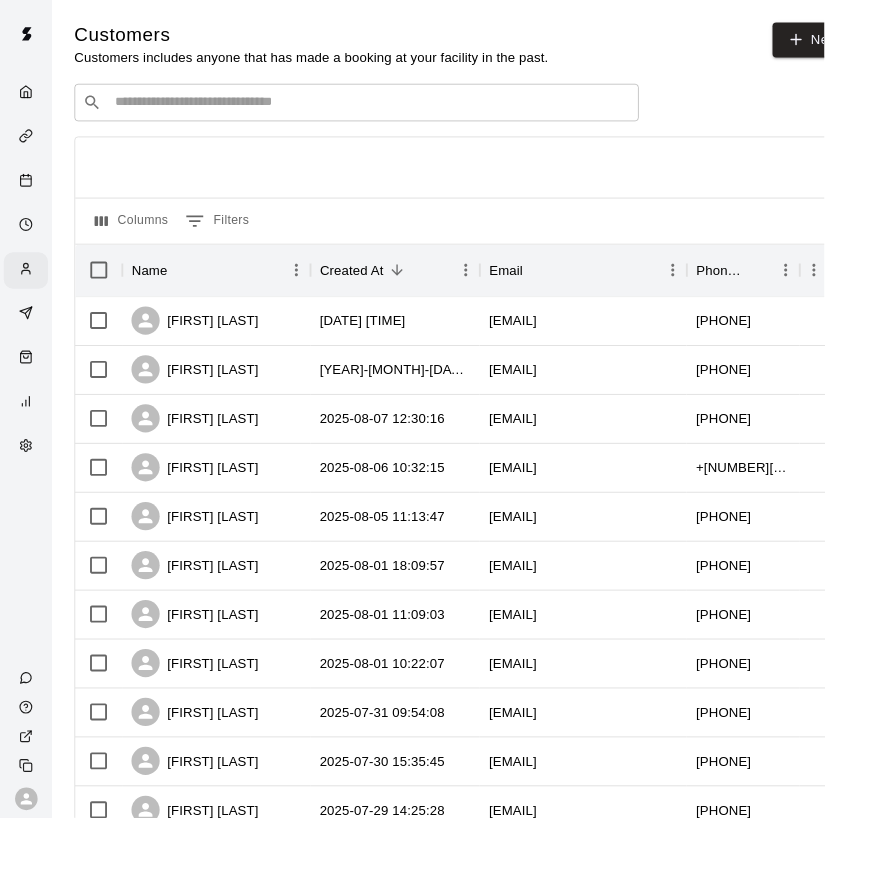 click on "​ ​" at bounding box center (379, 109) 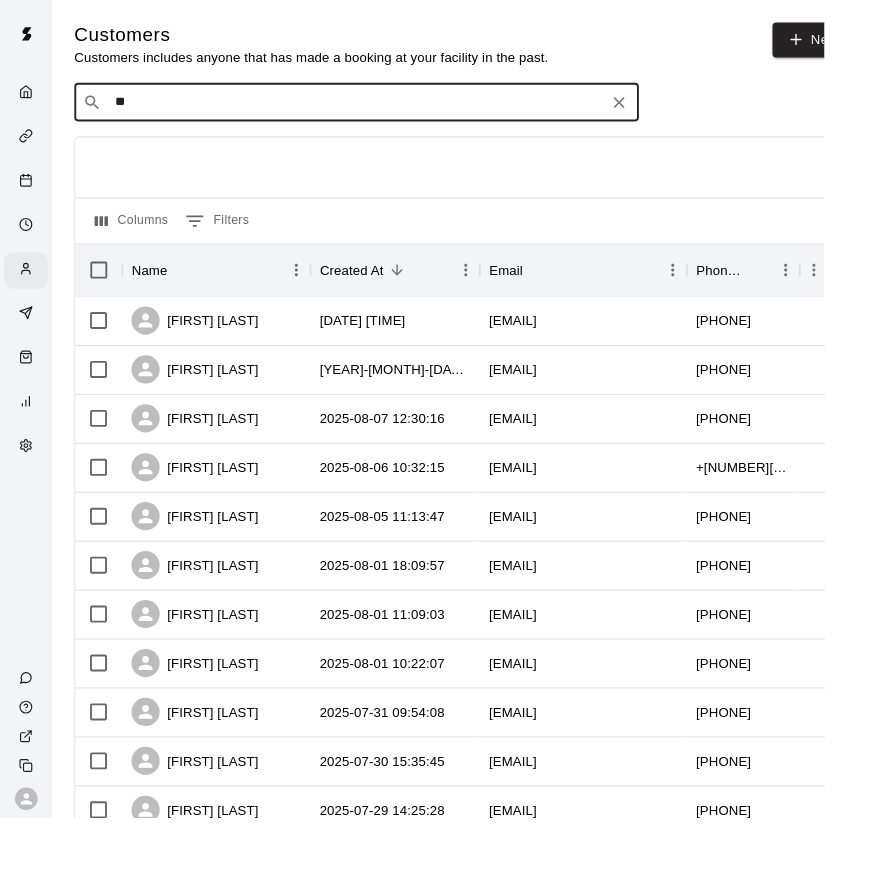 type on "*" 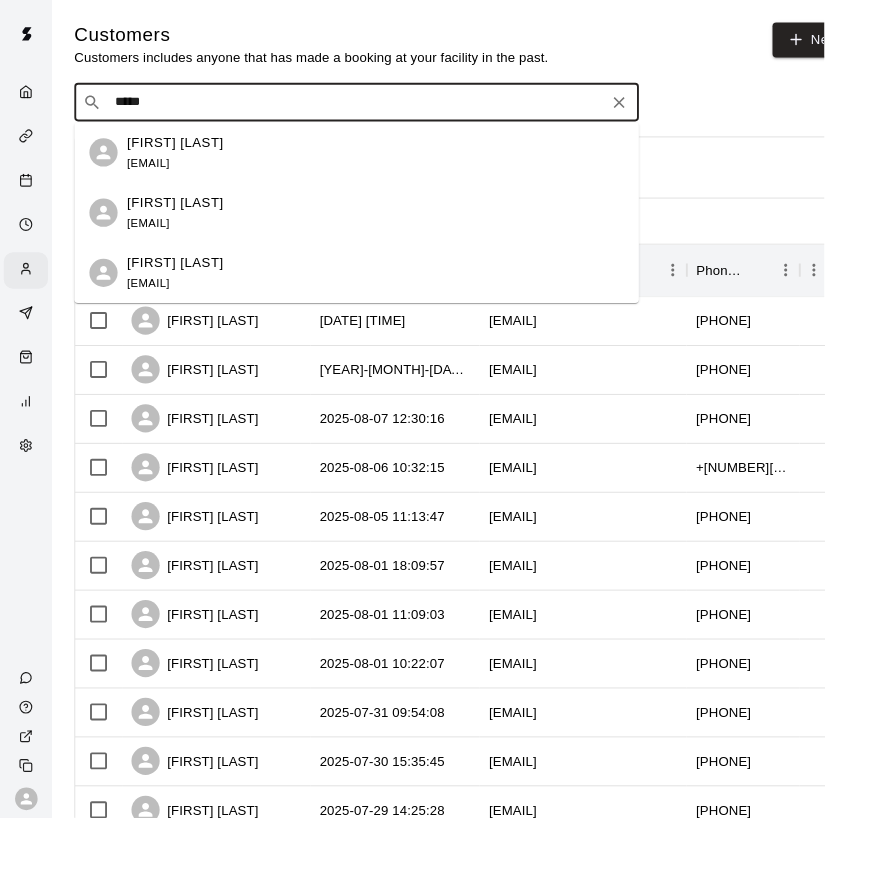 type on "*****" 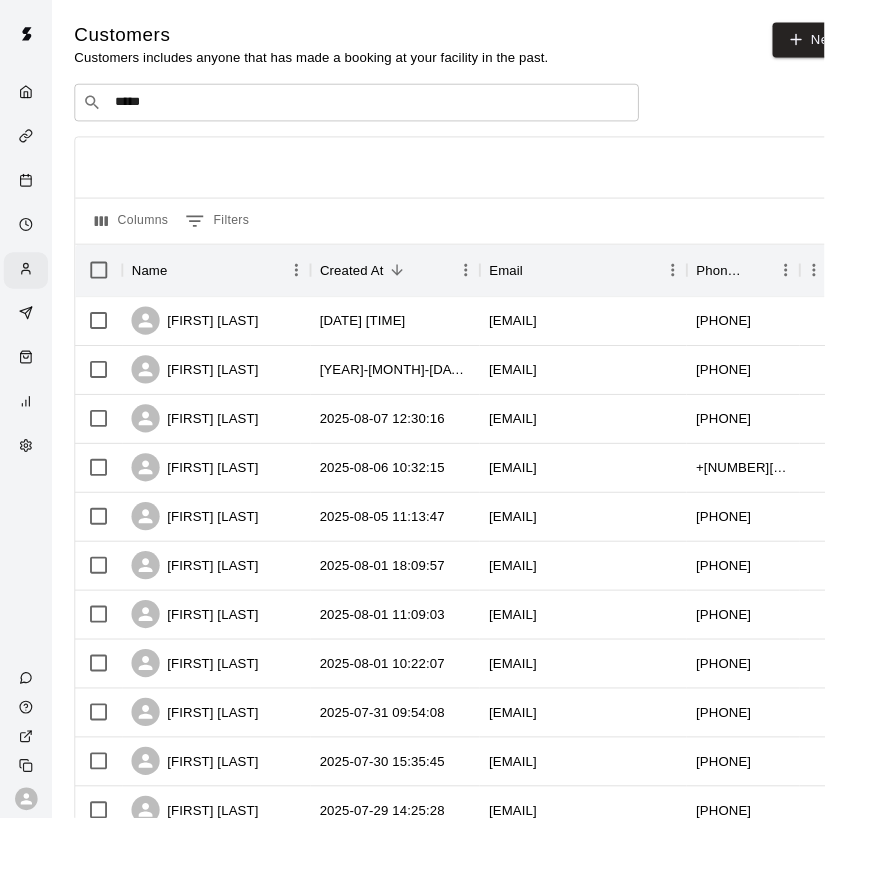 drag, startPoint x: 283, startPoint y: 89, endPoint x: 263, endPoint y: 179, distance: 92.19544 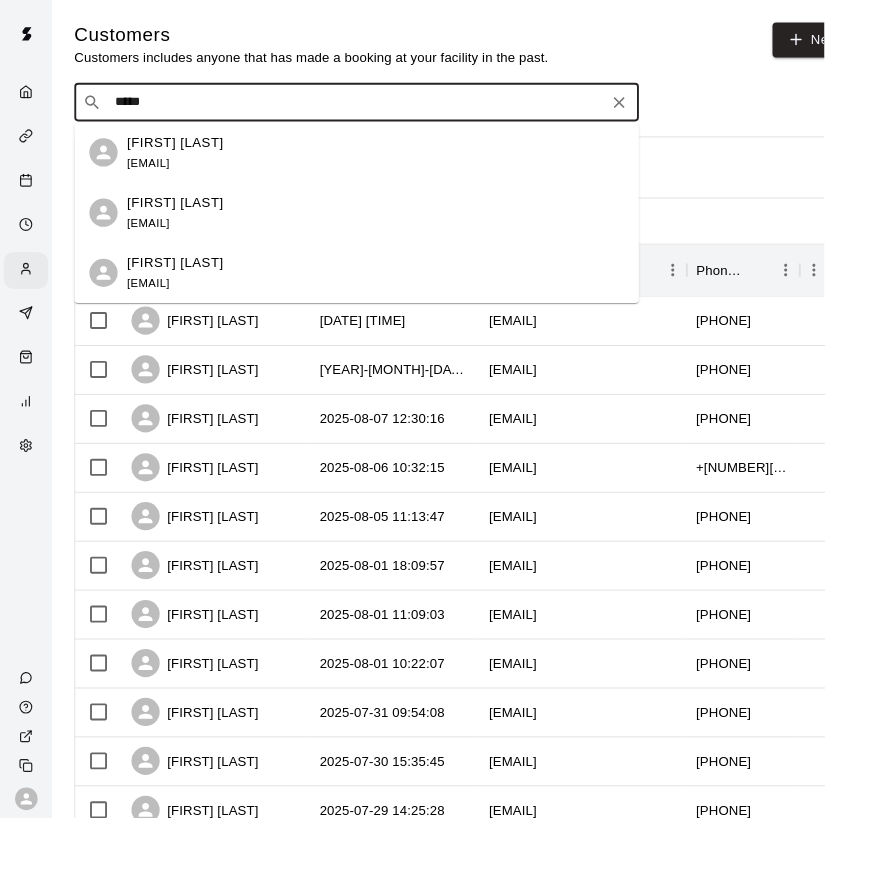 click on "*****" at bounding box center [378, 109] 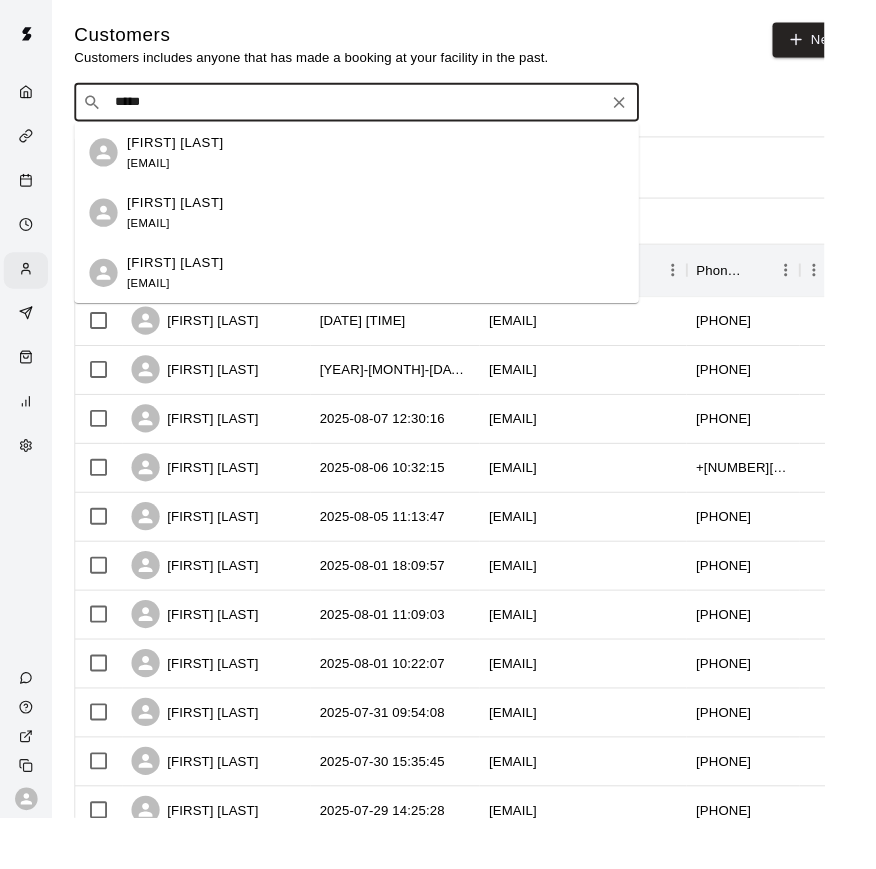click on "[FIRST] [LAST]" at bounding box center [186, 151] 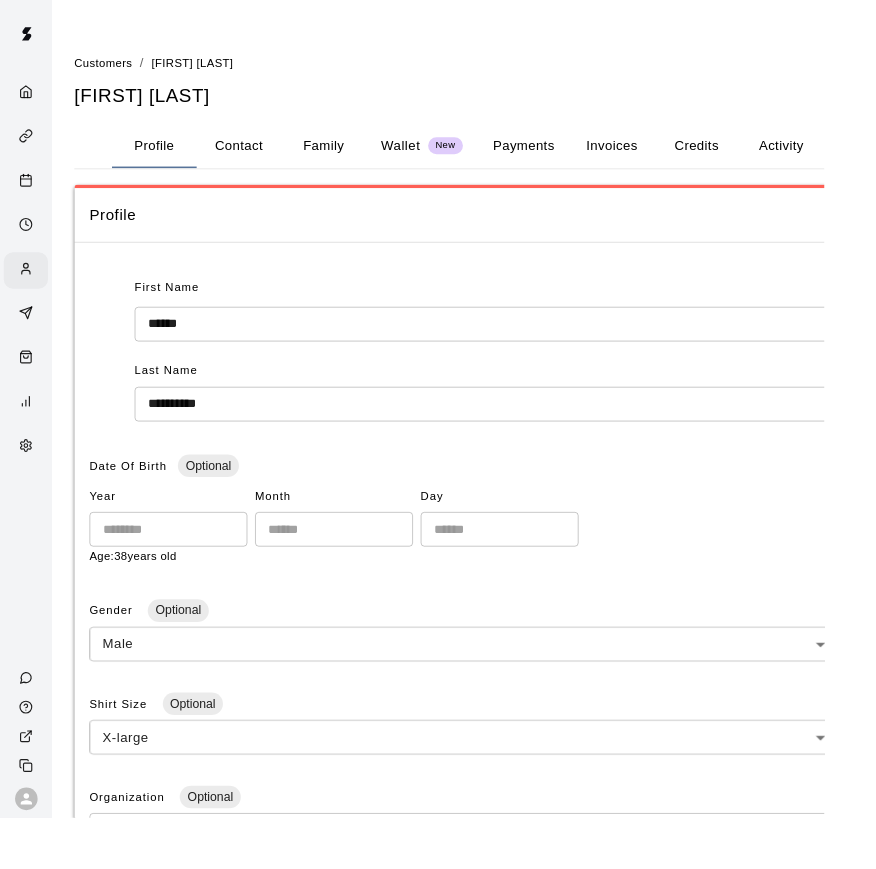 click on "Family" at bounding box center (344, 155) 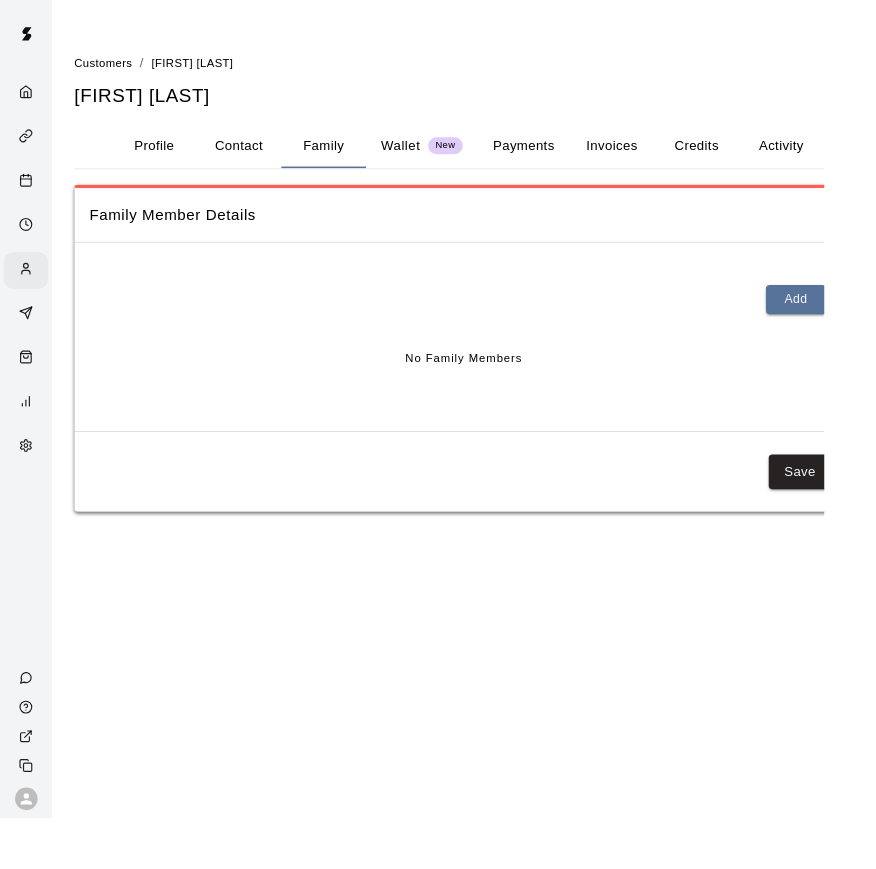 click on "Wallet" at bounding box center [426, 154] 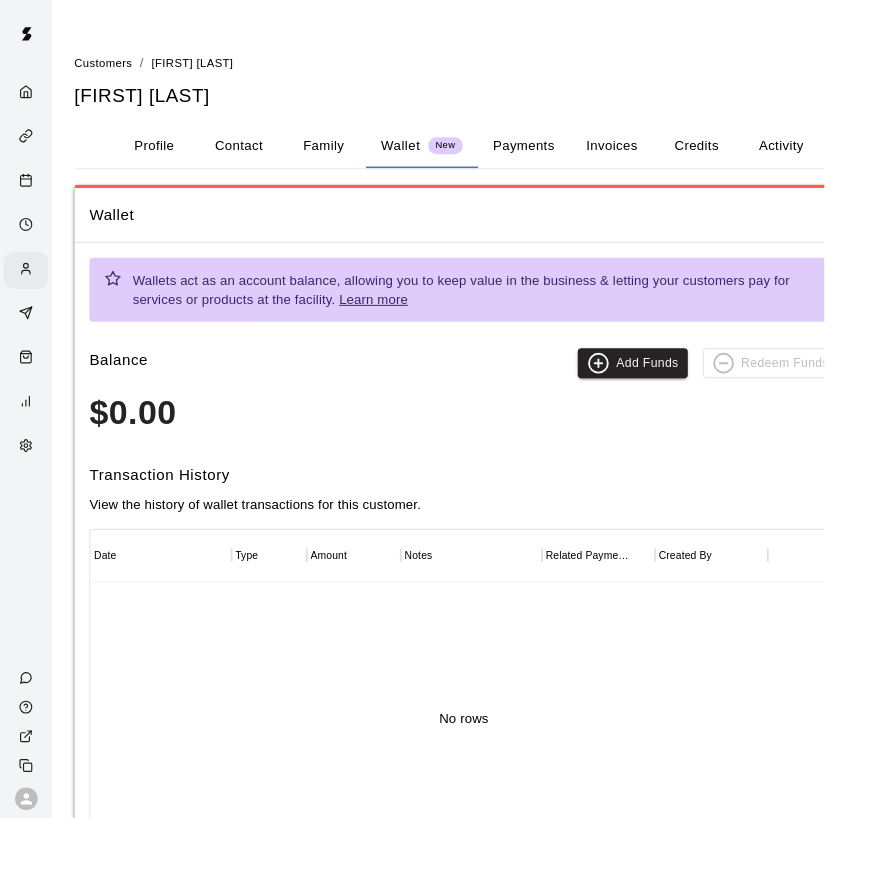 click on "Family" at bounding box center [344, 155] 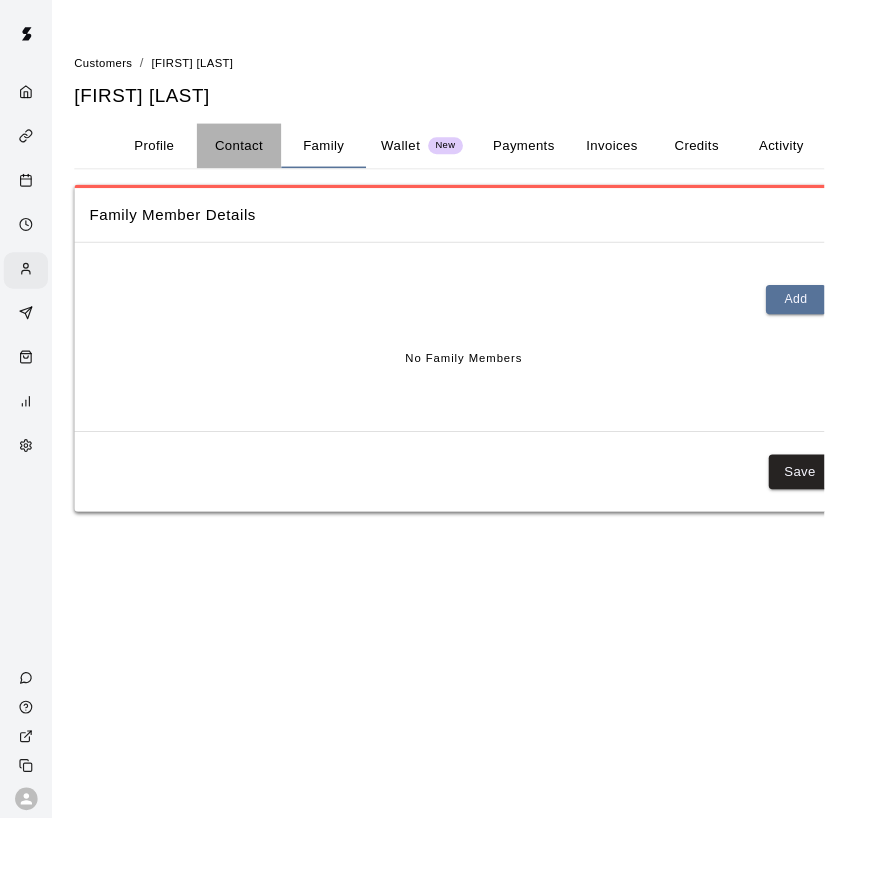 click on "Contact" at bounding box center (254, 155) 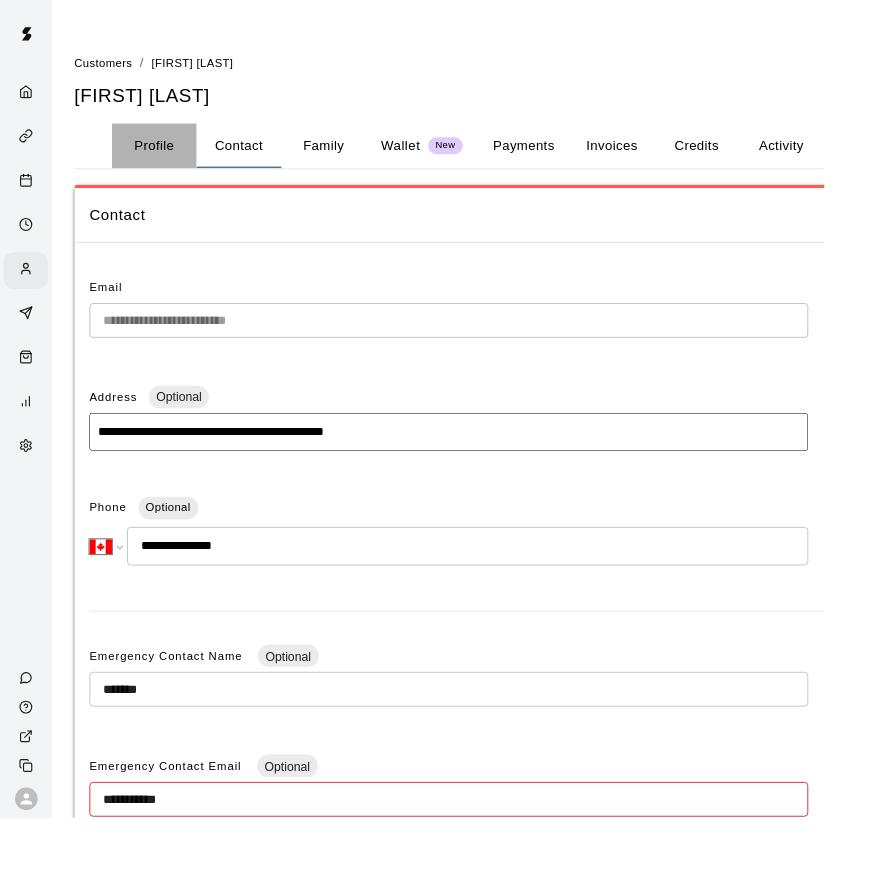 click on "Profile" at bounding box center (164, 155) 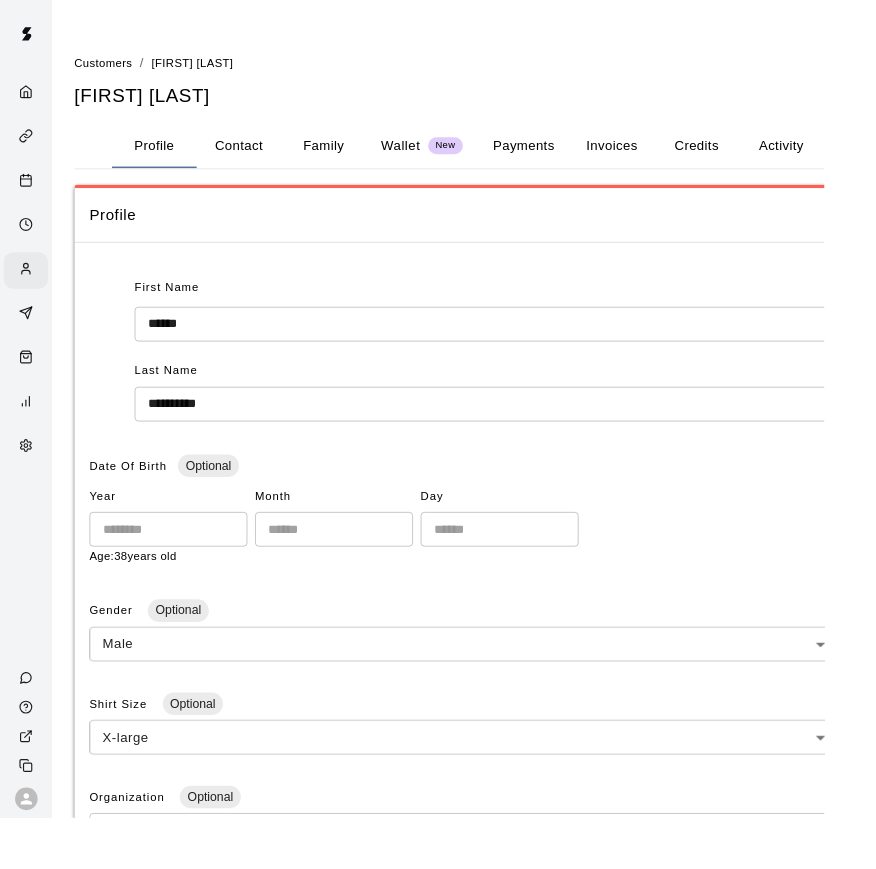 click on "Contact" at bounding box center (254, 155) 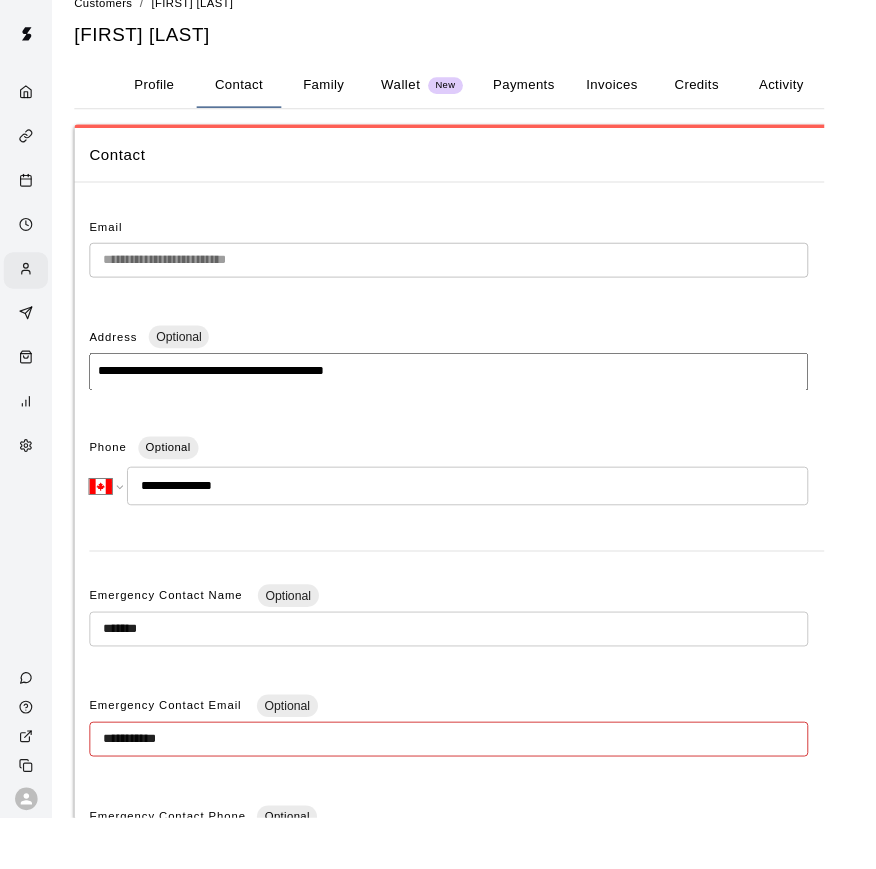scroll, scrollTop: 0, scrollLeft: 0, axis: both 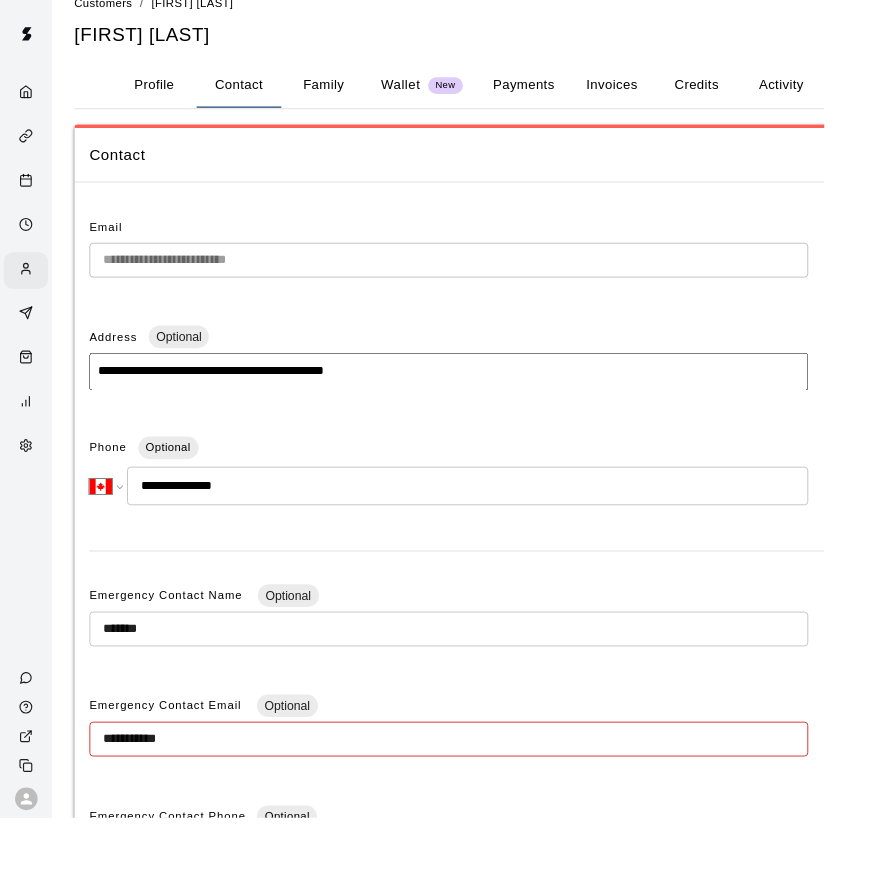 click on "Family" at bounding box center (344, 91) 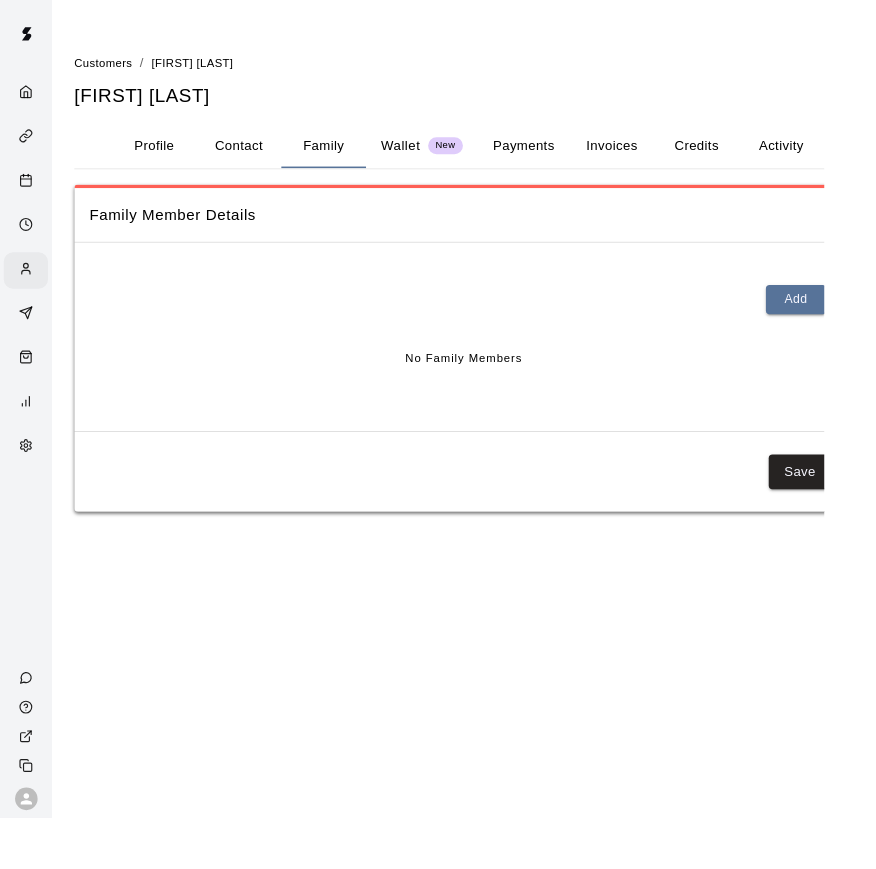 click on "Payments" at bounding box center (556, 155) 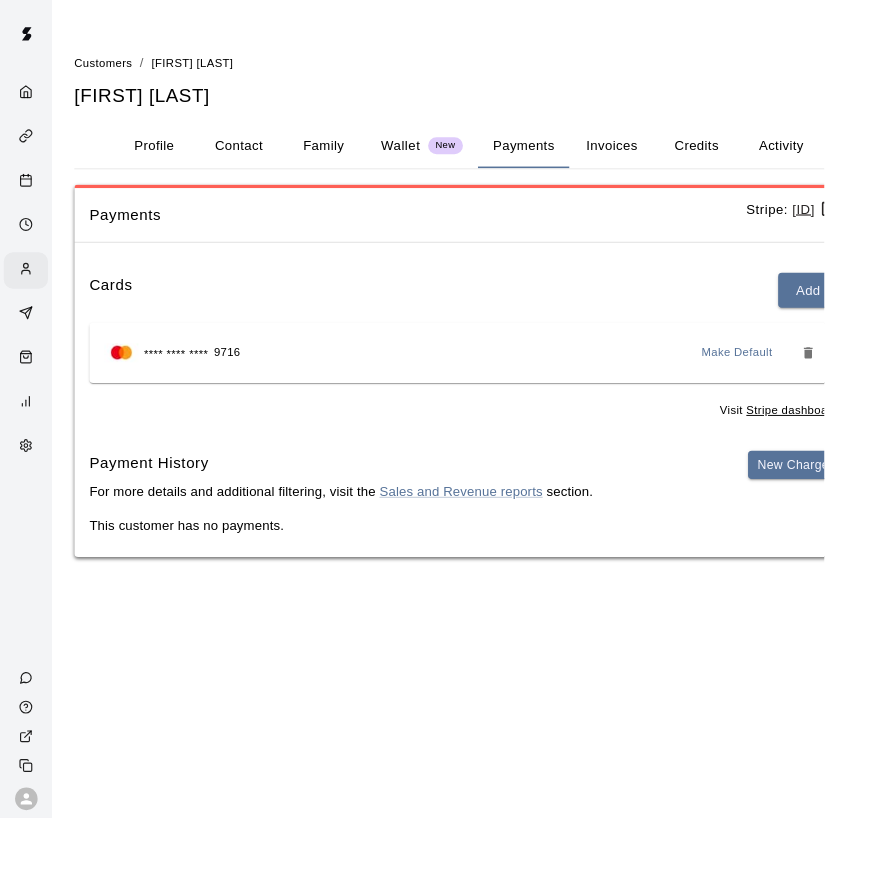 click on "Family" at bounding box center [344, 155] 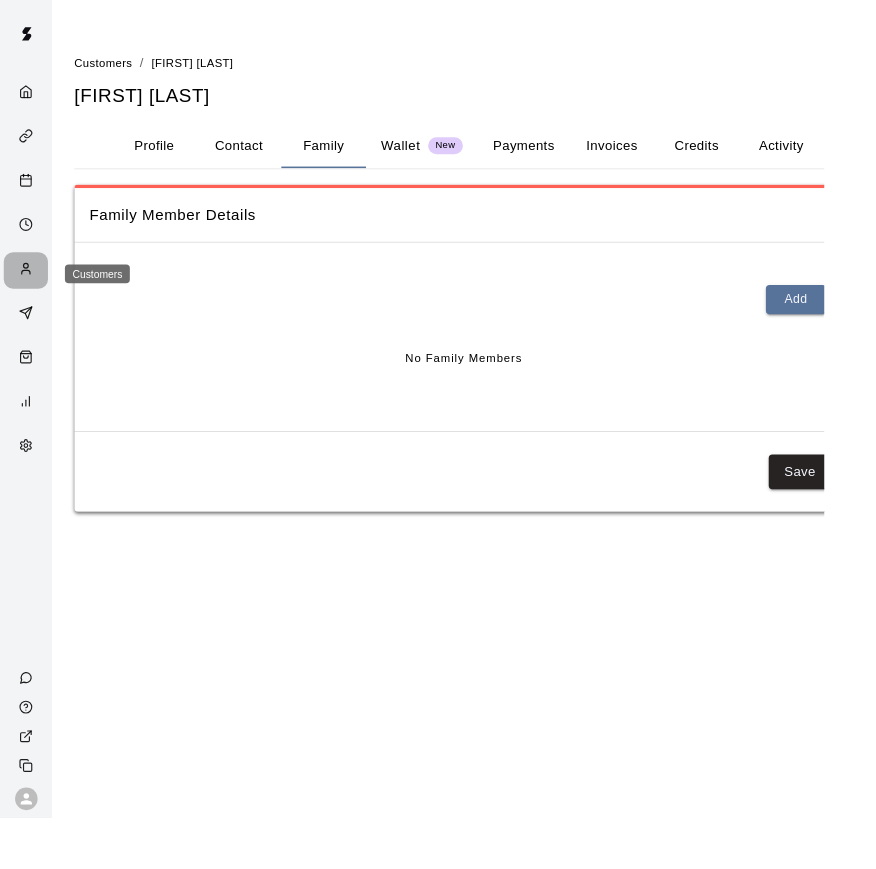 click 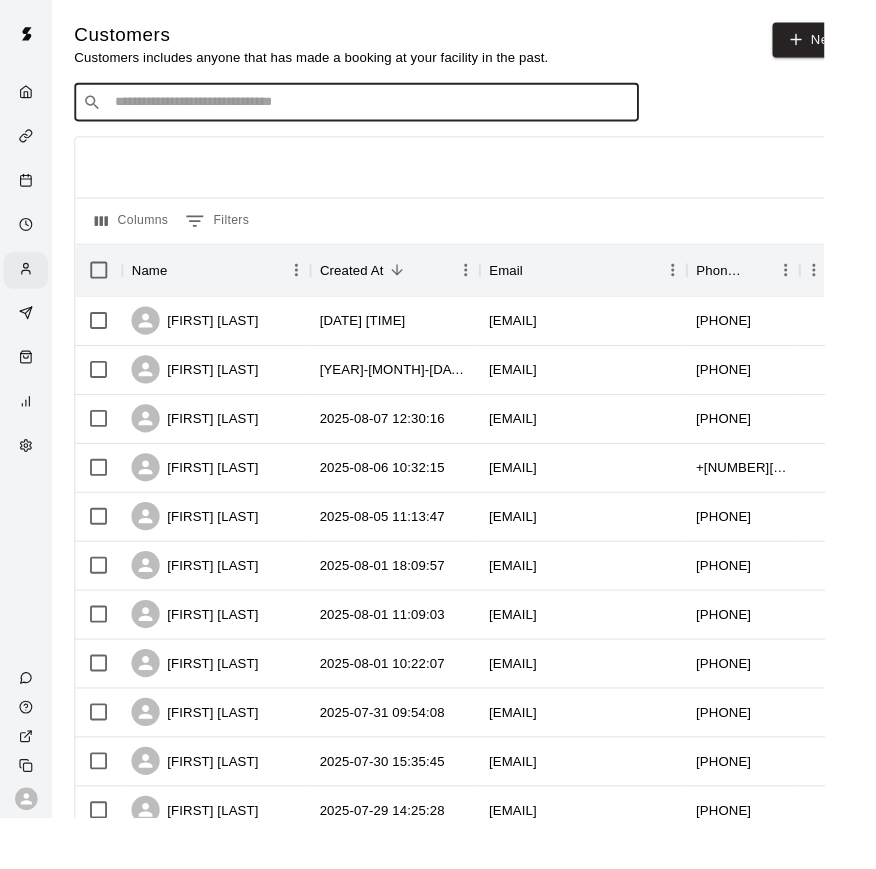 click at bounding box center [393, 109] 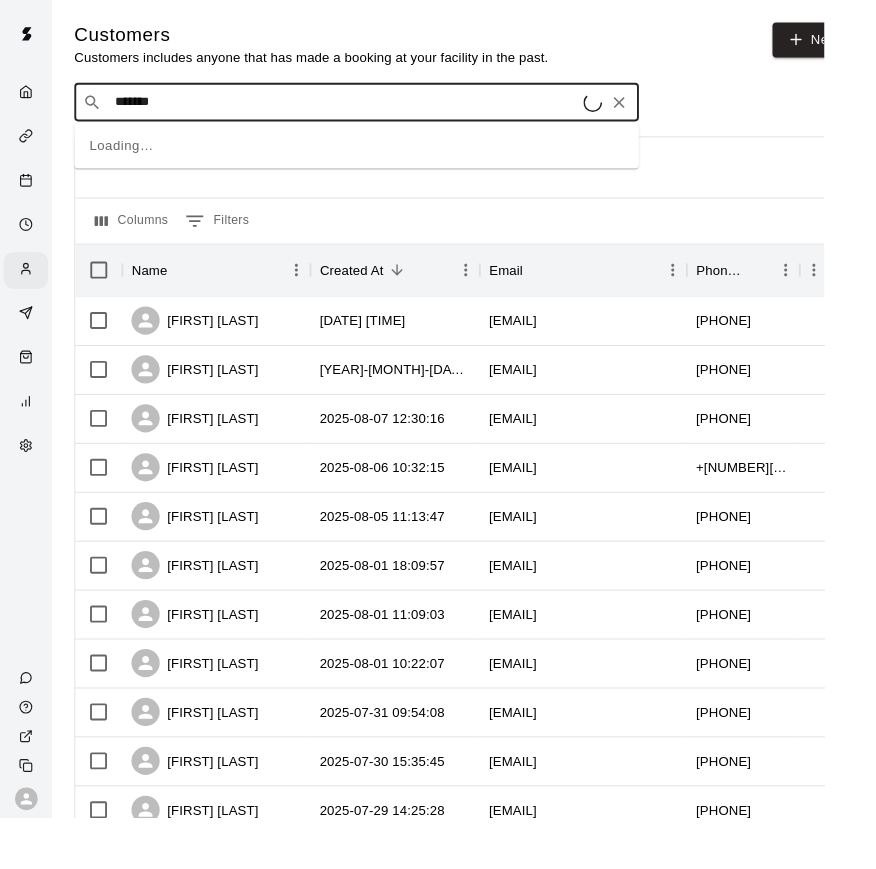 type on "********" 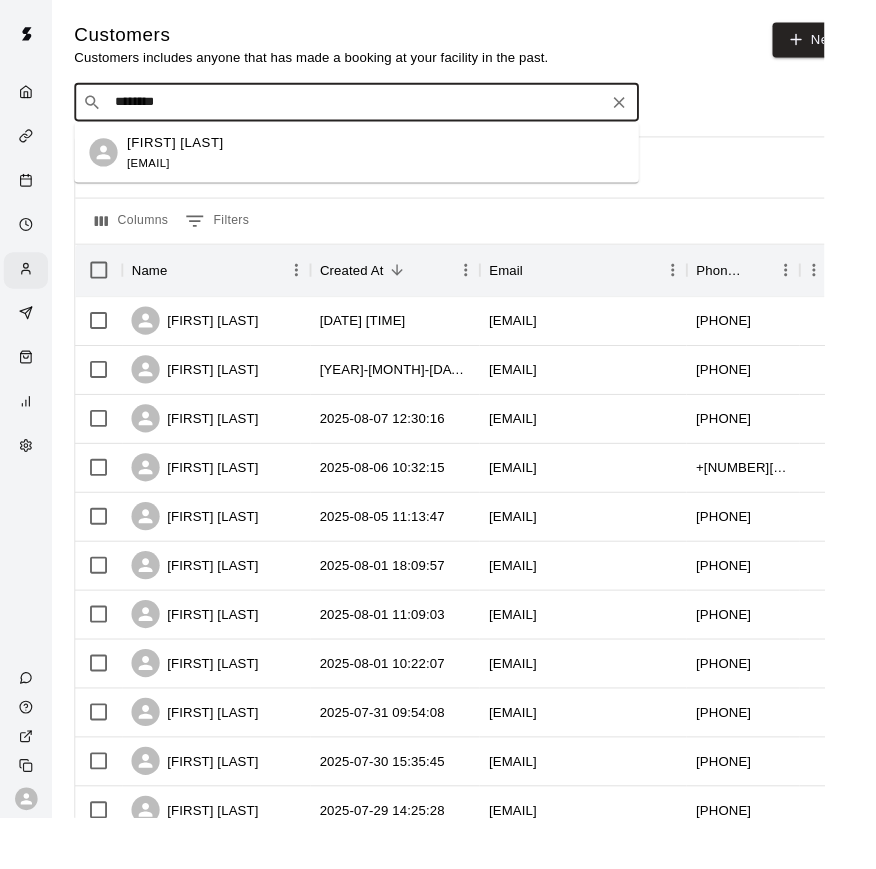 click on "[EMAIL]" at bounding box center [157, 173] 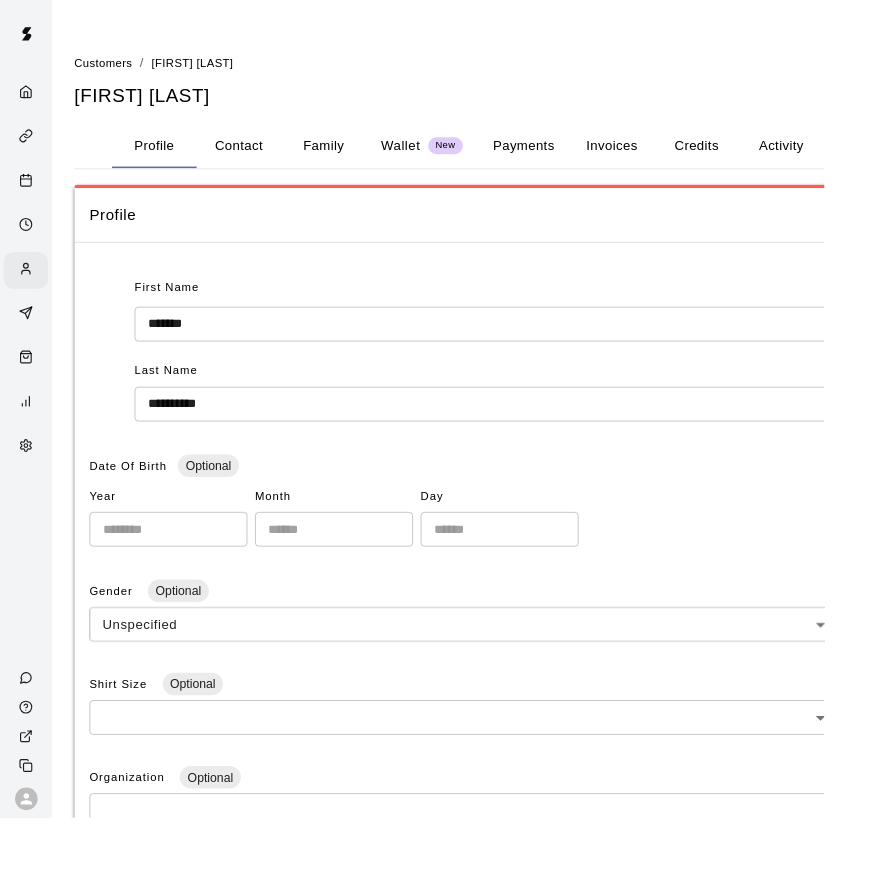 click on "Family" at bounding box center (344, 155) 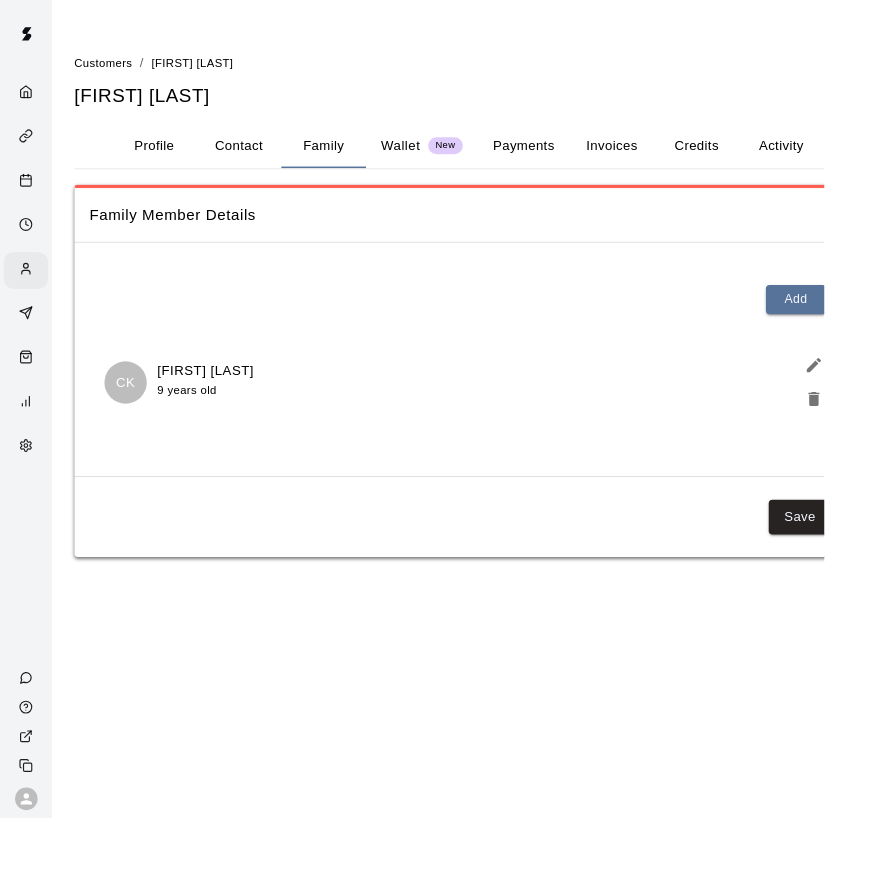 click 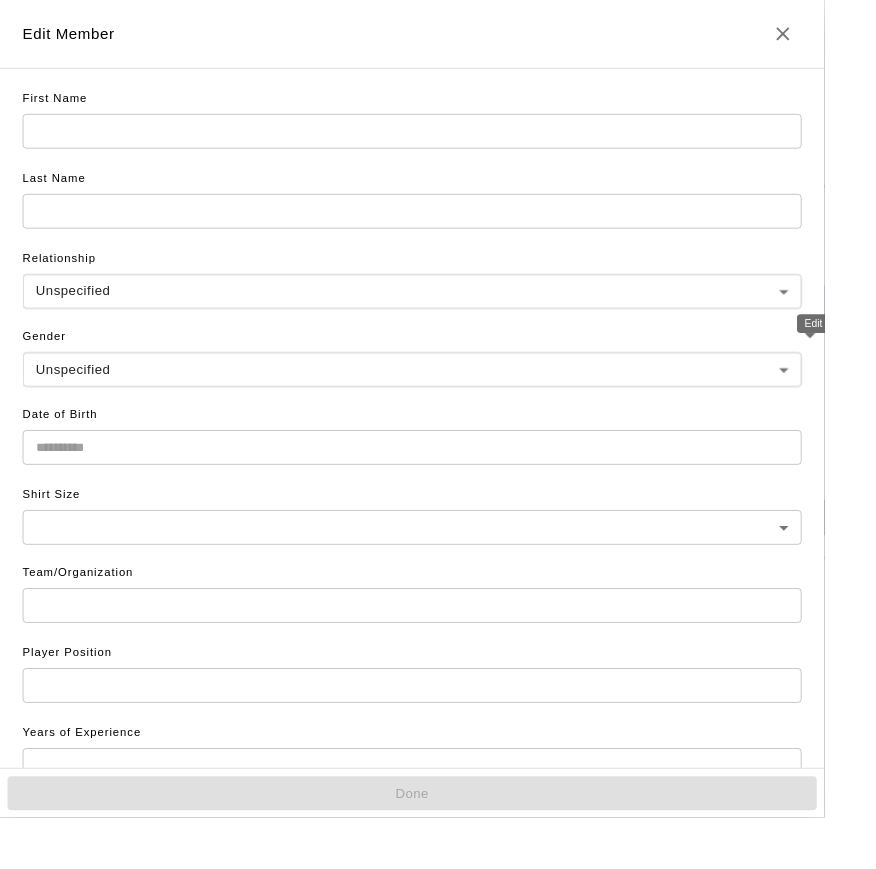 type on "****" 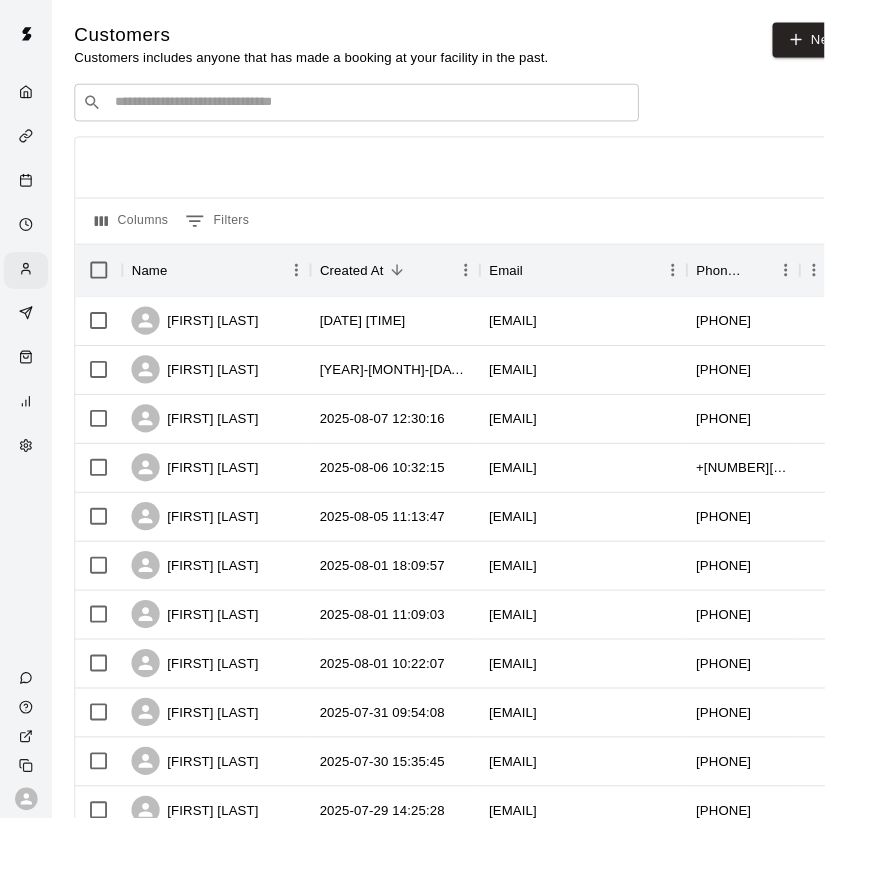 click on "​ ​ Columns 0 Filters Name Created At Email Phone Number Age Memberships [FIRST] [LAST] [DATE] [TIME] [EMAIL] [PHONE] [FIRST] [LAST] [DATE] [TIME] [EMAIL] [PHONE] [FIRST] [LAST] [DATE] [TIME] [EMAIL] [PHONE] [FIRST] [LAST] [DATE] [TIME] [EMAIL] [PHONE] [FIRST] [LAST] [DATE] [TIME] [EMAIL] [PHONE] [FIRST] [LAST] [DATE] [TIME] [EMAIL] [PHONE] [FIRST] [LAST] [DATE] [TIME] [EMAIL] [PHONE] [FIRST] [LAST] [DATE] [TIME] [EMAIL] [PHONE] [FIRST] [LAST] [DATE] [TIME] [EMAIL] [PHONE] [FIRST] [LAST] [DATE] [TIME] [EMAIL] [PHONE] [FIRST] [LAST] [DATE] [TIME] [EMAIL] [PHONE] [FIRST] [LAST] [DATE] [TIME] [EMAIL] [PHONE] [FIRST] [LAST] [DATE] [TIME] [EMAIL] [PHONE] [FIRST] [LAST] [DATE] [TIME] [EMAIL] [PHONE] 12 13 25" at bounding box center [495, 879] 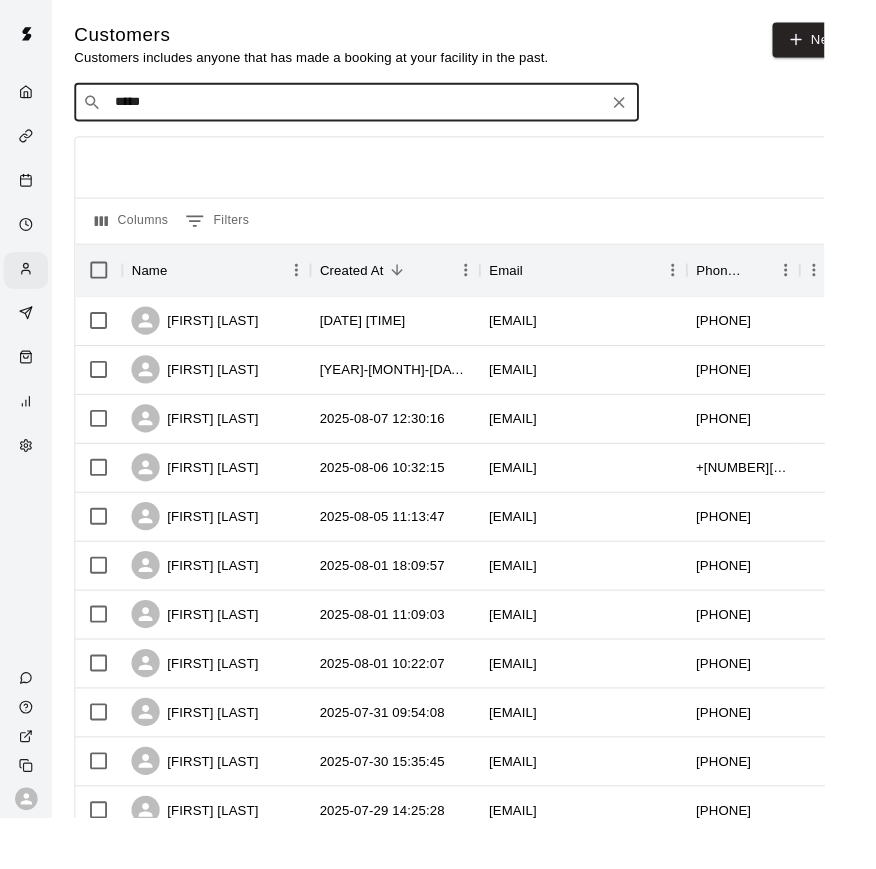 type on "******" 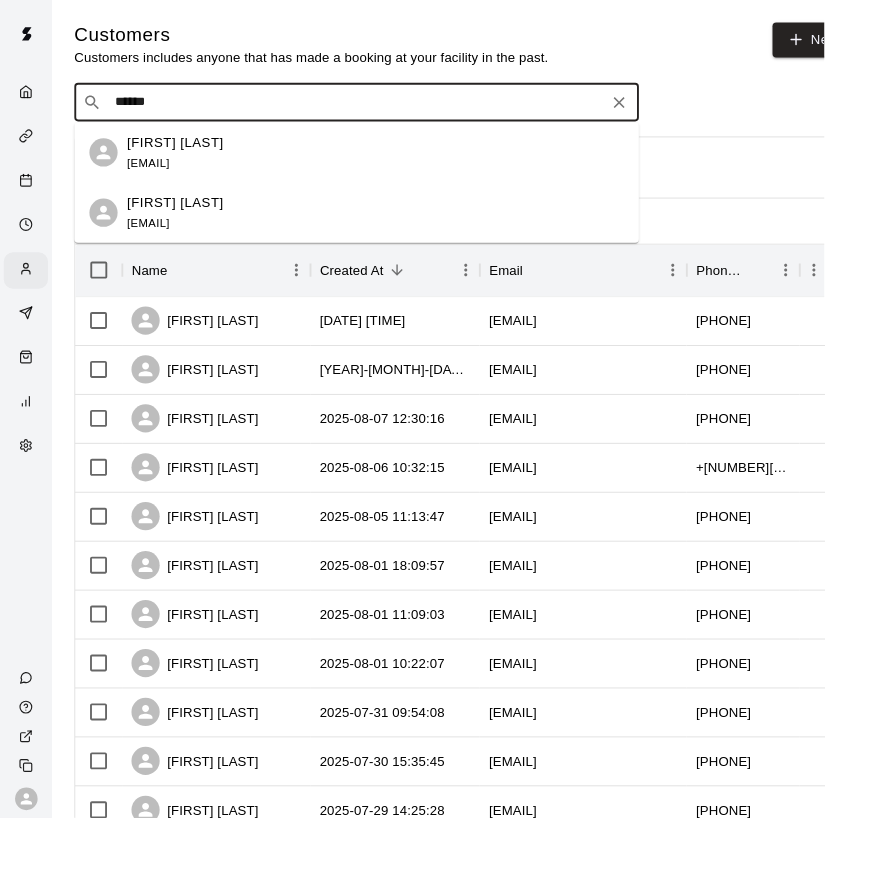 click on "[FIRST] [LAST] [EMAIL]" at bounding box center (186, 226) 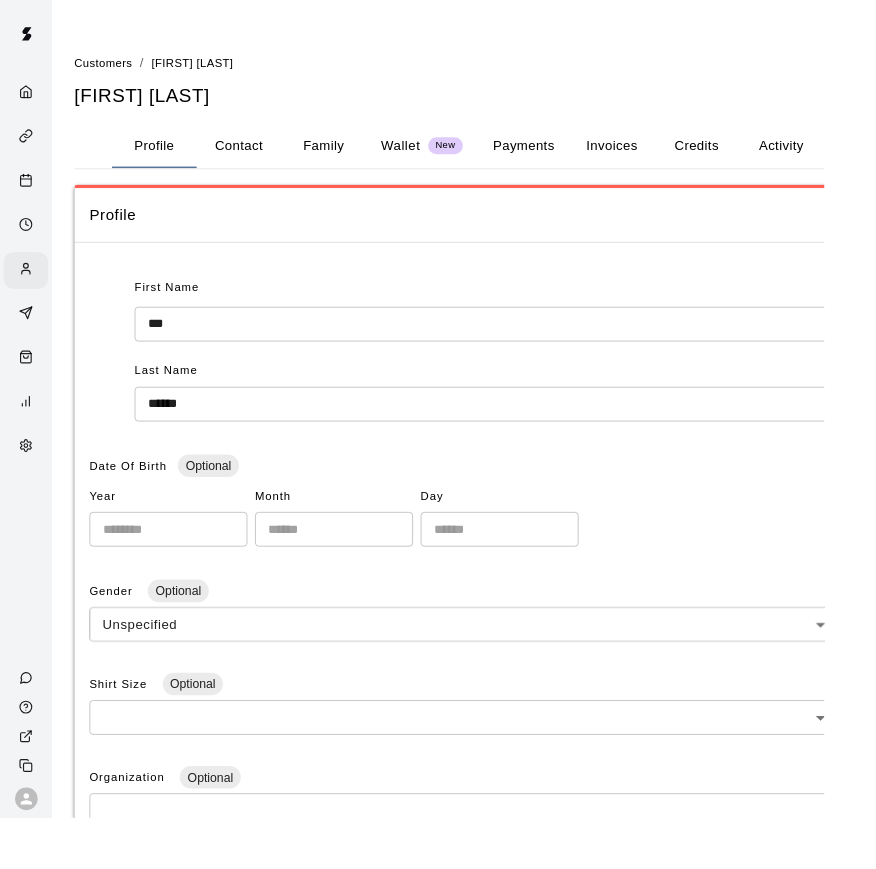 click on "Family" at bounding box center [344, 155] 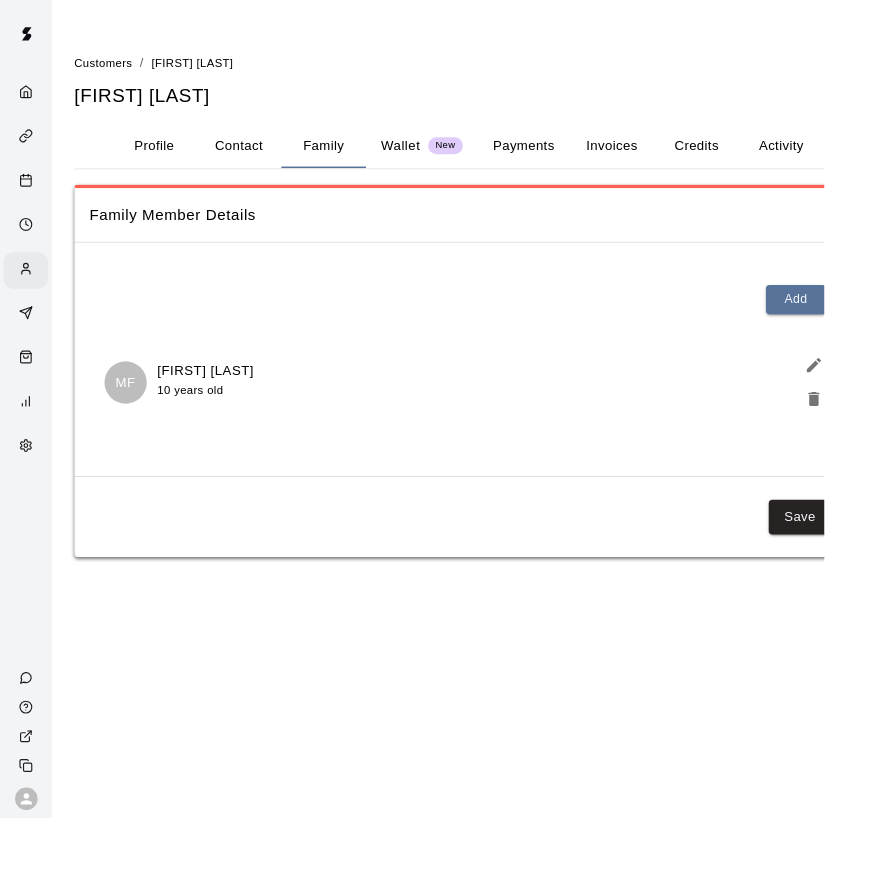 click 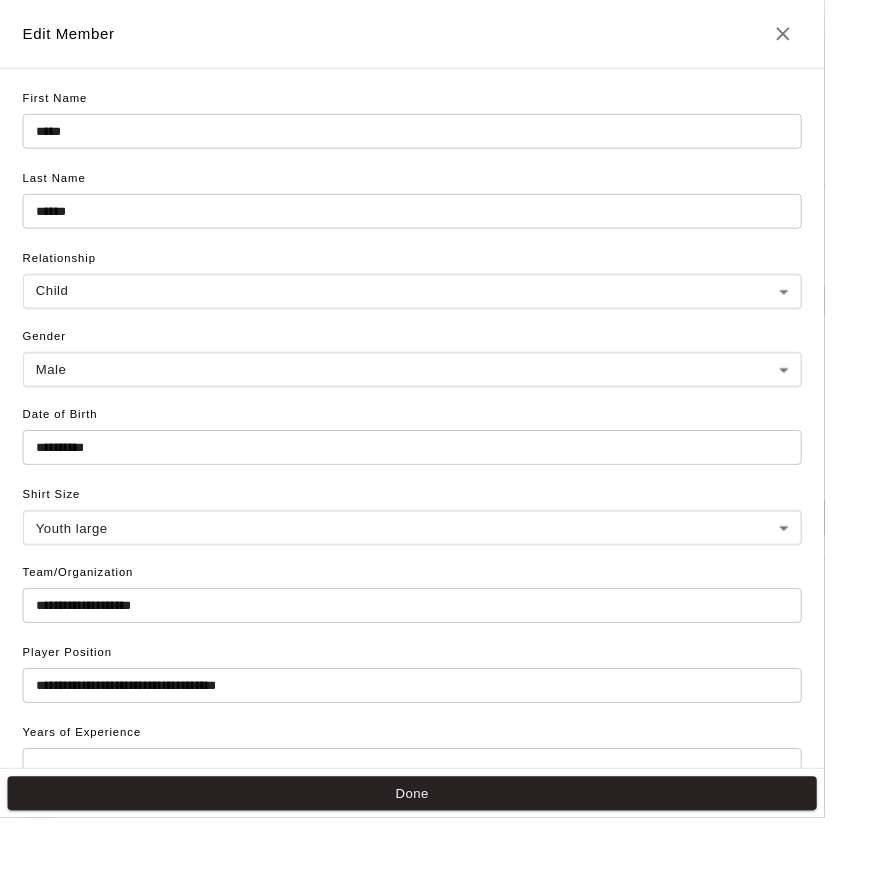 click on "**********" at bounding box center (431, 475) 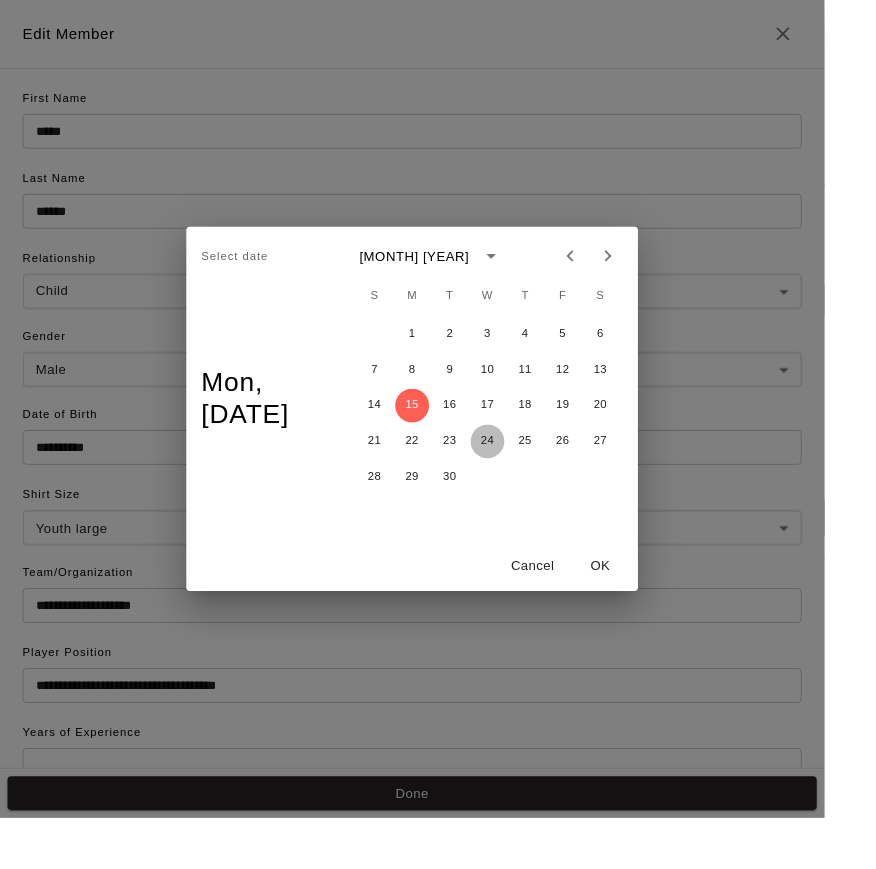 click on "24" at bounding box center [518, 469] 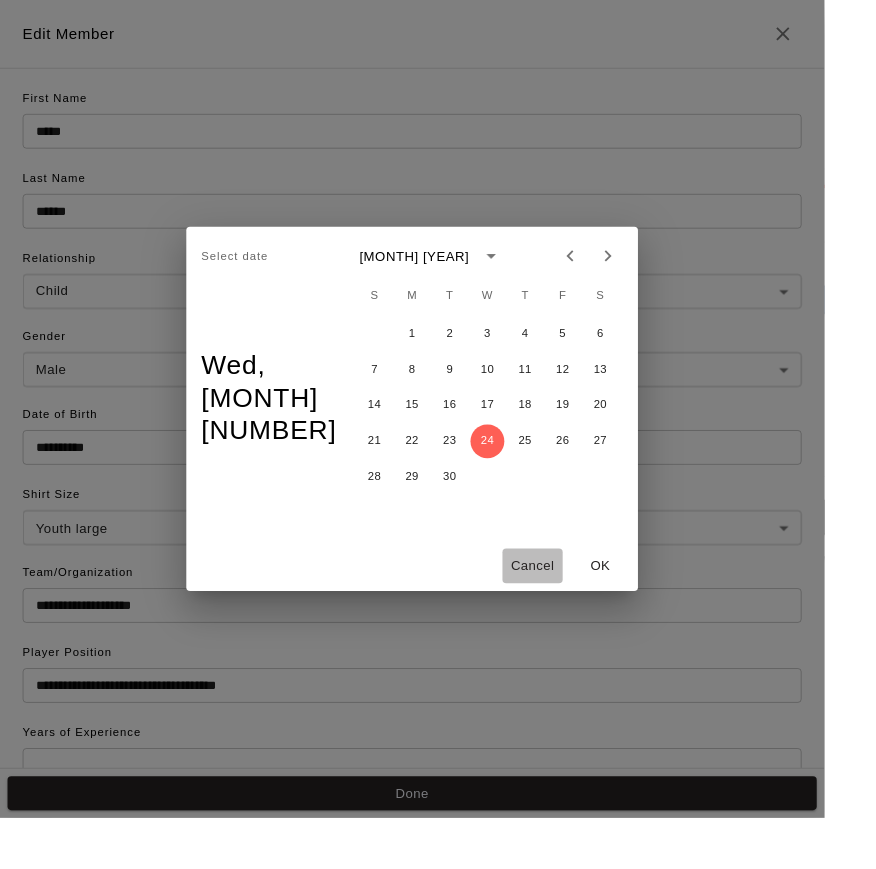 click on "Cancel" at bounding box center (566, 601) 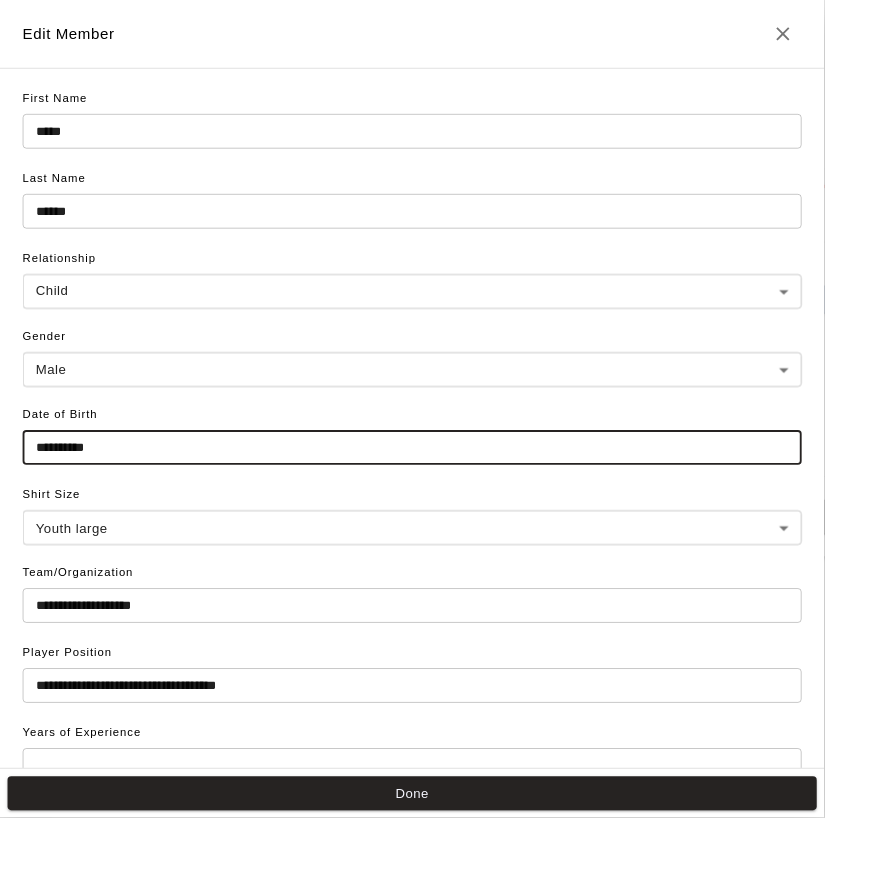 click on "**********" at bounding box center (431, 475) 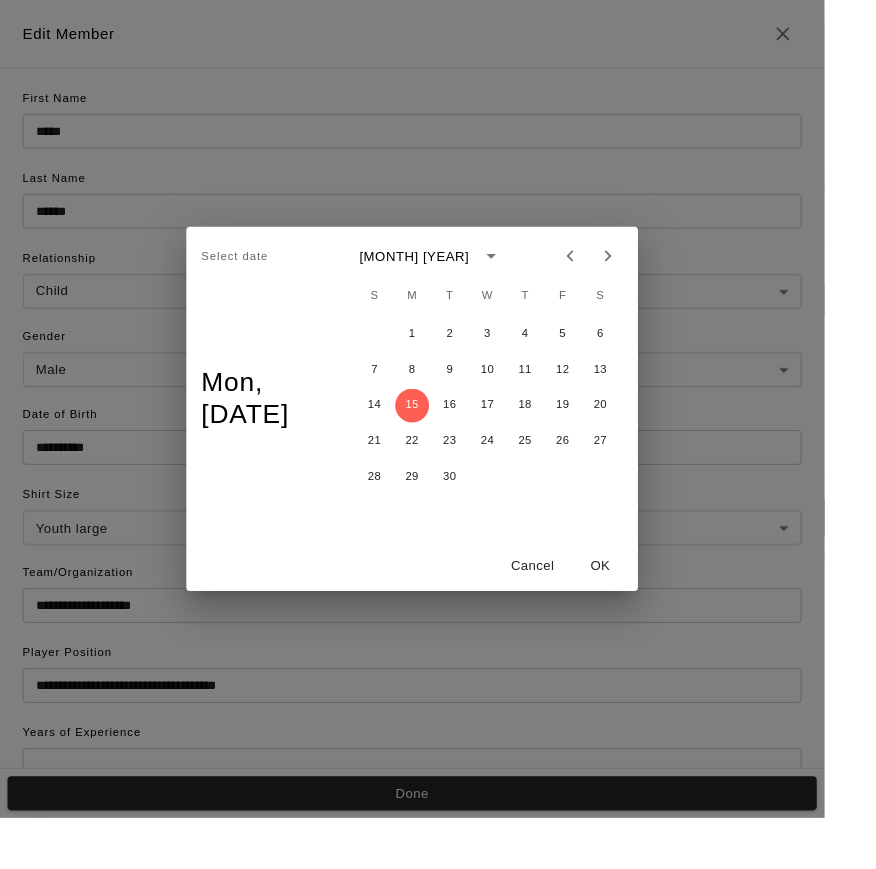 click on "Cancel" at bounding box center [566, 601] 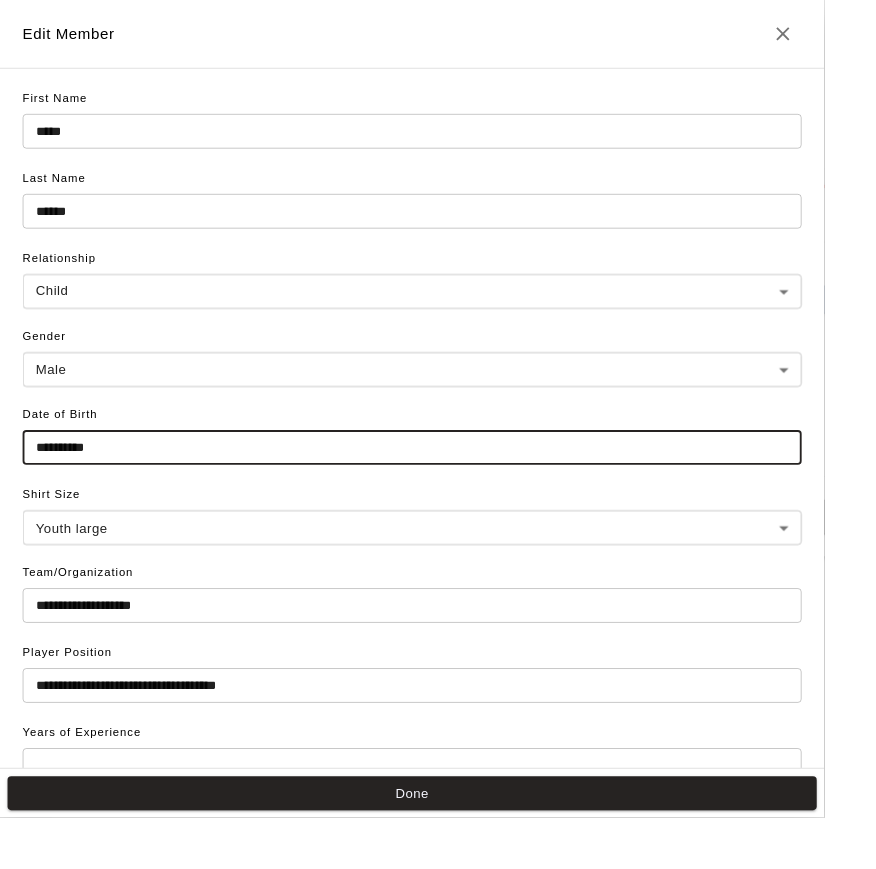 drag, startPoint x: 924, startPoint y: 547, endPoint x: 176, endPoint y: 31, distance: 908.7134 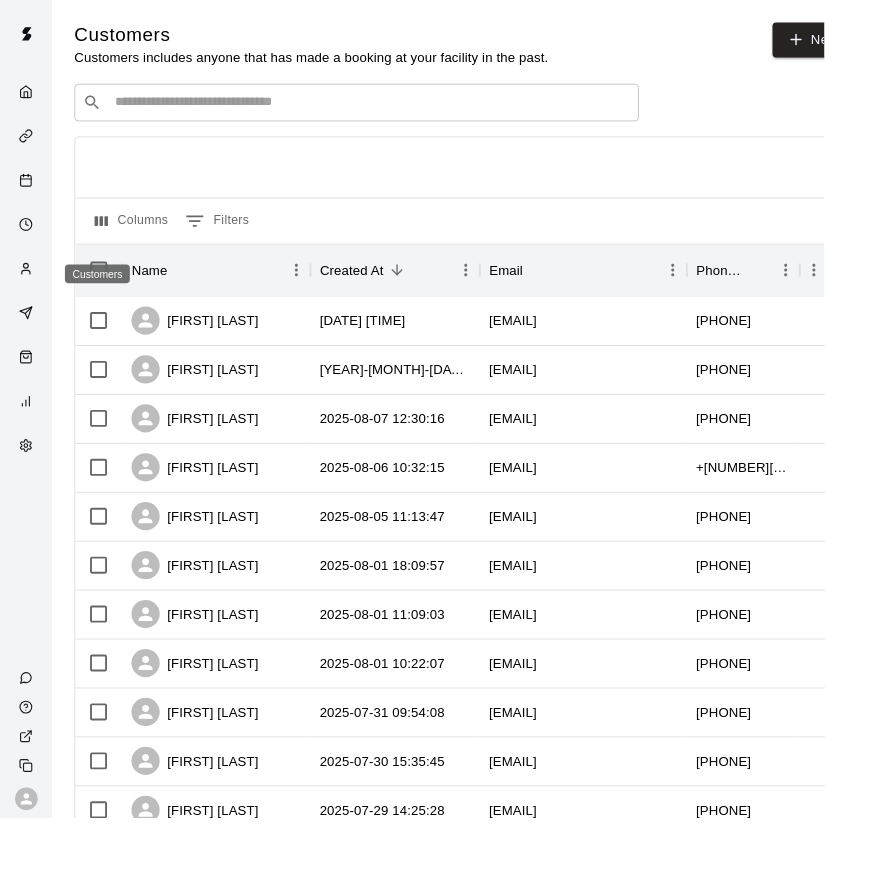 click 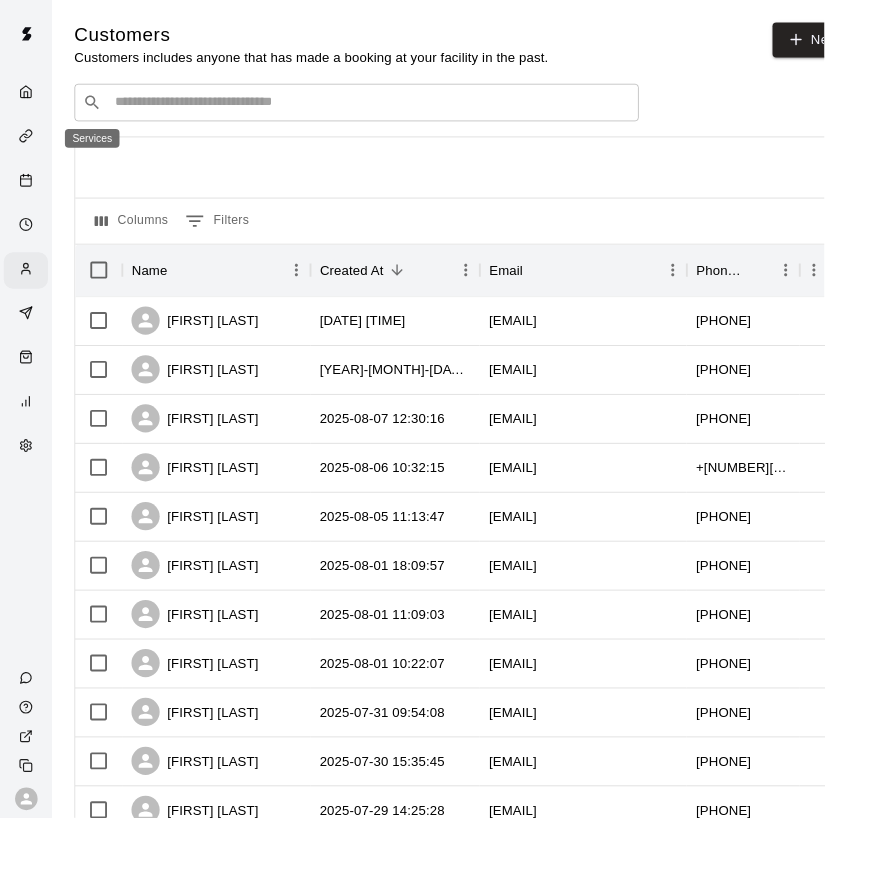 click 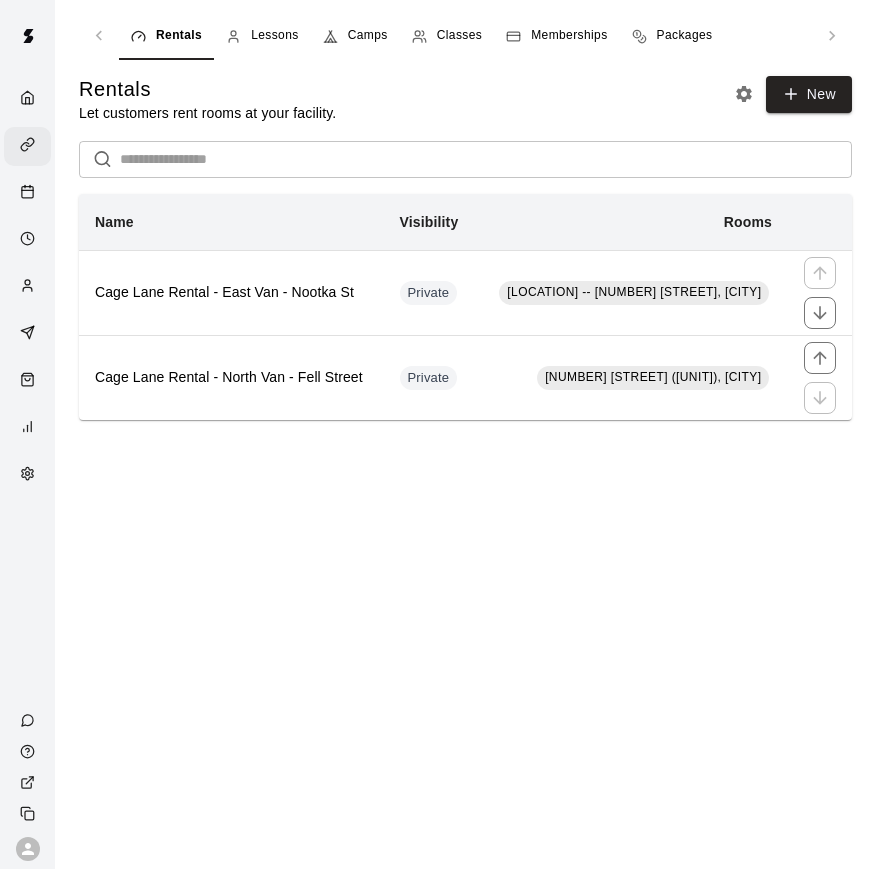 click on "Lessons" at bounding box center (262, 36) 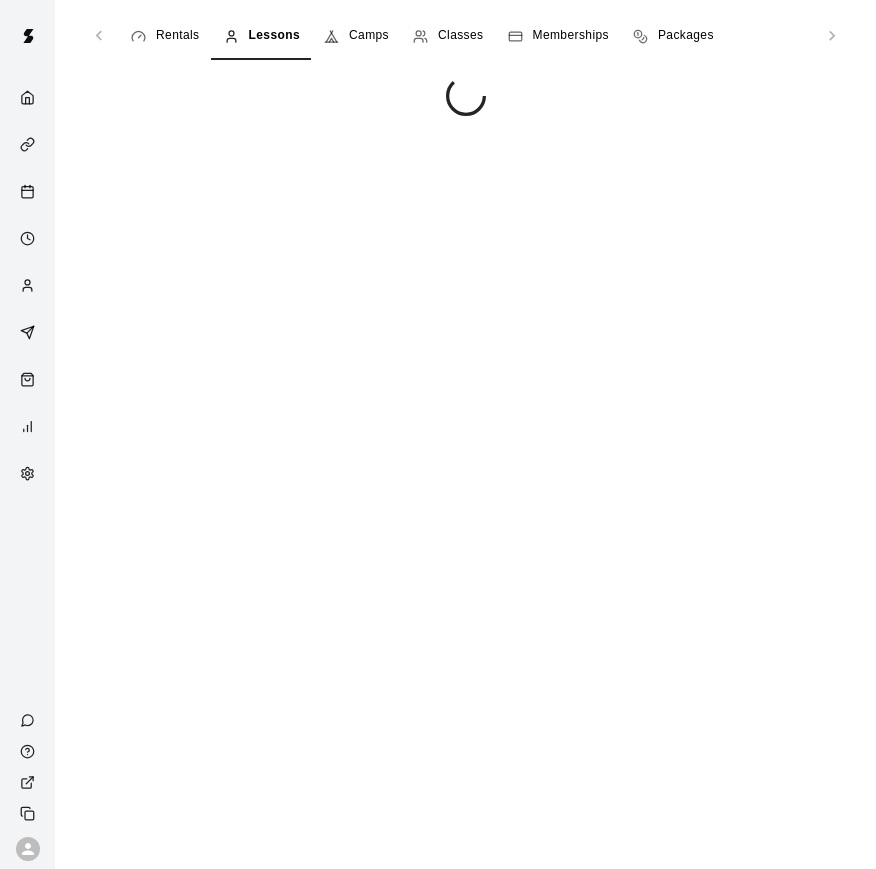 click on "Camps" at bounding box center (369, 36) 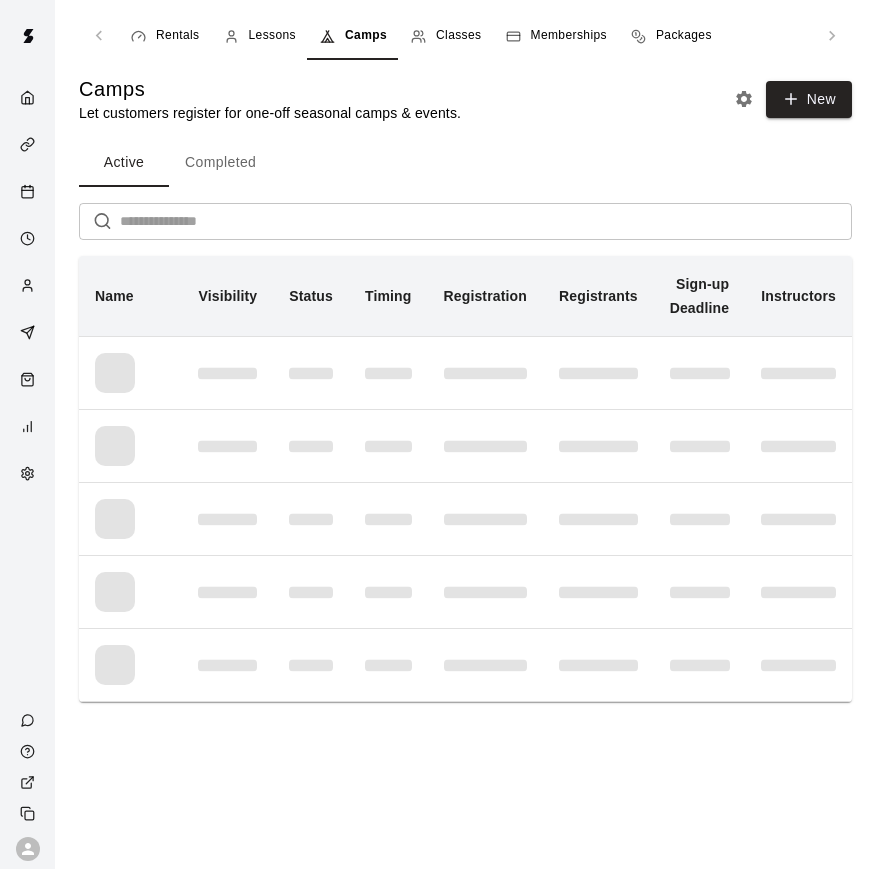 click on "Completed" at bounding box center (220, 163) 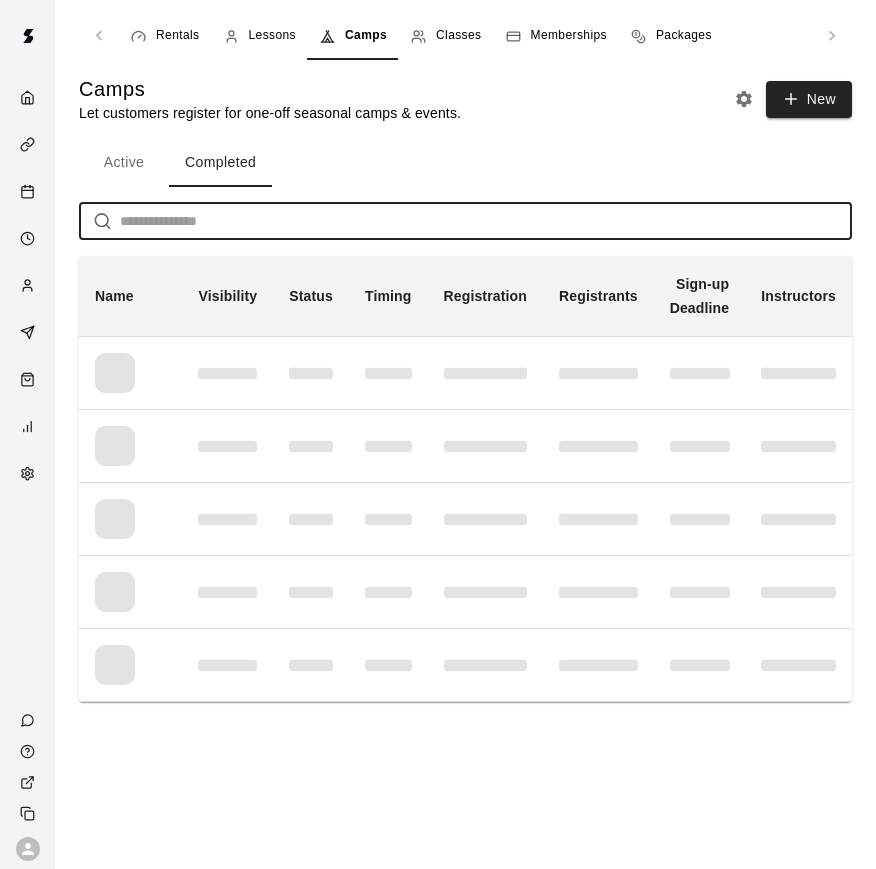 click at bounding box center (486, 221) 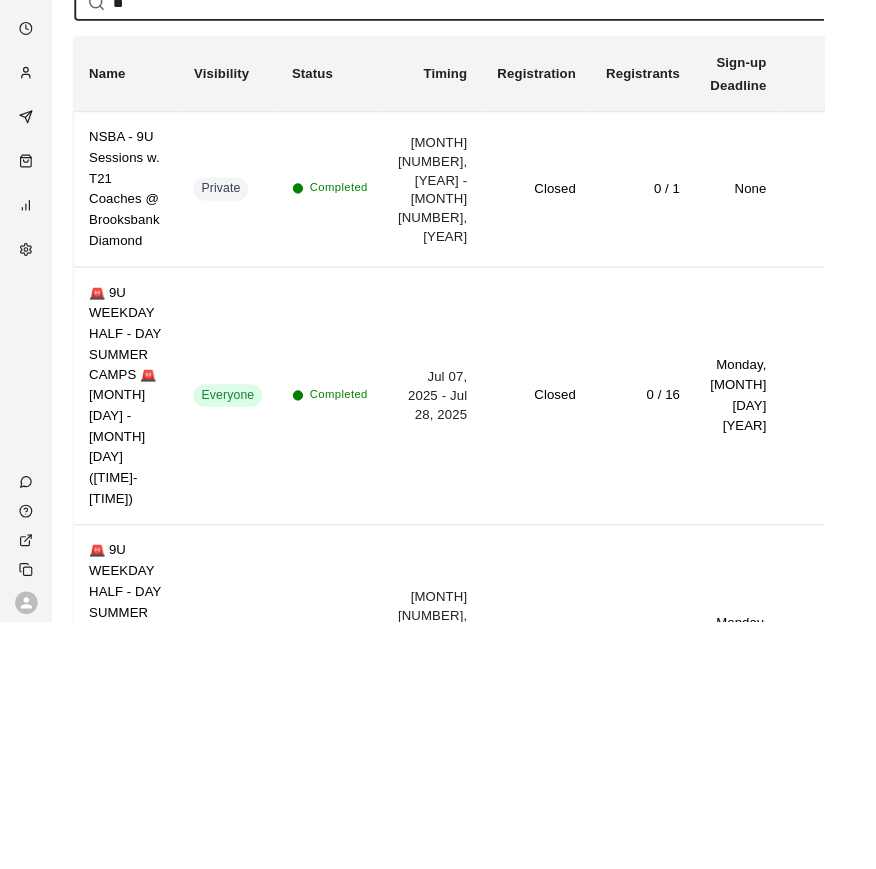scroll, scrollTop: 0, scrollLeft: 0, axis: both 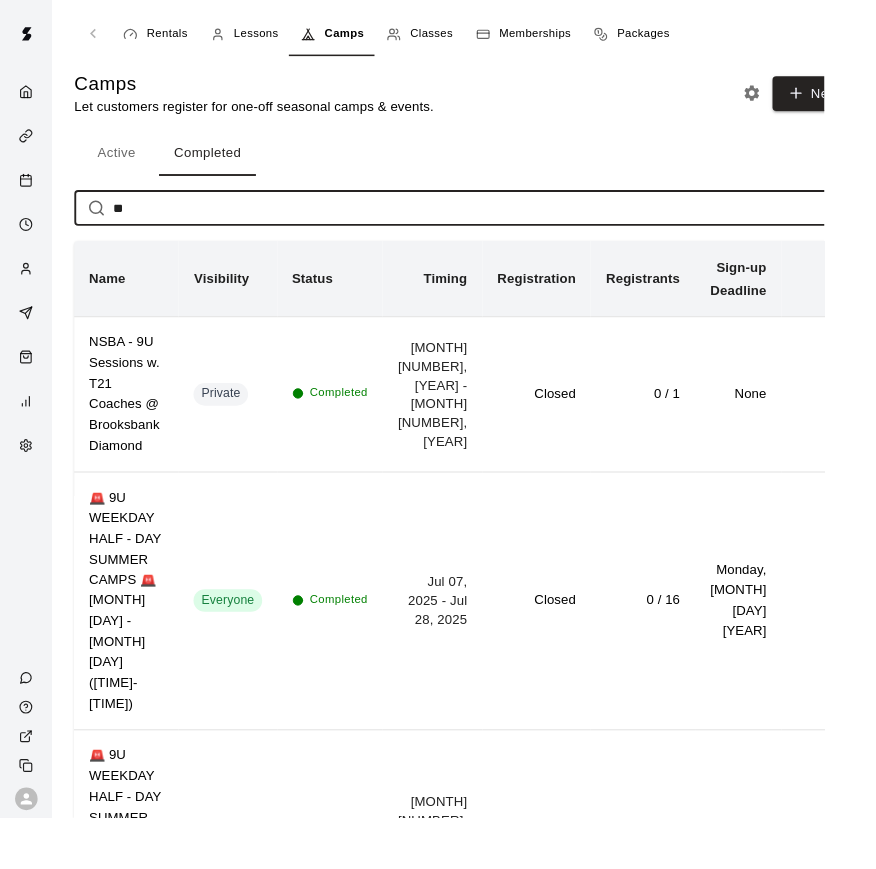 type on "**" 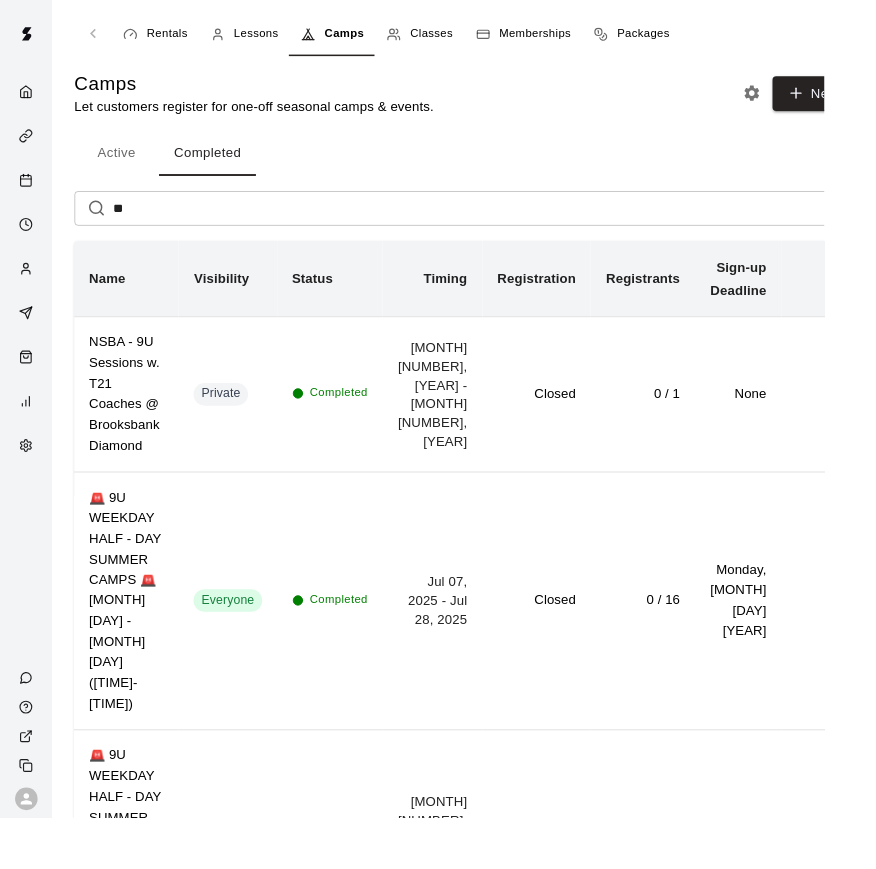 click at bounding box center (32, 287) 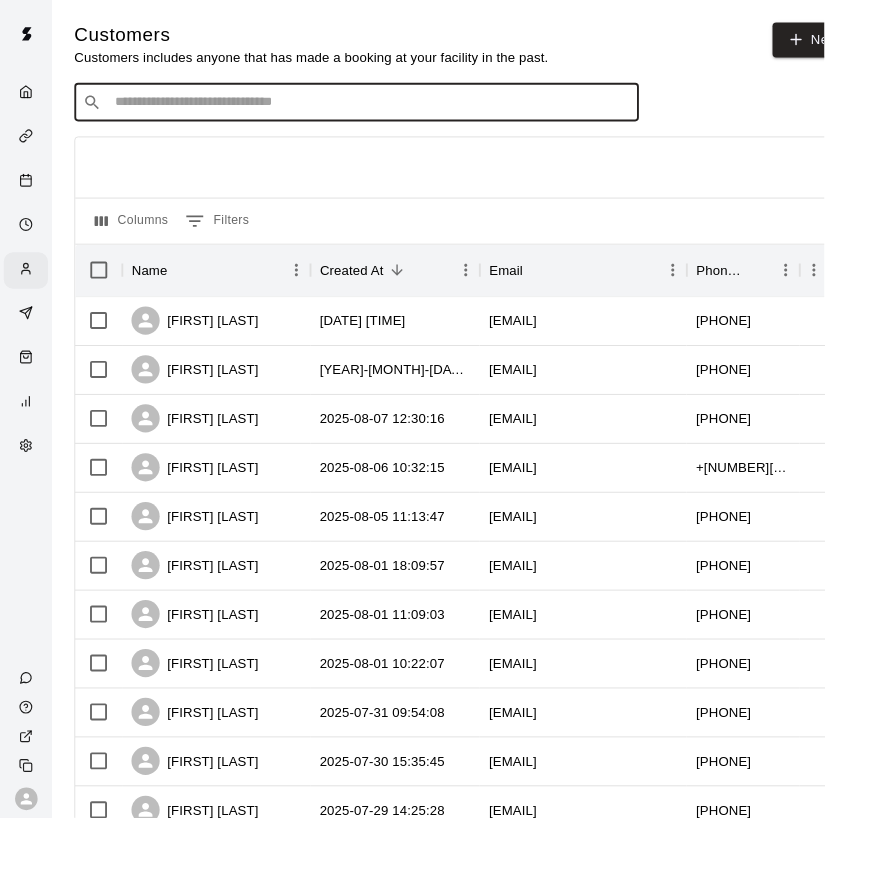 click at bounding box center (393, 109) 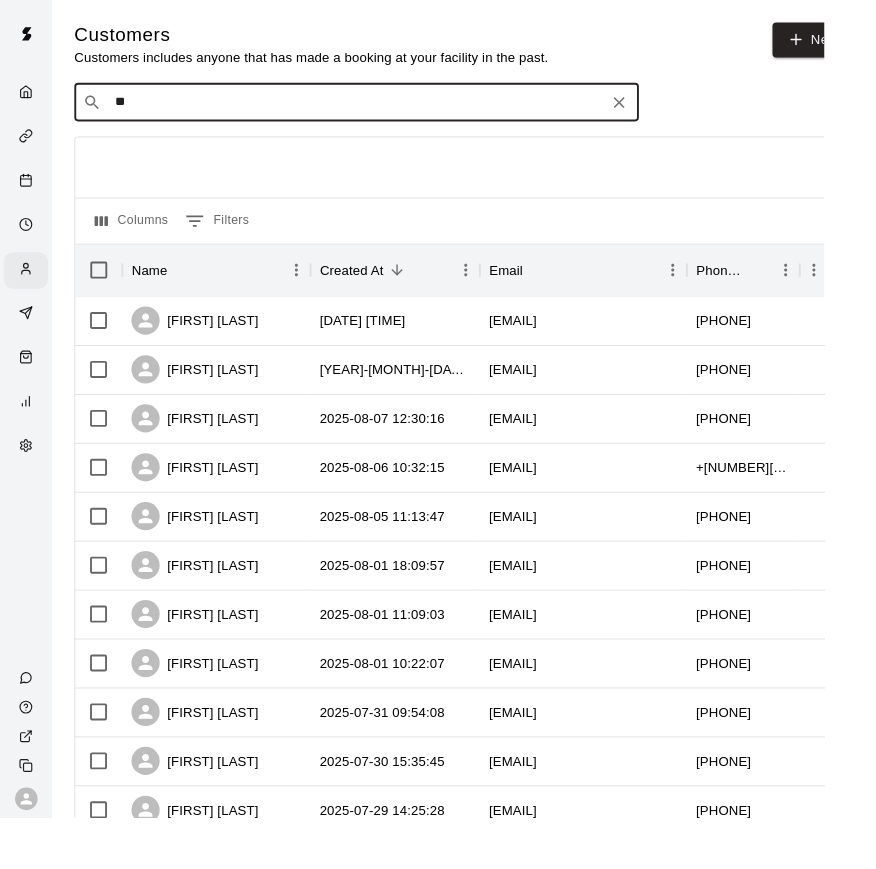 type on "*" 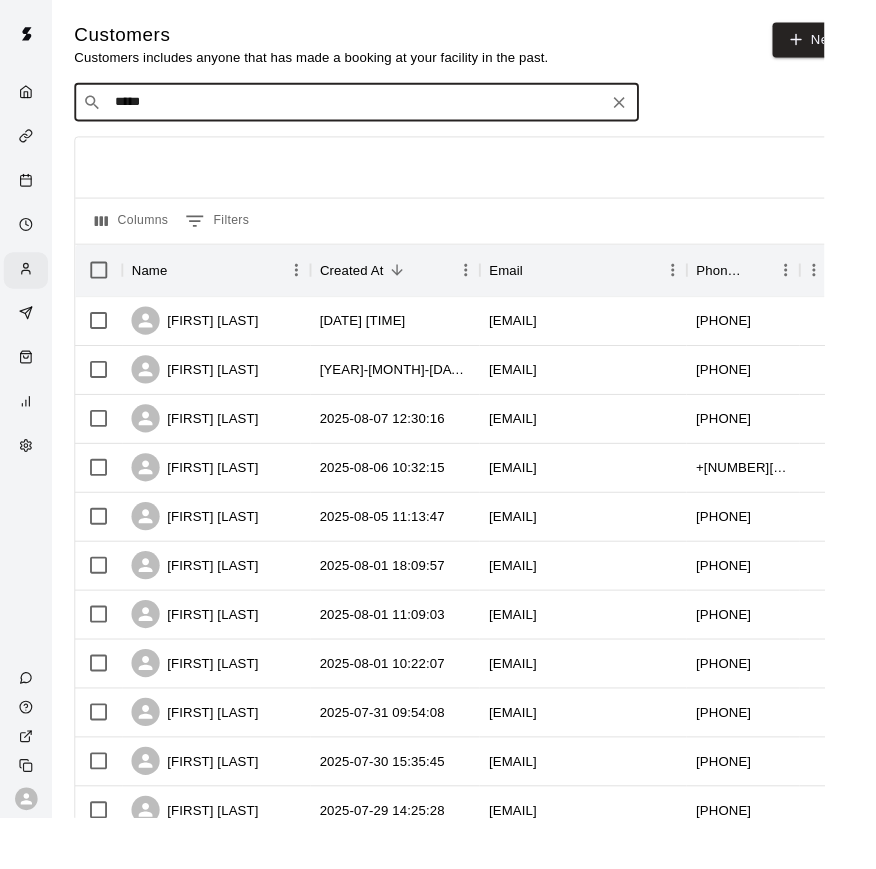 type on "******" 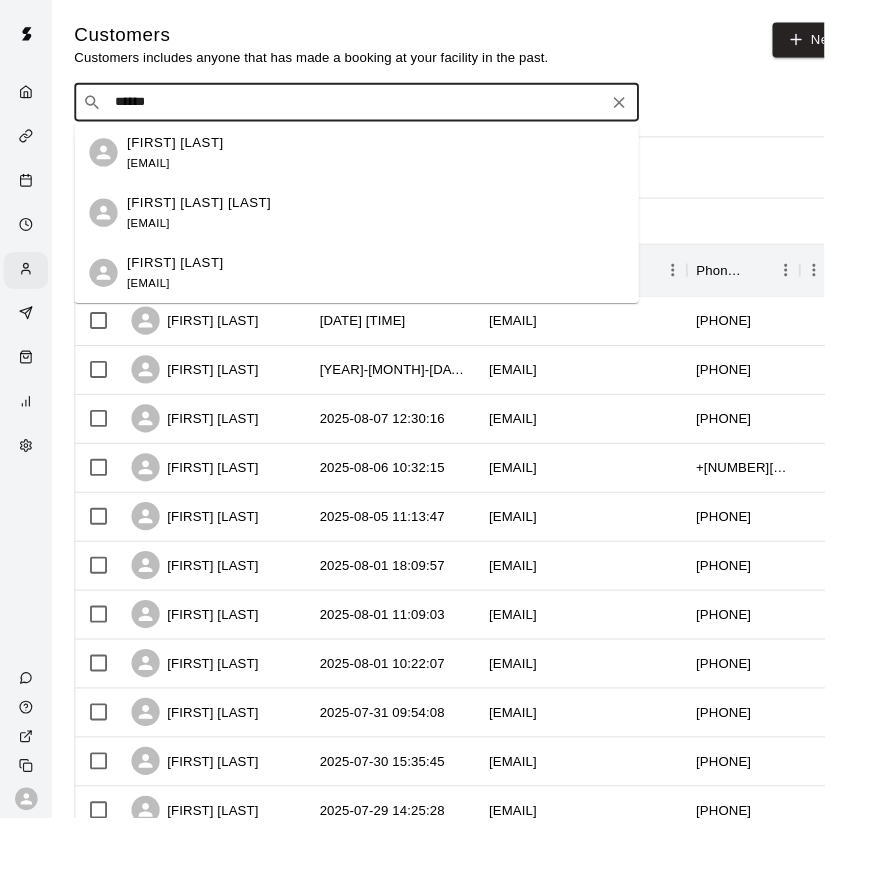 click on "[FIRST] [LAST]" at bounding box center [186, 279] 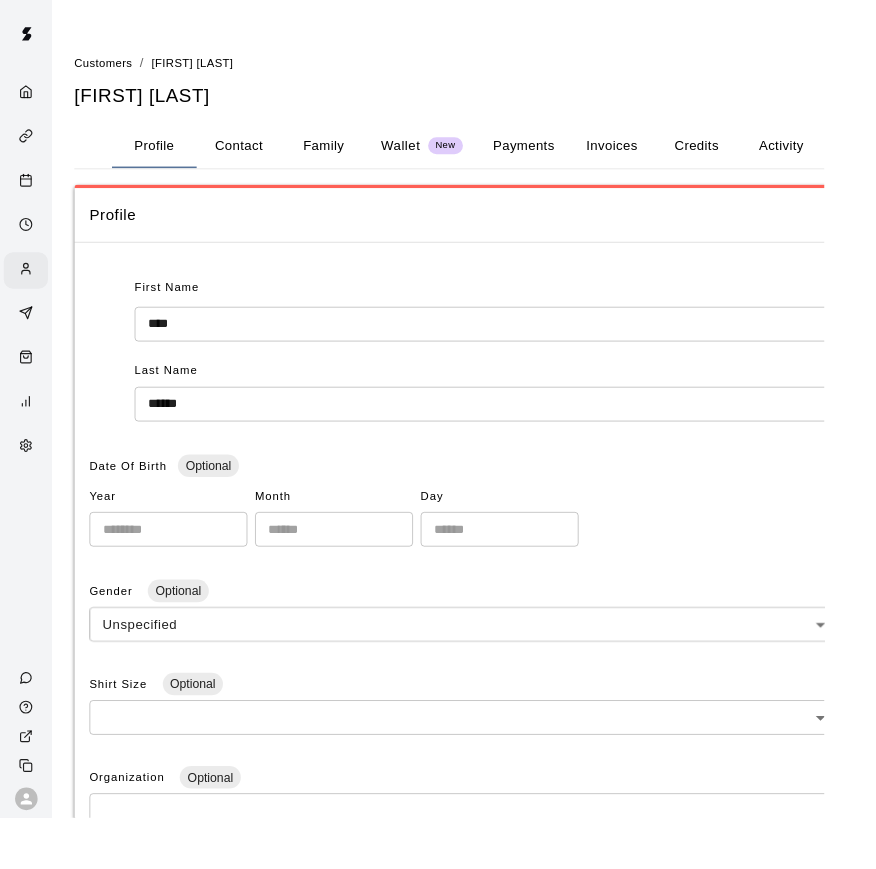 click on "Family" at bounding box center [344, 155] 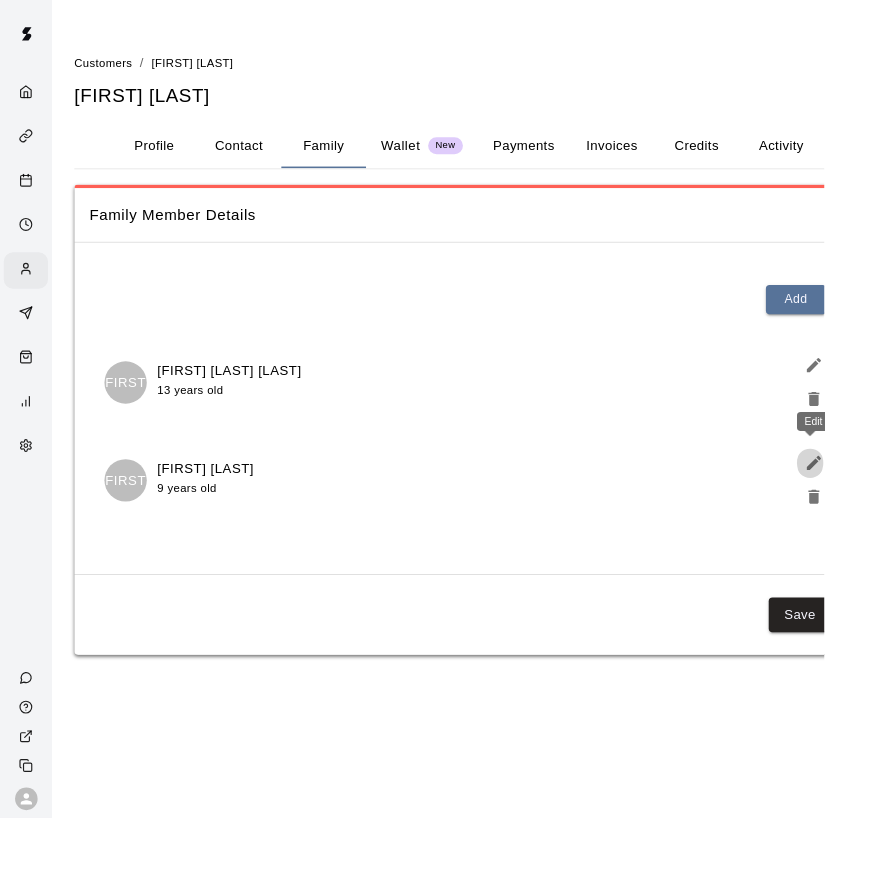 click 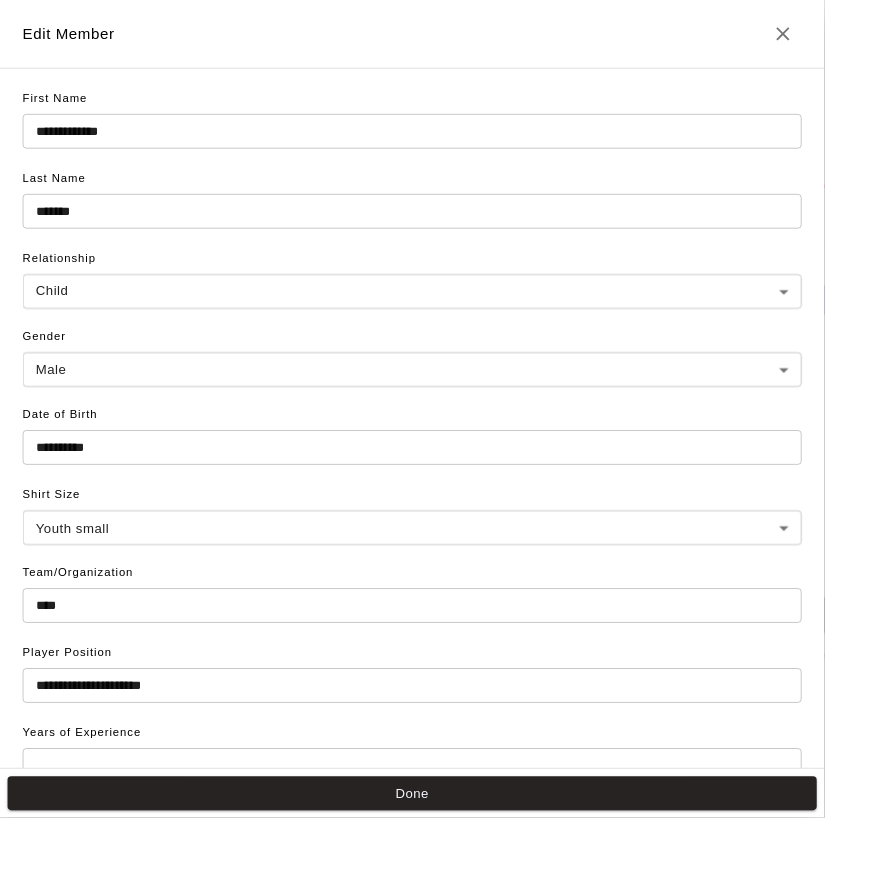 drag, startPoint x: 924, startPoint y: 553, endPoint x: 289, endPoint y: 87, distance: 787.6427 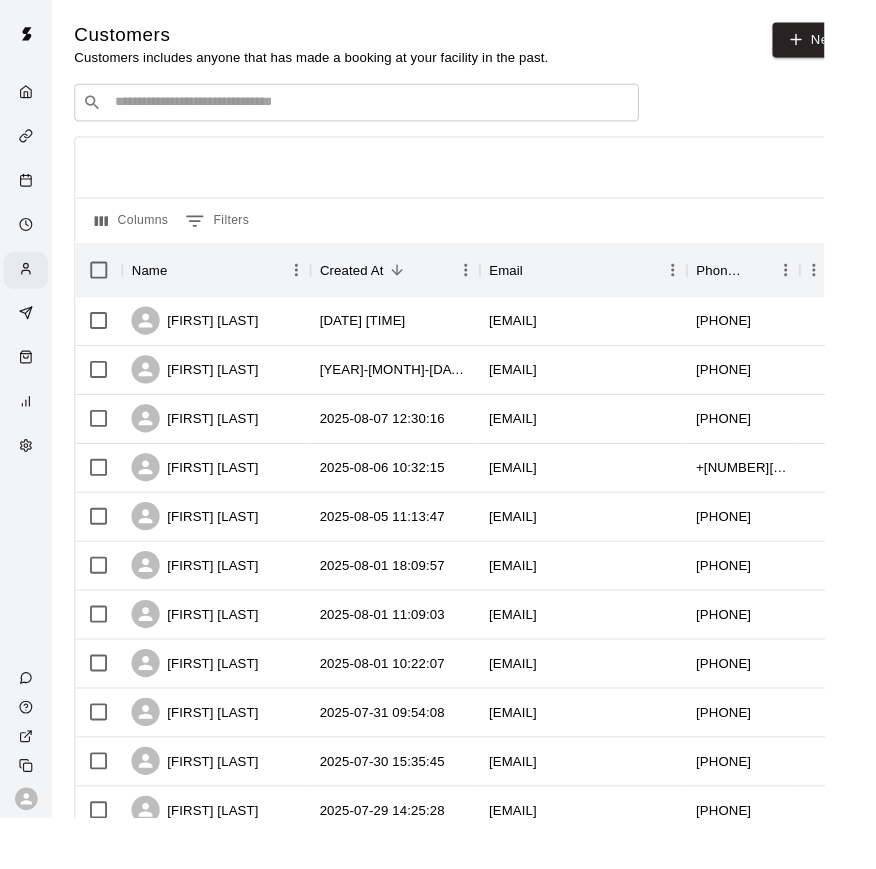 click at bounding box center [393, 109] 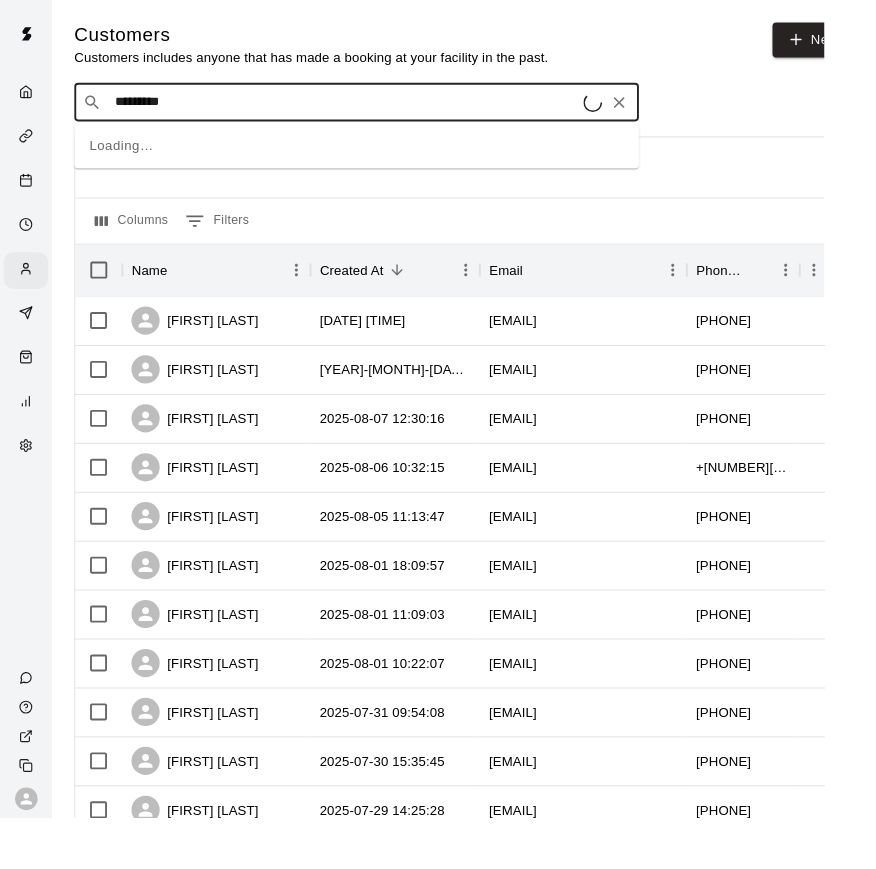 type on "**********" 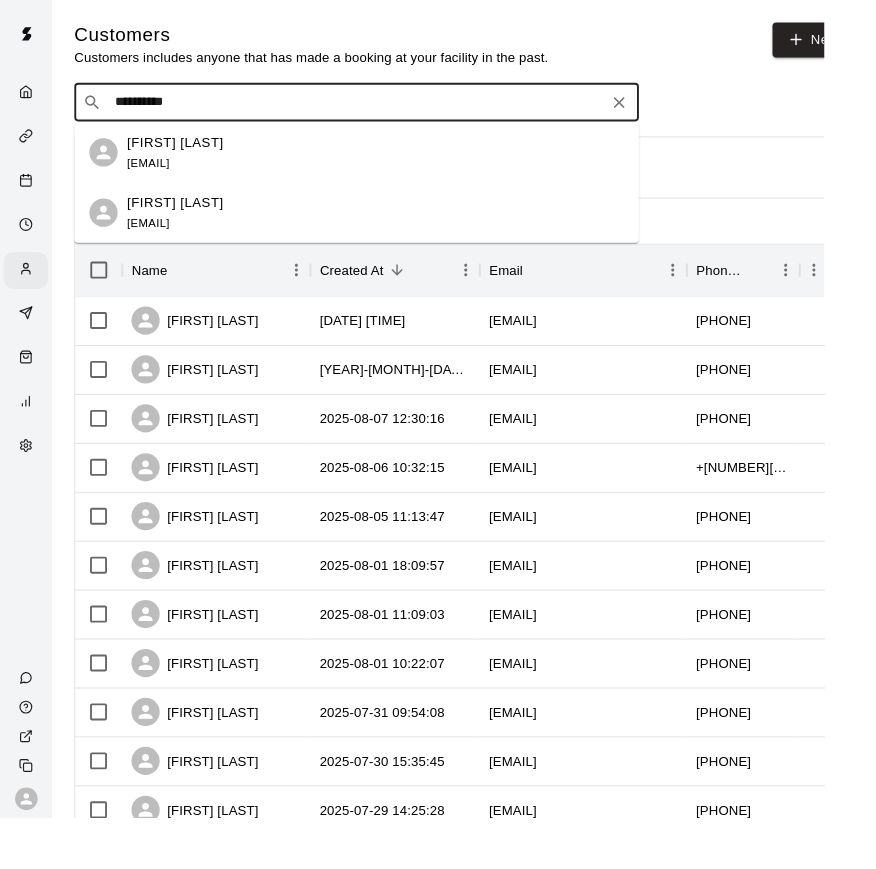 click on "[FIRST] [LAST] [EMAIL]" at bounding box center (186, 162) 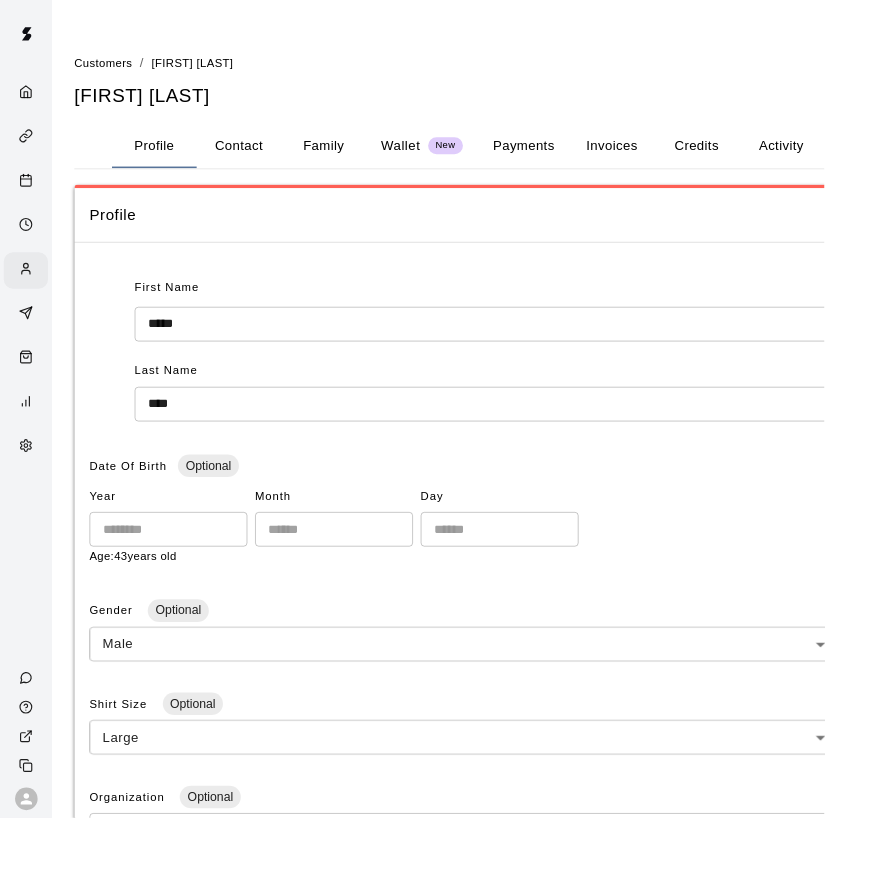 click on "Family" at bounding box center (344, 155) 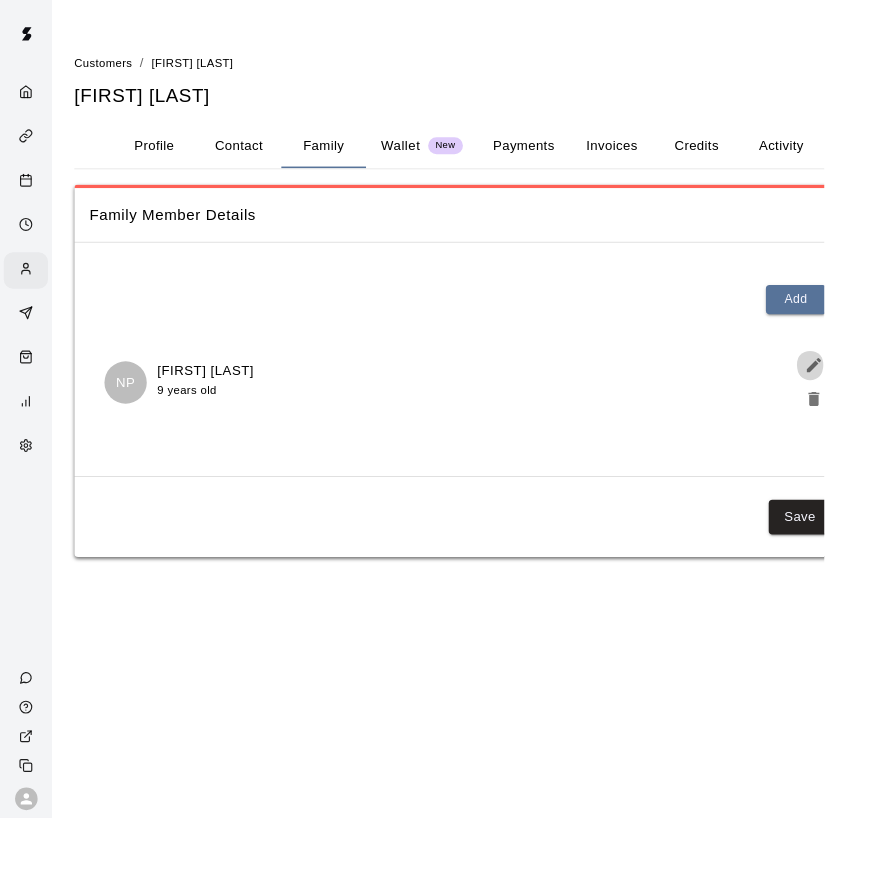 click 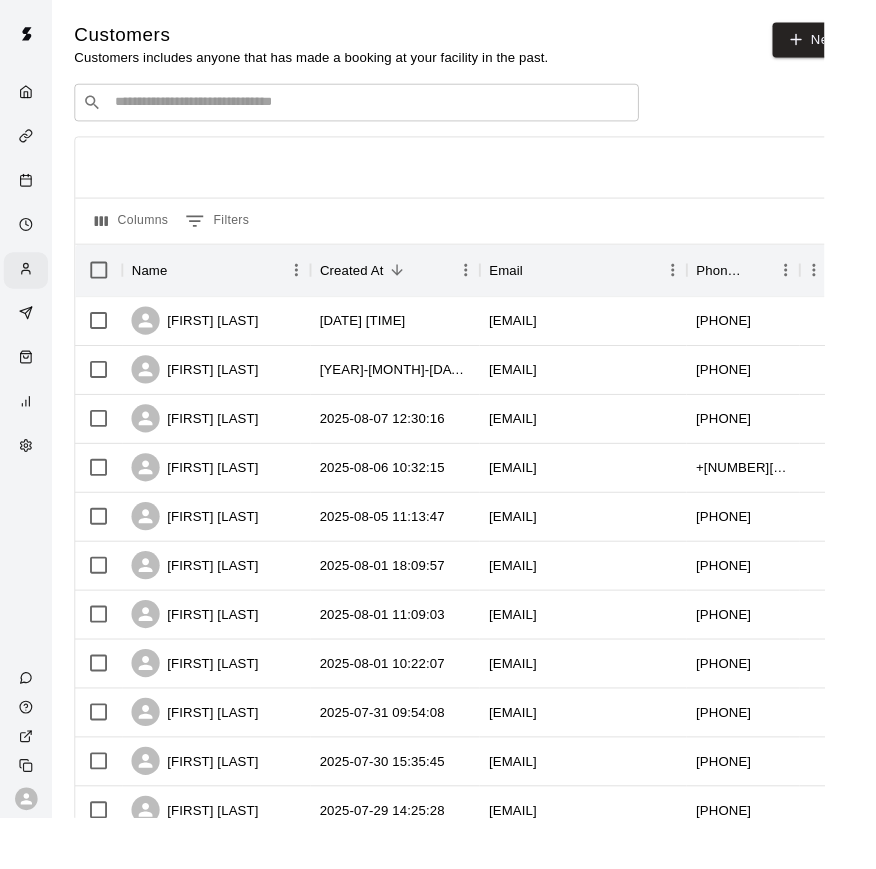 drag, startPoint x: 875, startPoint y: 555, endPoint x: 283, endPoint y: 109, distance: 741.2017 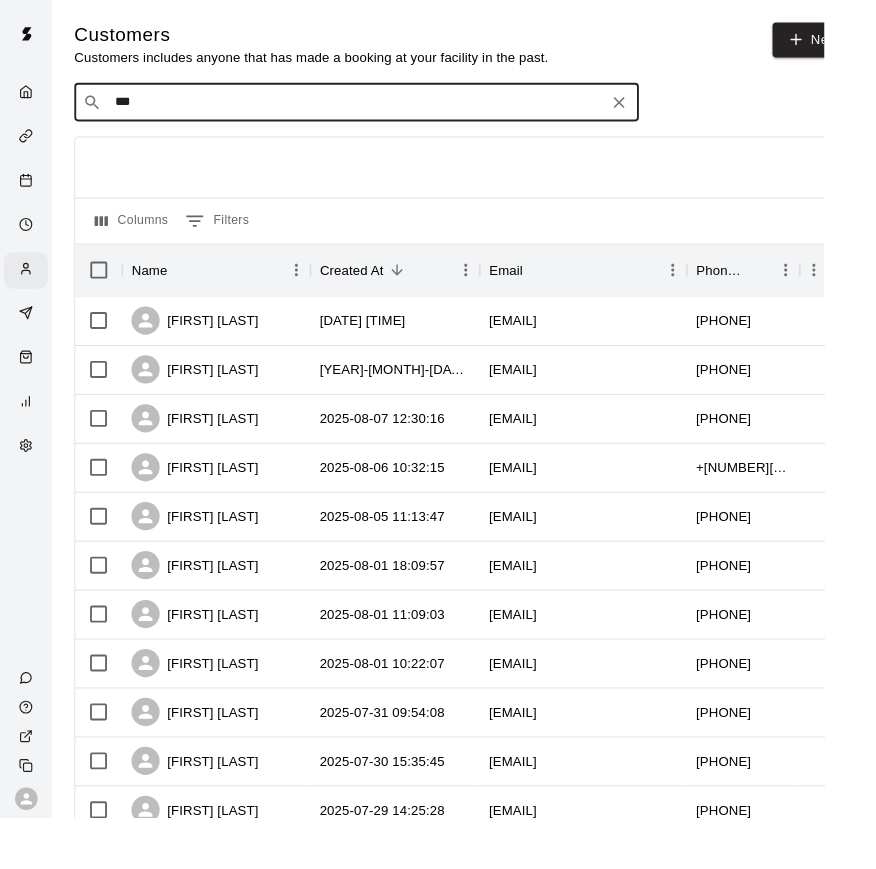 type on "****" 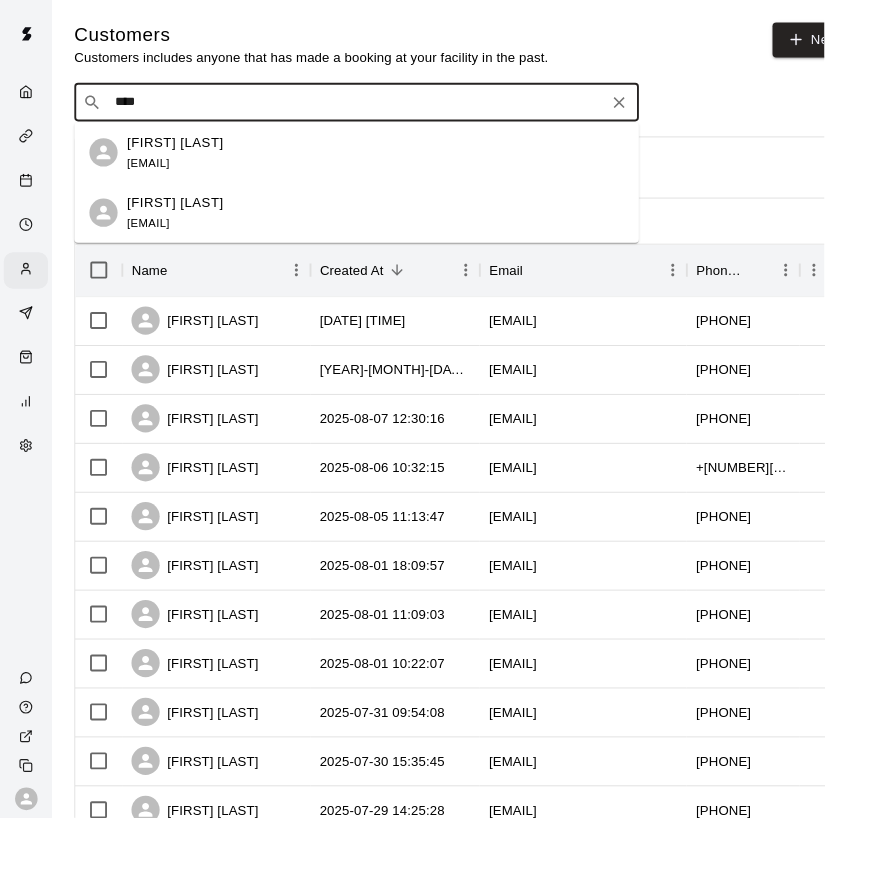 click on "[EMAIL]" at bounding box center (157, 173) 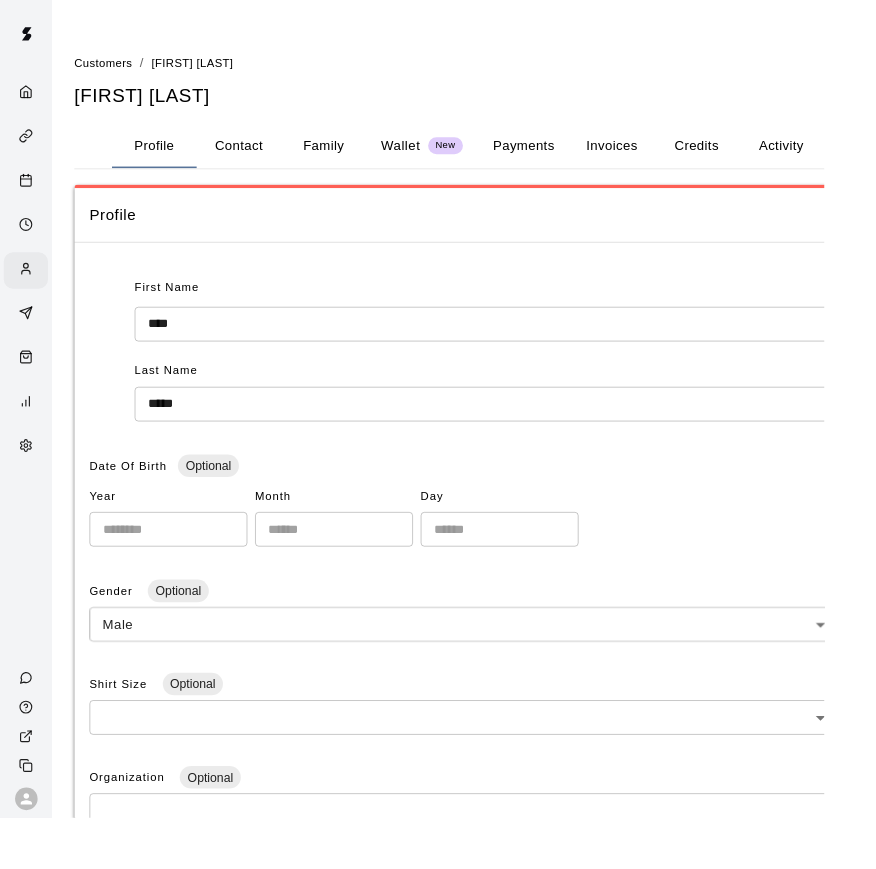 click on "Family" at bounding box center [344, 155] 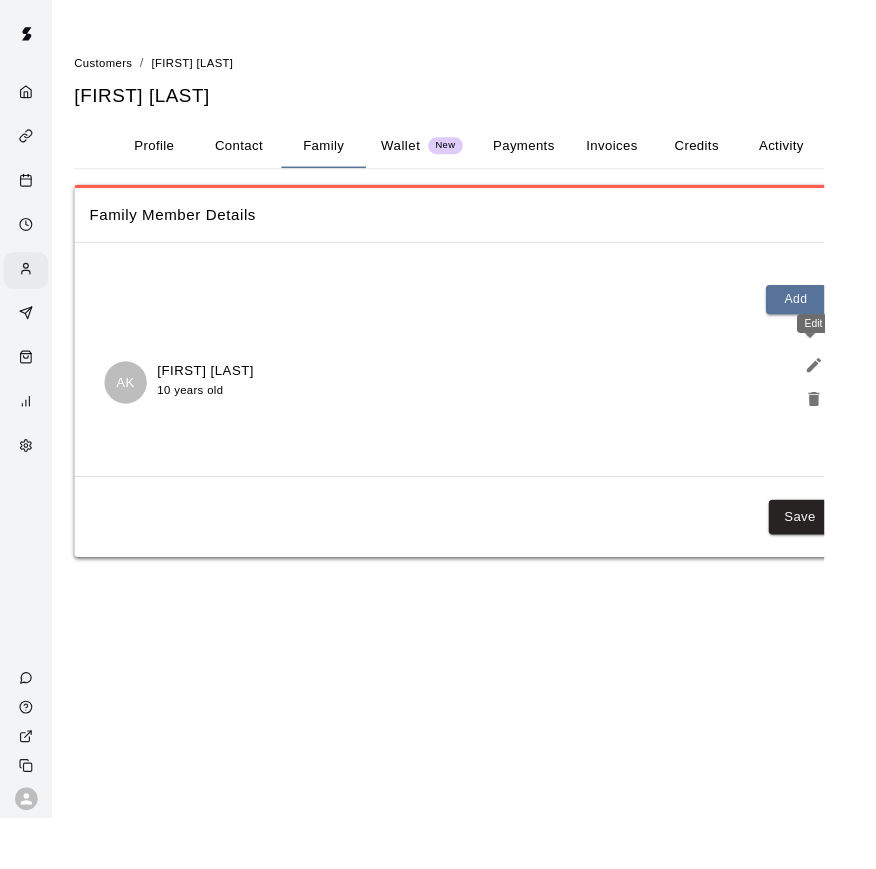click 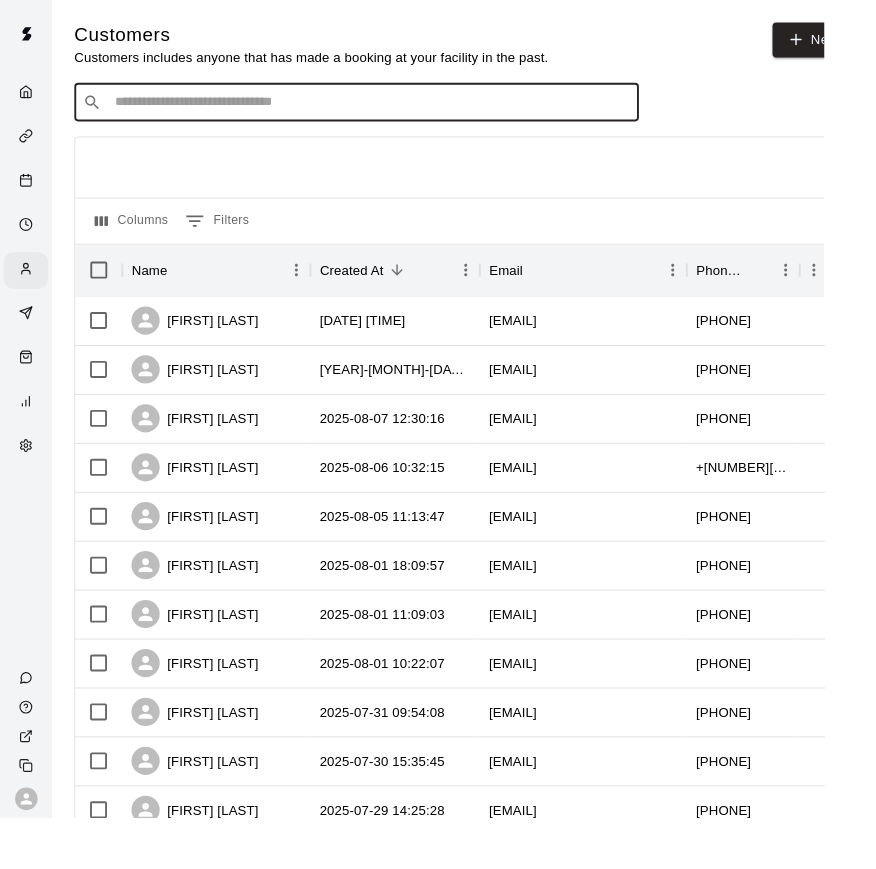click at bounding box center [393, 109] 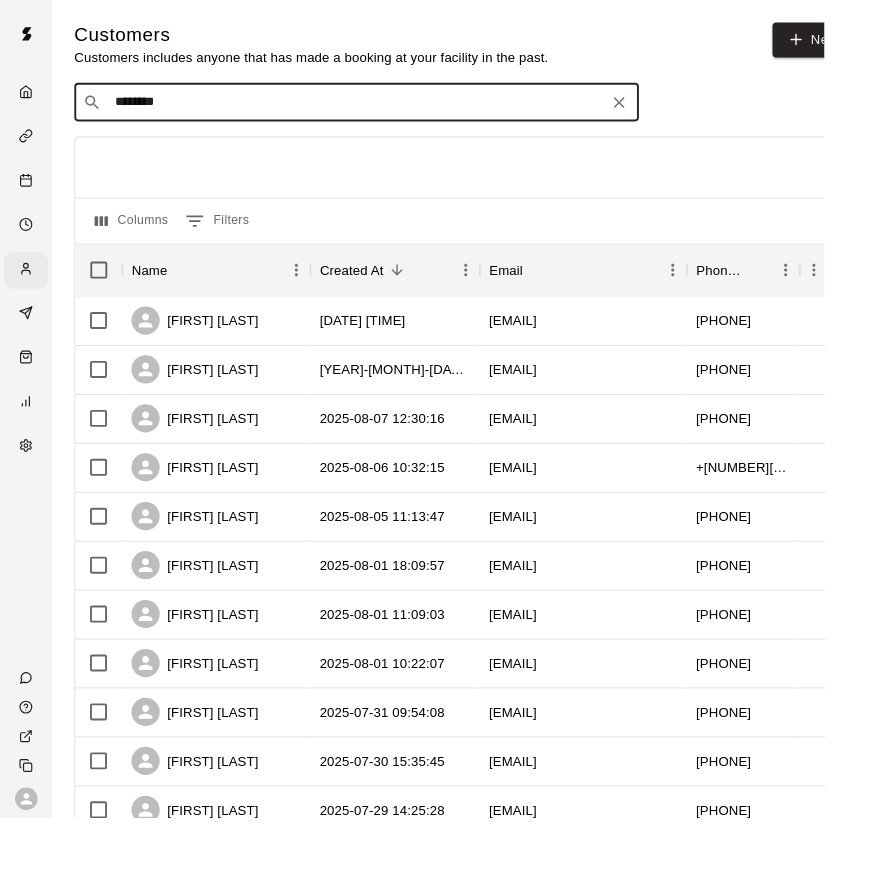 drag, startPoint x: 913, startPoint y: 318, endPoint x: 313, endPoint y: 113, distance: 634.05444 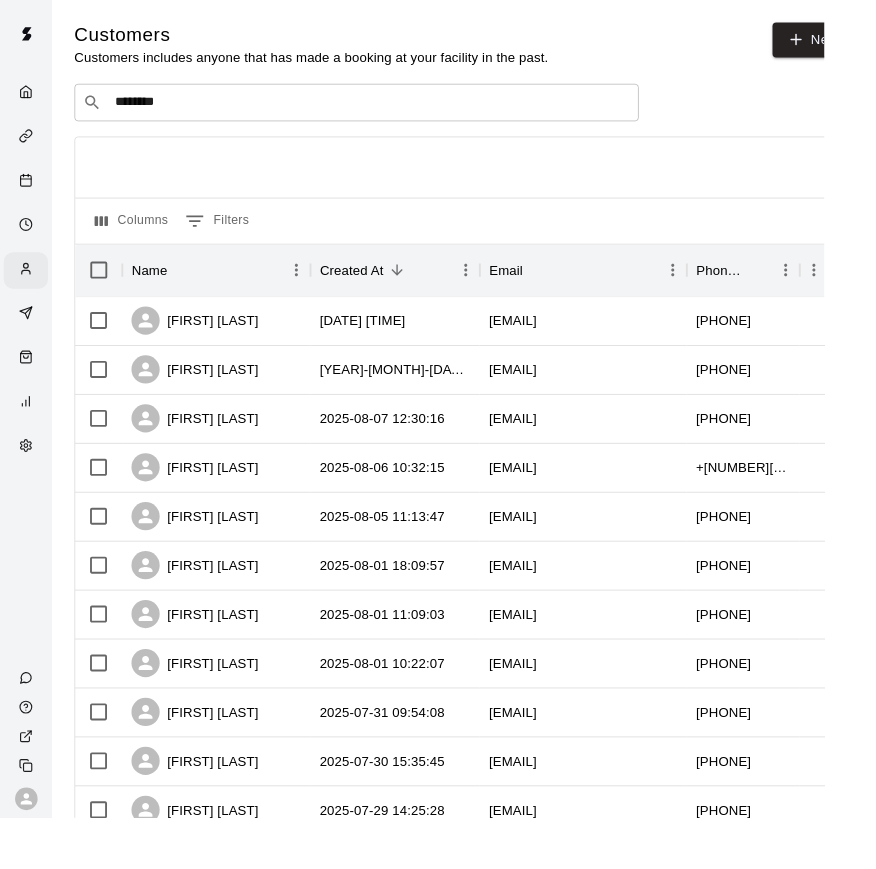 click on "********" at bounding box center [378, 109] 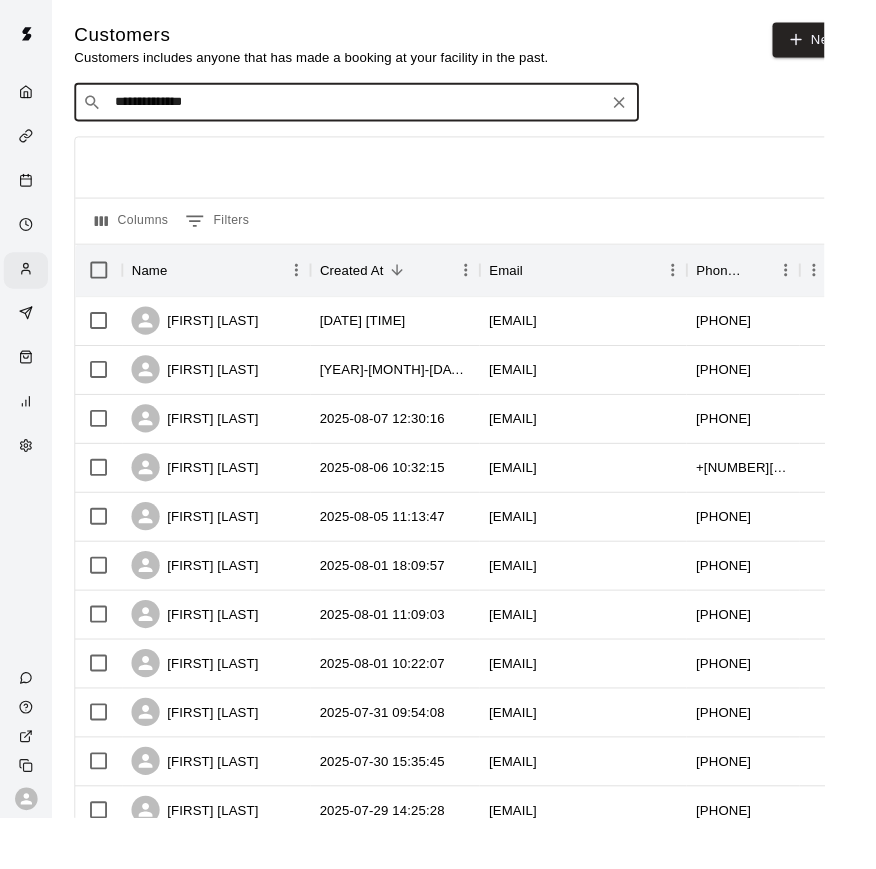 type on "**********" 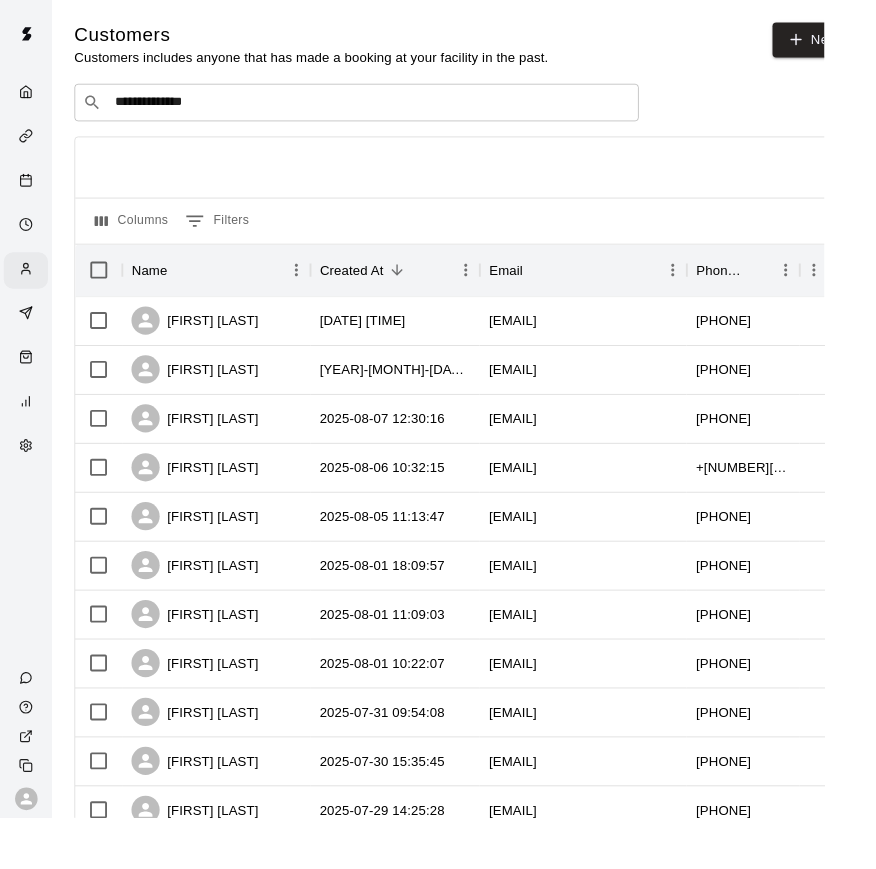 click on "**********" at bounding box center (378, 109) 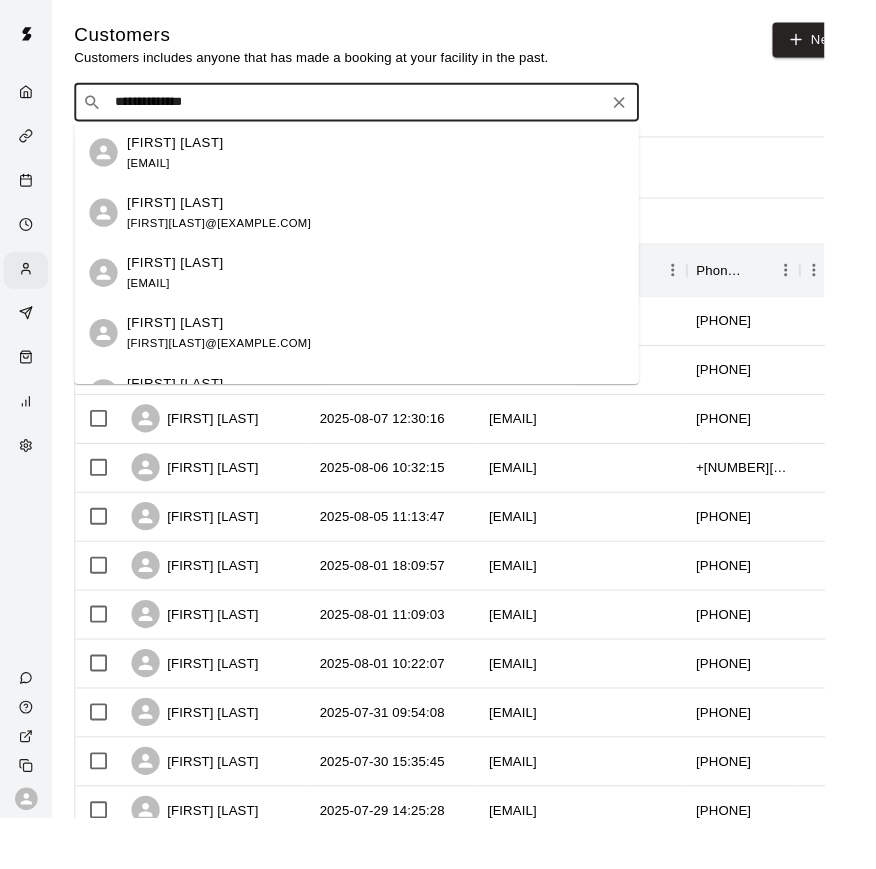 click on "[FIRST] [LAST] [EMAIL]" at bounding box center [399, 162] 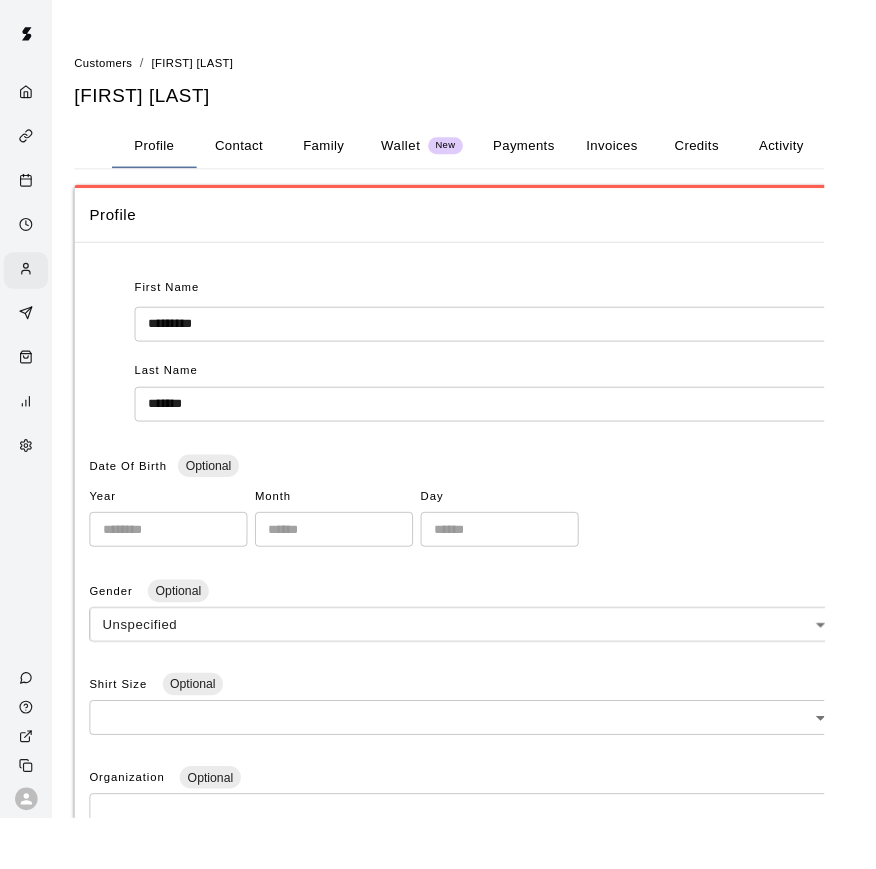 click on "Family" at bounding box center [344, 155] 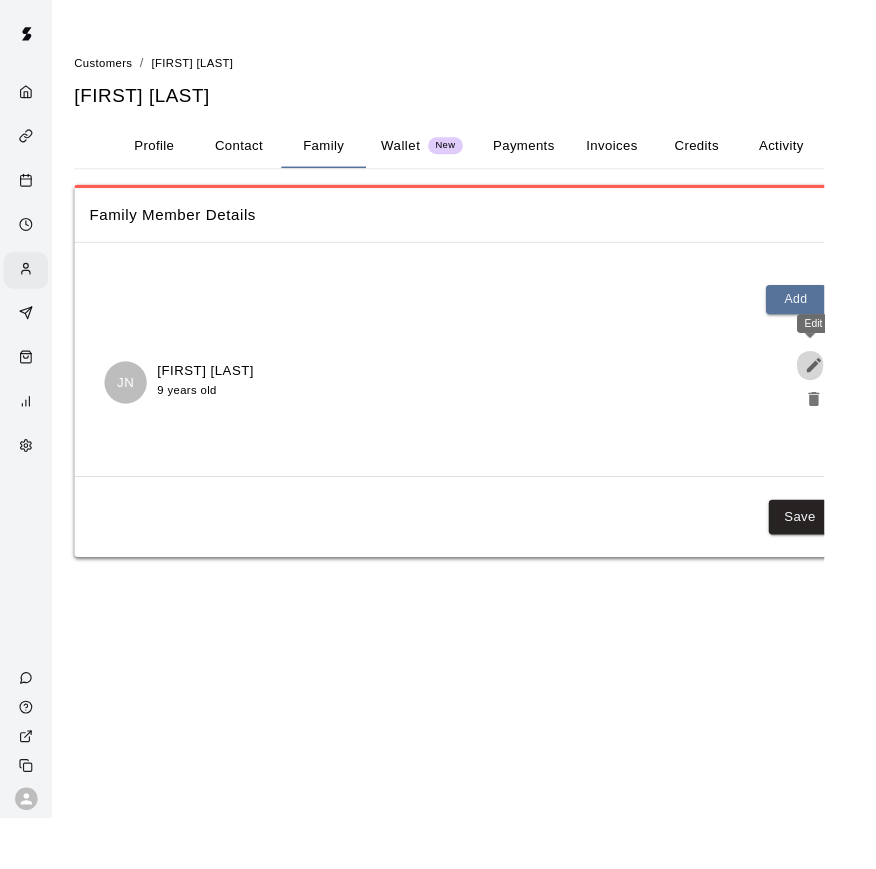 click 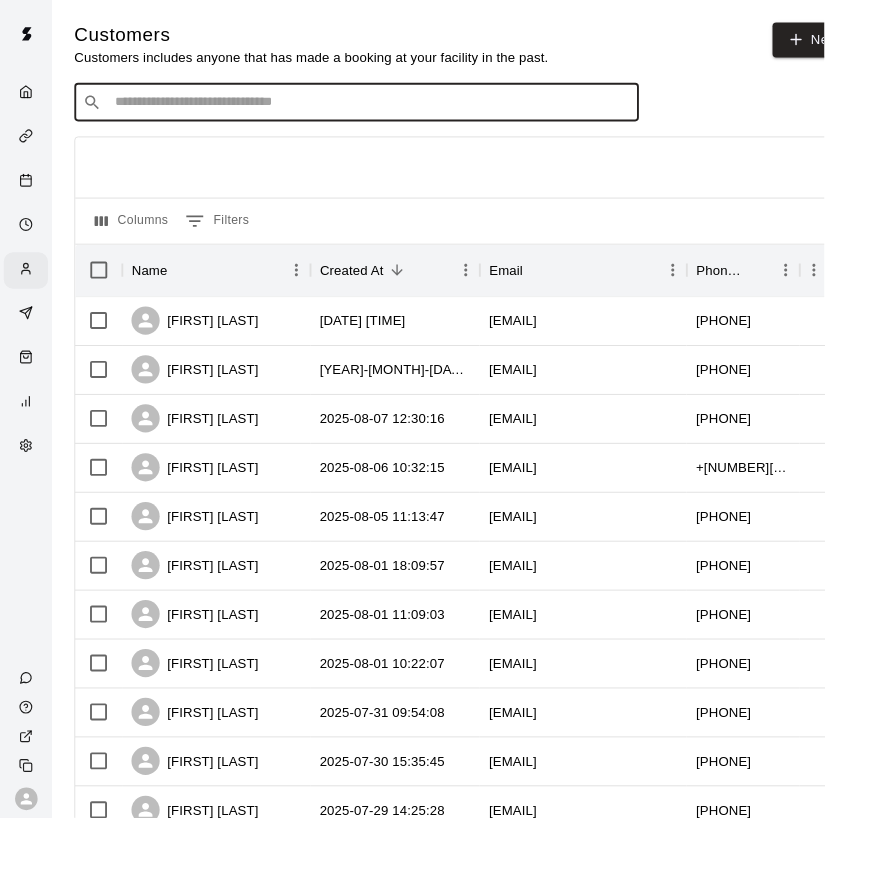 click at bounding box center [393, 109] 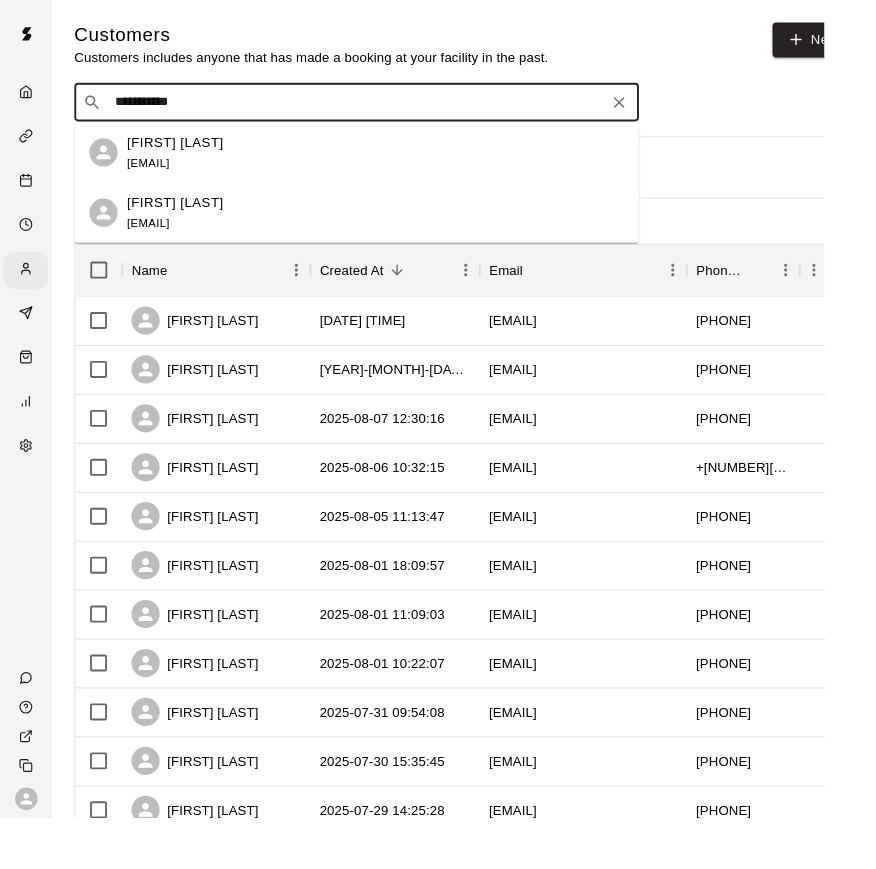 type on "**********" 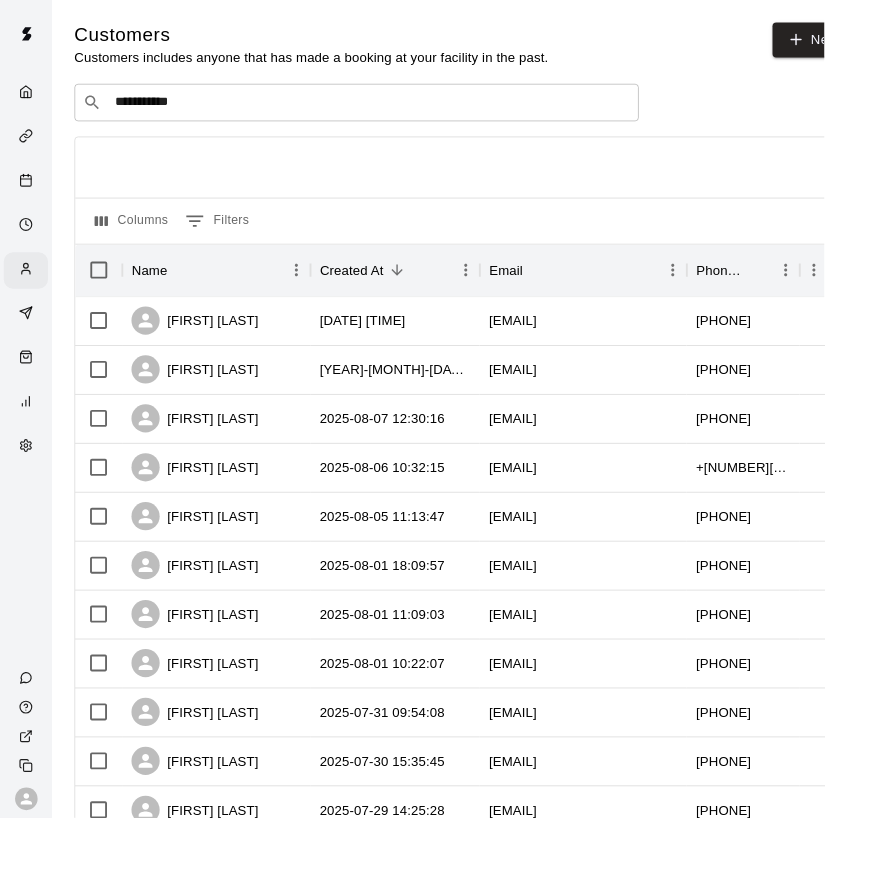 click on "**********" at bounding box center (378, 109) 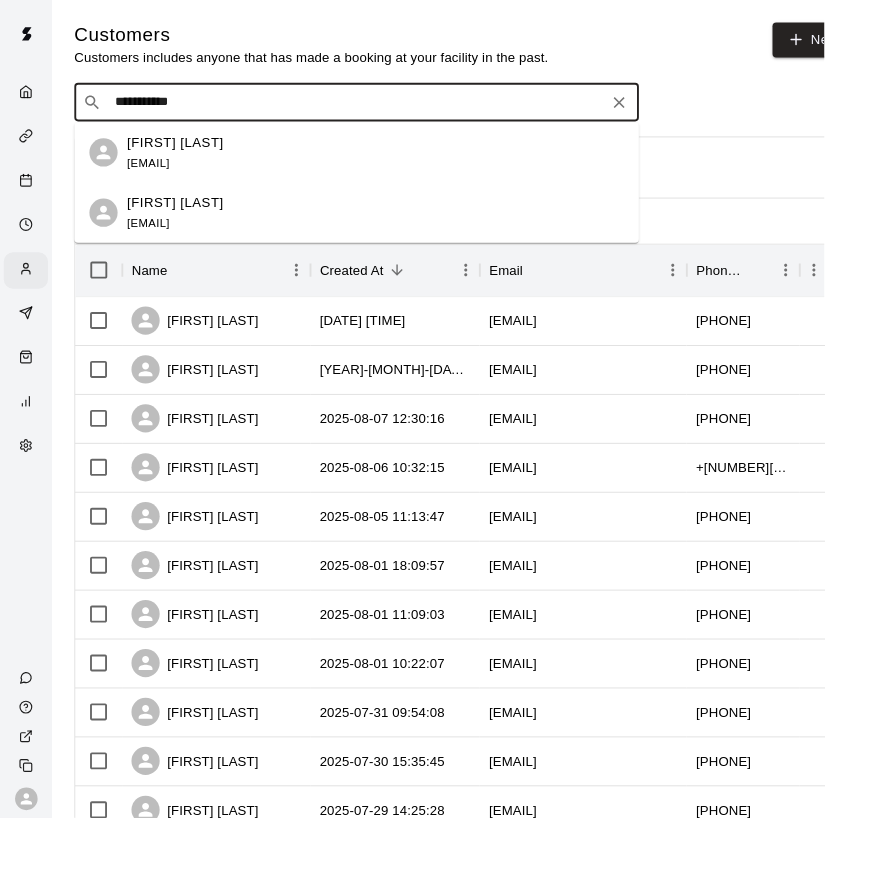 click on "[FIRST] [LAST] [EMAIL]" at bounding box center [186, 162] 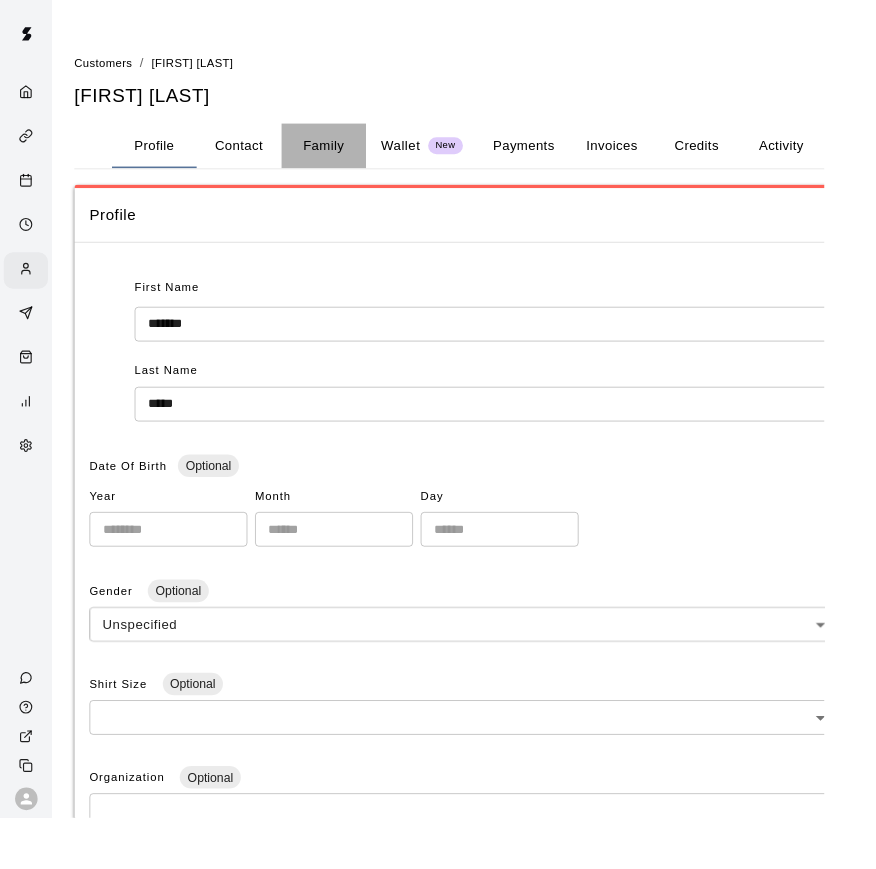 click on "Family" at bounding box center (344, 155) 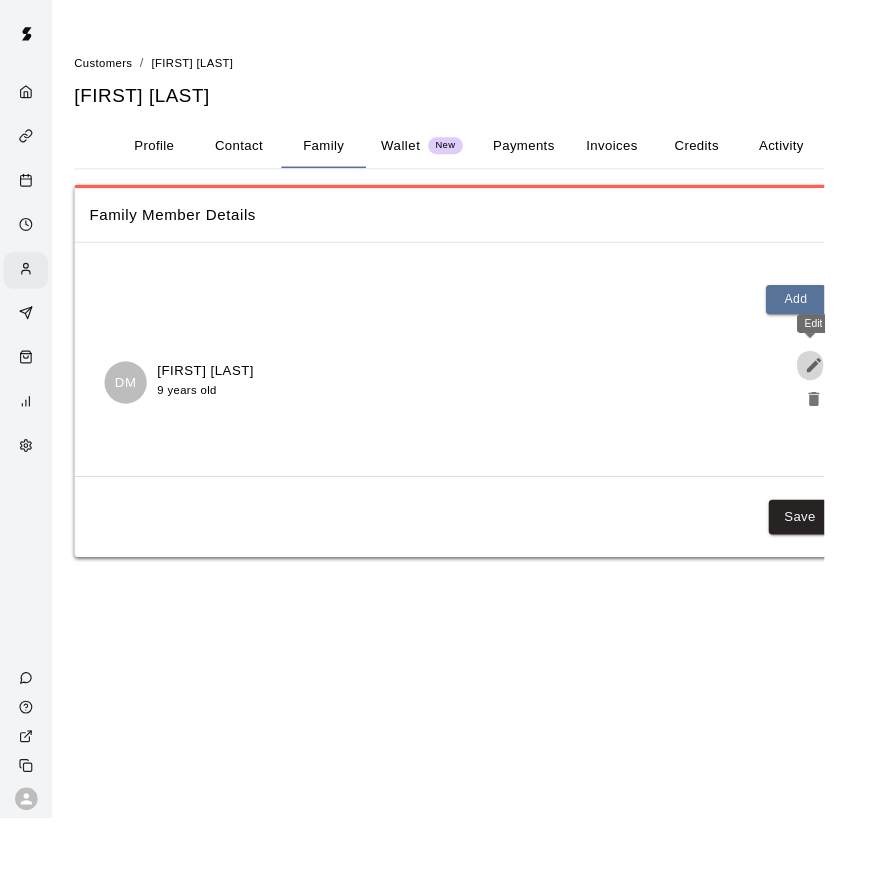 click 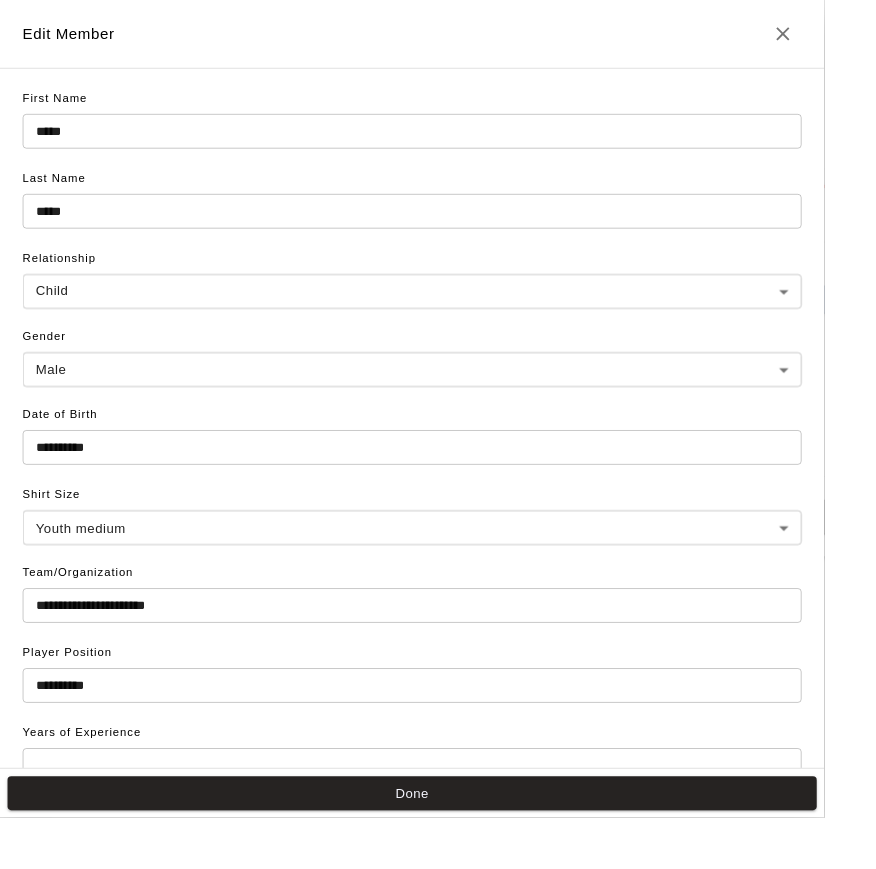 drag, startPoint x: 929, startPoint y: 421, endPoint x: 538, endPoint y: 29, distance: 553.66504 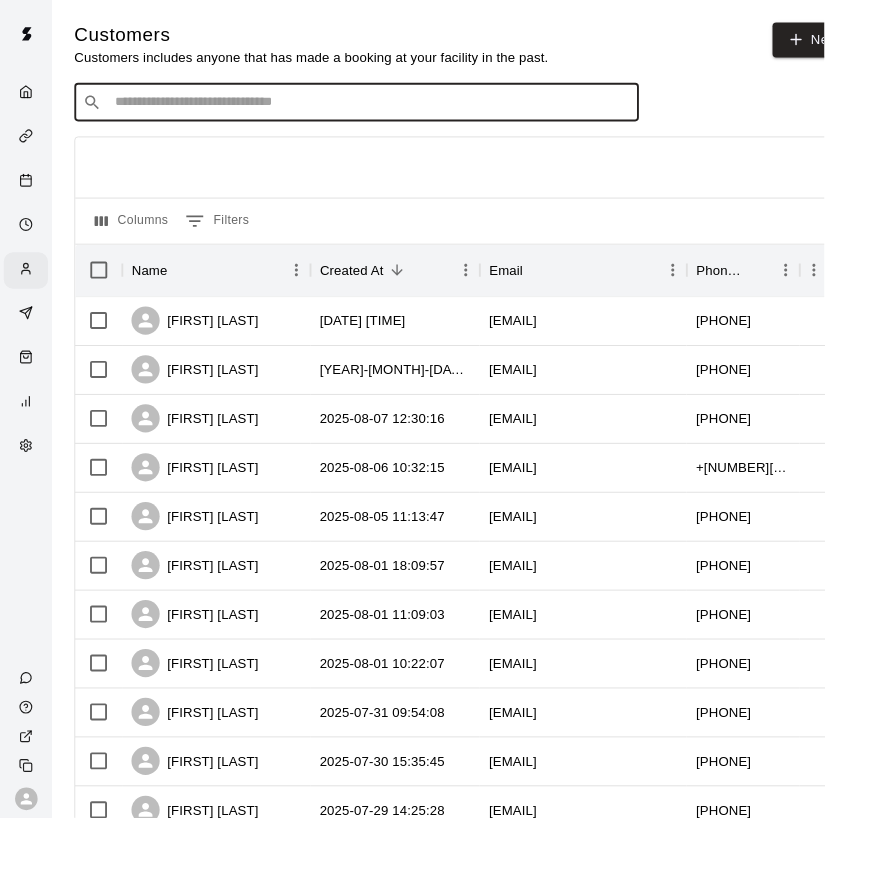 click at bounding box center [393, 109] 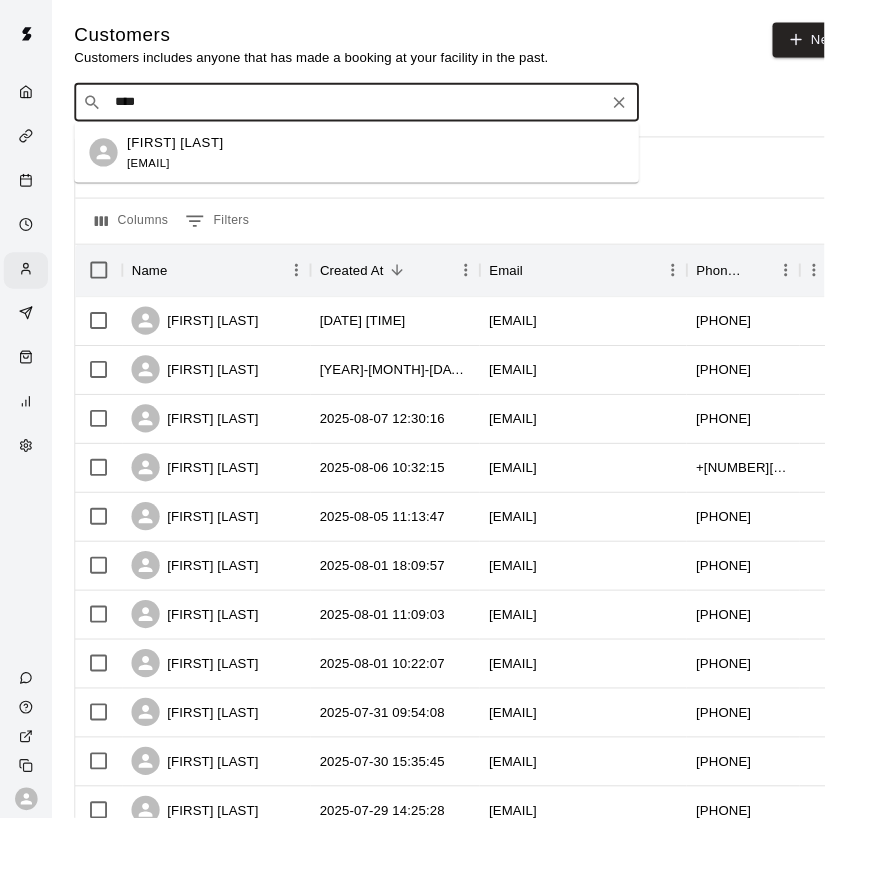 type on "***" 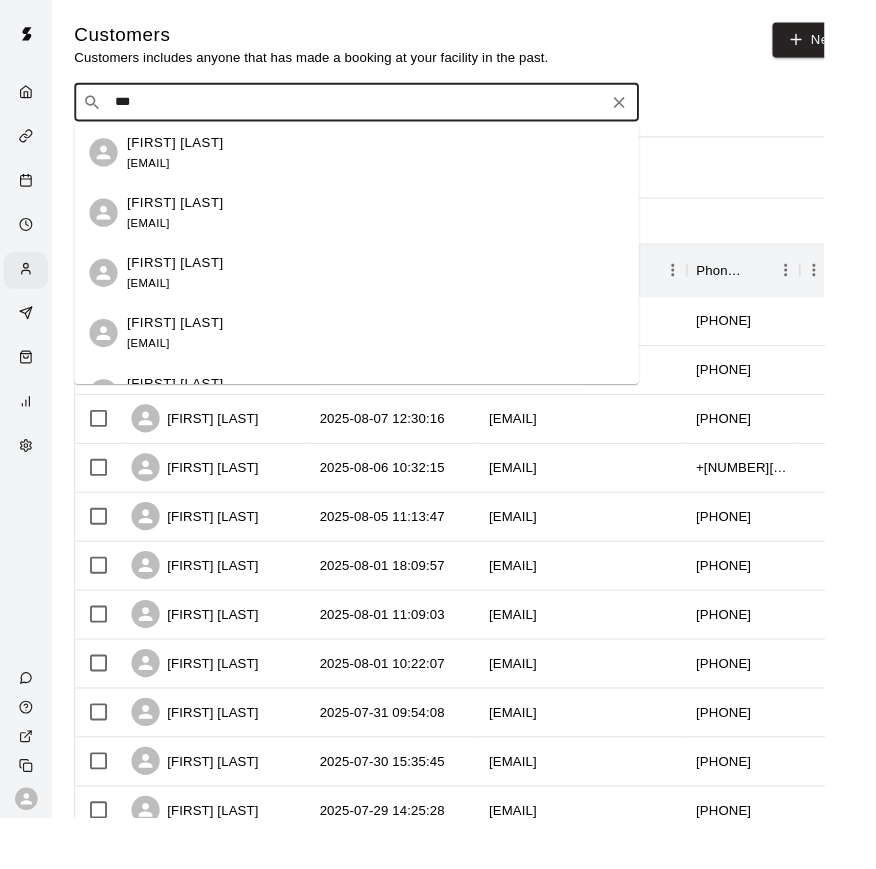 click on "[FIRST] [LAST]" at bounding box center (186, 151) 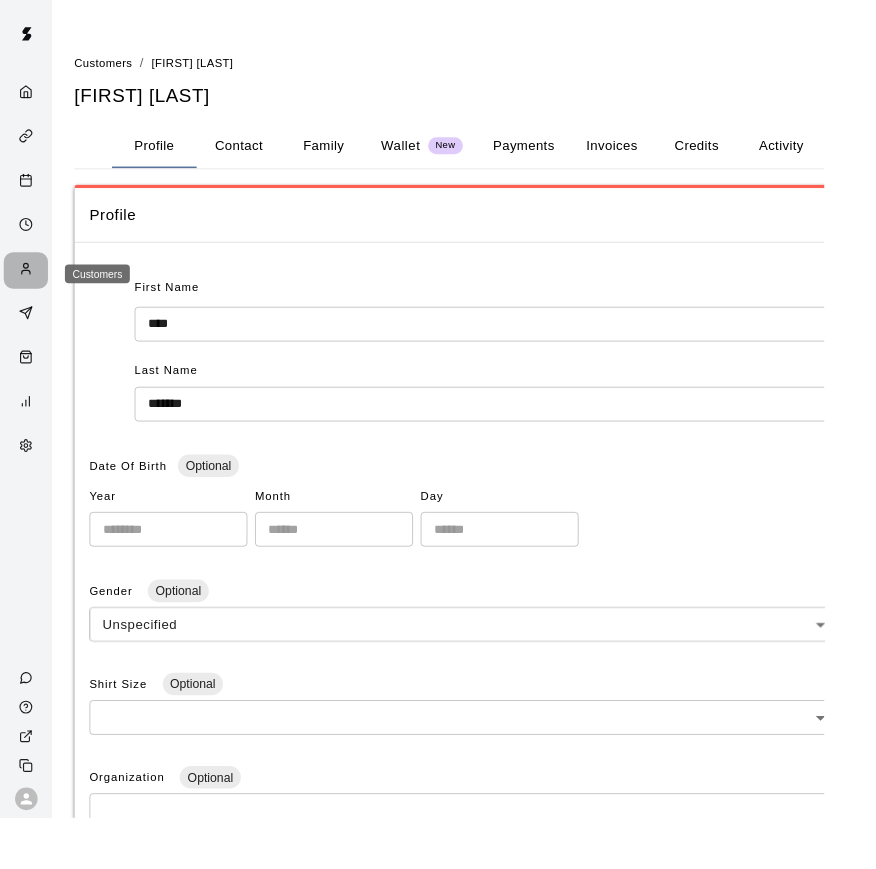 click at bounding box center (27, 287) 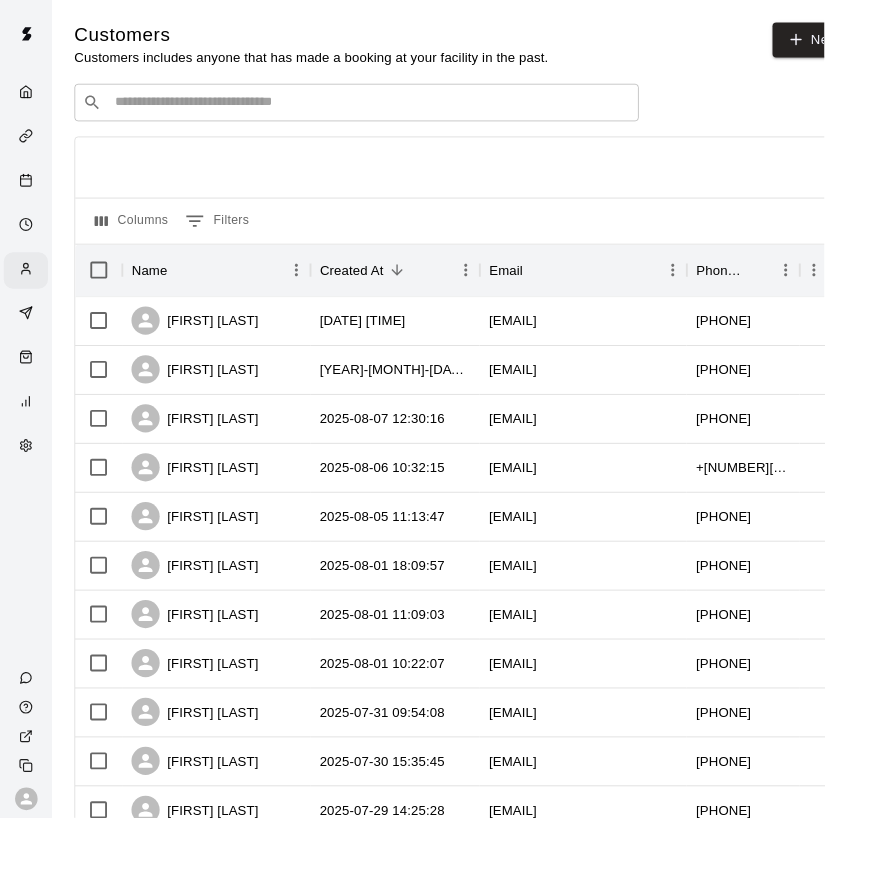 click at bounding box center [393, 109] 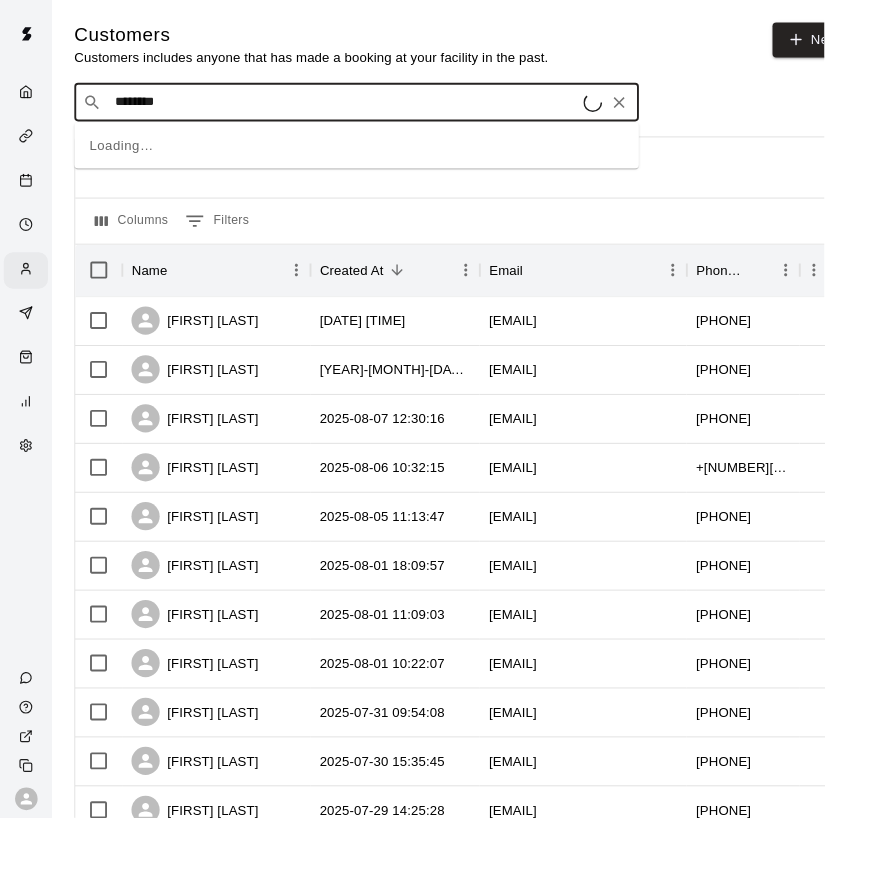 type on "*********" 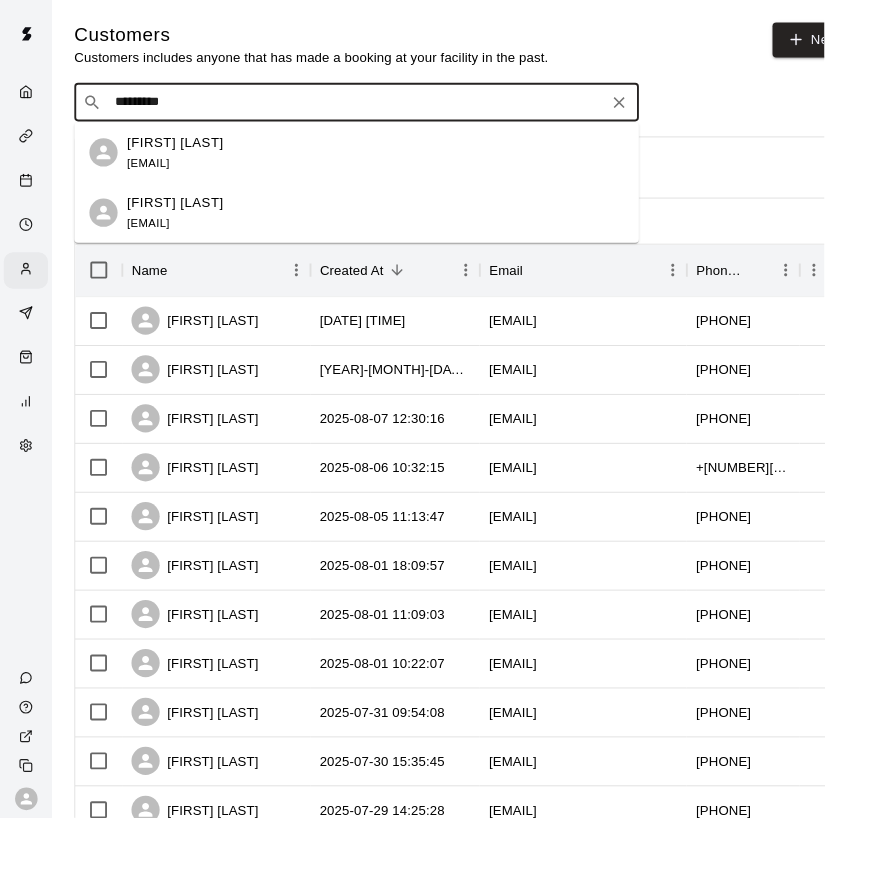 click on "[FIRST] [LAST]" at bounding box center [186, 151] 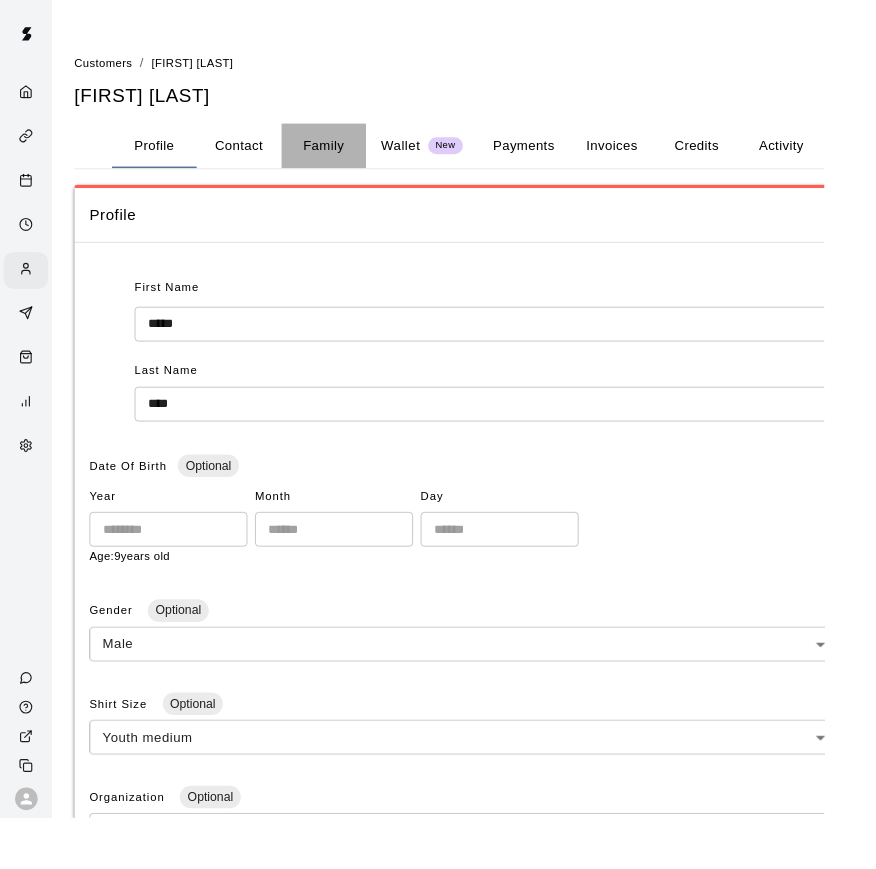 click on "Family" at bounding box center (344, 155) 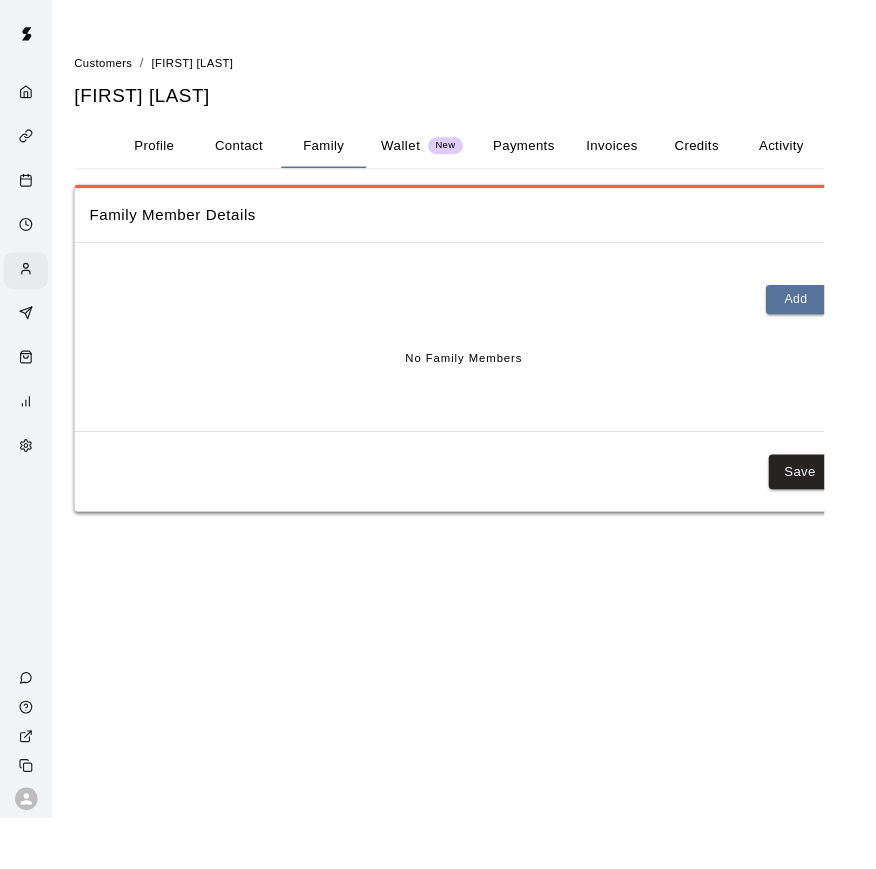 click on "Contact" at bounding box center [254, 155] 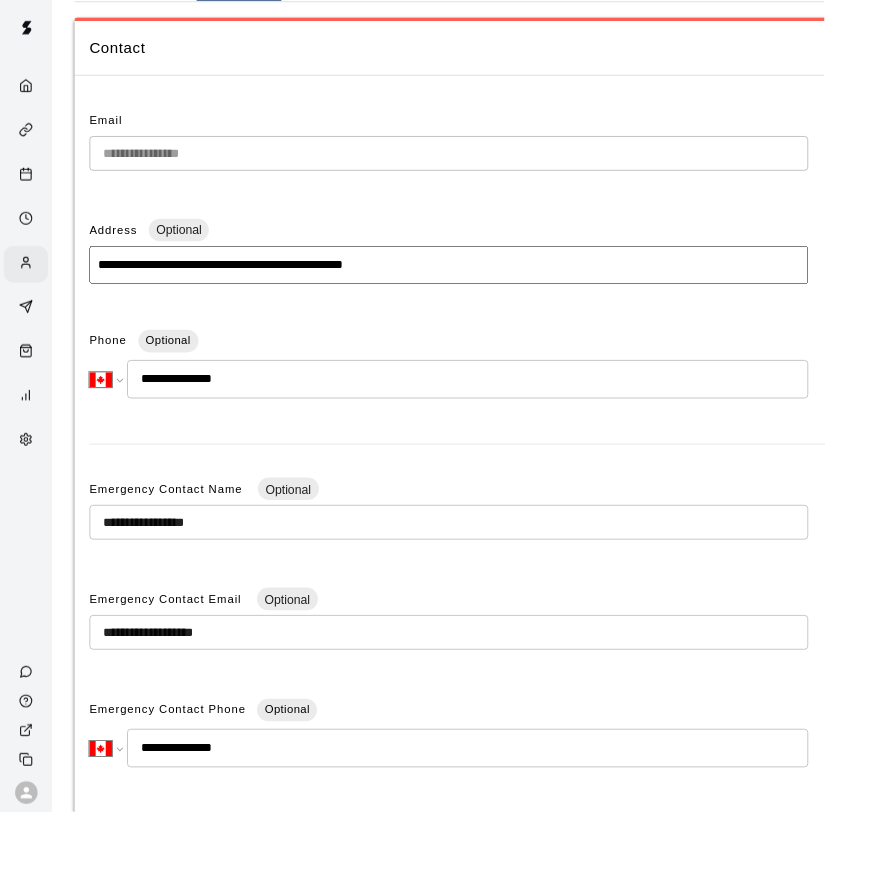scroll, scrollTop: 0, scrollLeft: 0, axis: both 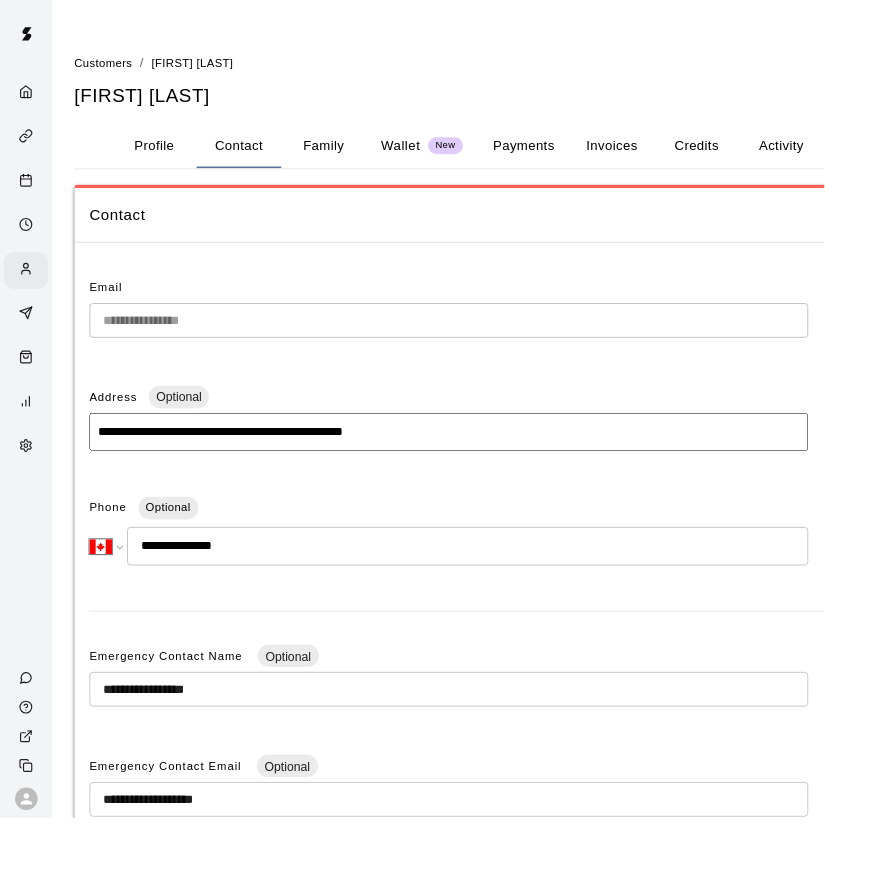click on "Profile" at bounding box center [164, 155] 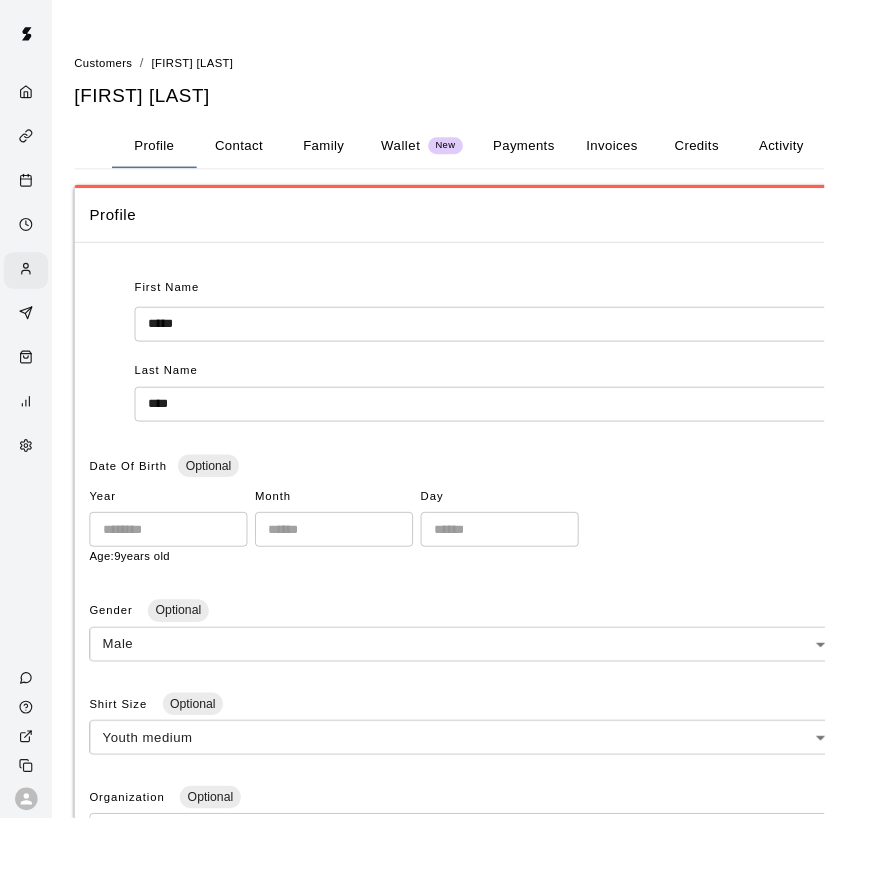 drag, startPoint x: 910, startPoint y: 583, endPoint x: 348, endPoint y: 53, distance: 772.49207 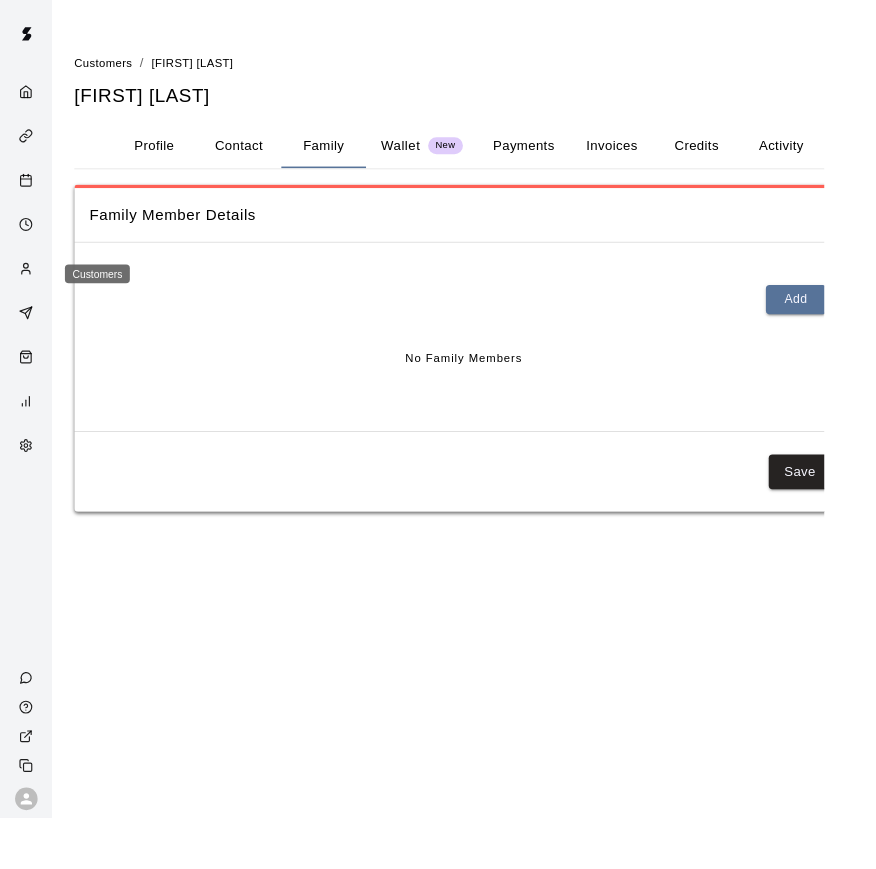 click 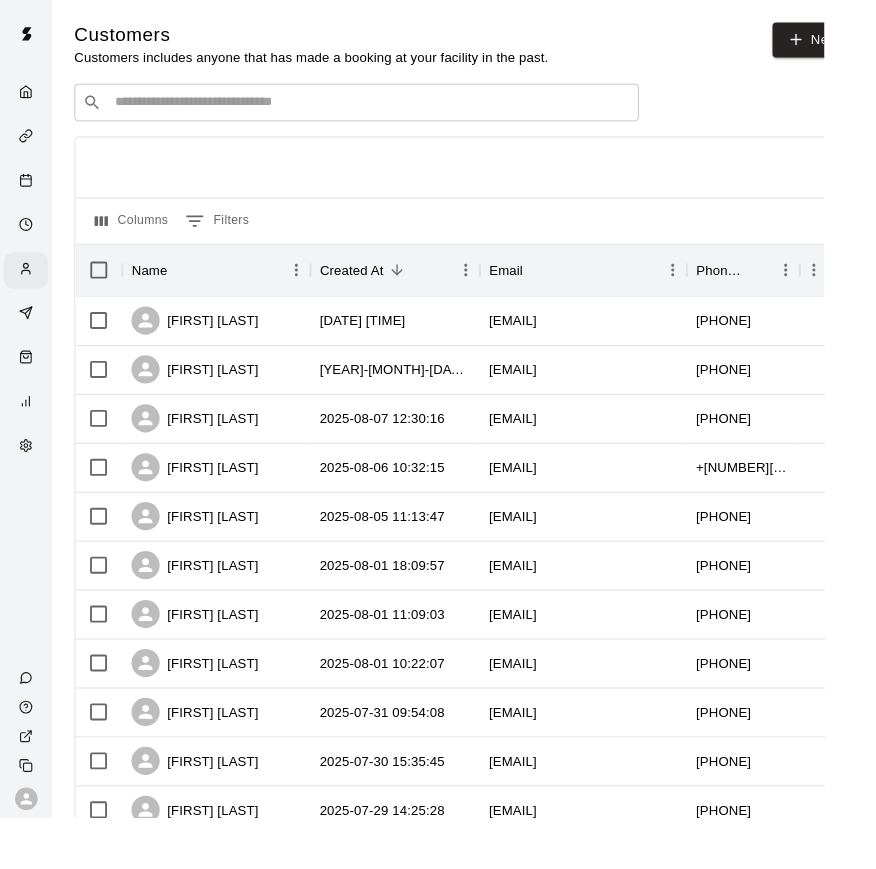 click at bounding box center (393, 109) 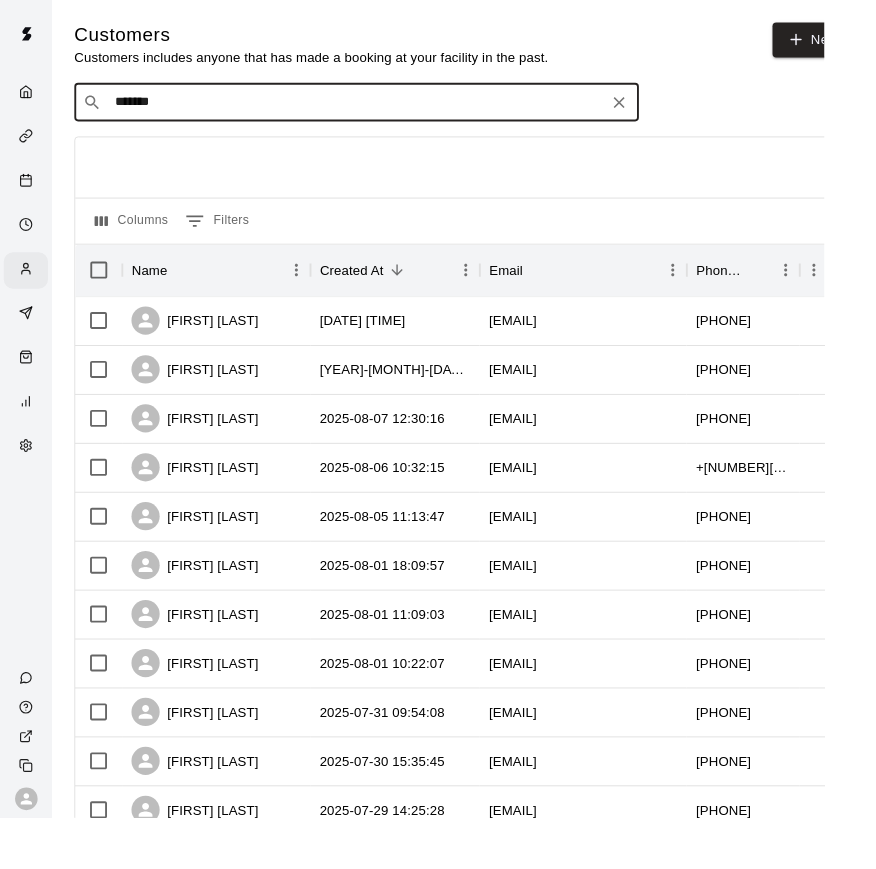 type on "********" 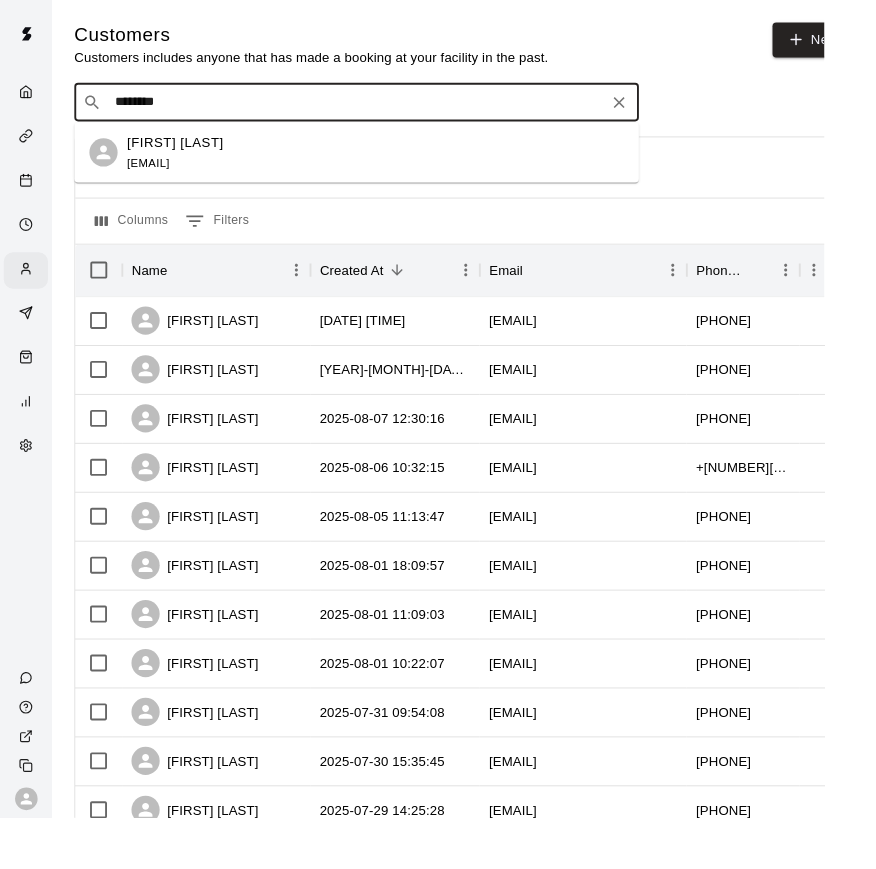 click on "[EMAIL]" at bounding box center [157, 173] 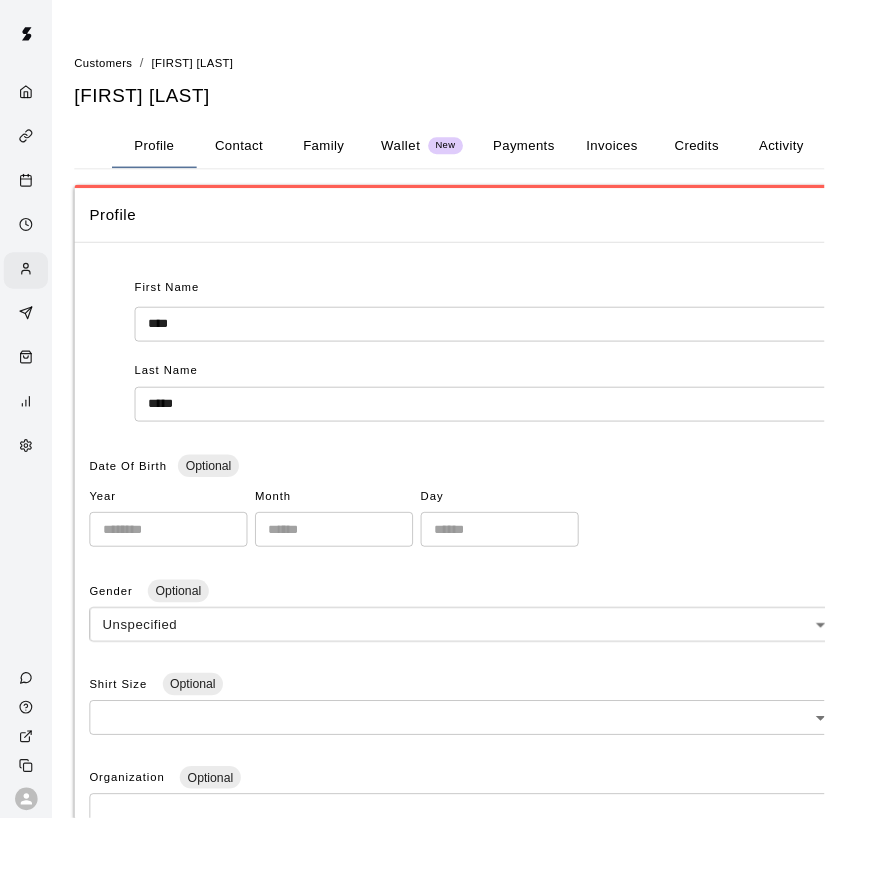 click on "Family" at bounding box center [344, 155] 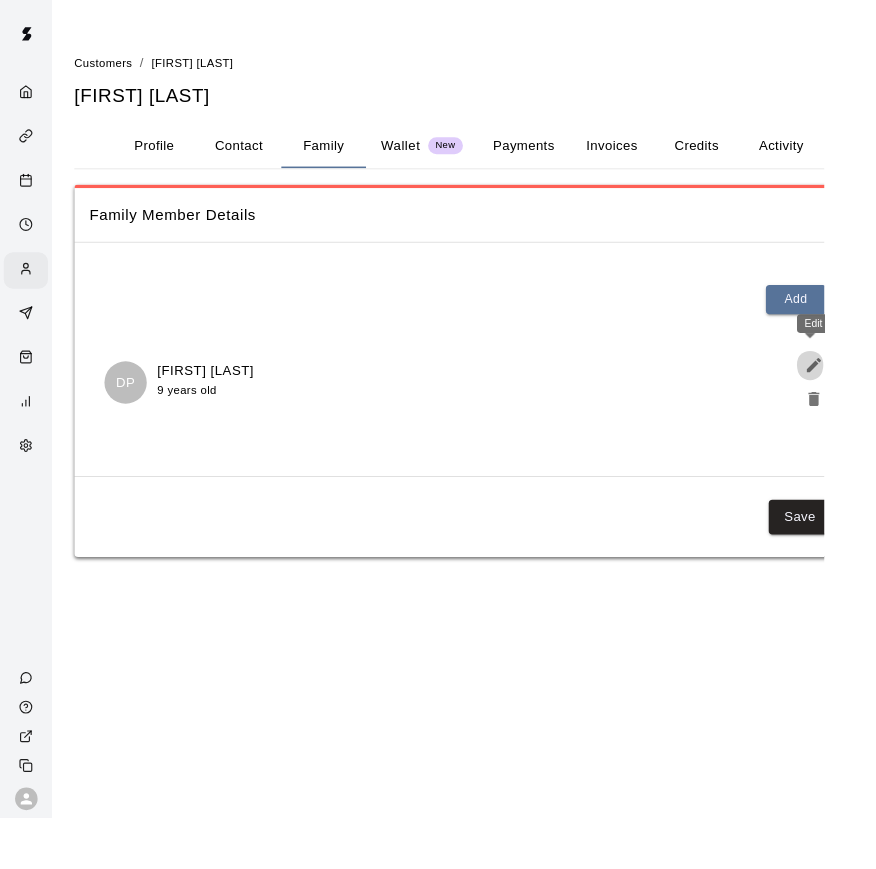 click 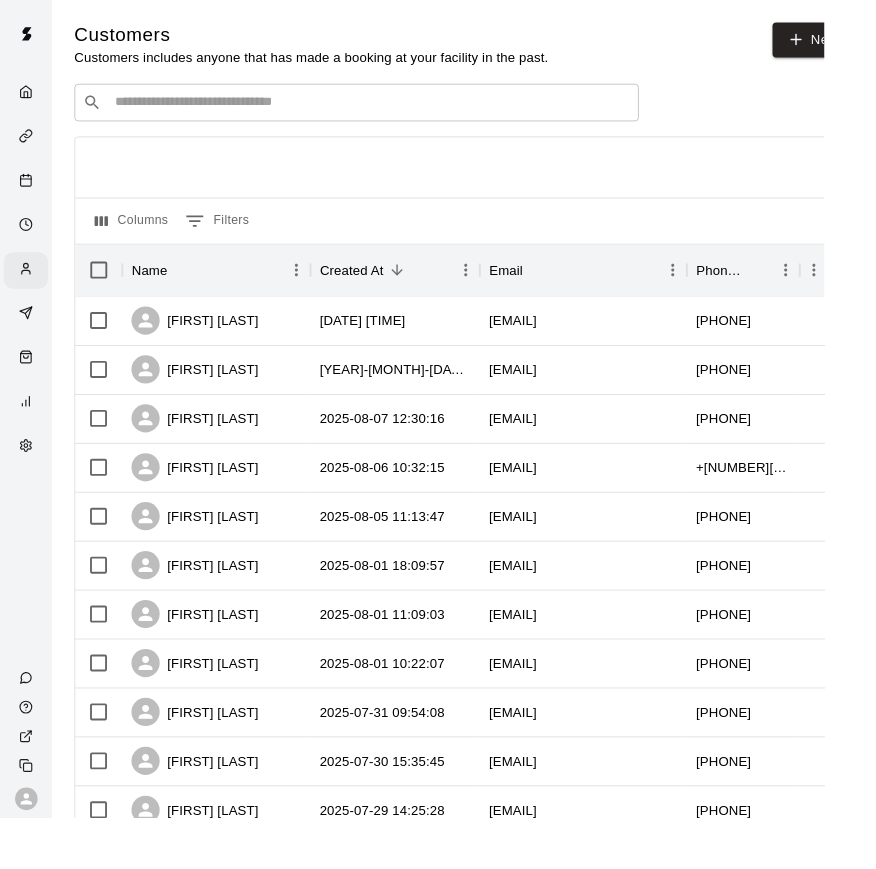 click at bounding box center [393, 109] 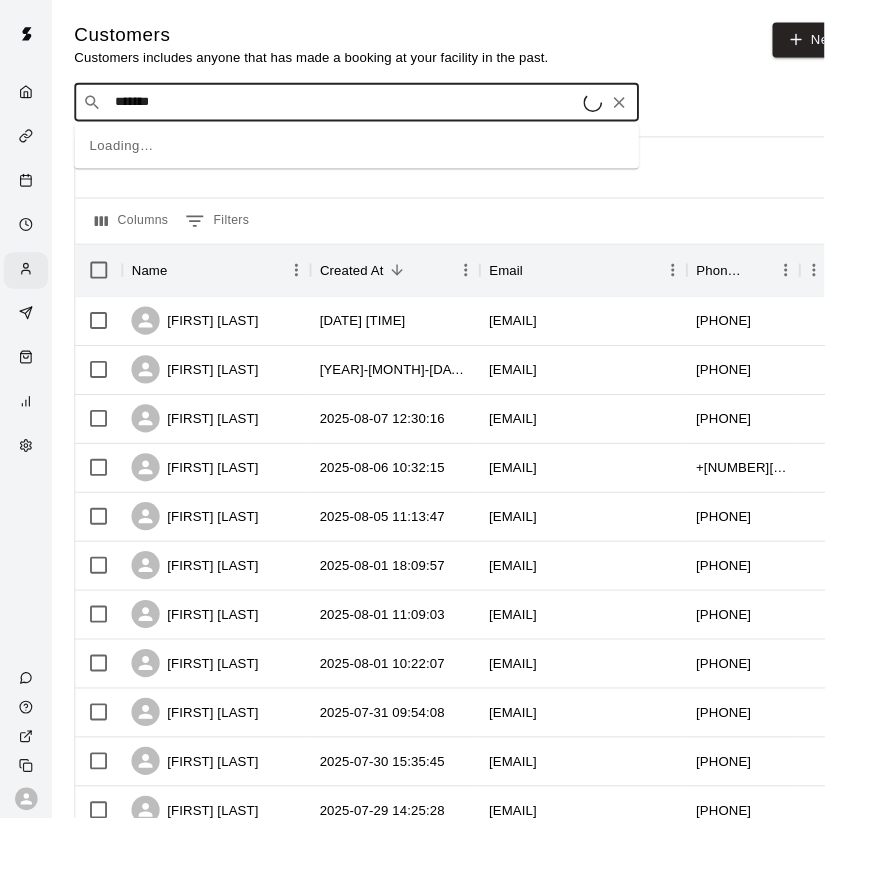 type on "********" 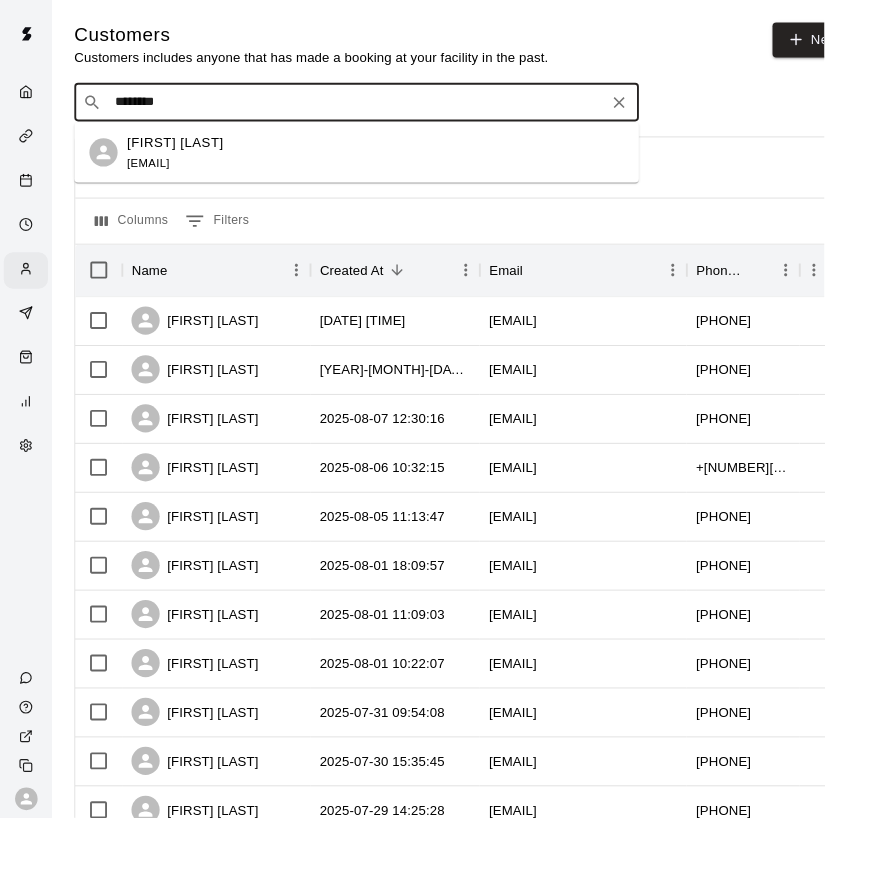 click on "[FIRST] [LAST] [EMAIL]" at bounding box center (186, 162) 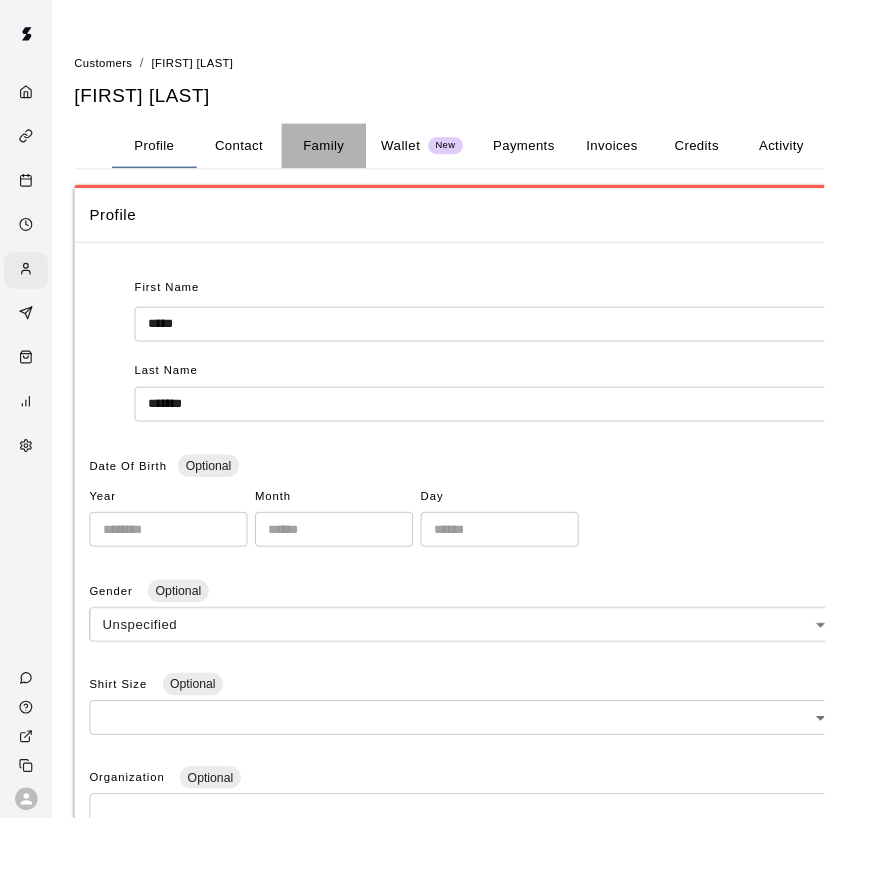 click on "Family" at bounding box center [344, 155] 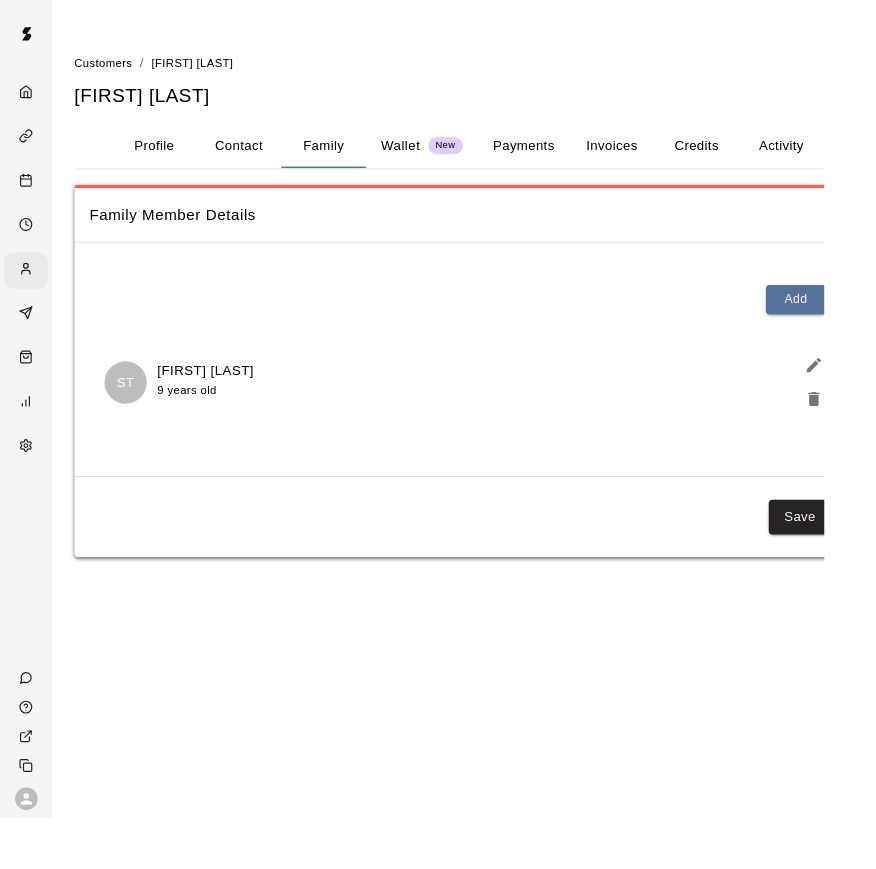 click 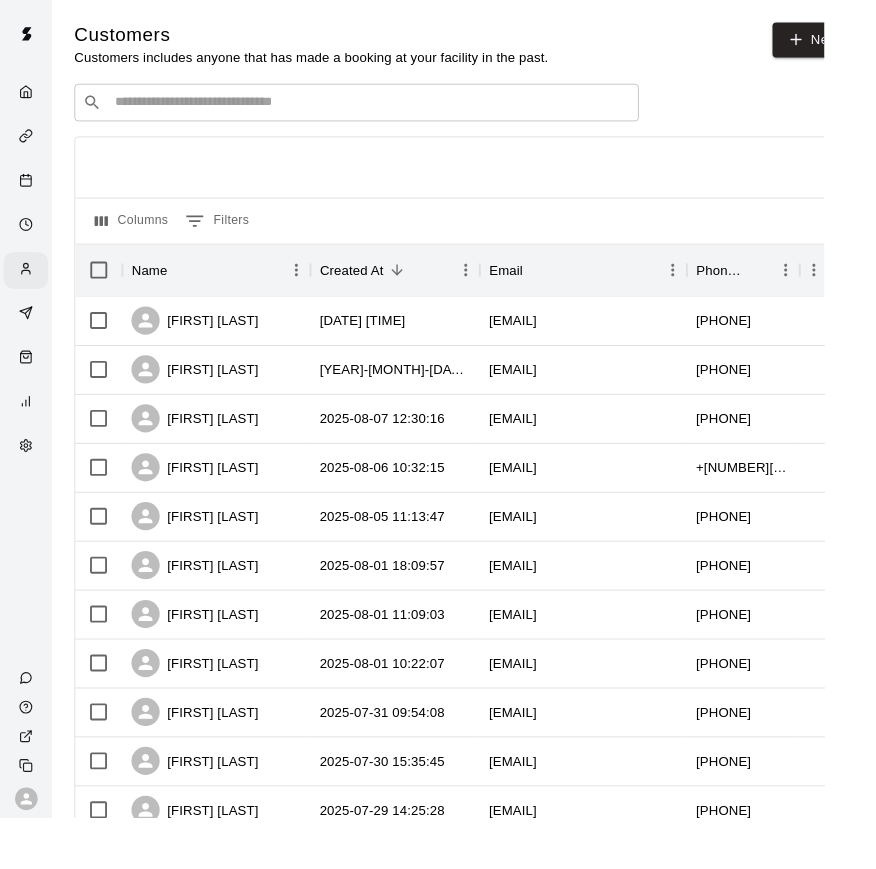 click on "​ ​" at bounding box center (379, 109) 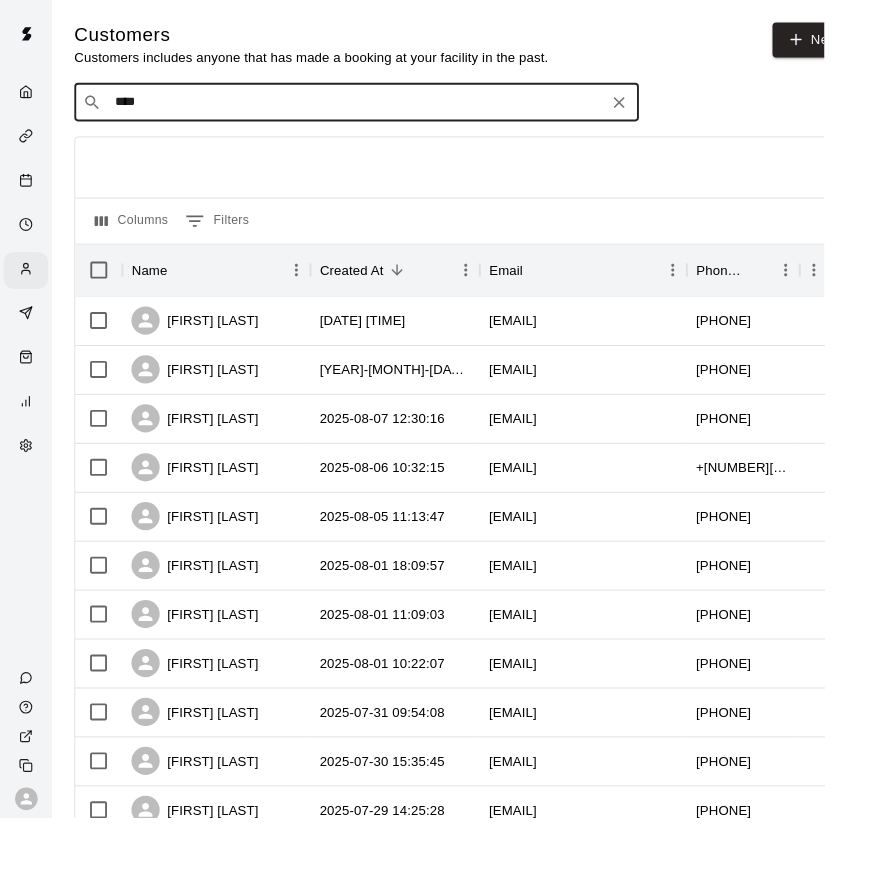 type on "*****" 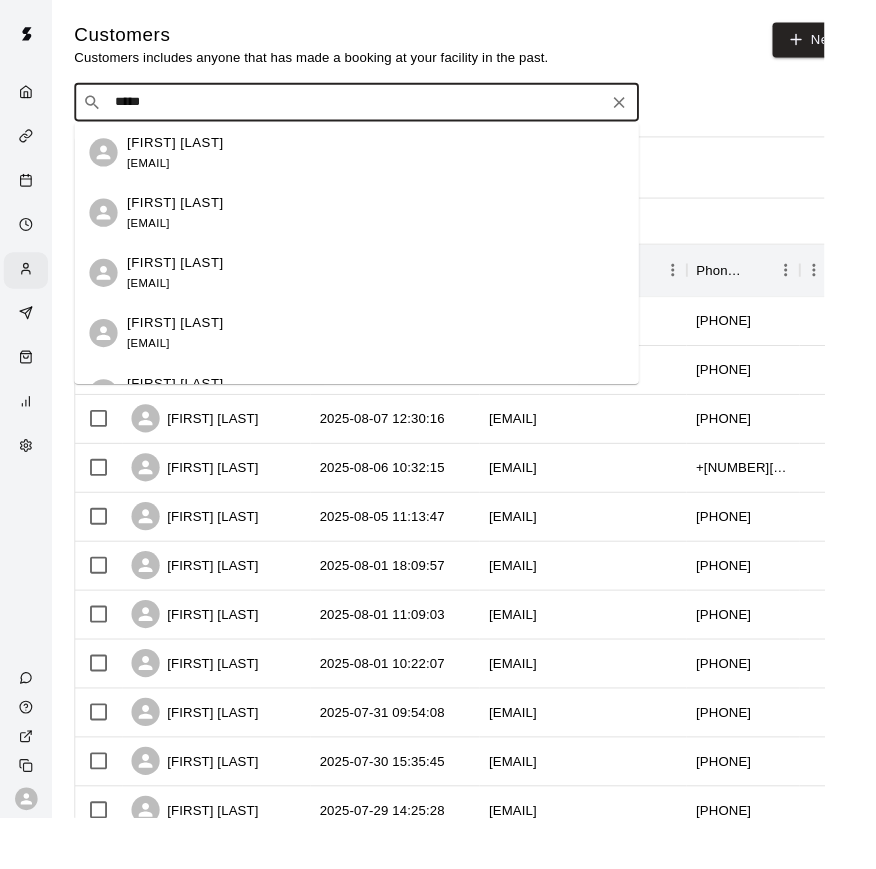 click on "[EMAIL]" at bounding box center [157, 173] 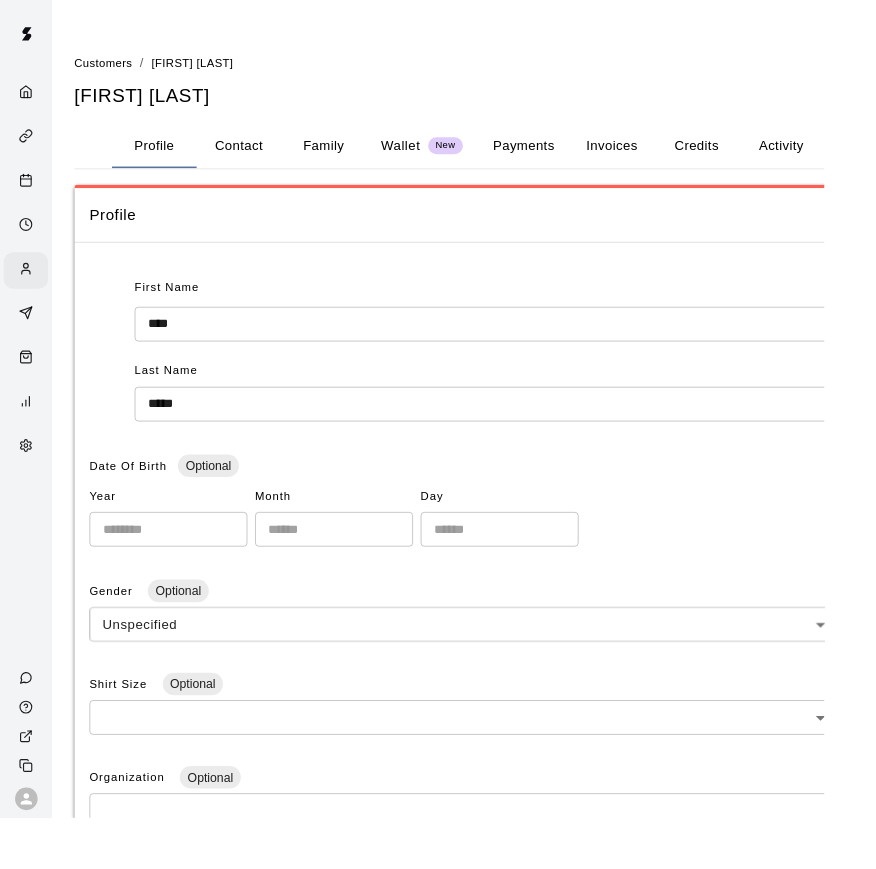 click on "Family" at bounding box center [344, 155] 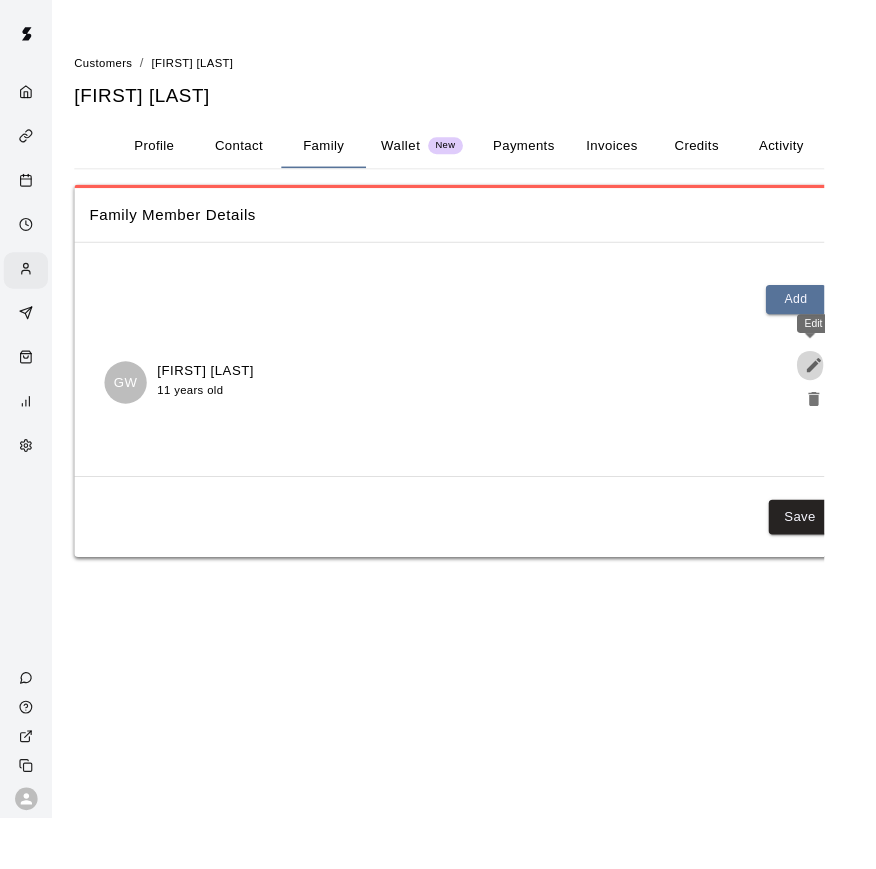 click 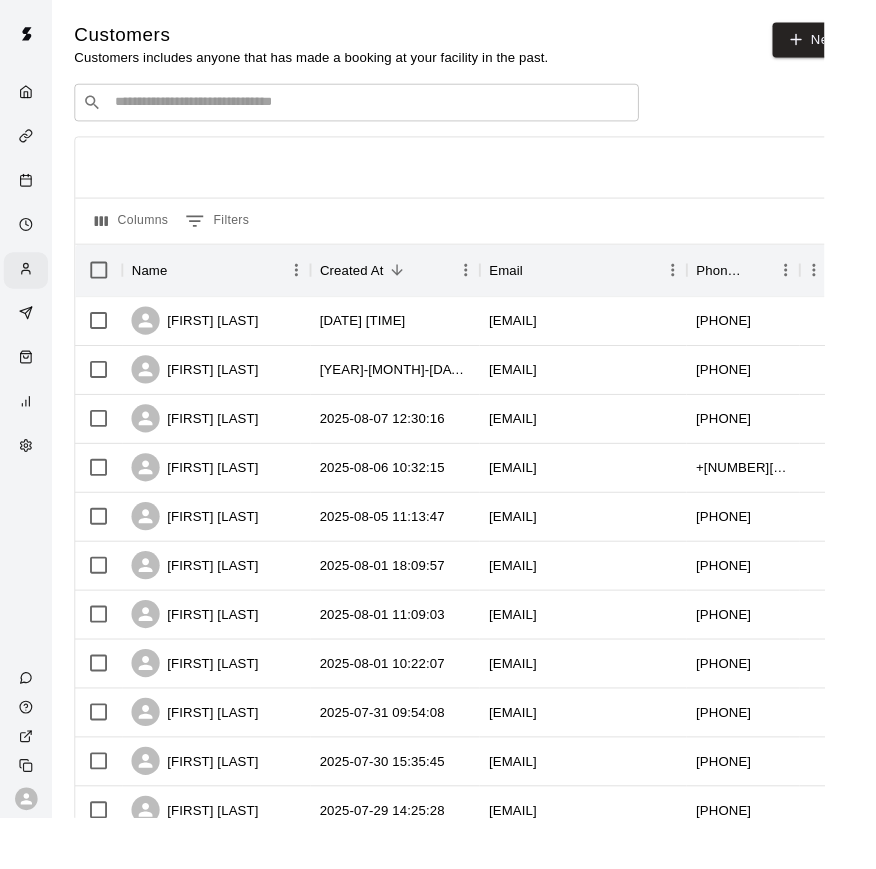 click at bounding box center (393, 109) 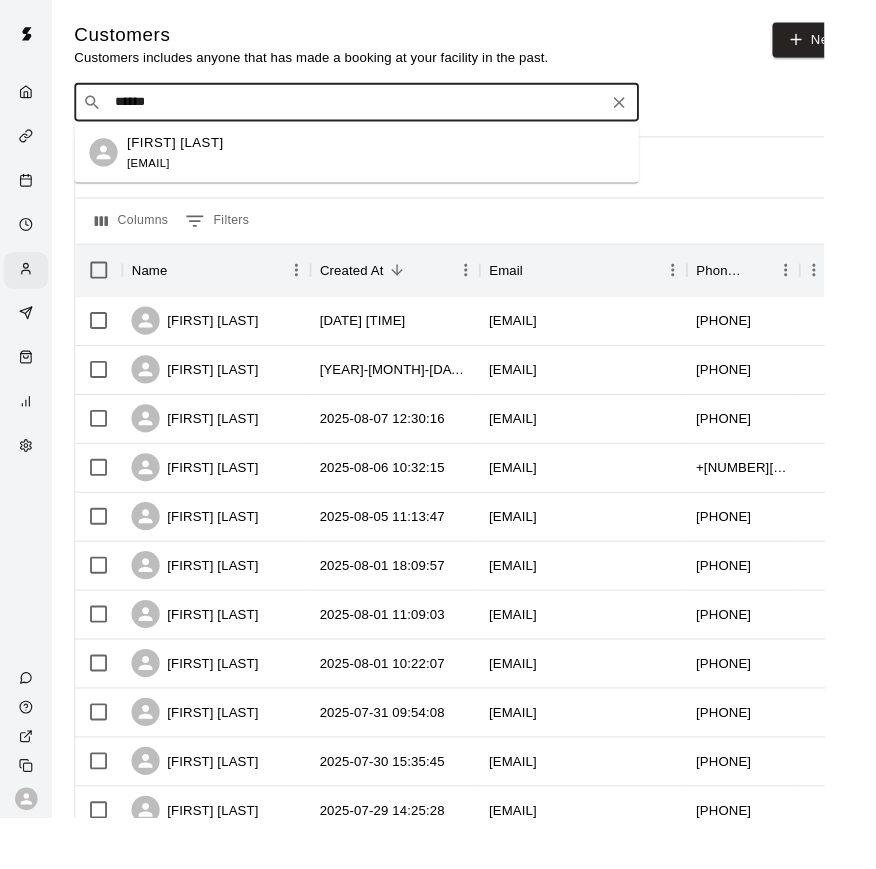 type on "******" 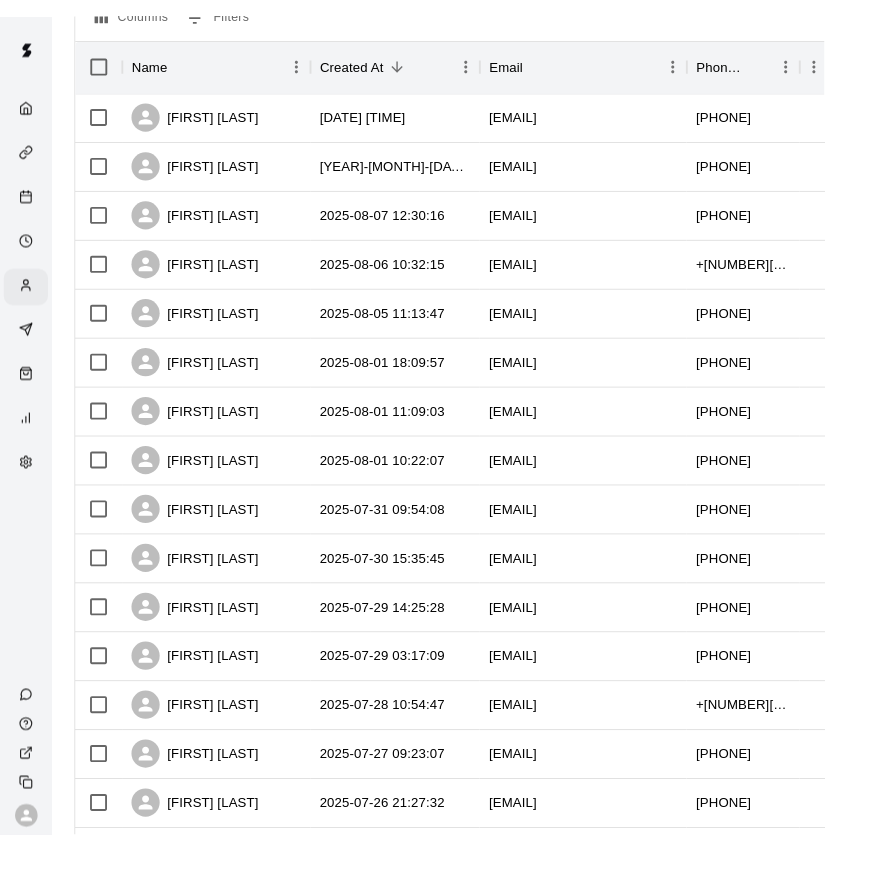 scroll, scrollTop: 0, scrollLeft: 0, axis: both 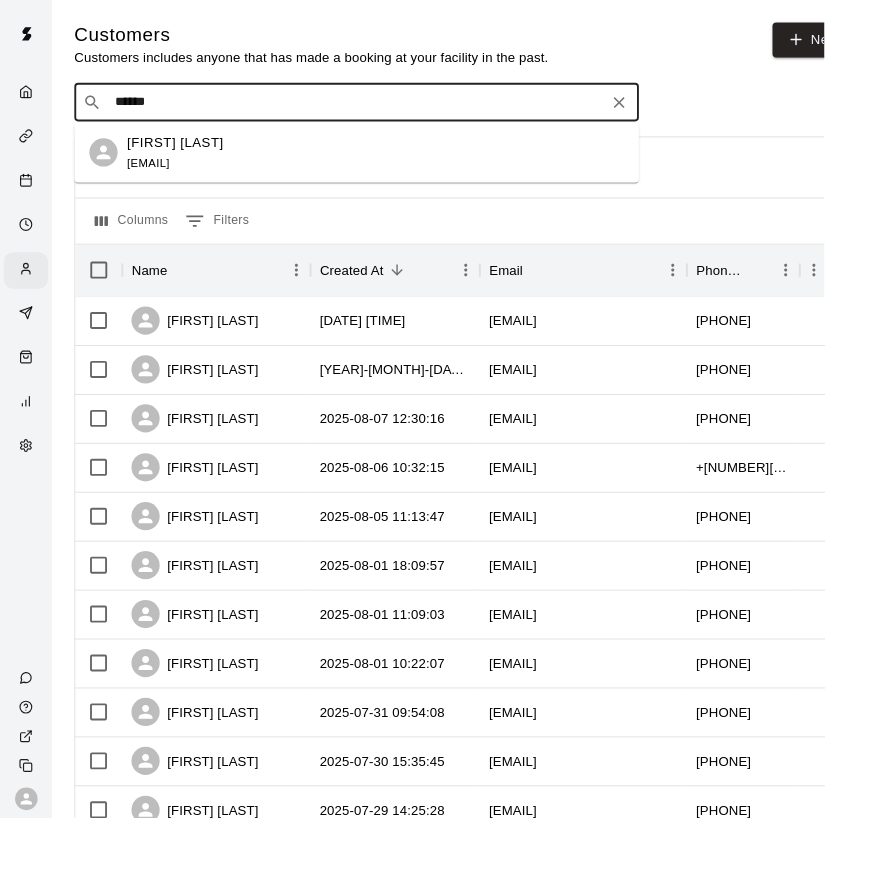 click on "******" at bounding box center [378, 109] 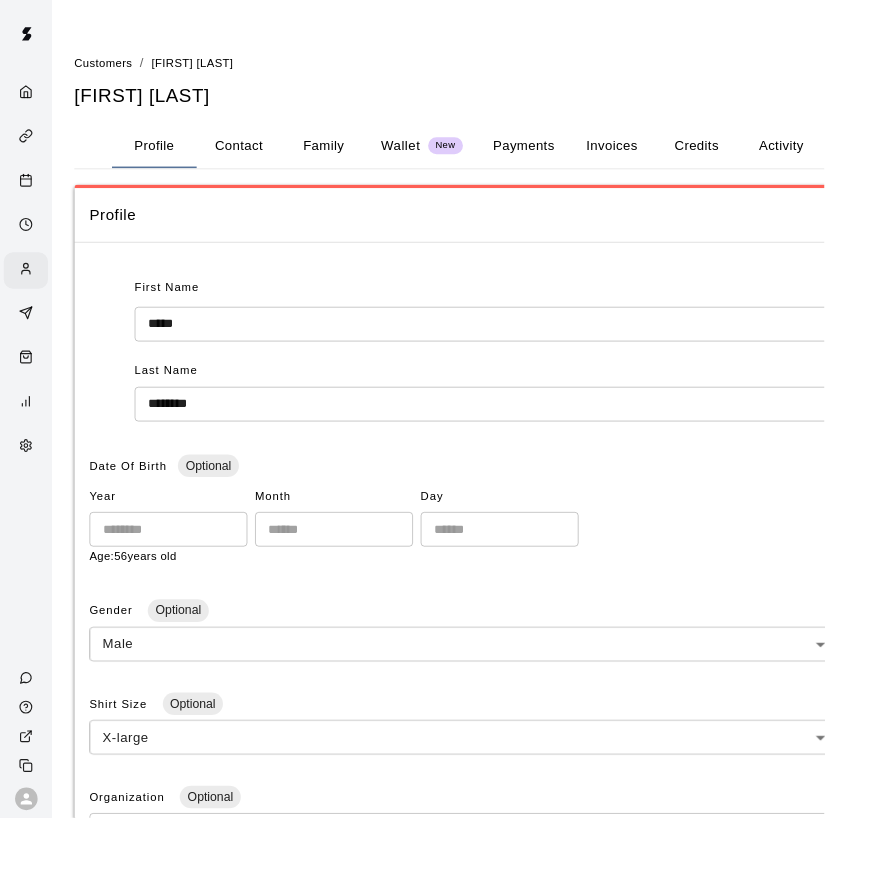 click on "Family" at bounding box center [344, 155] 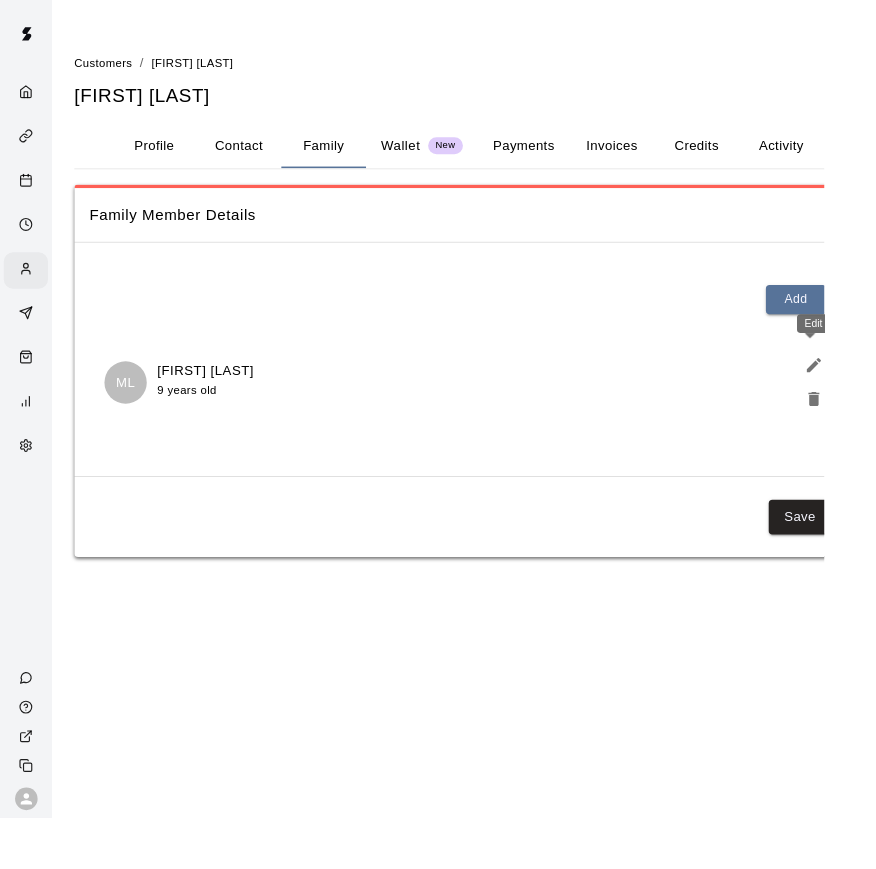 click 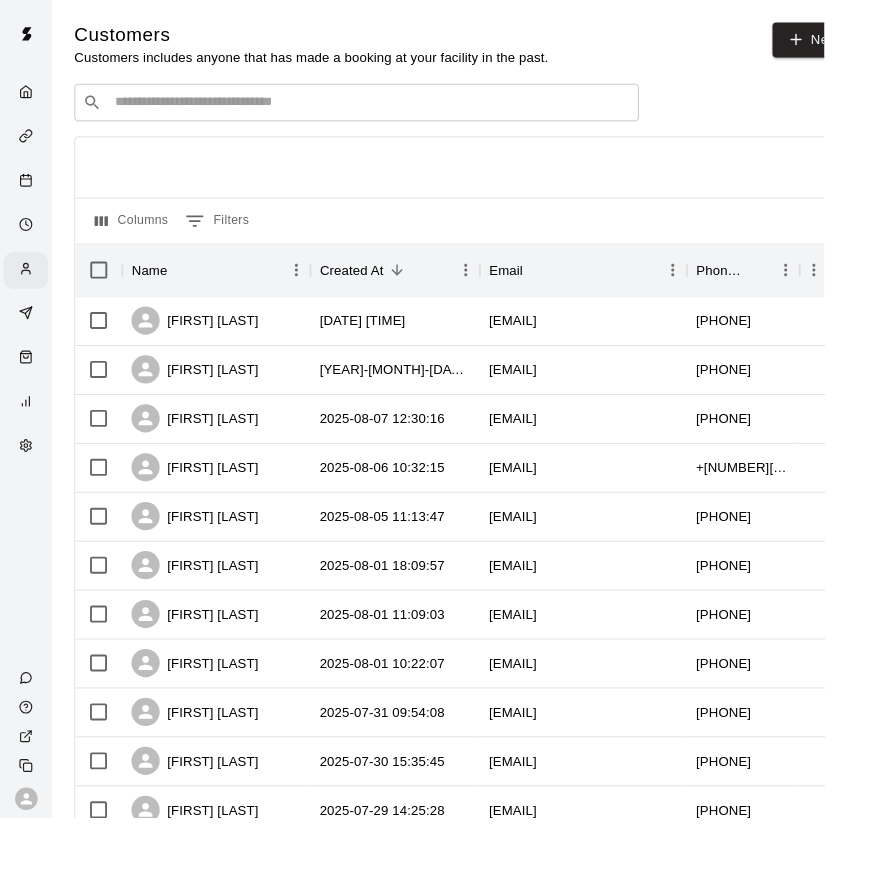 click at bounding box center (393, 109) 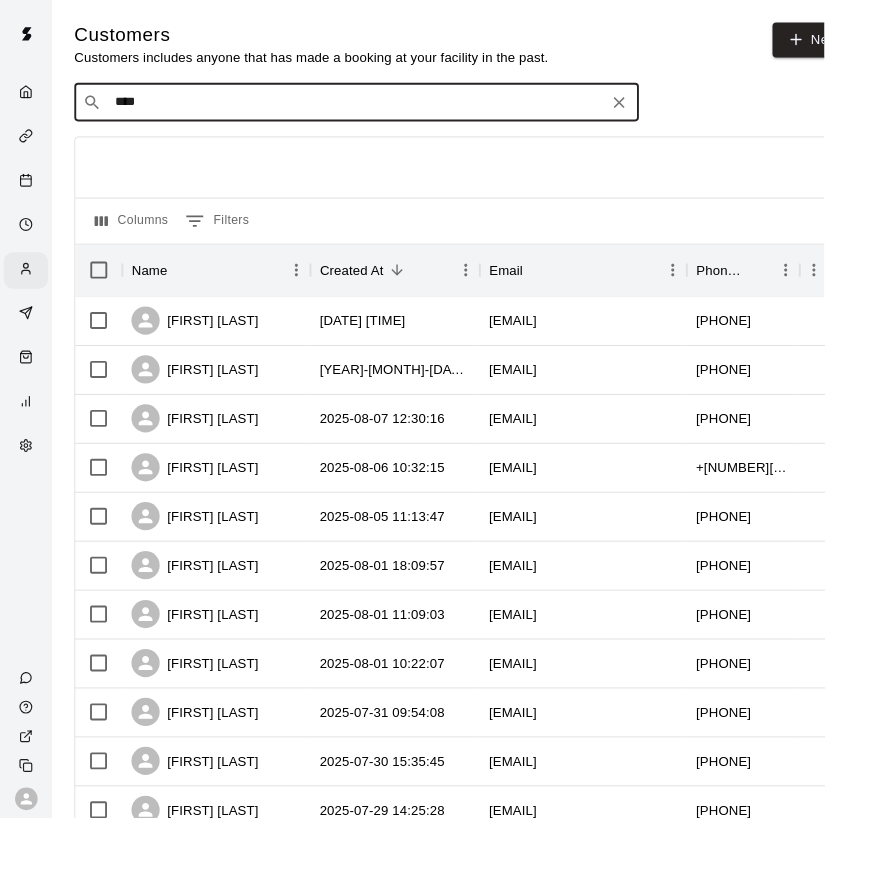 type on "****" 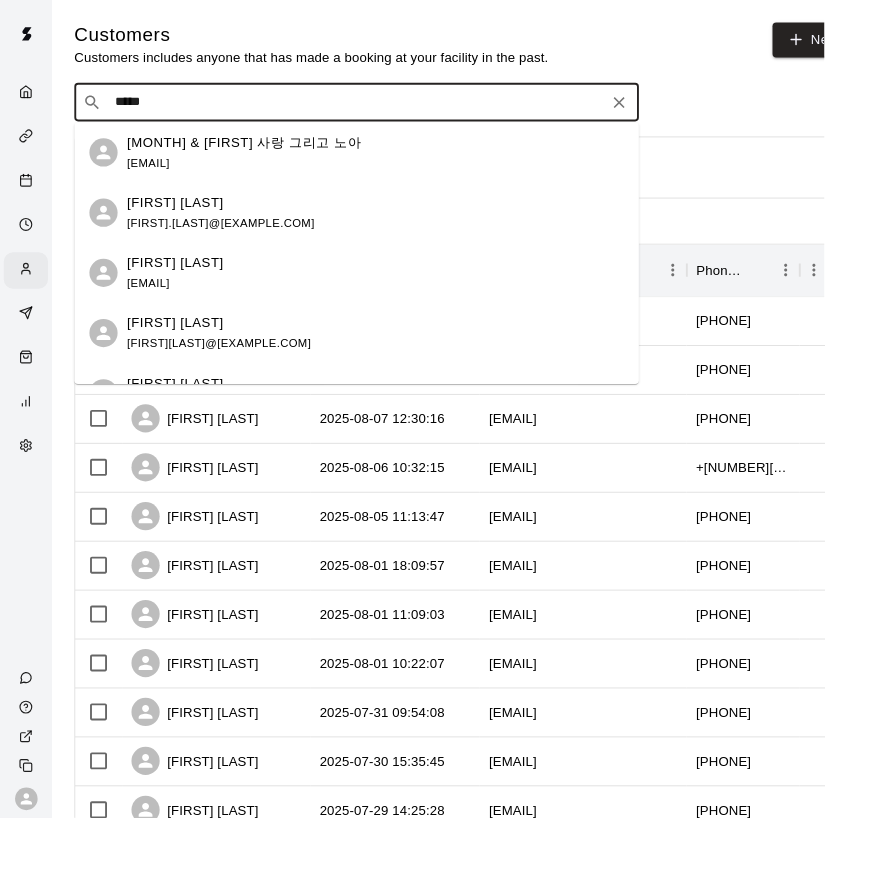 click on "[FIRST] [LAST] [EMAIL]" at bounding box center [399, 226] 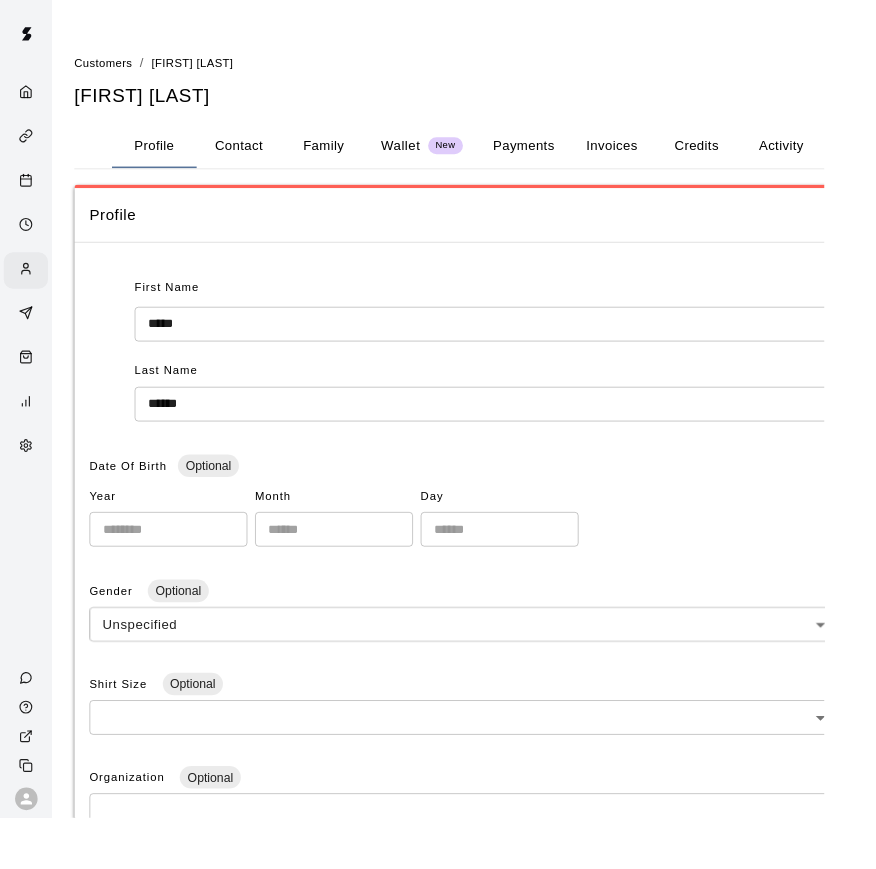 click on "Family" at bounding box center [344, 155] 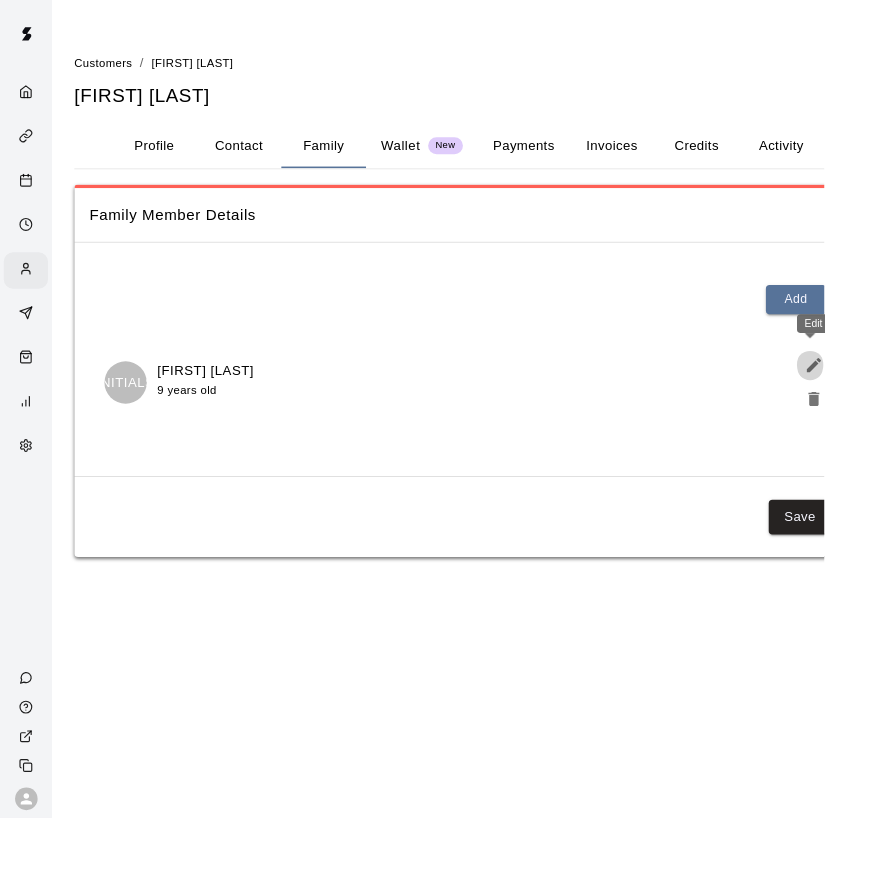 click 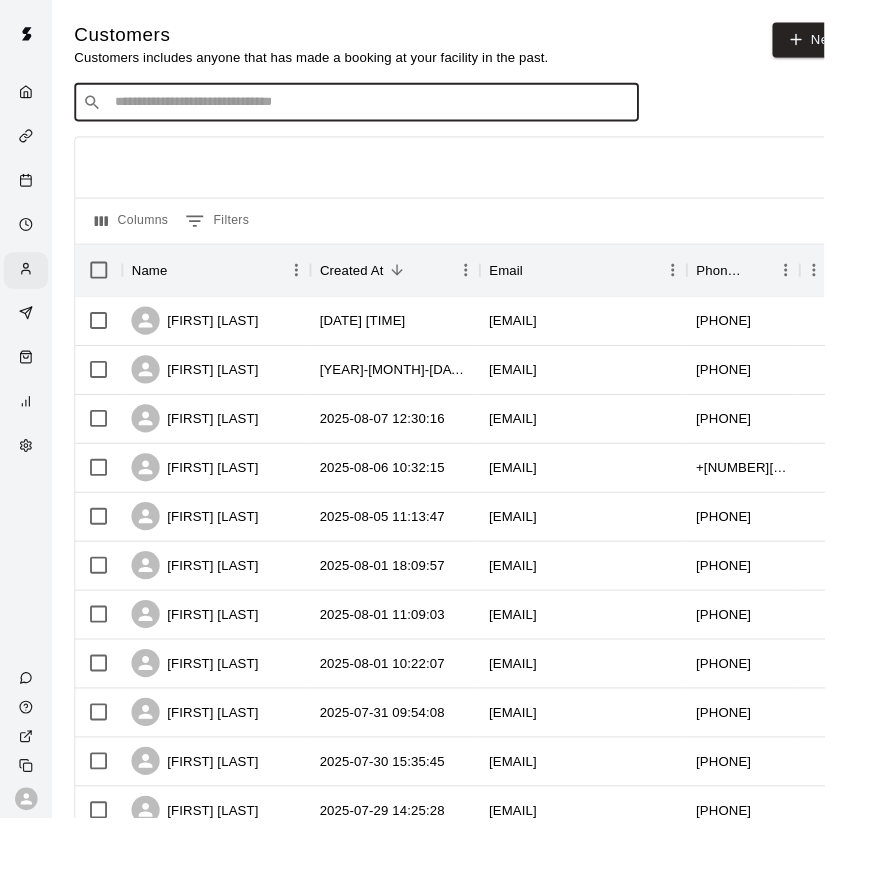 click at bounding box center [393, 109] 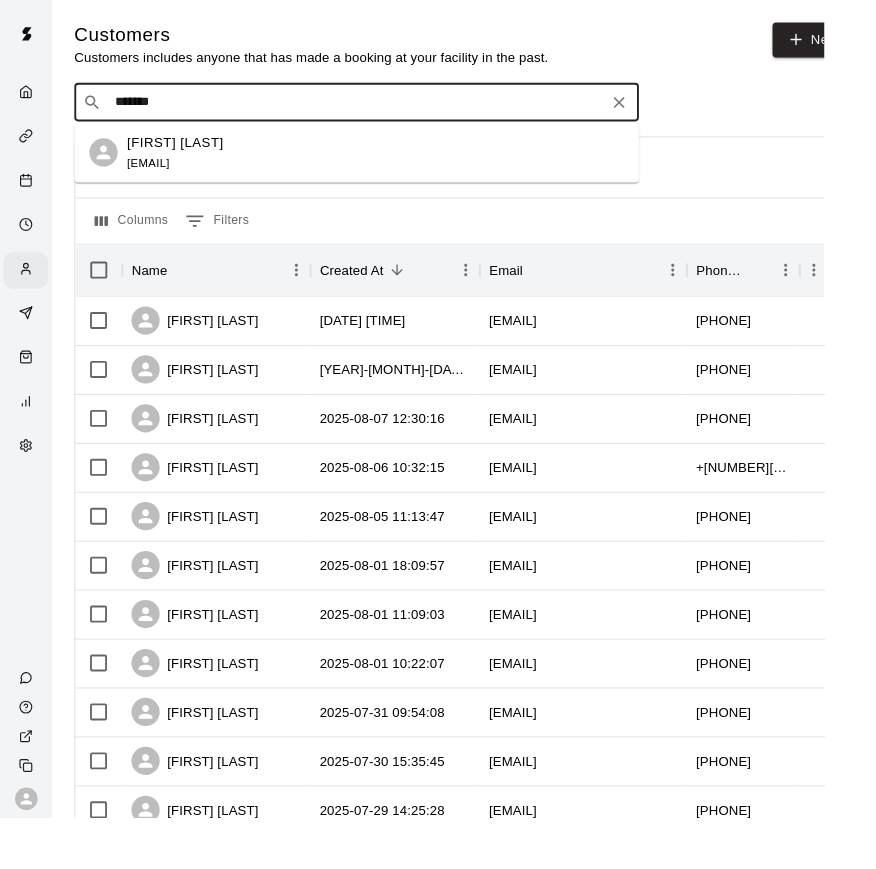 type on "********" 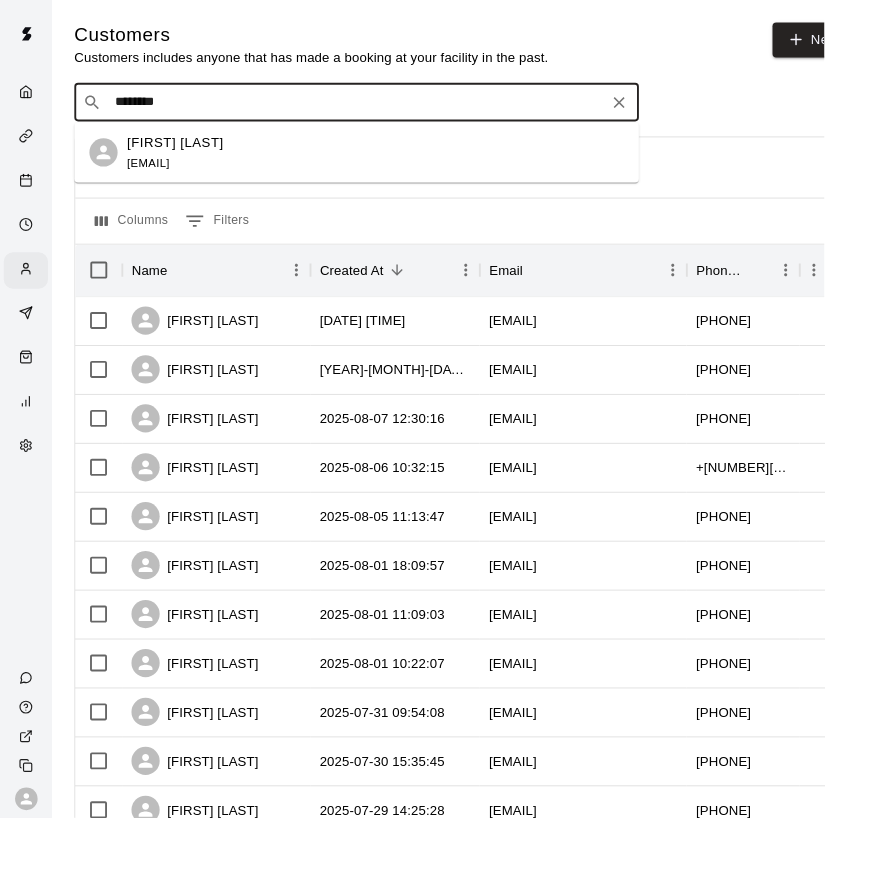 click on "[FIRST] [LAST]" at bounding box center (186, 151) 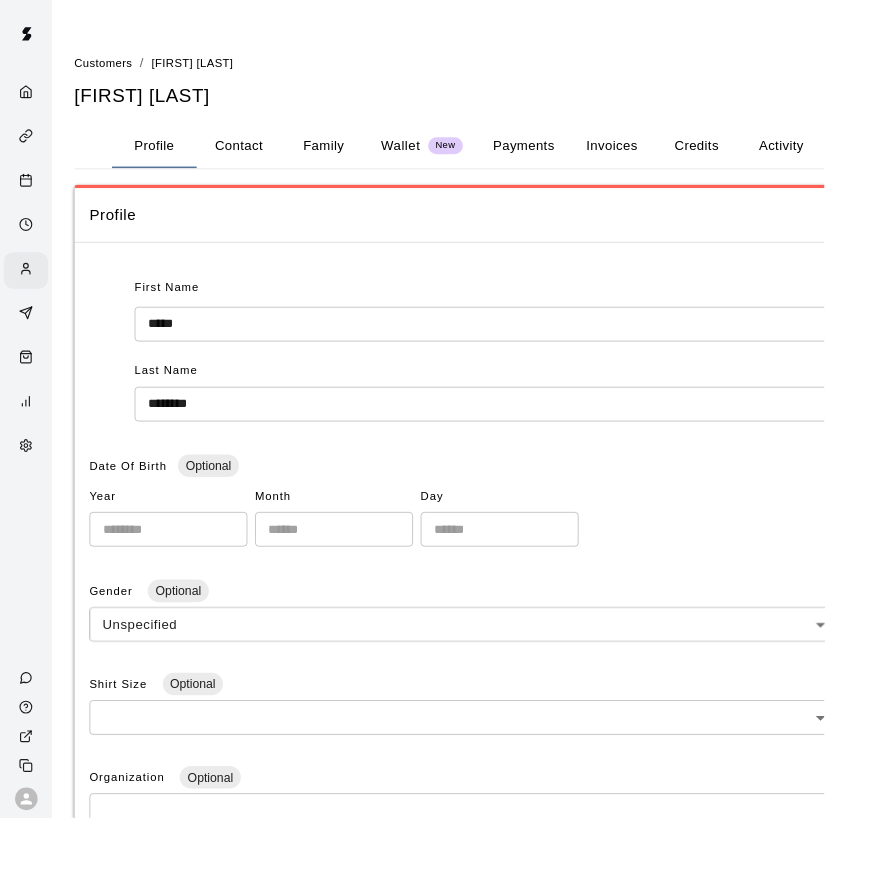 click on "Family" at bounding box center (344, 155) 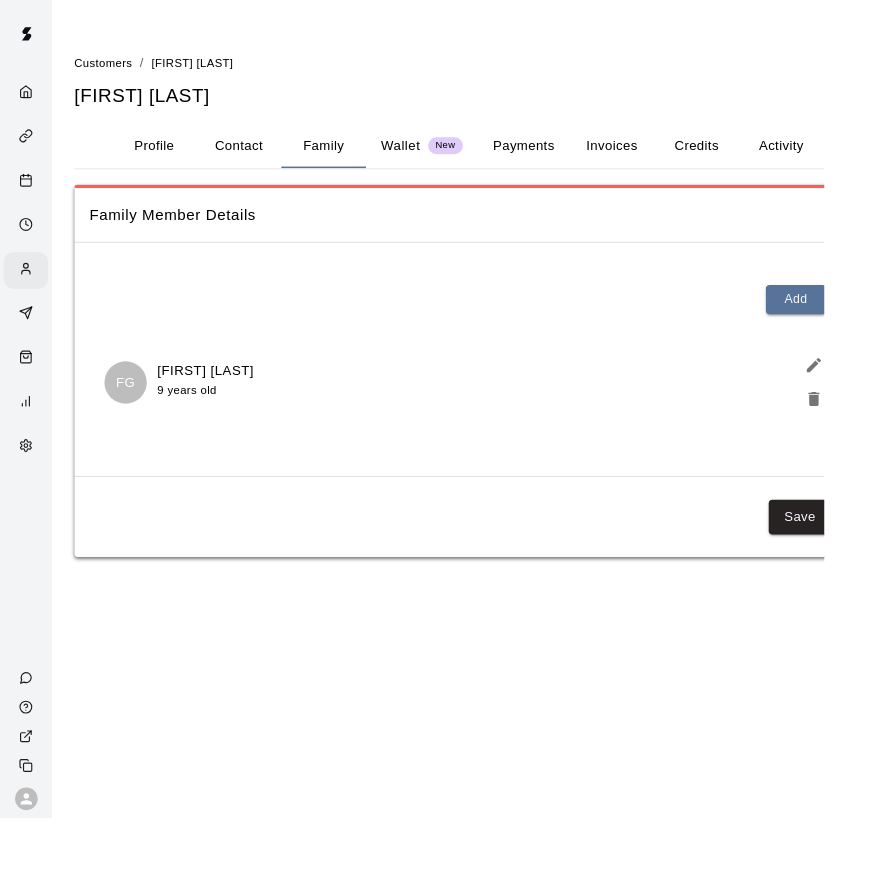 click 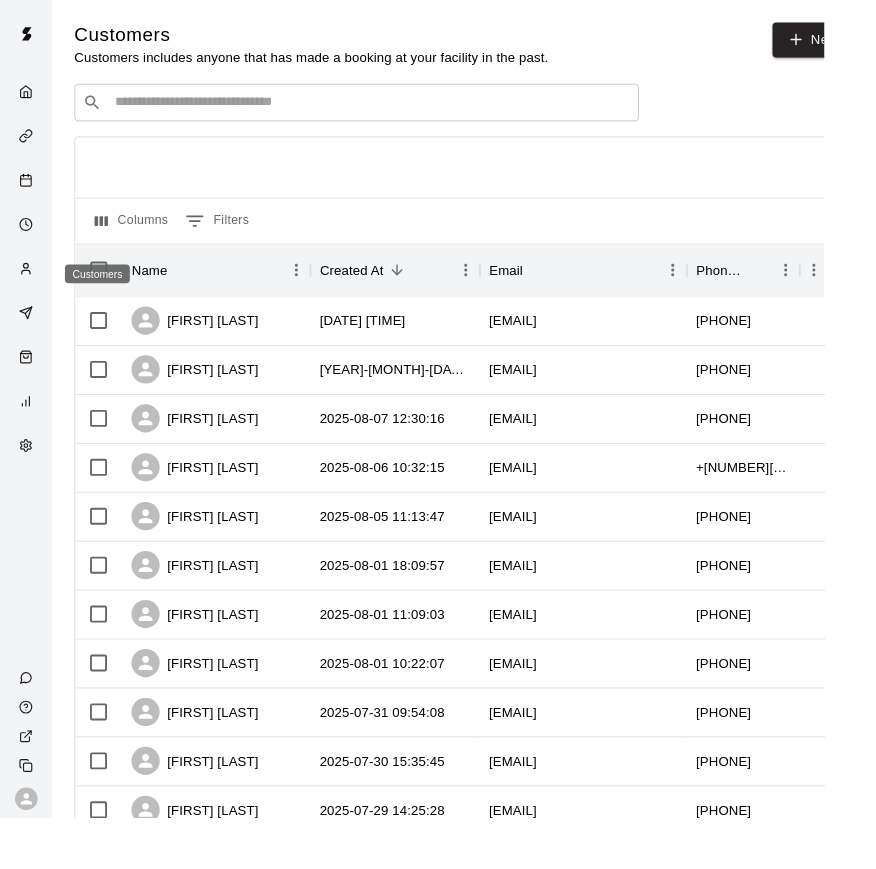 click at bounding box center (32, 287) 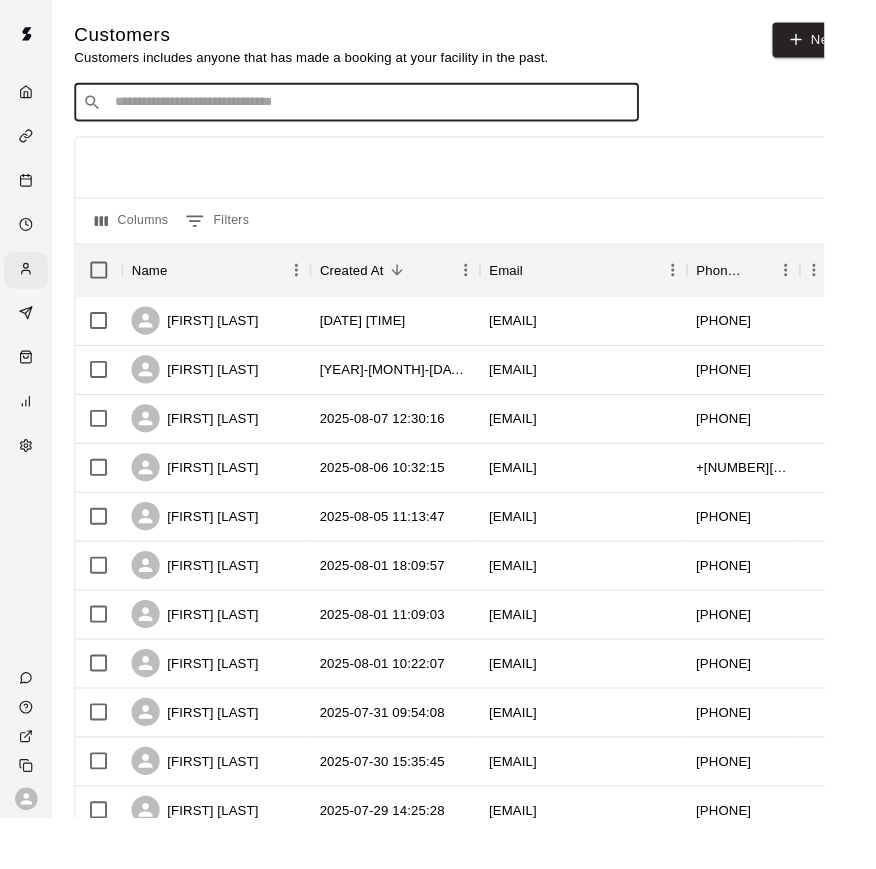 click at bounding box center (393, 109) 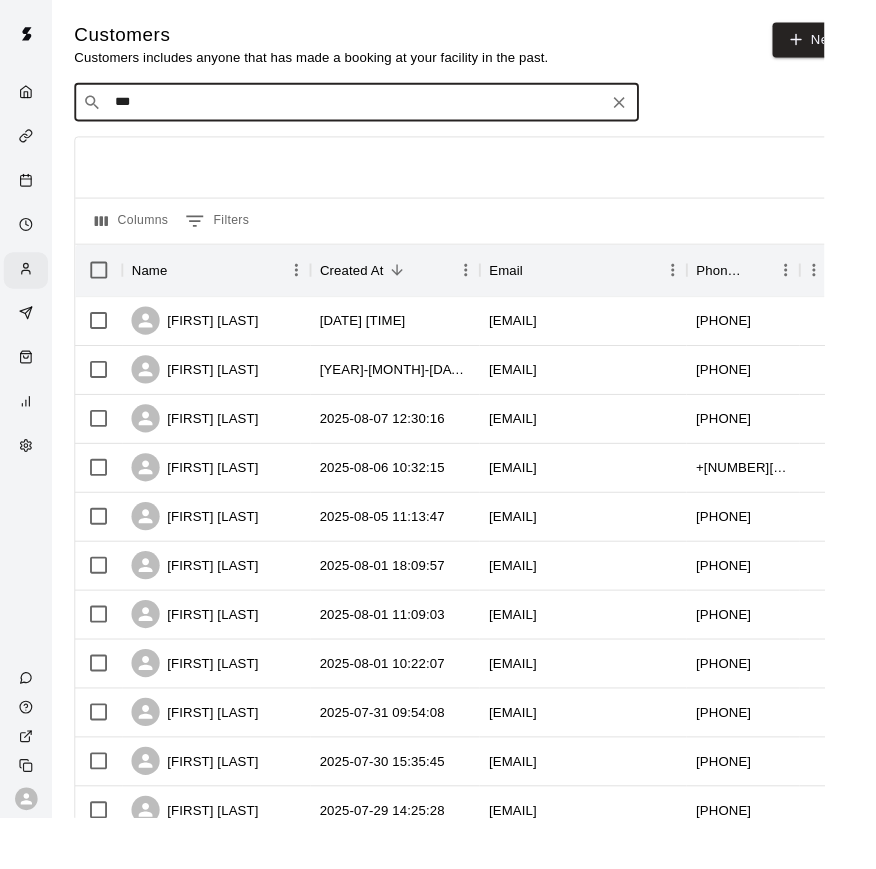 type on "****" 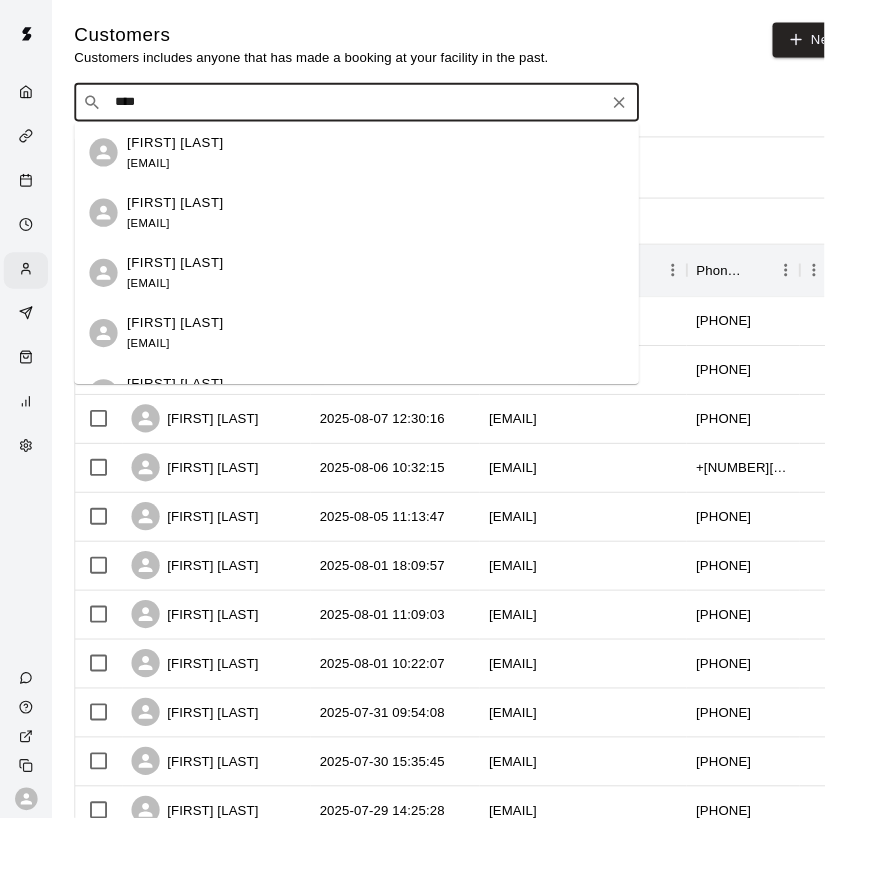 click on "[FIRST] [LAST]" at bounding box center [186, 215] 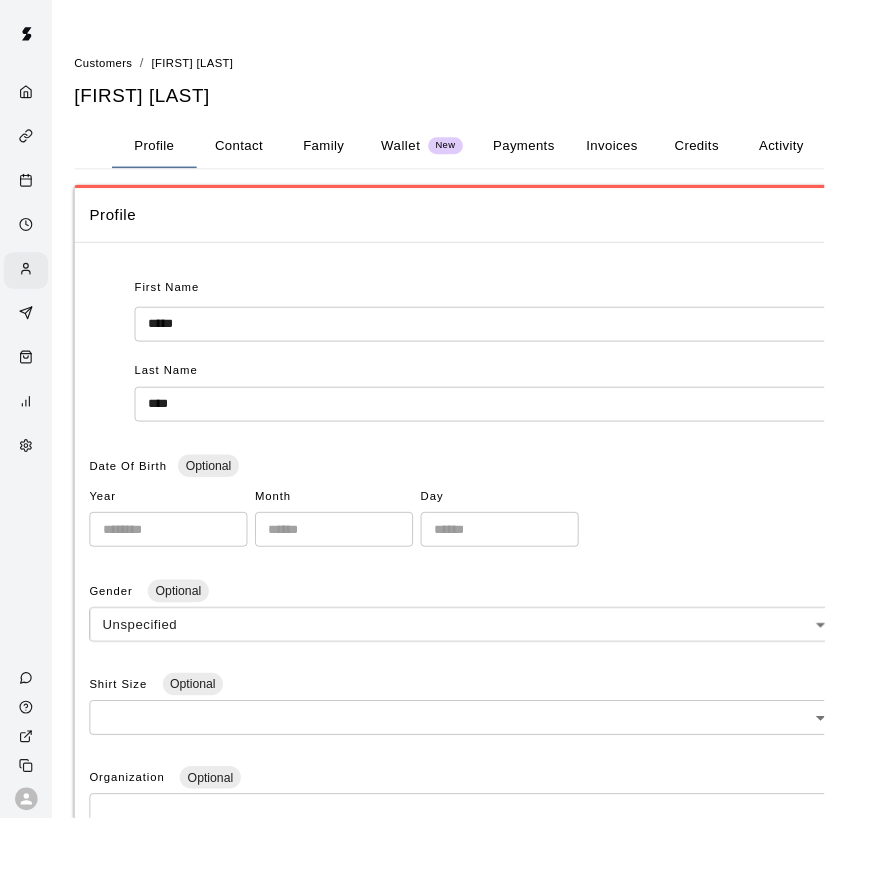 click on "Family" at bounding box center (344, 155) 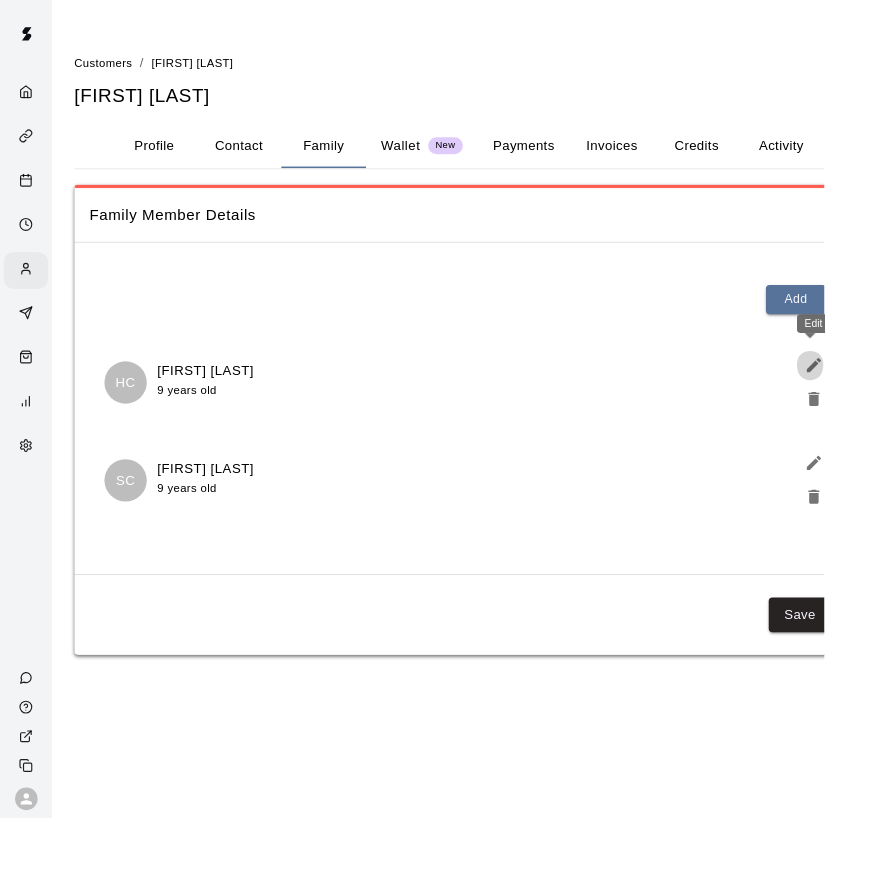 click 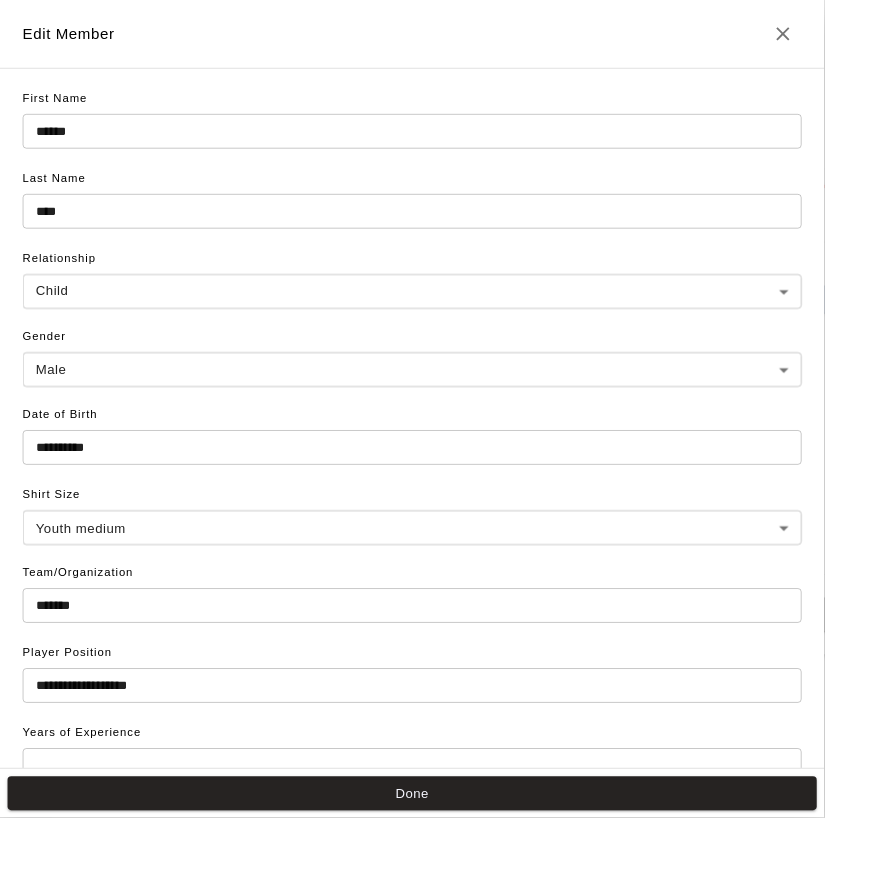scroll, scrollTop: 0, scrollLeft: 0, axis: both 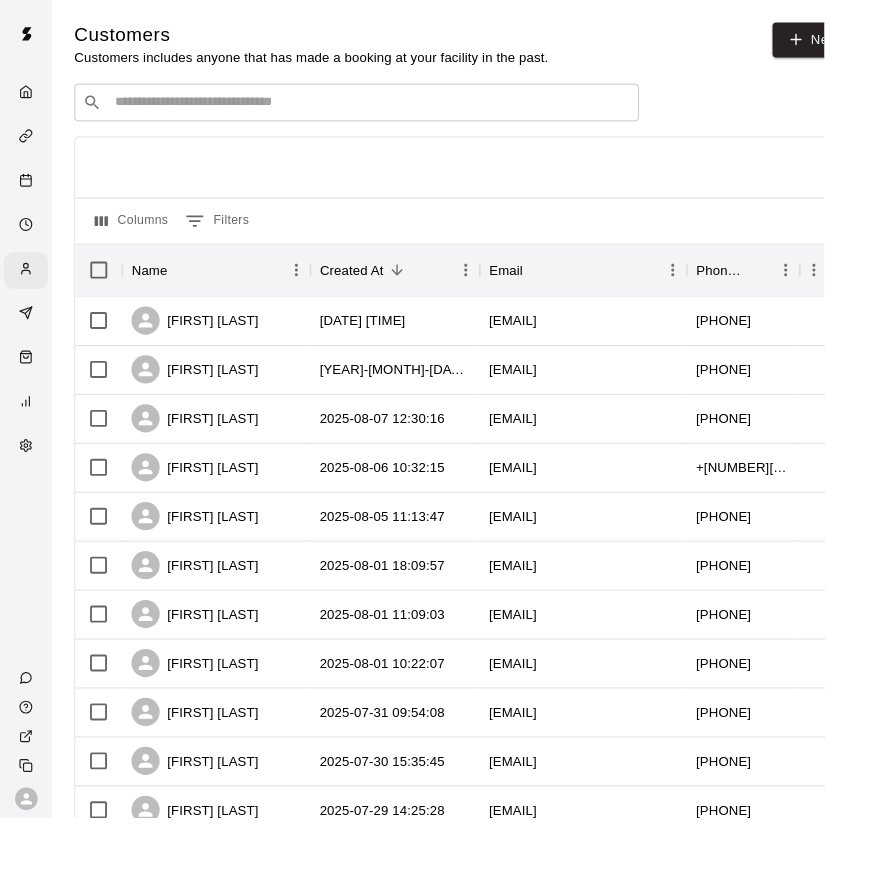 click on "Name Created At Email Phone Number Age Memberships [FIRST] [LAST] [DATE] [TIME] [EMAIL] [PHONE] [FIRST] [LAST] [DATE] [TIME] [EMAIL] [PHONE] [FIRST] [LAST] [DATE] [TIME] [EMAIL] [PHONE] [FIRST] [LAST] [DATE] [TIME] [EMAIL] [PHONE] [FIRST] [LAST] [DATE] [TIME] [EMAIL] [PHONE] [FIRST] [LAST] [DATE] [TIME] [EMAIL] [PHONE] [FIRST] [LAST] [DATE] [TIME] [EMAIL] [PHONE] [FIRST] [LAST] [DATE] [TIME] [EMAIL] [PHONE] [FIRST] [LAST] [DATE] [TIME] [EMAIL] [PHONE] [FIRST] [LAST] [DATE] [TIME] [EMAIL] [PHONE]" at bounding box center [493, 847] 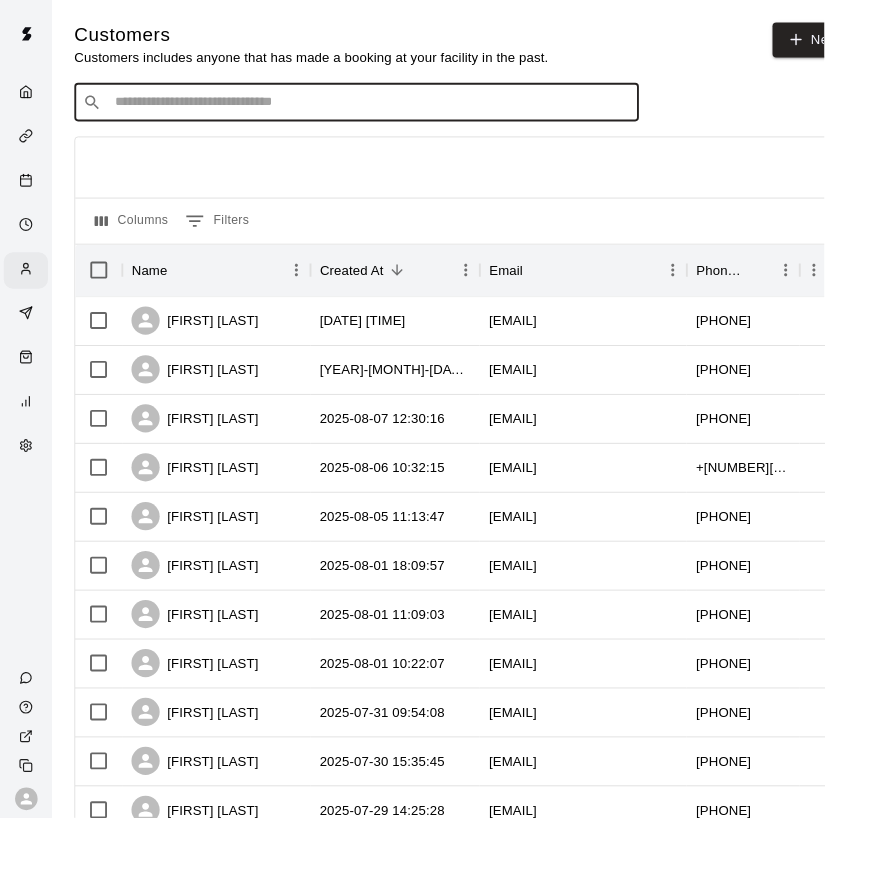 click at bounding box center (393, 109) 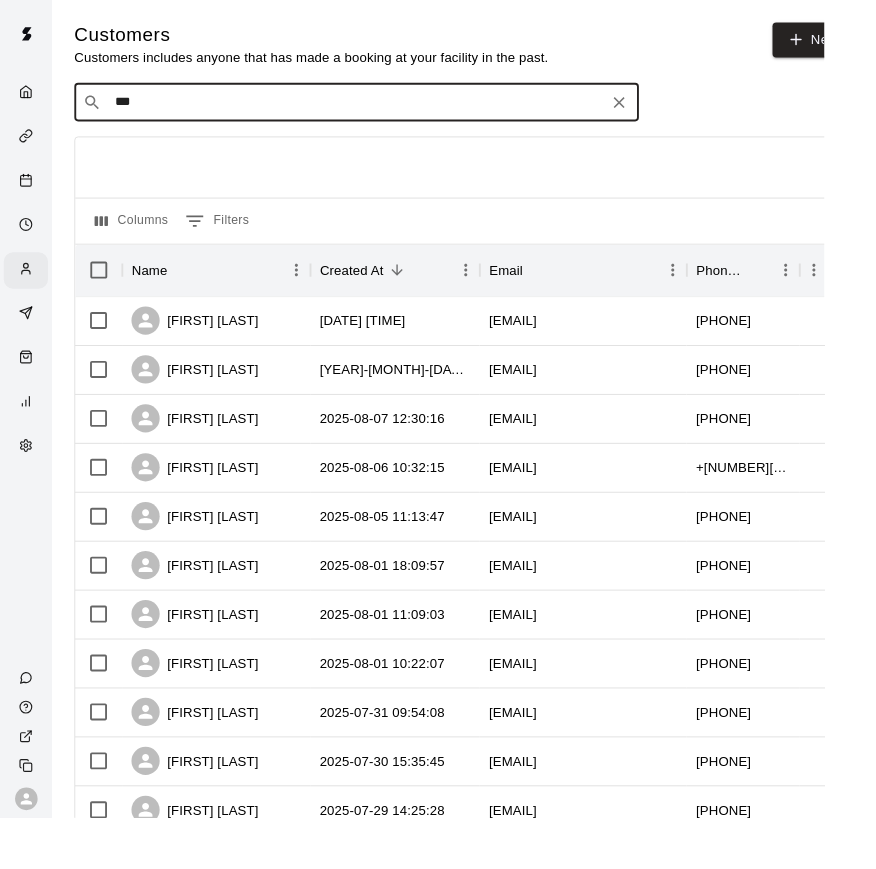 type on "****" 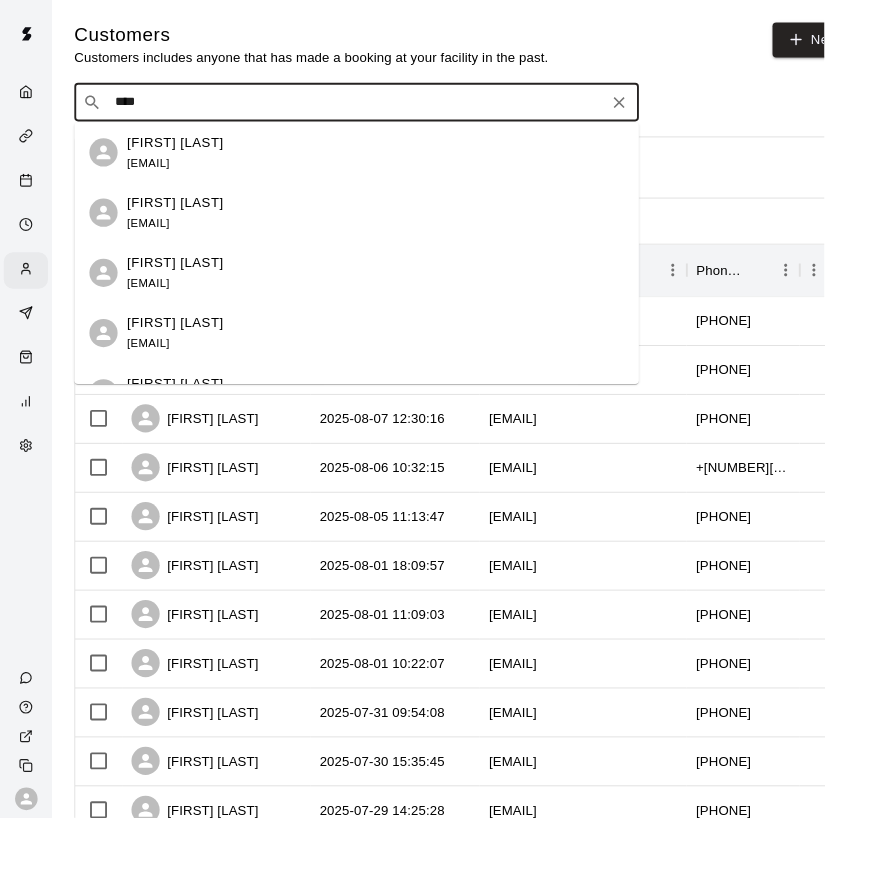 click on "[FIRST] [LAST]" at bounding box center [186, 343] 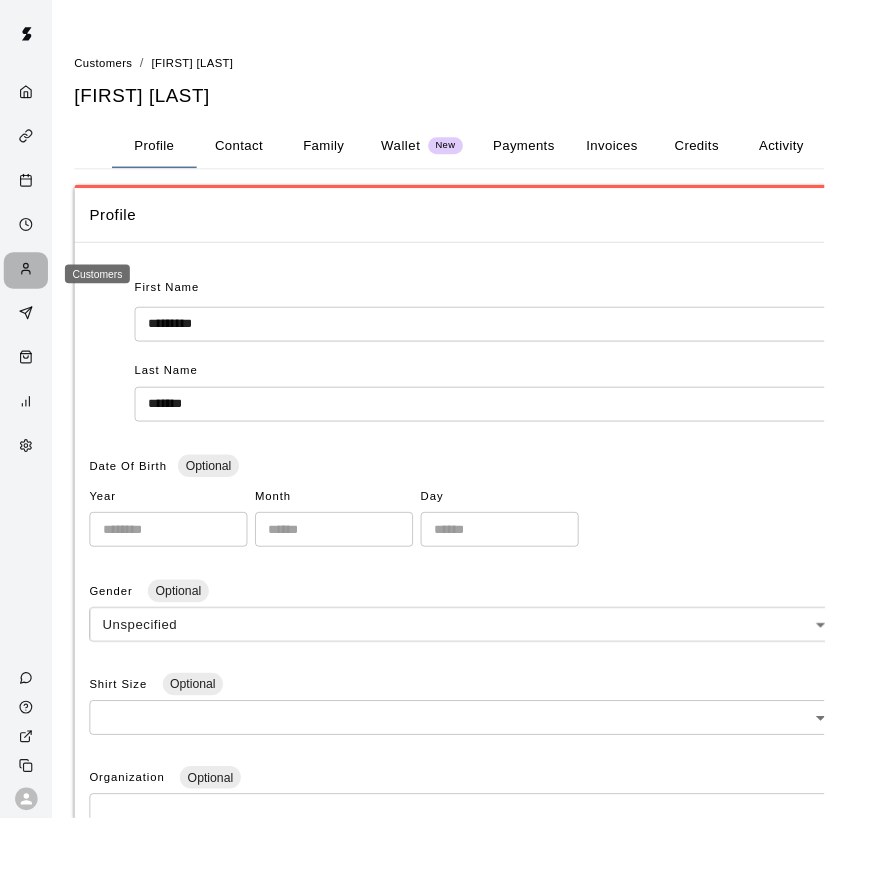 click 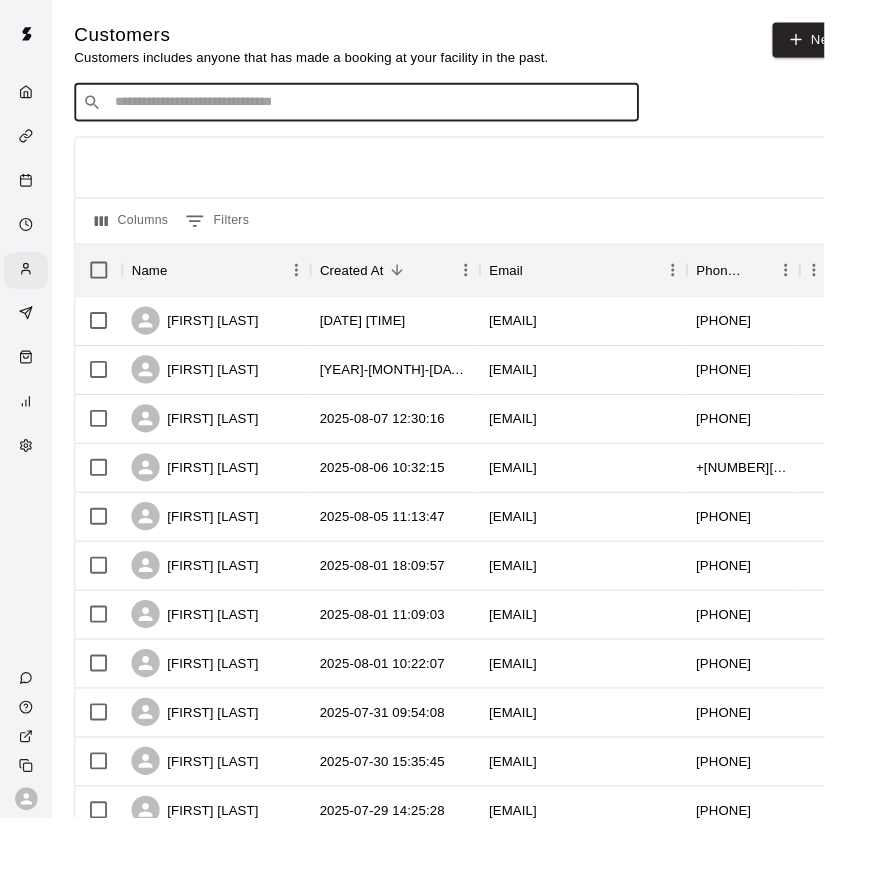 click at bounding box center [393, 109] 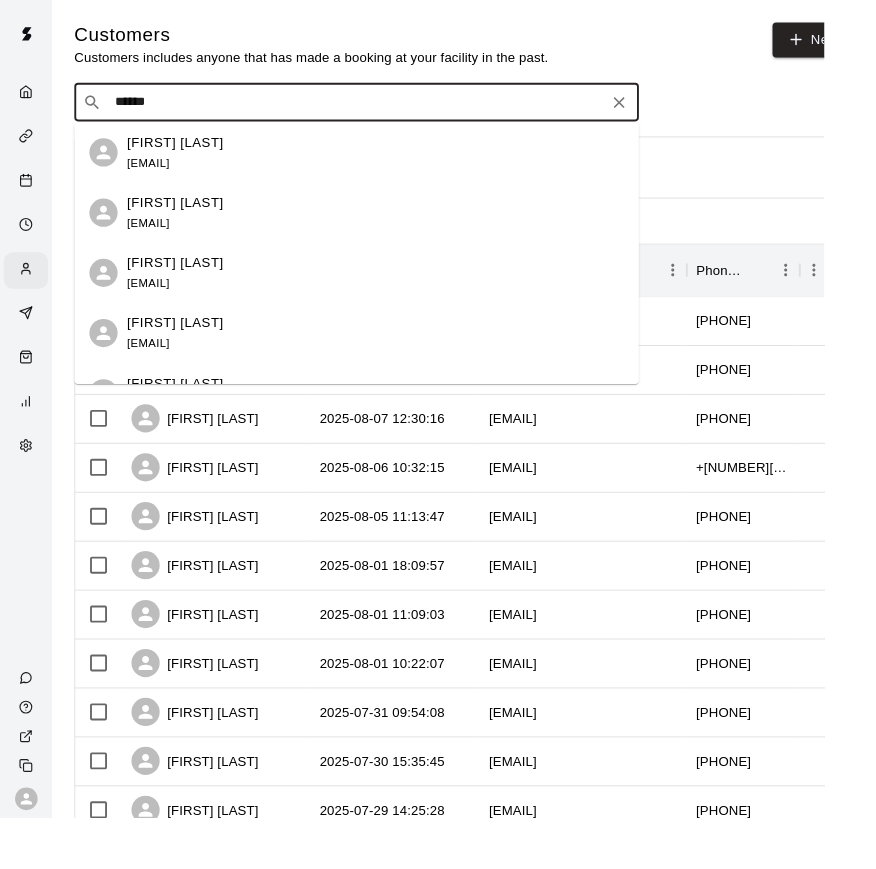 type on "*******" 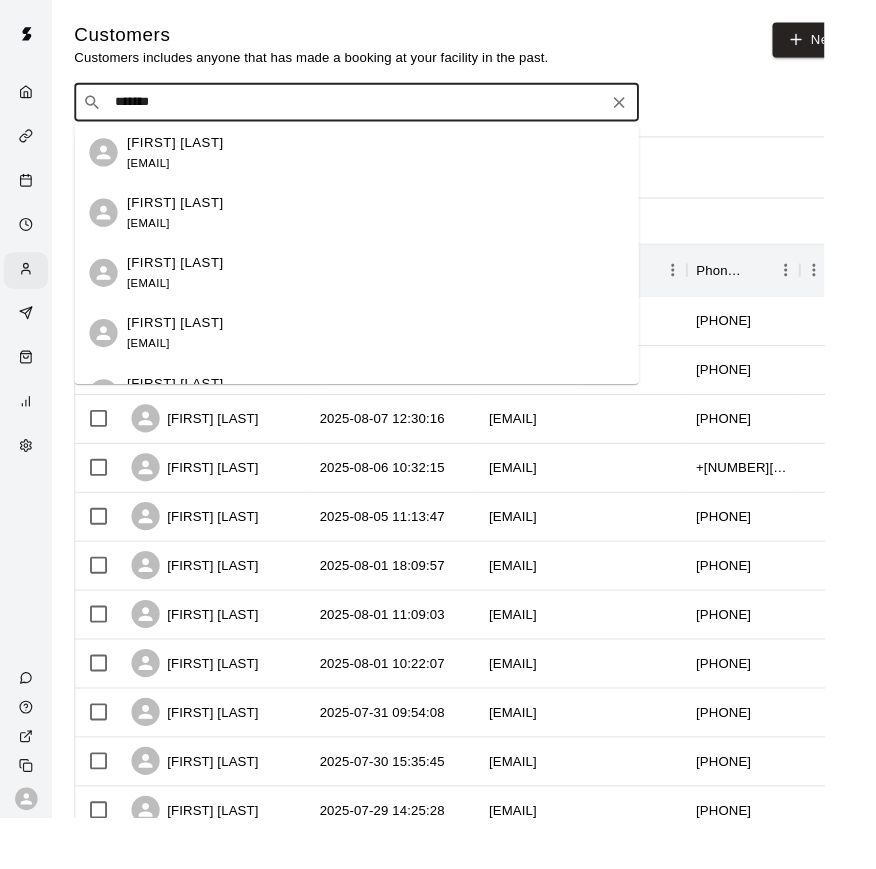 click on "[FIRST] [LAST]" at bounding box center (186, 215) 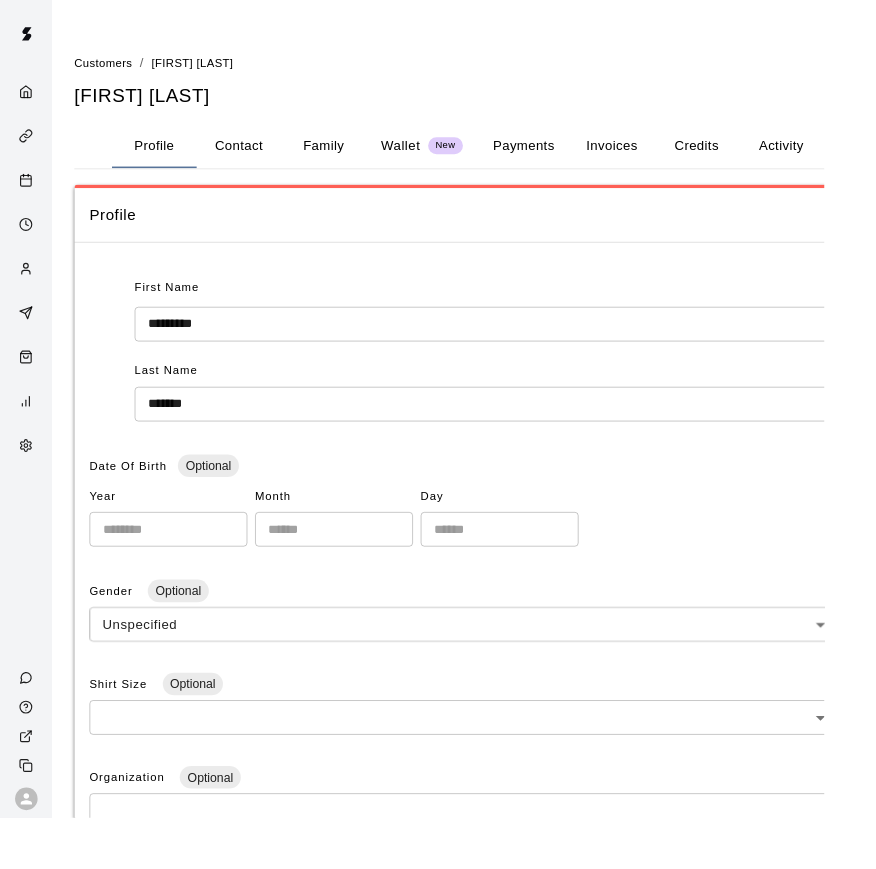 click at bounding box center [32, 287] 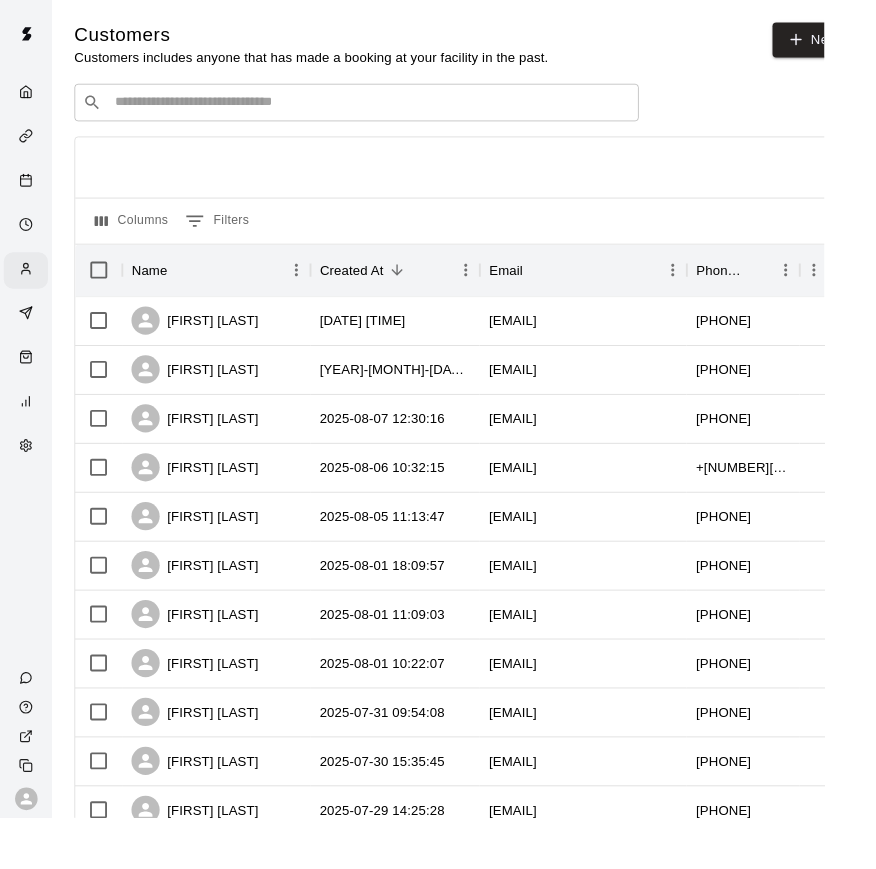 click at bounding box center [393, 109] 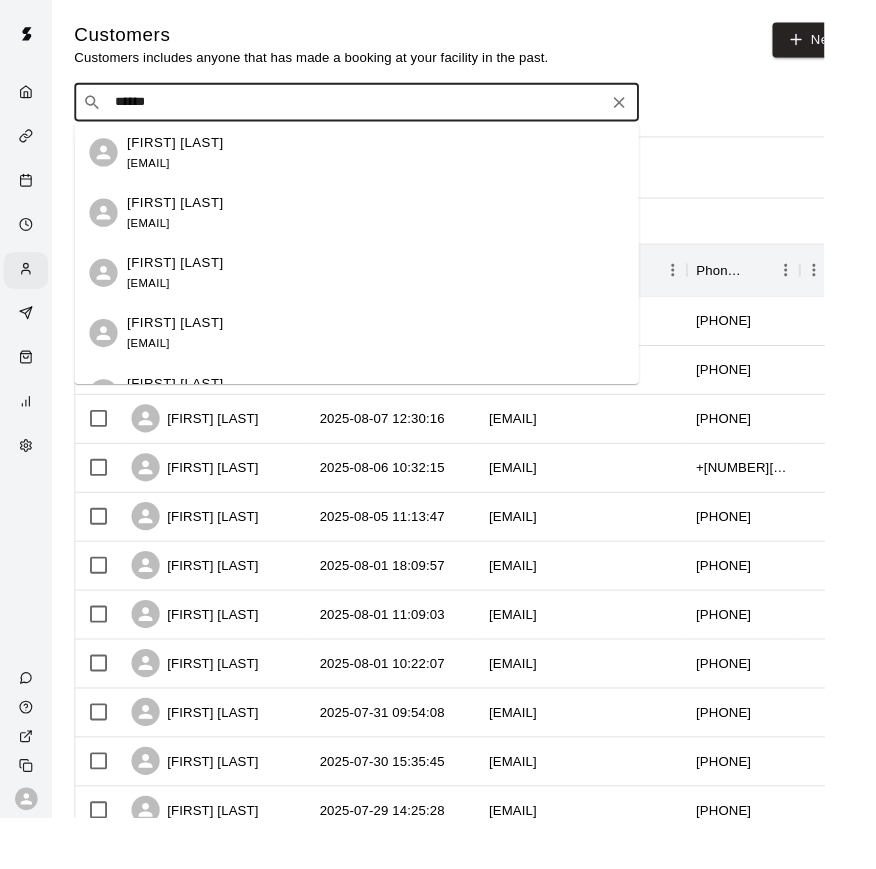 type on "*******" 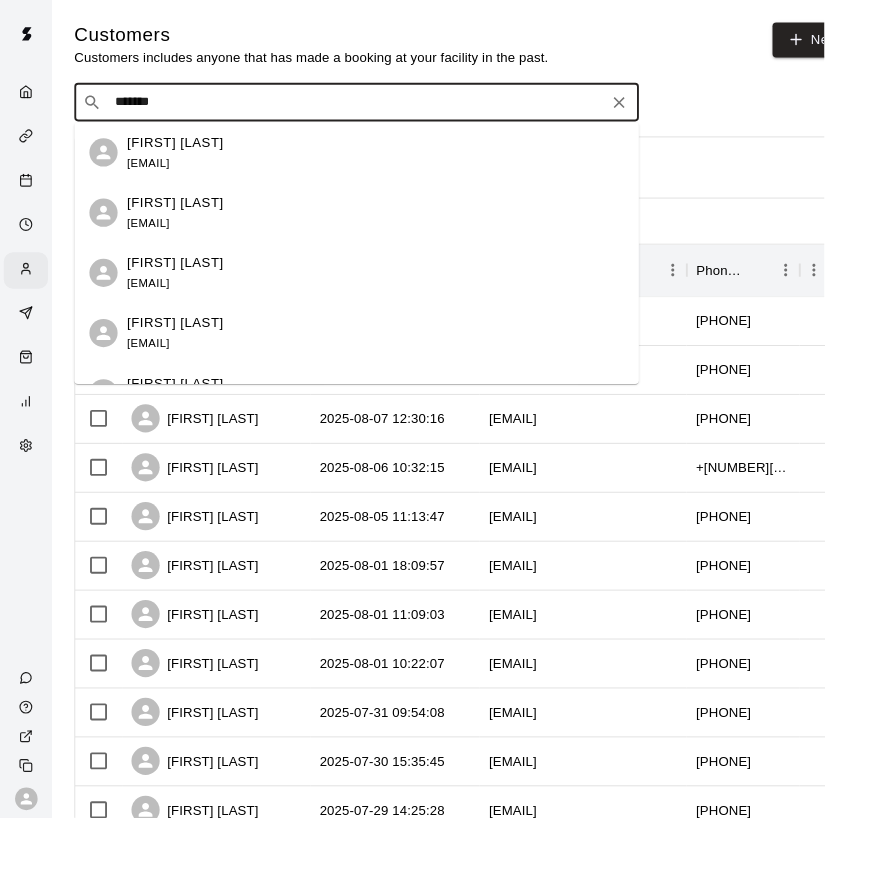 click on "[FIRST] [LAST]" at bounding box center [186, 215] 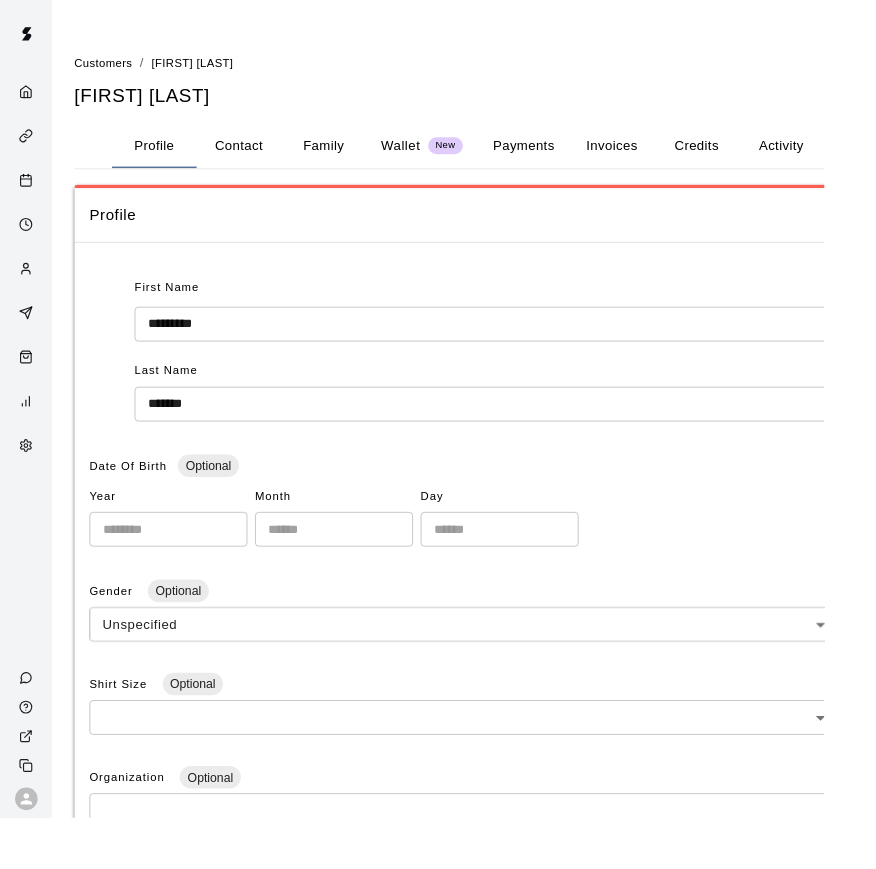click 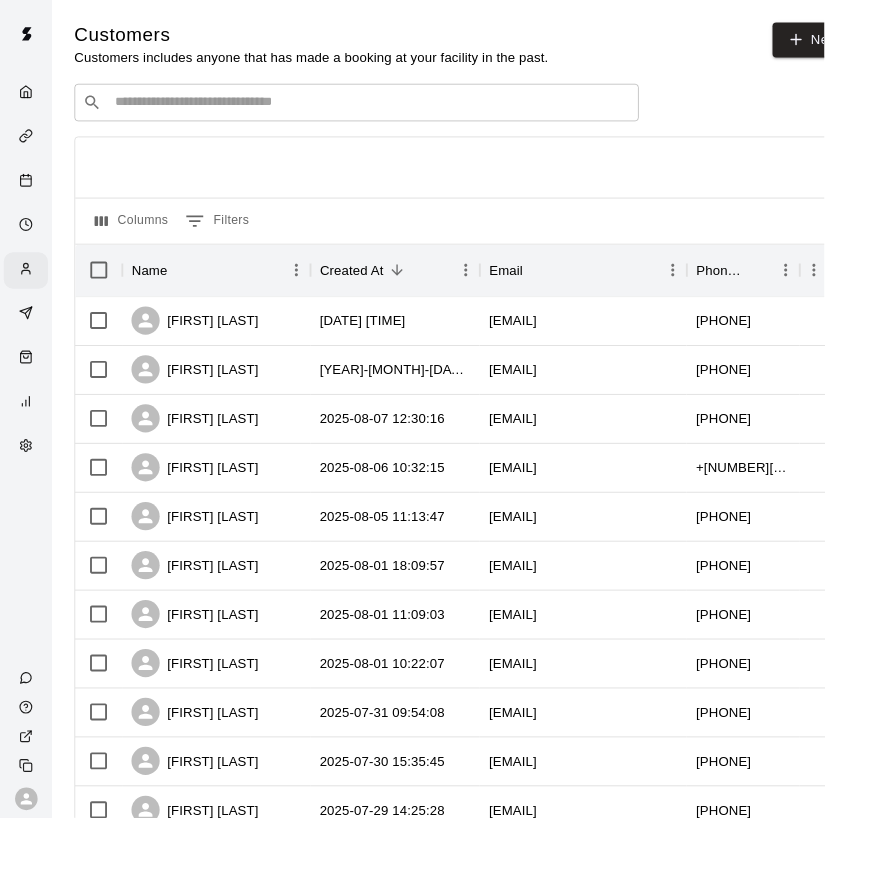 click on "​ ​" at bounding box center (379, 109) 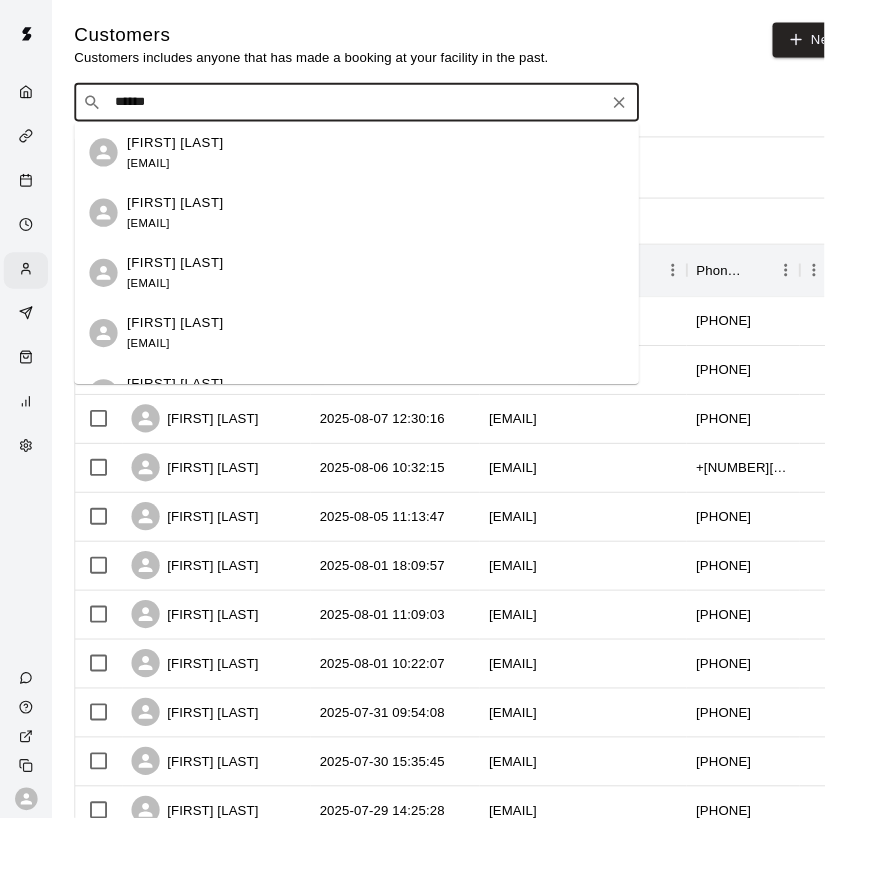type on "*******" 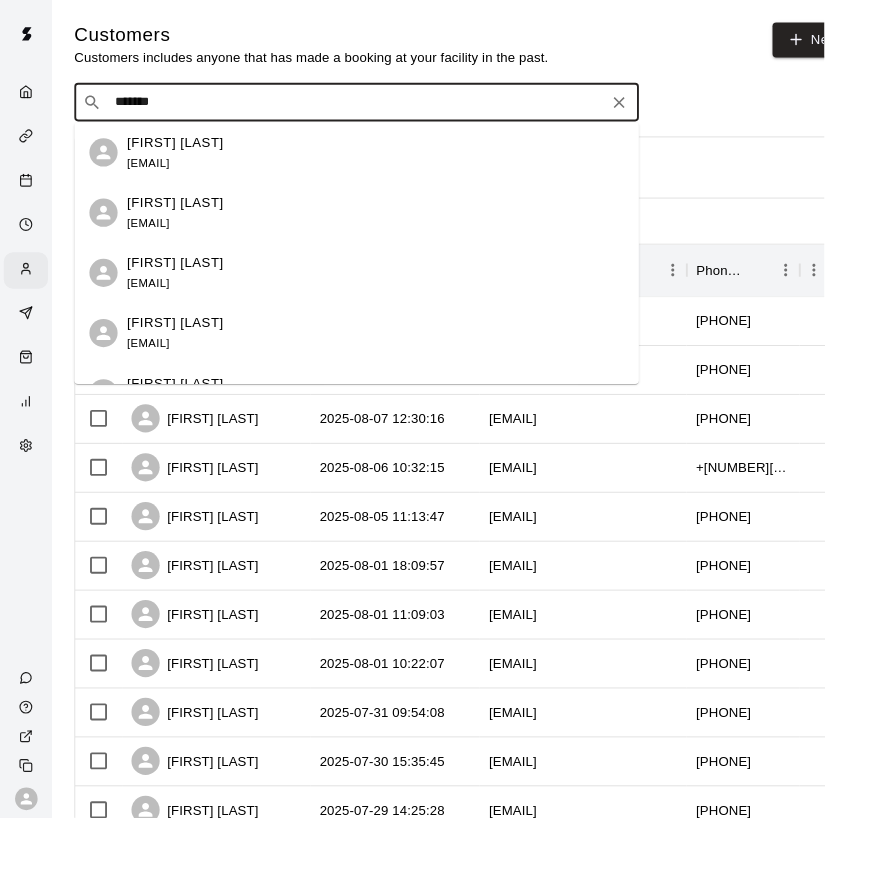 click on "[EMAIL]" at bounding box center [157, 237] 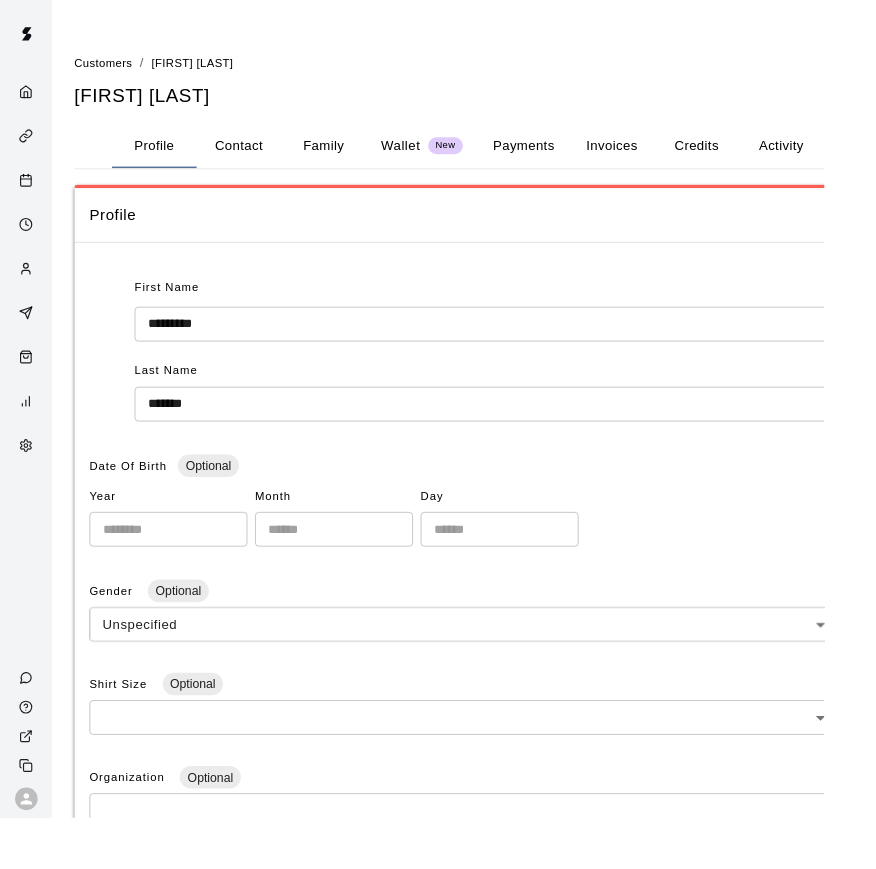 click at bounding box center (27, 287) 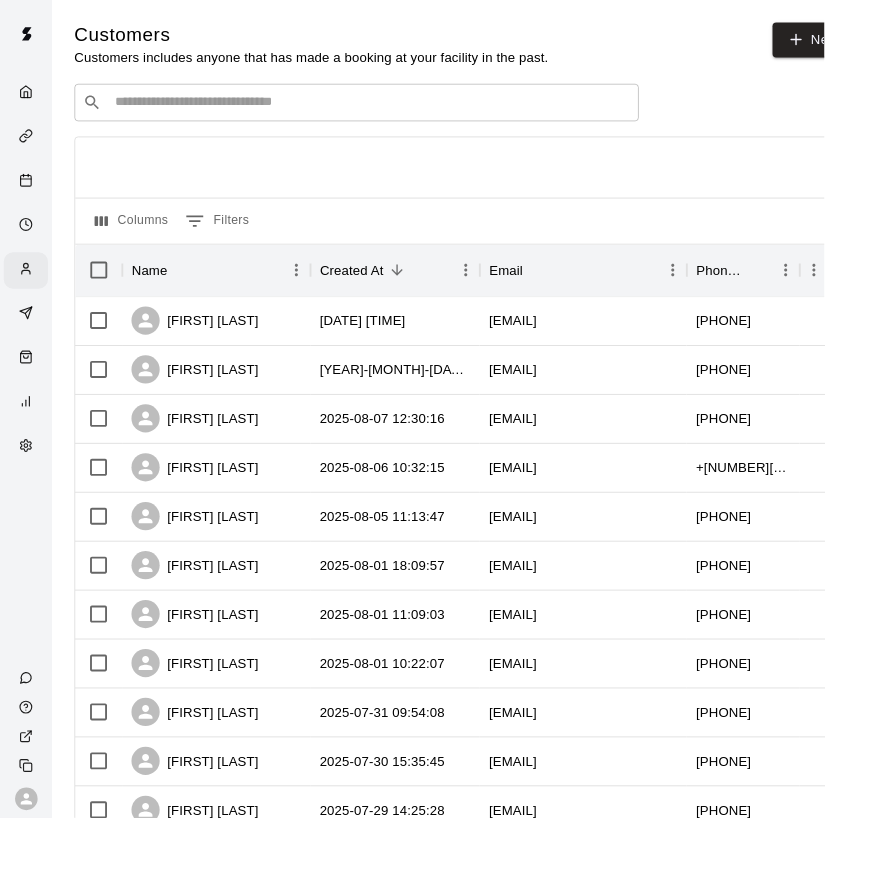 click at bounding box center [393, 109] 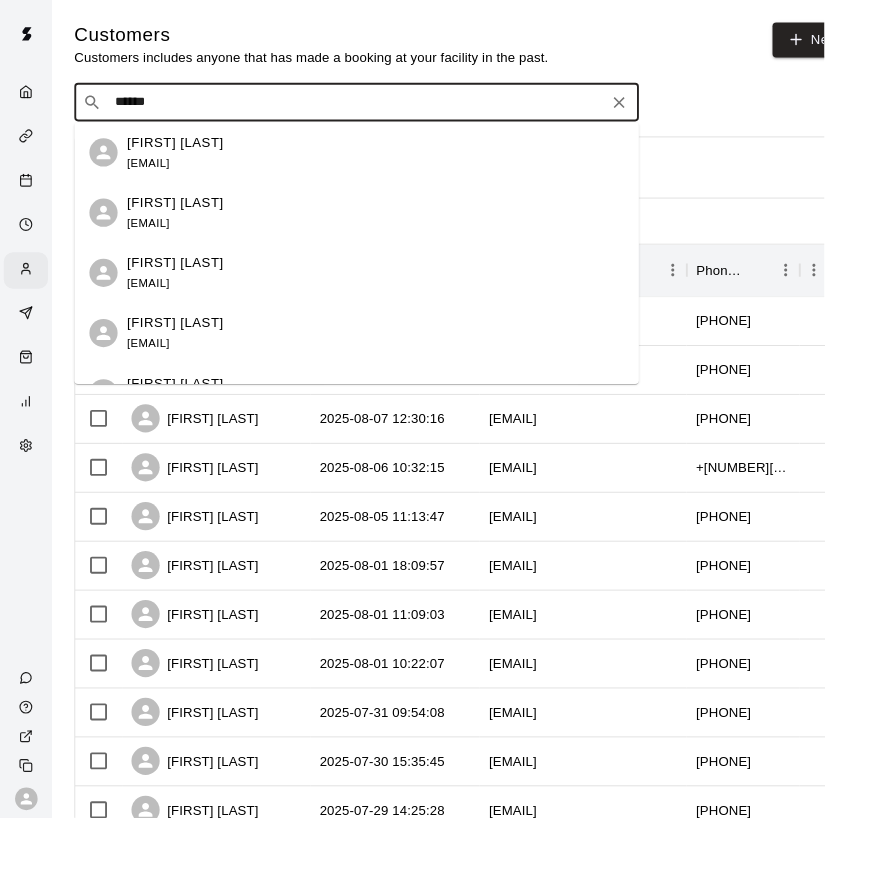 type on "*******" 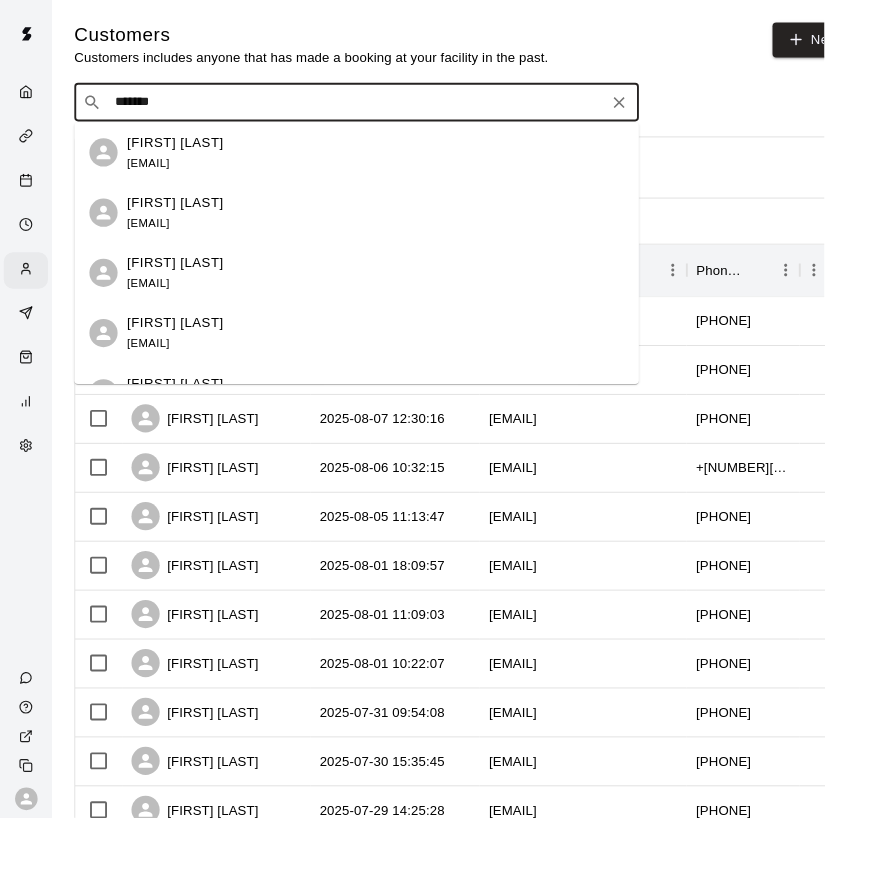 click on "[FIRST] [LAST]" at bounding box center (186, 215) 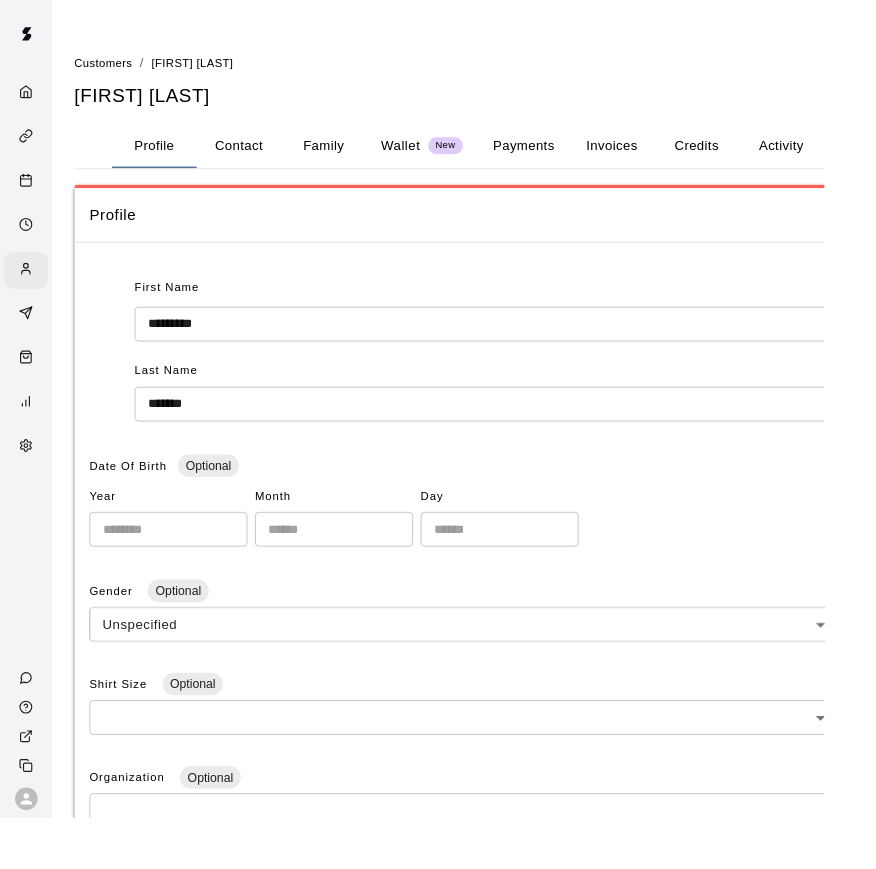 click on "Family" at bounding box center (344, 155) 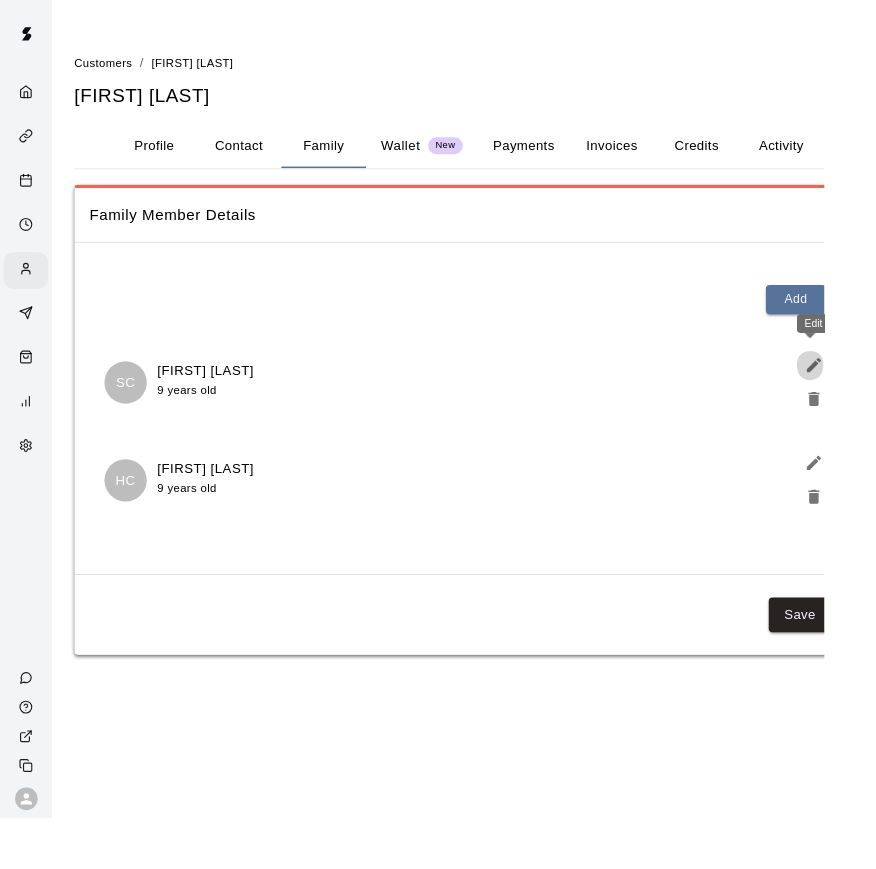 click 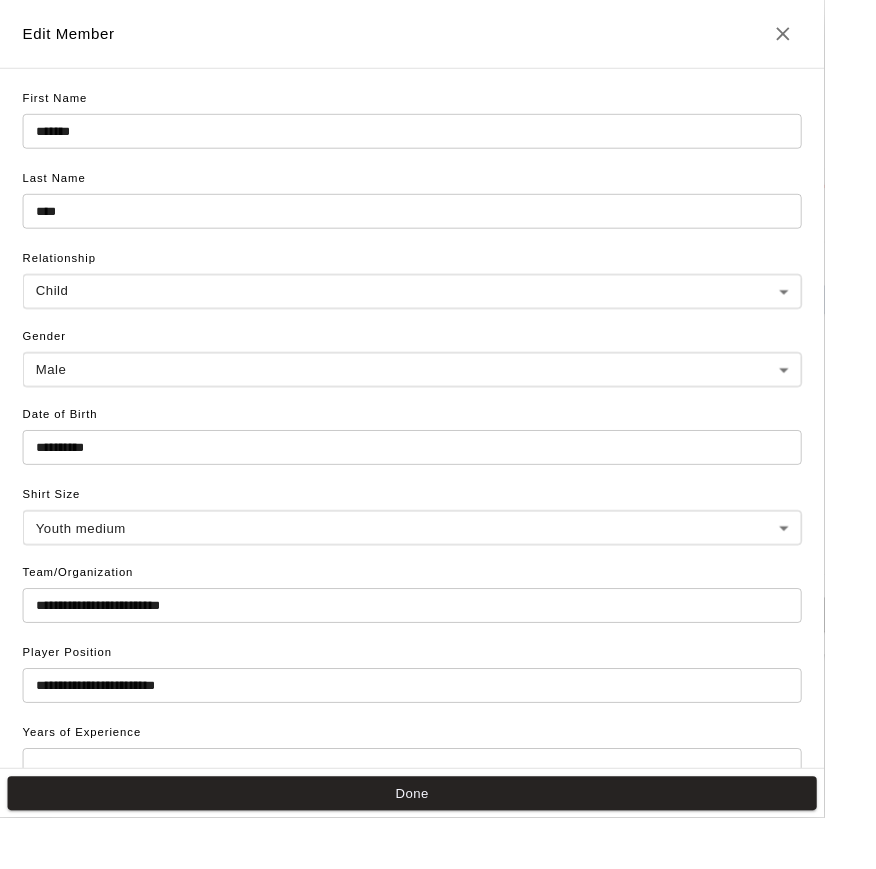 drag, startPoint x: 918, startPoint y: 557, endPoint x: 536, endPoint y: 284, distance: 469.52423 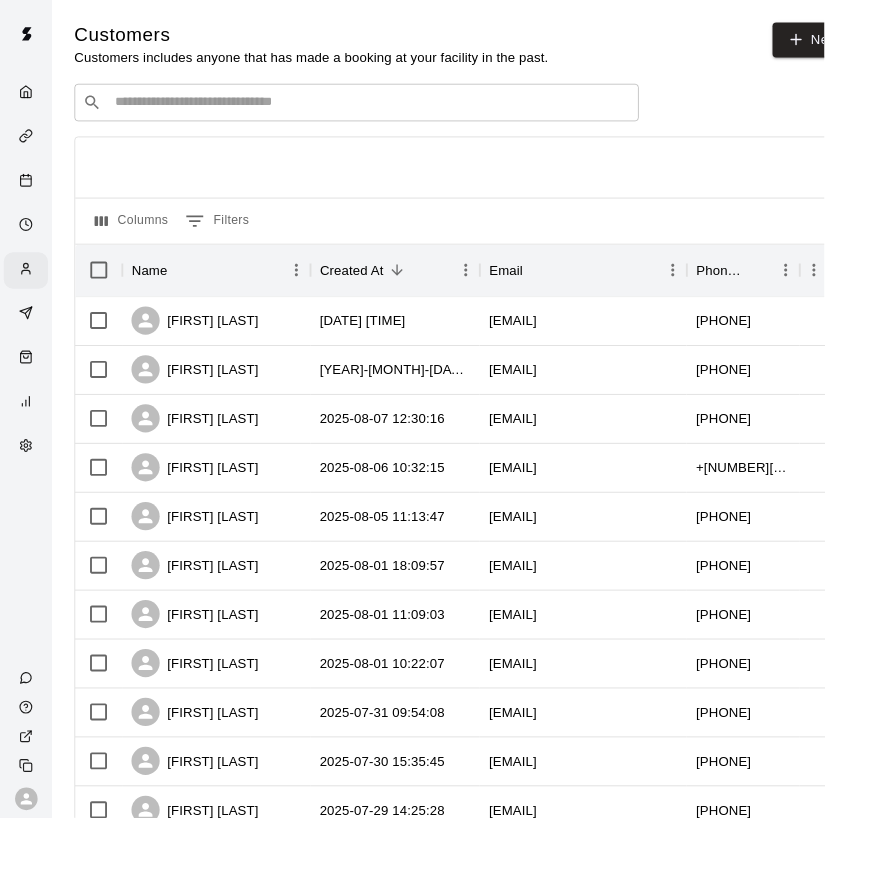 click at bounding box center (393, 109) 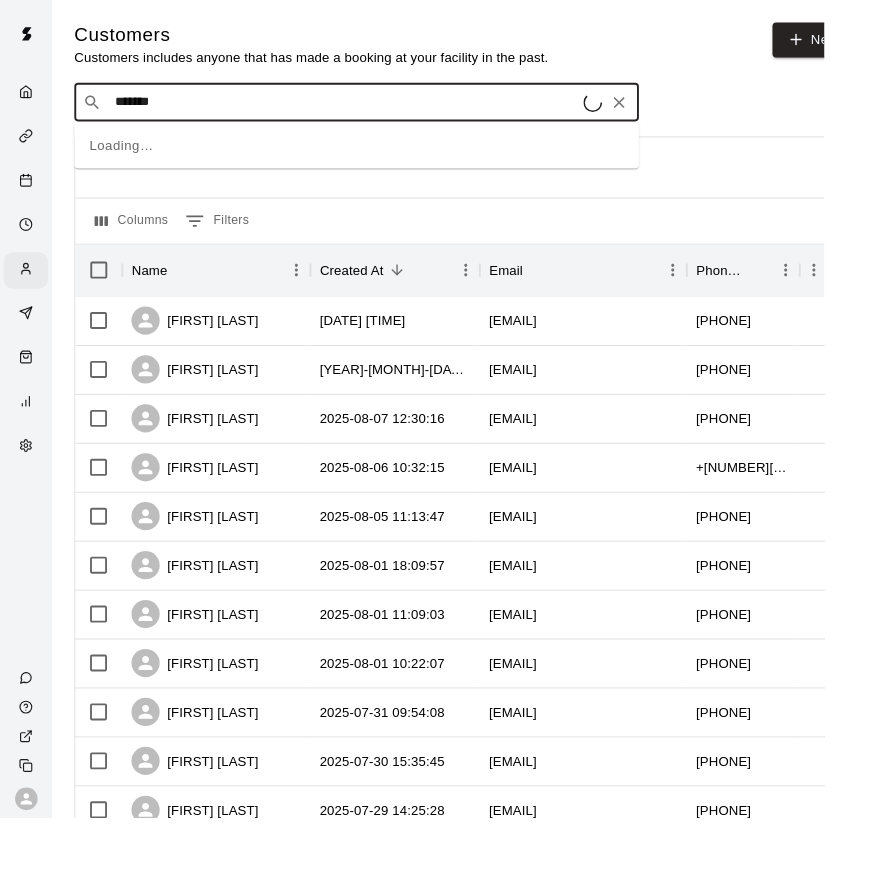 type on "********" 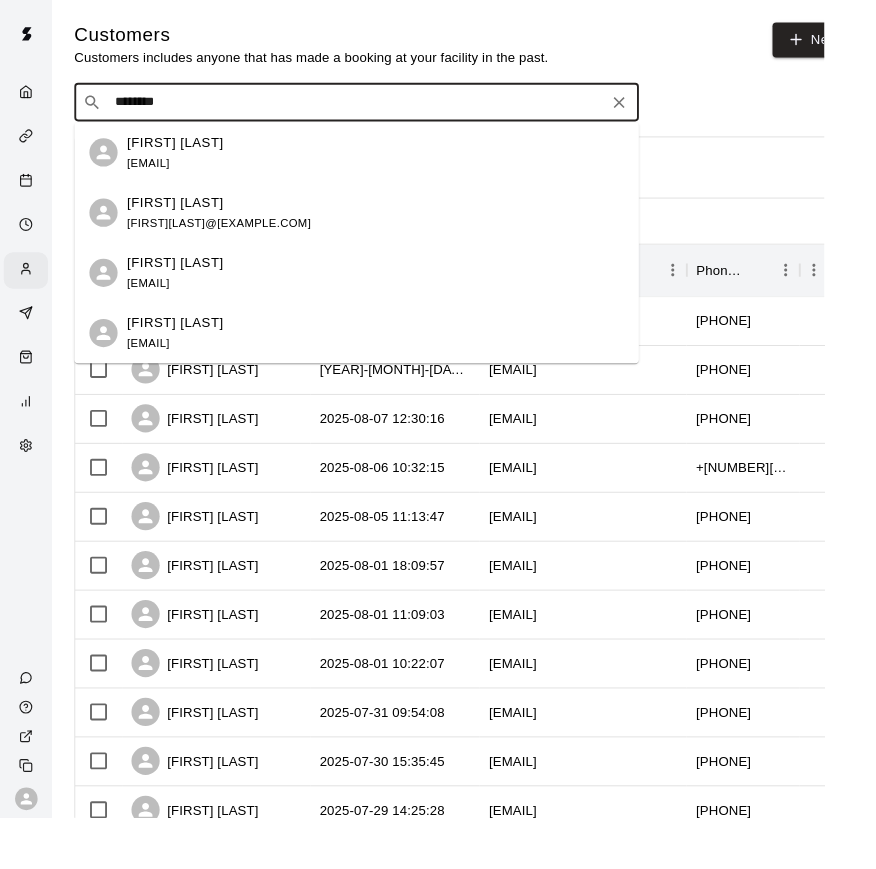 click on "[FIRST] [LAST] [EMAIL]" at bounding box center (399, 162) 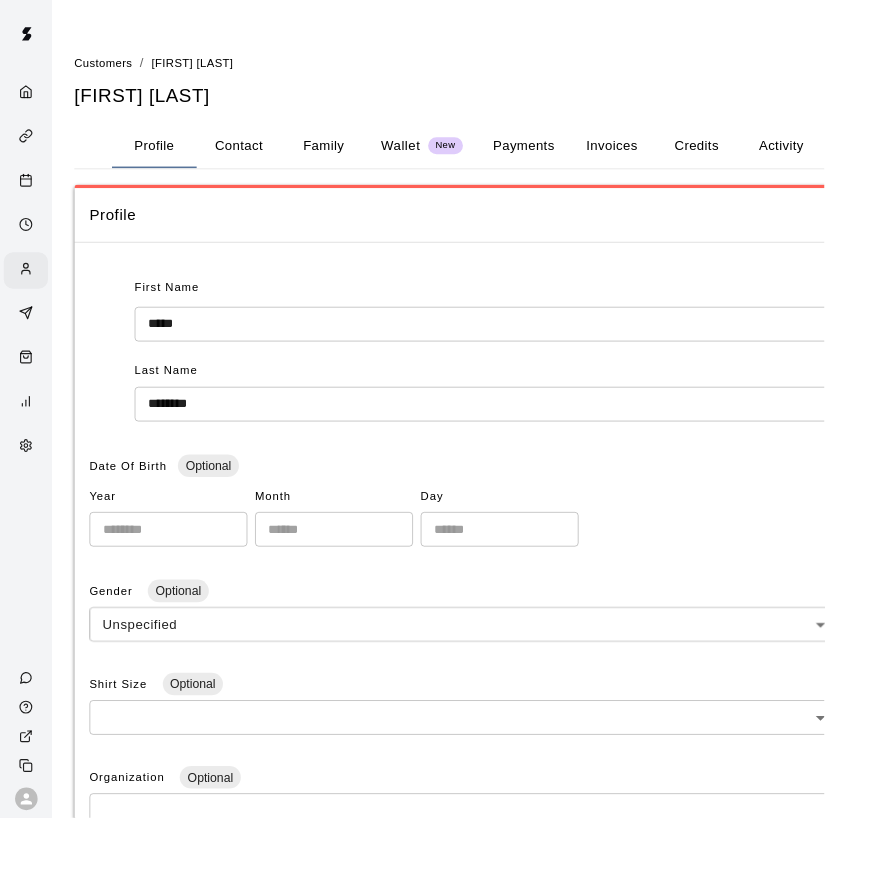 click on "Family" at bounding box center [344, 155] 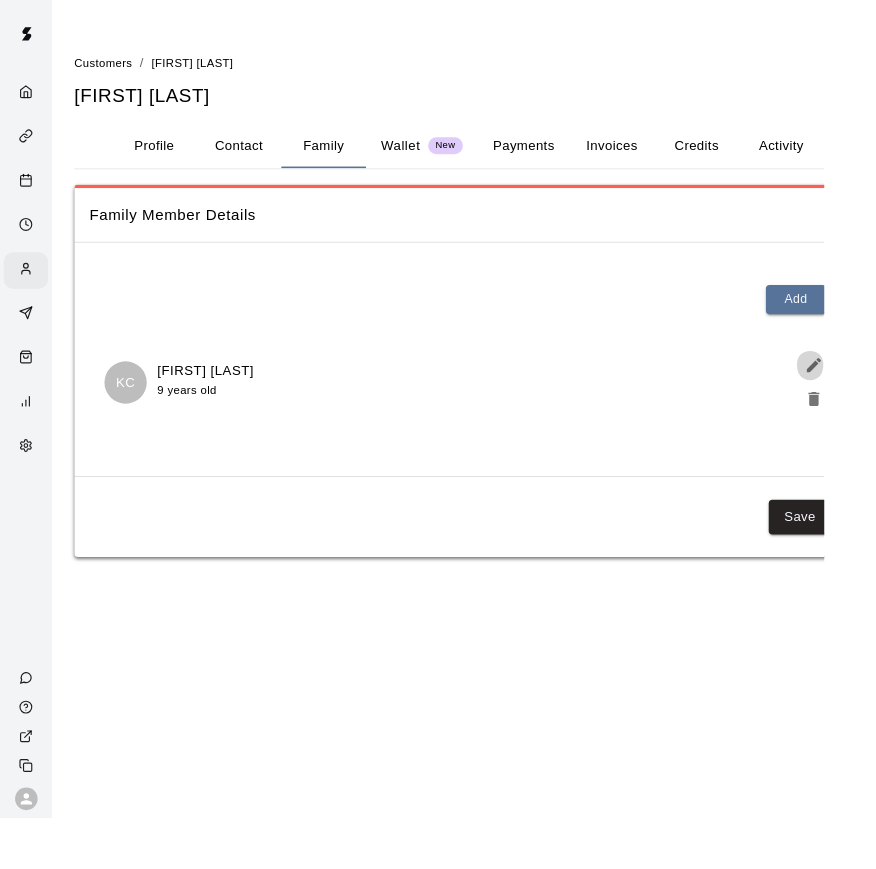 click 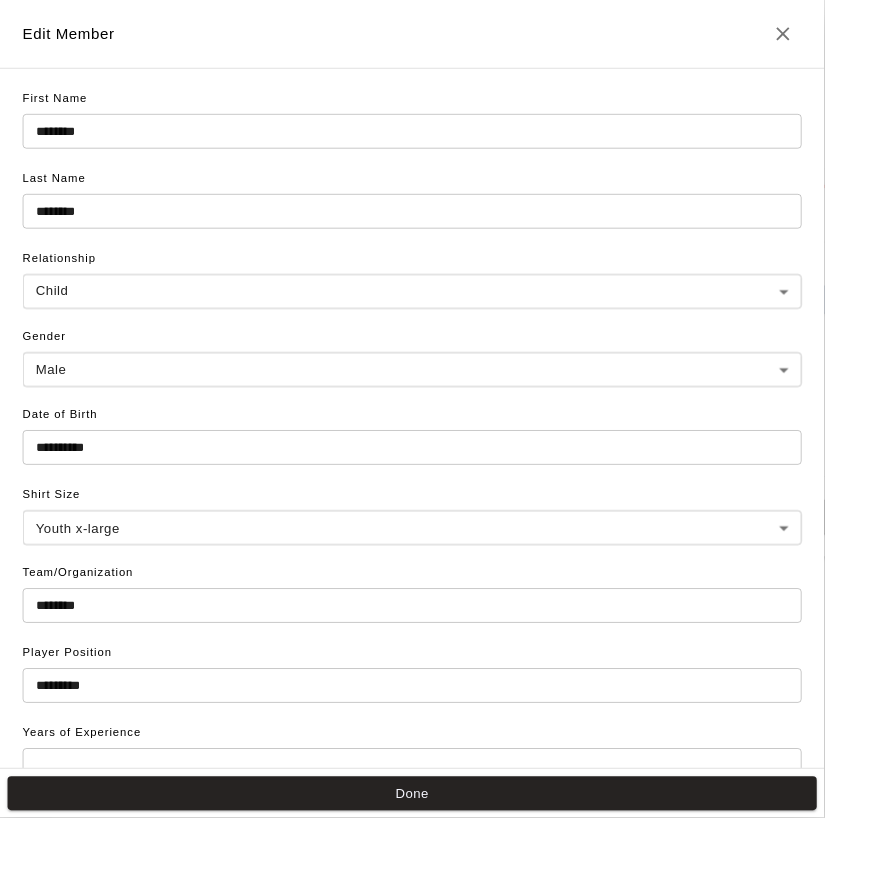 drag, startPoint x: 926, startPoint y: 188, endPoint x: 380, endPoint y: 212, distance: 546.5272 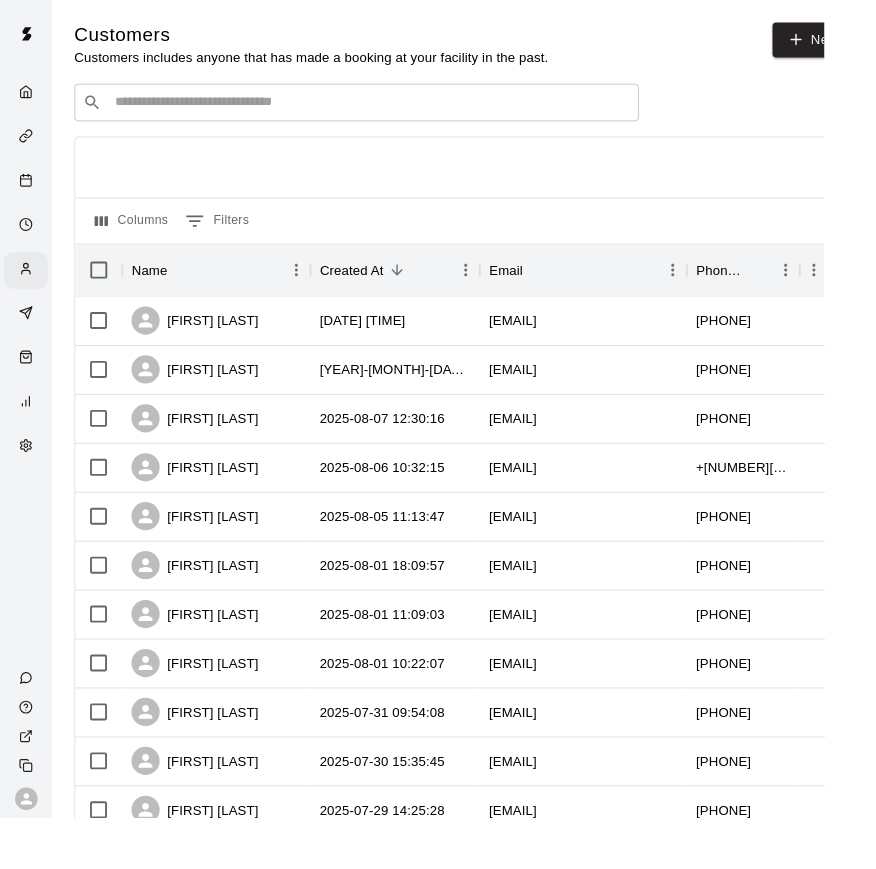 click at bounding box center (393, 109) 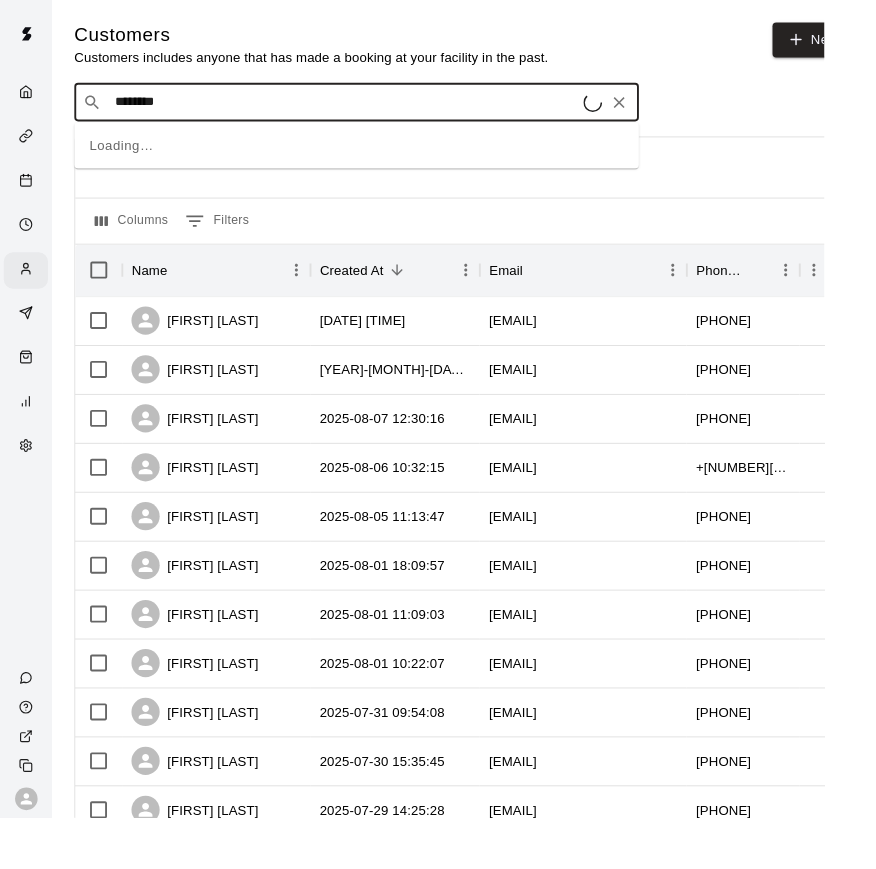 type on "*********" 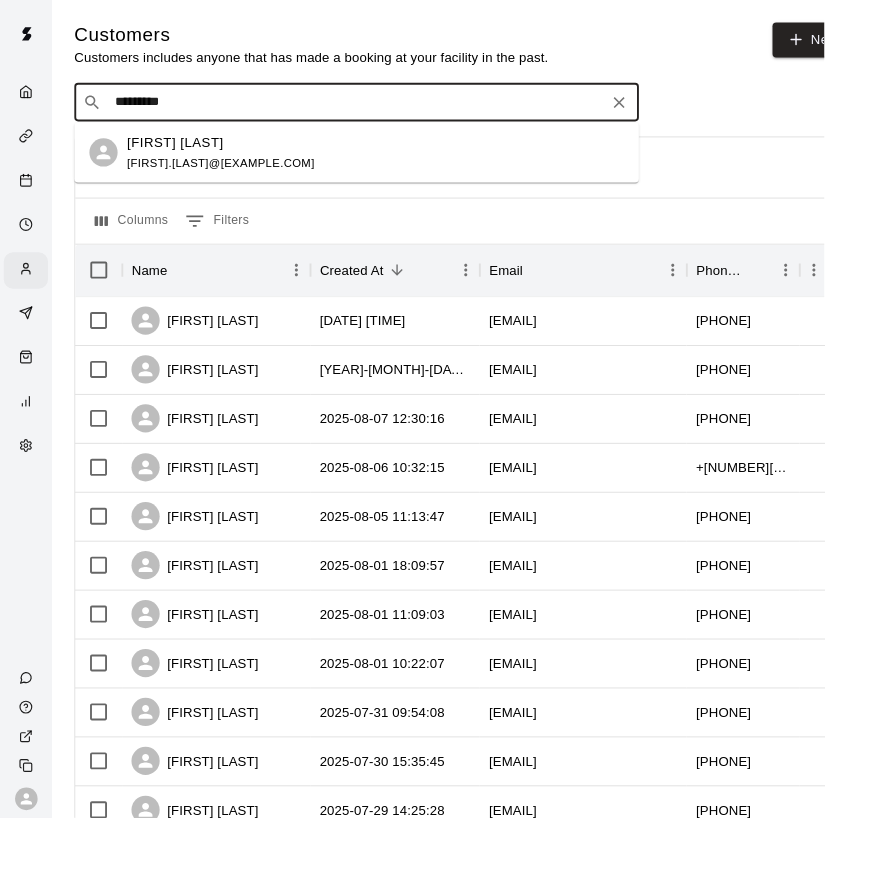 click on "[FIRST] [LAST] [FIRST].[LAST]@[EXAMPLE.COM]" at bounding box center (234, 162) 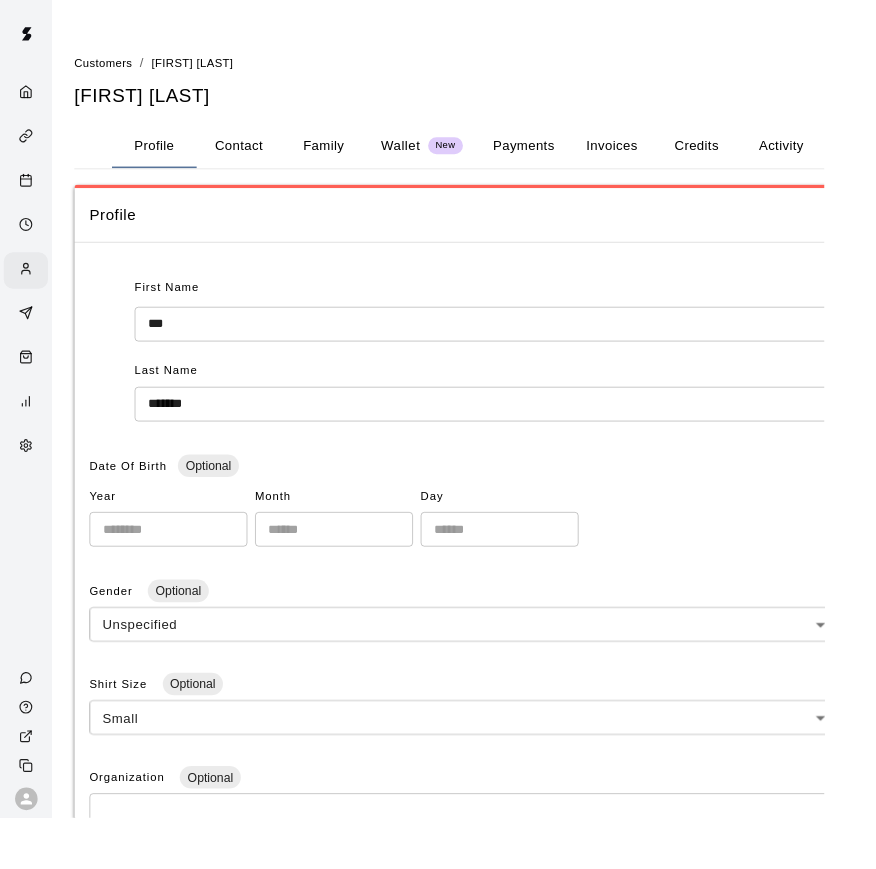 click on "Wallet" at bounding box center (426, 154) 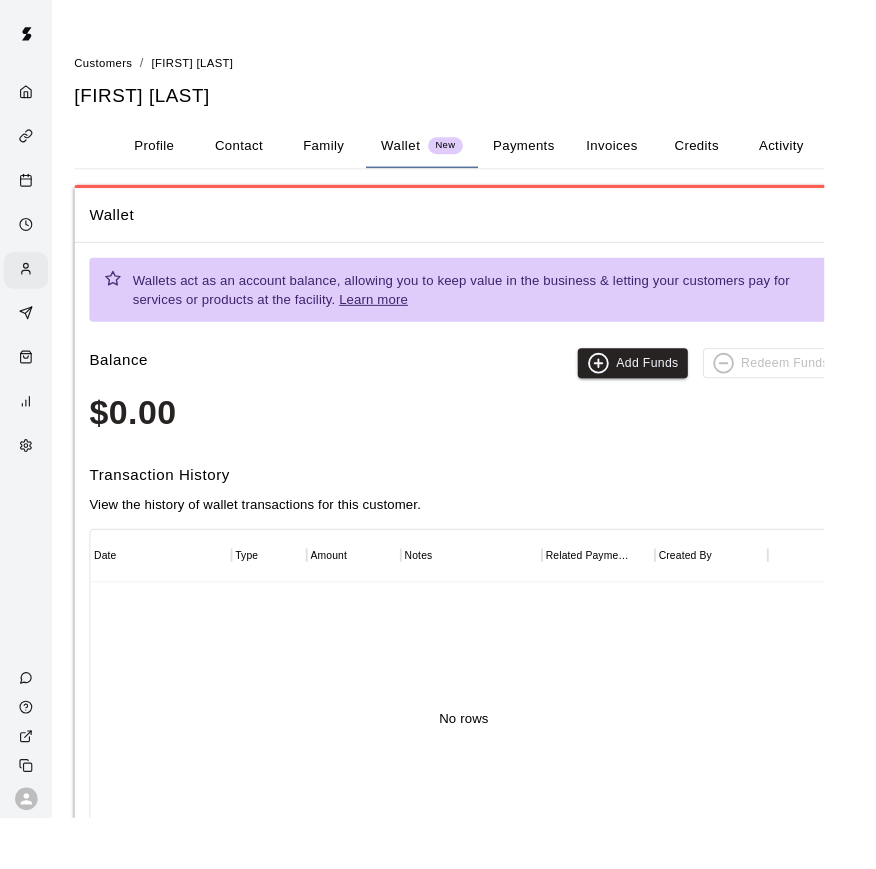 click on "Family" at bounding box center (344, 155) 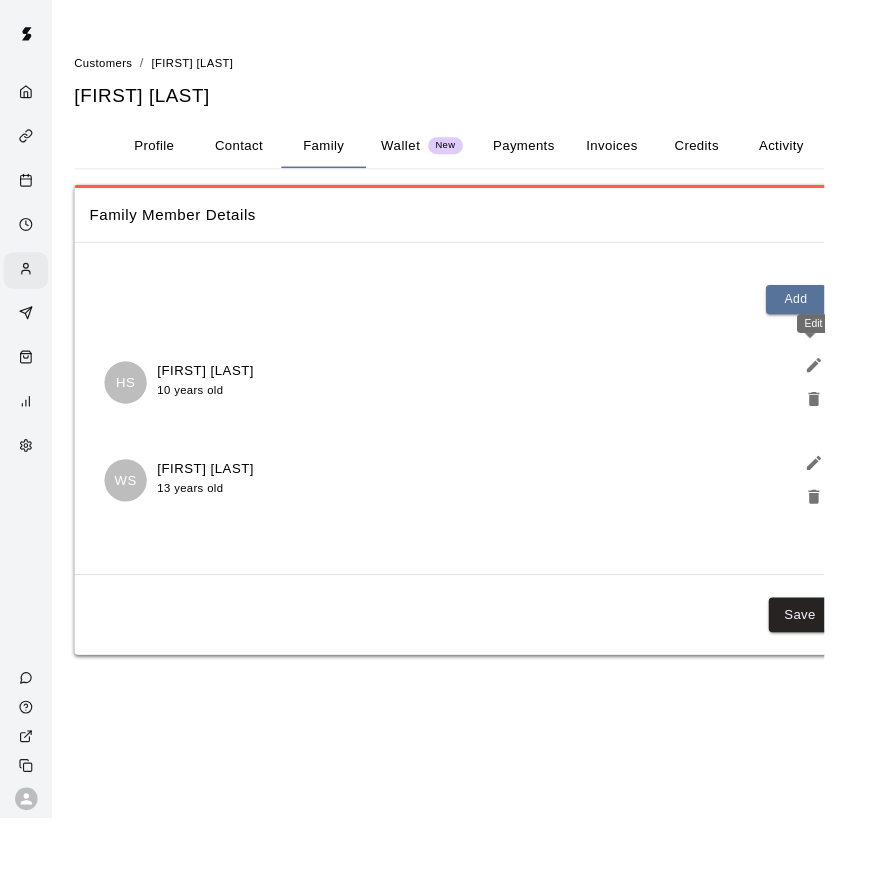 click 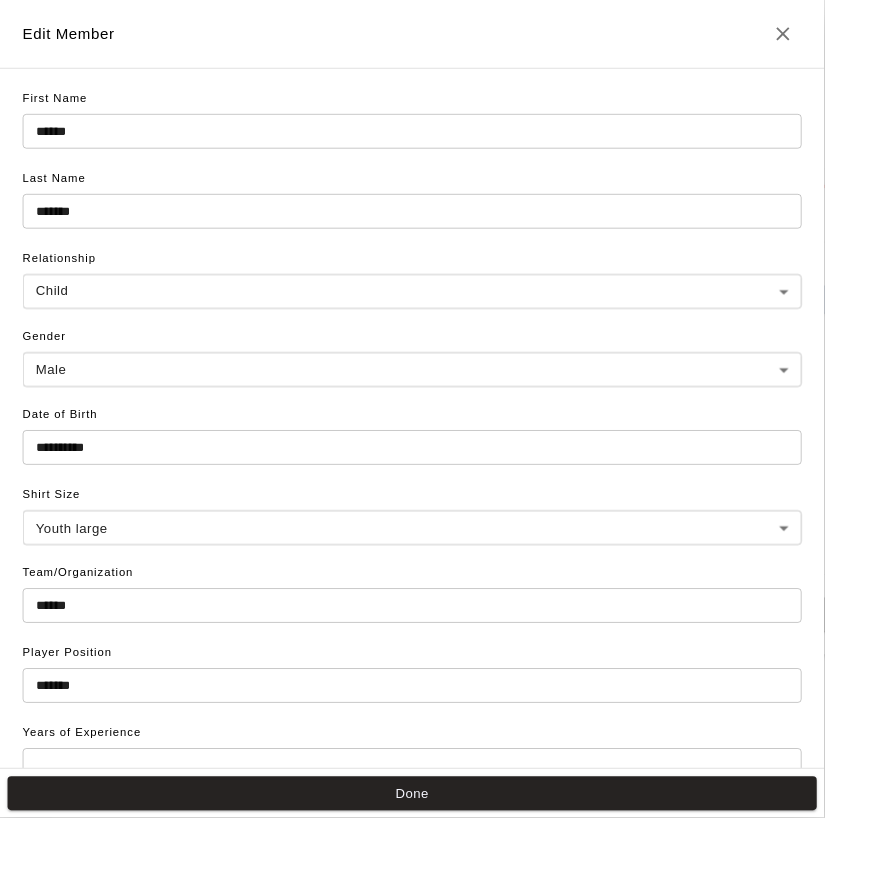 drag, startPoint x: 908, startPoint y: 376, endPoint x: 256, endPoint y: 168, distance: 684.37415 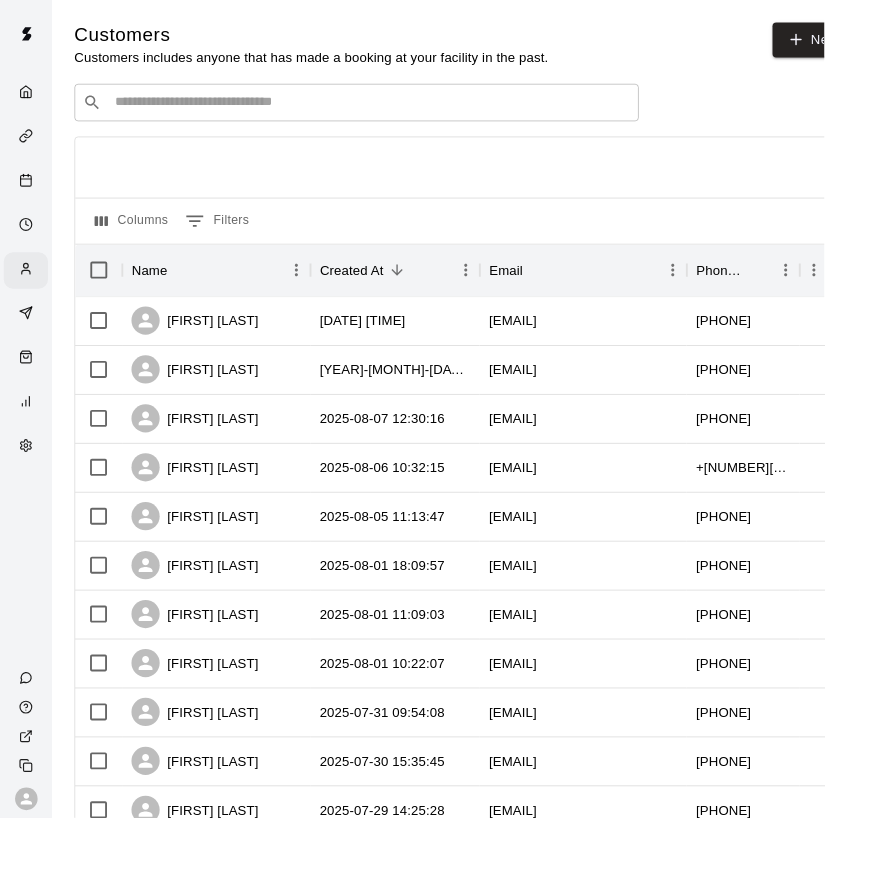 drag, startPoint x: 859, startPoint y: 211, endPoint x: 348, endPoint y: 121, distance: 518.8651 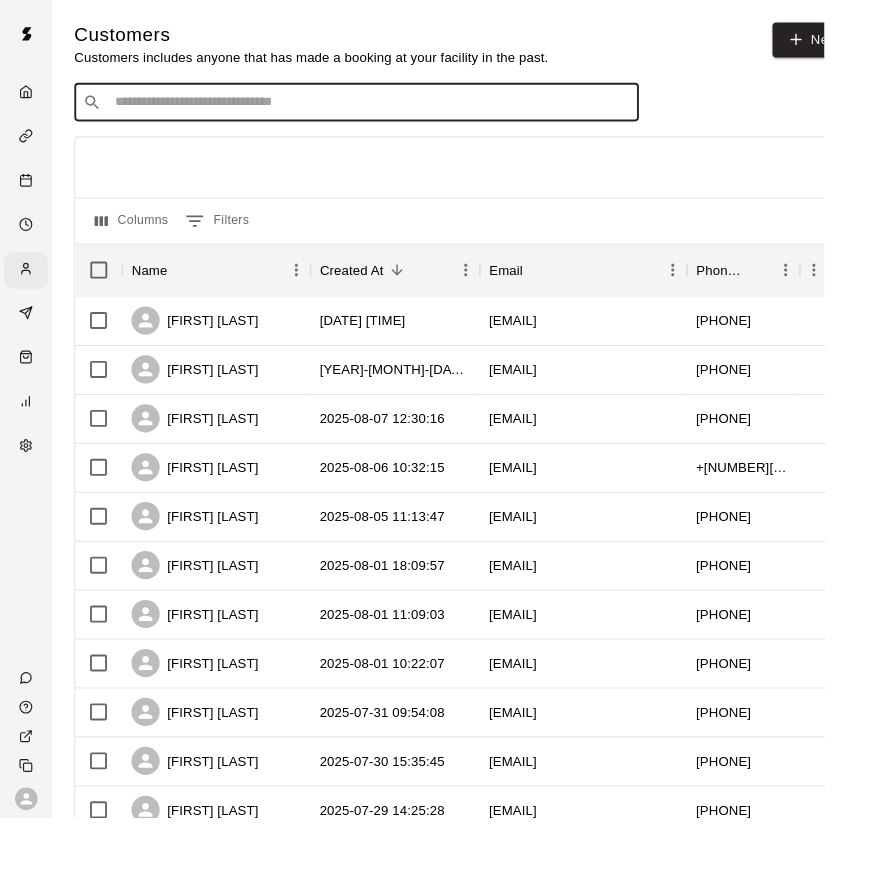 click at bounding box center (393, 109) 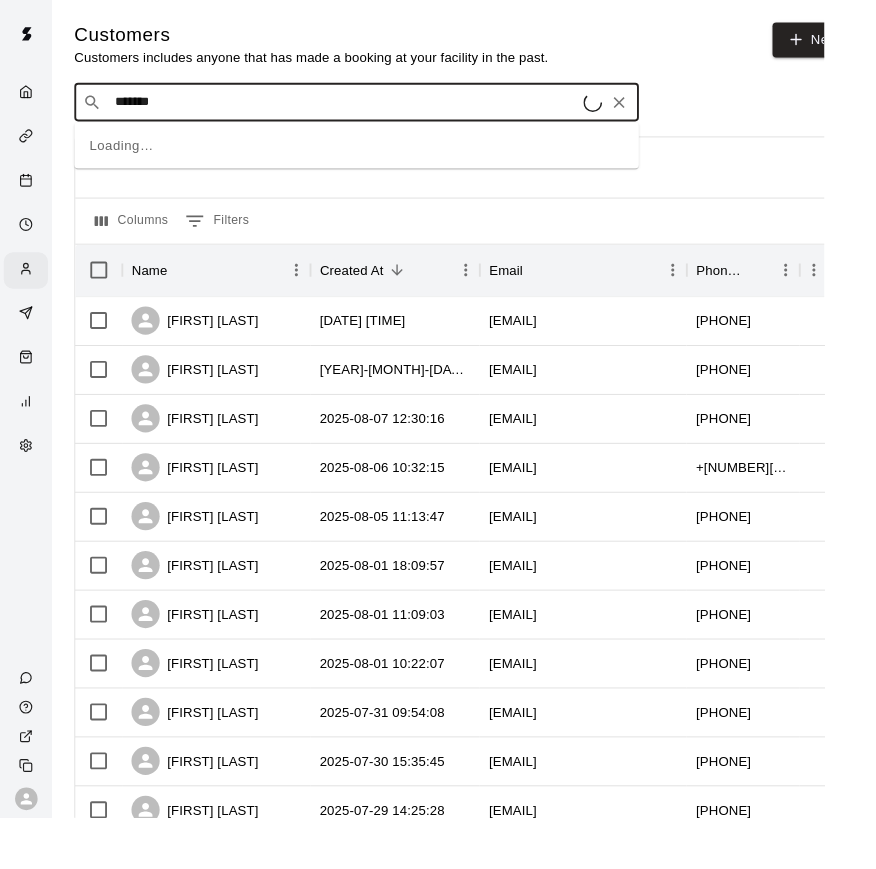 type on "********" 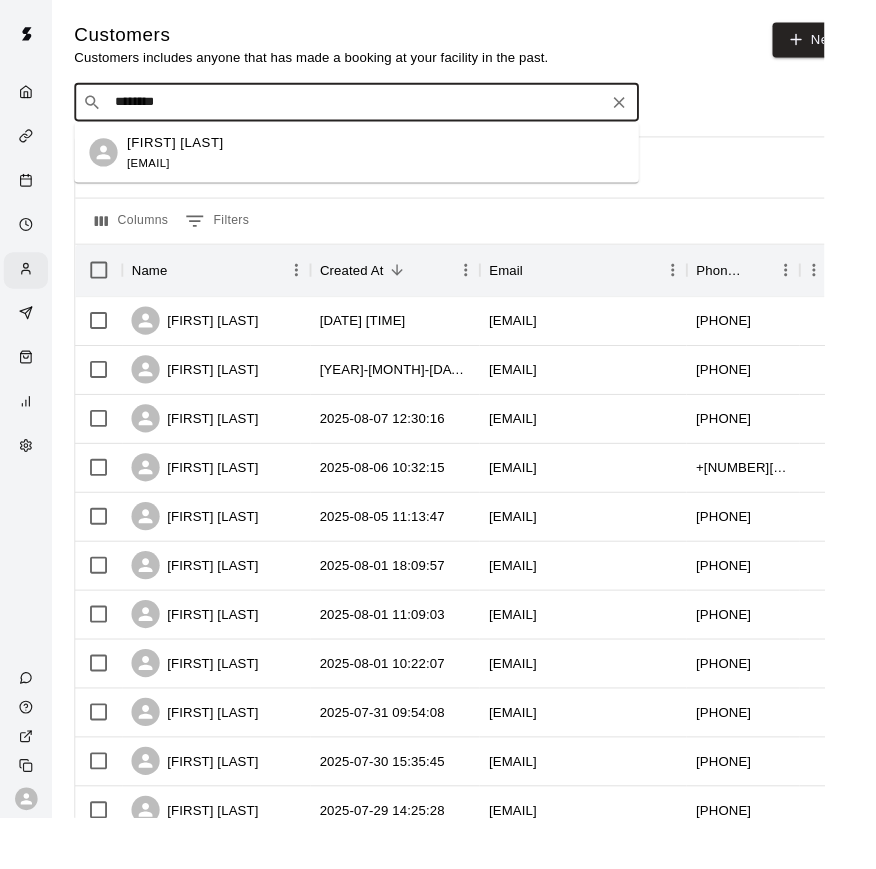 click on "[EMAIL]" at bounding box center [157, 173] 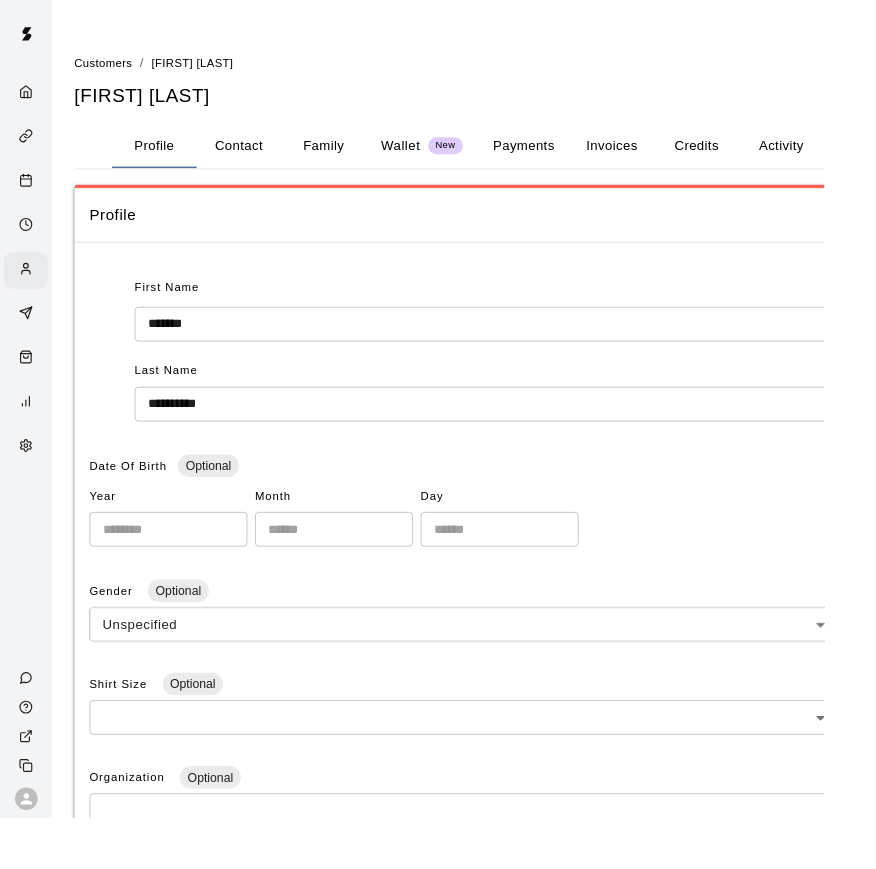 click on "Family" at bounding box center [344, 155] 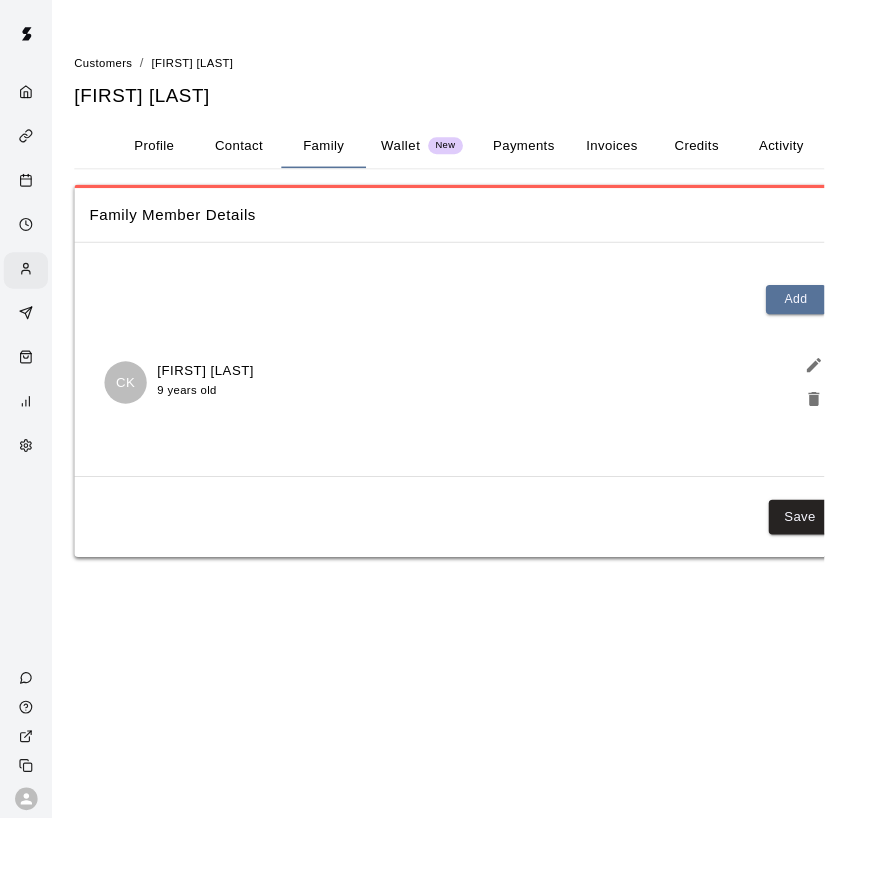 click 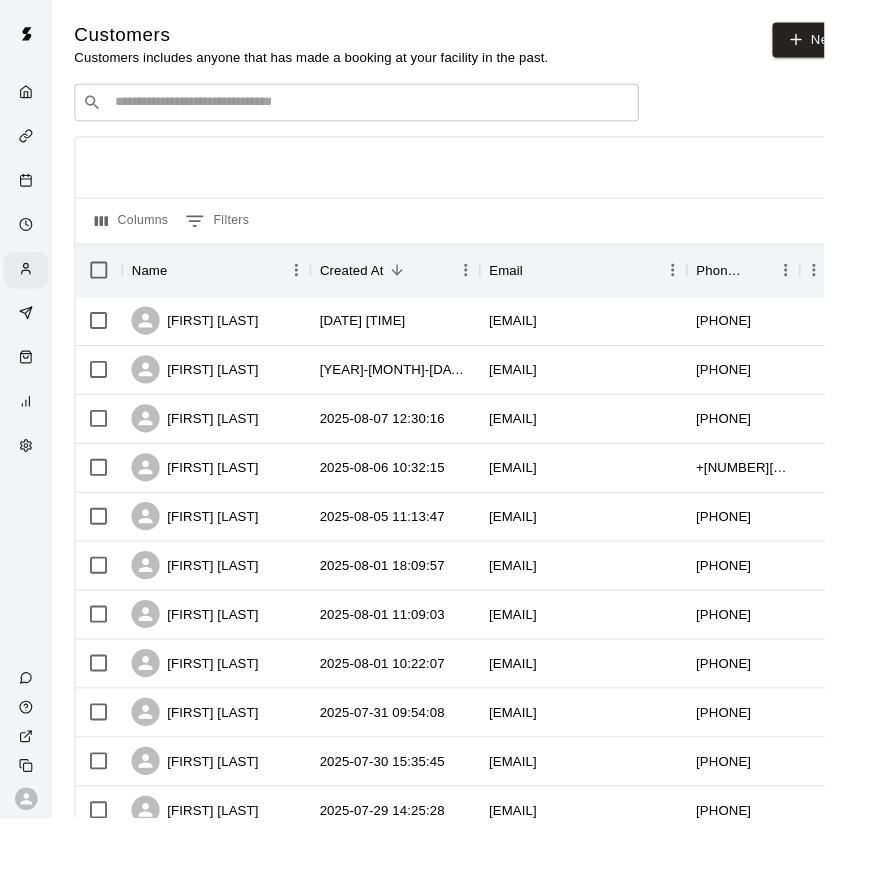click at bounding box center (393, 109) 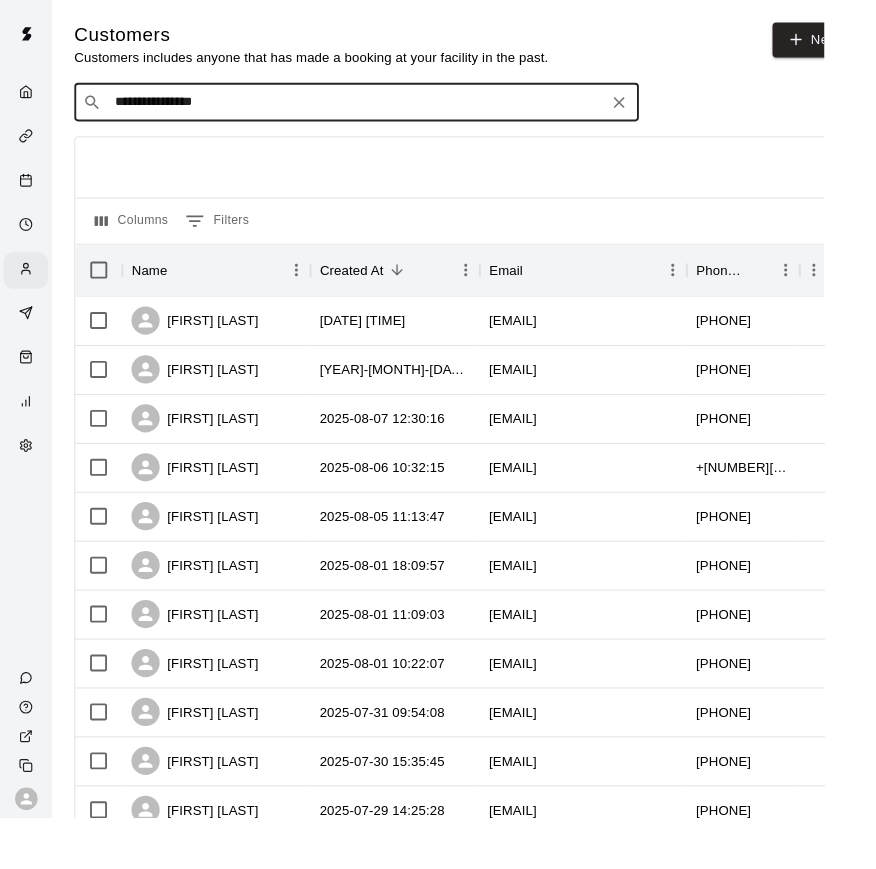 click on "**********" at bounding box center (378, 109) 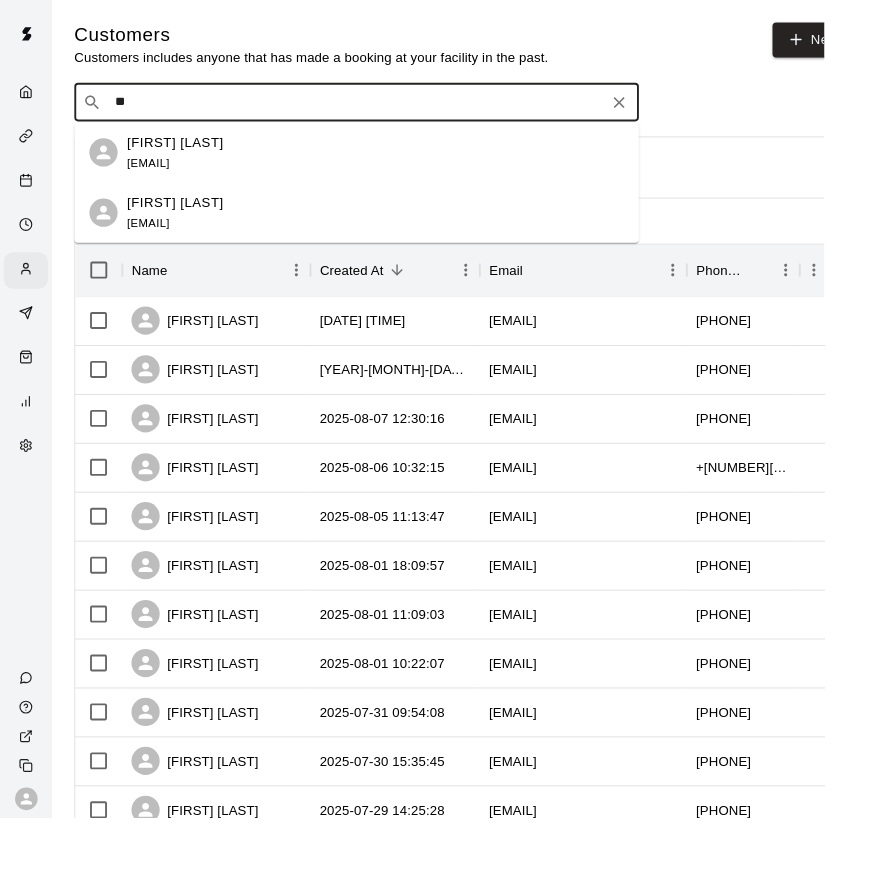 type on "*" 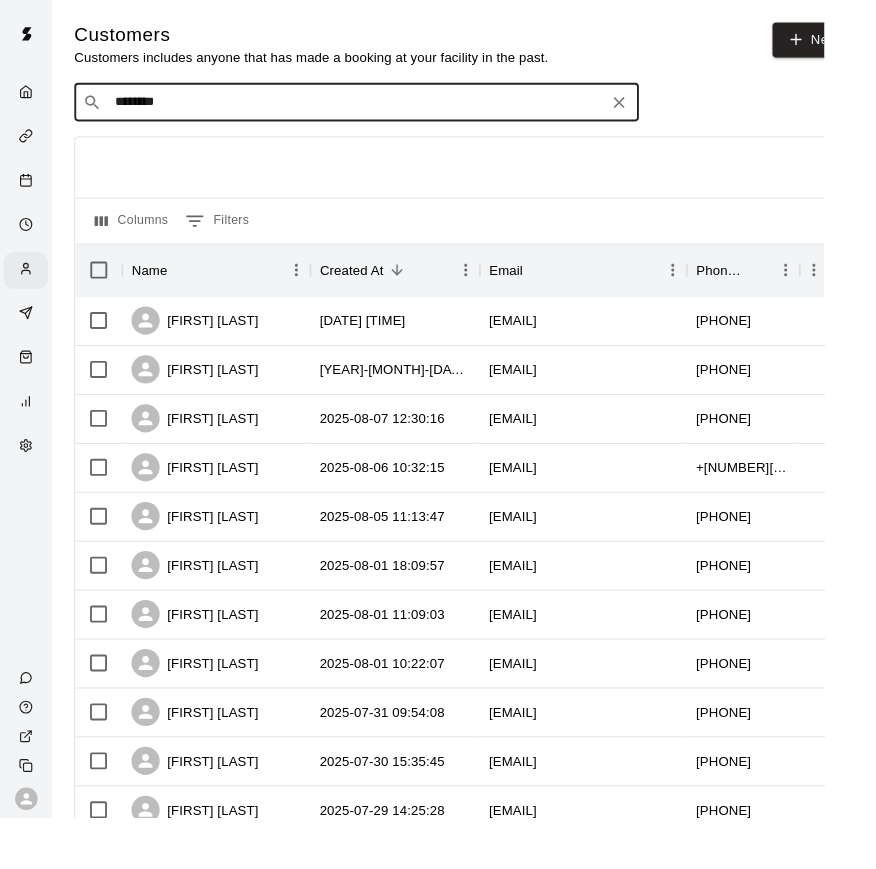 drag, startPoint x: 928, startPoint y: 42, endPoint x: 275, endPoint y: 108, distance: 656.3269 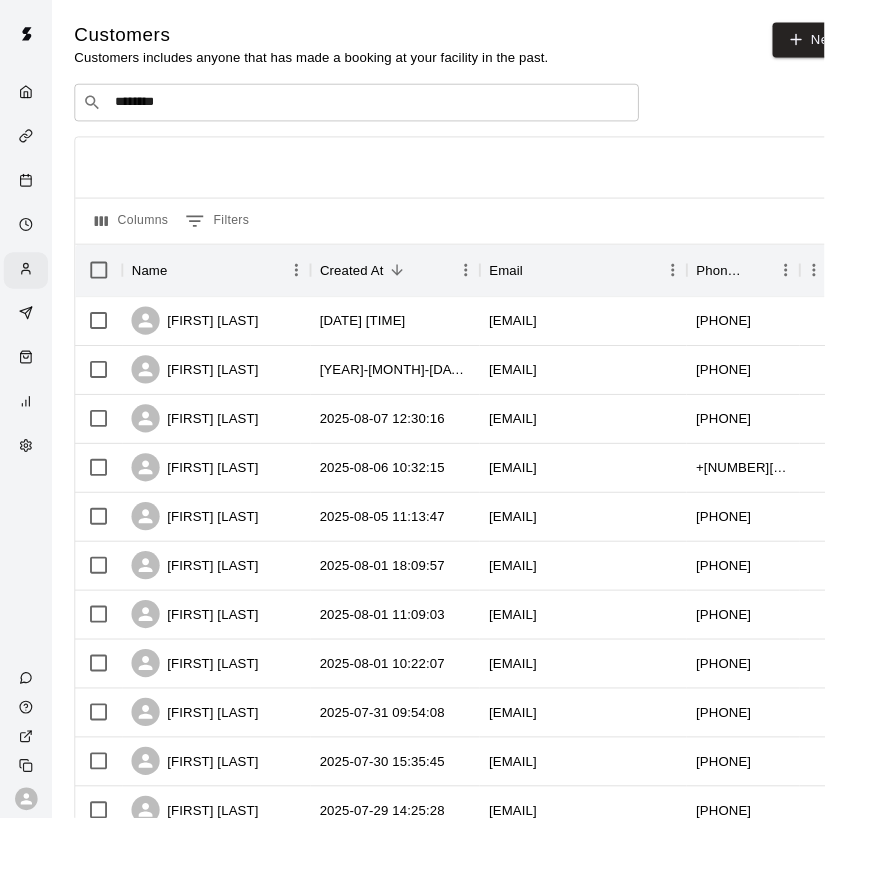 click on "********" at bounding box center (378, 109) 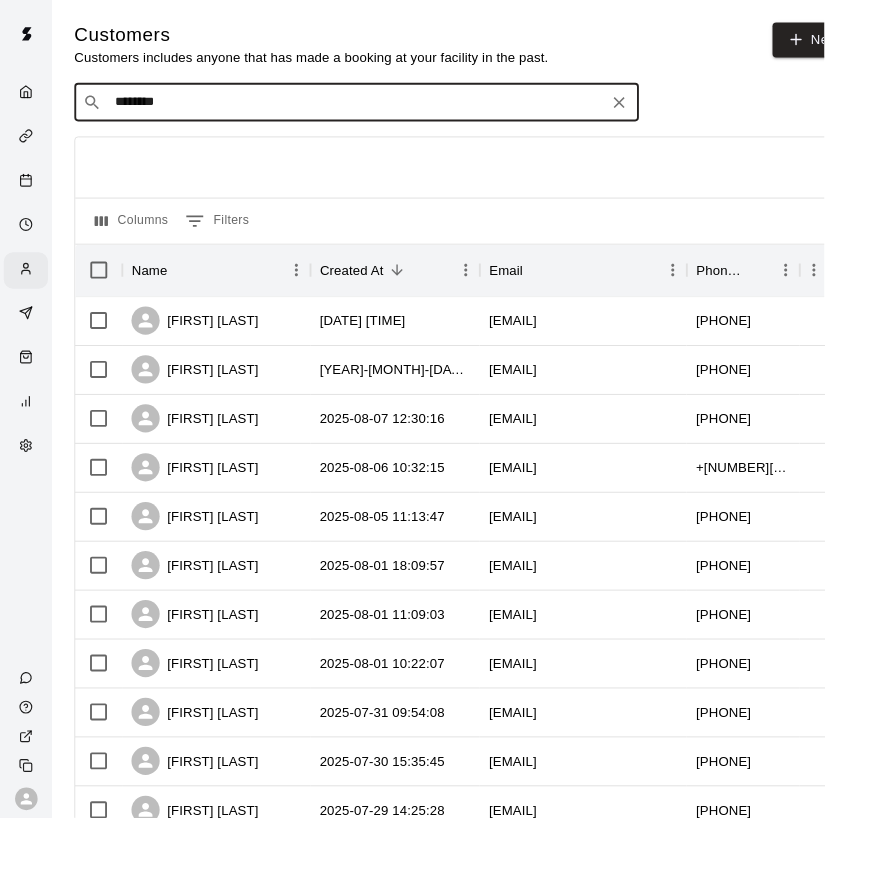 click on "********" at bounding box center [378, 109] 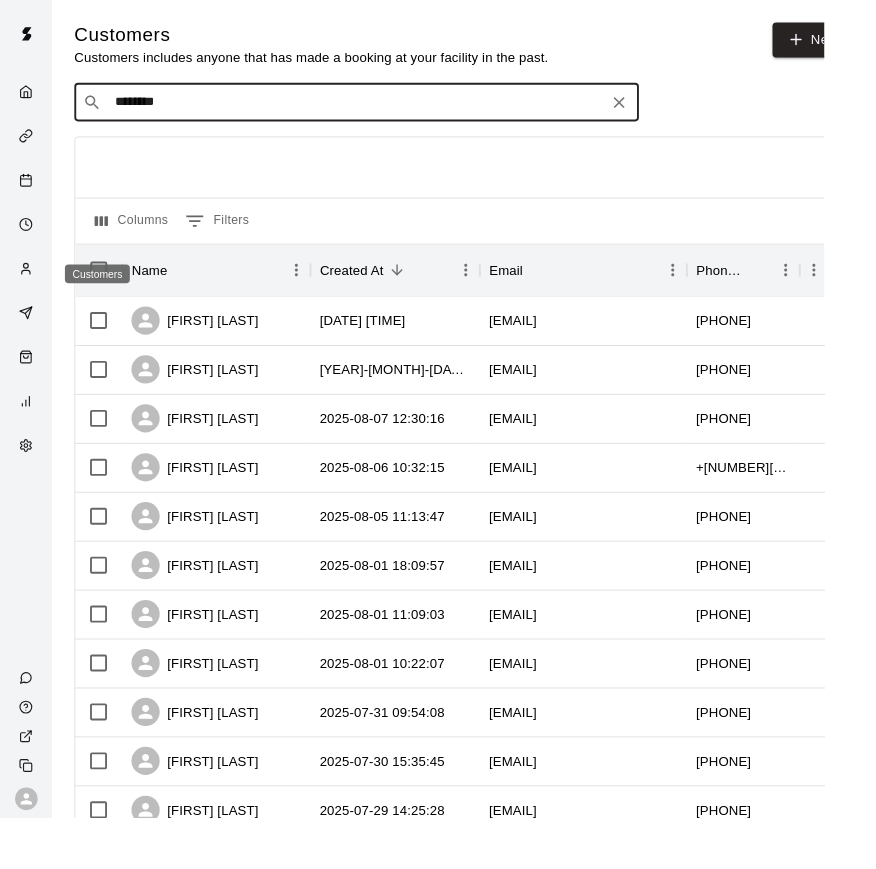 click 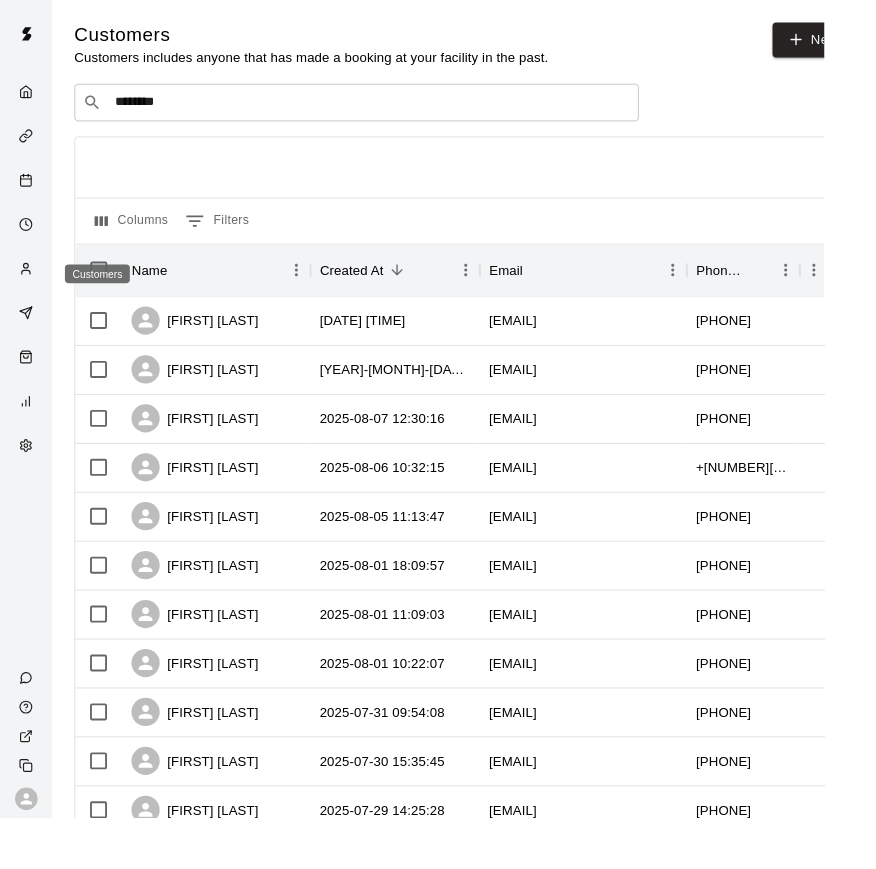 click 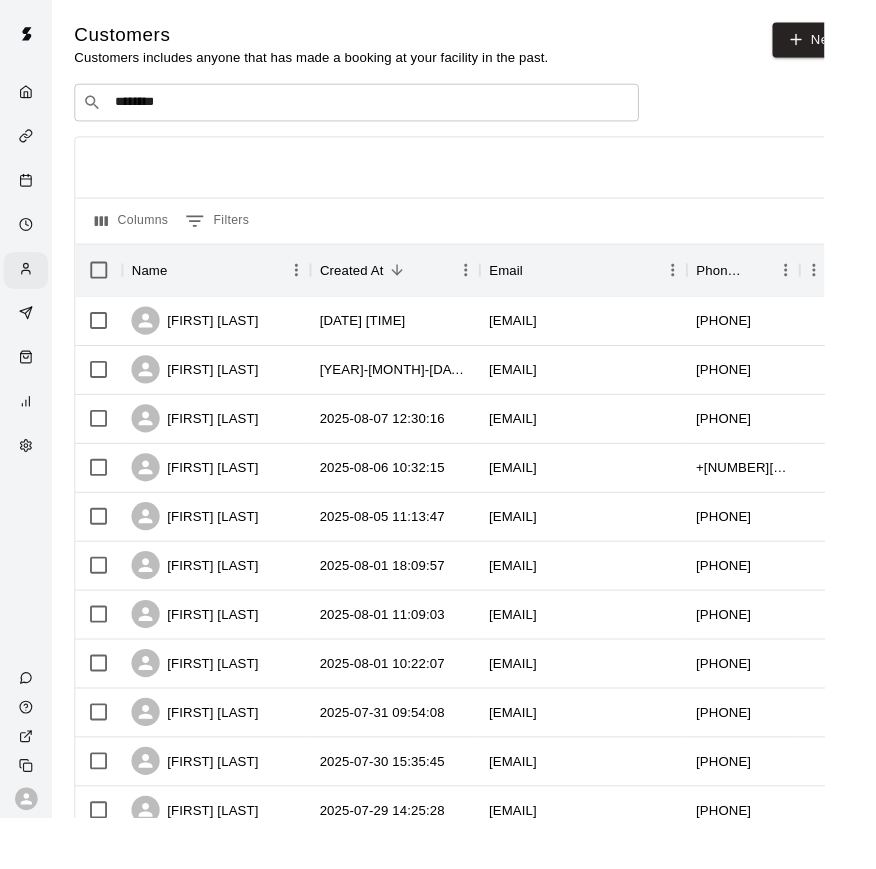 click on "​ ******** ​" at bounding box center [379, 109] 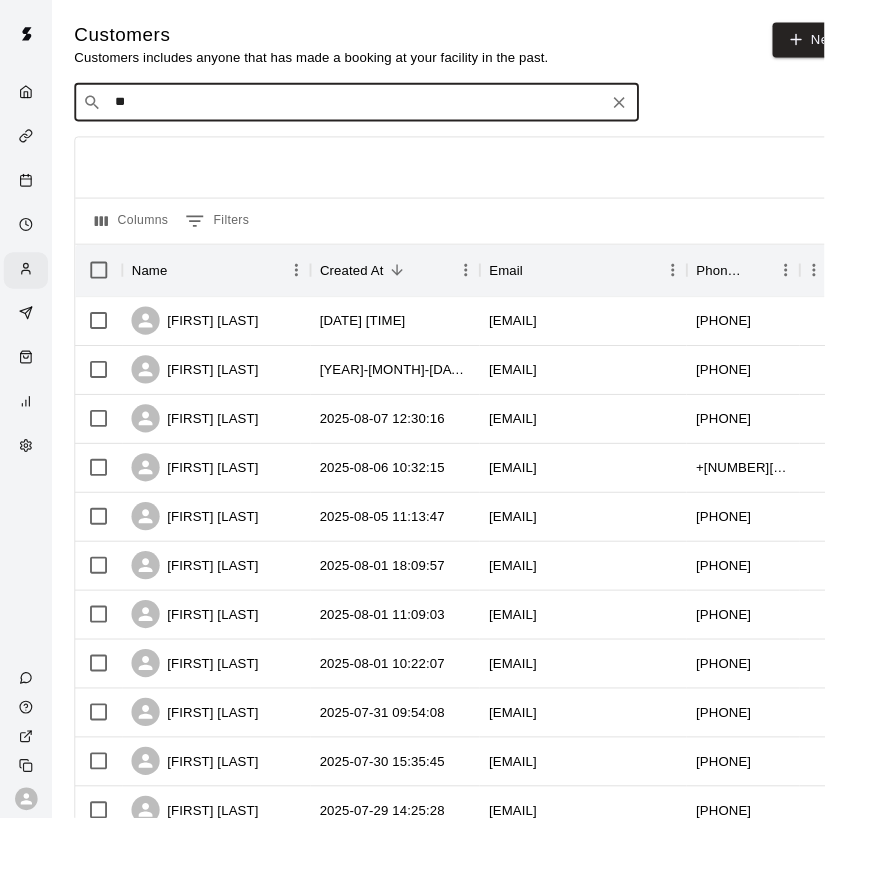 type on "*" 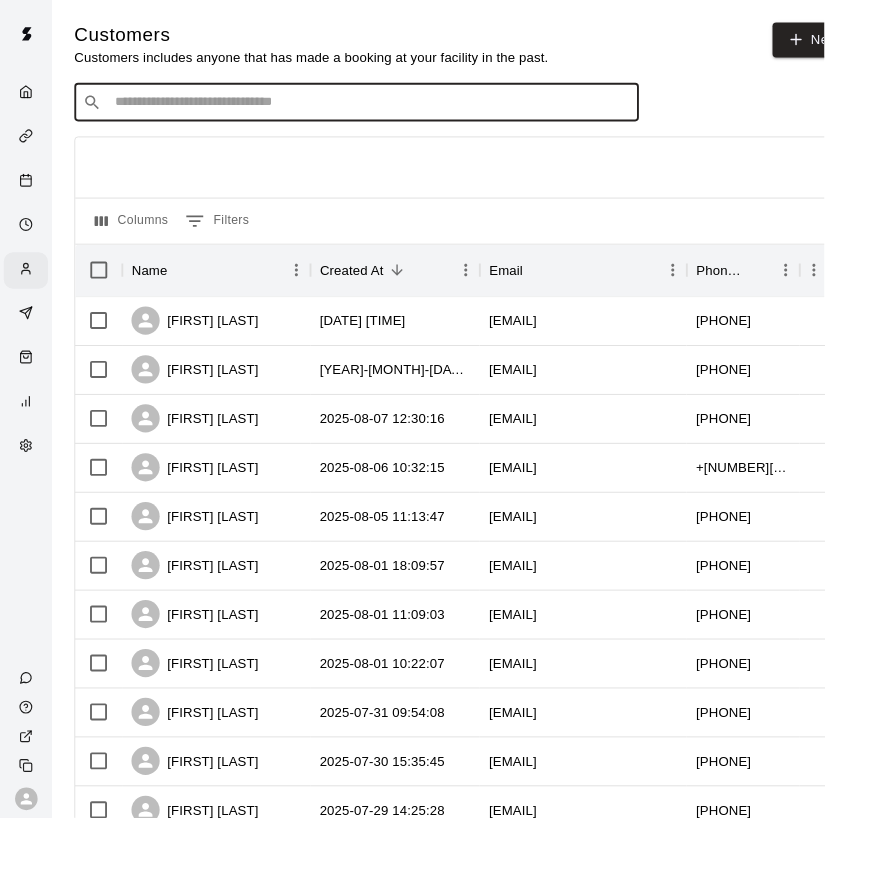 drag, startPoint x: 893, startPoint y: 226, endPoint x: 383, endPoint y: 118, distance: 521.3099 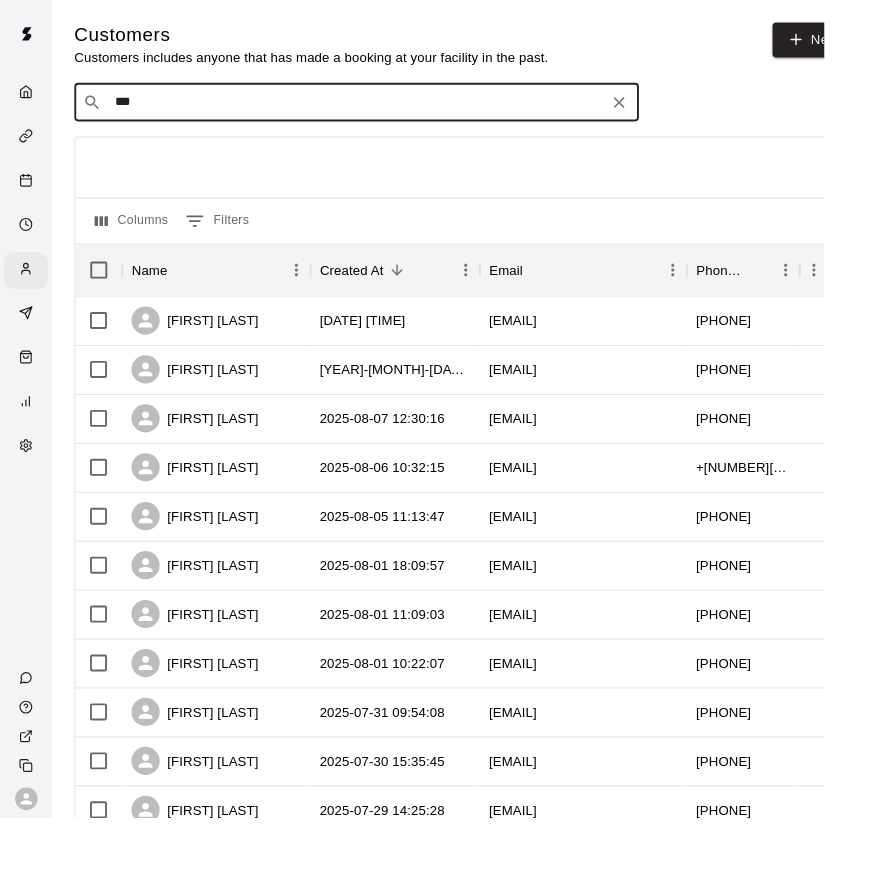 type on "****" 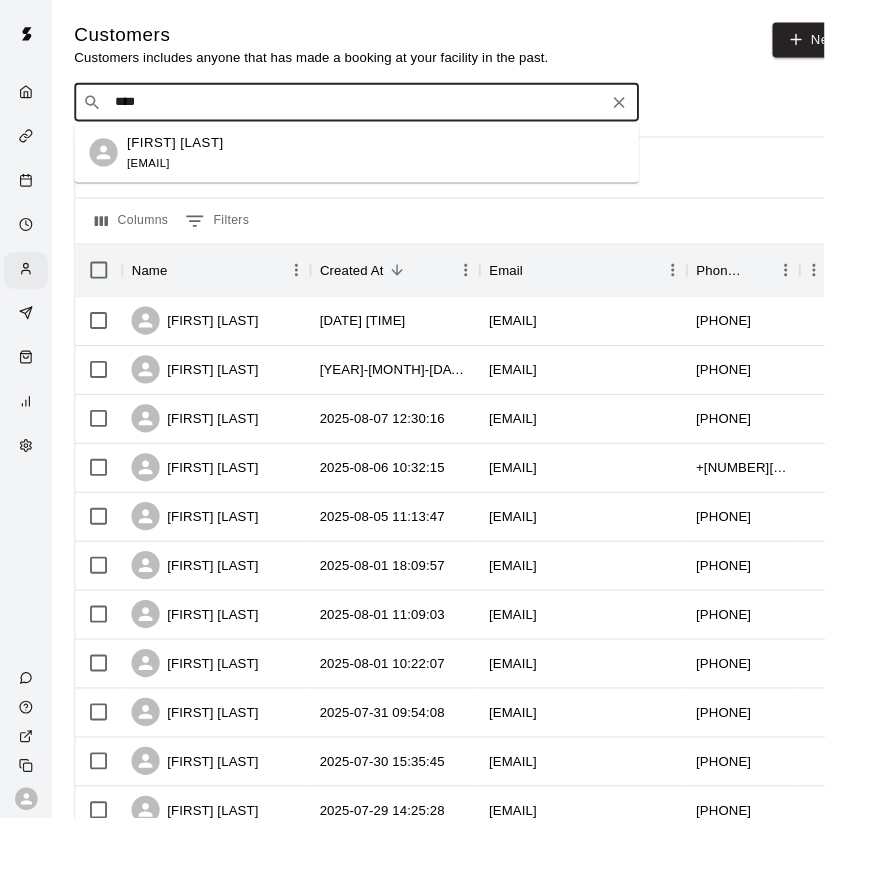 click on "[EMAIL]" at bounding box center [157, 173] 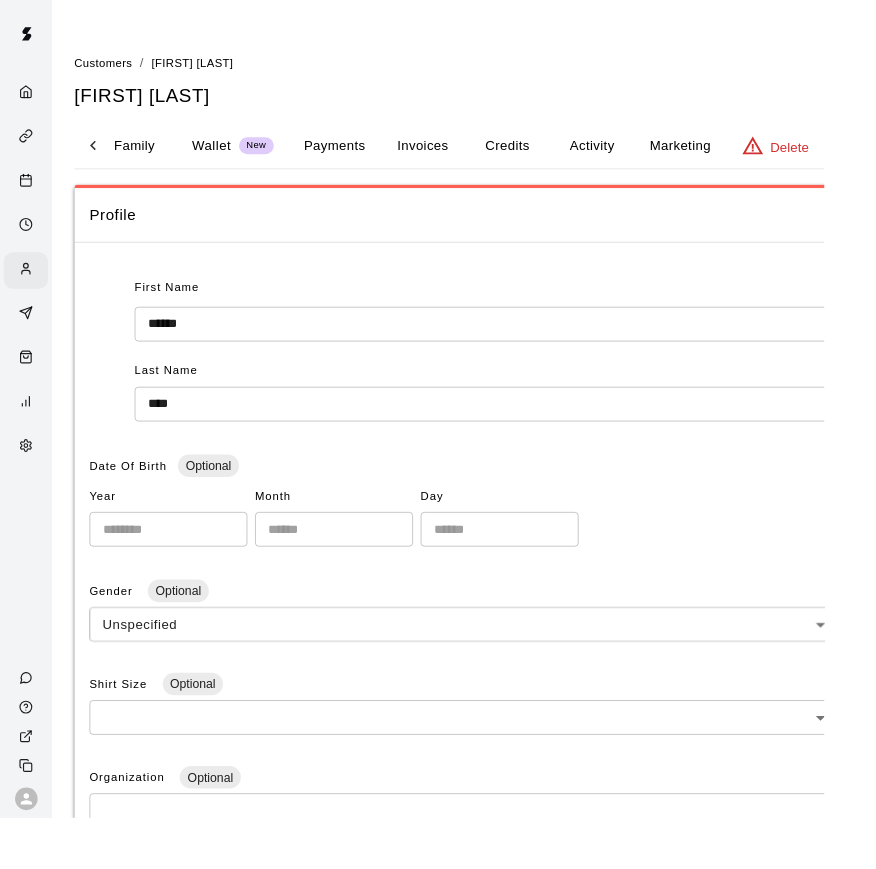 click on "Profile" at bounding box center (493, 229) 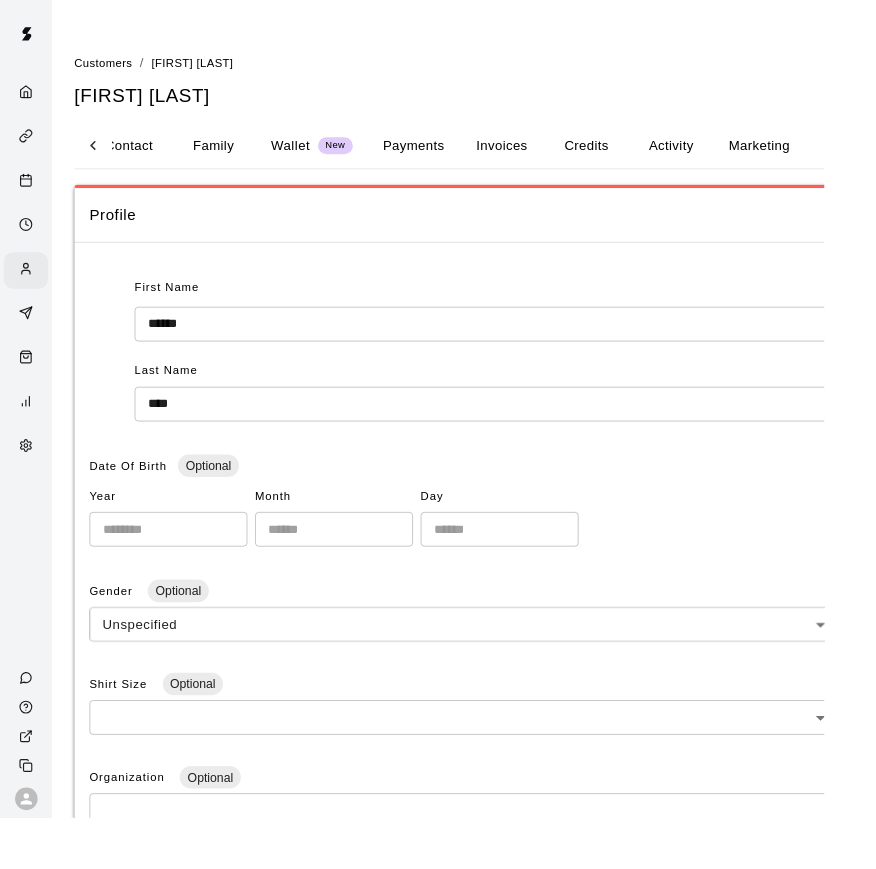 scroll, scrollTop: 0, scrollLeft: 119, axis: horizontal 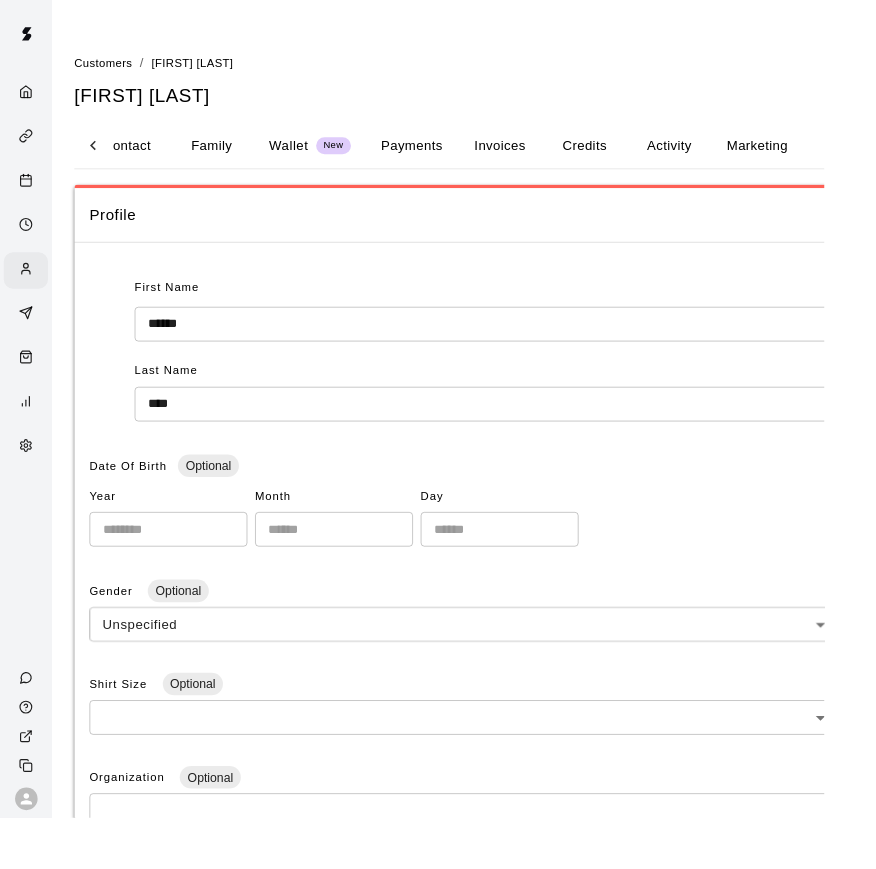 click on "Family" at bounding box center (225, 155) 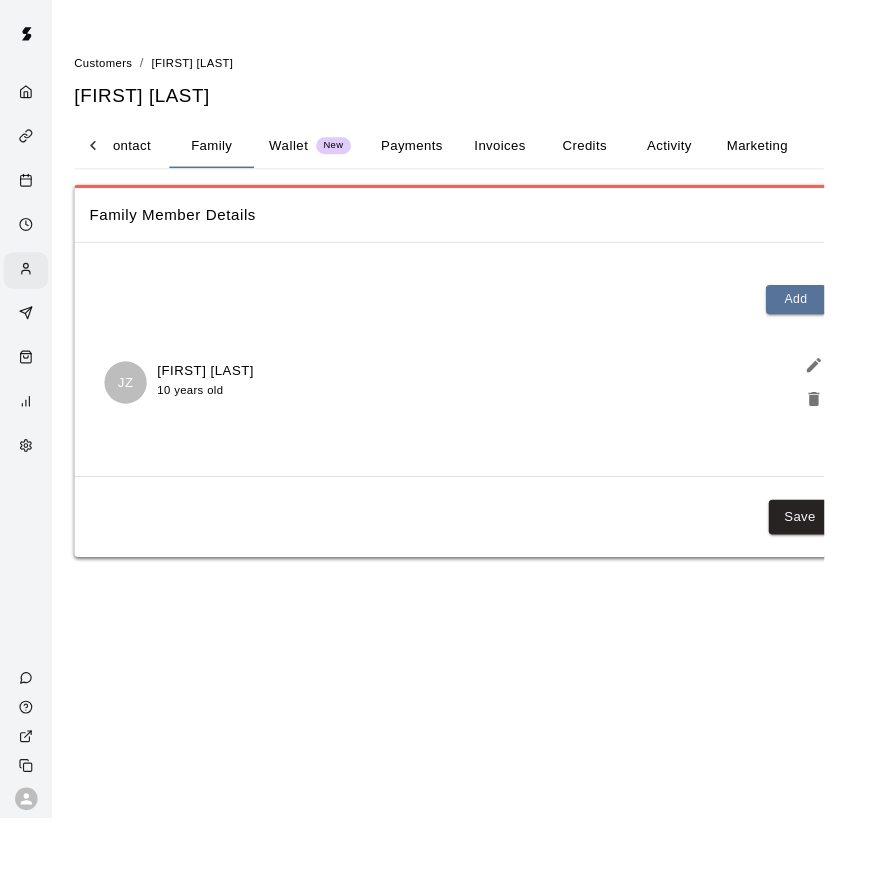 click 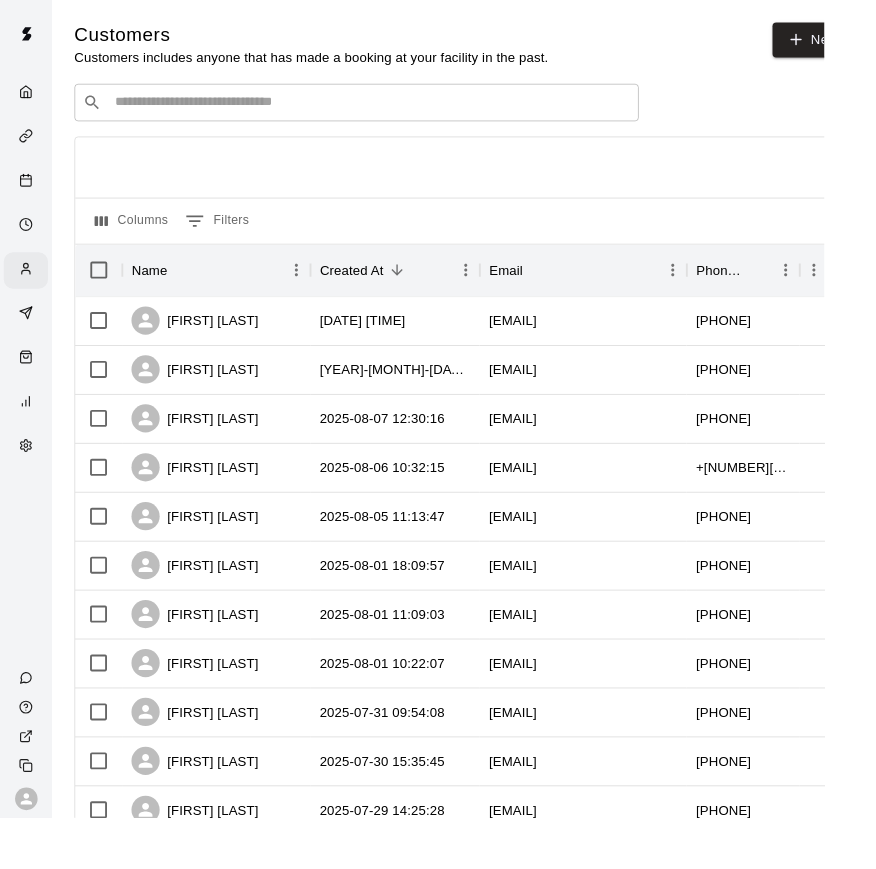 click on "​ ​" at bounding box center [379, 109] 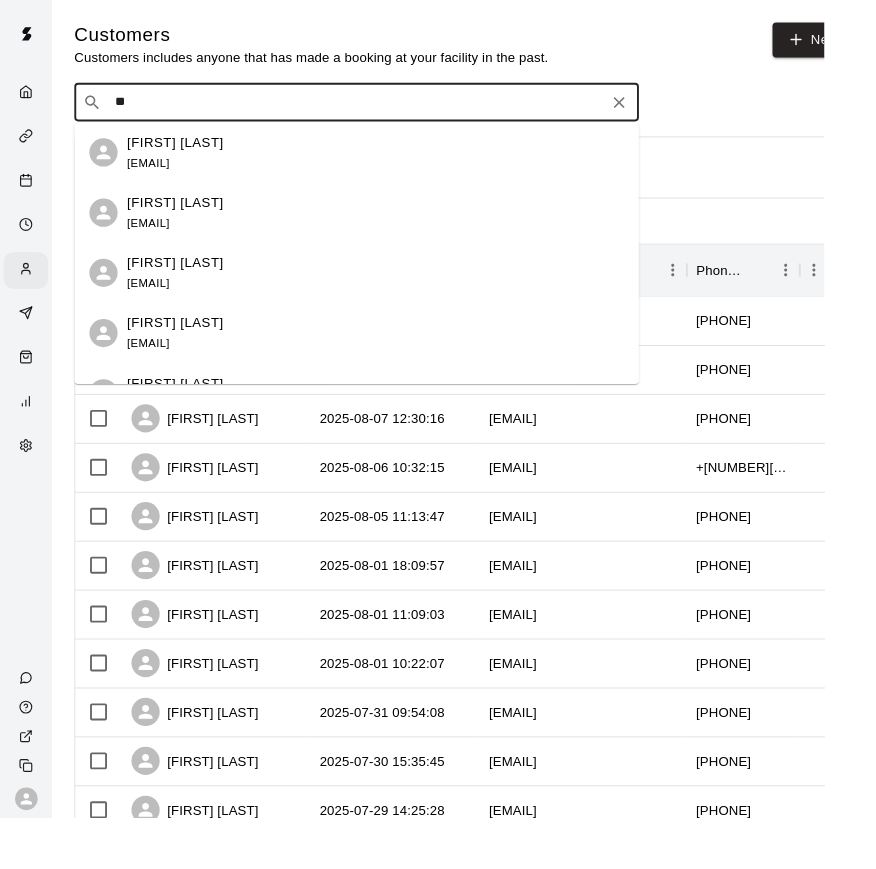 type on "*" 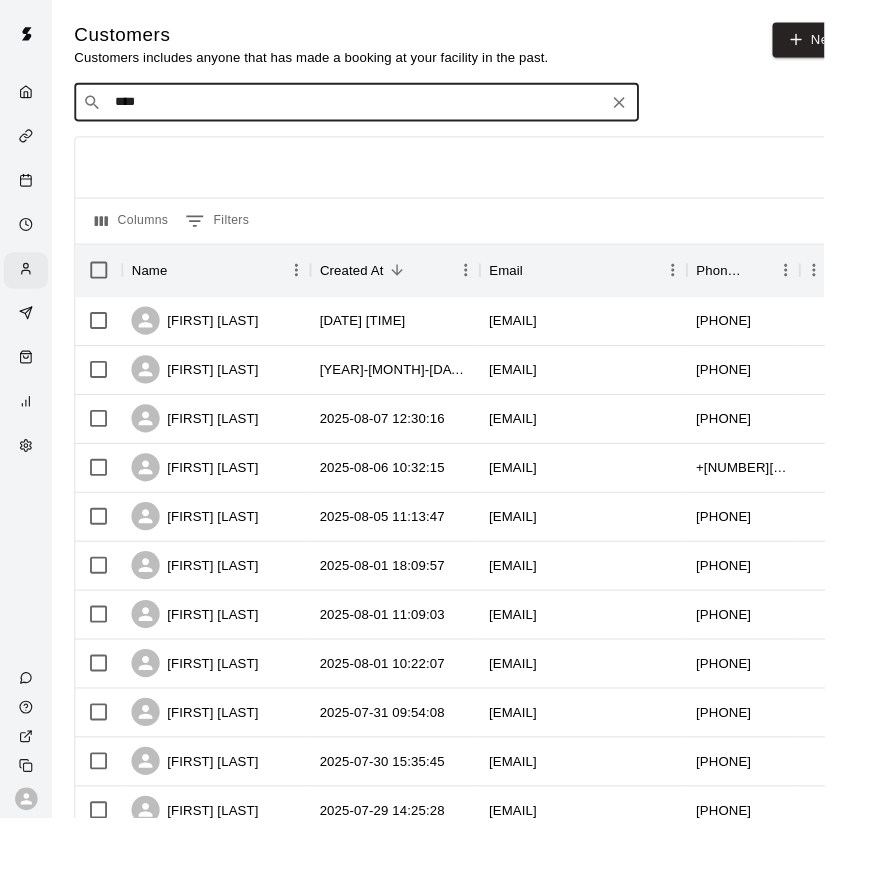 type on "*****" 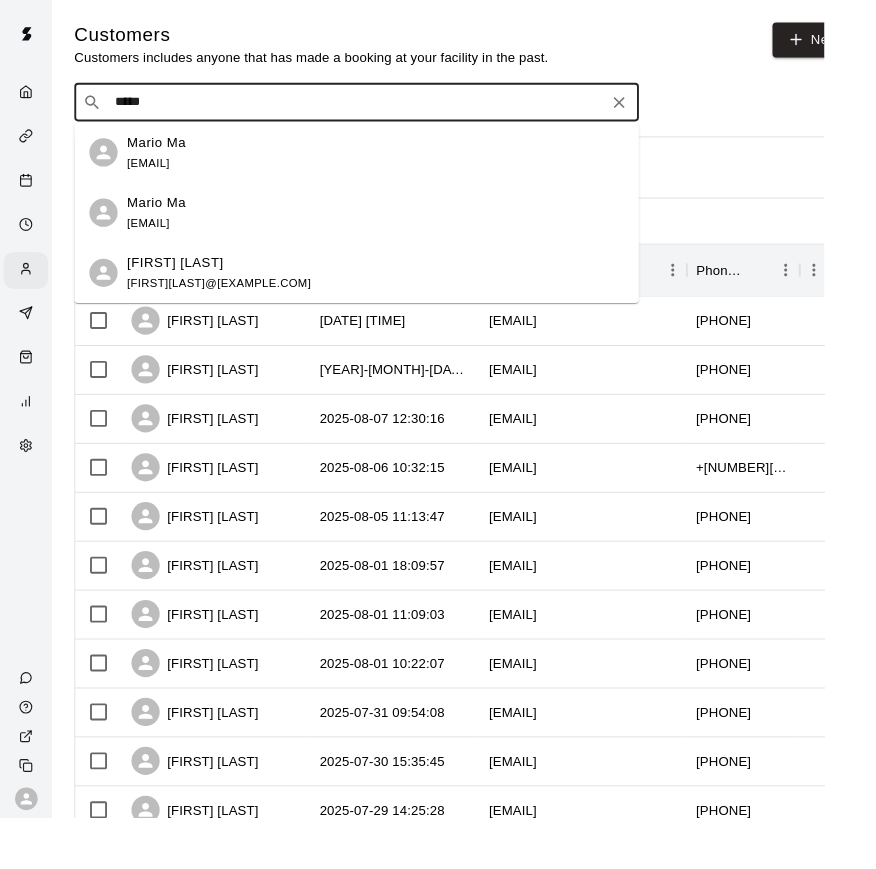 click on "[FIRST] [LAST] [EMAIL]" at bounding box center (379, 162) 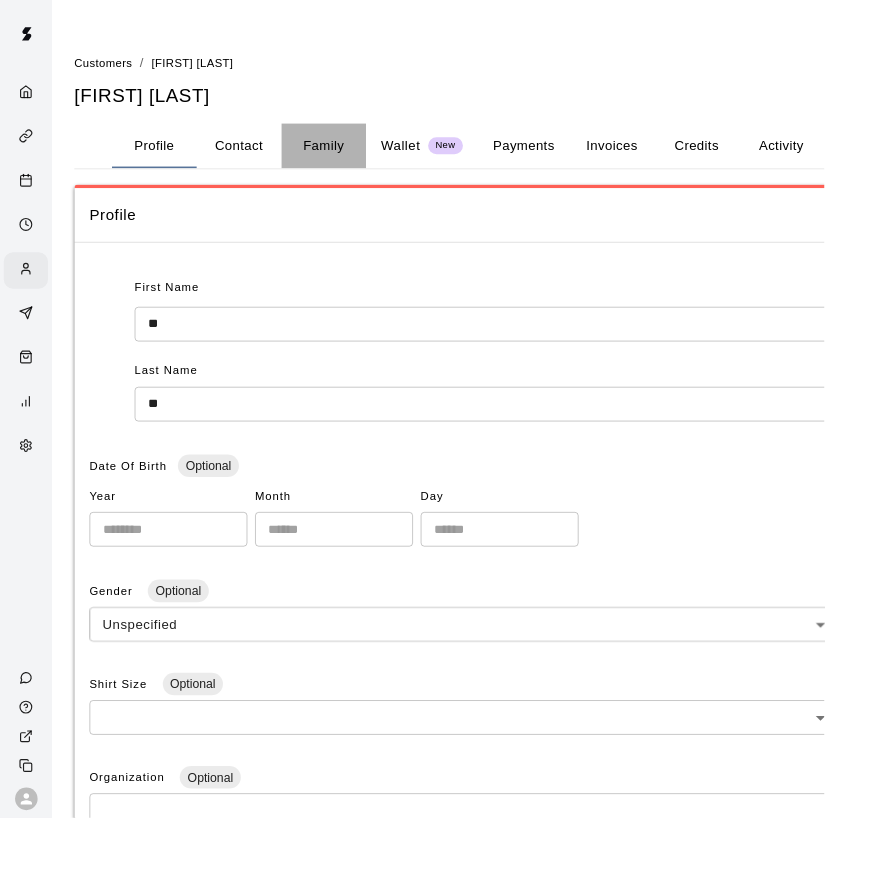 click on "Family" at bounding box center [344, 155] 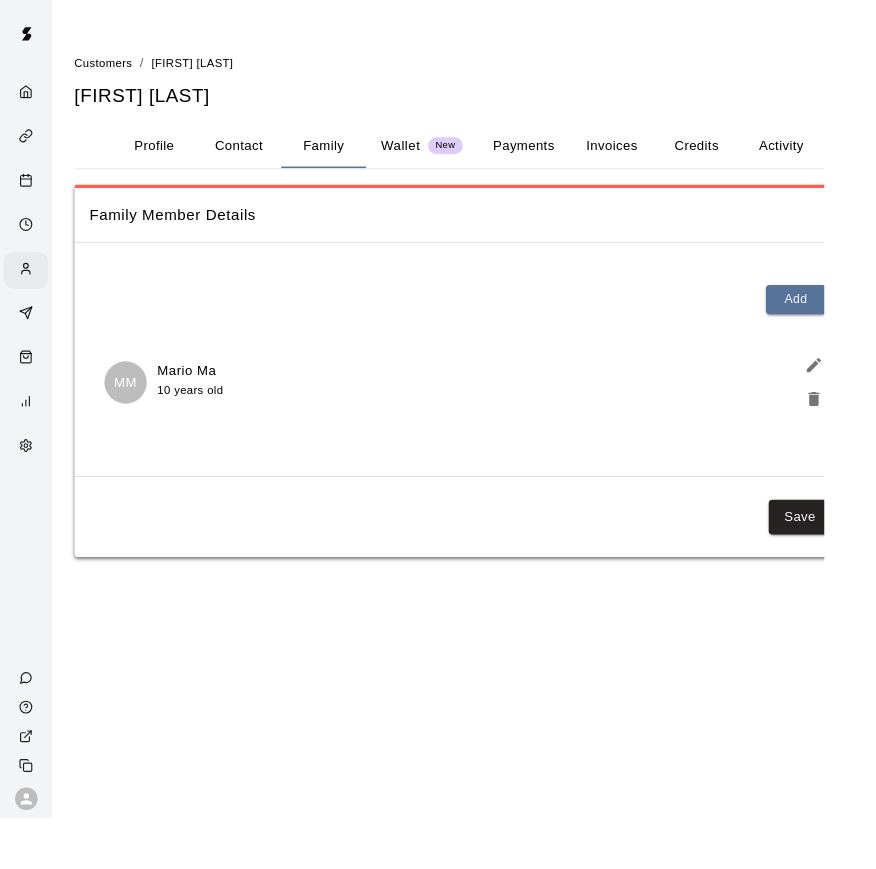 click 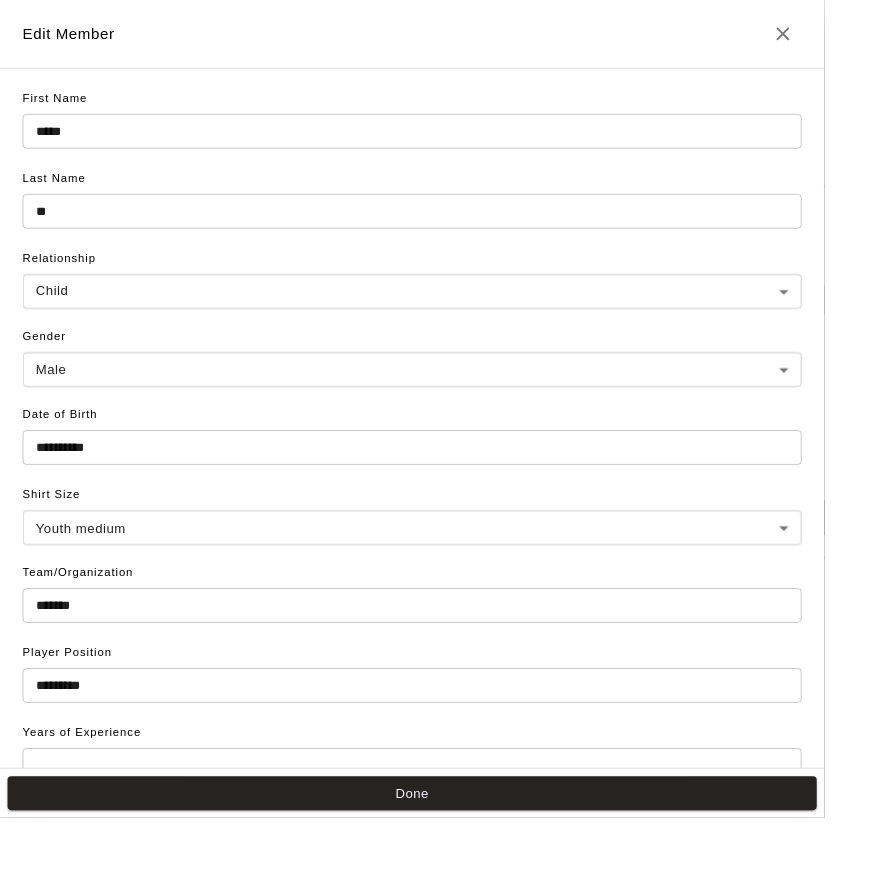 drag, startPoint x: 927, startPoint y: 34, endPoint x: 221, endPoint y: 112, distance: 710.2957 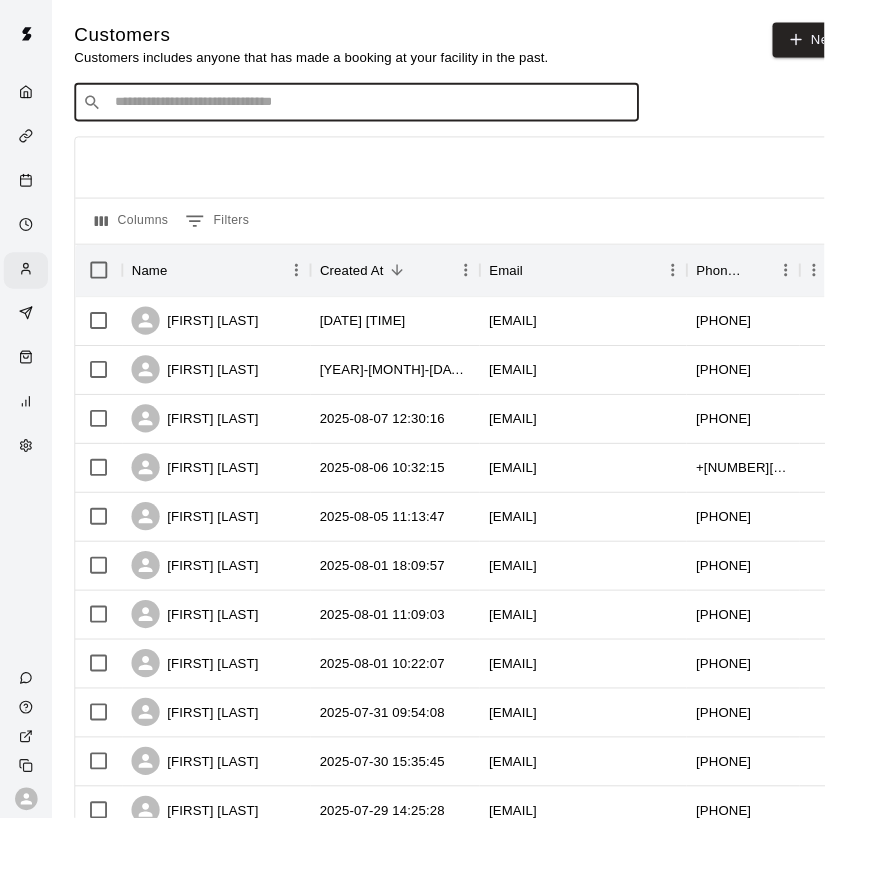 click at bounding box center [393, 109] 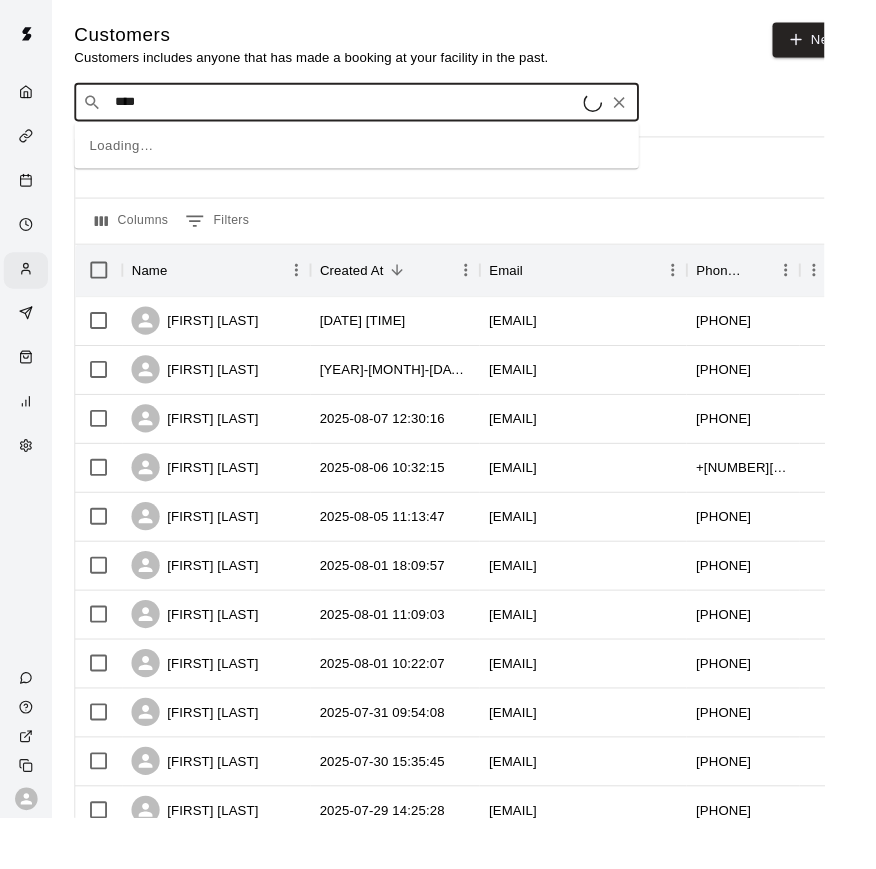 type on "*****" 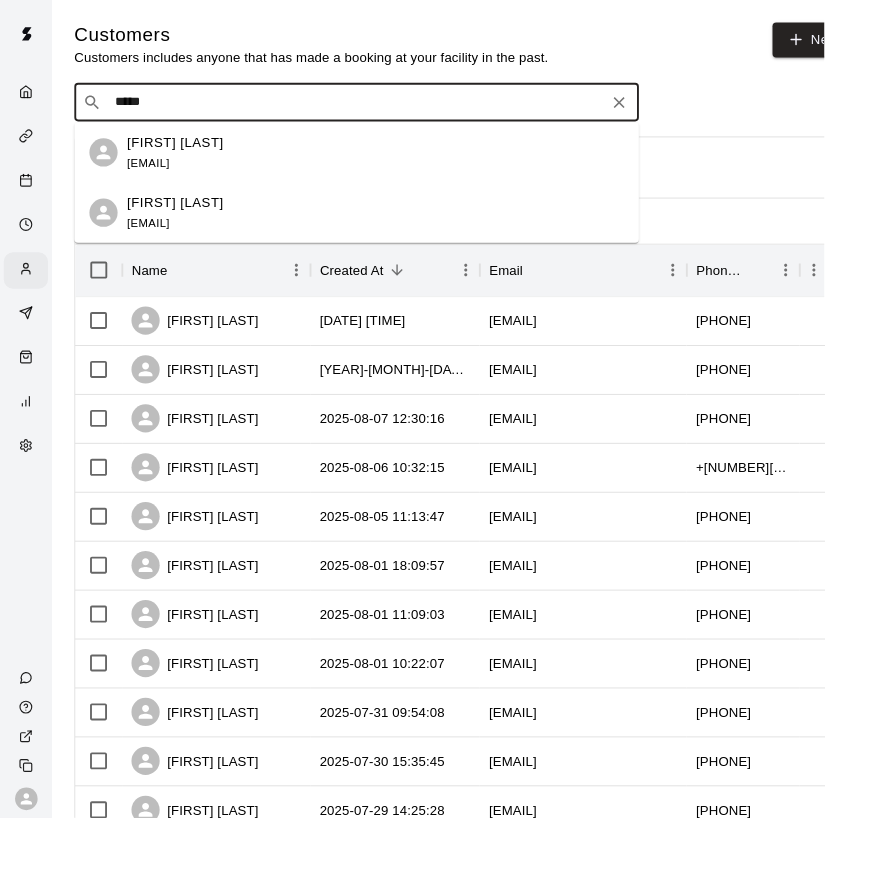 click on "[FIRST] [LAST] [EMAIL]" at bounding box center (399, 162) 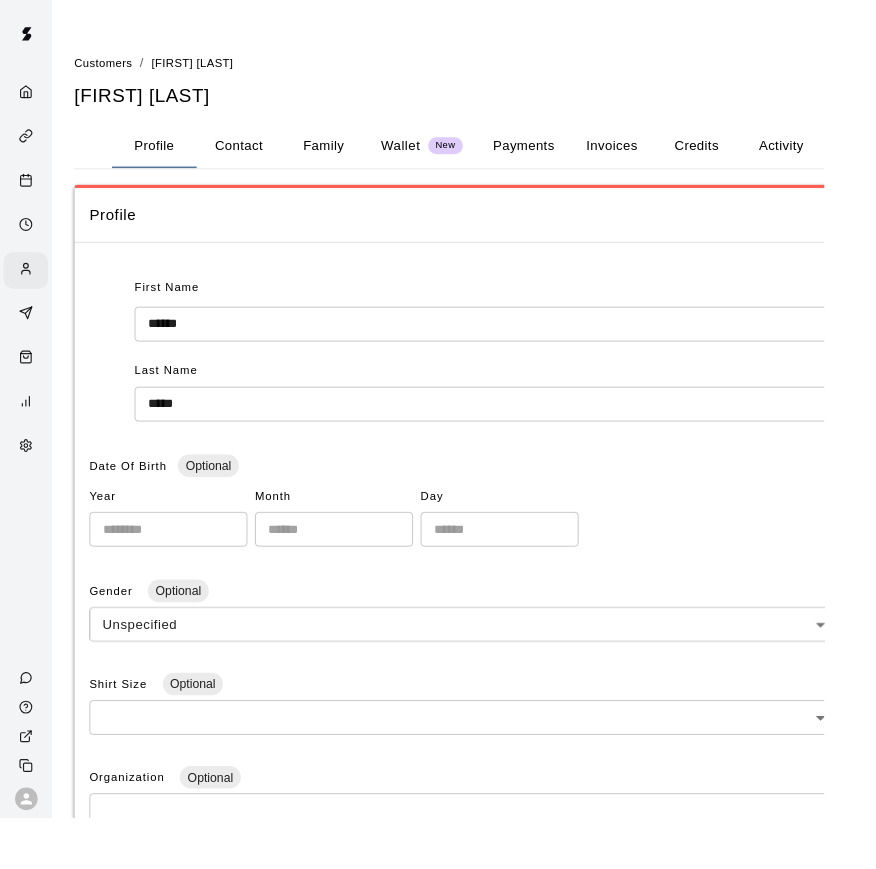 click on "Family" at bounding box center (344, 155) 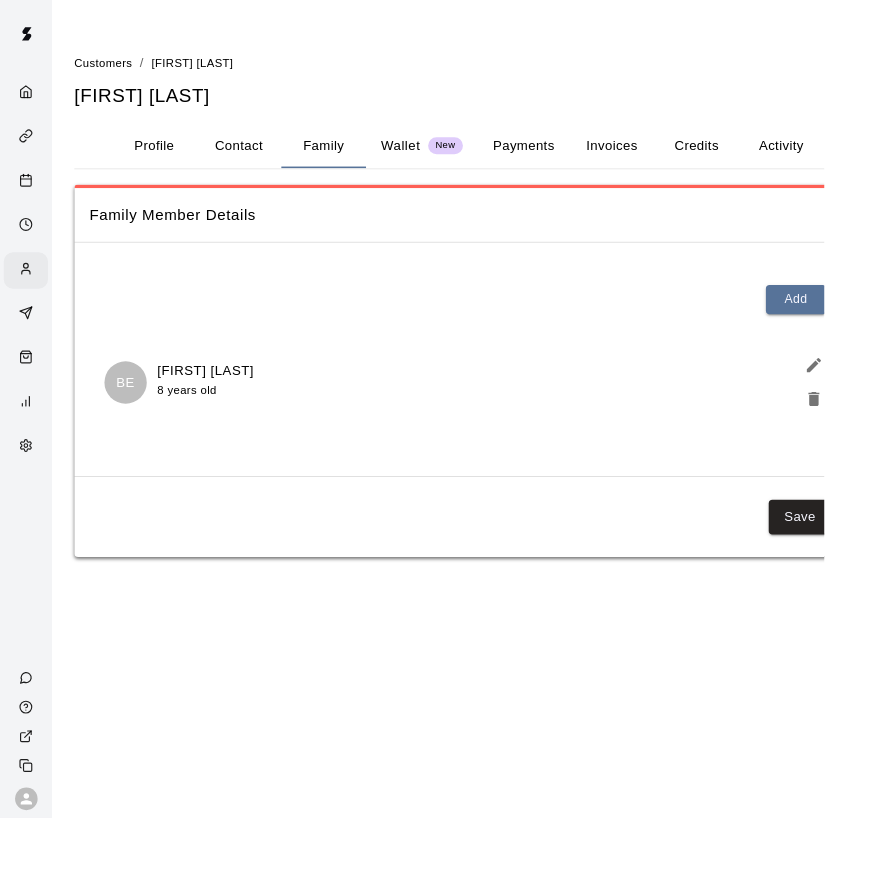 click 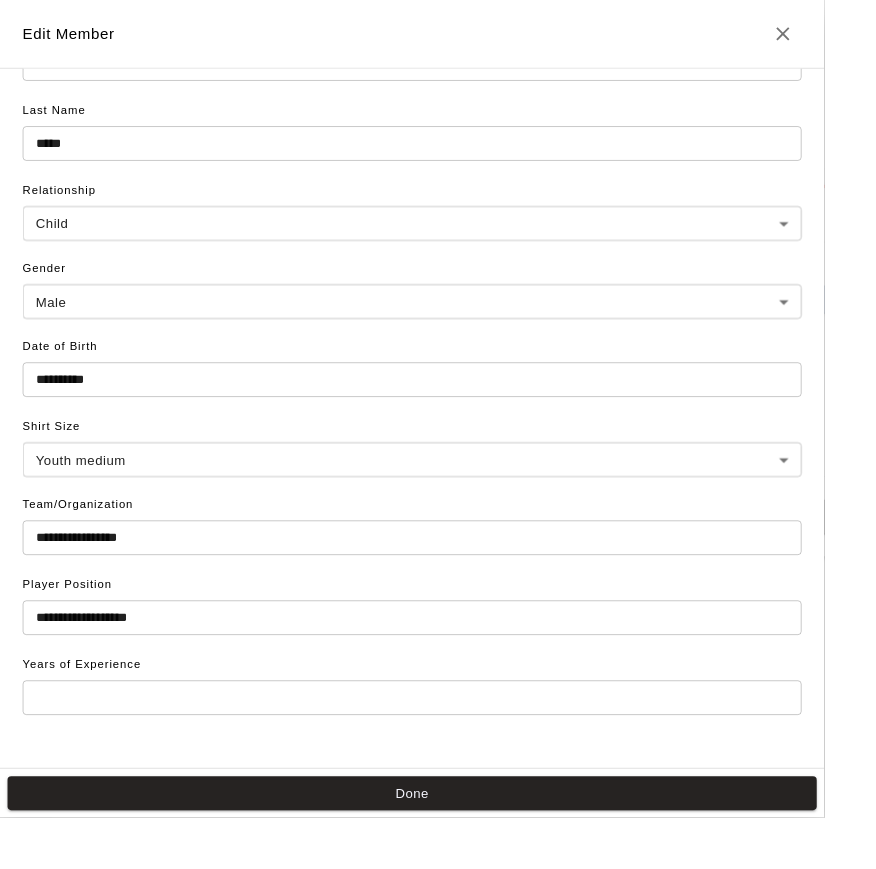 drag, startPoint x: 915, startPoint y: 414, endPoint x: 279, endPoint y: 360, distance: 638.2883 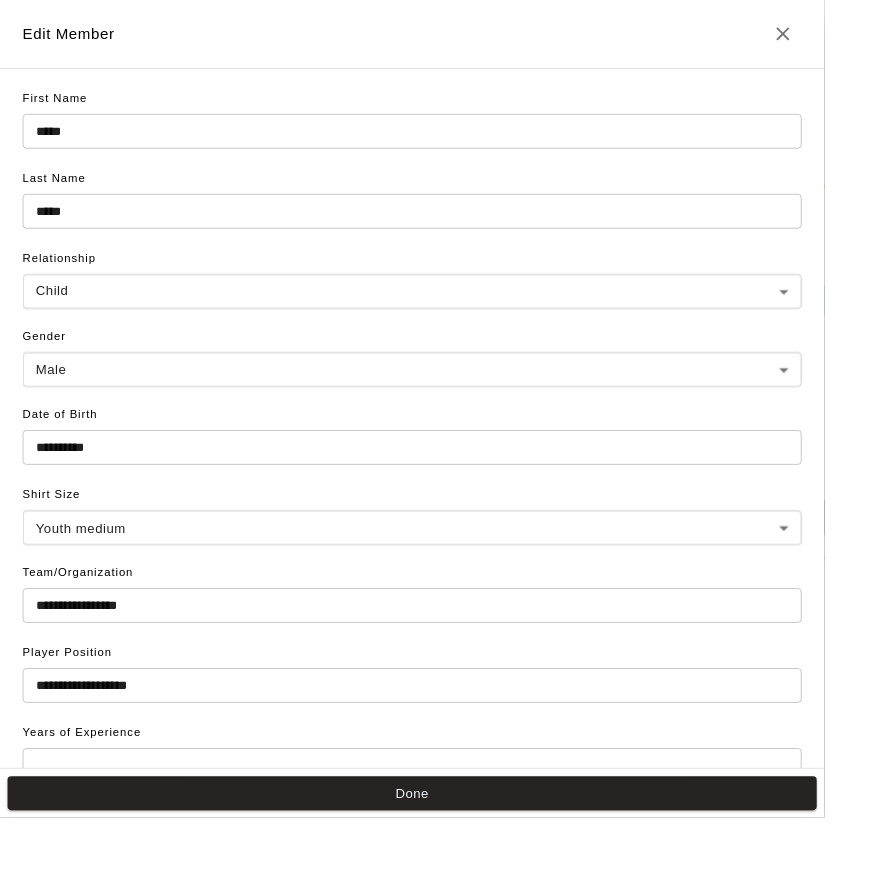 scroll, scrollTop: 0, scrollLeft: 0, axis: both 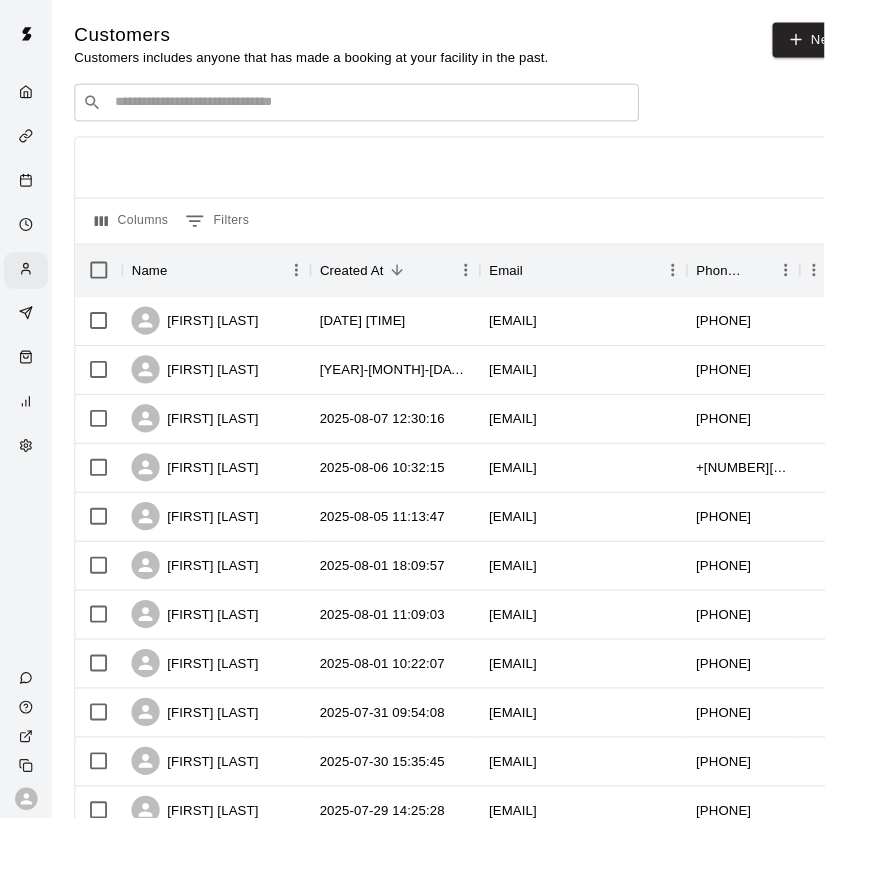 click on "​ ​" at bounding box center (379, 109) 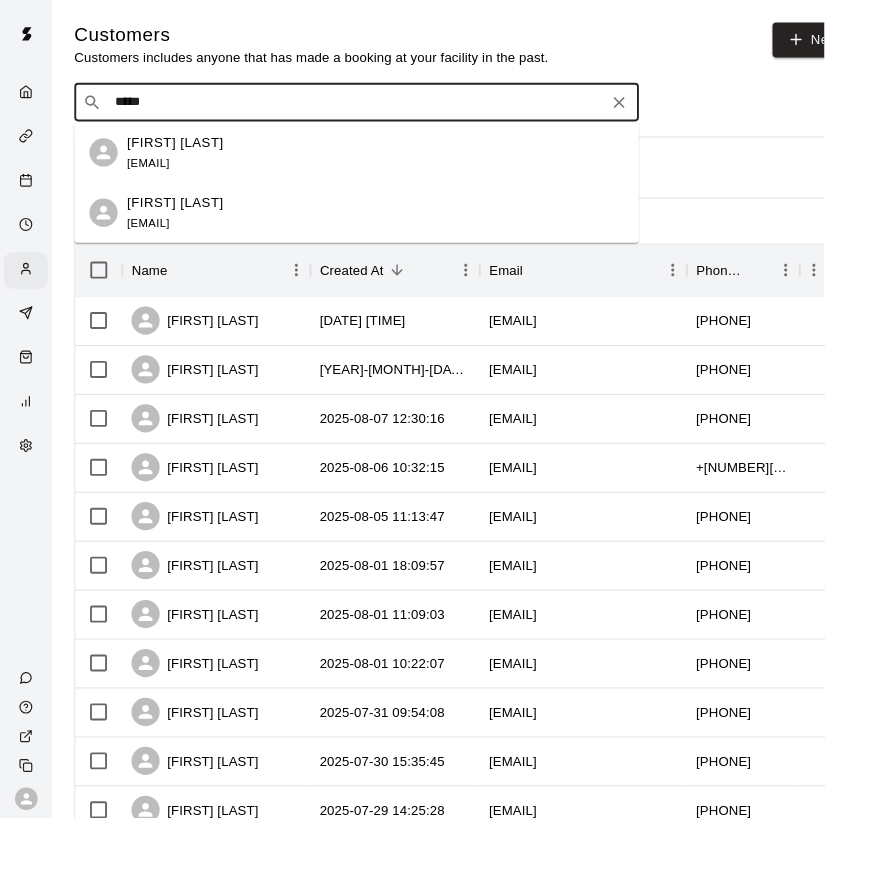 type on "*****" 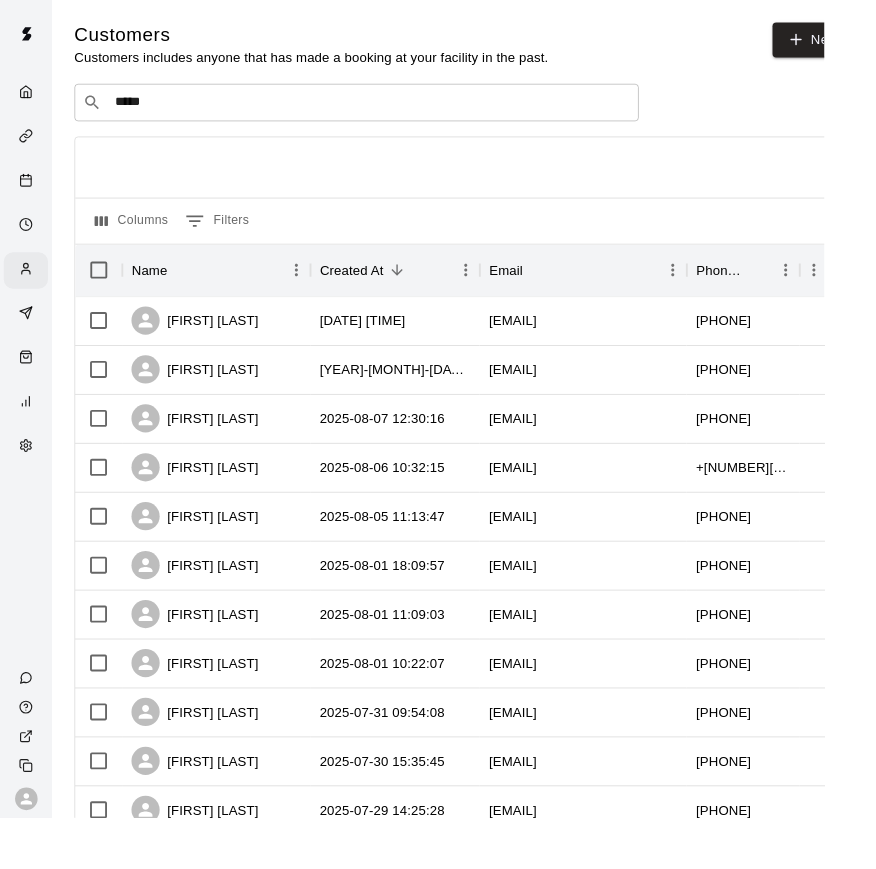 drag, startPoint x: 299, startPoint y: 121, endPoint x: 258, endPoint y: 166, distance: 60.876926 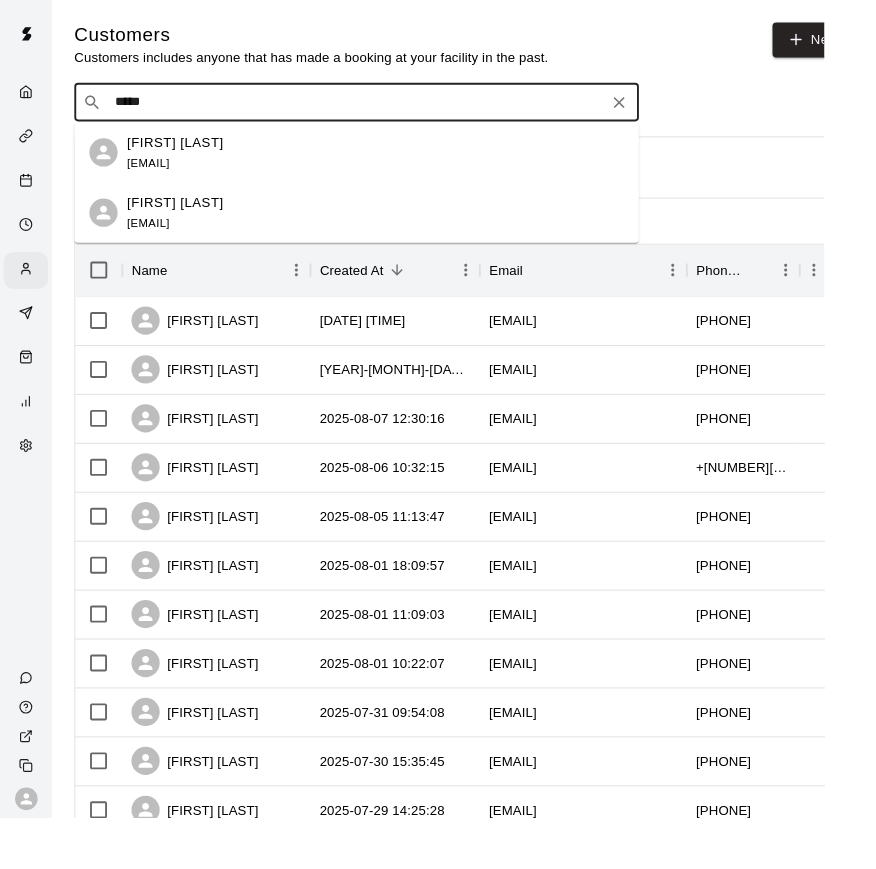 click on "*****" at bounding box center (378, 109) 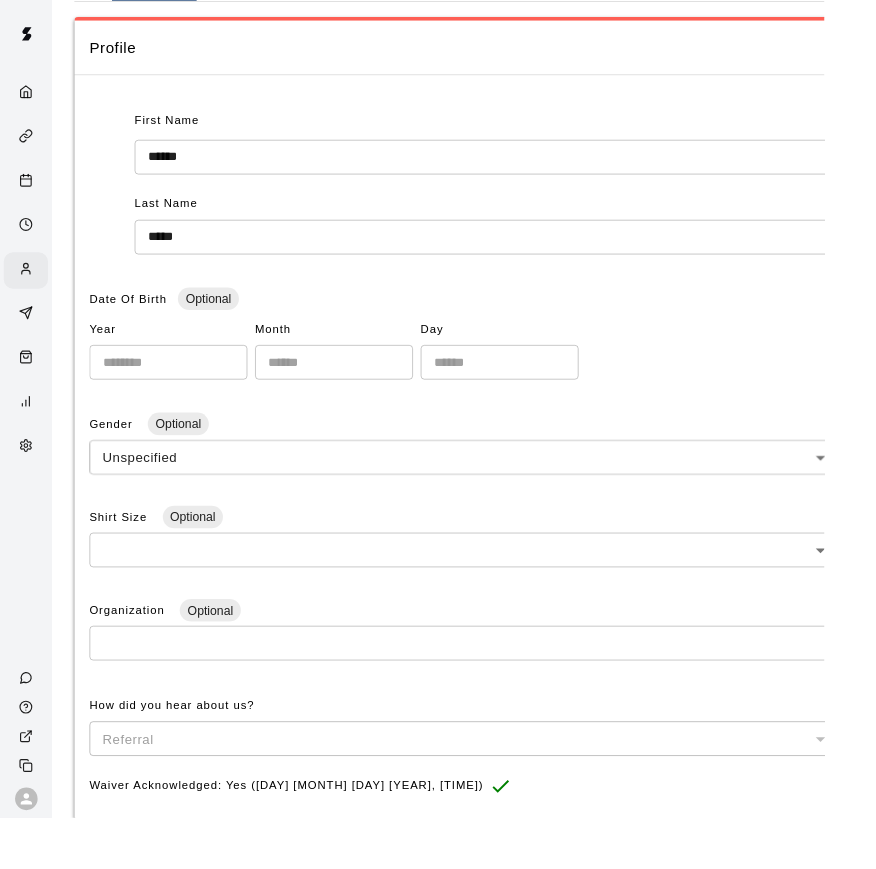 scroll, scrollTop: 0, scrollLeft: 0, axis: both 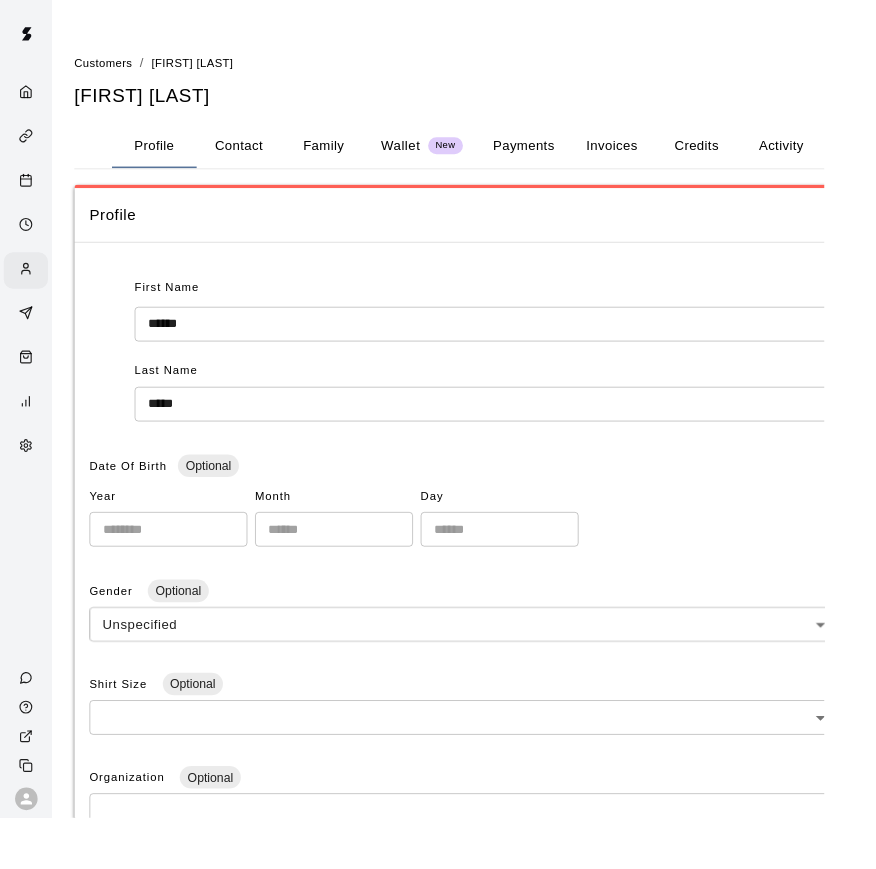 drag, startPoint x: 884, startPoint y: 558, endPoint x: 239, endPoint y: 151, distance: 762.67554 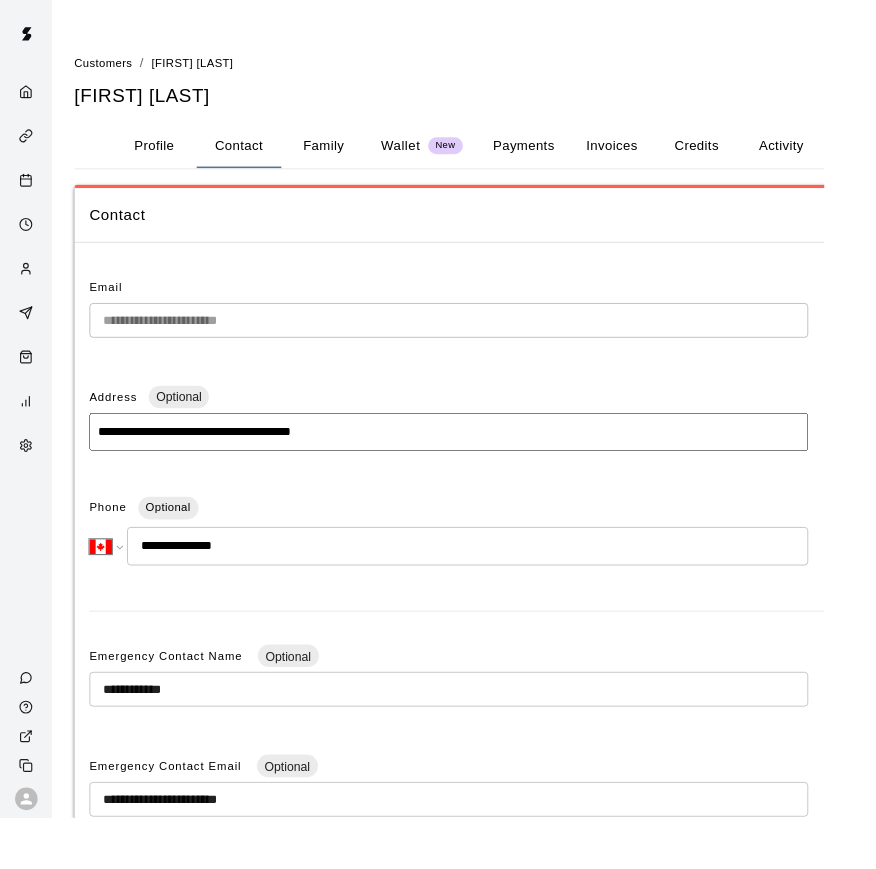 drag, startPoint x: 930, startPoint y: 535, endPoint x: 27, endPoint y: 292, distance: 935.1246 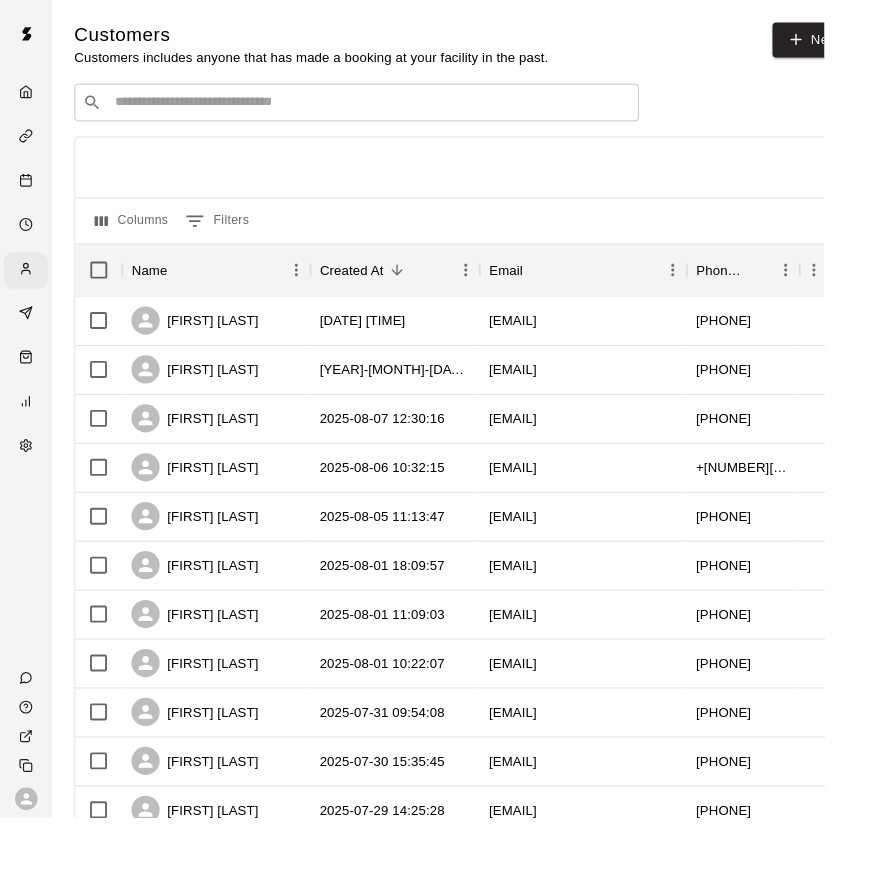 click on "​ ​" at bounding box center [379, 109] 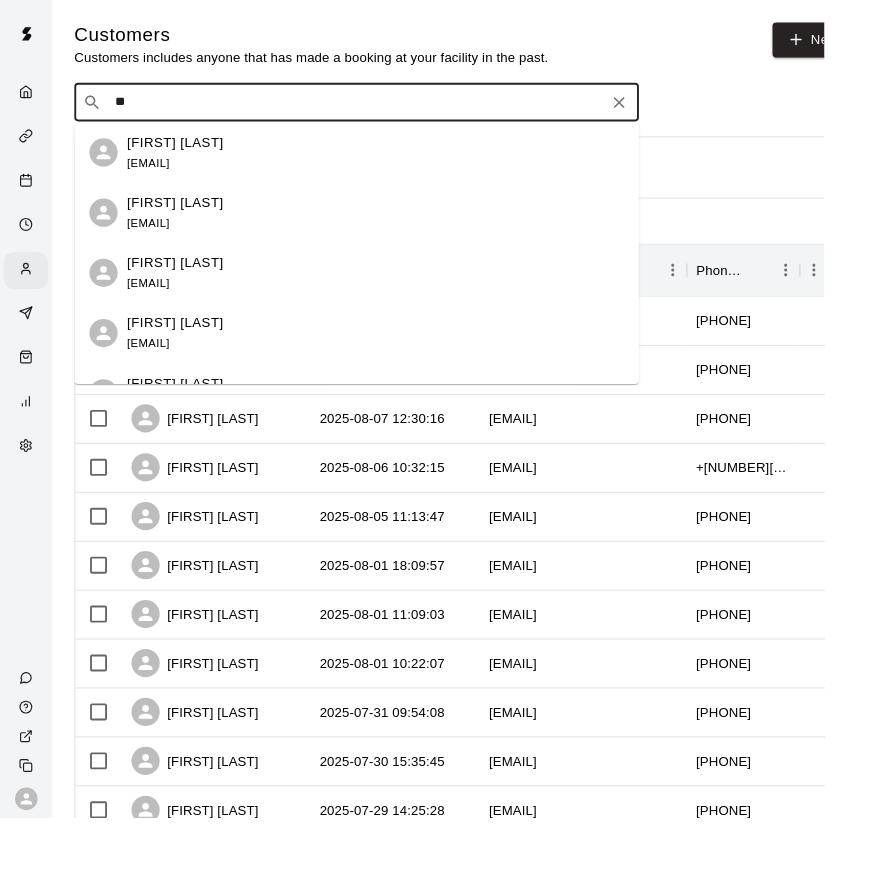 type on "*" 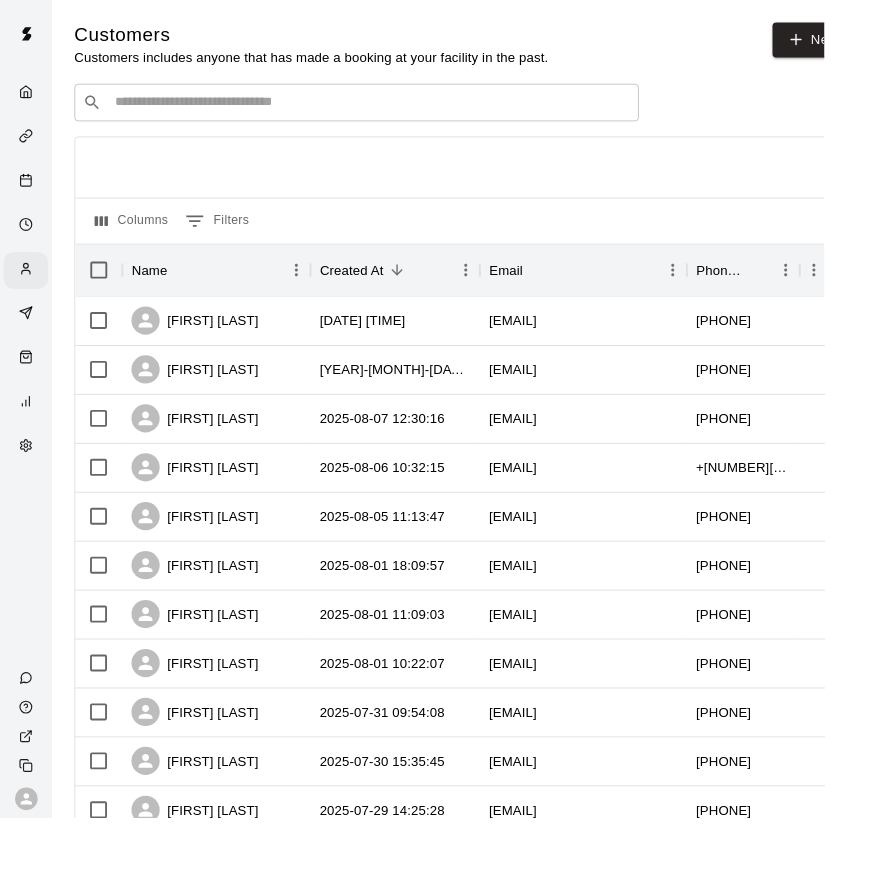 drag, startPoint x: 921, startPoint y: 316, endPoint x: -1, endPoint y: -1, distance: 974.9733 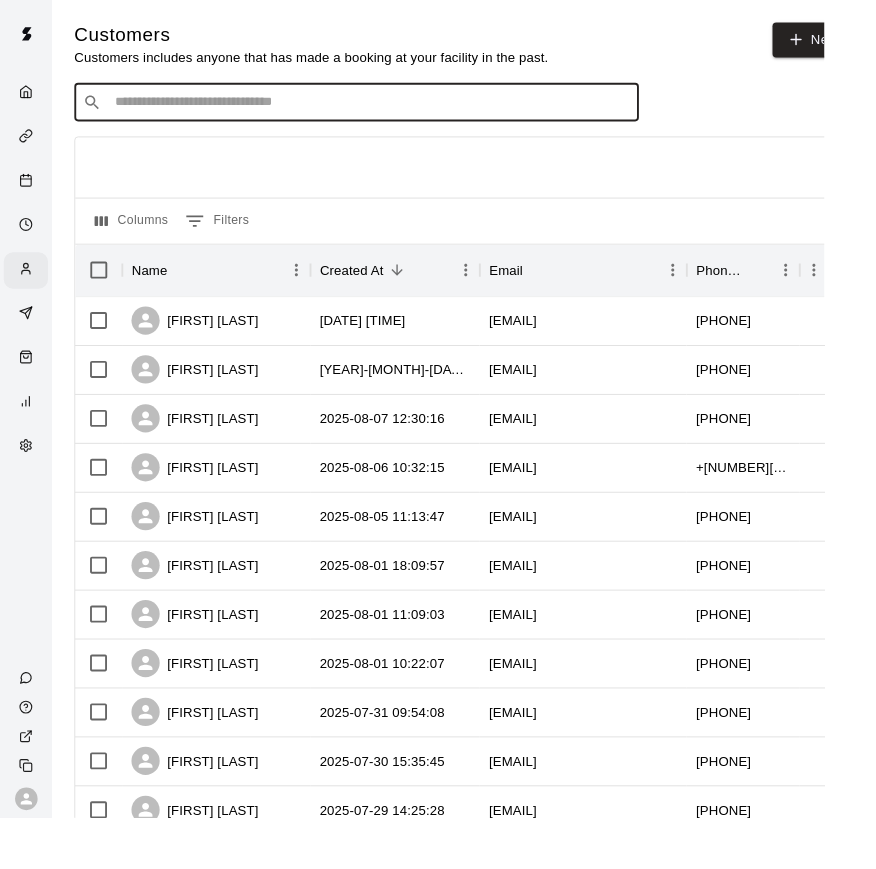 click at bounding box center (393, 109) 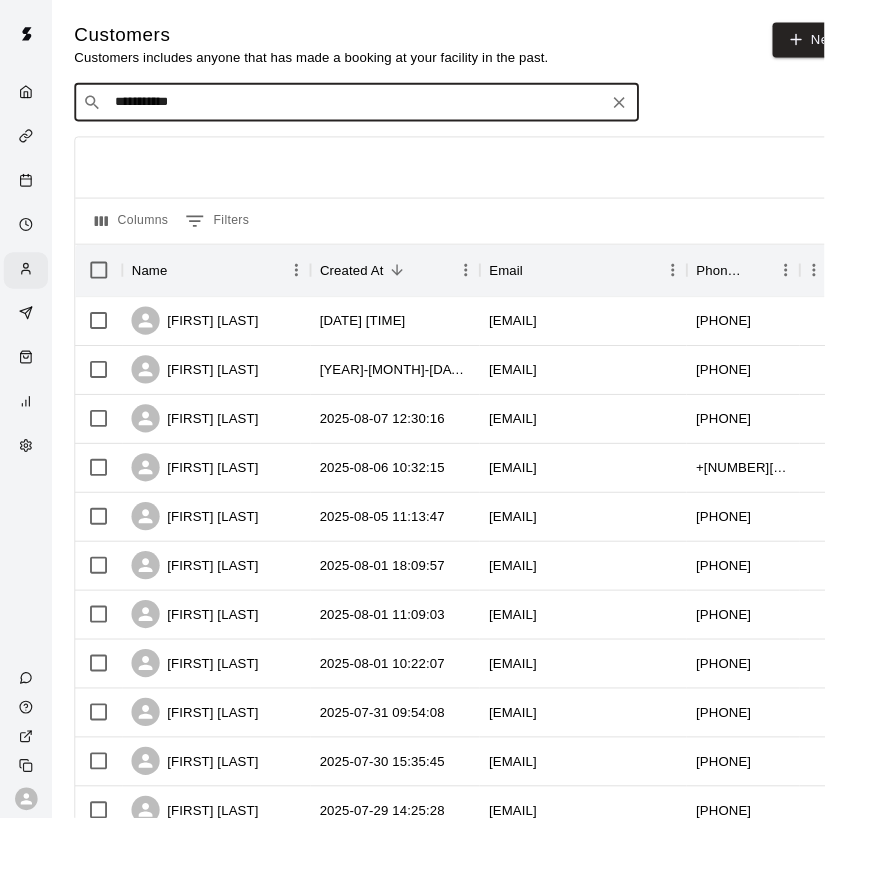 drag, startPoint x: 922, startPoint y: 603, endPoint x: 333, endPoint y: 110, distance: 768.09503 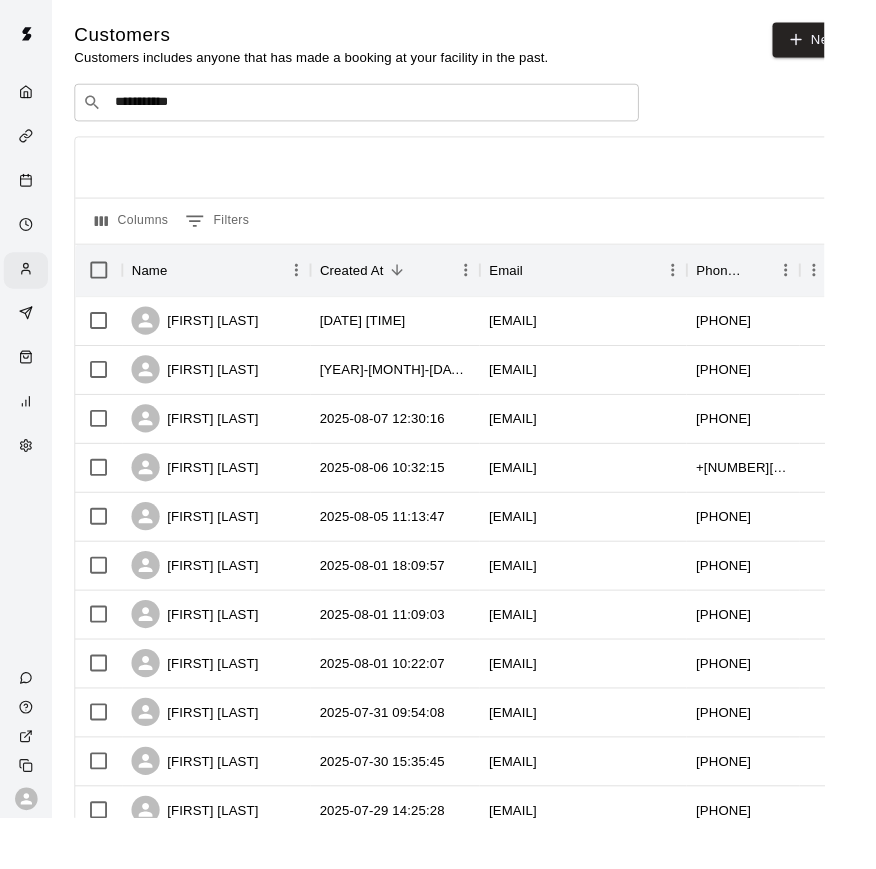 click on "**********" at bounding box center (378, 109) 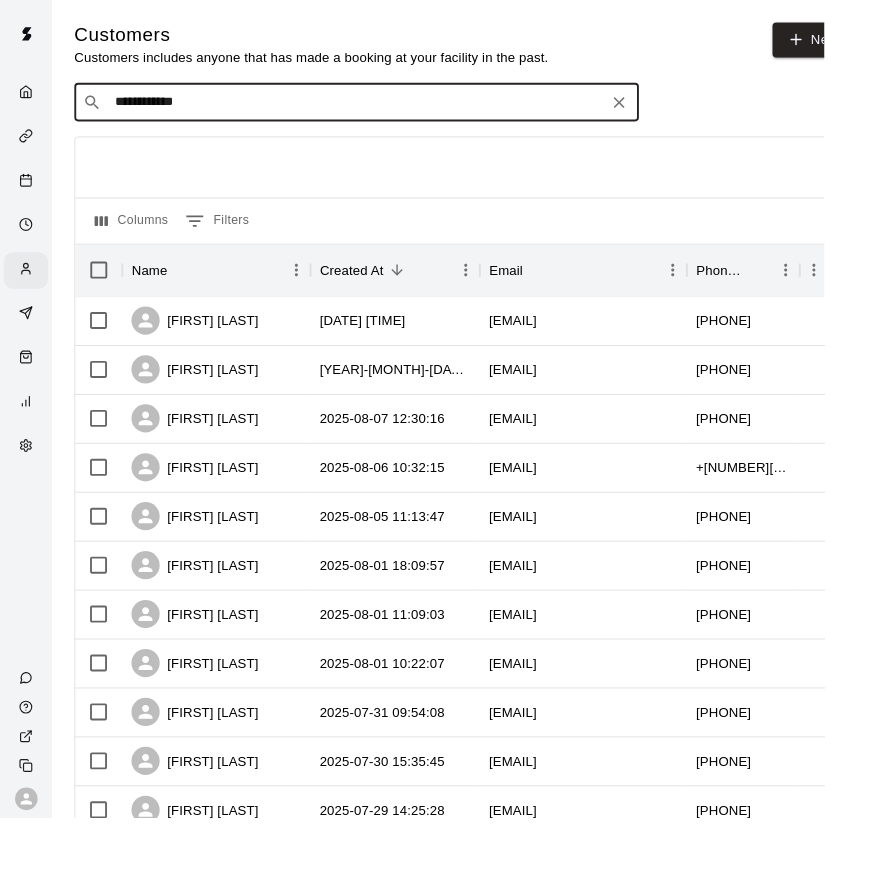 click on "**********" at bounding box center (379, 109) 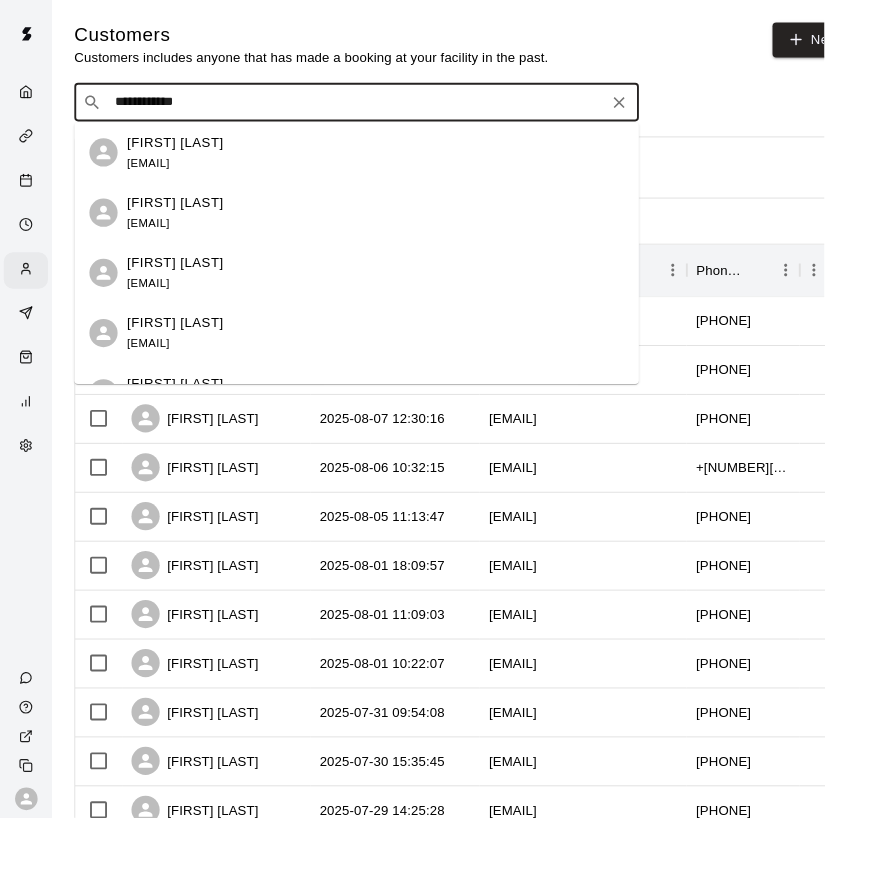 click on "**********" at bounding box center [379, 109] 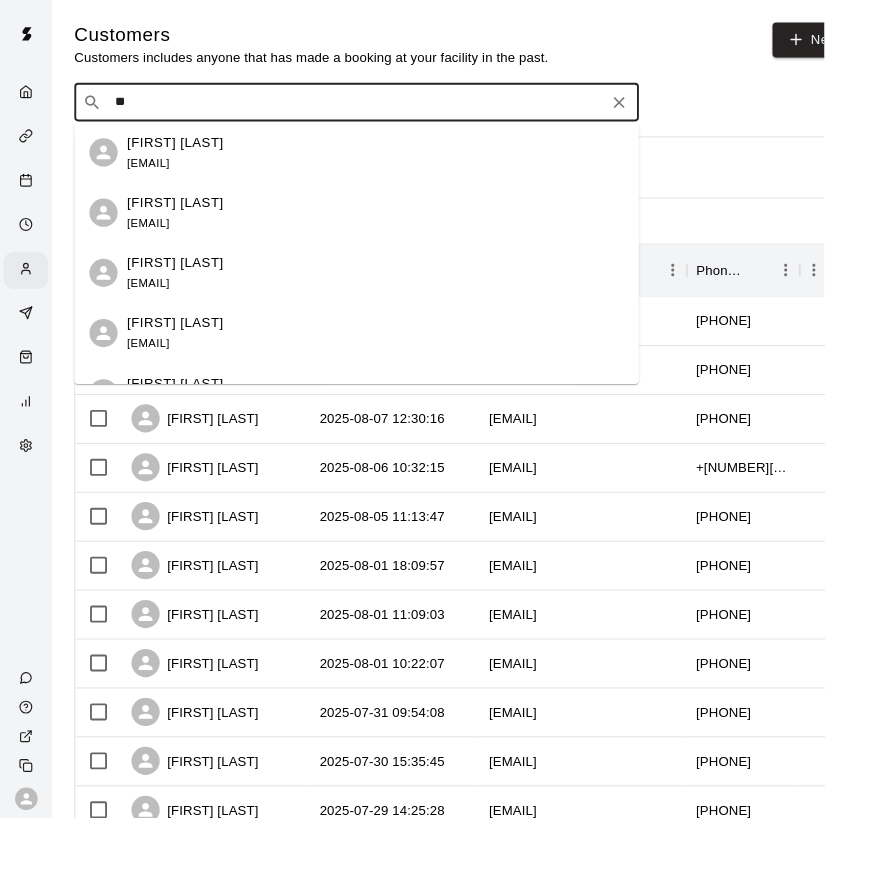 type on "*" 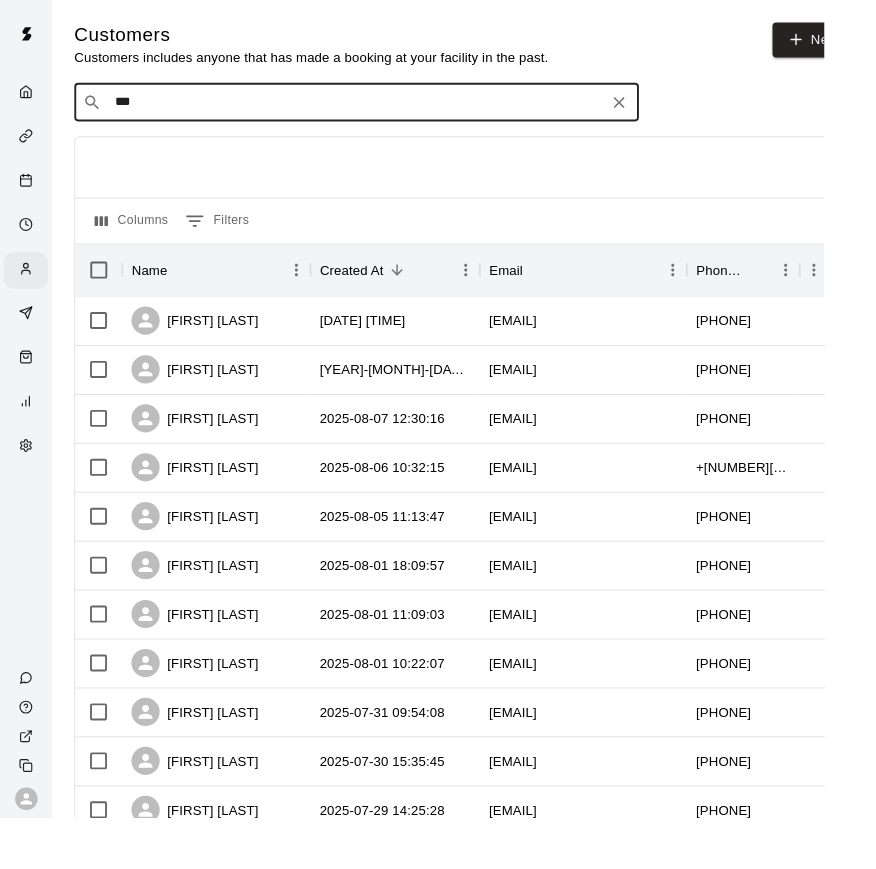 type on "****" 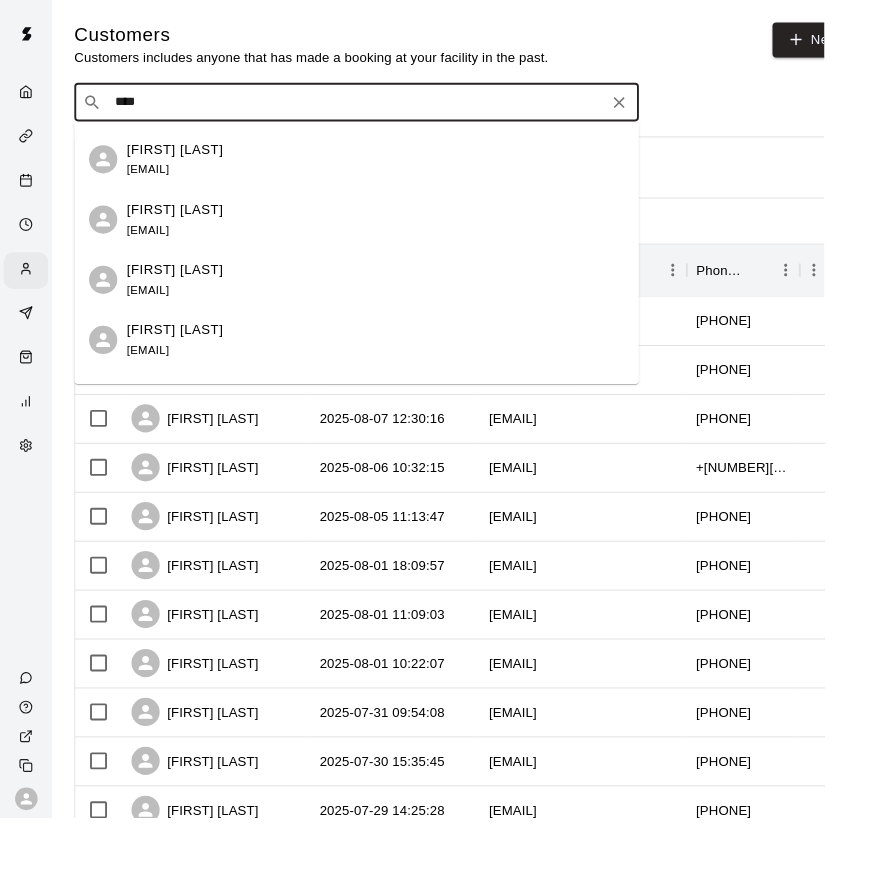 scroll, scrollTop: 59, scrollLeft: 0, axis: vertical 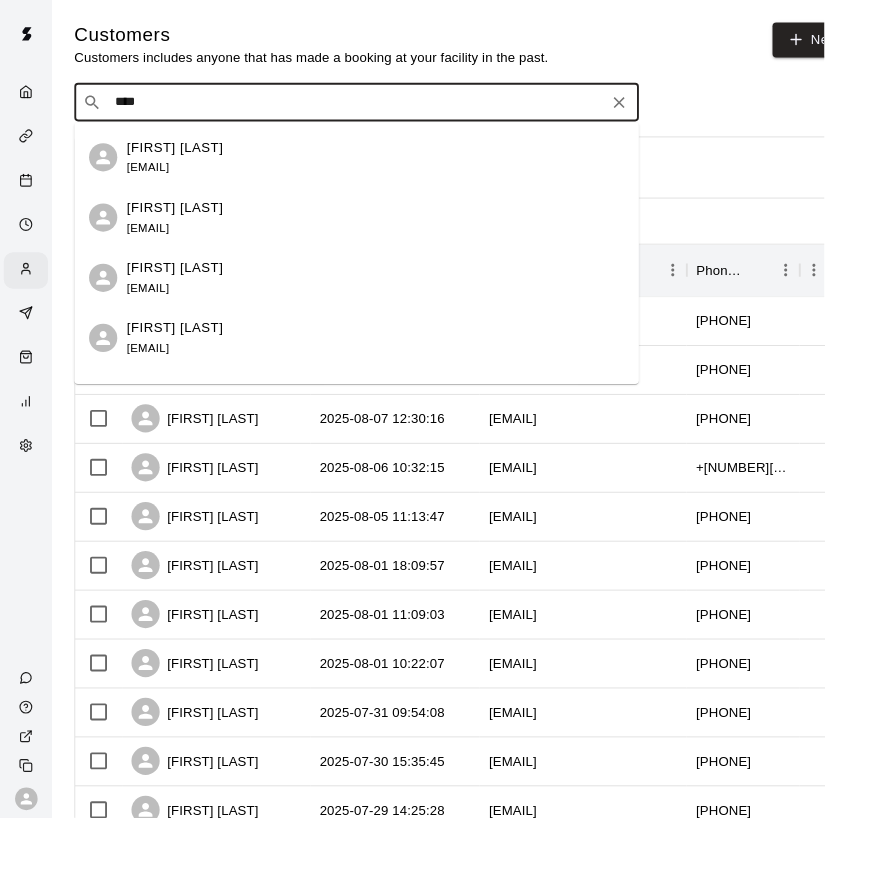 click on "[EMAIL]" at bounding box center [157, 370] 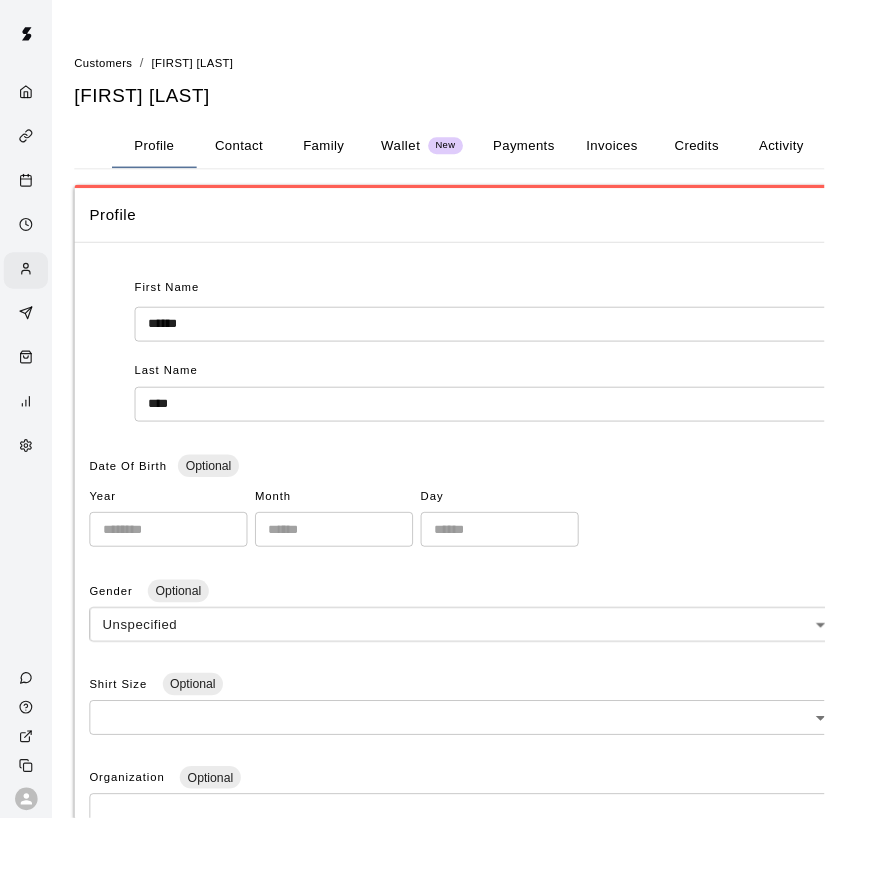 click on "Family" at bounding box center (344, 155) 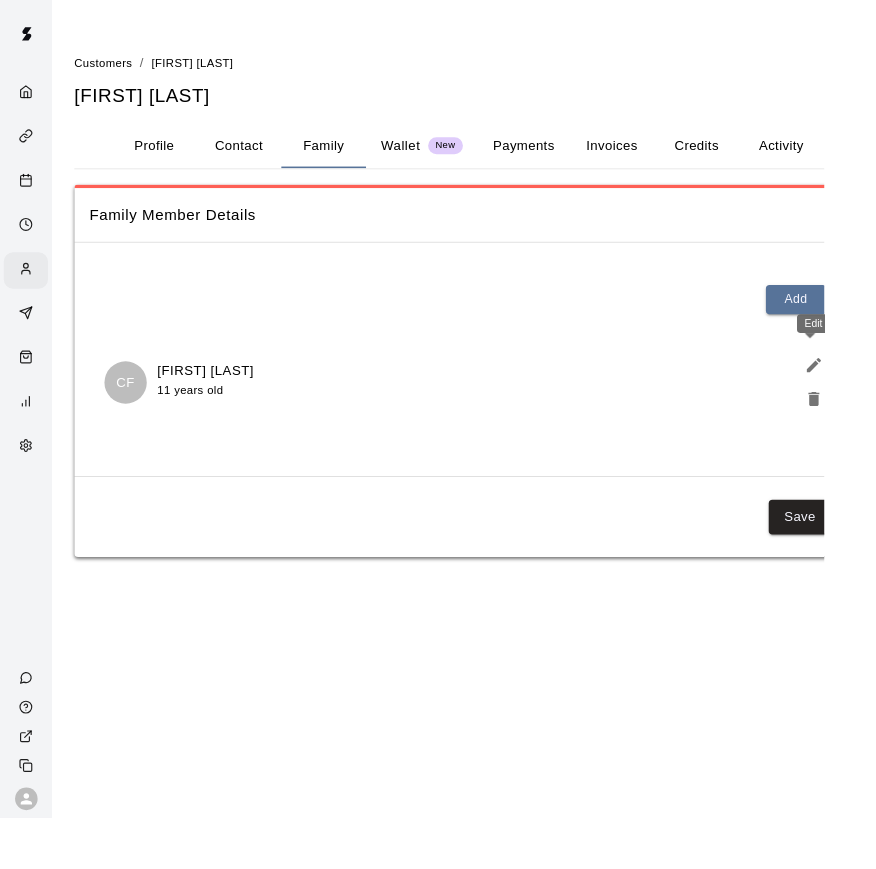click 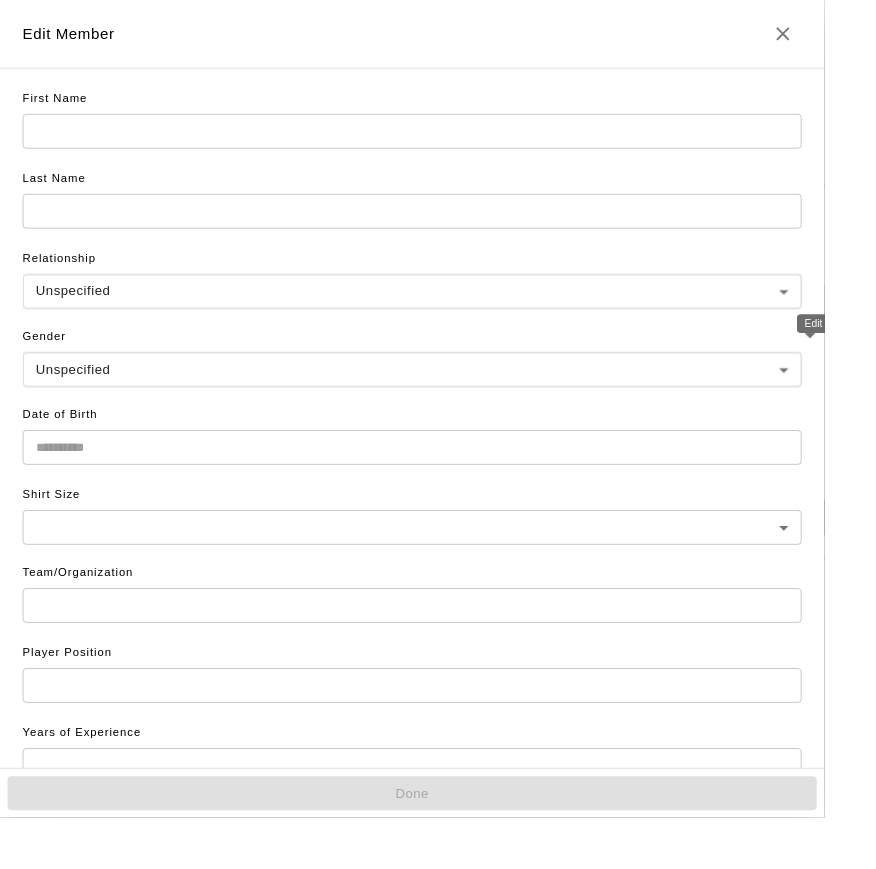 type on "*******" 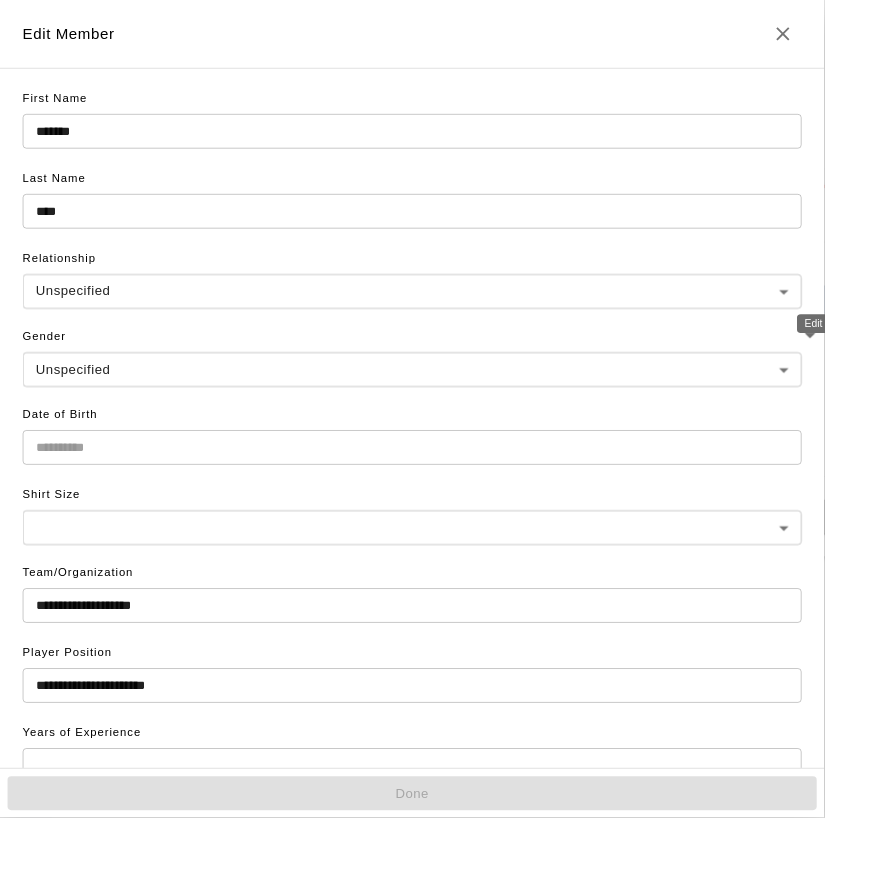 type on "**********" 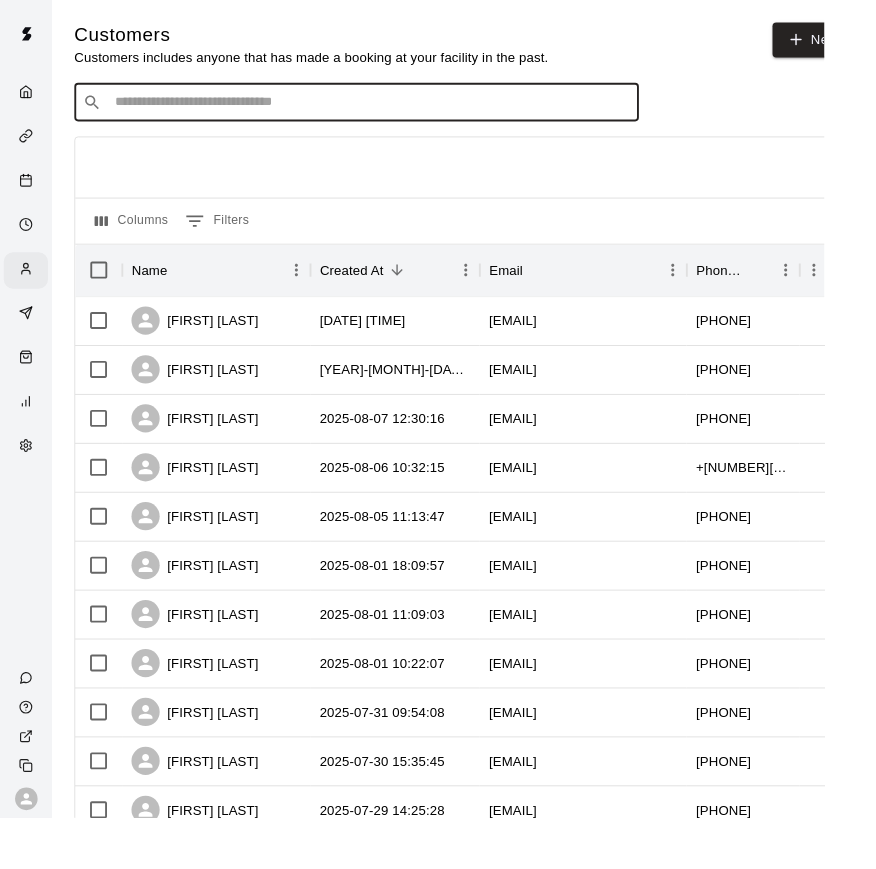 click at bounding box center [393, 109] 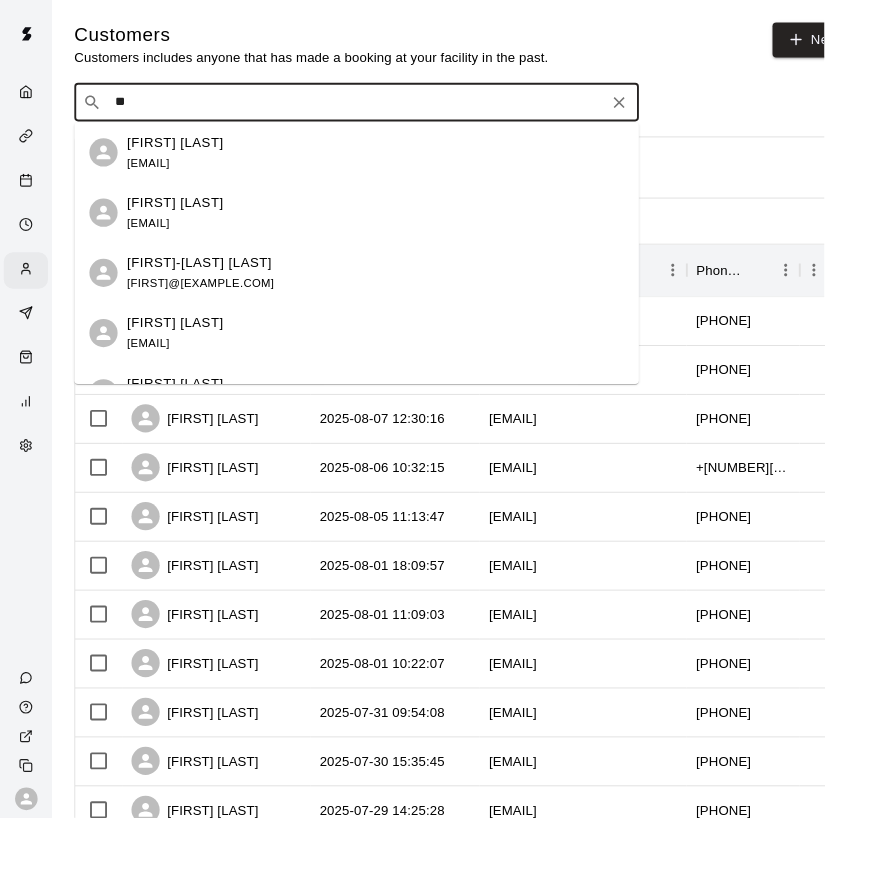 type on "*" 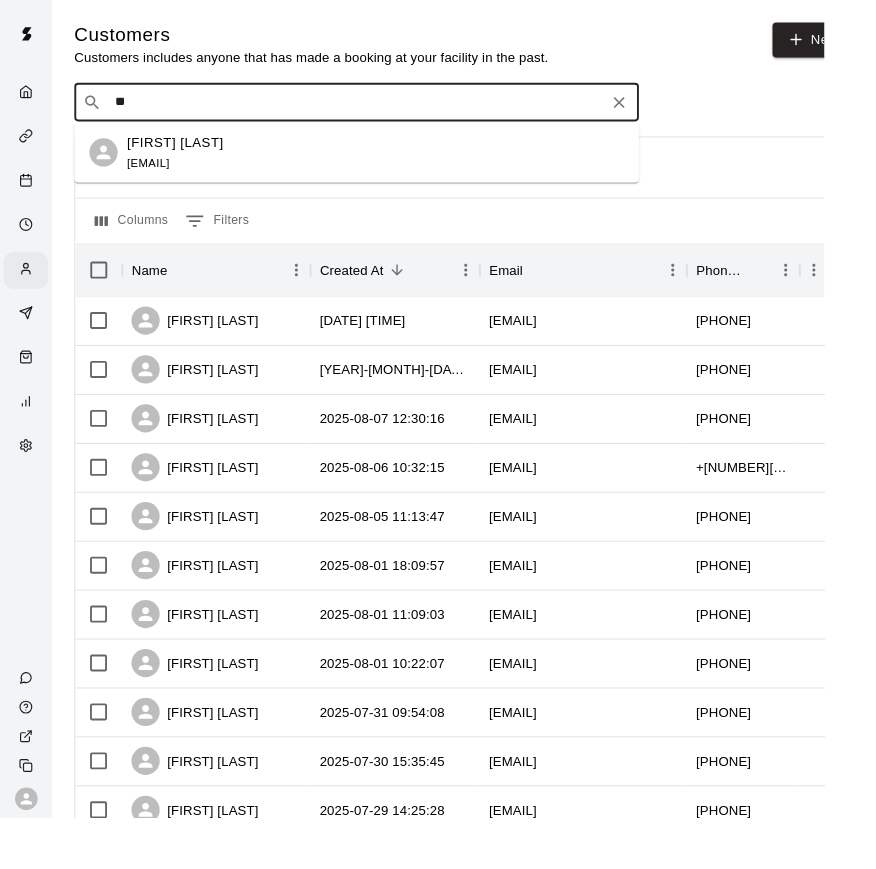 type on "*" 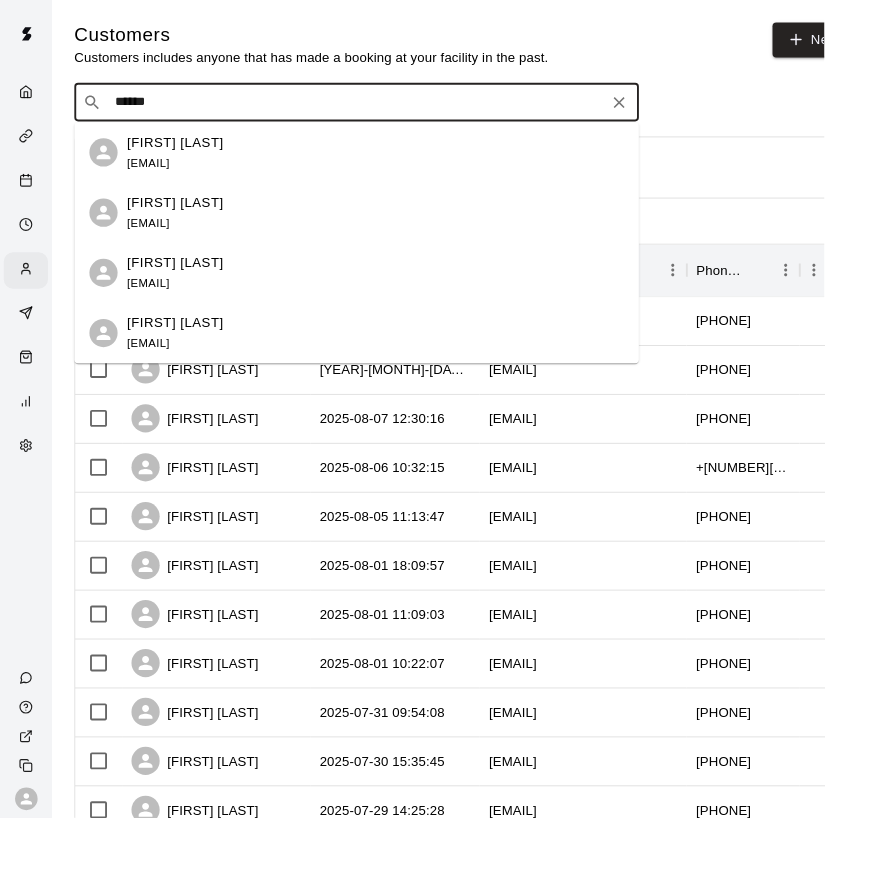 drag, startPoint x: 880, startPoint y: 278, endPoint x: 61, endPoint y: 472, distance: 841.6632 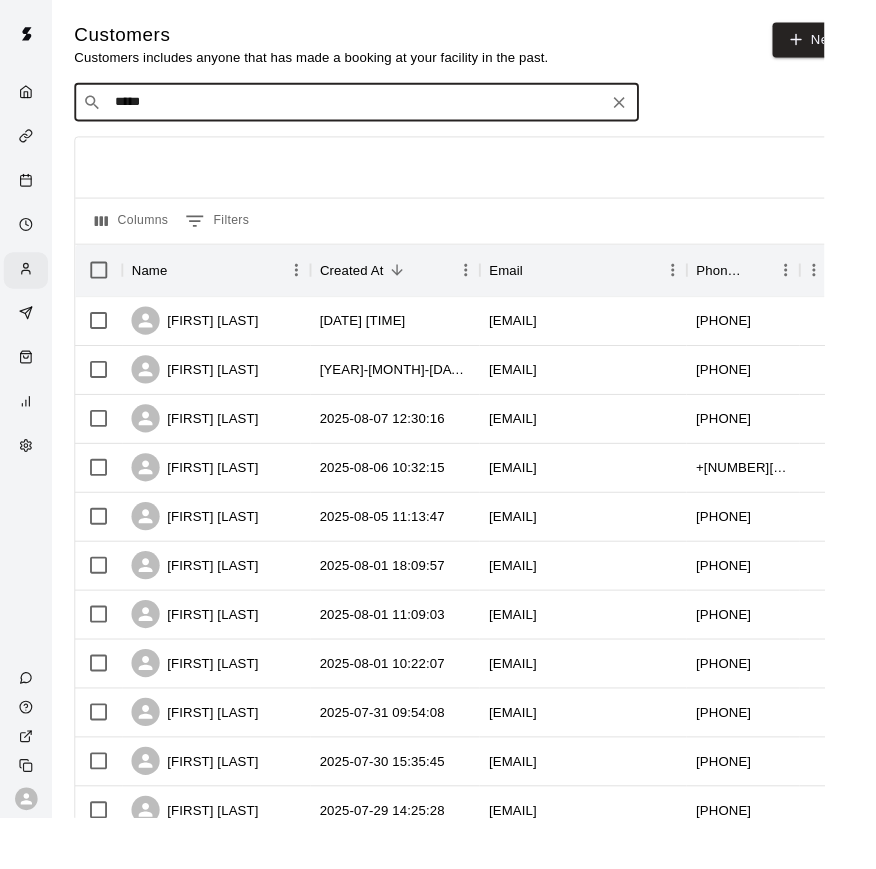 click on "*****" at bounding box center (378, 109) 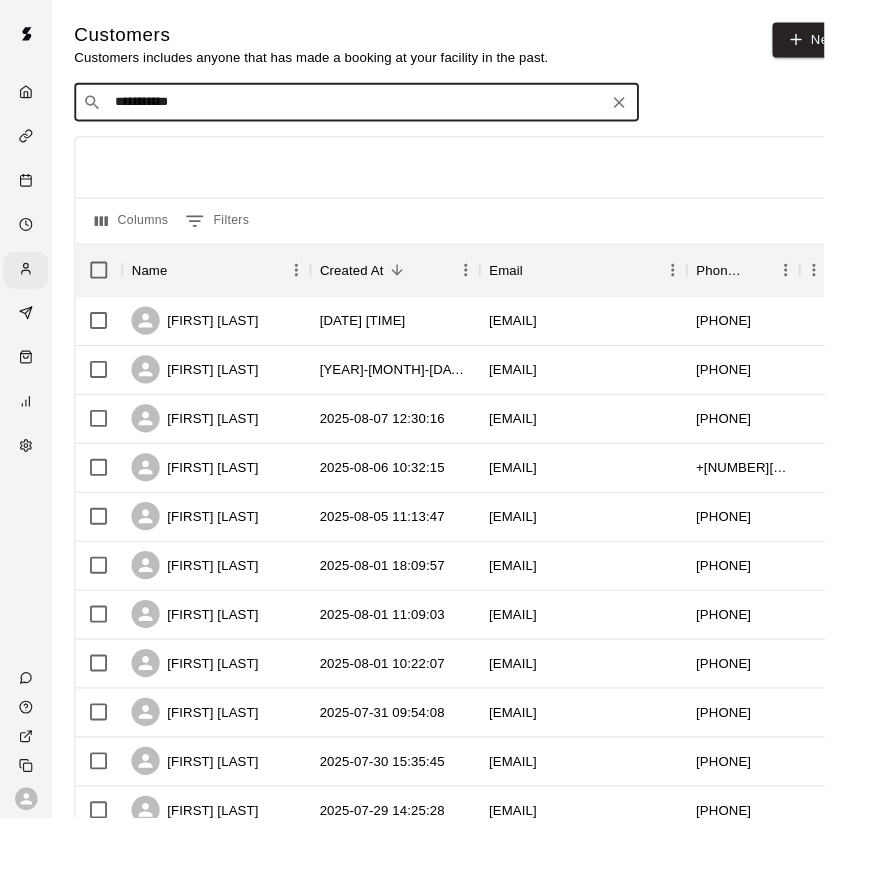type on "**********" 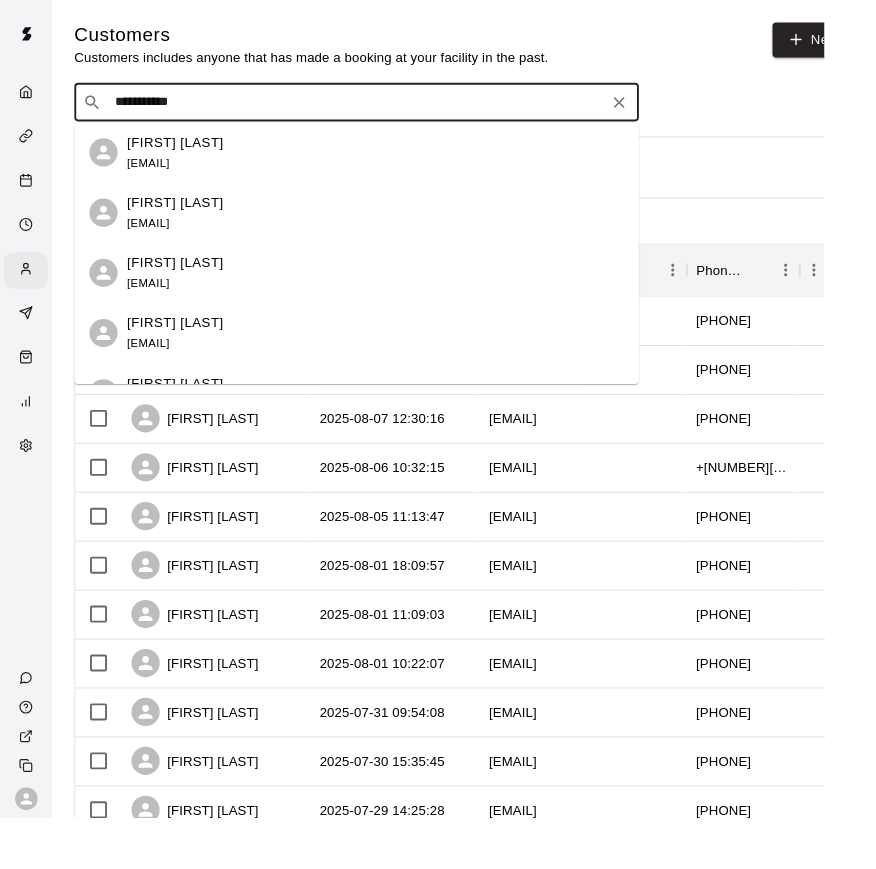 click on "**********" at bounding box center [378, 109] 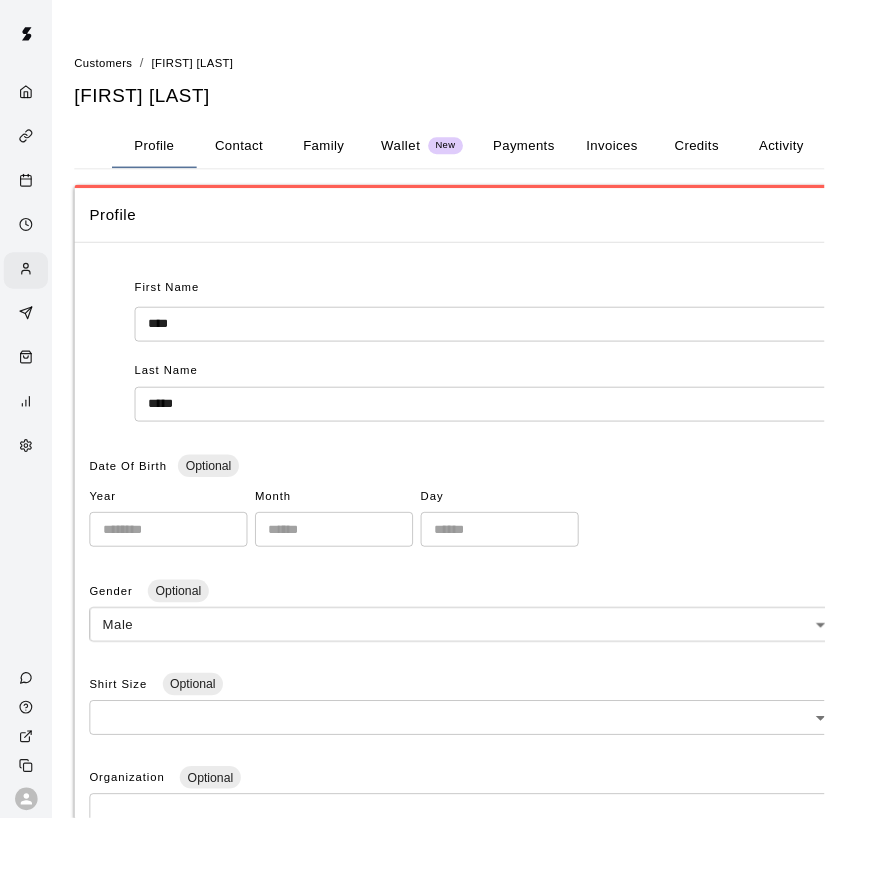 click on "Family" at bounding box center [344, 155] 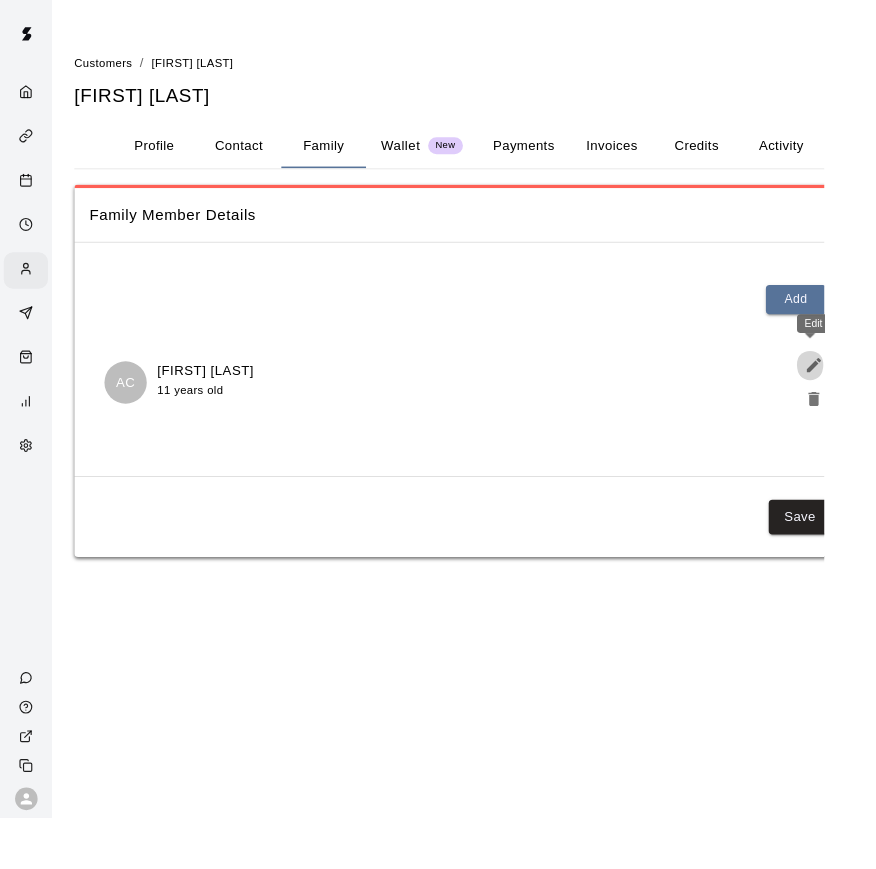click 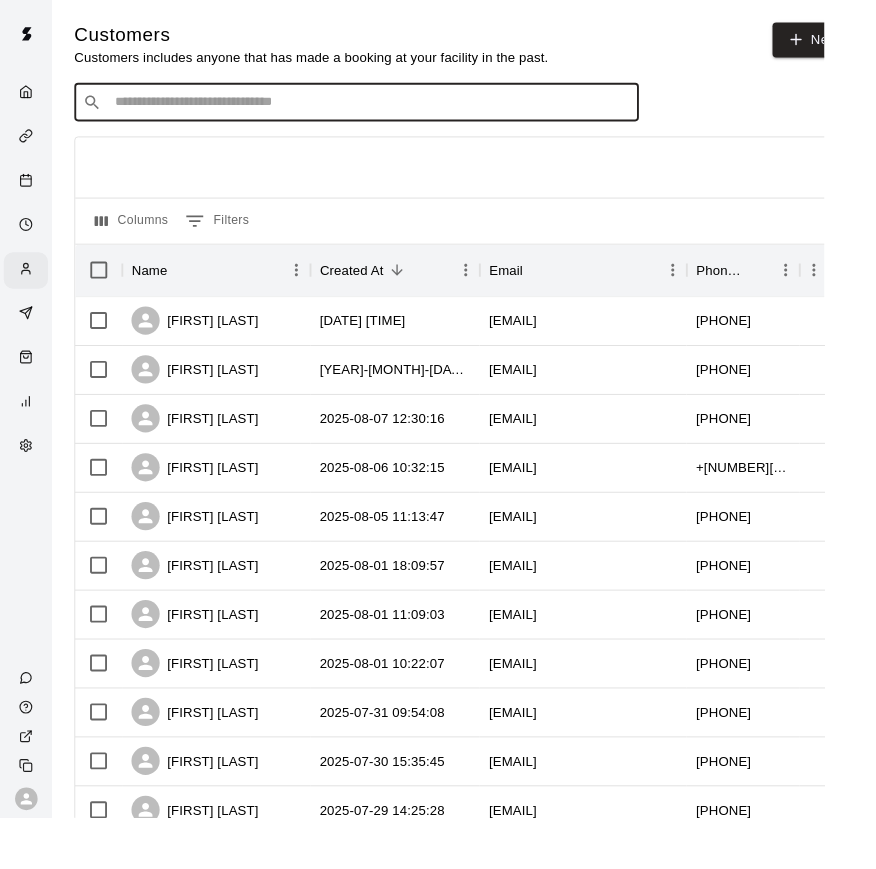 click at bounding box center (393, 109) 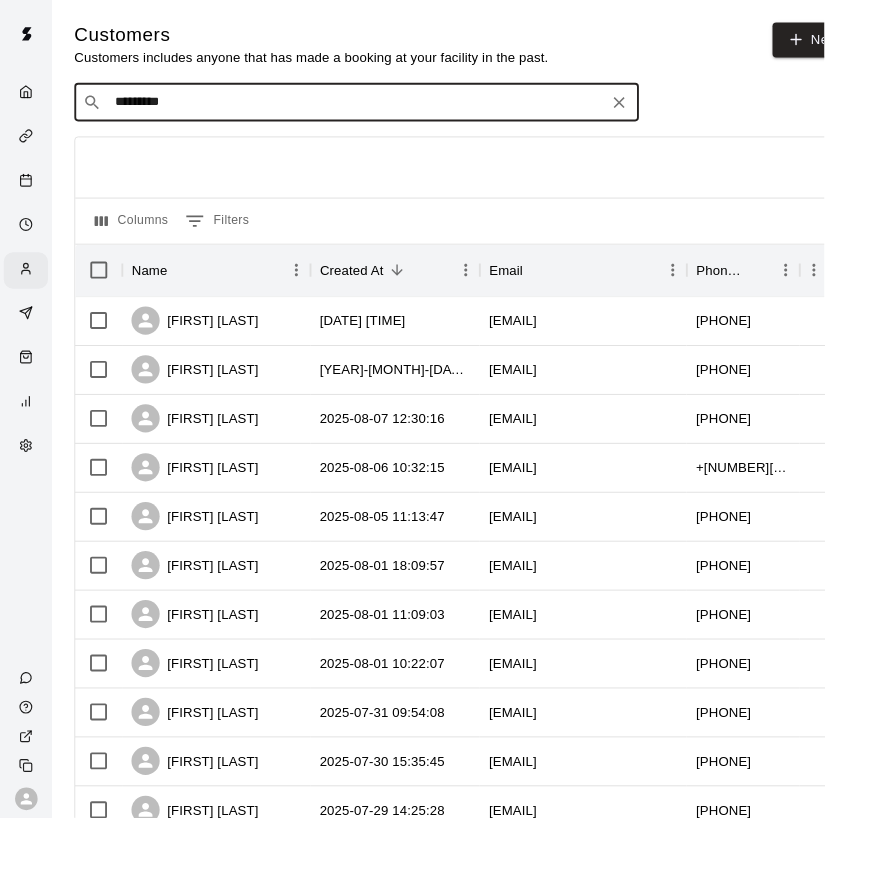 type on "**********" 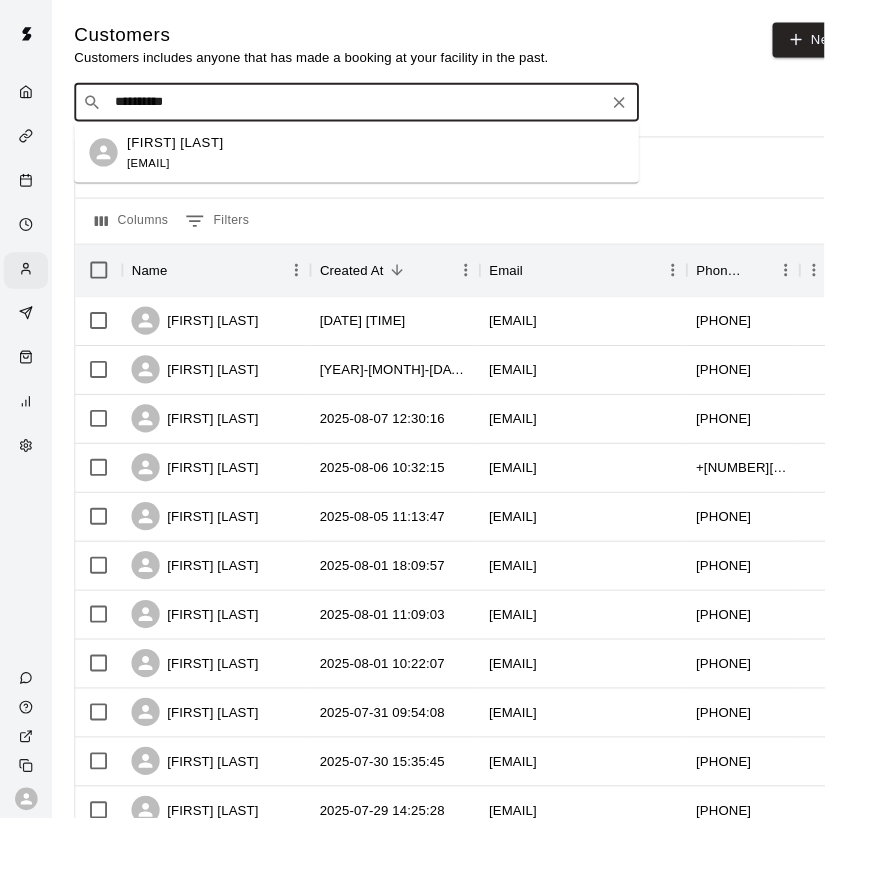 click on "[FIRST] [LAST] [EMAIL]" at bounding box center [186, 162] 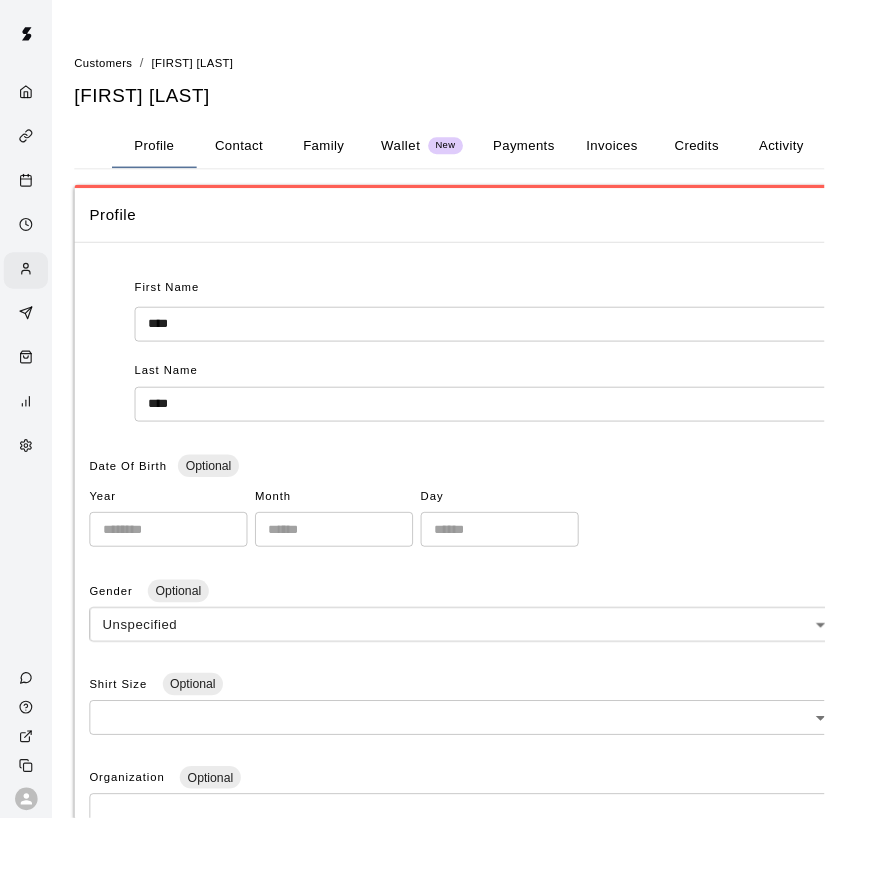 click on "Family" at bounding box center [344, 155] 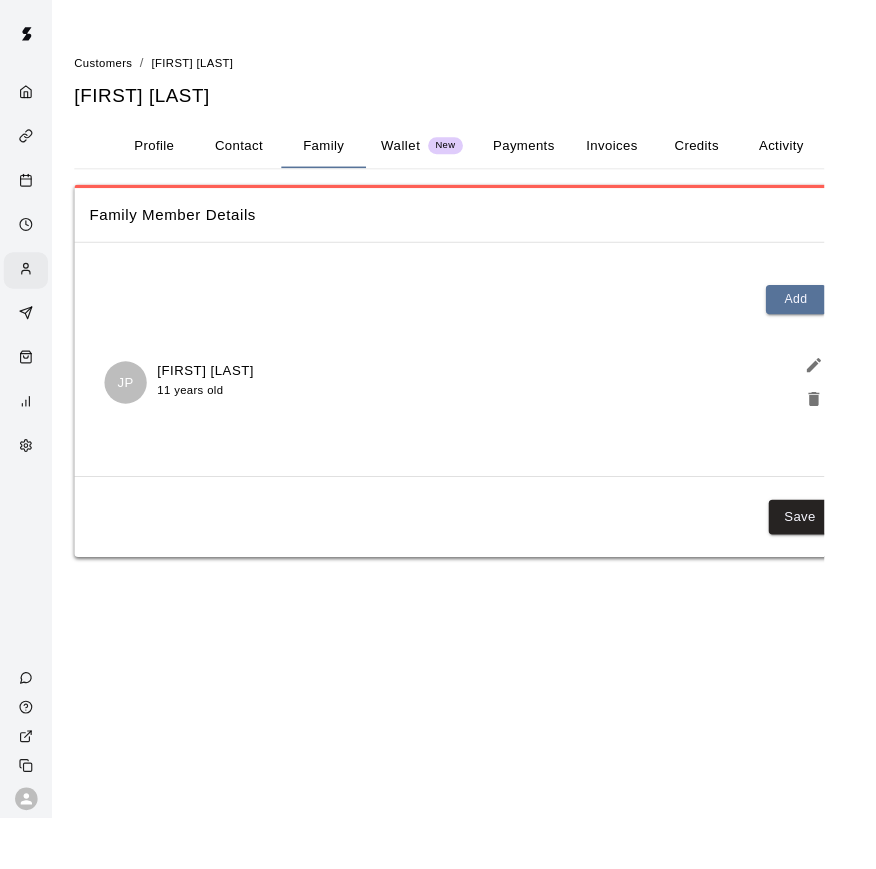 click 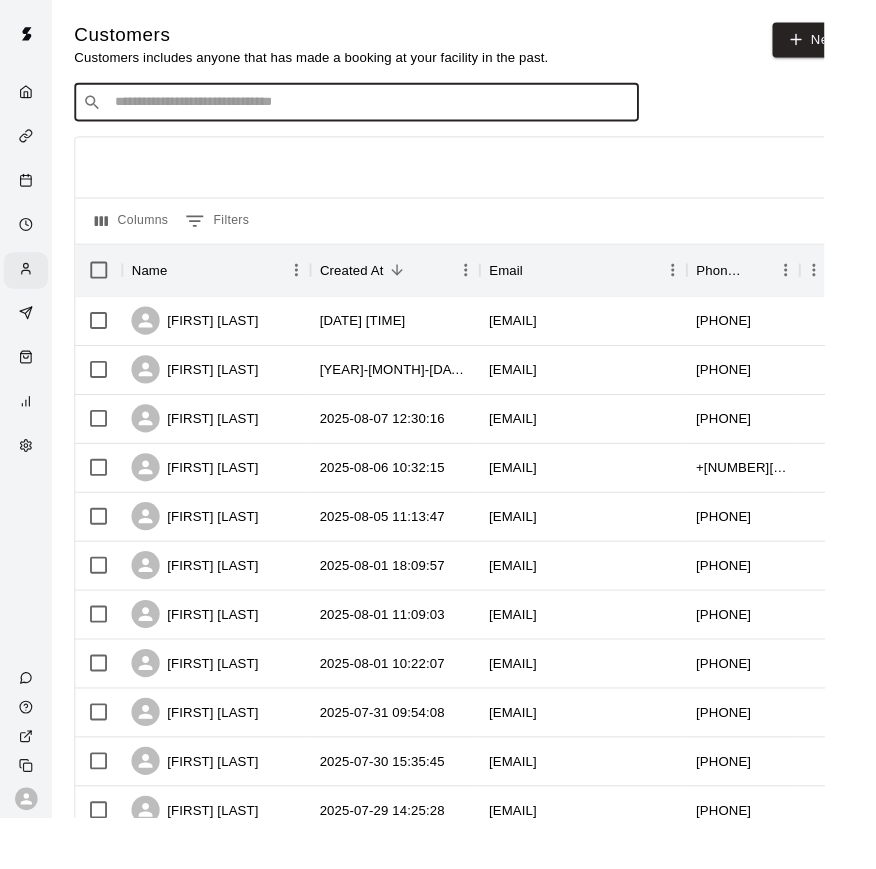 click at bounding box center [393, 109] 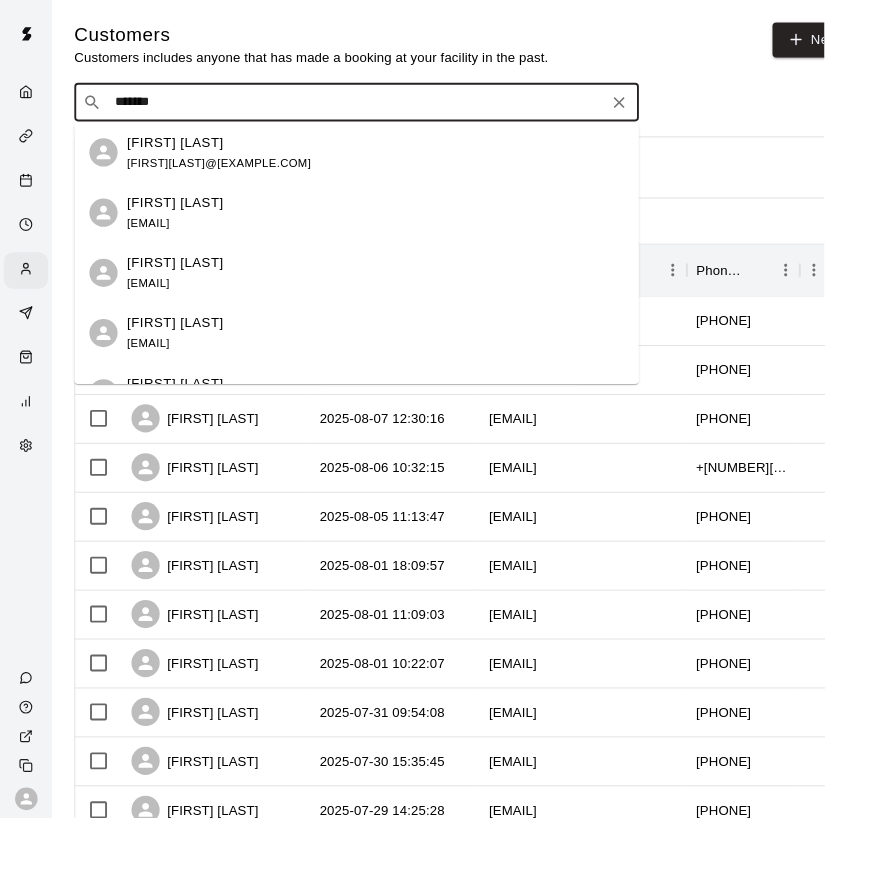 type on "********" 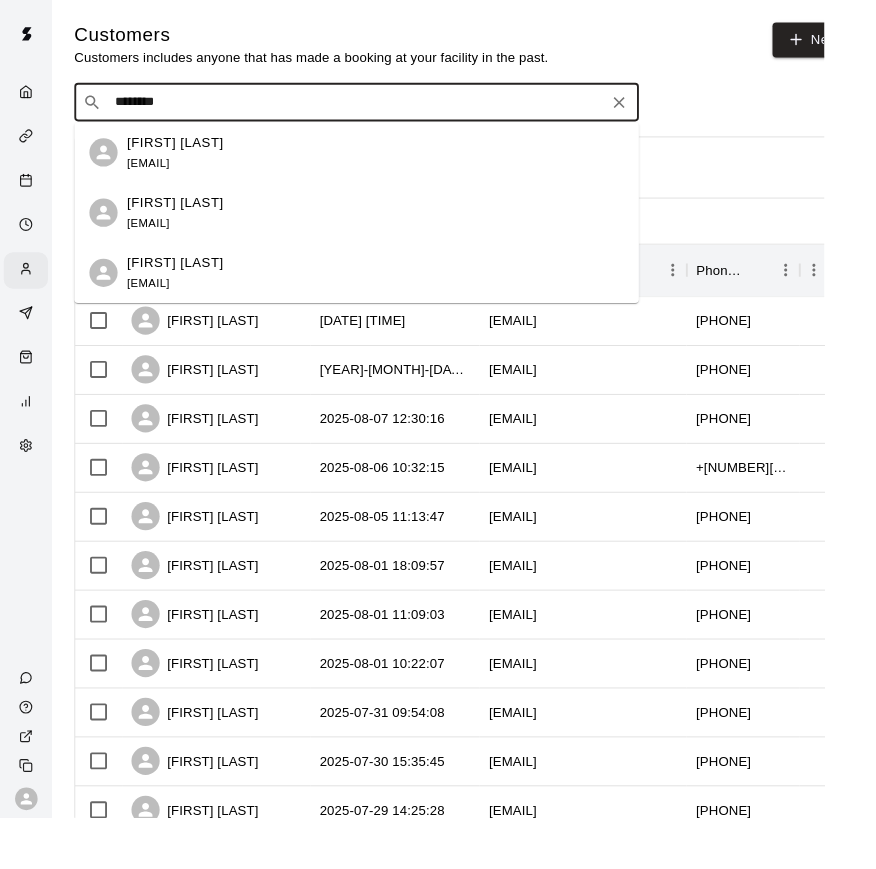 click on "[EMAIL]" at bounding box center [157, 173] 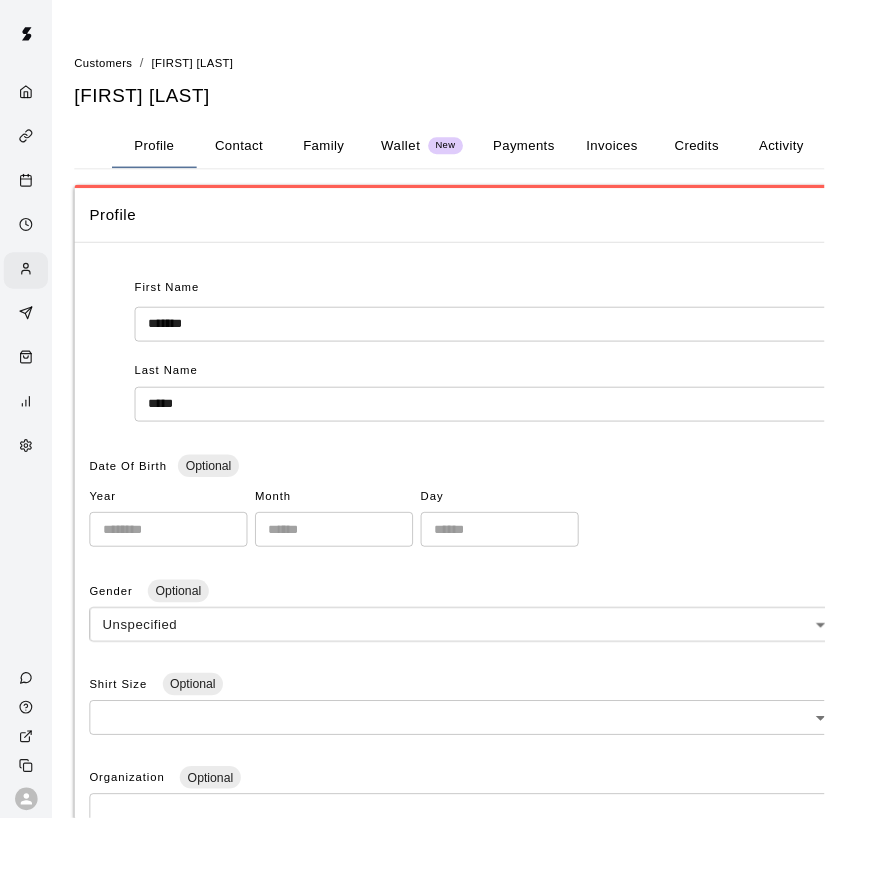 click on "Family" at bounding box center (344, 155) 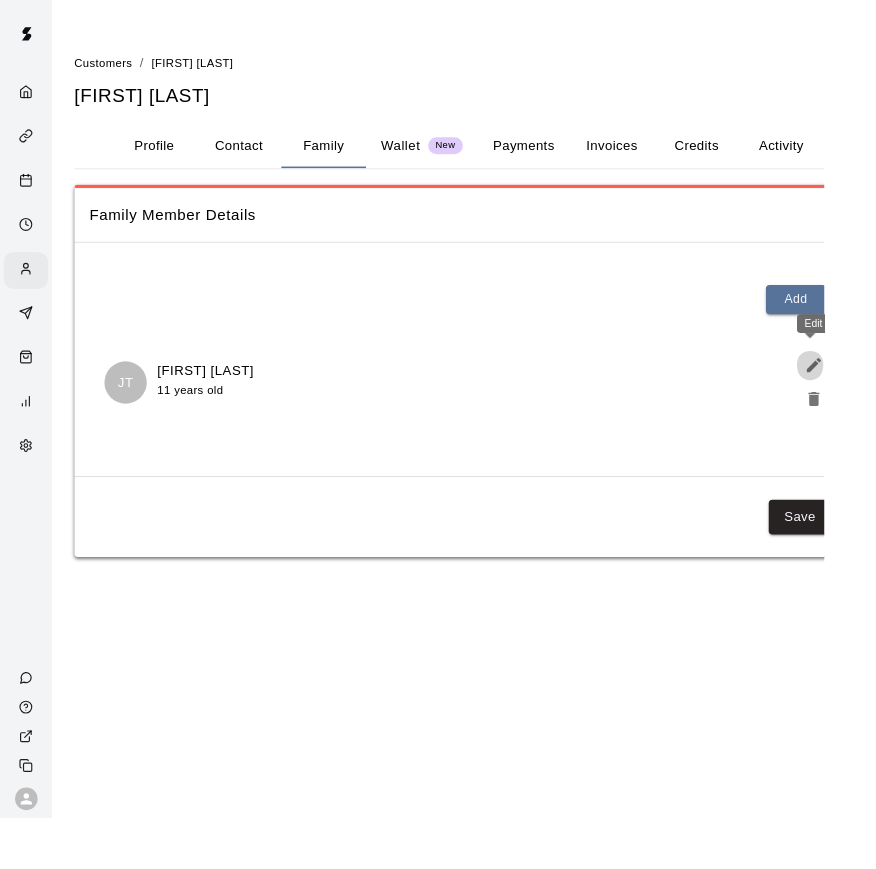 click 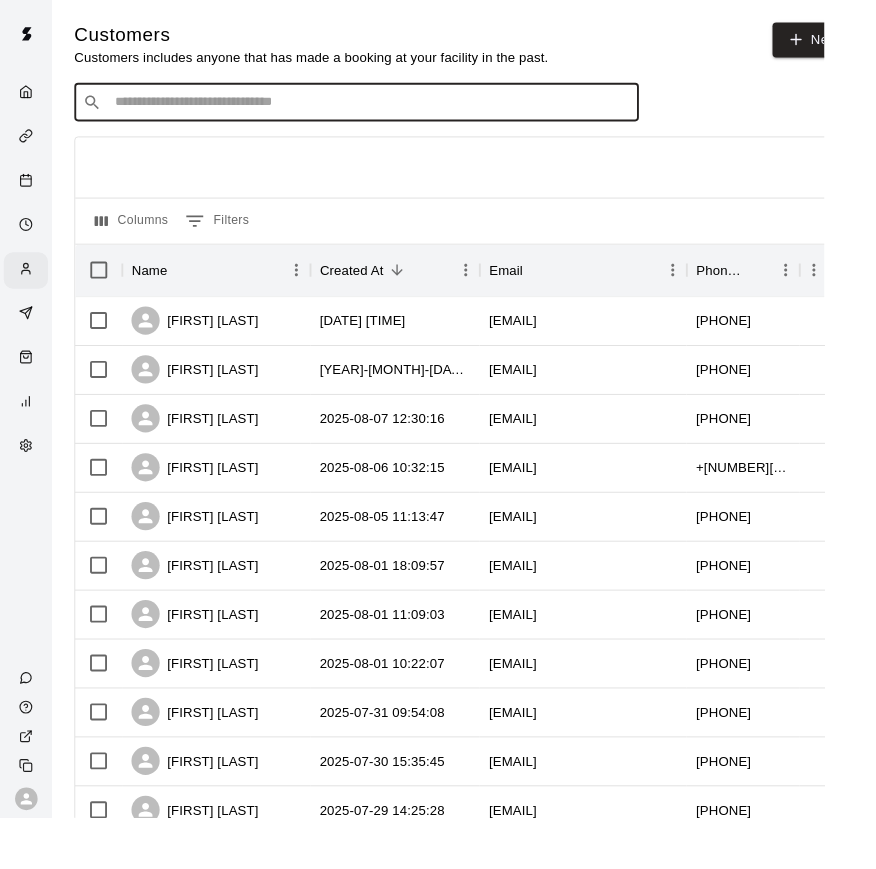 click at bounding box center (393, 109) 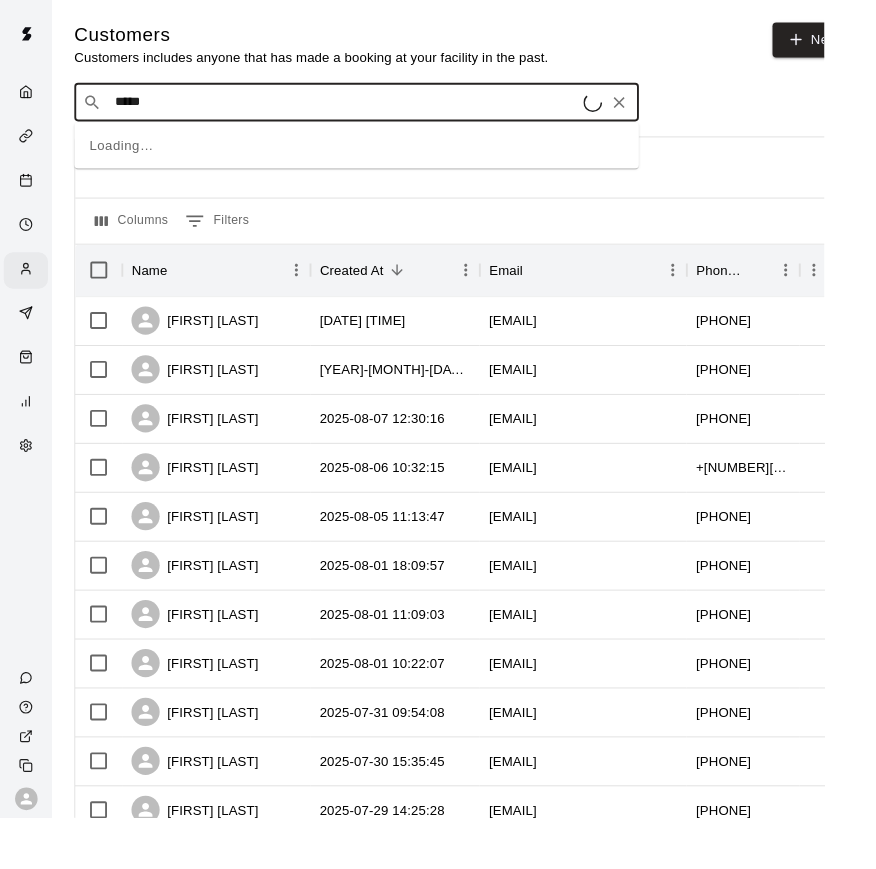 type on "******" 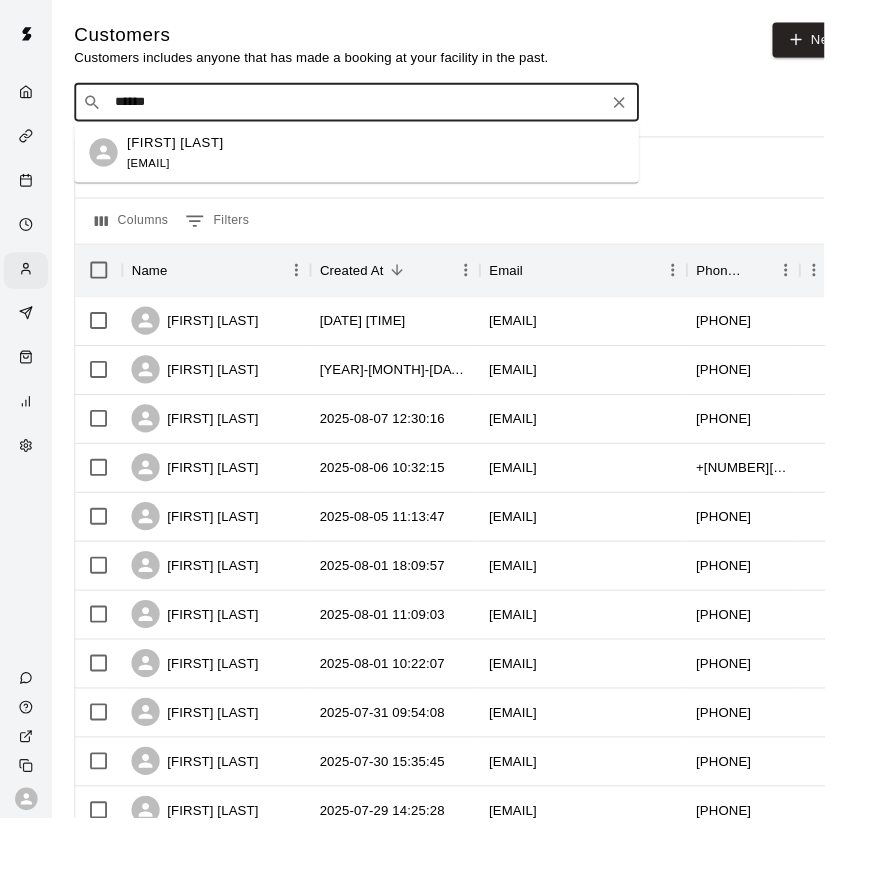 click on "[FIRST] [LAST] [EMAIL]" at bounding box center [399, 162] 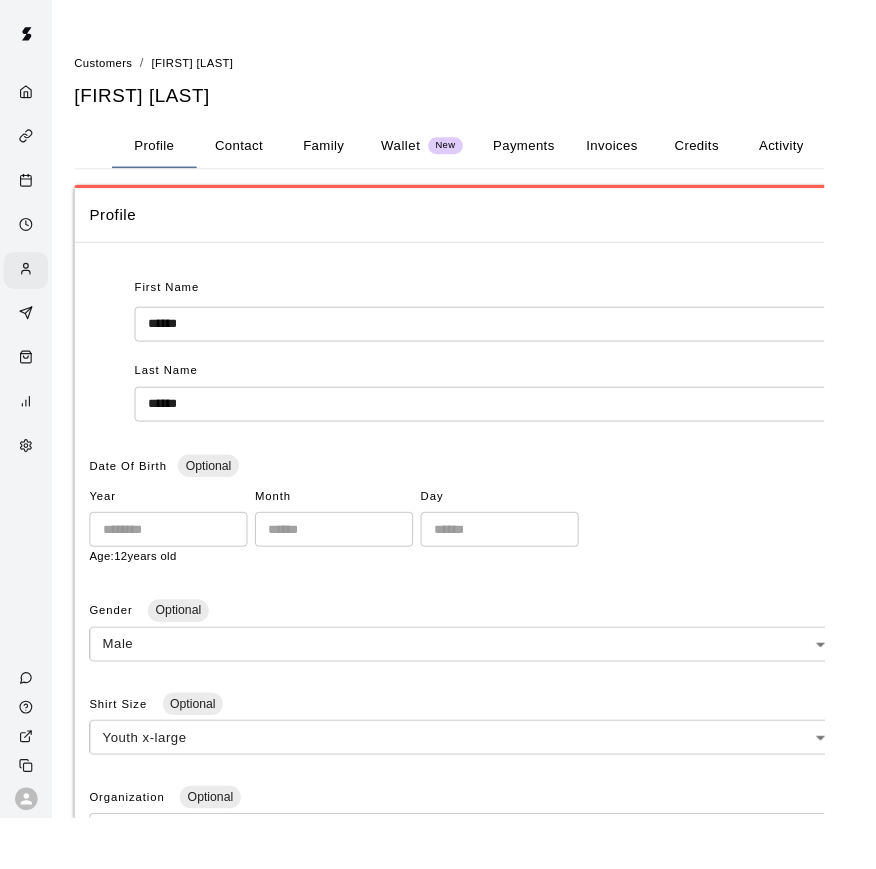 drag, startPoint x: 904, startPoint y: 582, endPoint x: 277, endPoint y: 97, distance: 792.6878 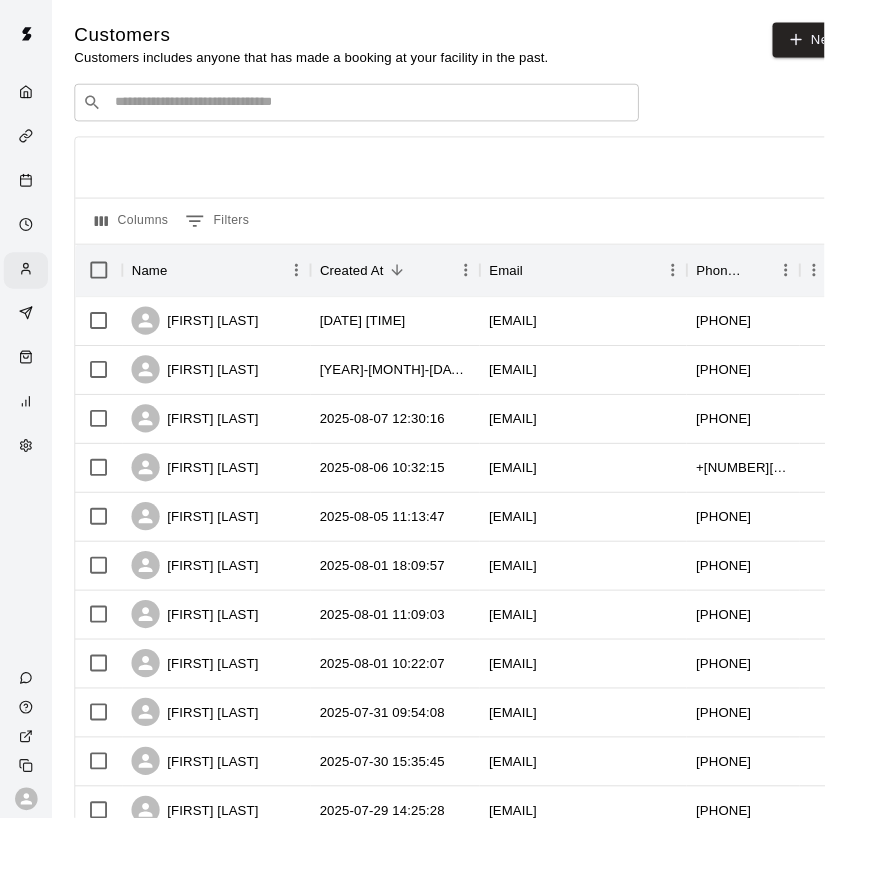 click at bounding box center [393, 109] 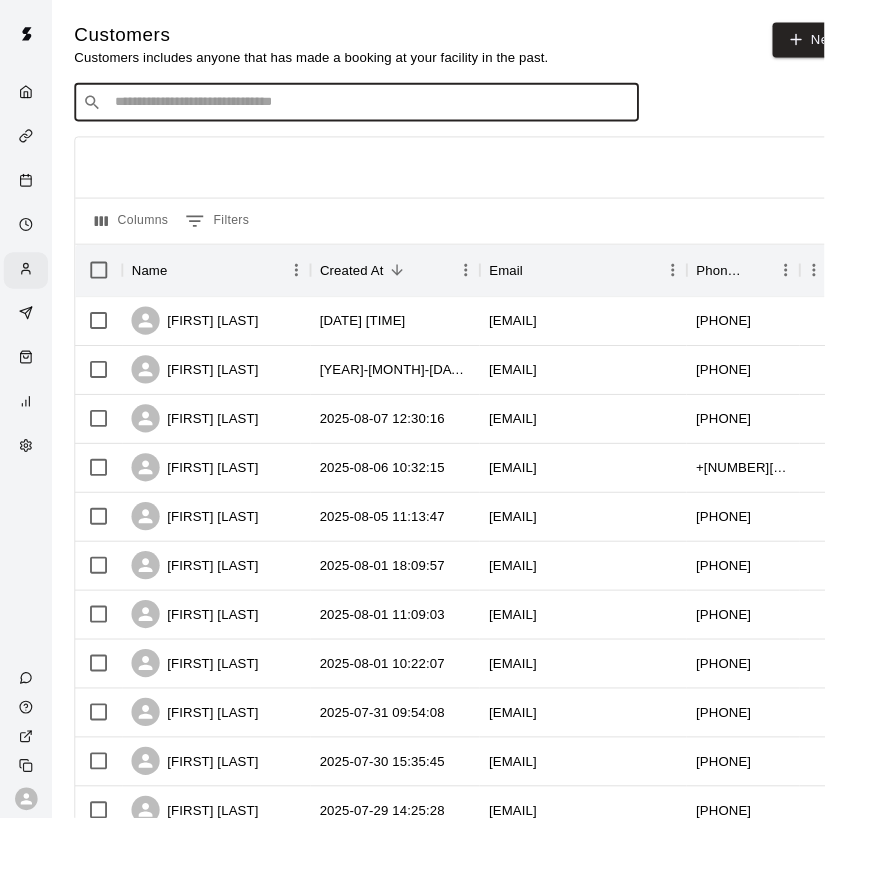 drag, startPoint x: 866, startPoint y: 416, endPoint x: 226, endPoint y: 116, distance: 706.82385 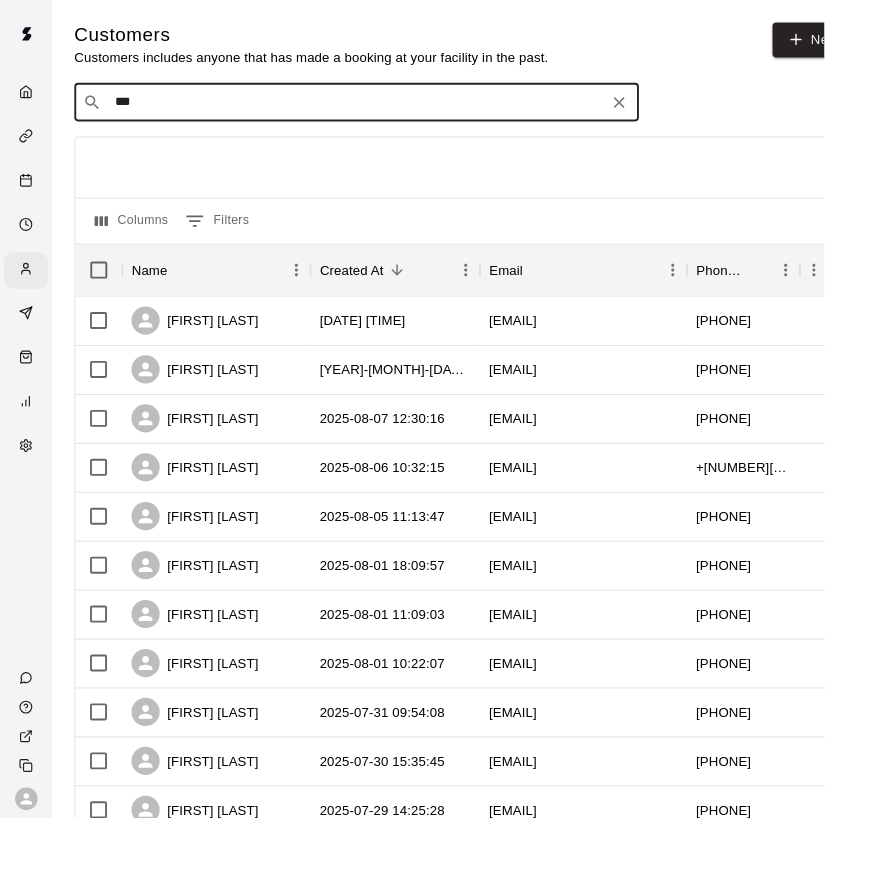 type on "****" 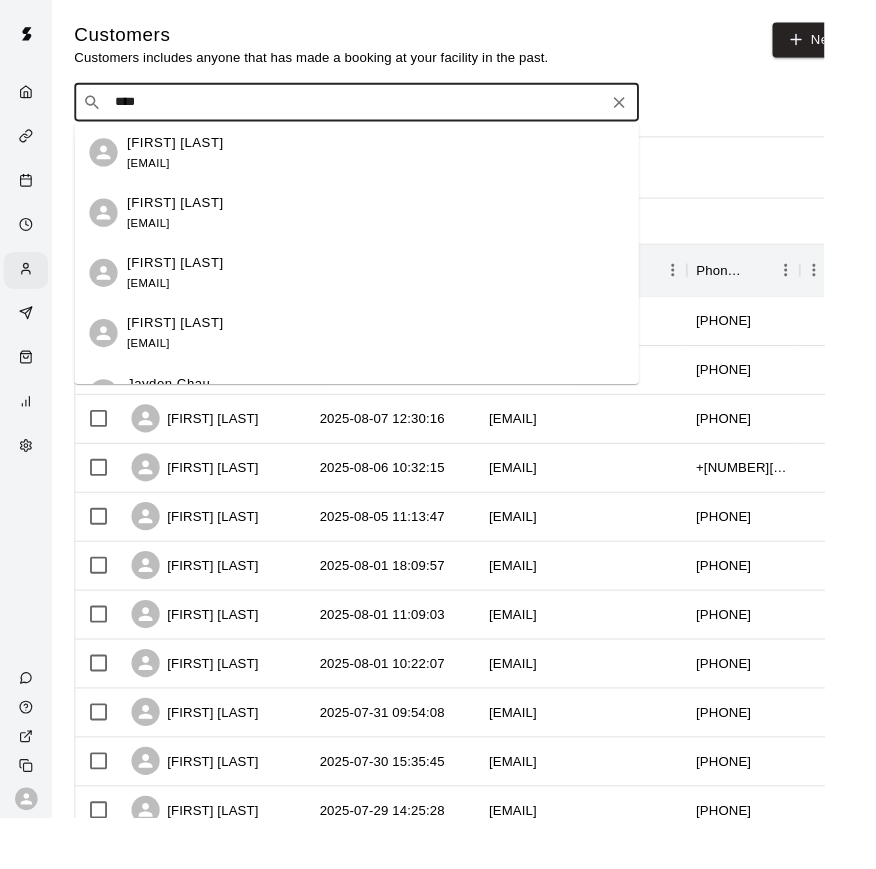 click on "[FIRST] [LAST] [EMAIL]" at bounding box center [186, 290] 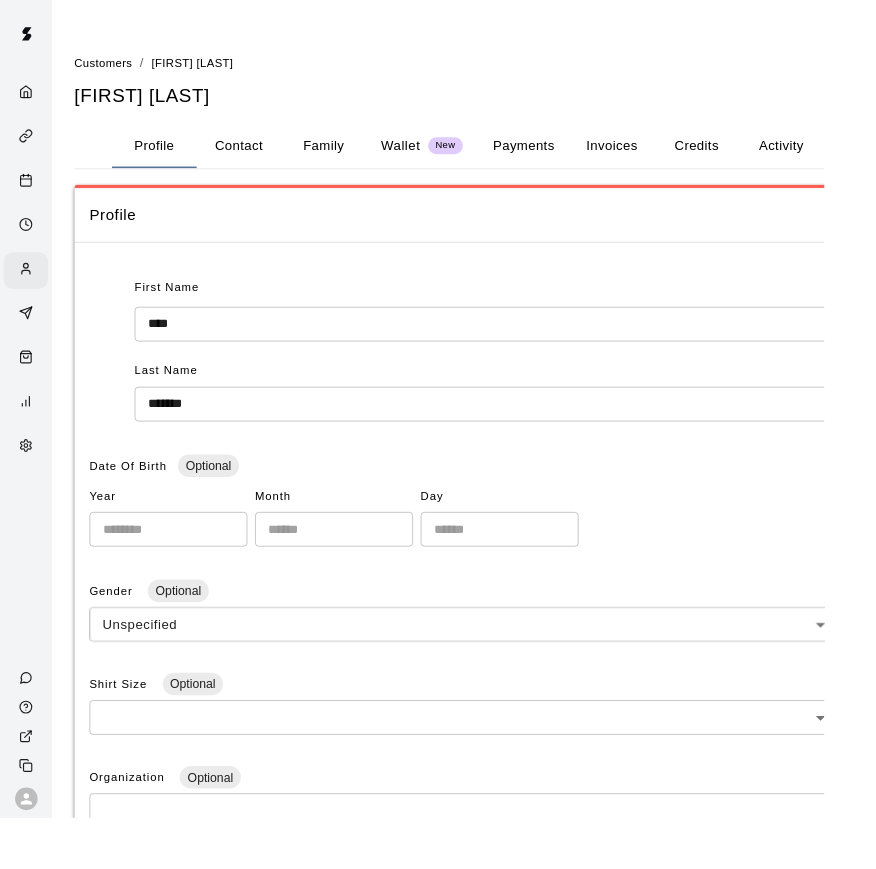 click on "Family" at bounding box center (344, 155) 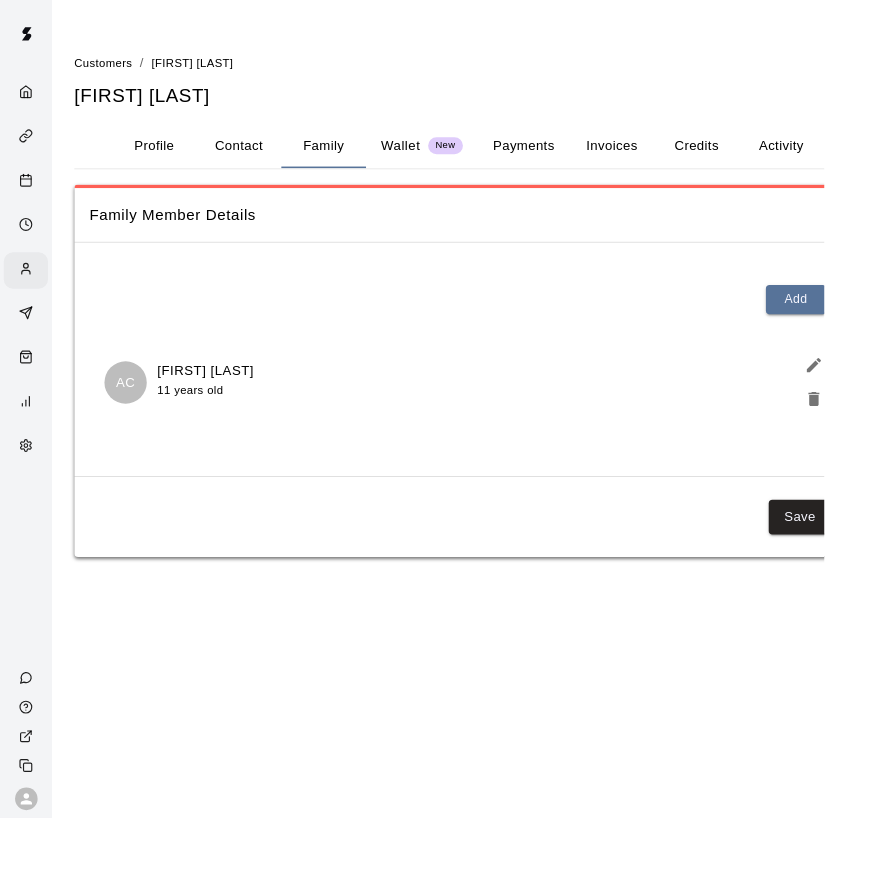 click 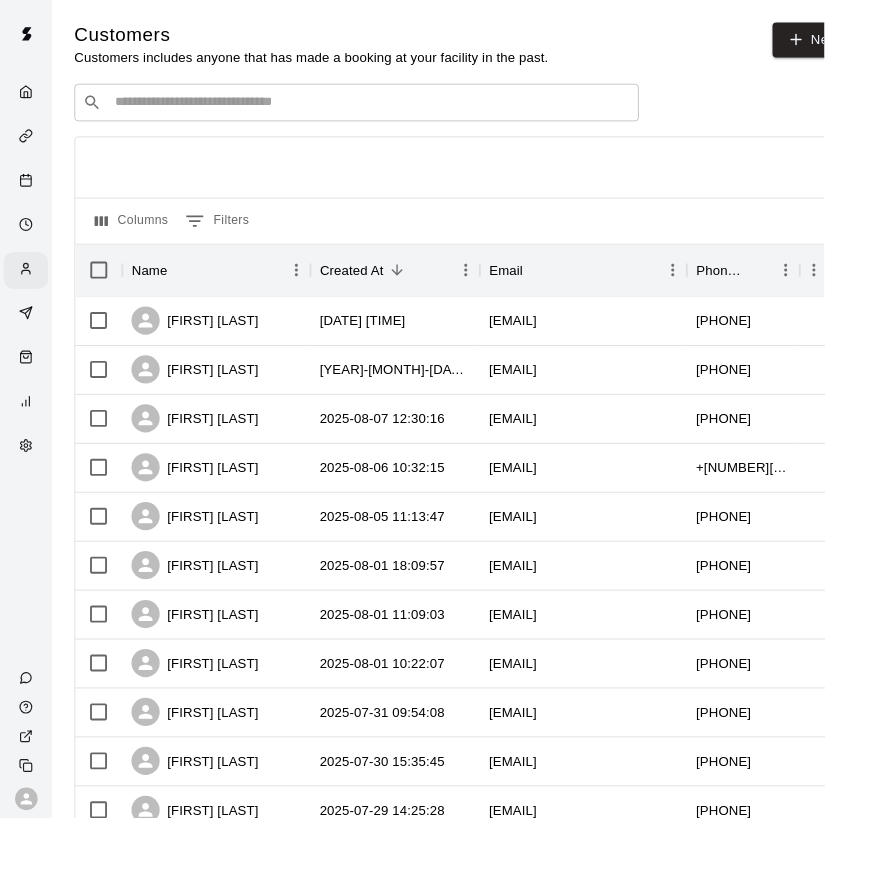 click at bounding box center [393, 109] 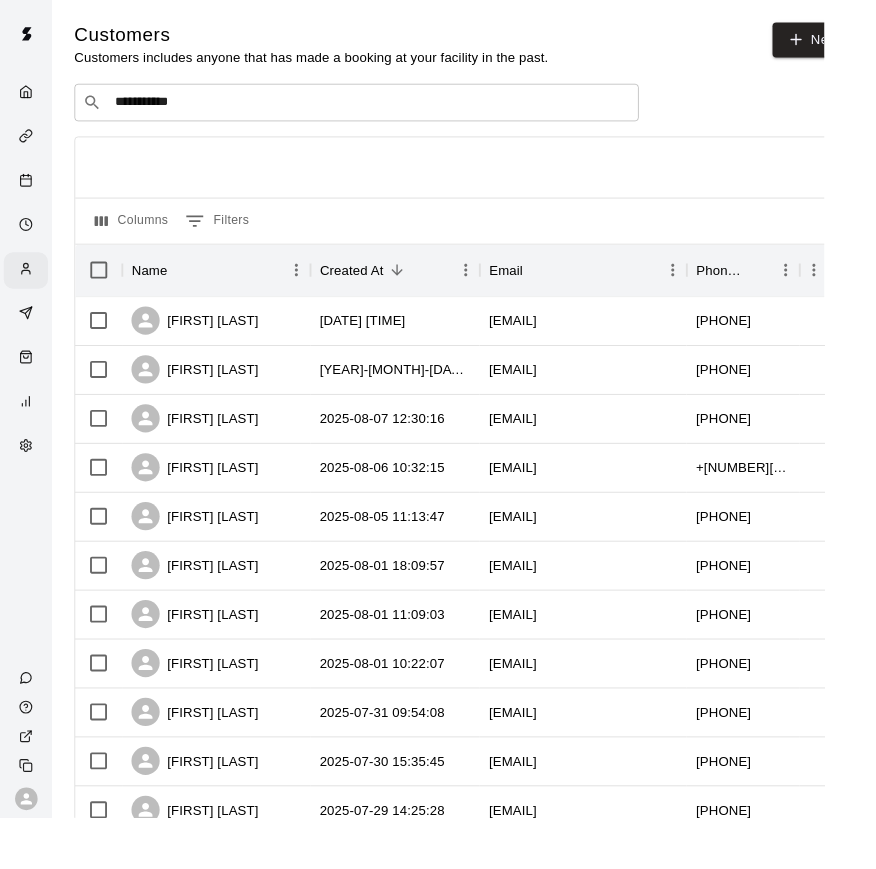 drag, startPoint x: 903, startPoint y: 323, endPoint x: 212, endPoint y: 107, distance: 723.9731 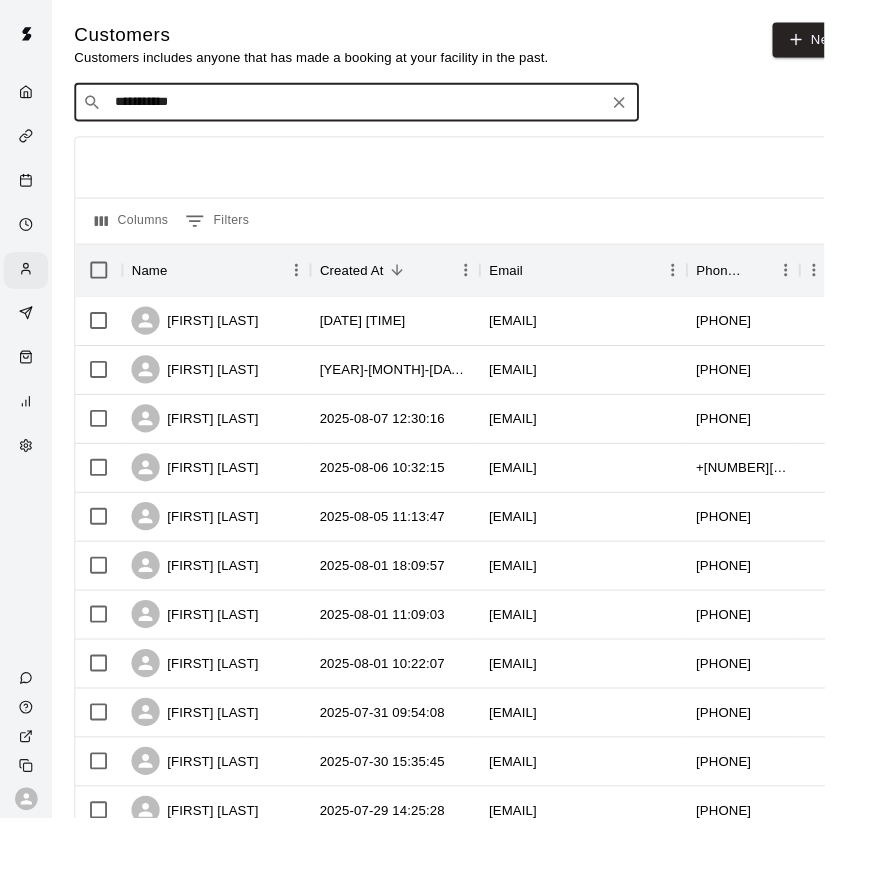 click on "**********" at bounding box center (378, 109) 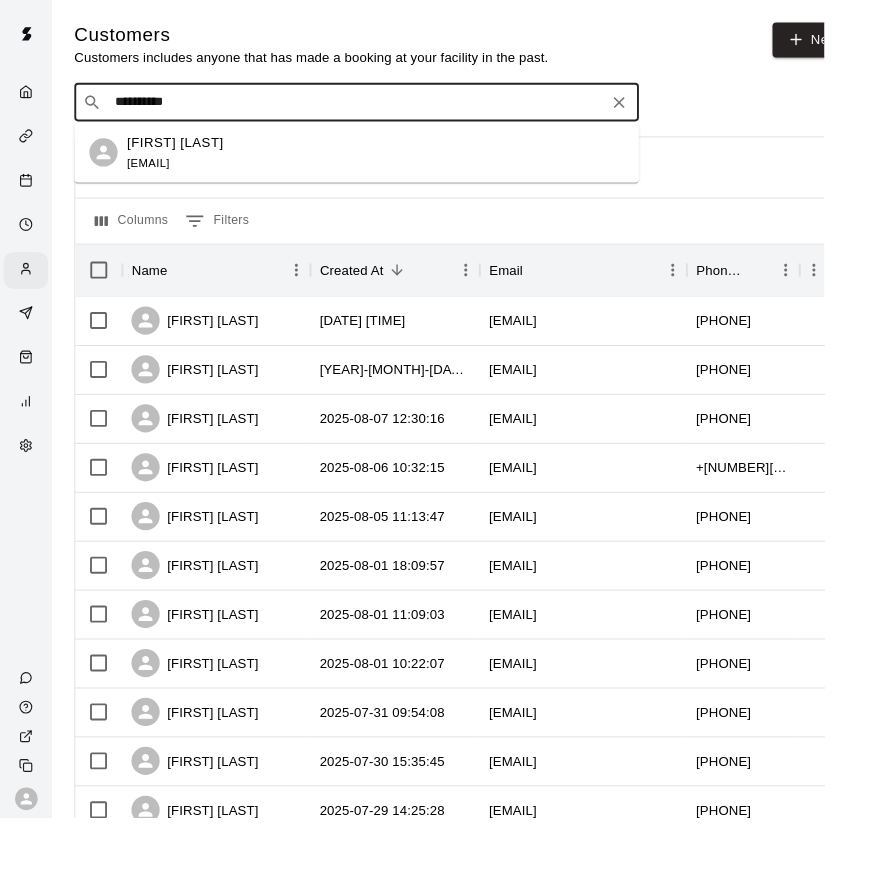 click on "[EMAIL]" at bounding box center [157, 173] 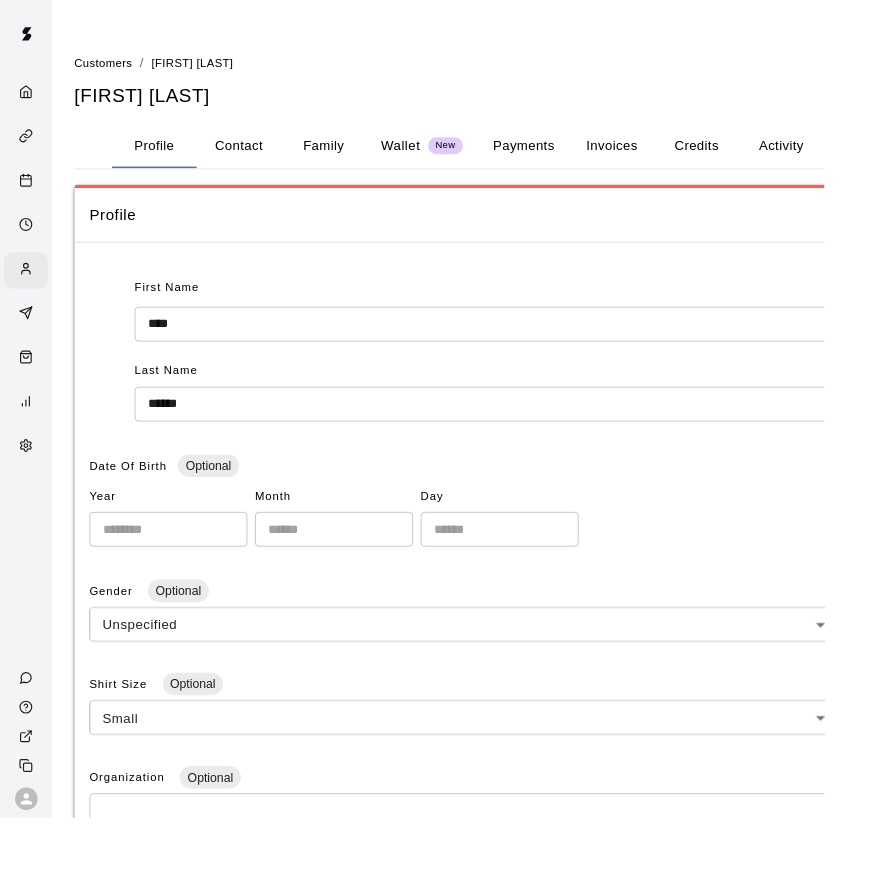 click on "Family" at bounding box center (344, 155) 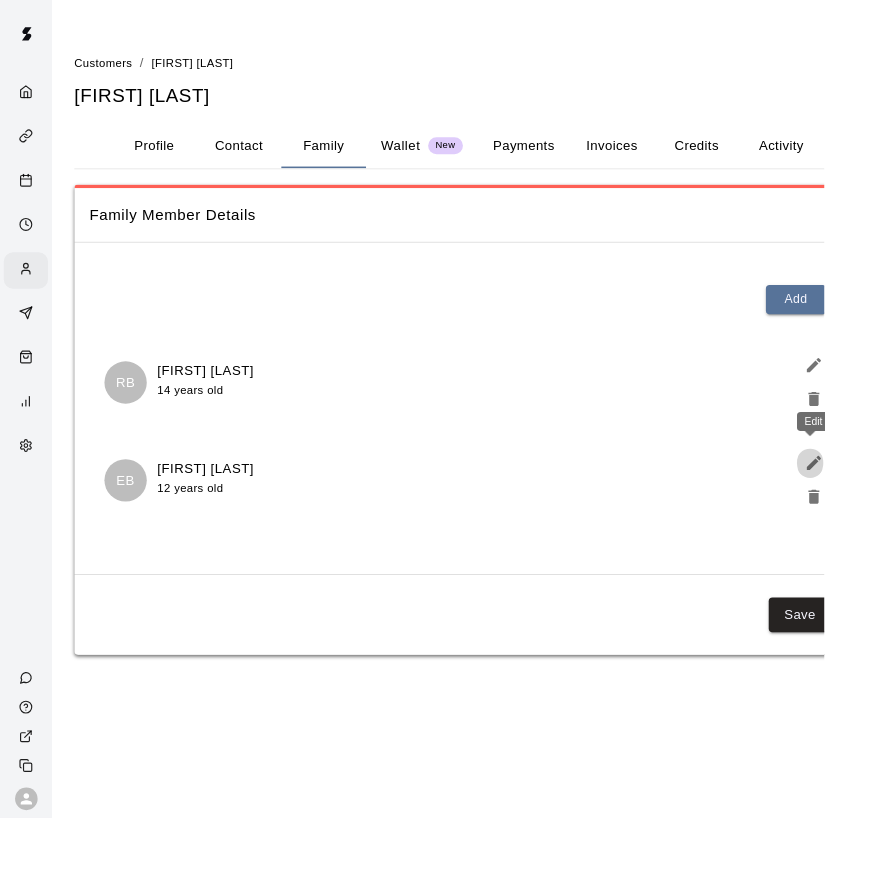 click 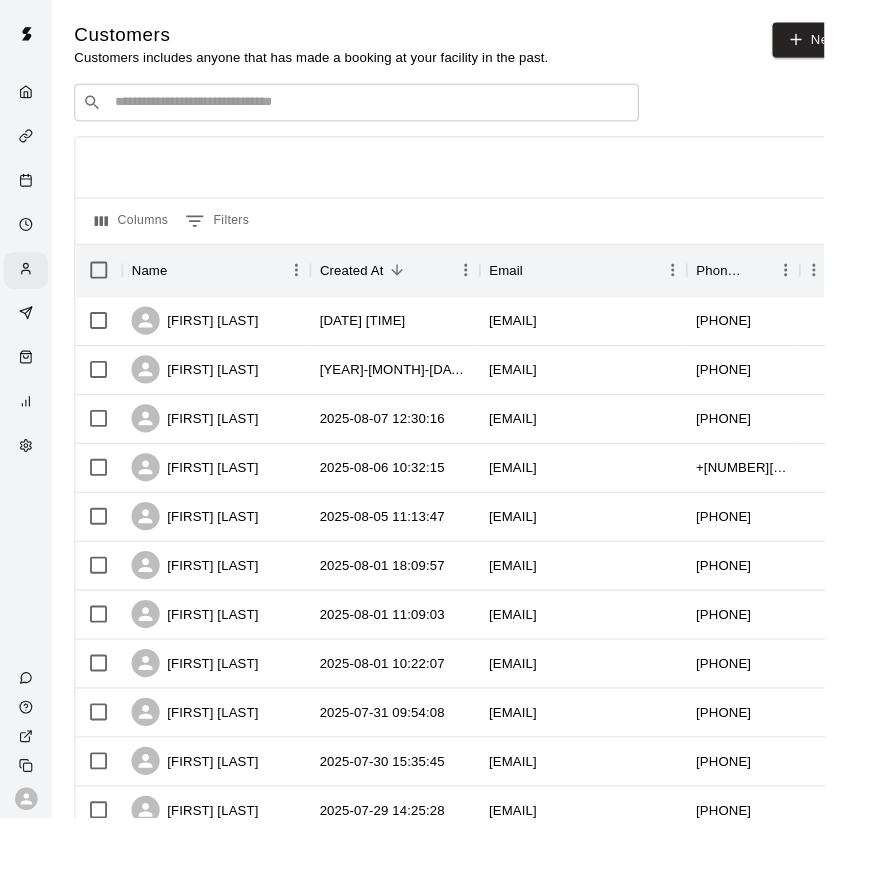 click at bounding box center (393, 109) 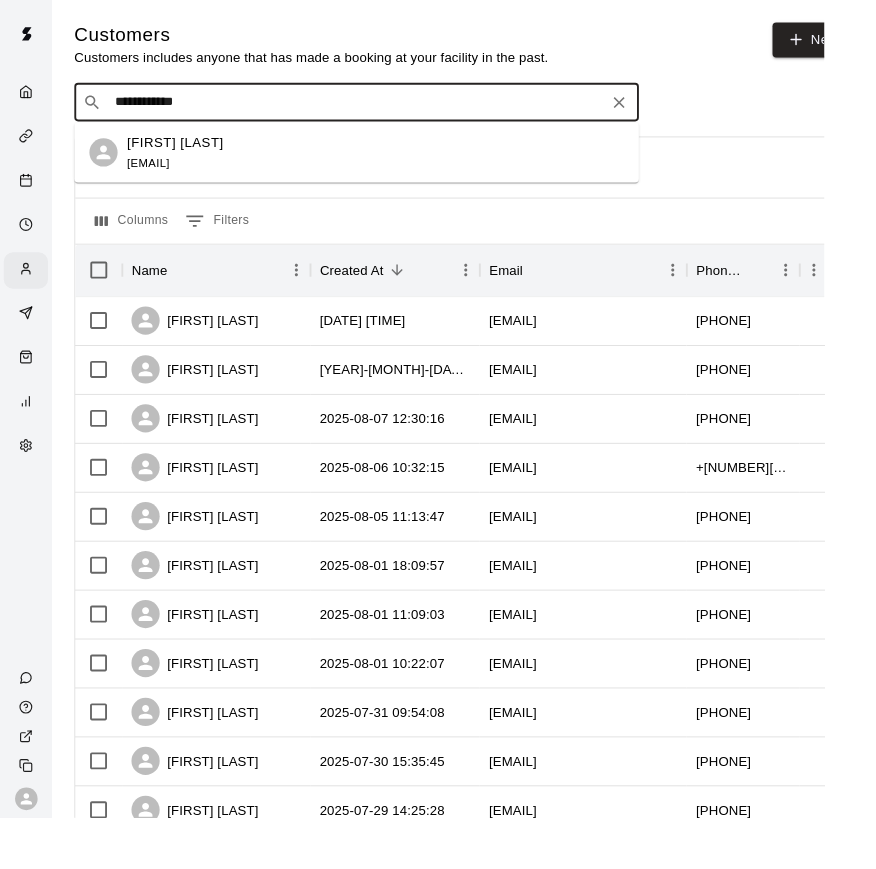 type on "**********" 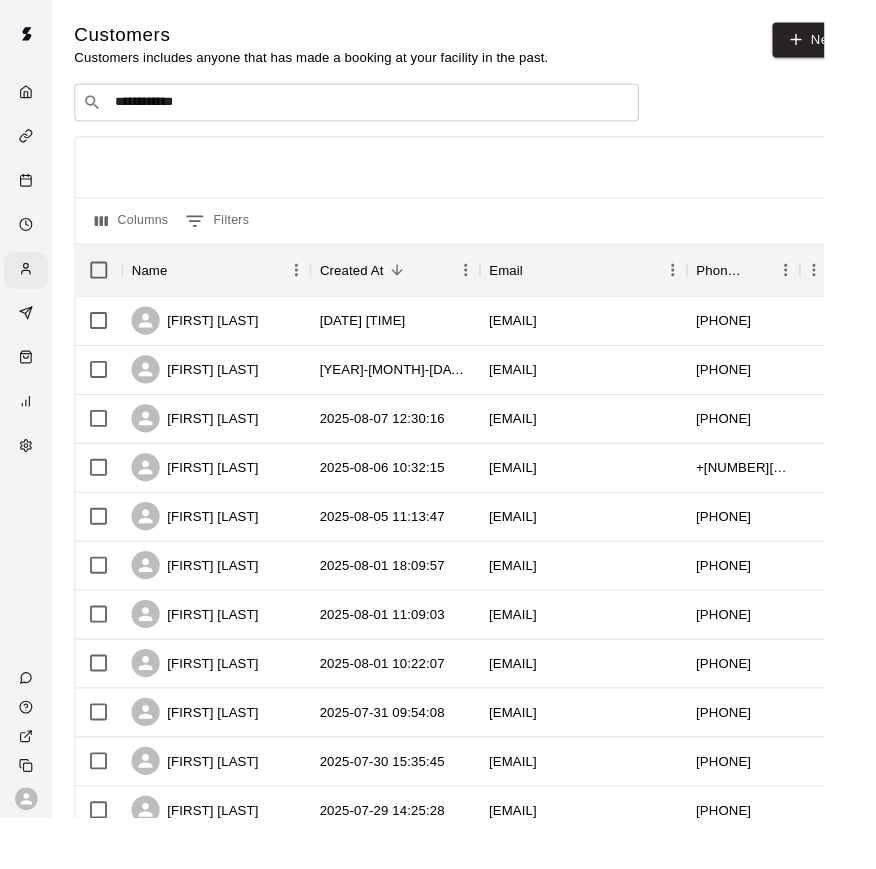 drag, startPoint x: 867, startPoint y: 401, endPoint x: 64, endPoint y: 345, distance: 804.9503 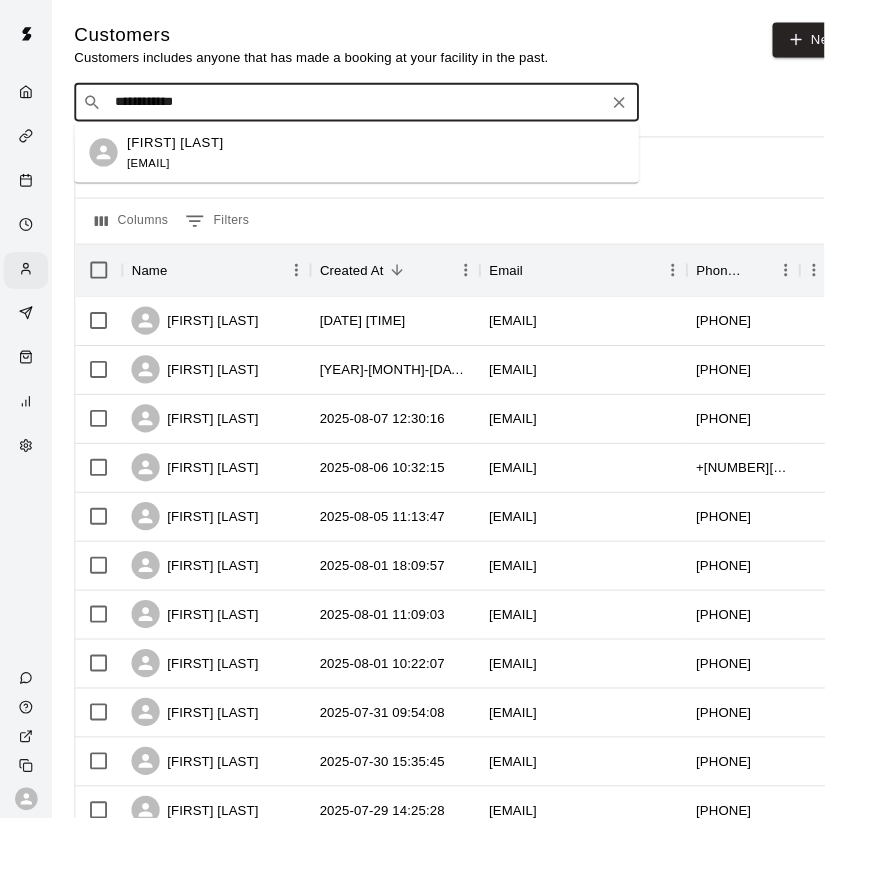 click on "**********" at bounding box center [378, 109] 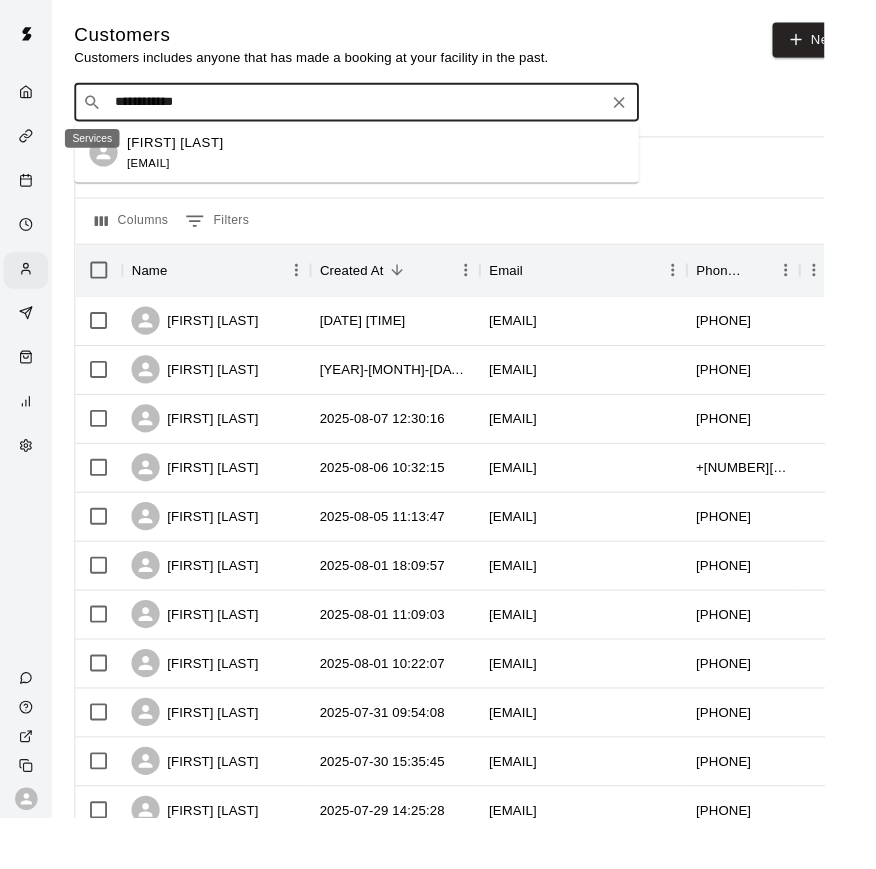 click 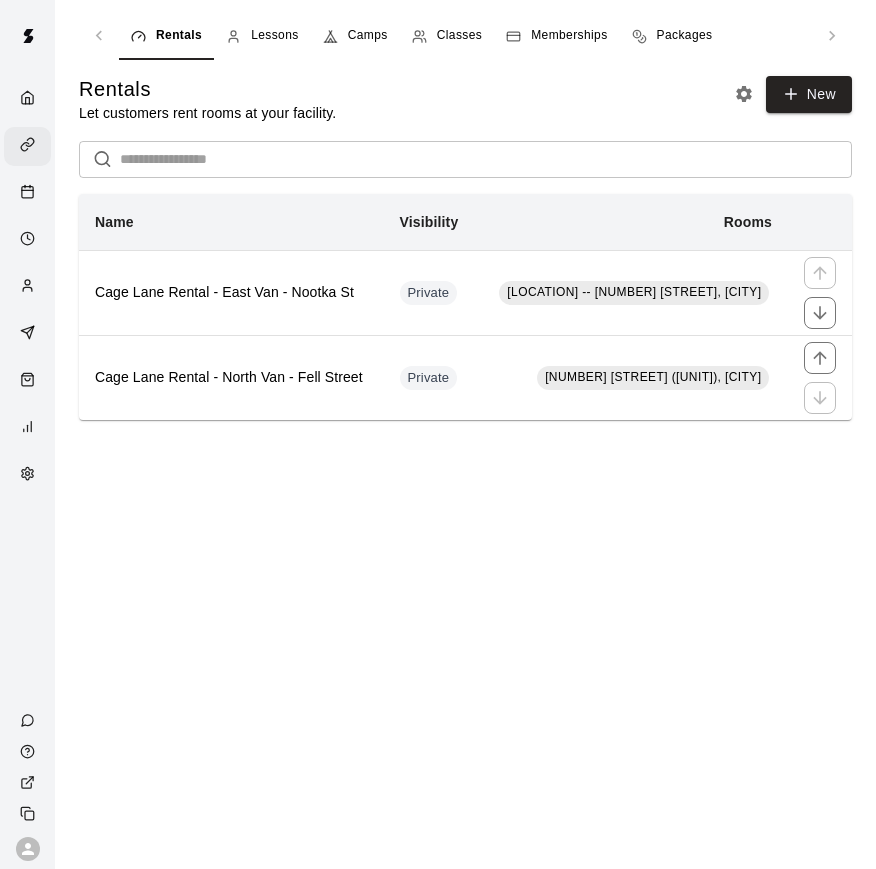 click on "Lessons" at bounding box center (275, 36) 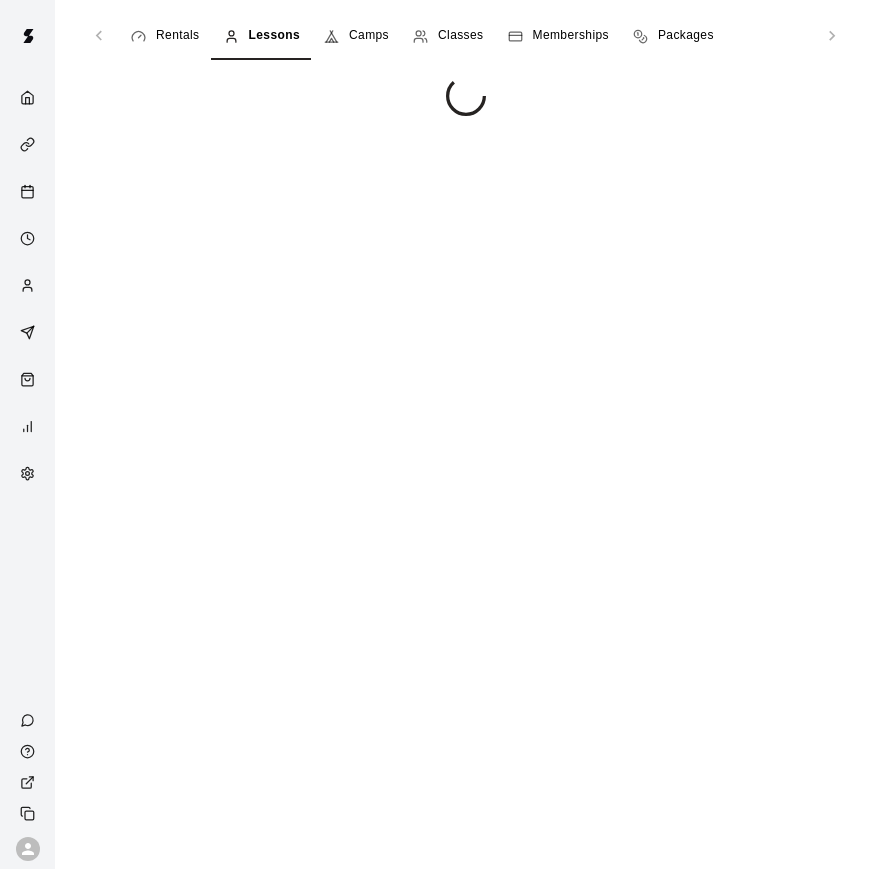 click on "Camps" at bounding box center (356, 36) 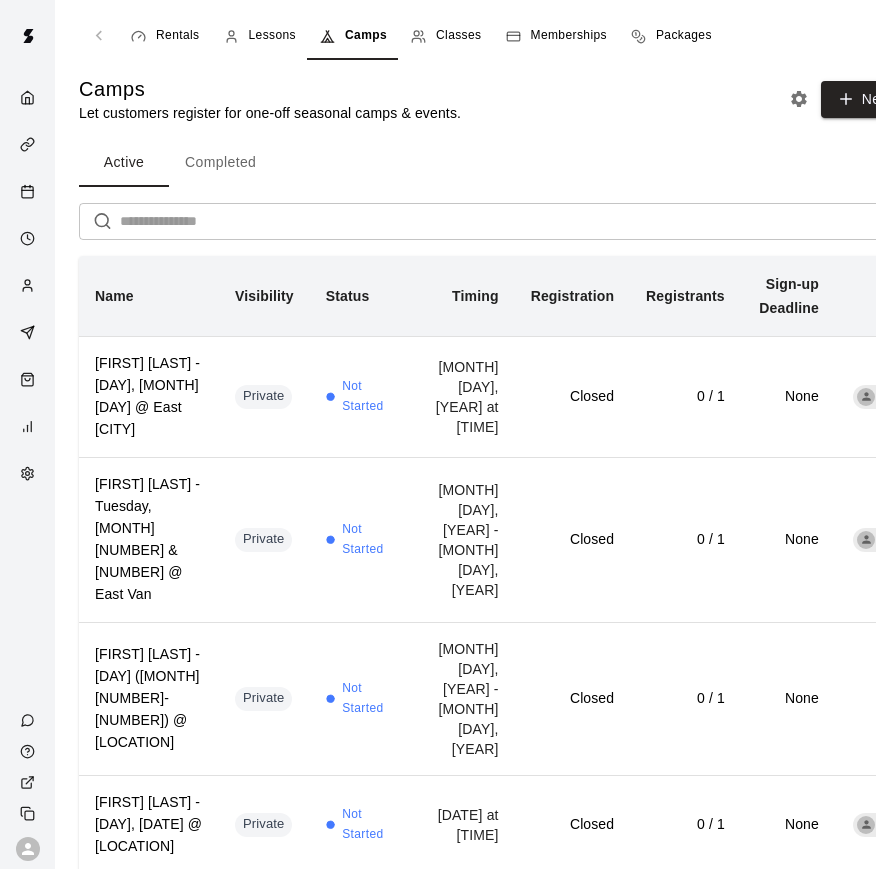 drag, startPoint x: 248, startPoint y: 224, endPoint x: 264, endPoint y: 233, distance: 18.35756 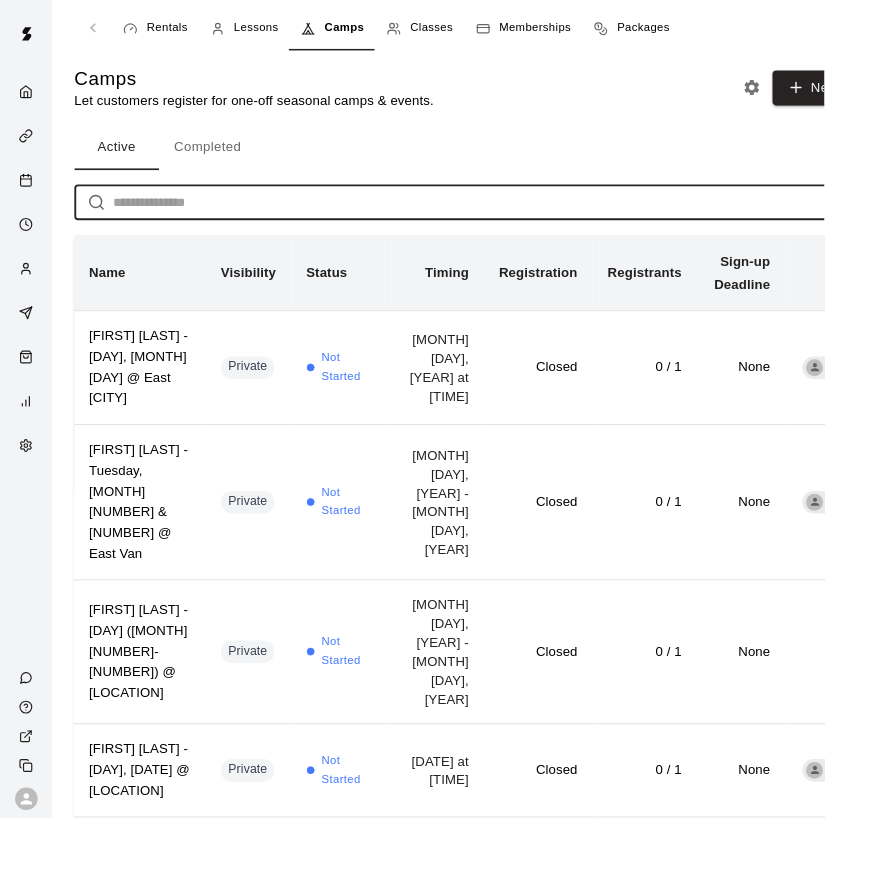 click on "Completed" at bounding box center (220, 157) 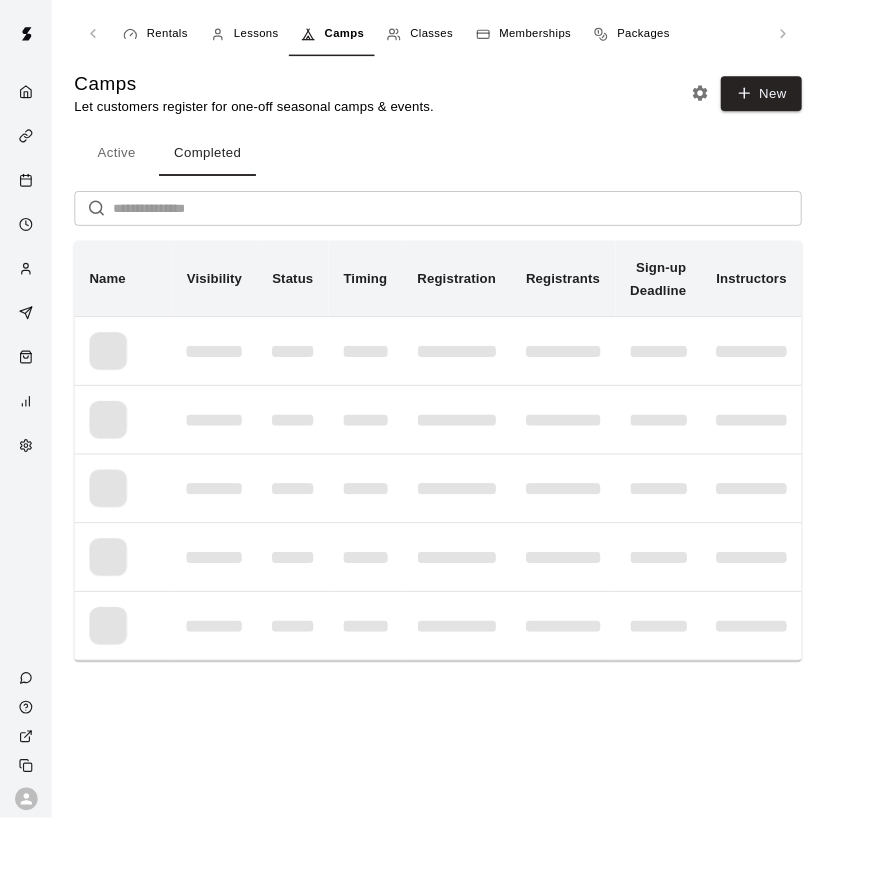 scroll, scrollTop: 0, scrollLeft: 0, axis: both 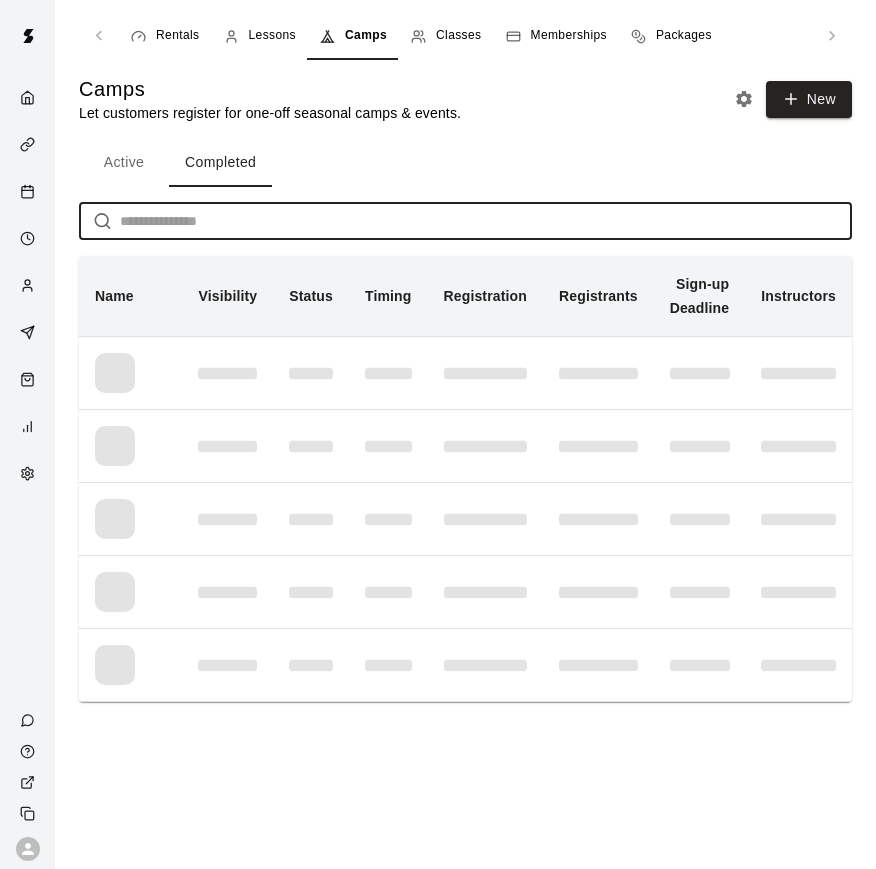 click at bounding box center (486, 221) 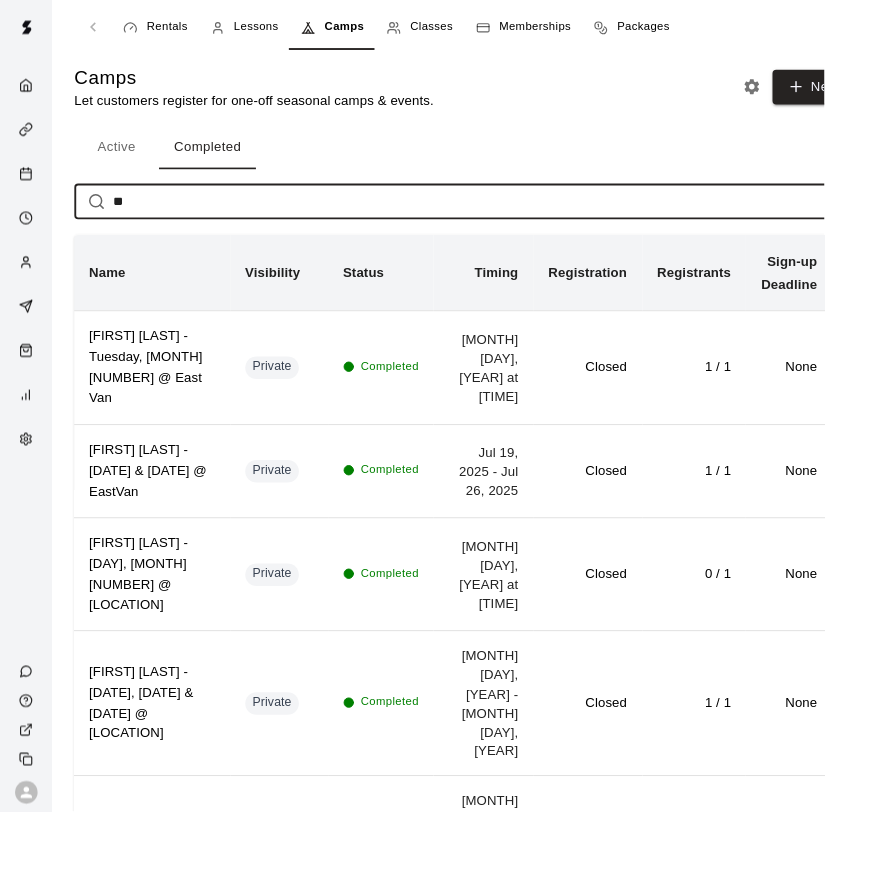 type on "*" 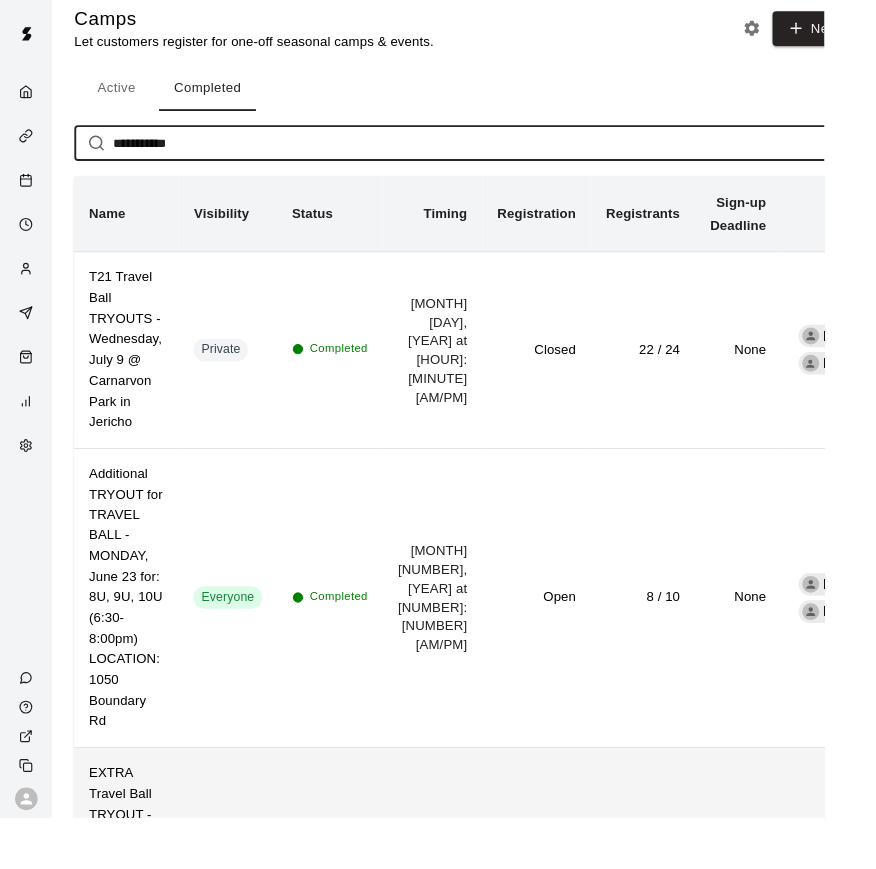 scroll, scrollTop: 0, scrollLeft: 0, axis: both 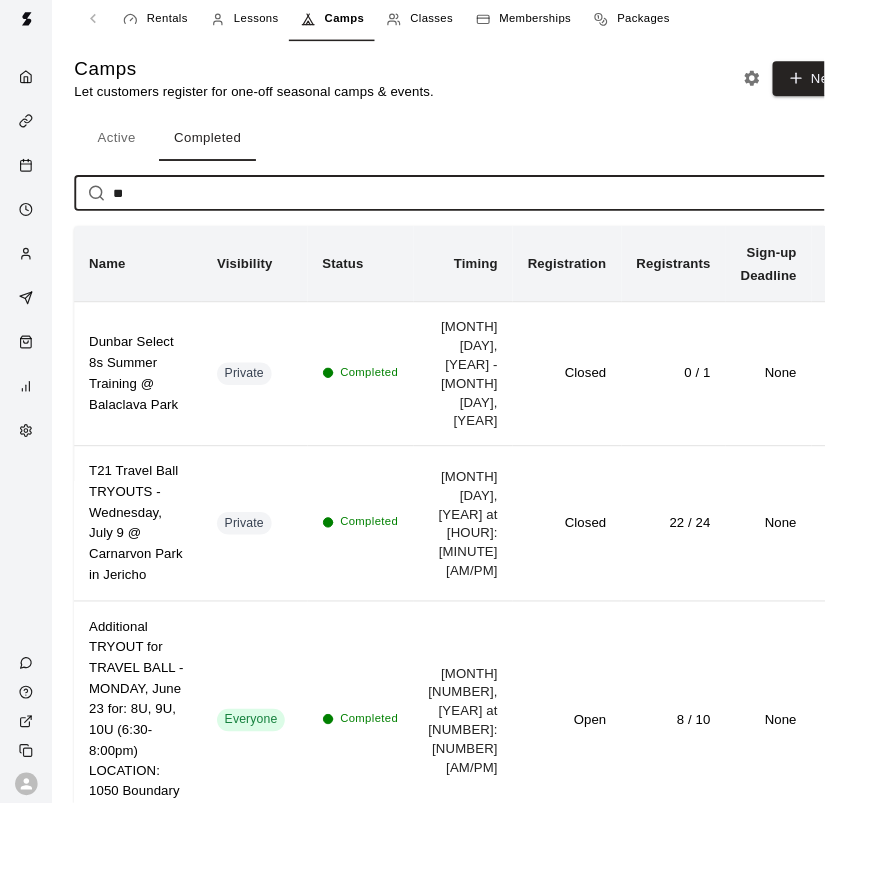 type on "*" 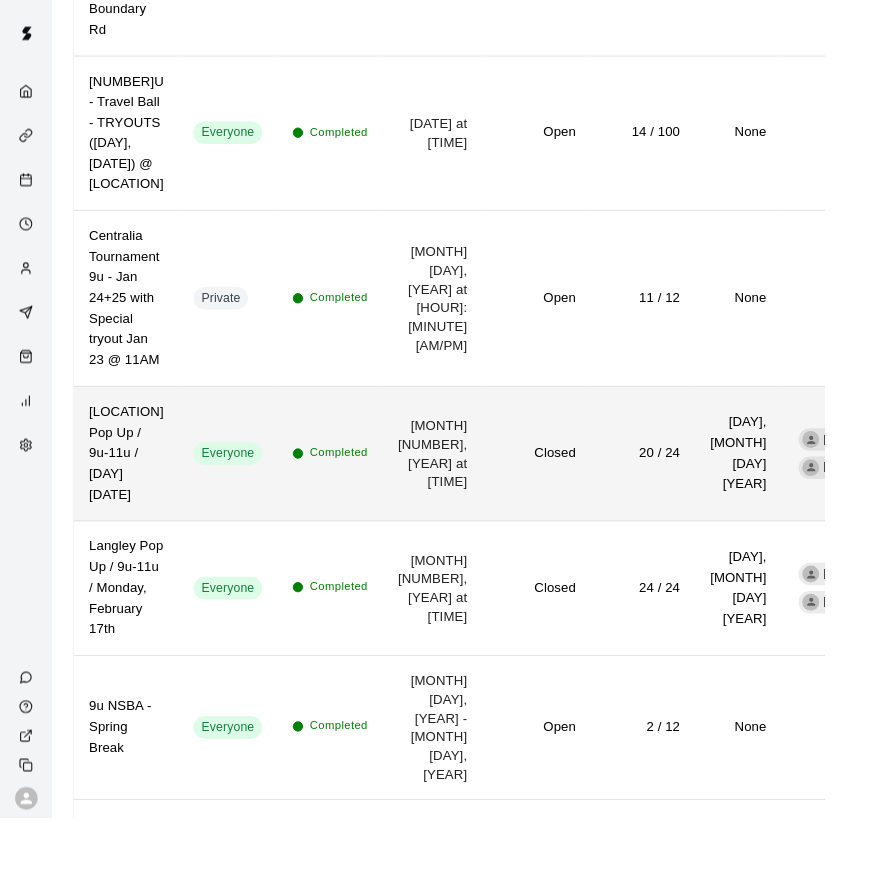 scroll, scrollTop: 1288, scrollLeft: 0, axis: vertical 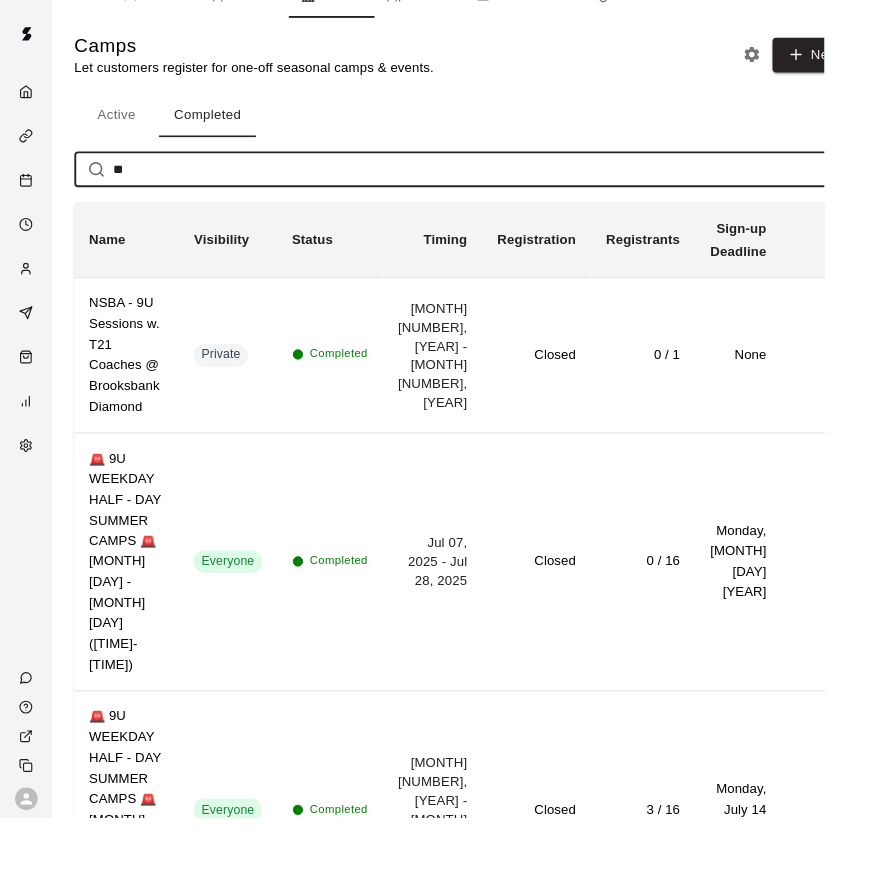 type on "**" 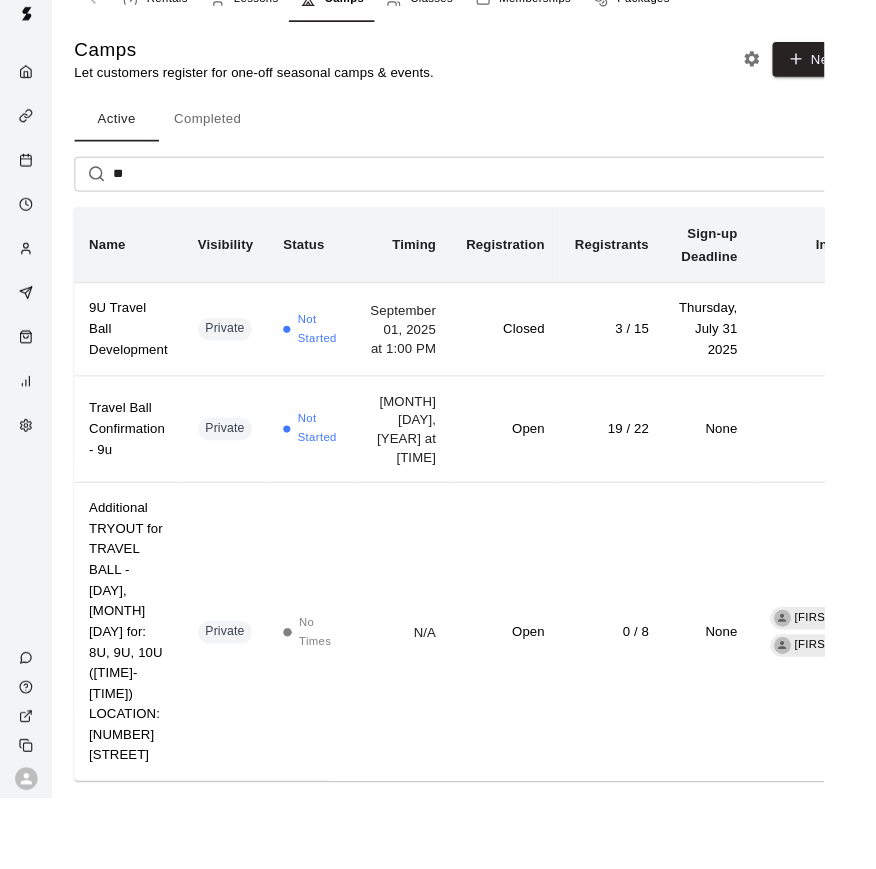 scroll, scrollTop: 0, scrollLeft: 0, axis: both 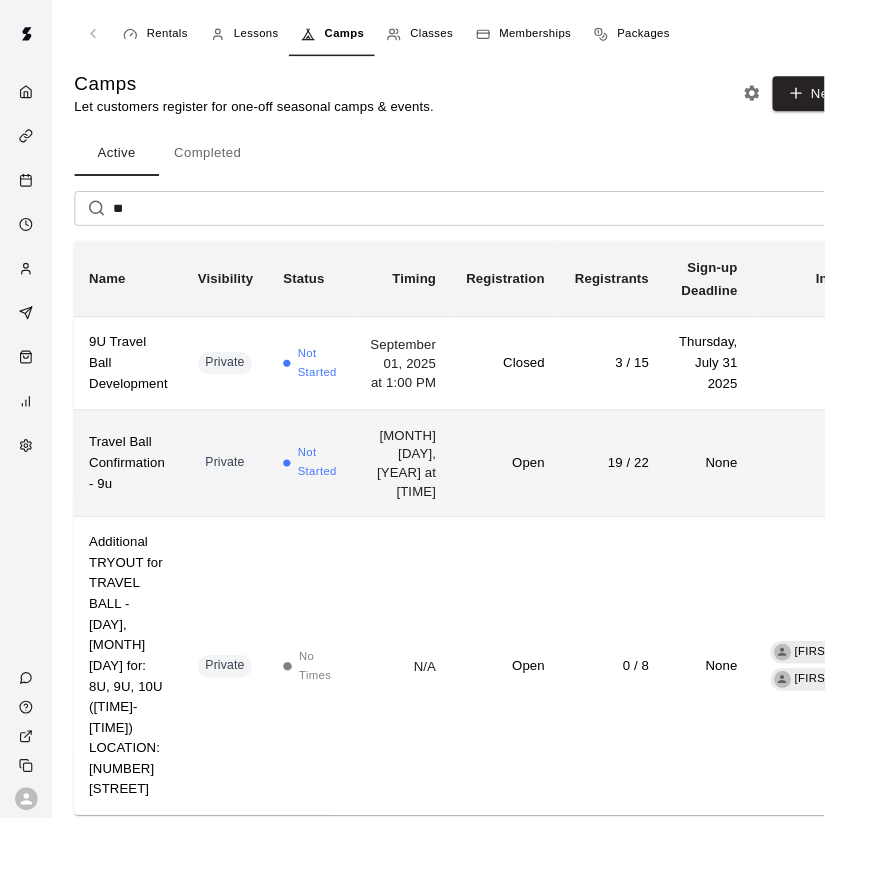 click on "Open" at bounding box center (537, 491) 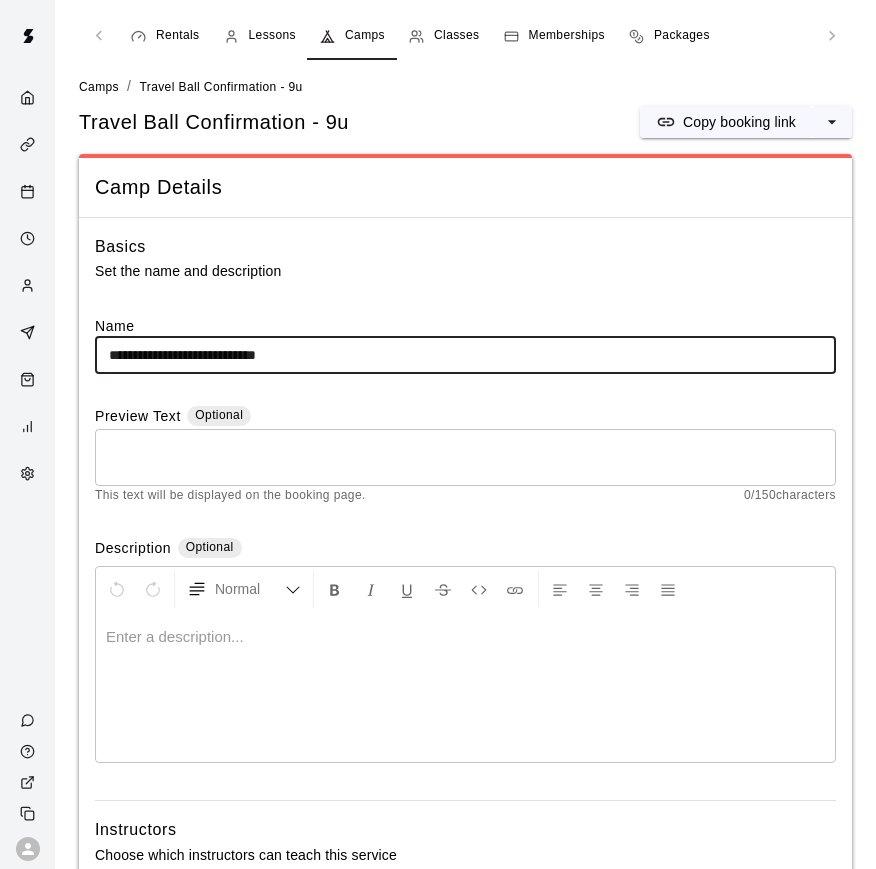 click on "Lessons" at bounding box center [273, 36] 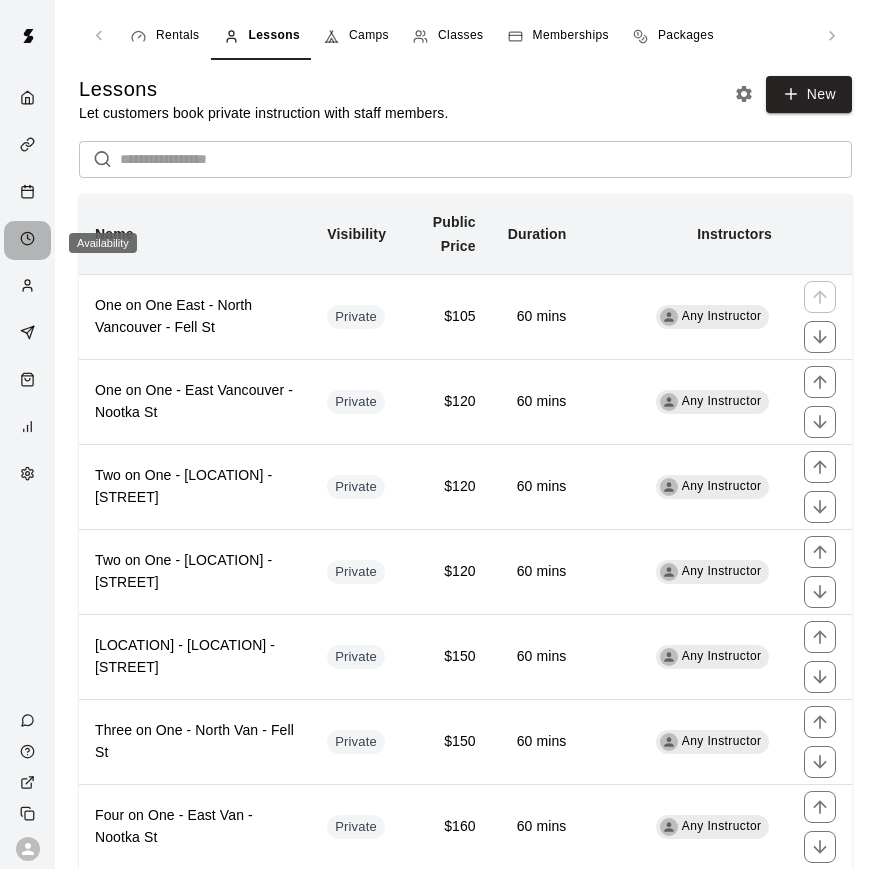 click 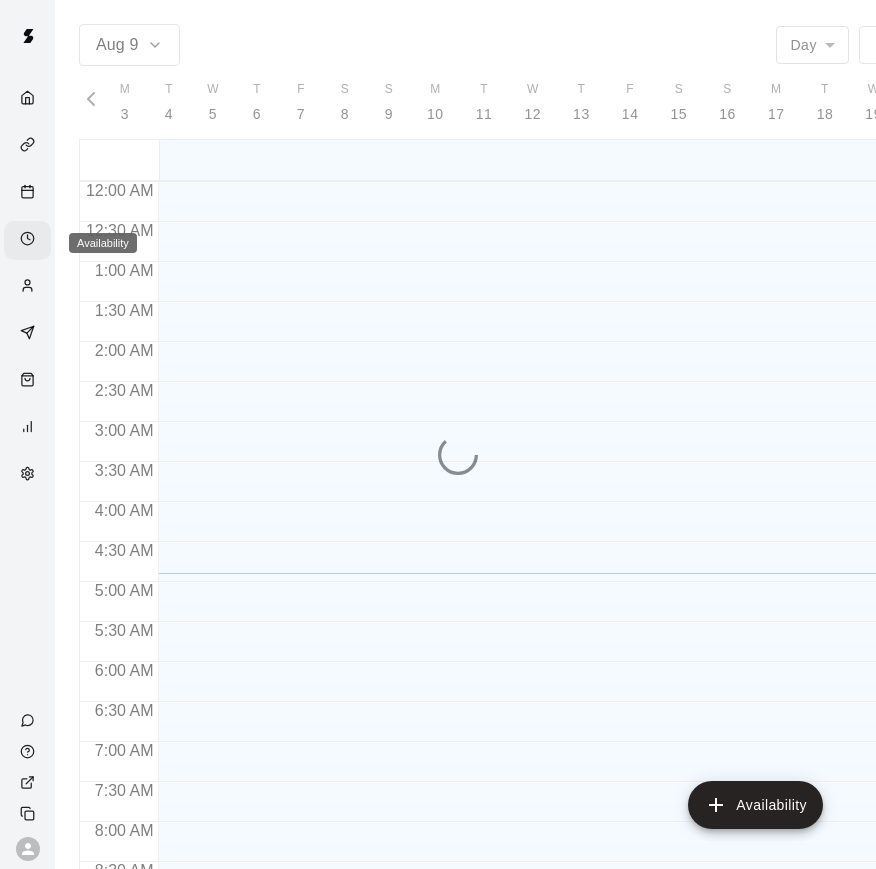 scroll, scrollTop: 7, scrollLeft: 0, axis: vertical 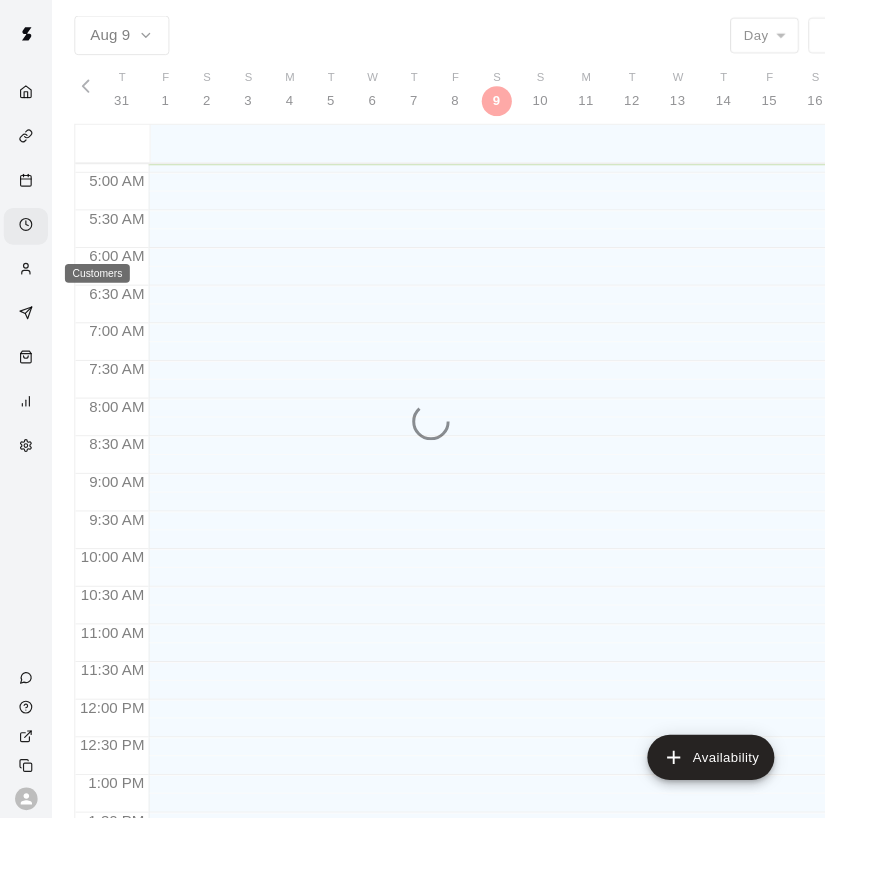 click at bounding box center [32, 287] 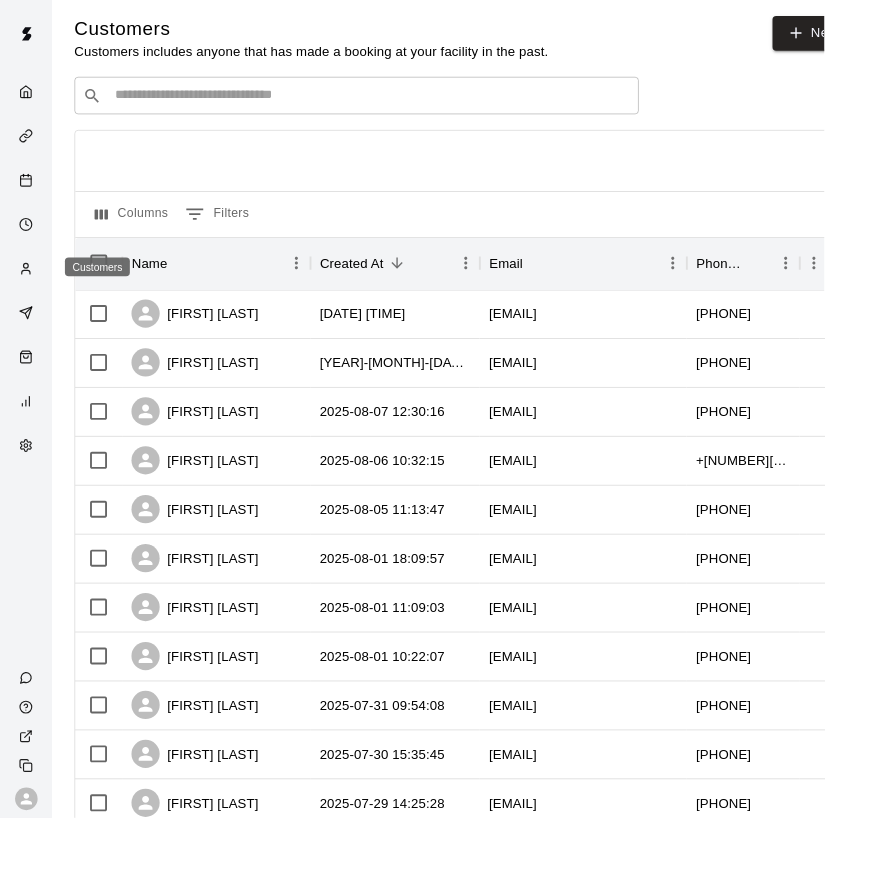 scroll, scrollTop: 0, scrollLeft: 0, axis: both 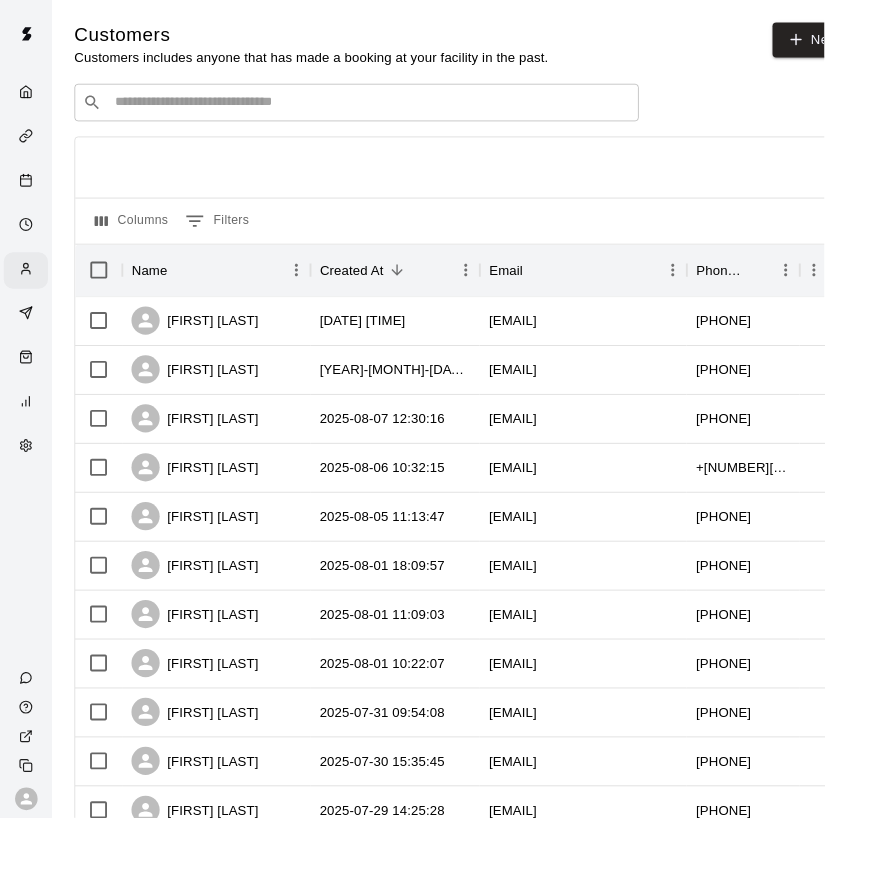click on "​ ​" at bounding box center (379, 109) 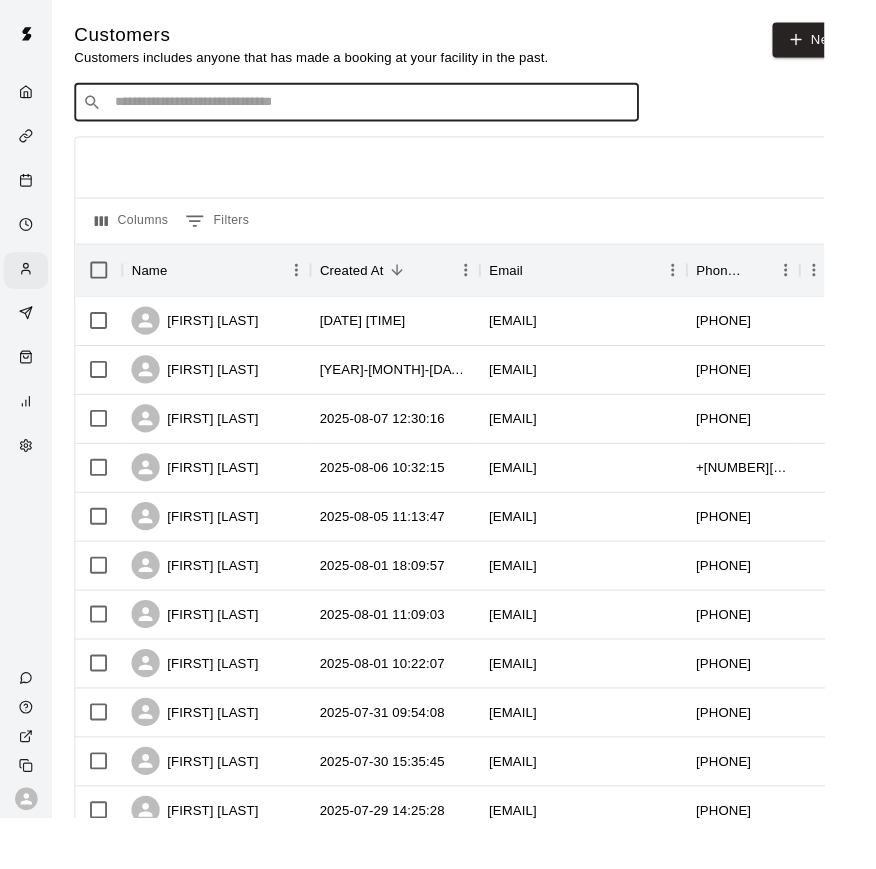 scroll, scrollTop: 6, scrollLeft: 0, axis: vertical 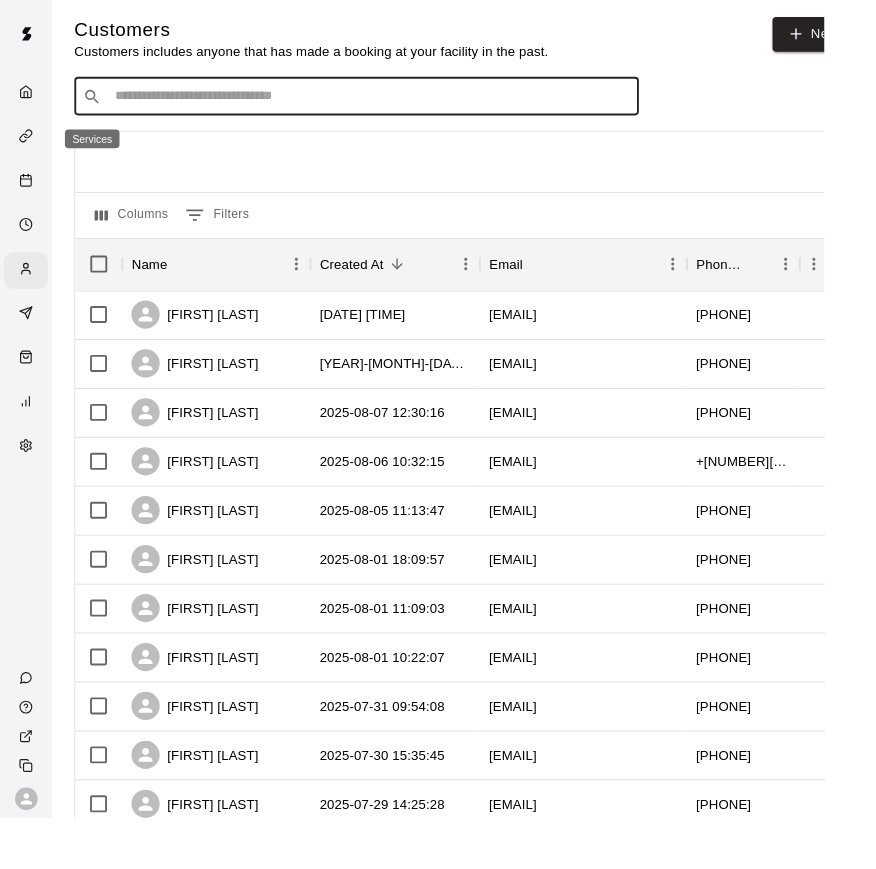 click 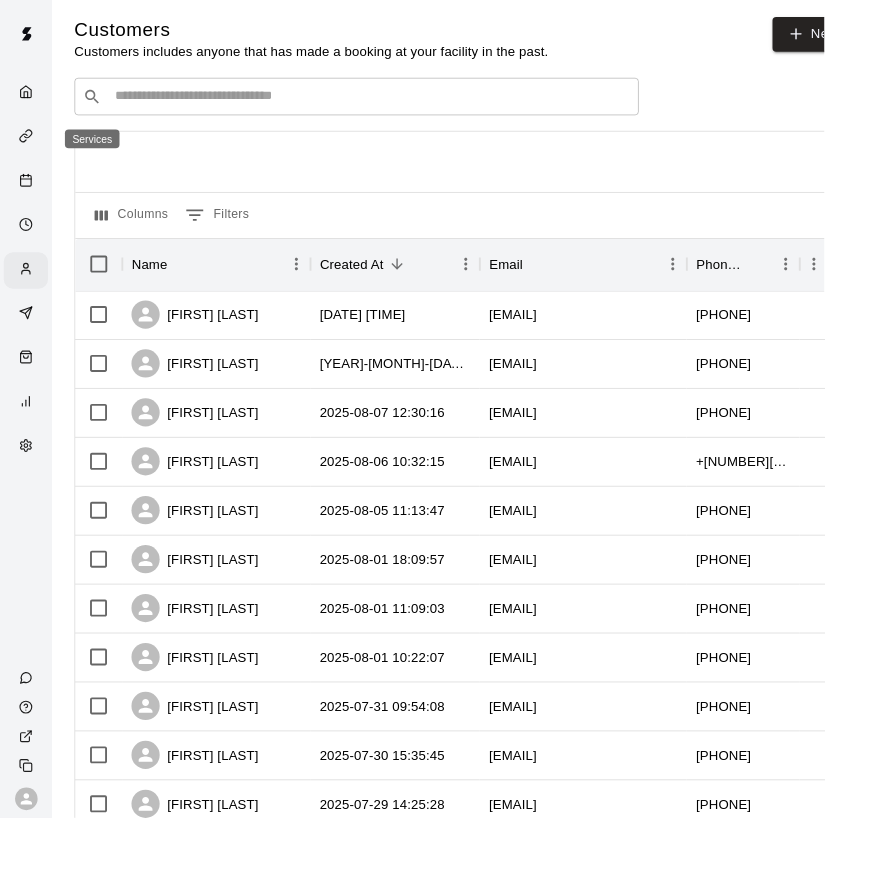 scroll, scrollTop: 0, scrollLeft: 0, axis: both 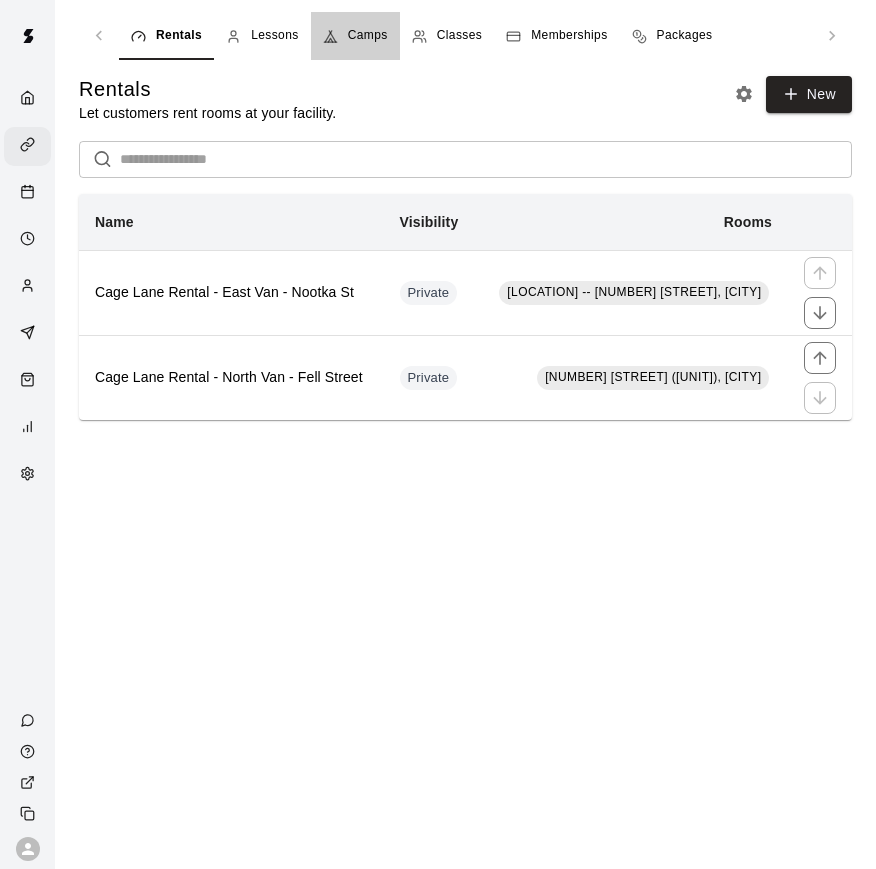 click on "Camps" at bounding box center [355, 36] 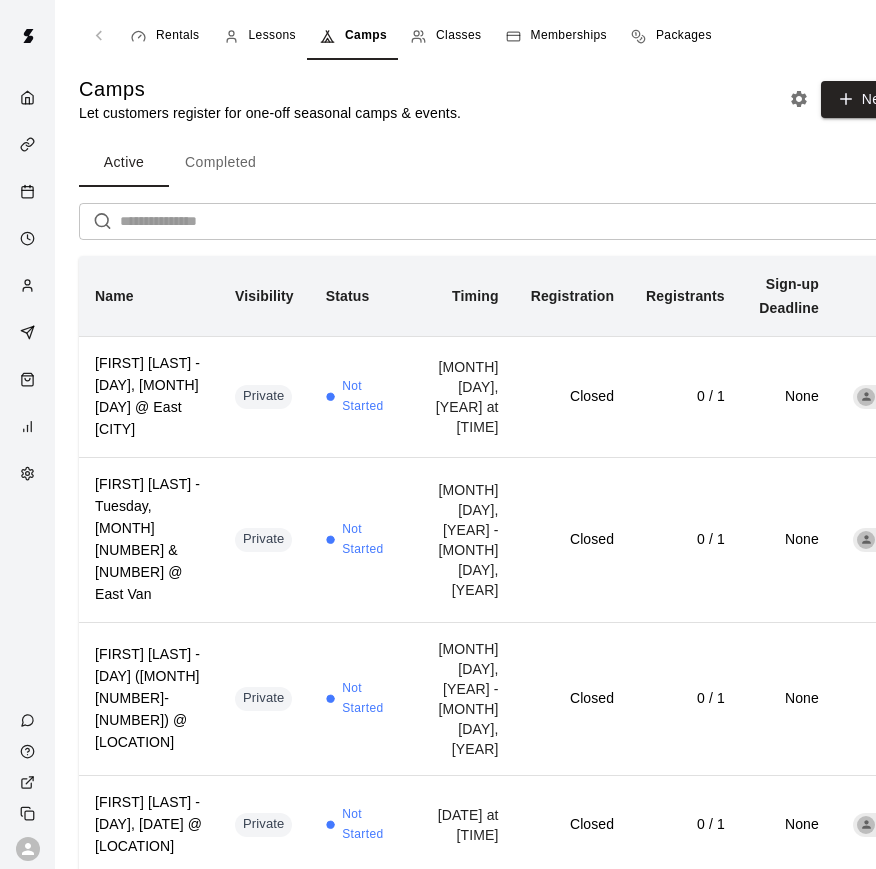 scroll, scrollTop: 7, scrollLeft: 0, axis: vertical 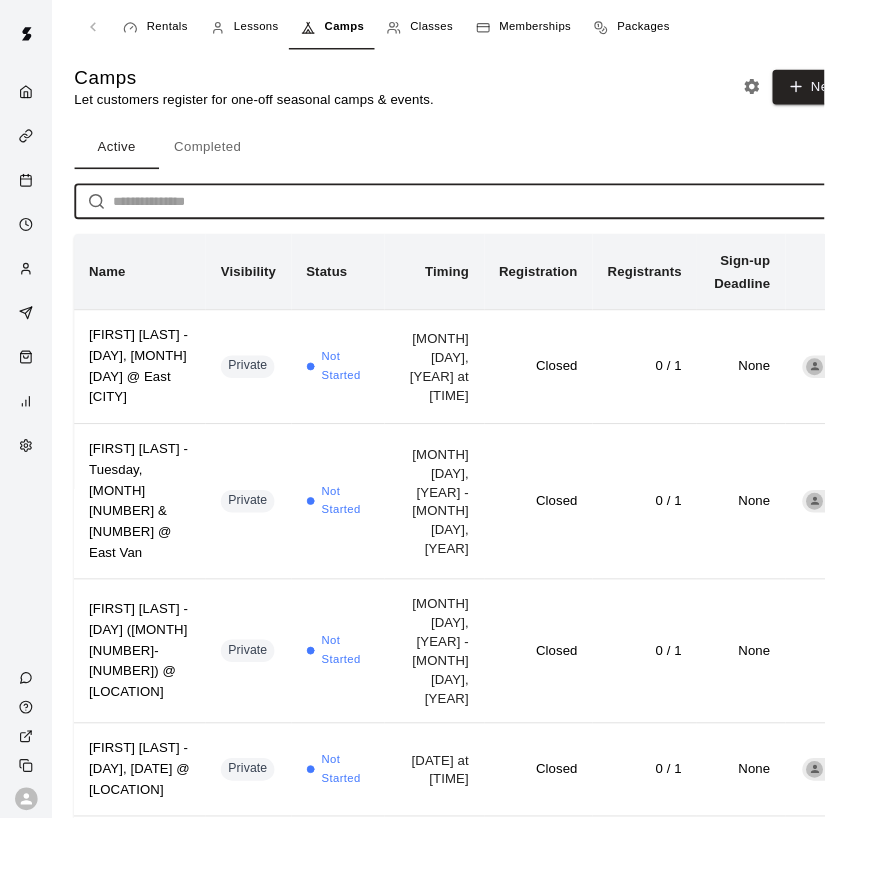 click at bounding box center (513, 214) 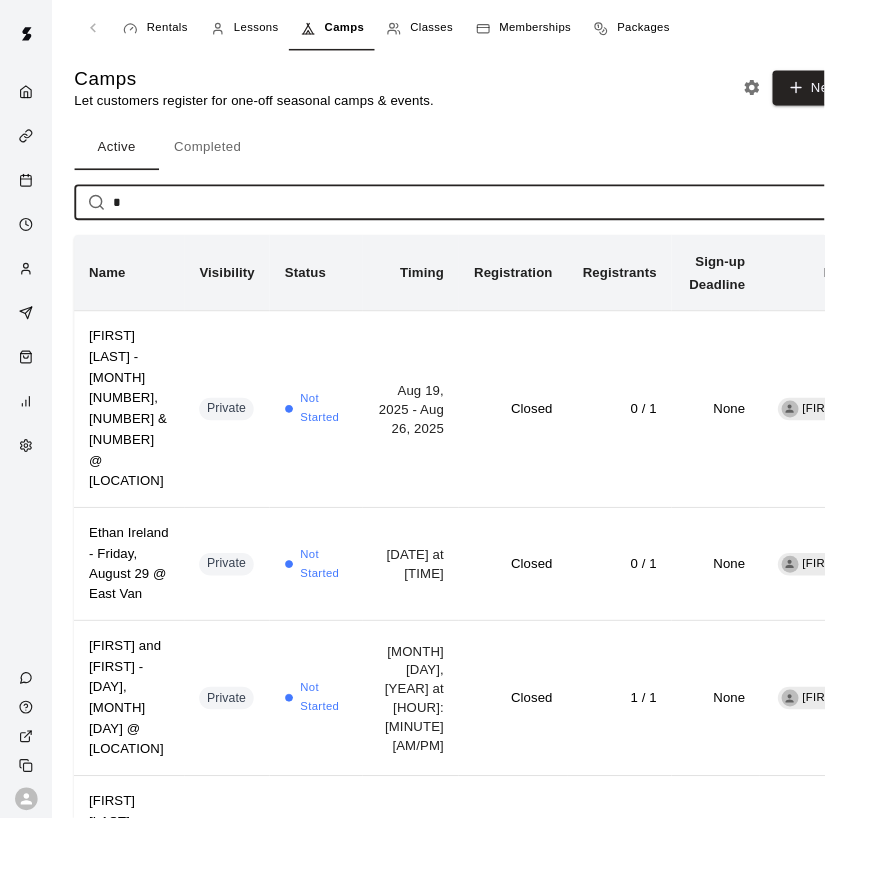 type on "**" 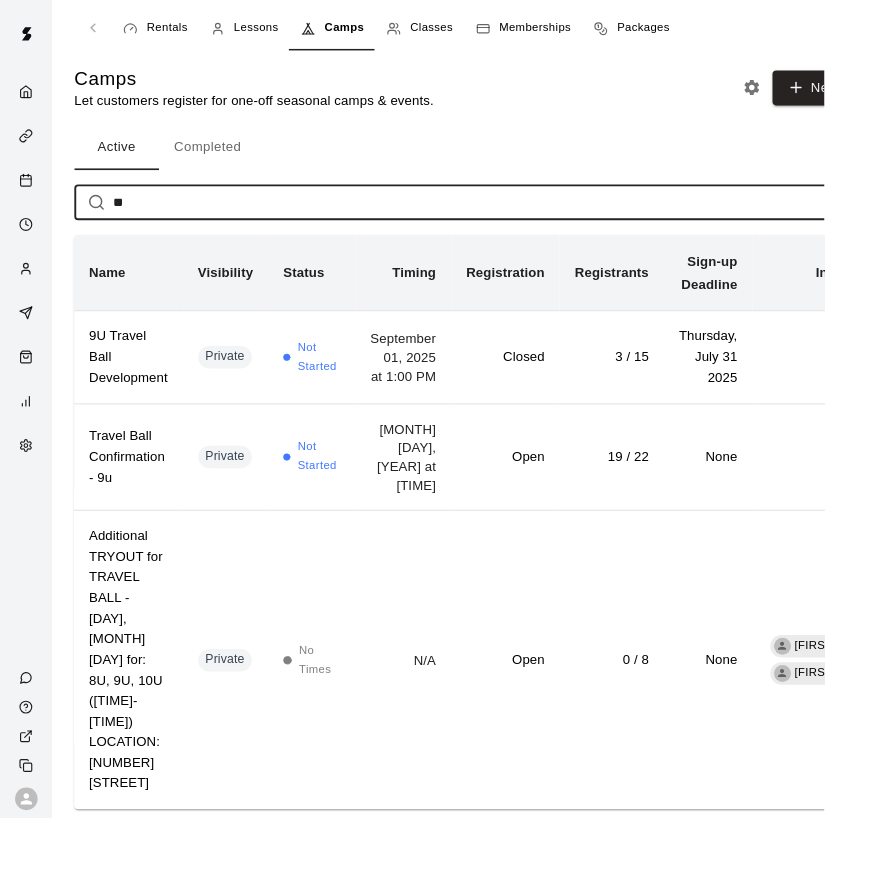 scroll, scrollTop: 0, scrollLeft: 0, axis: both 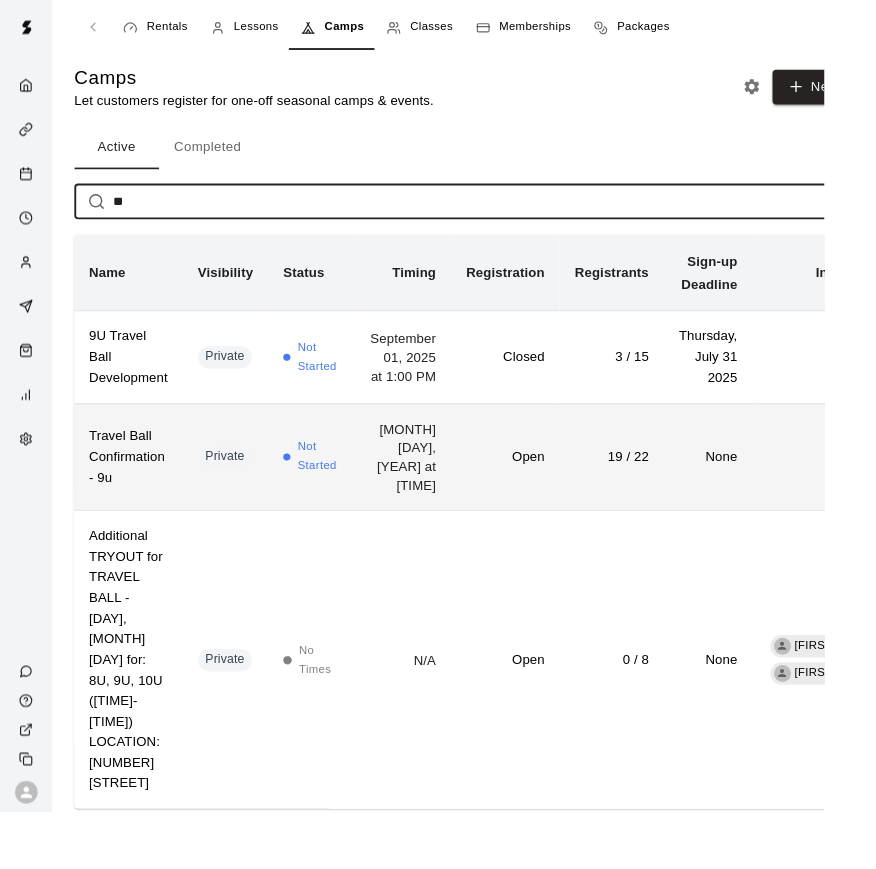 click on "[MONTH] [DAY], [YEAR] at [TIME]" at bounding box center (429, 491) 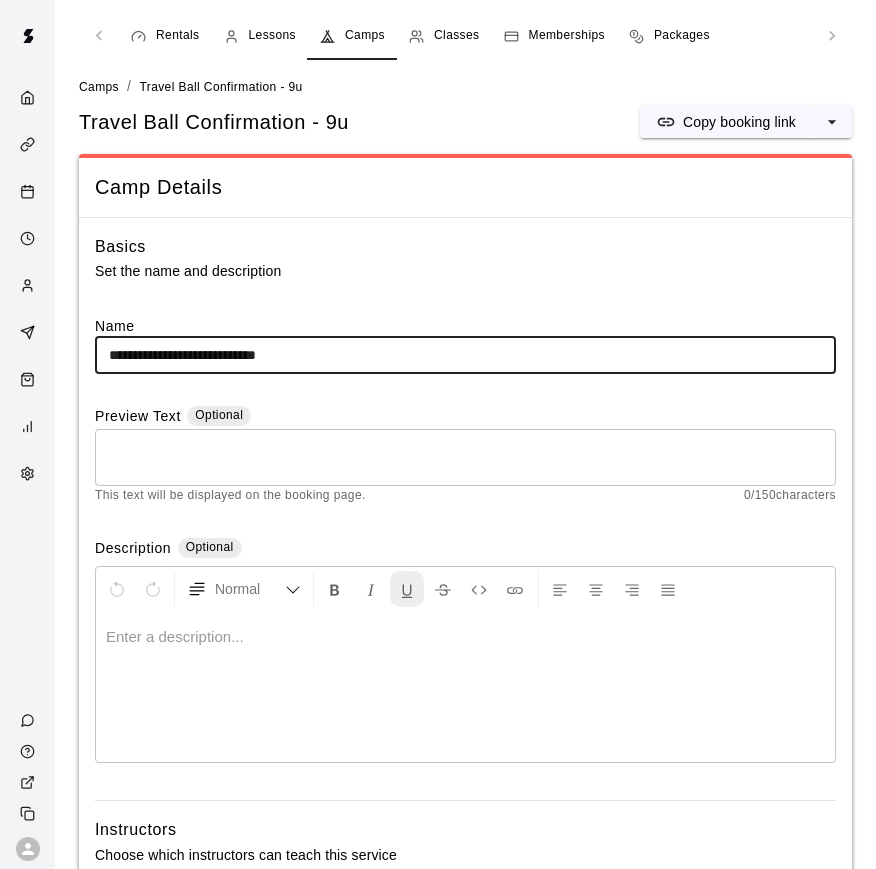 scroll, scrollTop: 12, scrollLeft: 0, axis: vertical 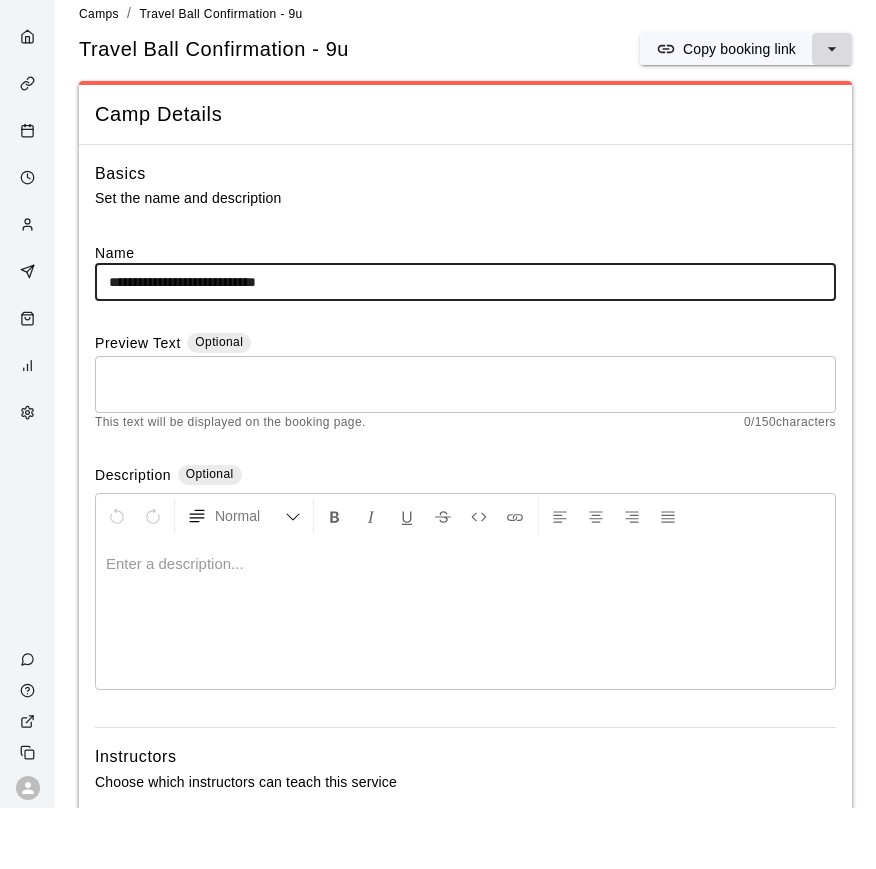 click 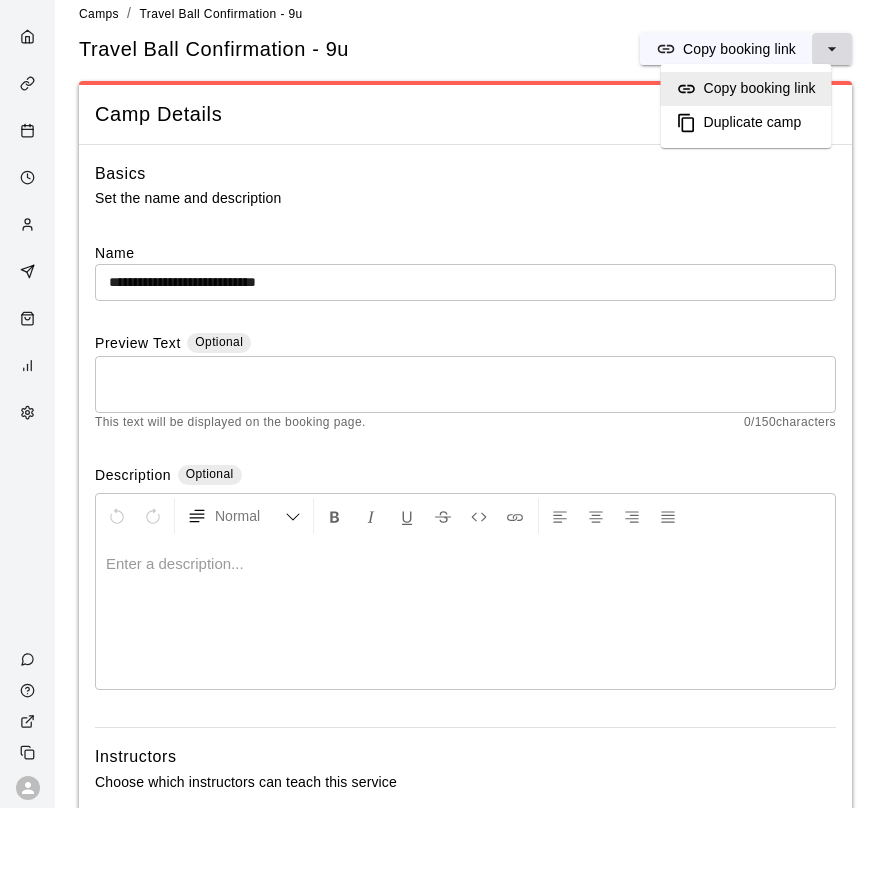 scroll, scrollTop: 73, scrollLeft: 0, axis: vertical 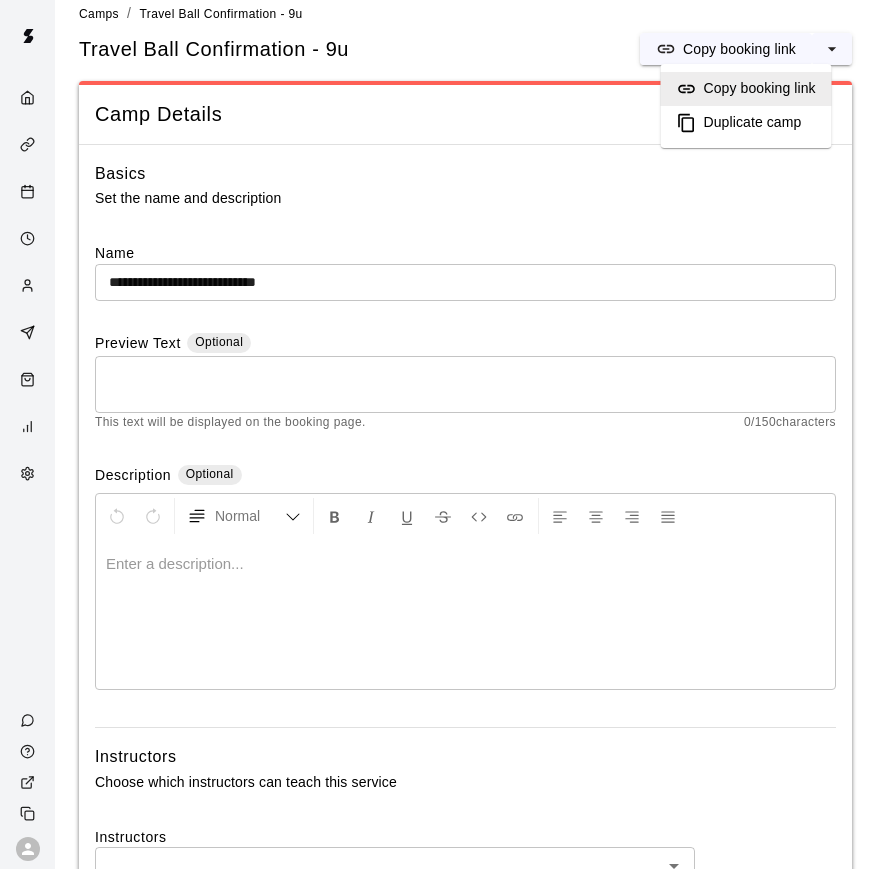 click on "Set the name and description" at bounding box center (465, 198) 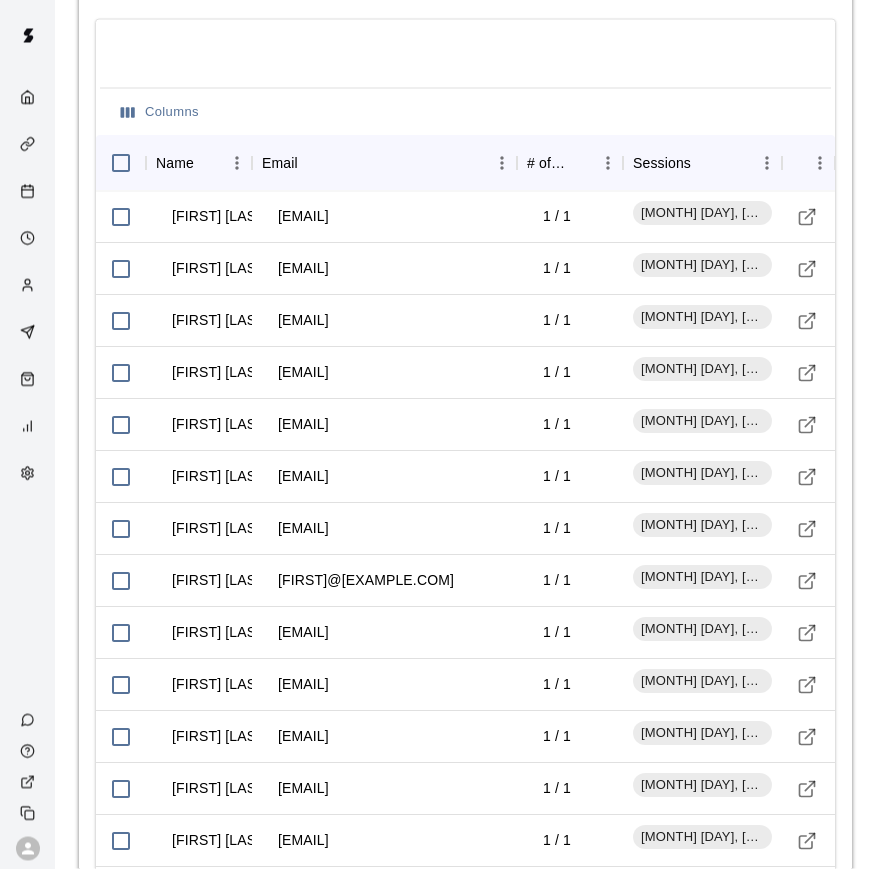 scroll, scrollTop: 2469, scrollLeft: 0, axis: vertical 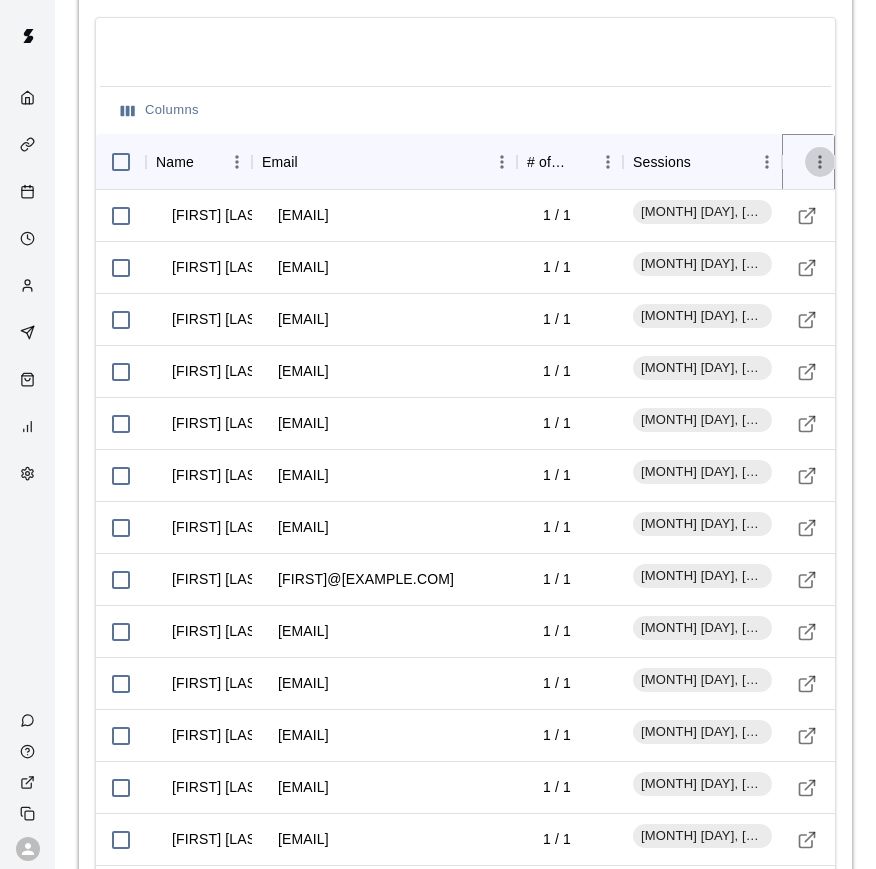 click 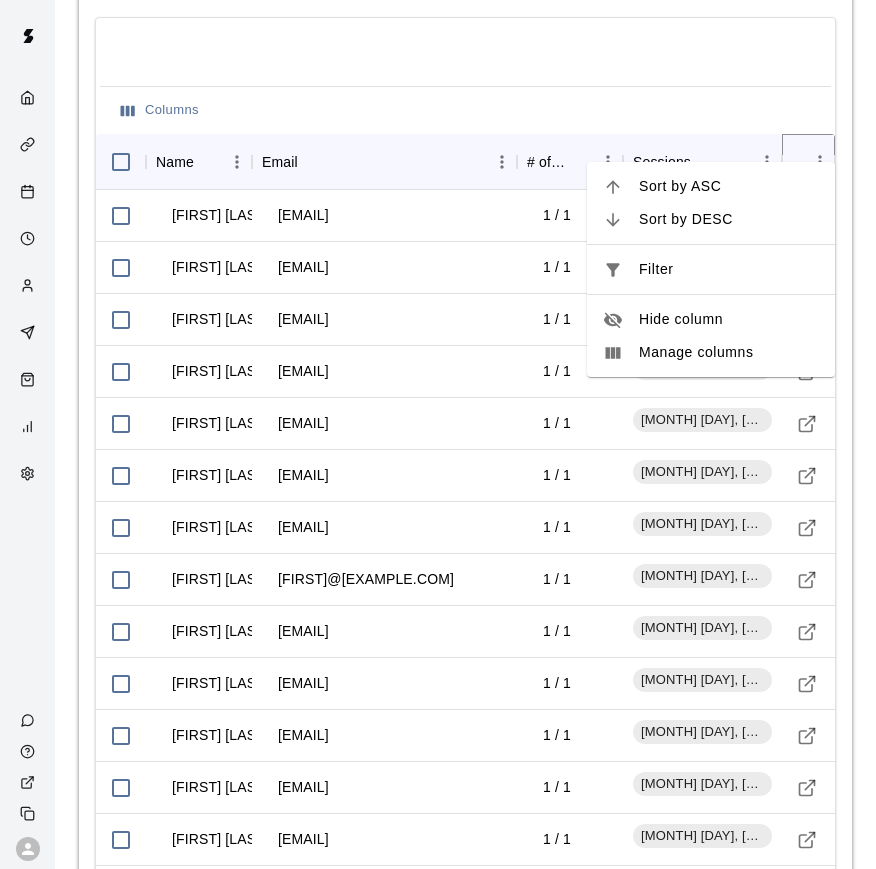 click 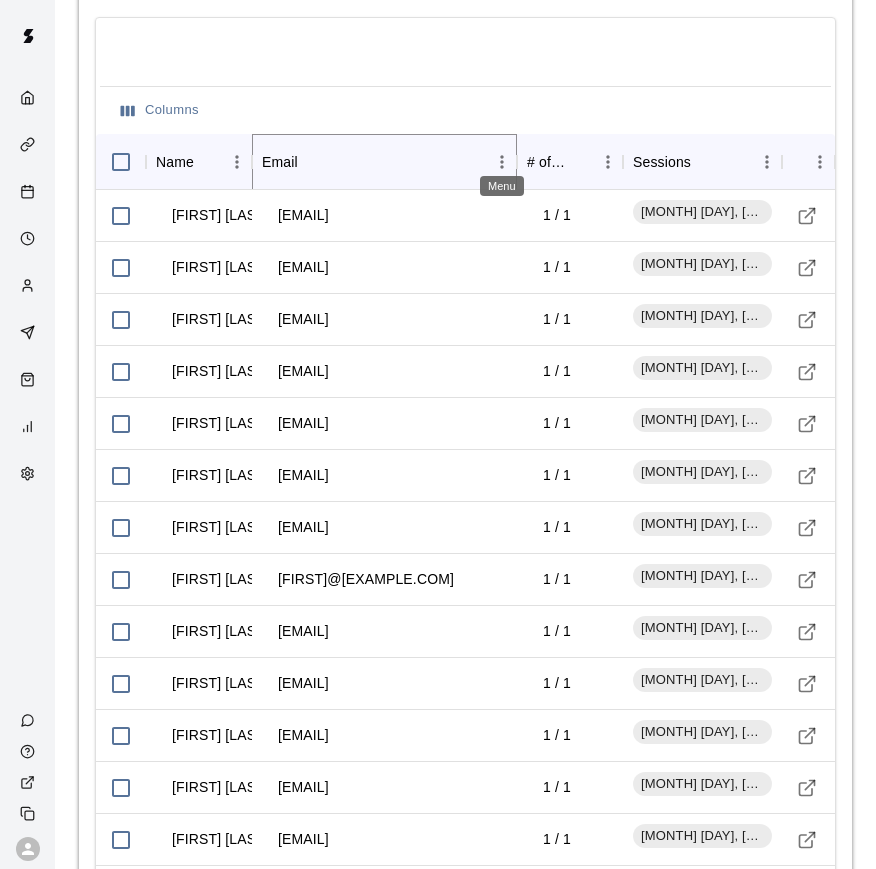 click 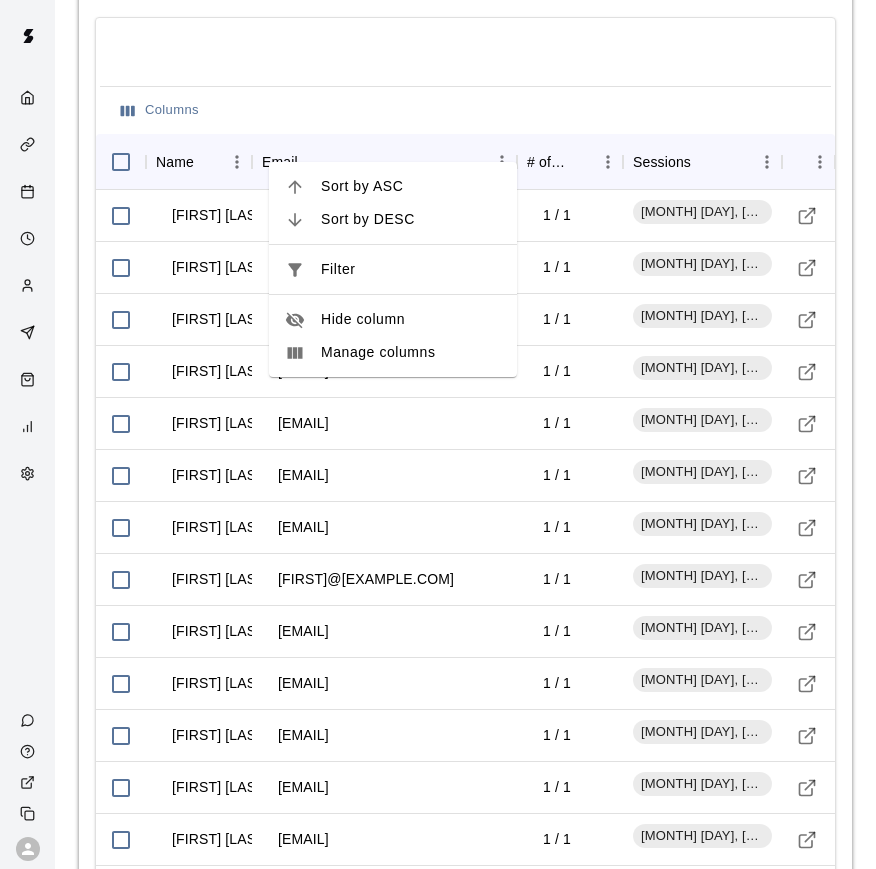 click on "Columns" at bounding box center (465, 110) 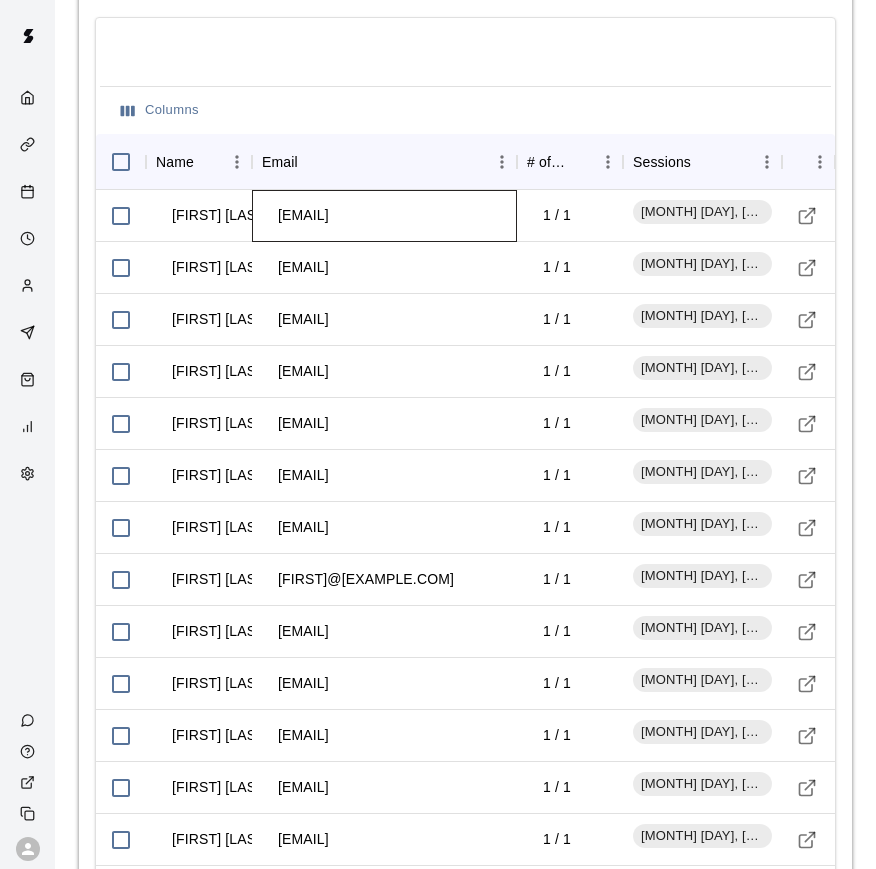 drag, startPoint x: 280, startPoint y: 200, endPoint x: 421, endPoint y: 267, distance: 156.10893 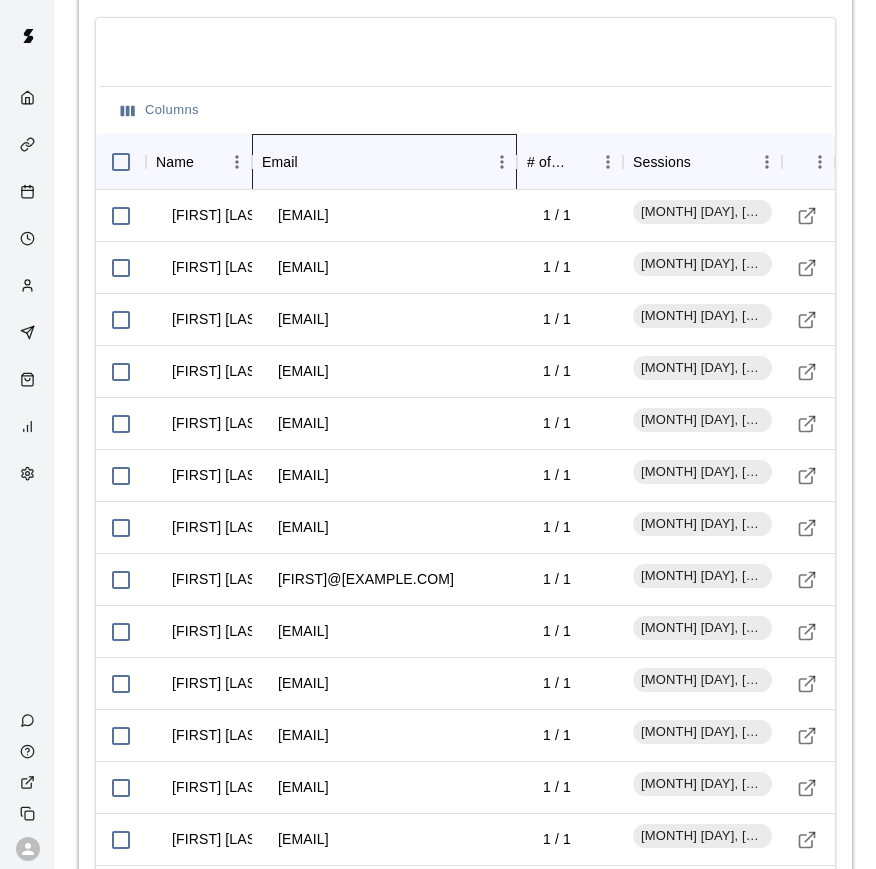 click on "Email" at bounding box center (374, 162) 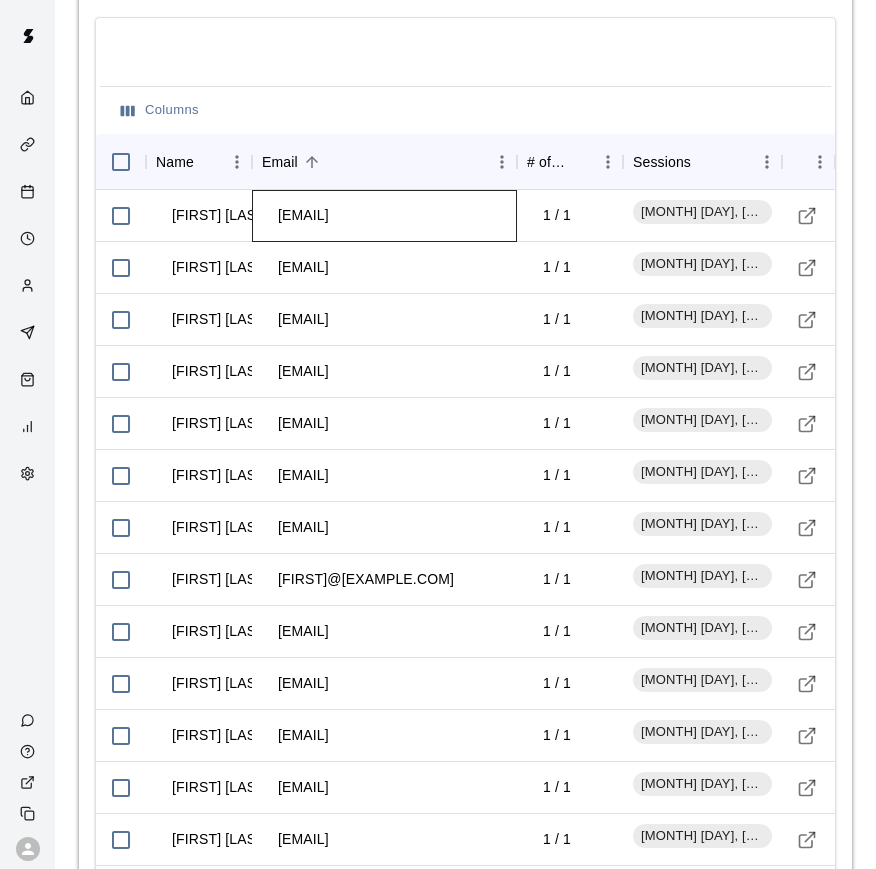 click on "[EMAIL]" at bounding box center (303, 215) 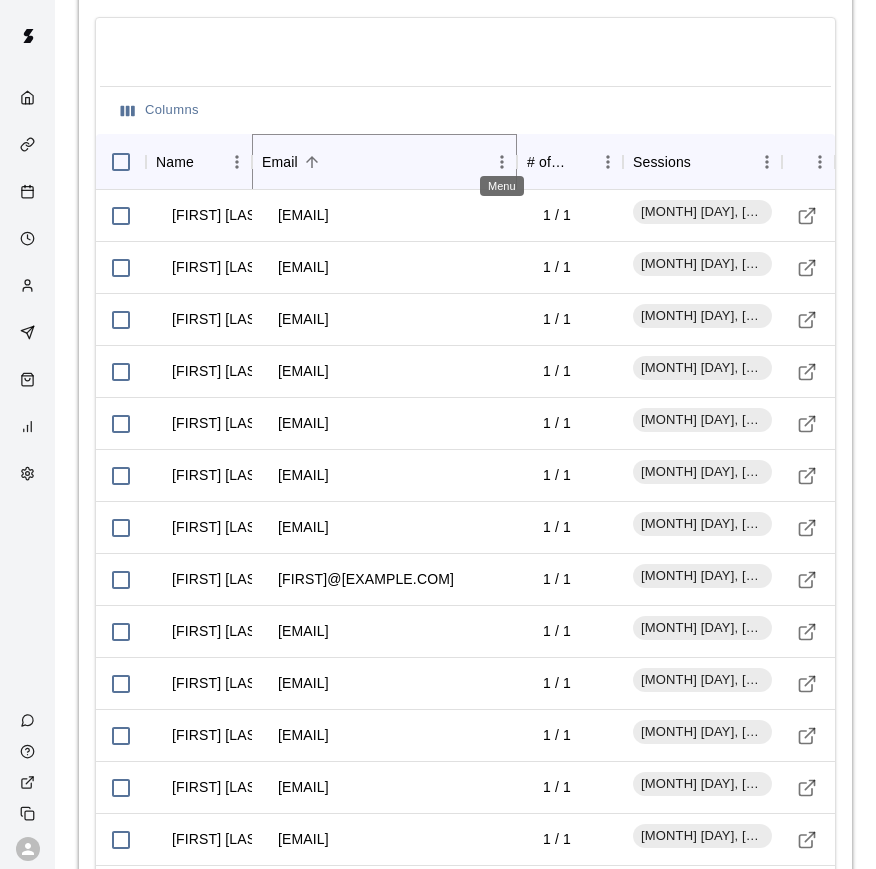 click 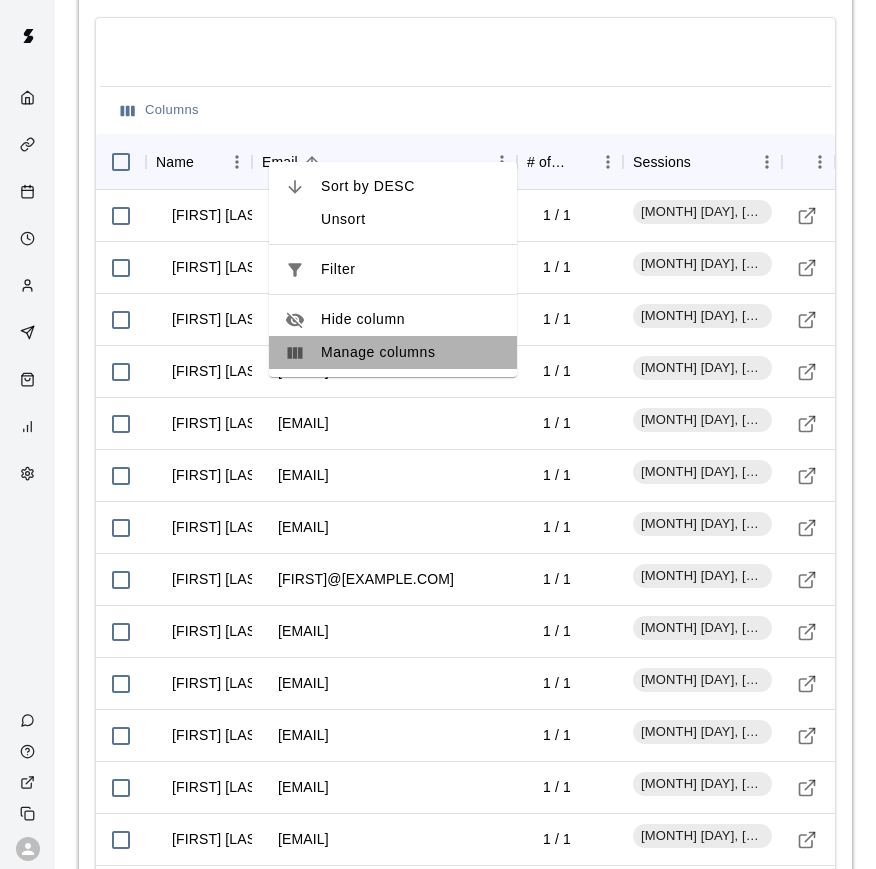 click on "Manage columns" at bounding box center (411, 352) 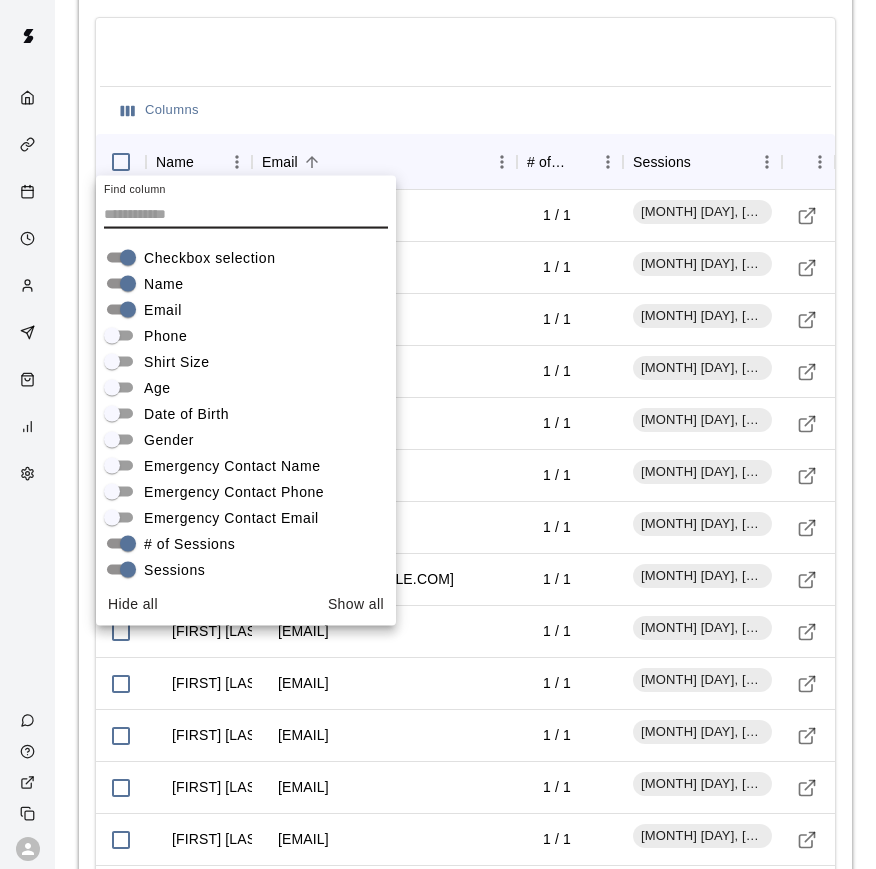 click at bounding box center [27, 434] 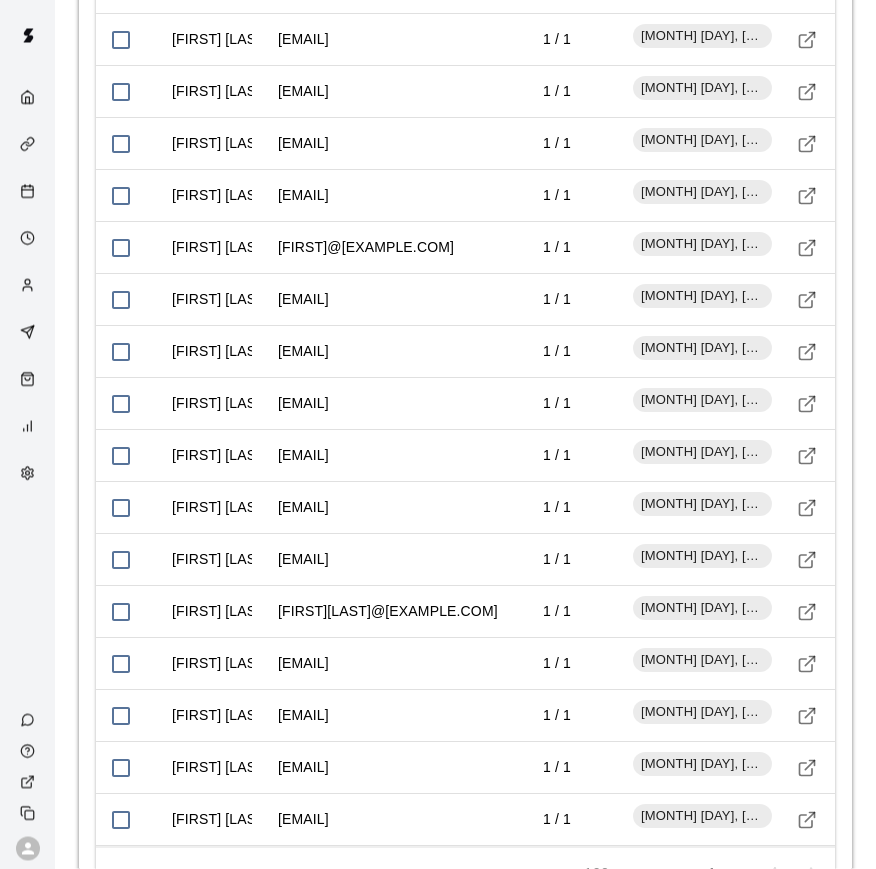 scroll, scrollTop: 2818, scrollLeft: 0, axis: vertical 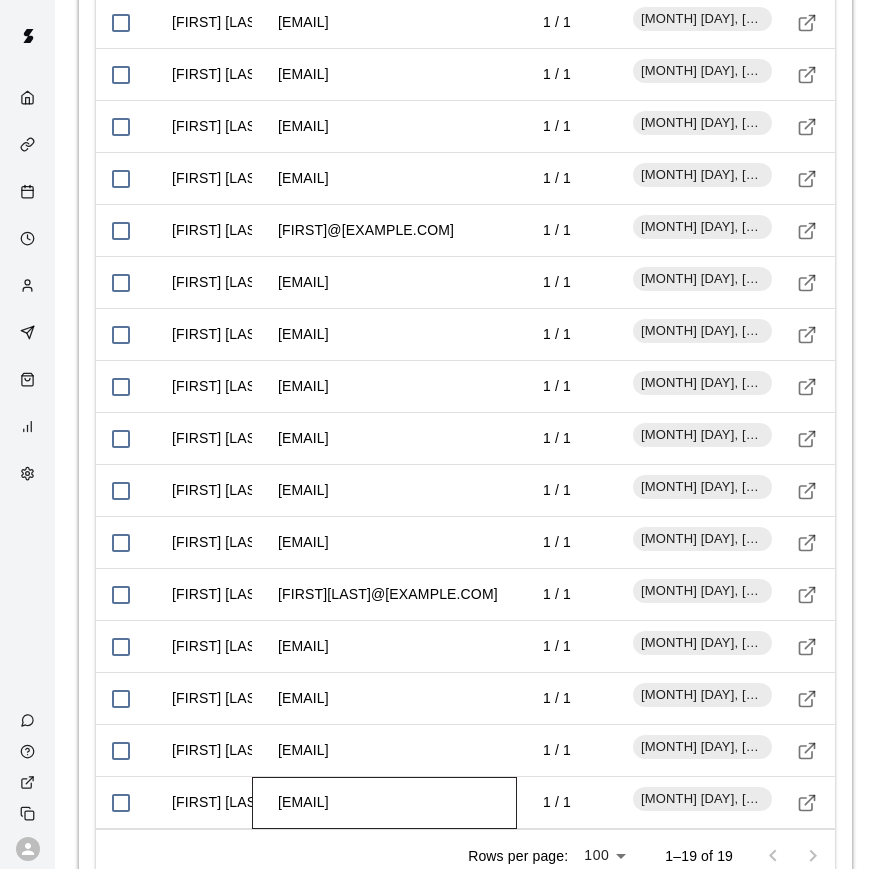drag, startPoint x: 448, startPoint y: 789, endPoint x: 281, endPoint y: 785, distance: 167.0479 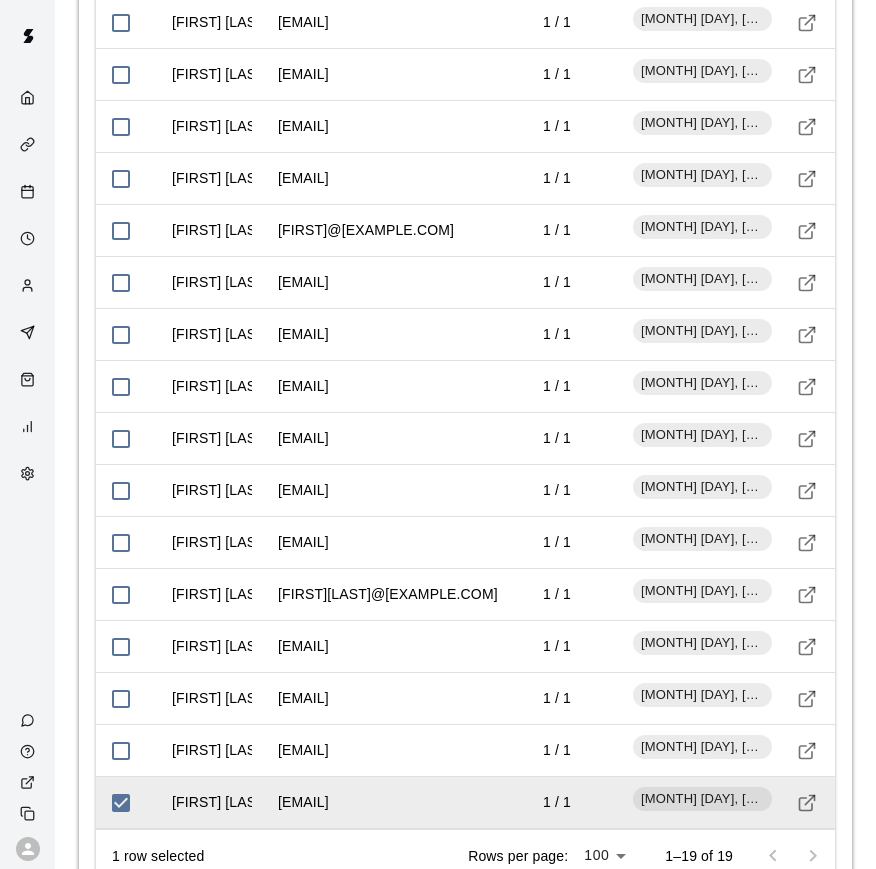 click on "1 row selected Rows per page: 100 *** 1–19 of 19" at bounding box center [465, 855] 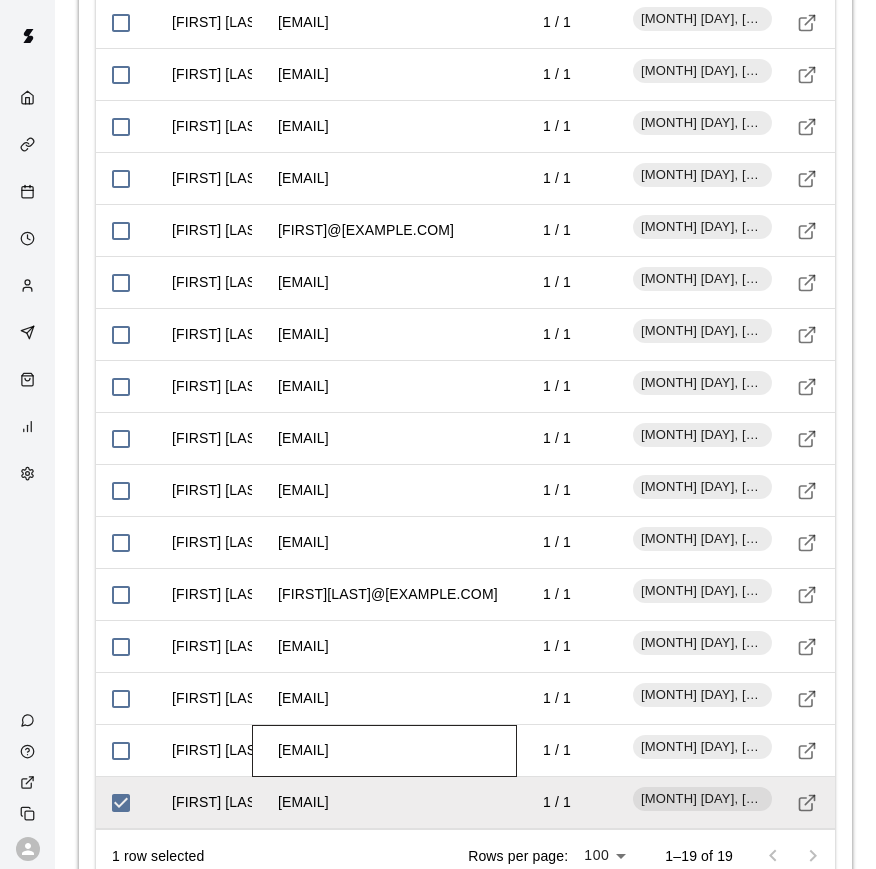 drag, startPoint x: 394, startPoint y: 732, endPoint x: 279, endPoint y: 734, distance: 115.01739 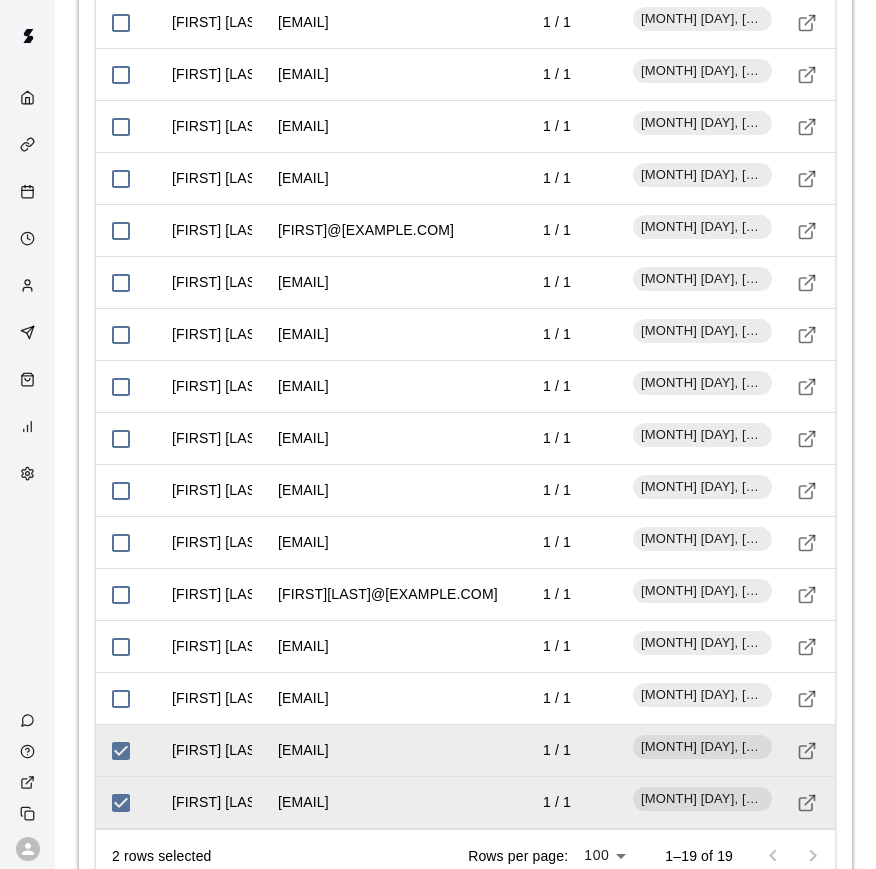 click on "[NUMBER] rows selected Rows per page: [NUMBER] *** [NUMBER]–[NUMBER] of [NUMBER]" at bounding box center (465, 855) 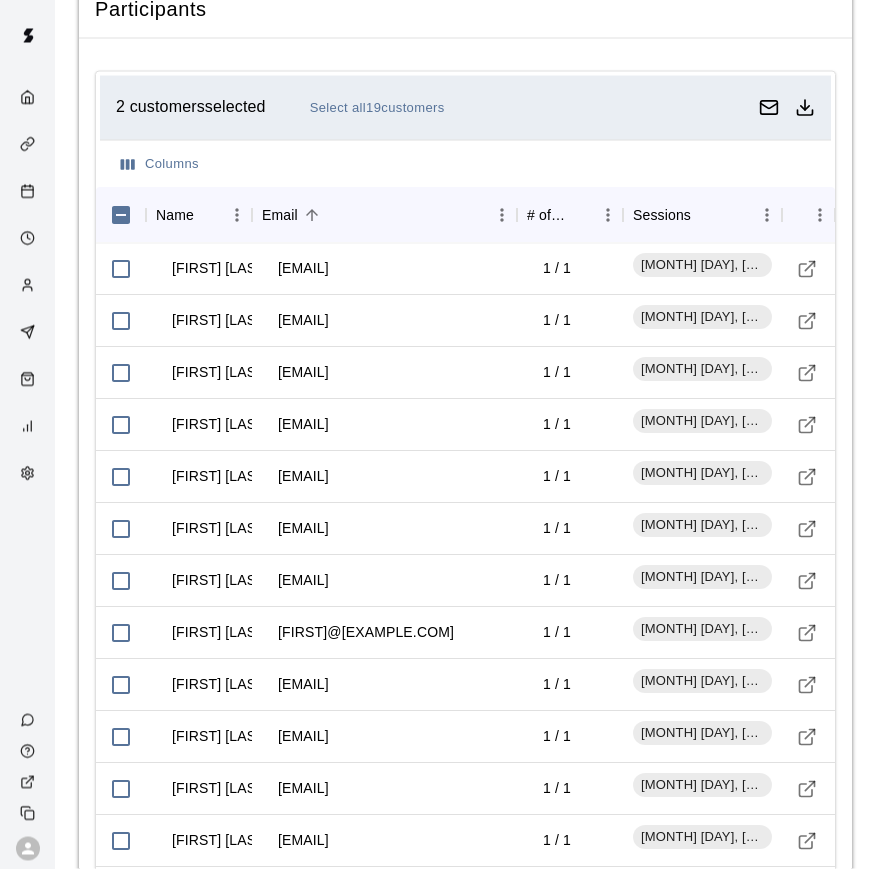 scroll, scrollTop: 2380, scrollLeft: 0, axis: vertical 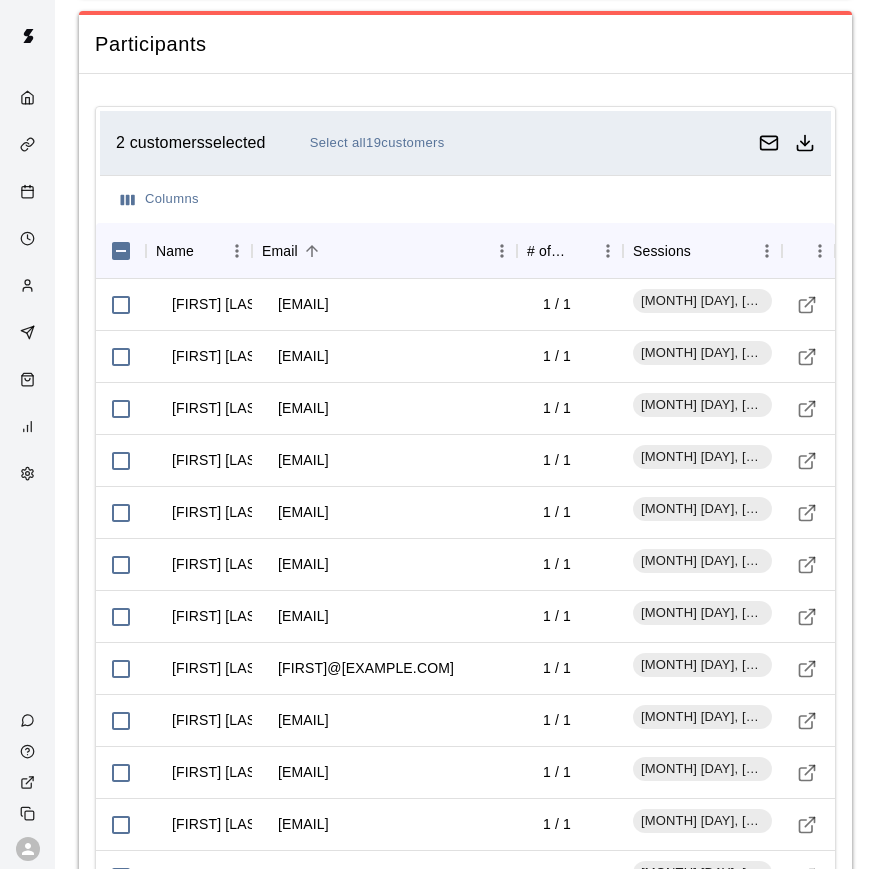 drag, startPoint x: 865, startPoint y: 512, endPoint x: 41, endPoint y: 612, distance: 830.0458 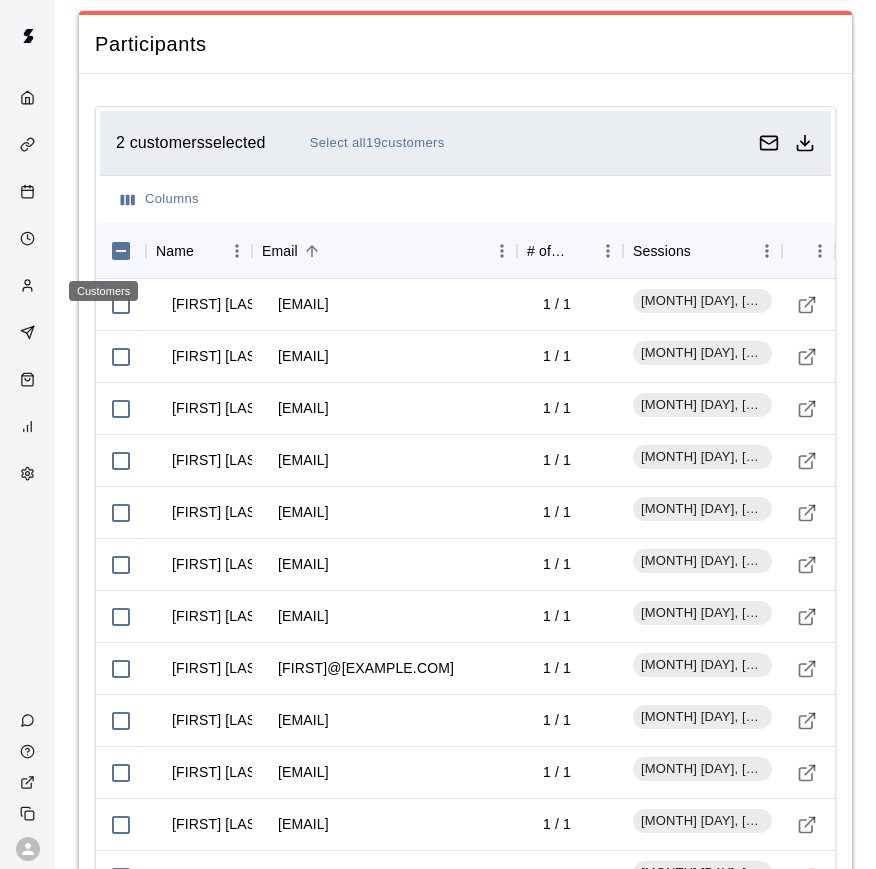 click 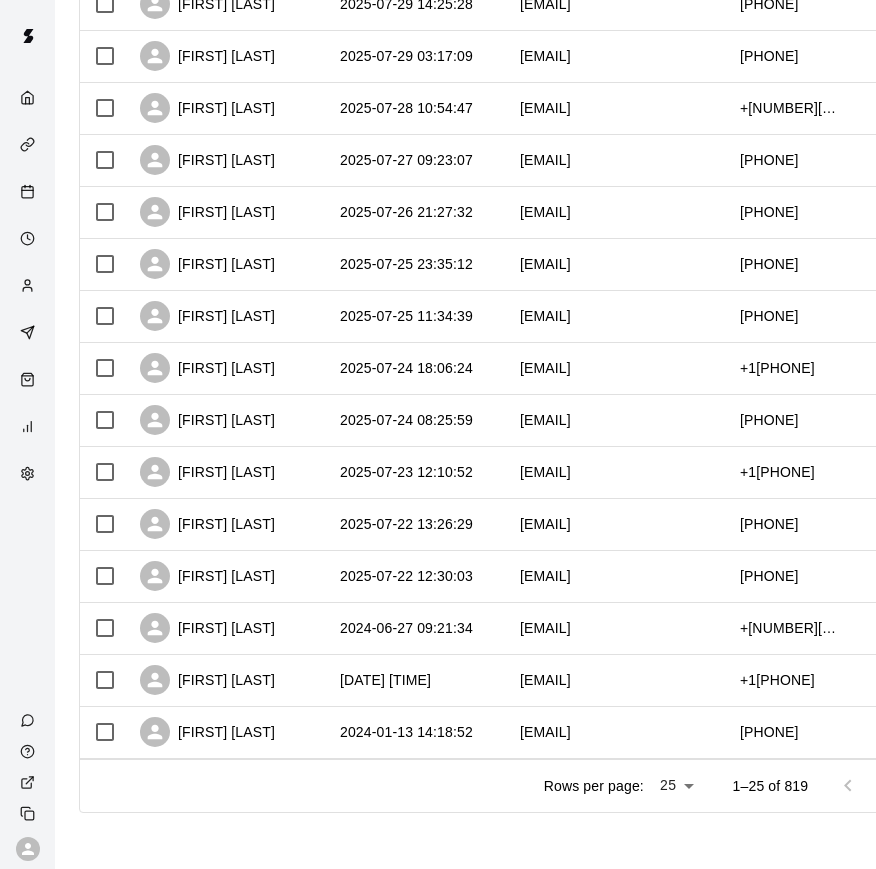 scroll, scrollTop: 0, scrollLeft: 0, axis: both 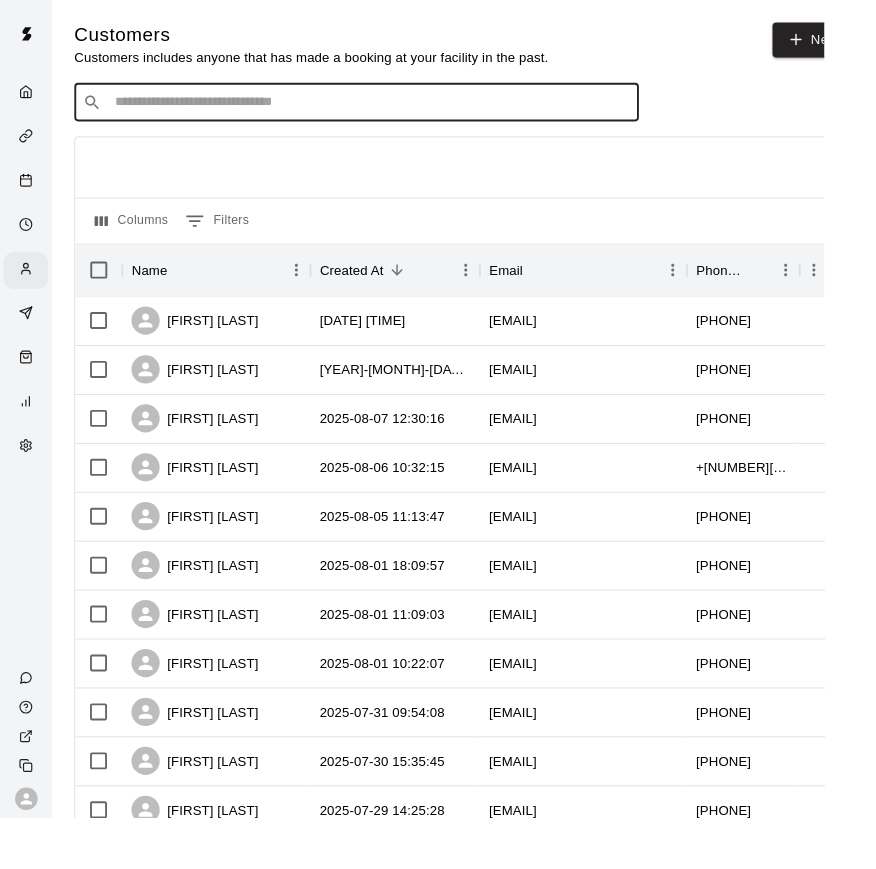 click at bounding box center [393, 109] 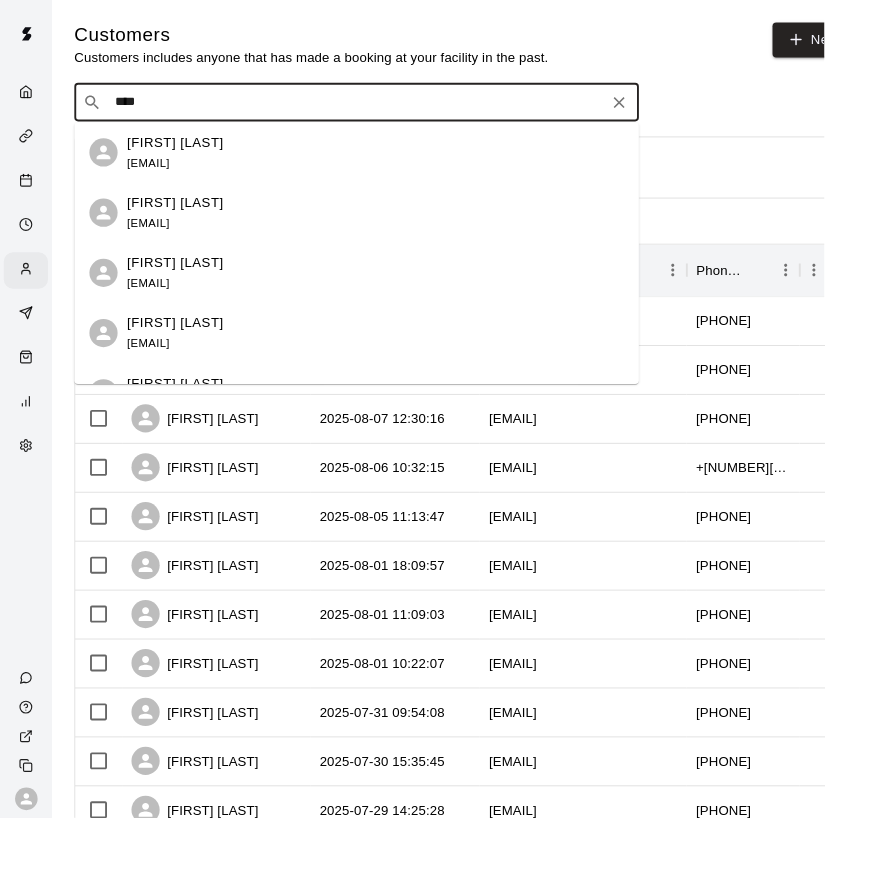 type on "*****" 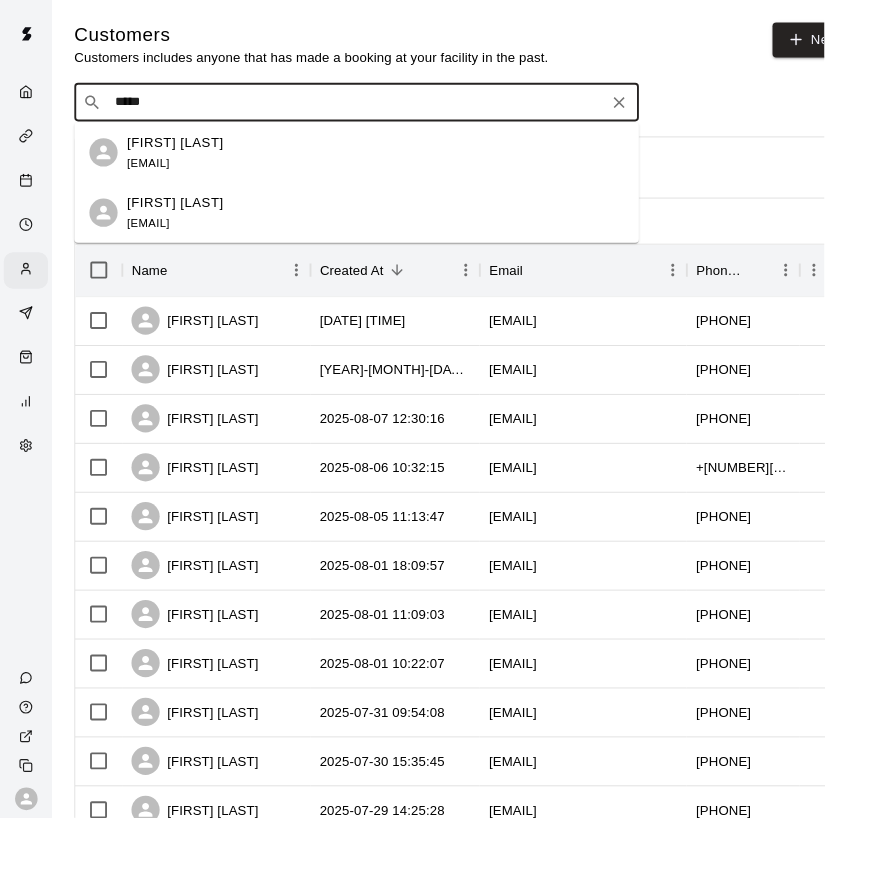 click on "[FIRST] [LAST]" at bounding box center [186, 151] 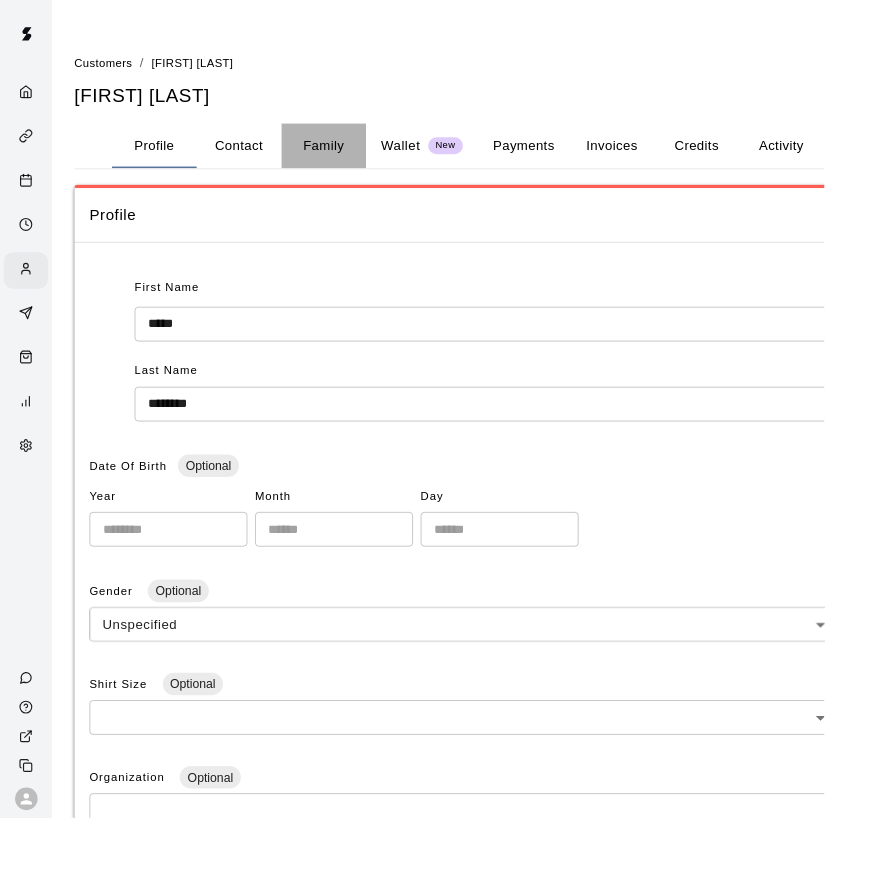 click on "Family" at bounding box center (344, 155) 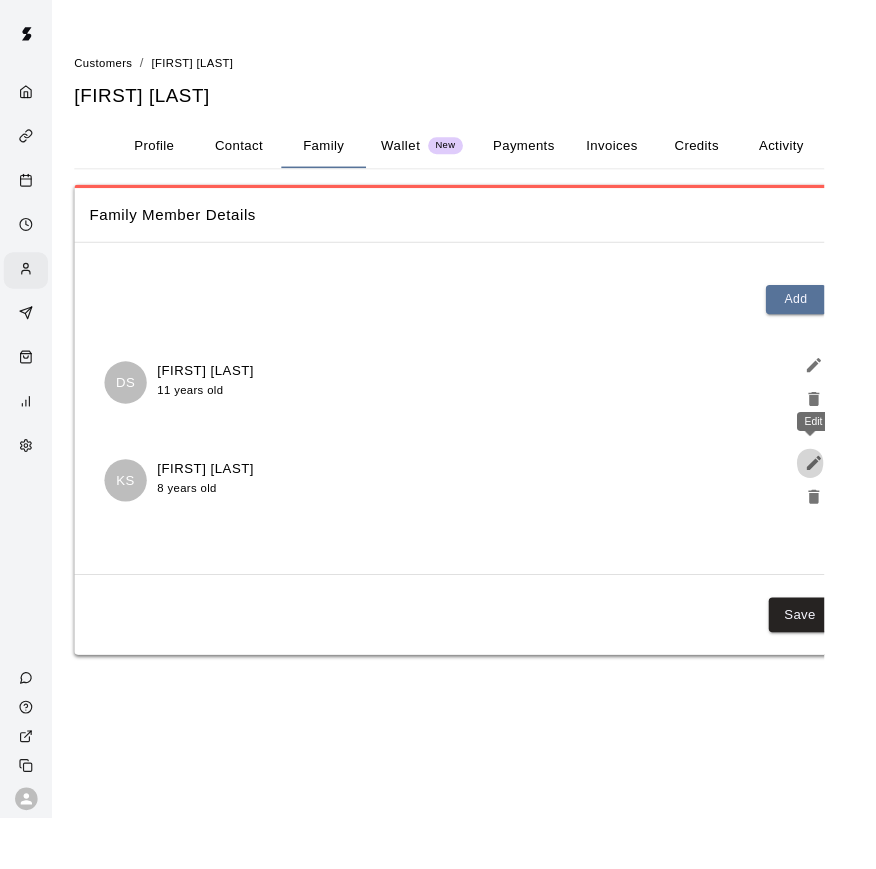 click 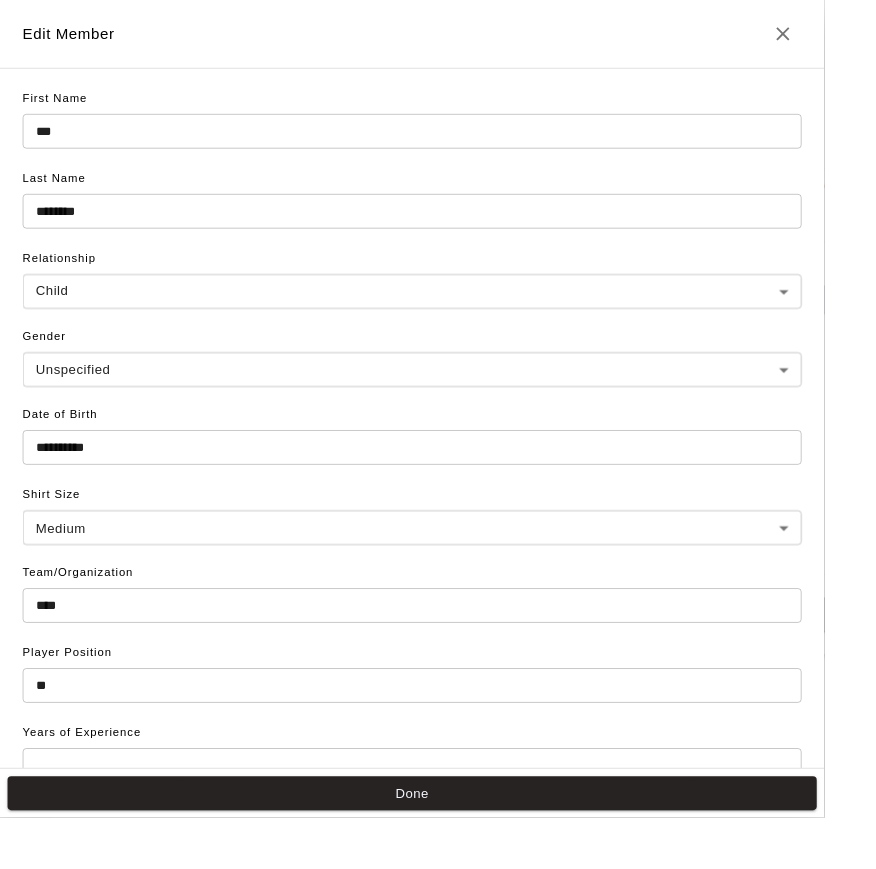 drag, startPoint x: 916, startPoint y: 493, endPoint x: -1, endPoint y: -1, distance: 1041.5973 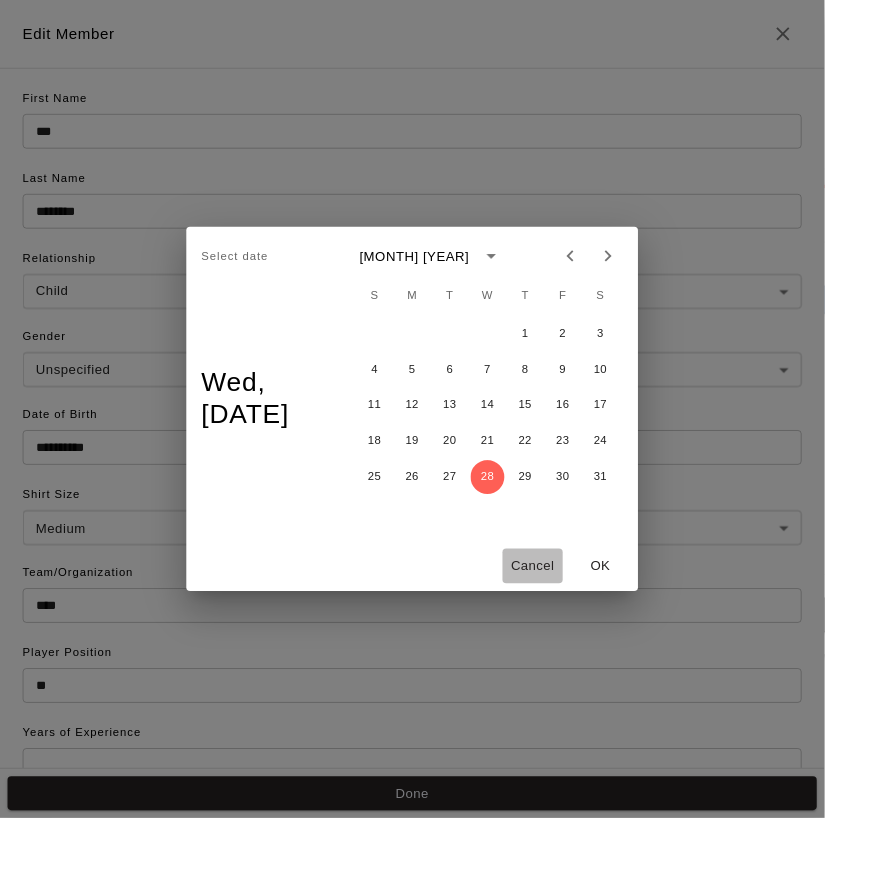 click on "Cancel" at bounding box center [566, 601] 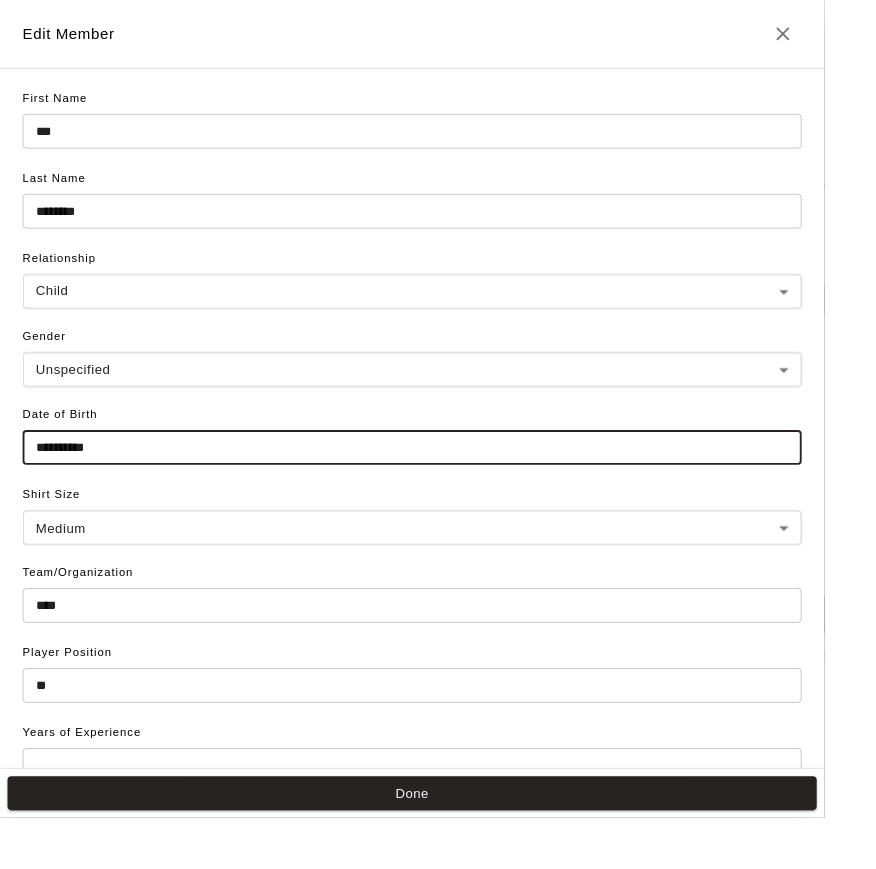 scroll, scrollTop: 0, scrollLeft: 0, axis: both 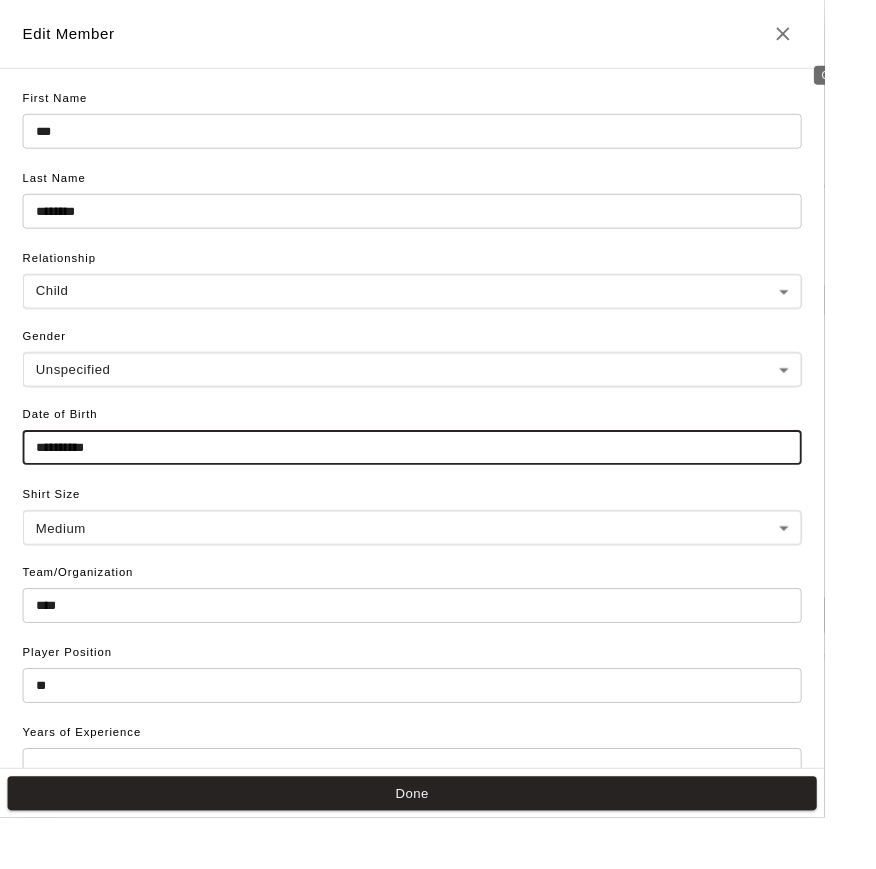 click 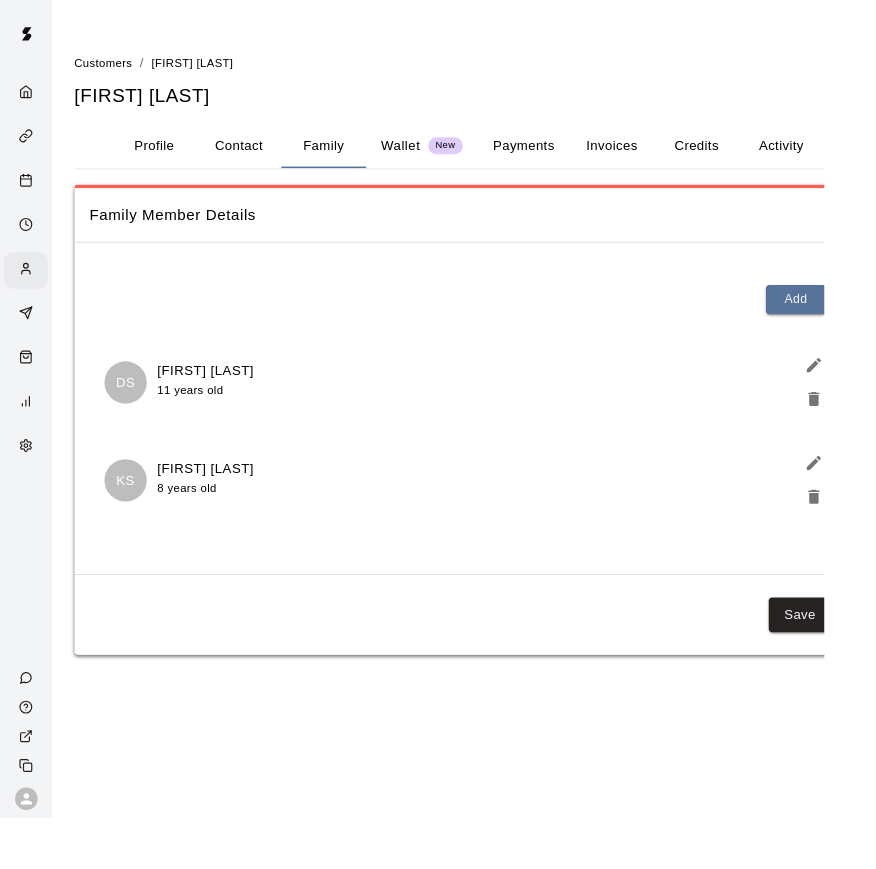 click on "Family" at bounding box center (344, 155) 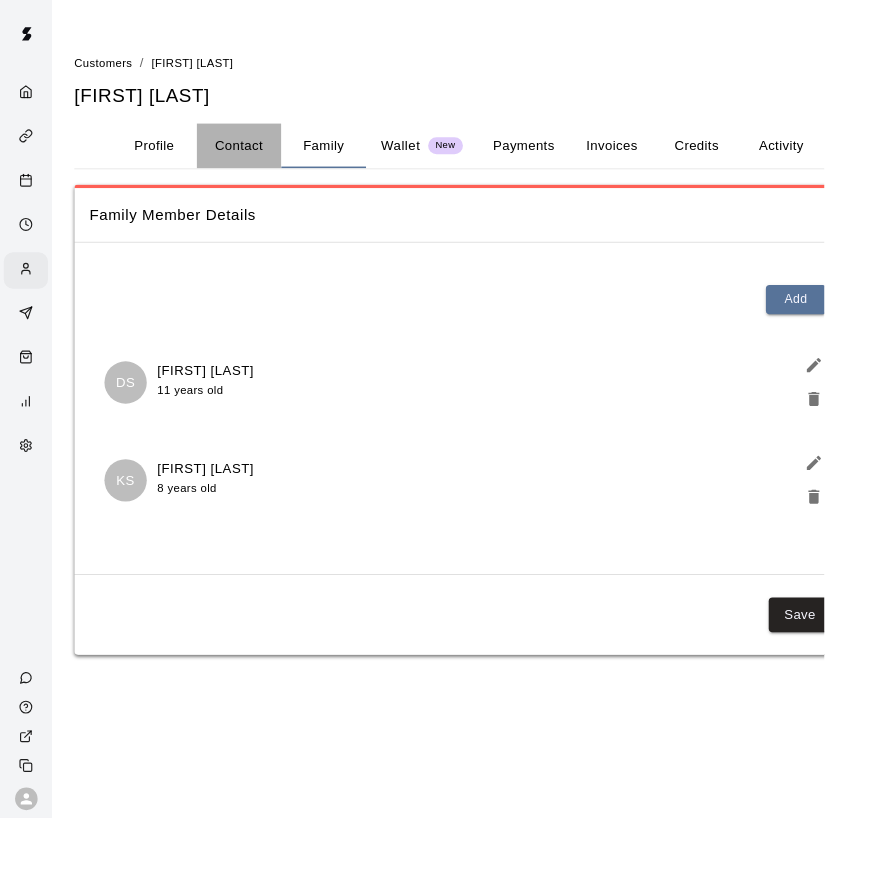 click on "Contact" at bounding box center (254, 155) 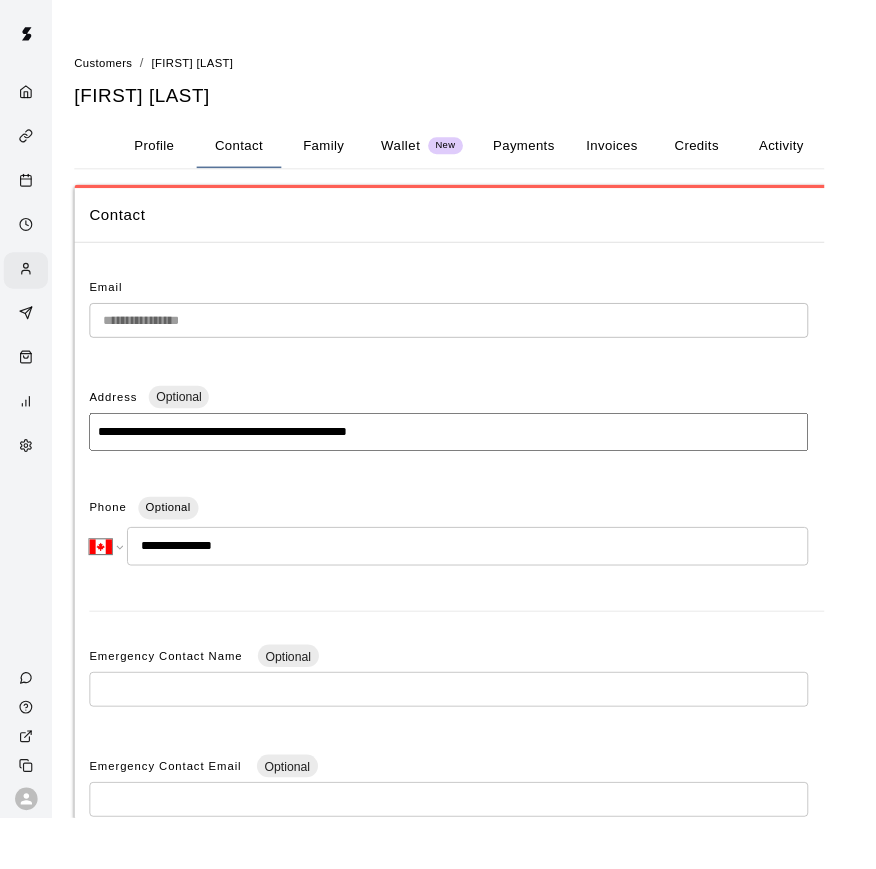 drag, startPoint x: 867, startPoint y: 503, endPoint x: 46, endPoint y: 724, distance: 850.2247 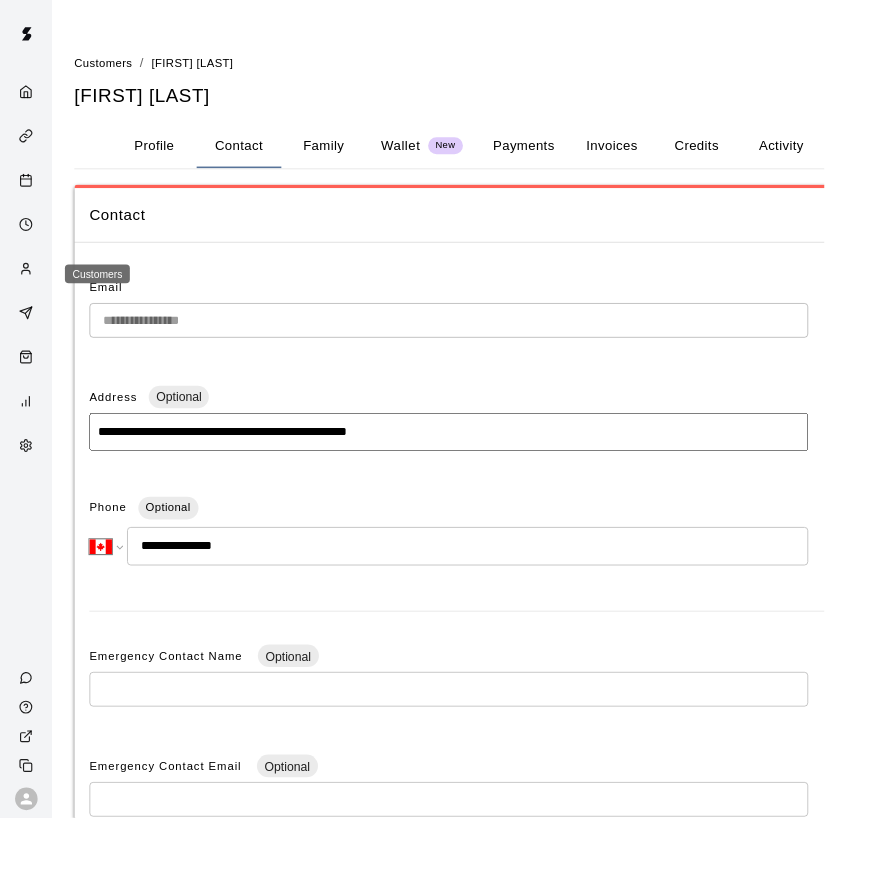 drag, startPoint x: 31, startPoint y: 293, endPoint x: 29, endPoint y: 276, distance: 17.117243 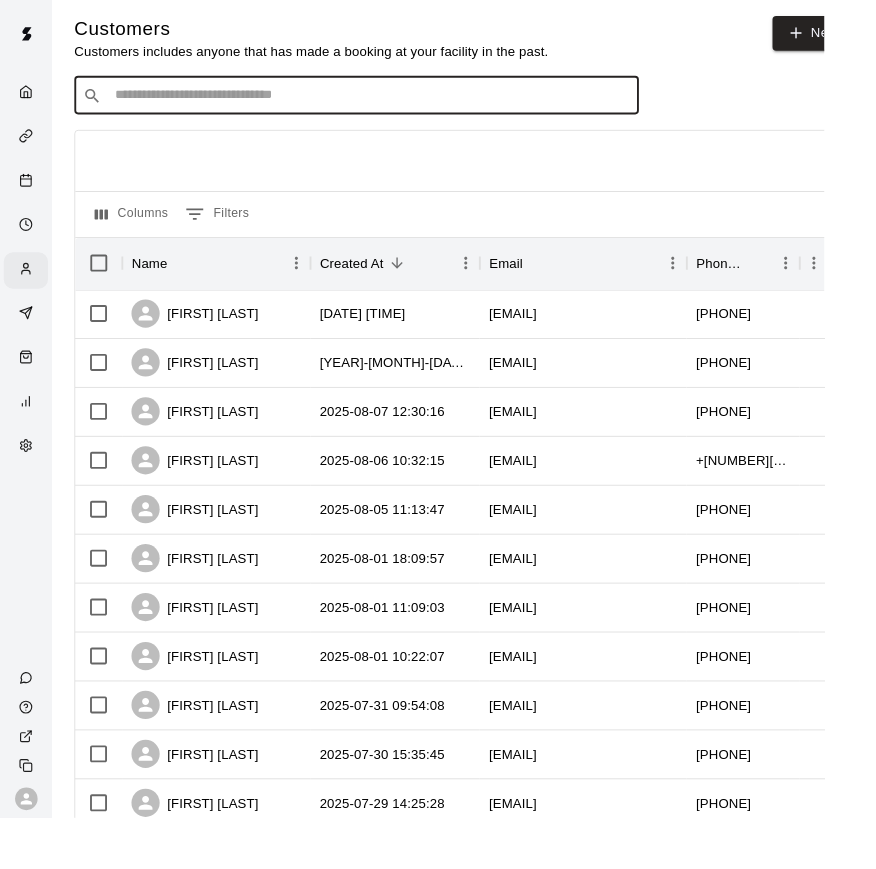 drag, startPoint x: 274, startPoint y: 99, endPoint x: 280, endPoint y: 31, distance: 68.26419 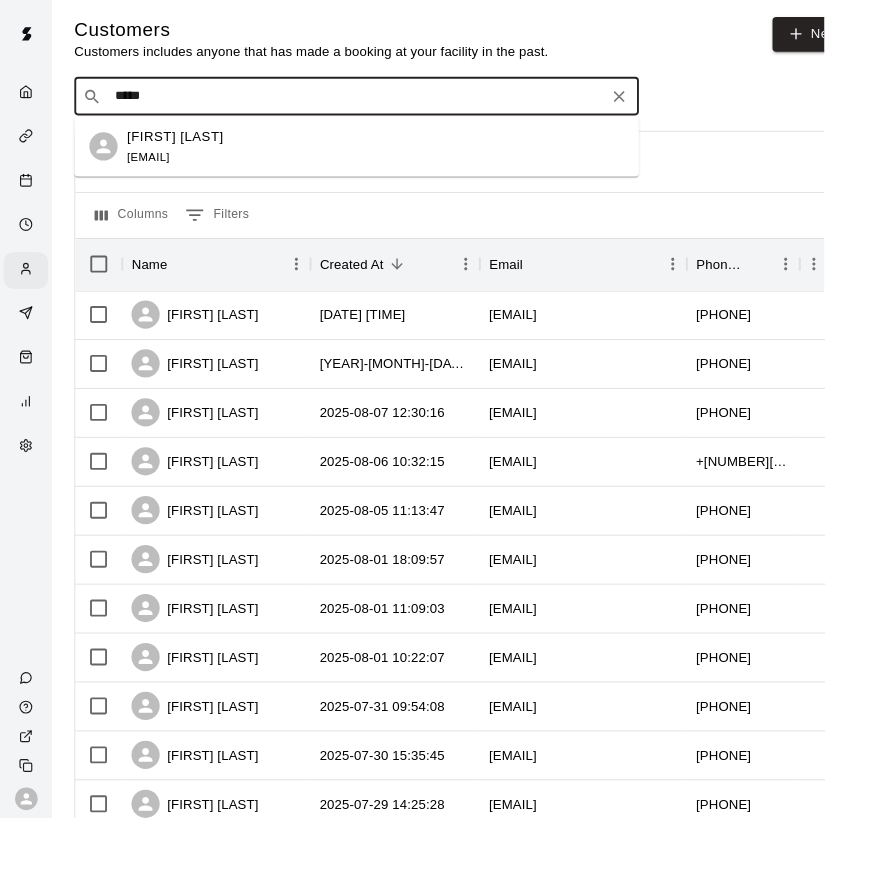 type on "*****" 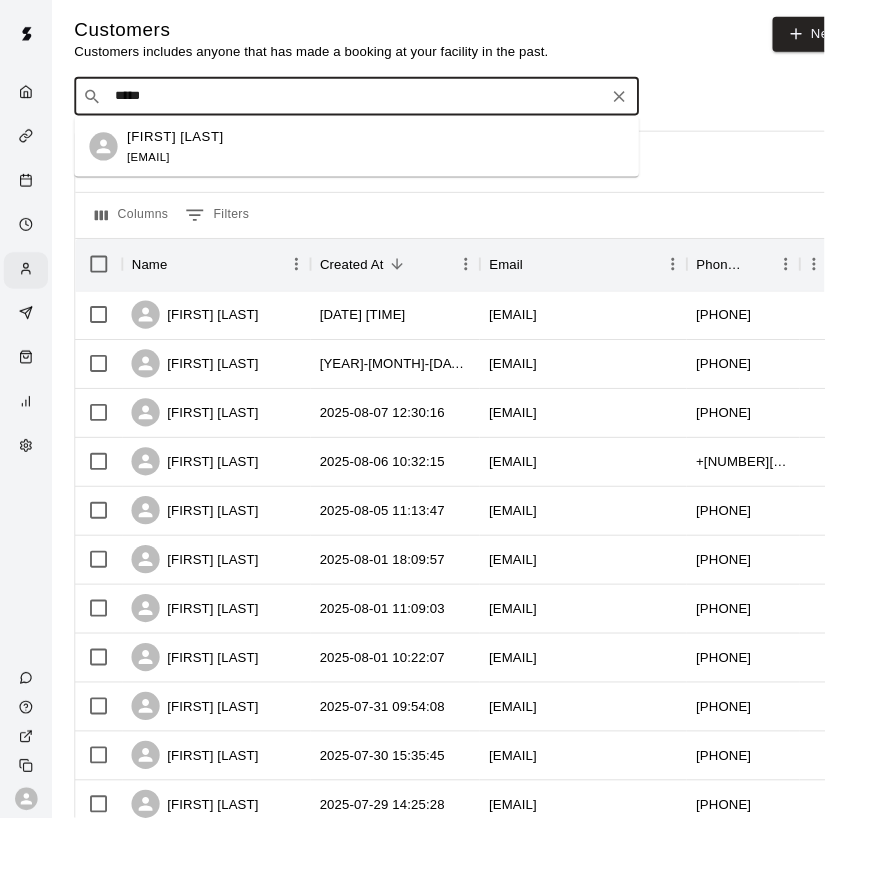 click on "*****" at bounding box center [378, 103] 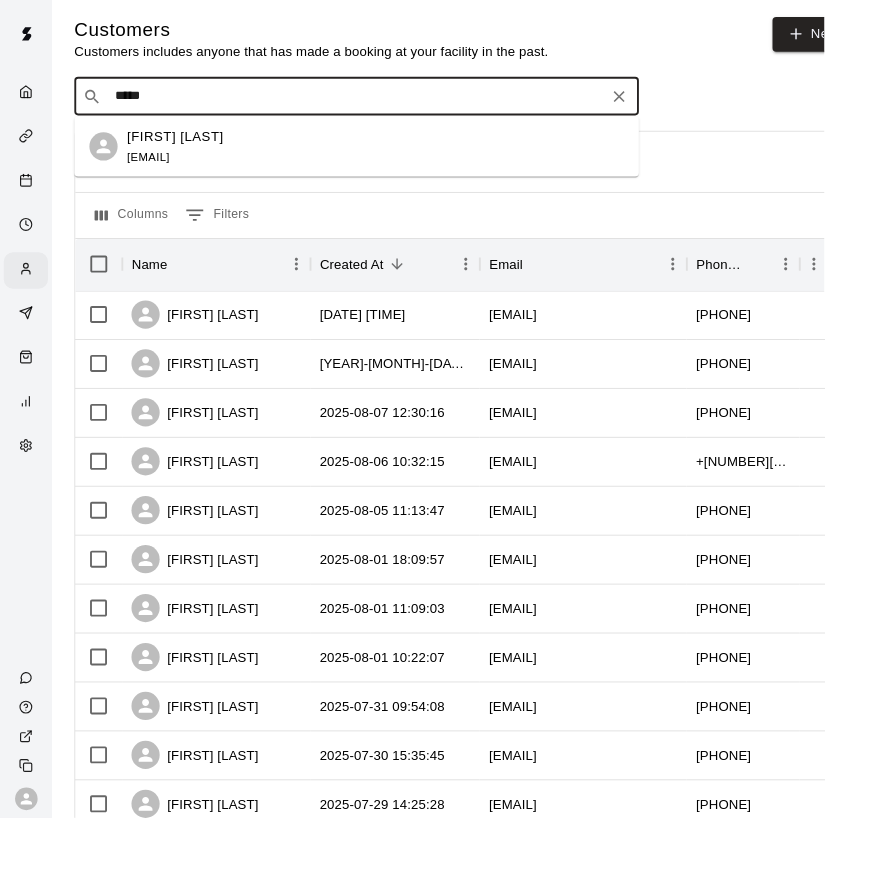 click on "[EMAIL]" at bounding box center [157, 167] 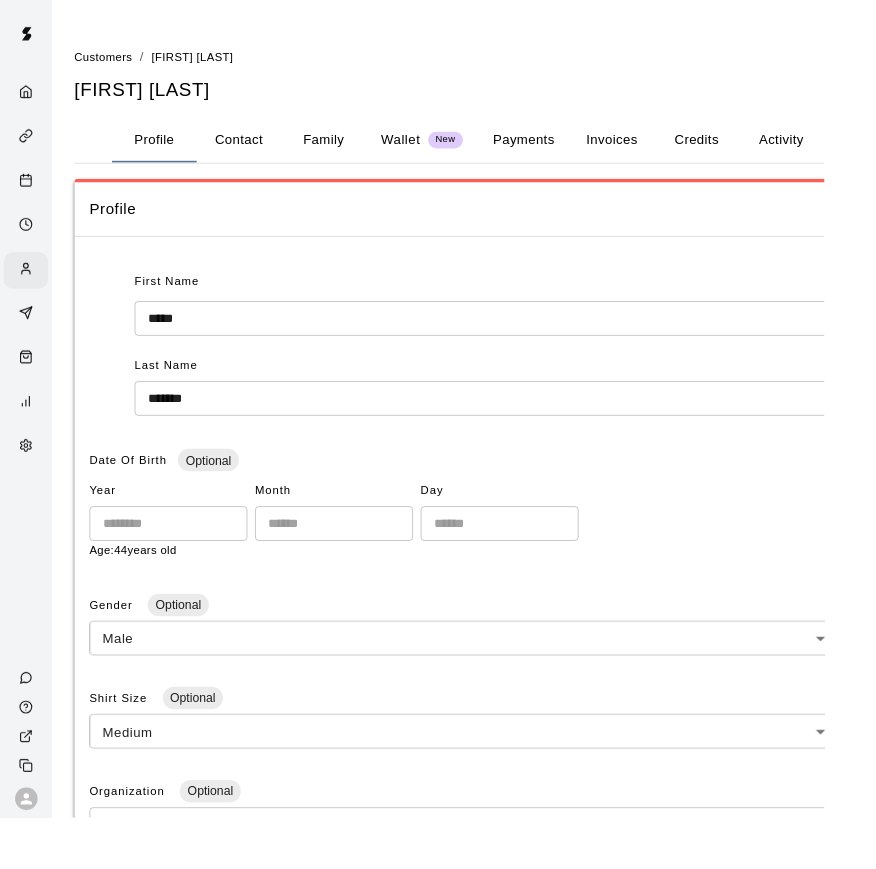 click on "Contact" at bounding box center (254, 149) 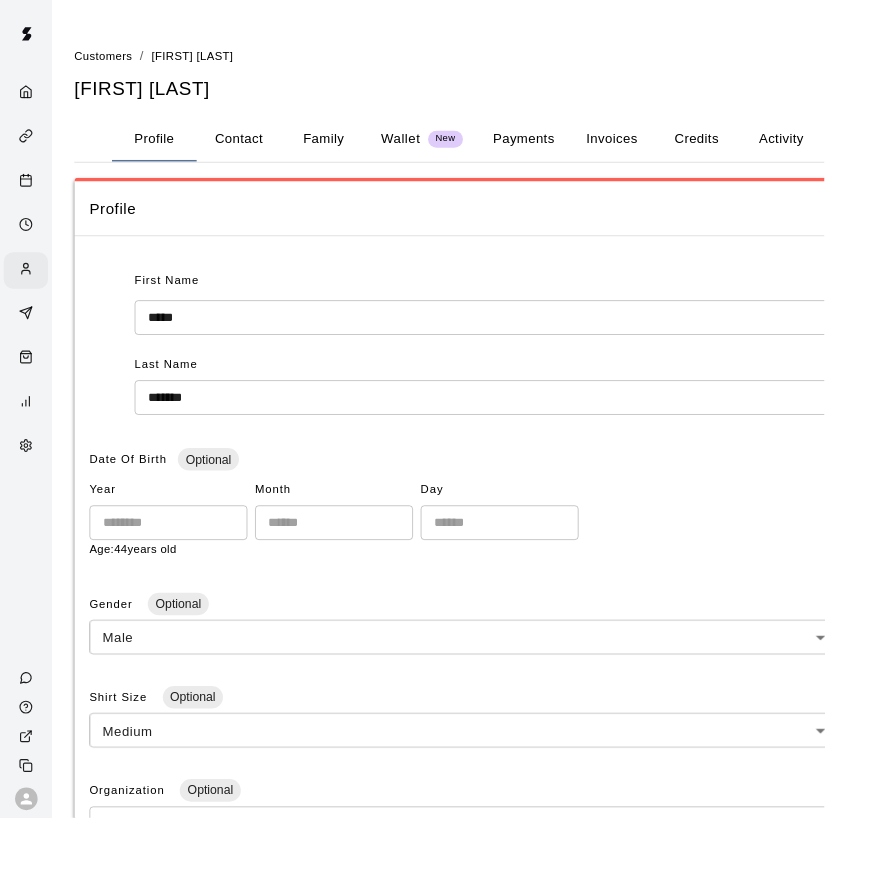 select on "**" 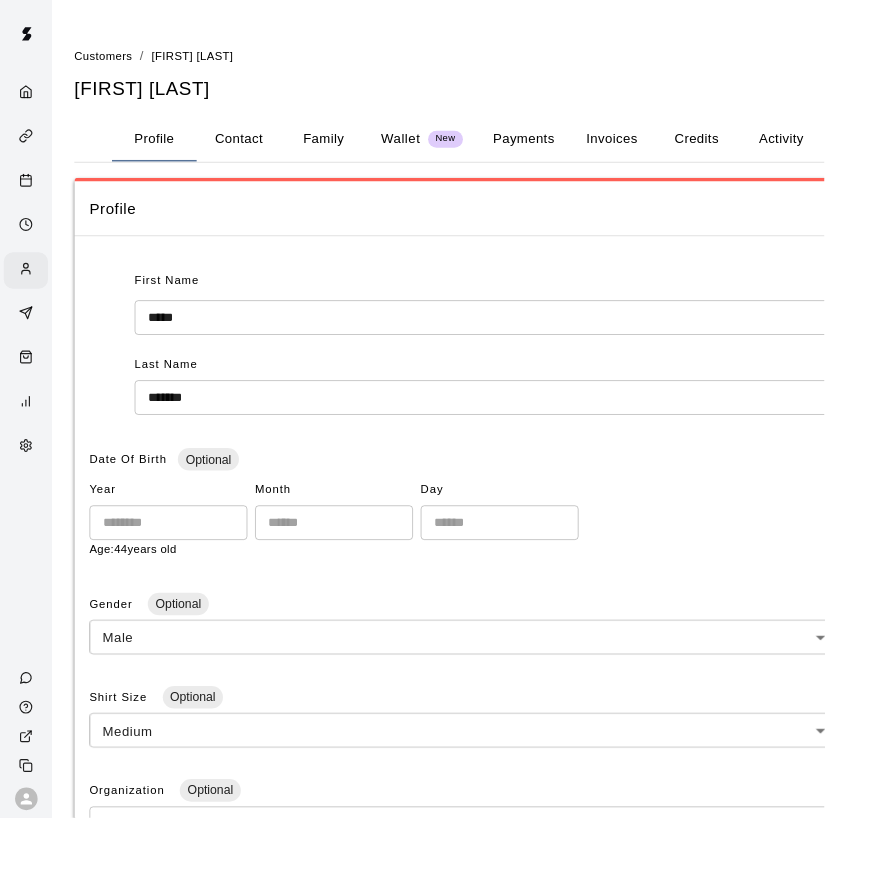 select on "**" 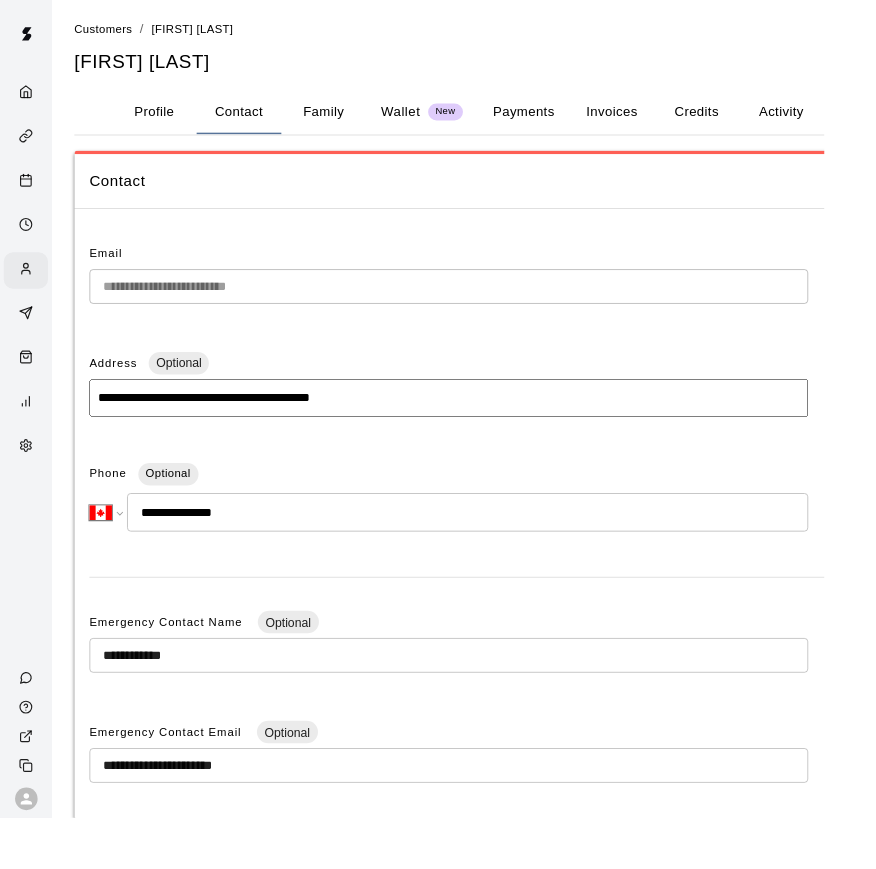 scroll, scrollTop: 39, scrollLeft: 0, axis: vertical 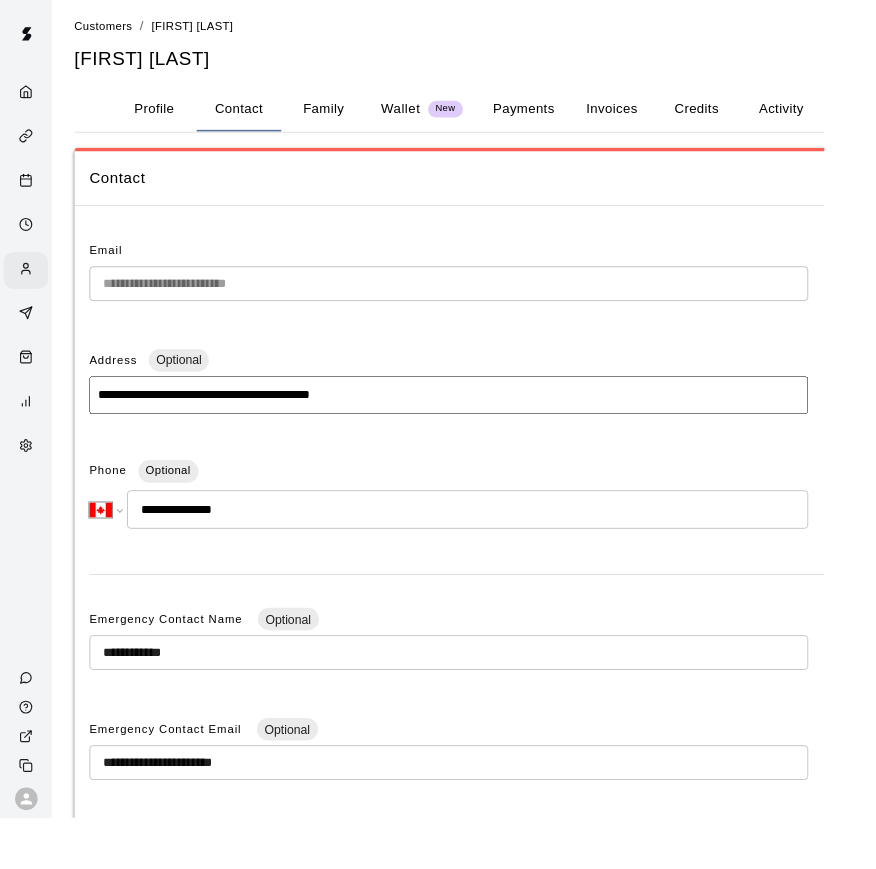 drag, startPoint x: 921, startPoint y: 323, endPoint x: -1, endPoint y: -41, distance: 991.2517 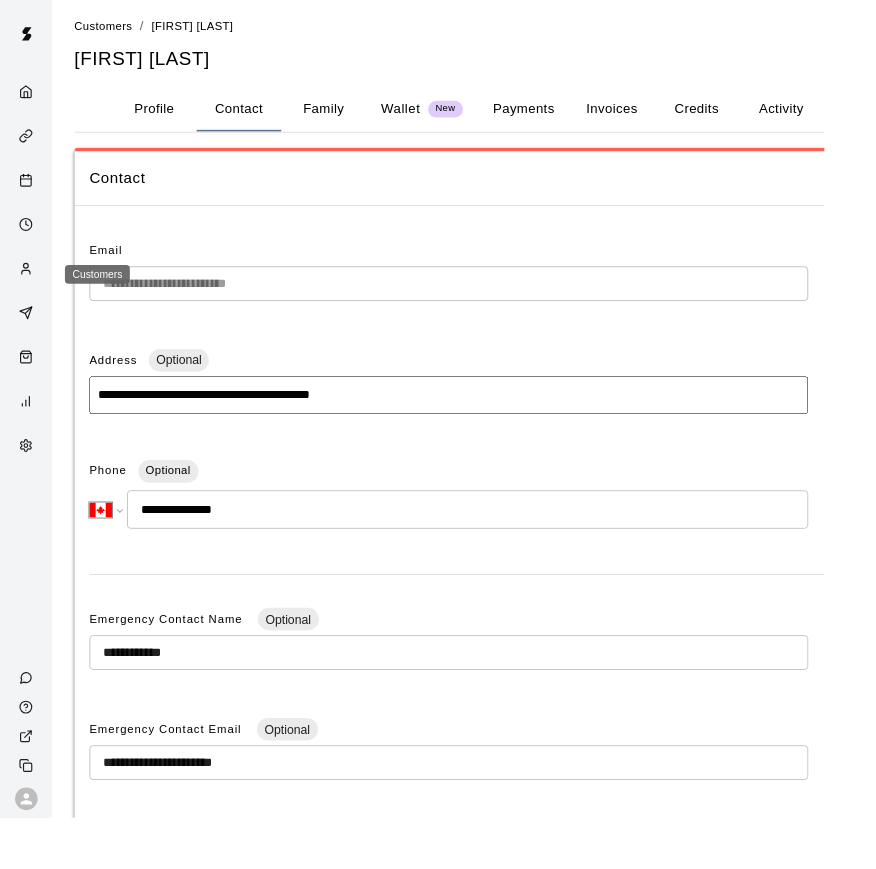 click 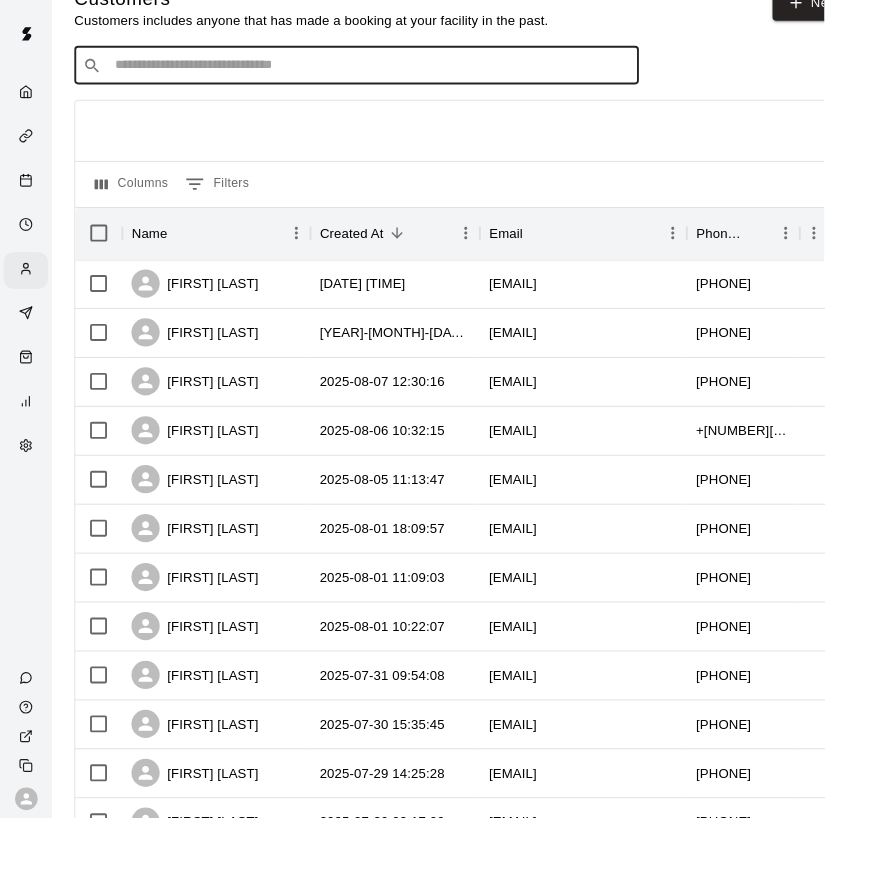 drag, startPoint x: 359, startPoint y: 111, endPoint x: 359, endPoint y: 69, distance: 42 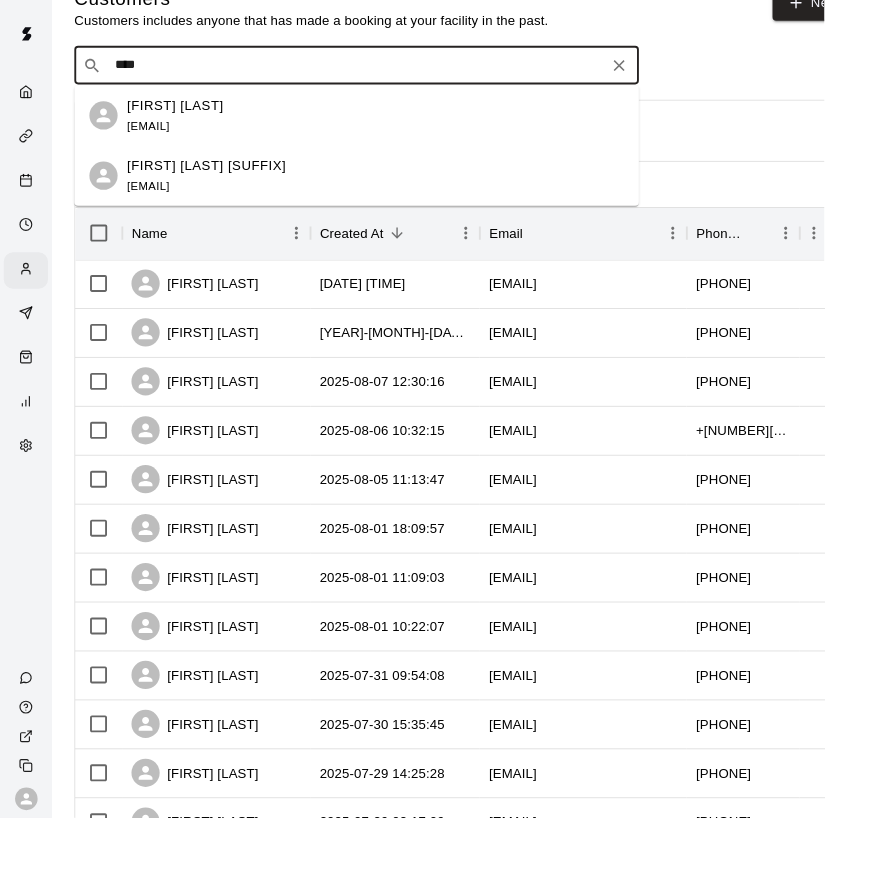 type on "****" 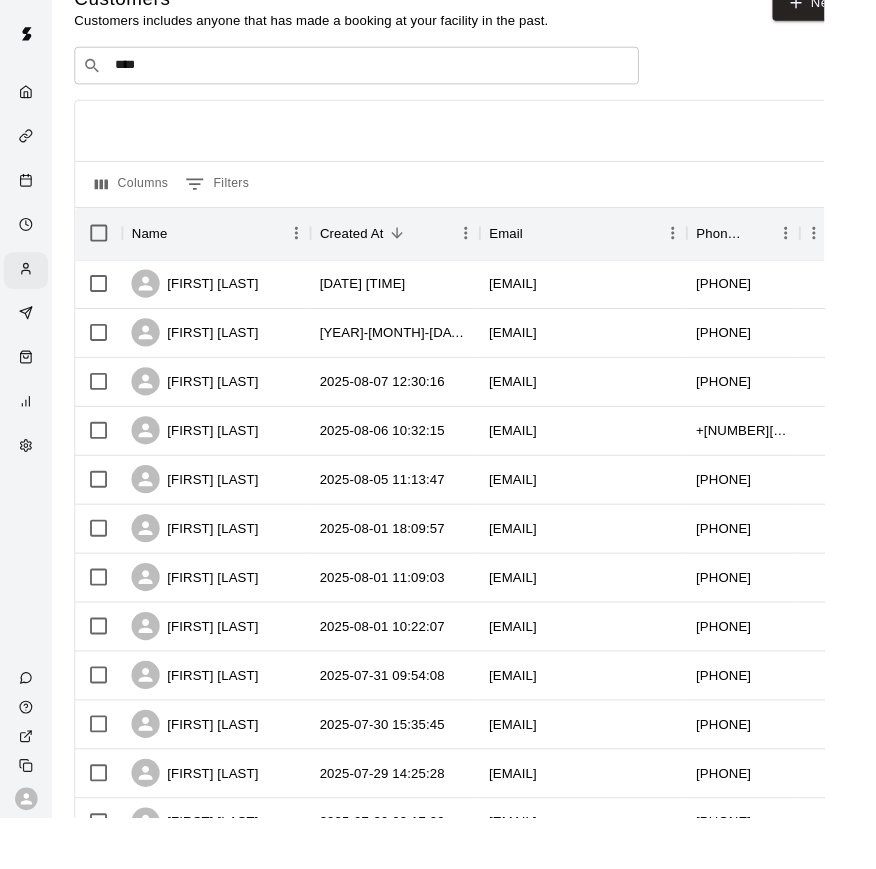 drag, startPoint x: 359, startPoint y: 69, endPoint x: 249, endPoint y: 126, distance: 123.89108 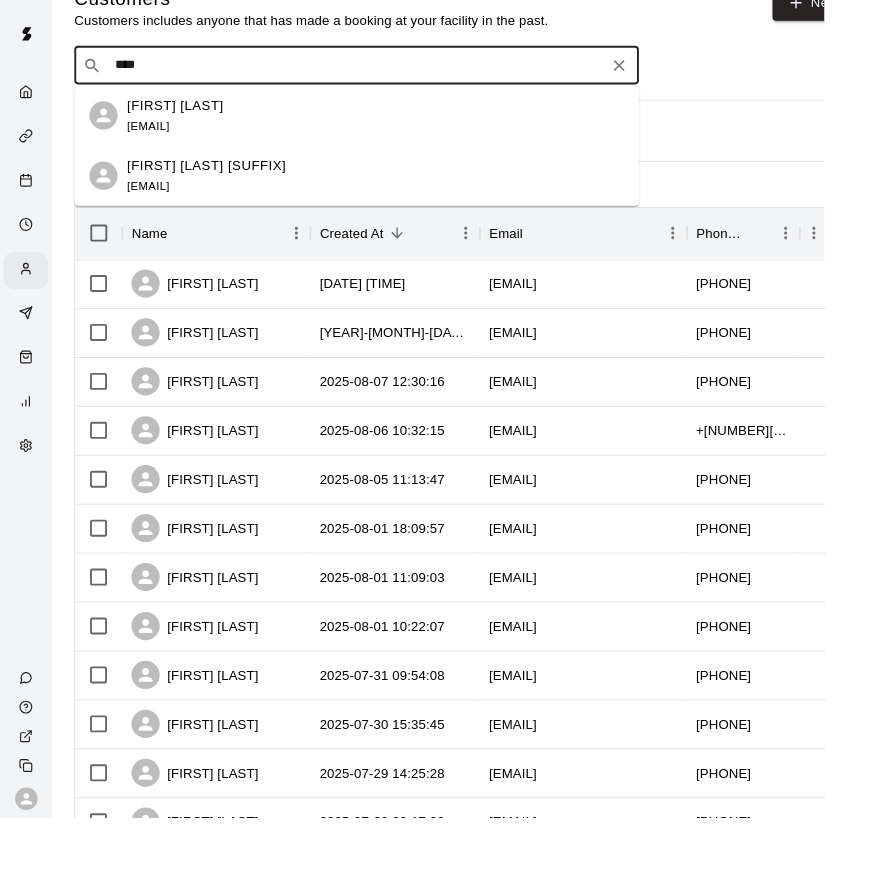 click on "[FIRST] [LAST]" at bounding box center (186, 112) 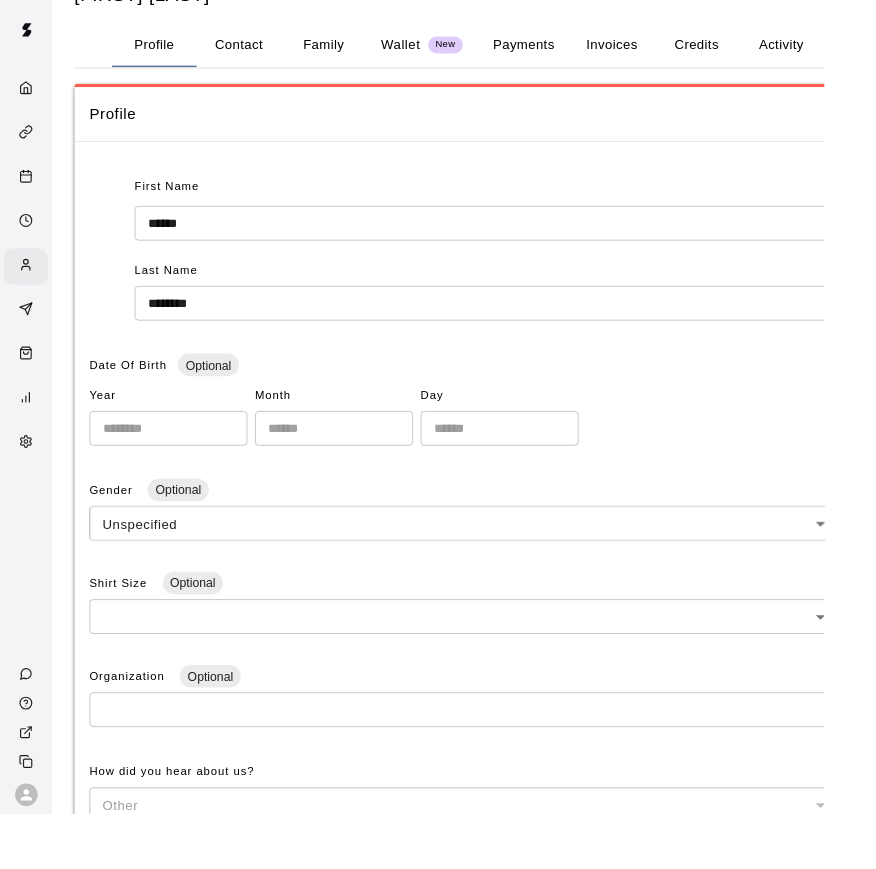 scroll, scrollTop: 39, scrollLeft: 0, axis: vertical 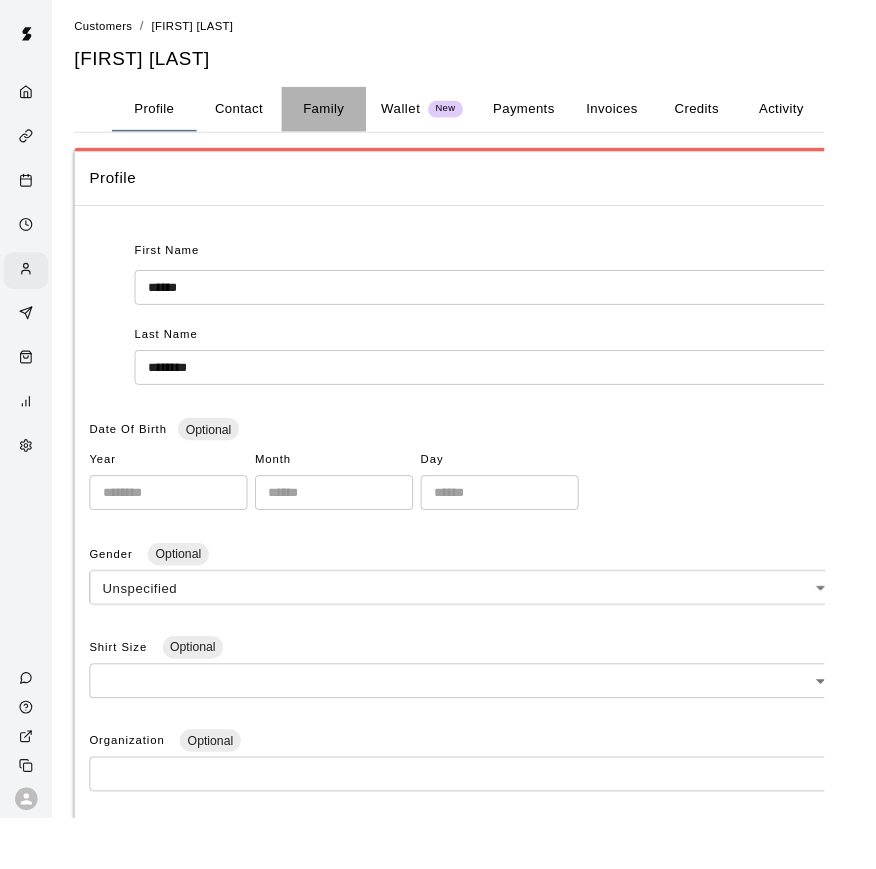 click on "Family" at bounding box center (344, 116) 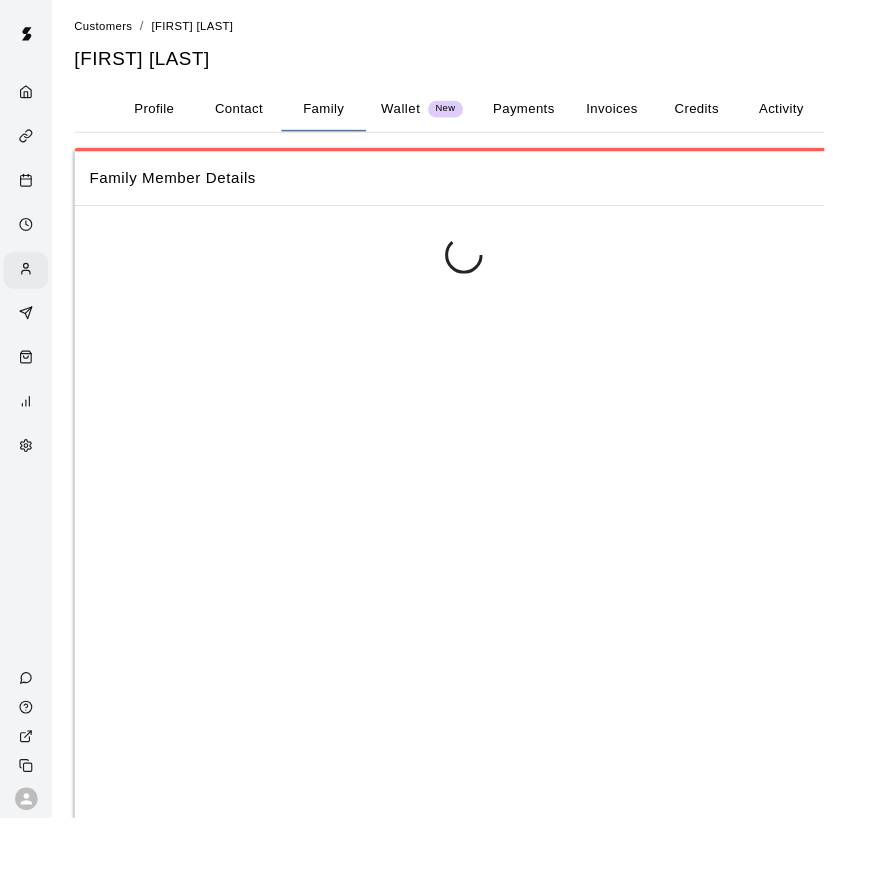 scroll, scrollTop: 0, scrollLeft: 0, axis: both 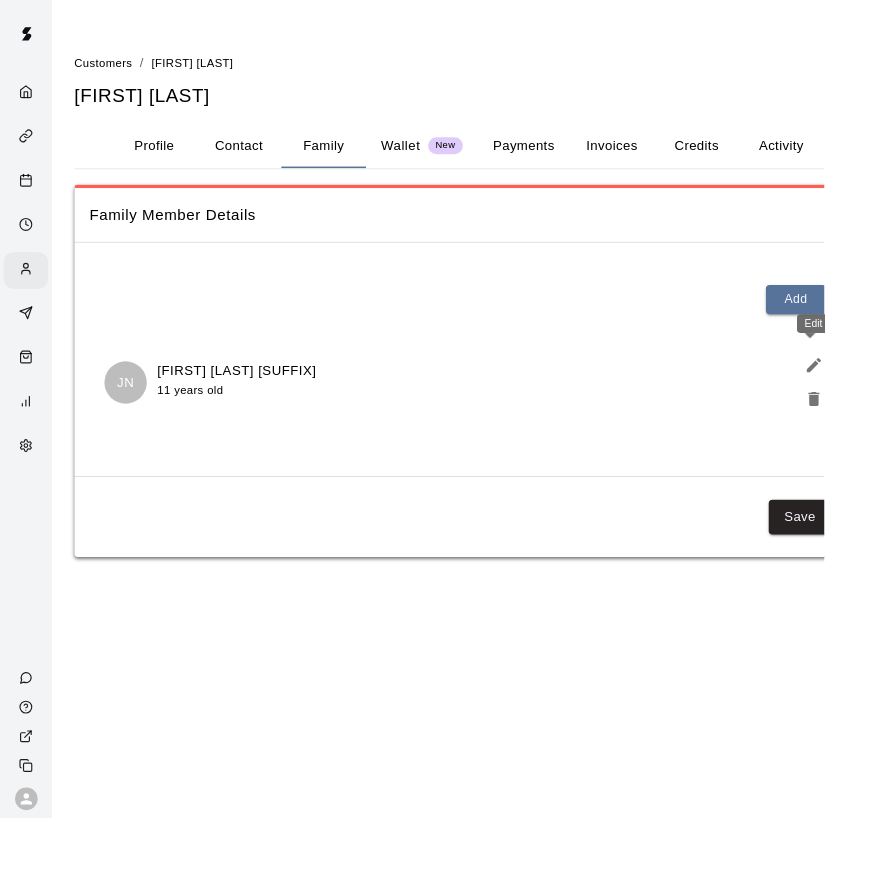 click 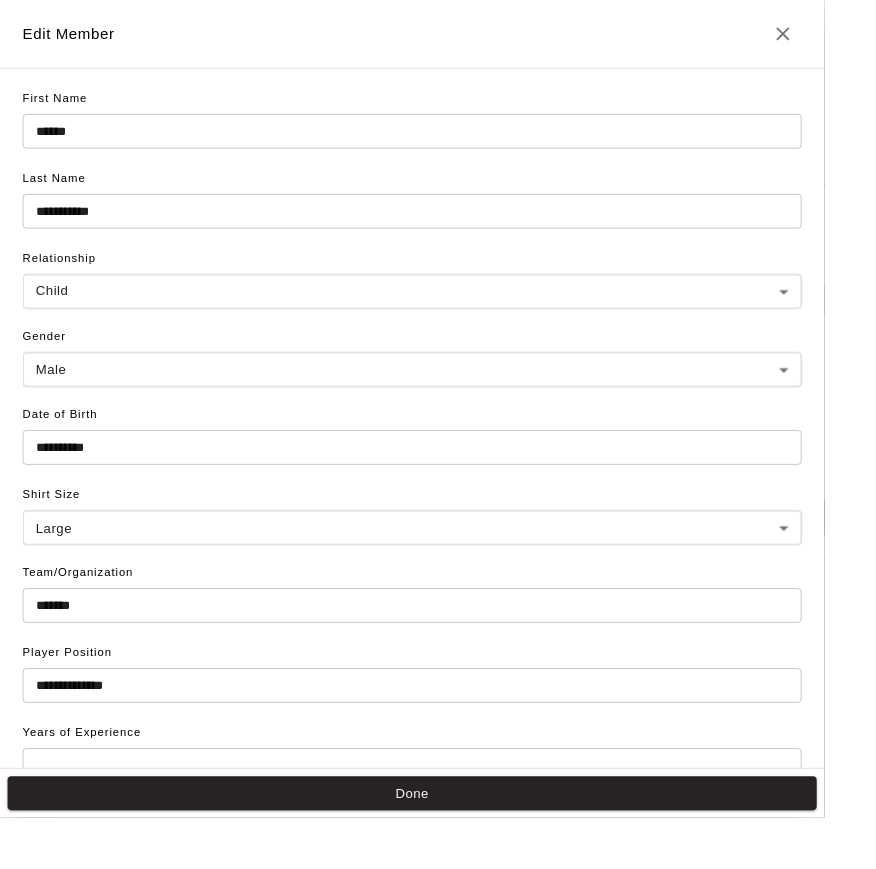 drag, startPoint x: 916, startPoint y: 414, endPoint x: 12, endPoint y: 278, distance: 914.17285 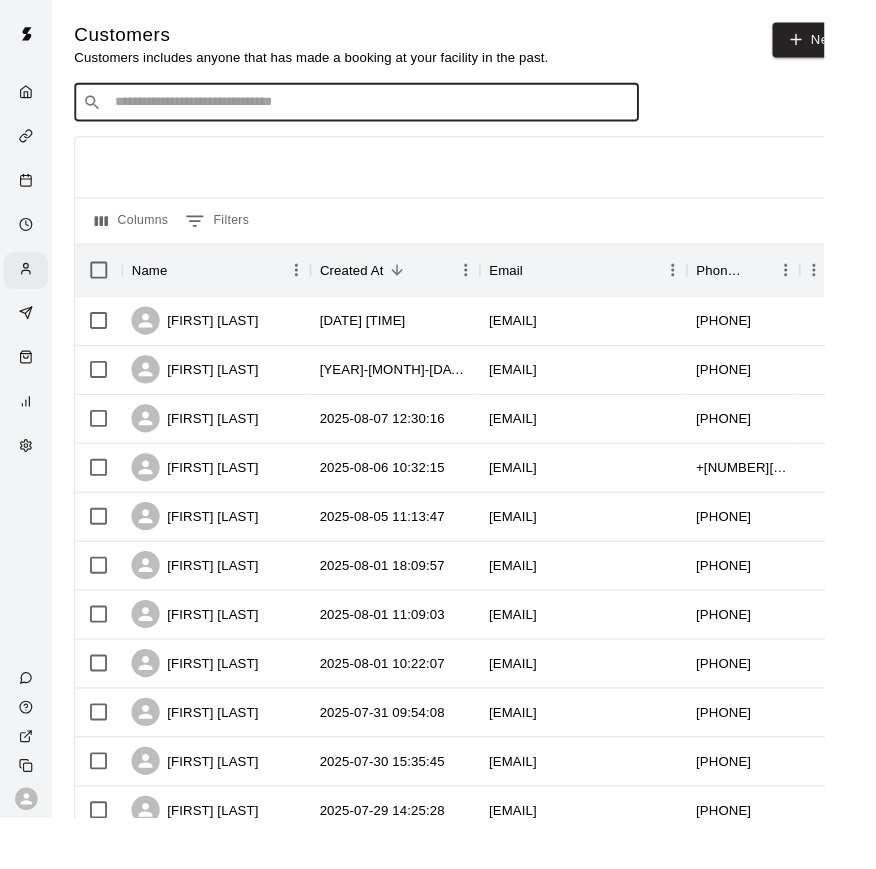 click at bounding box center [393, 109] 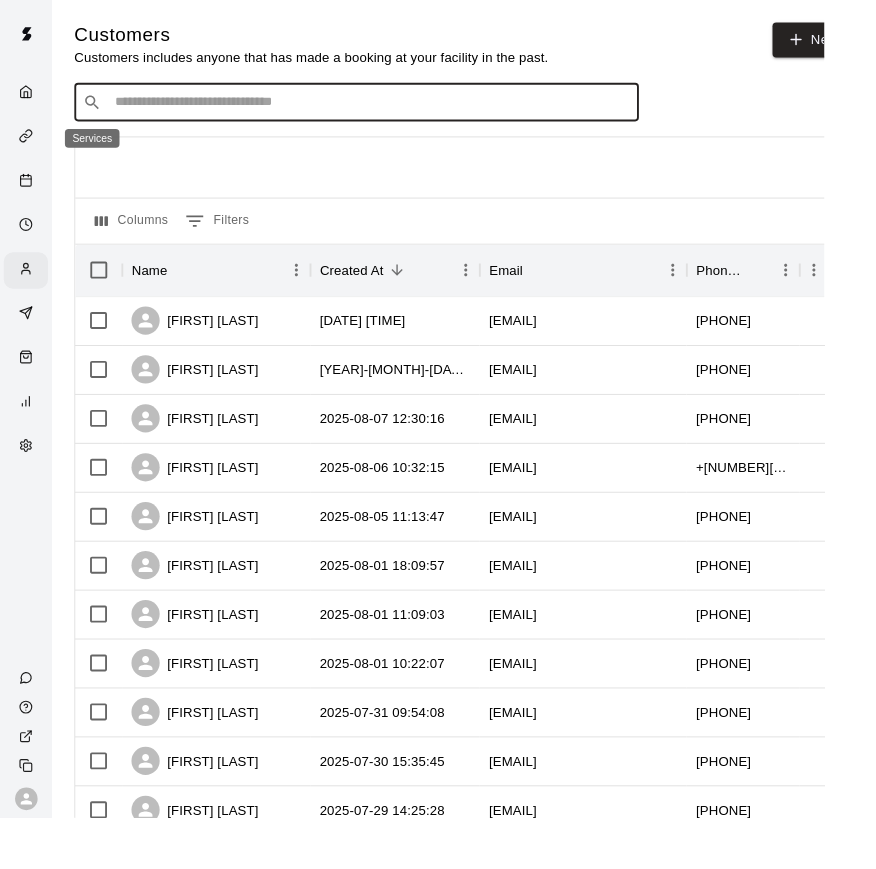 click at bounding box center (32, 146) 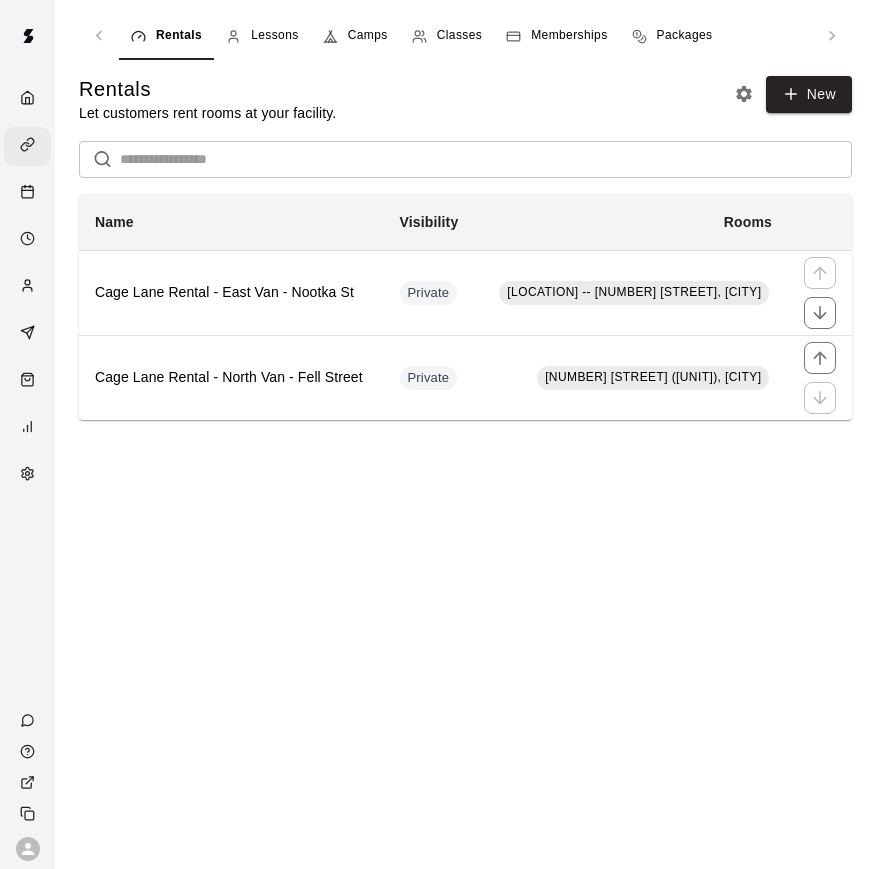 click on "Camps" at bounding box center [355, 36] 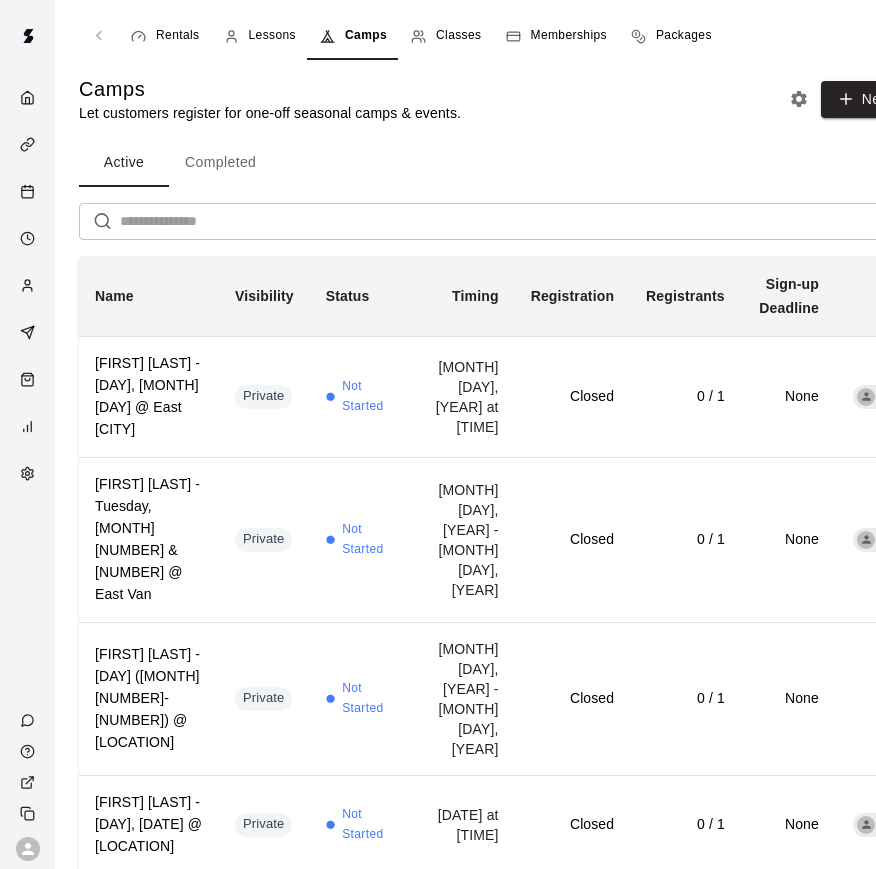 scroll, scrollTop: 7, scrollLeft: 0, axis: vertical 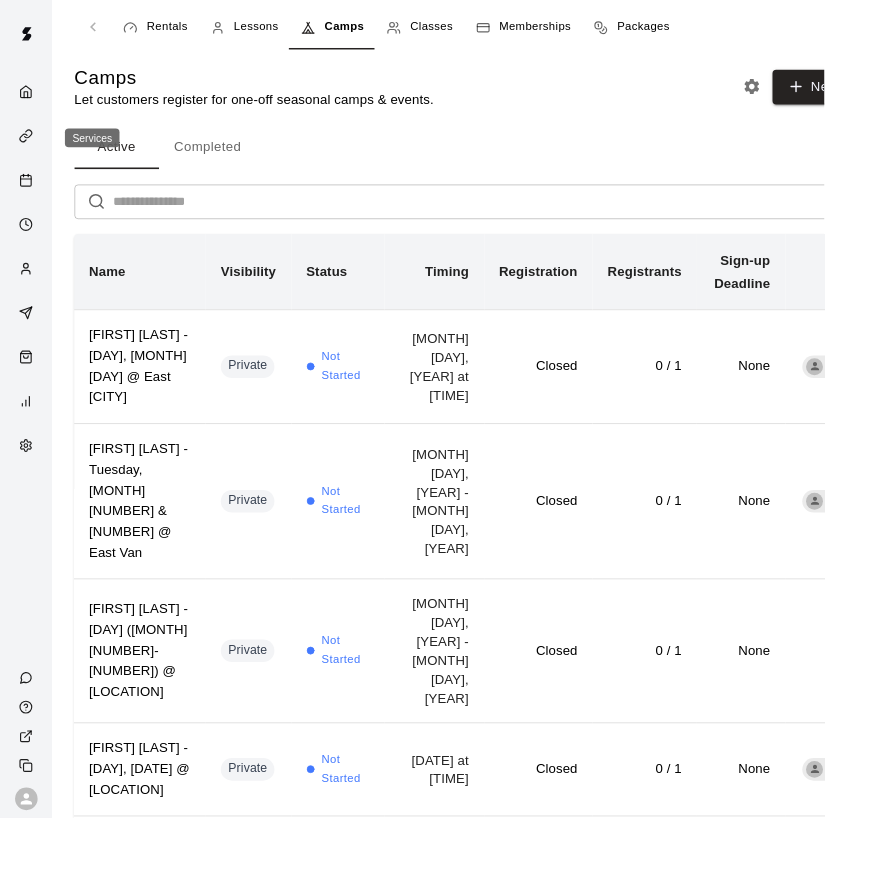 click 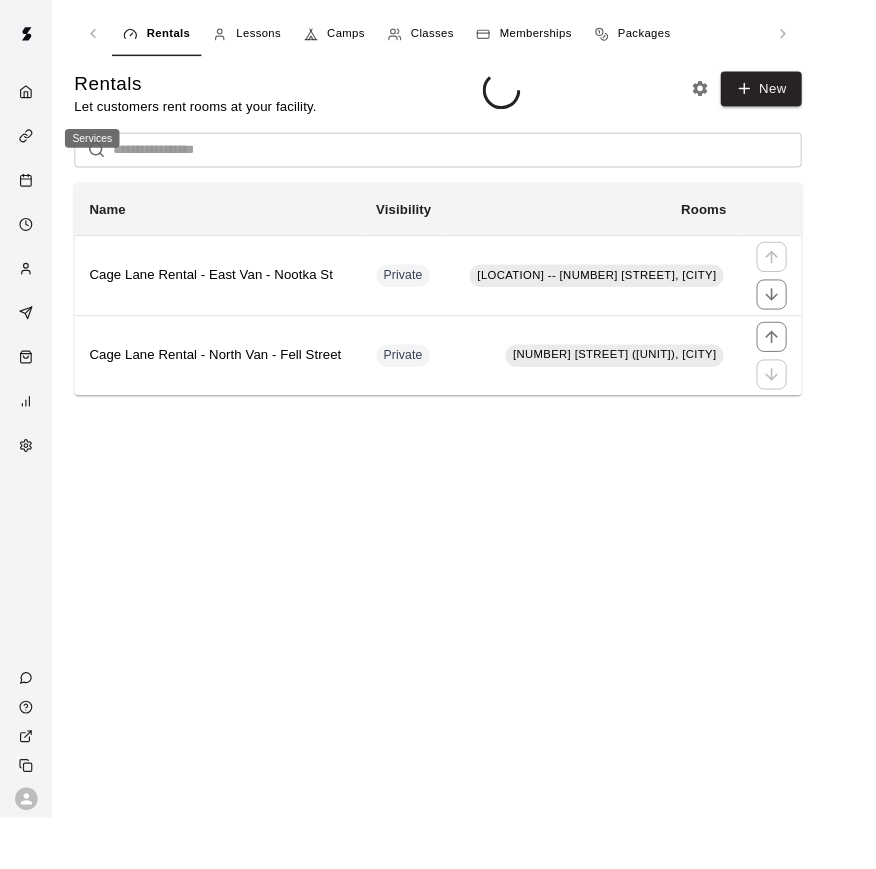 scroll, scrollTop: 0, scrollLeft: 0, axis: both 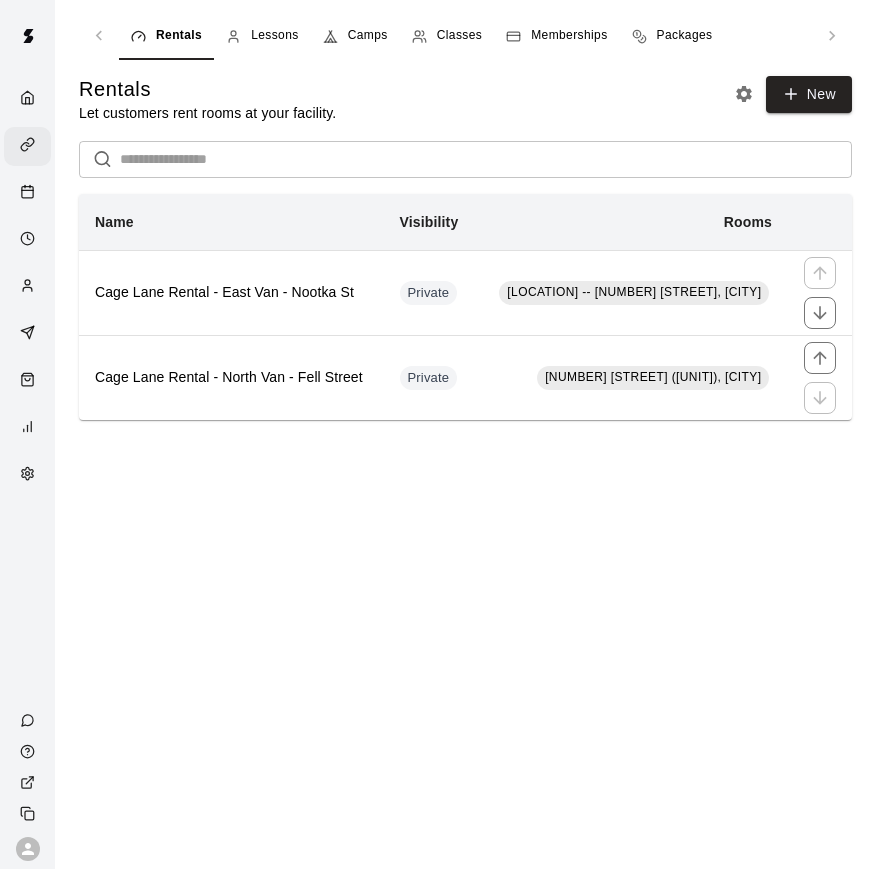 click on "Camps" at bounding box center (368, 36) 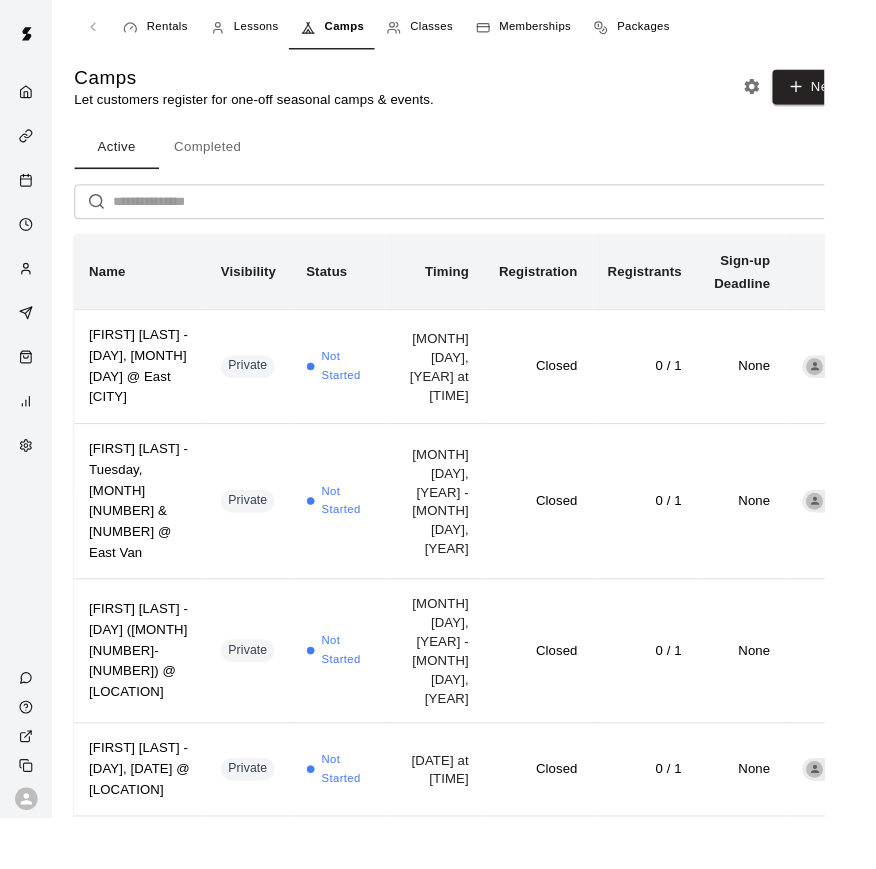 click at bounding box center (513, 214) 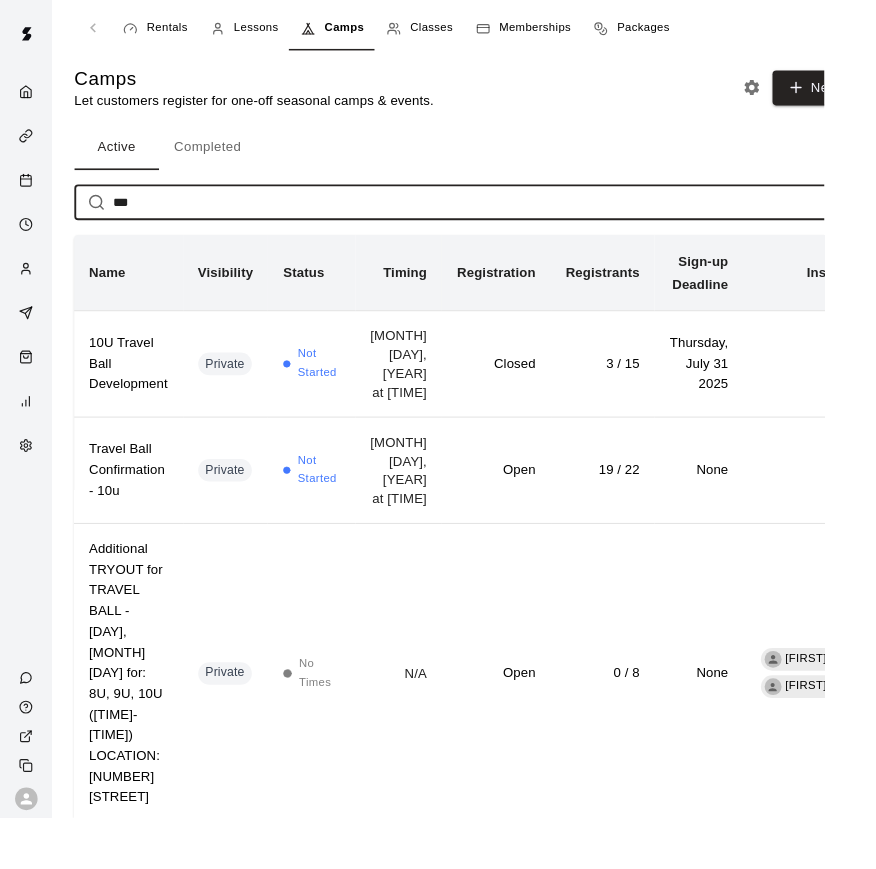 scroll, scrollTop: 0, scrollLeft: 0, axis: both 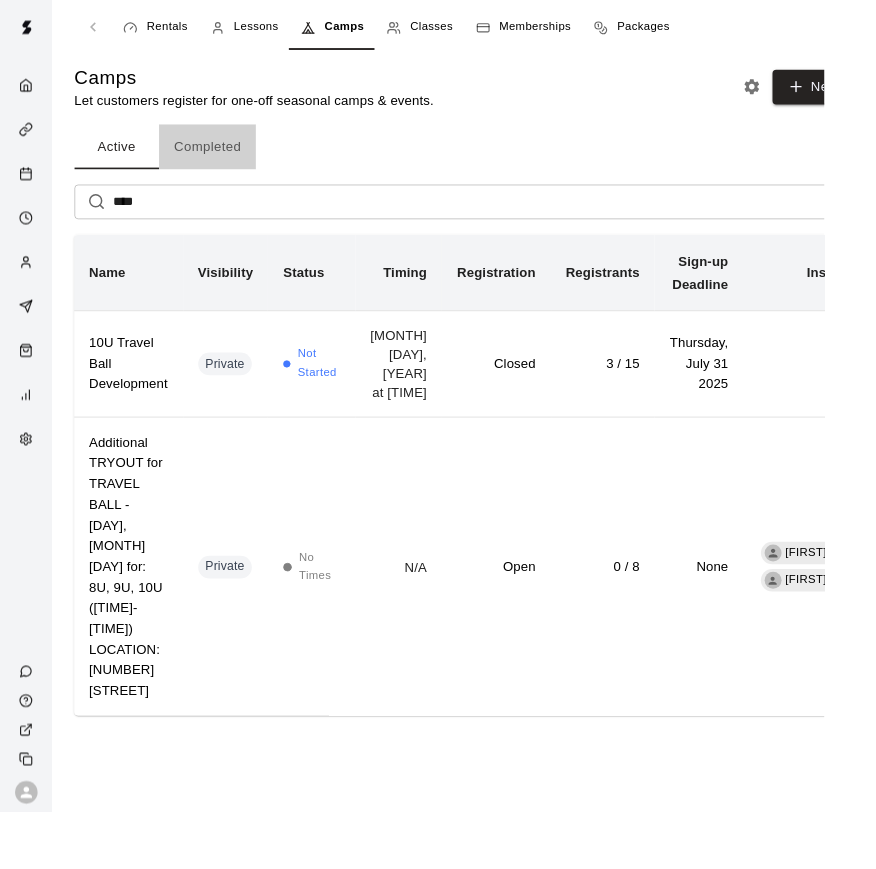 drag, startPoint x: 220, startPoint y: 158, endPoint x: 207, endPoint y: 142, distance: 20.615528 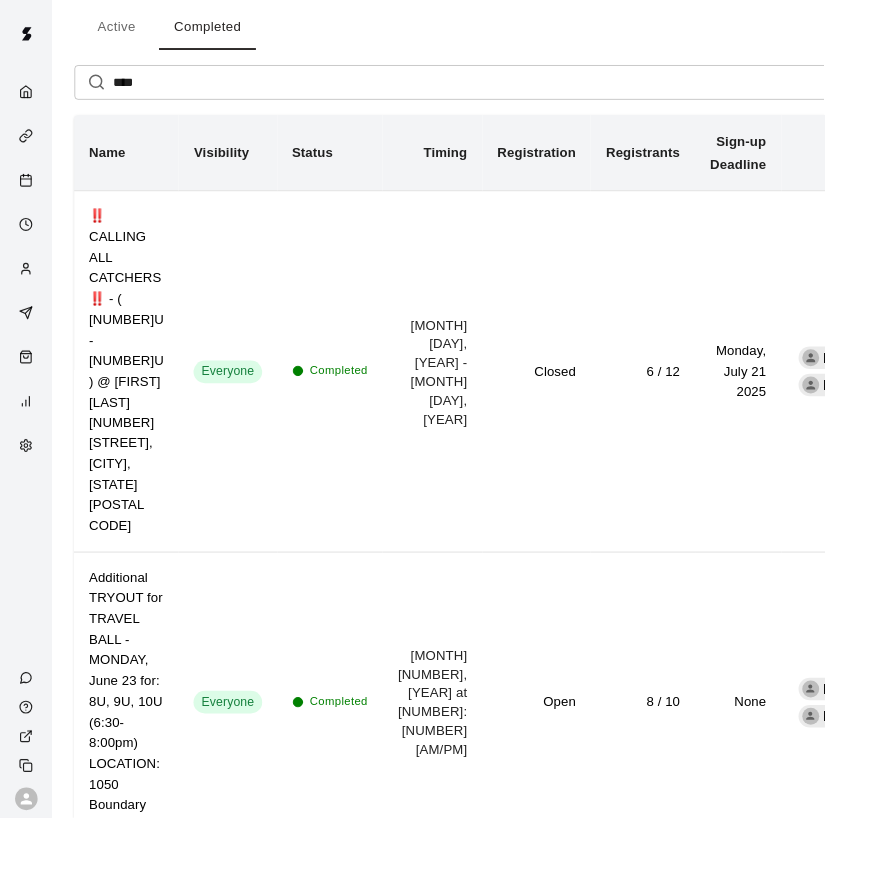 scroll, scrollTop: 0, scrollLeft: 0, axis: both 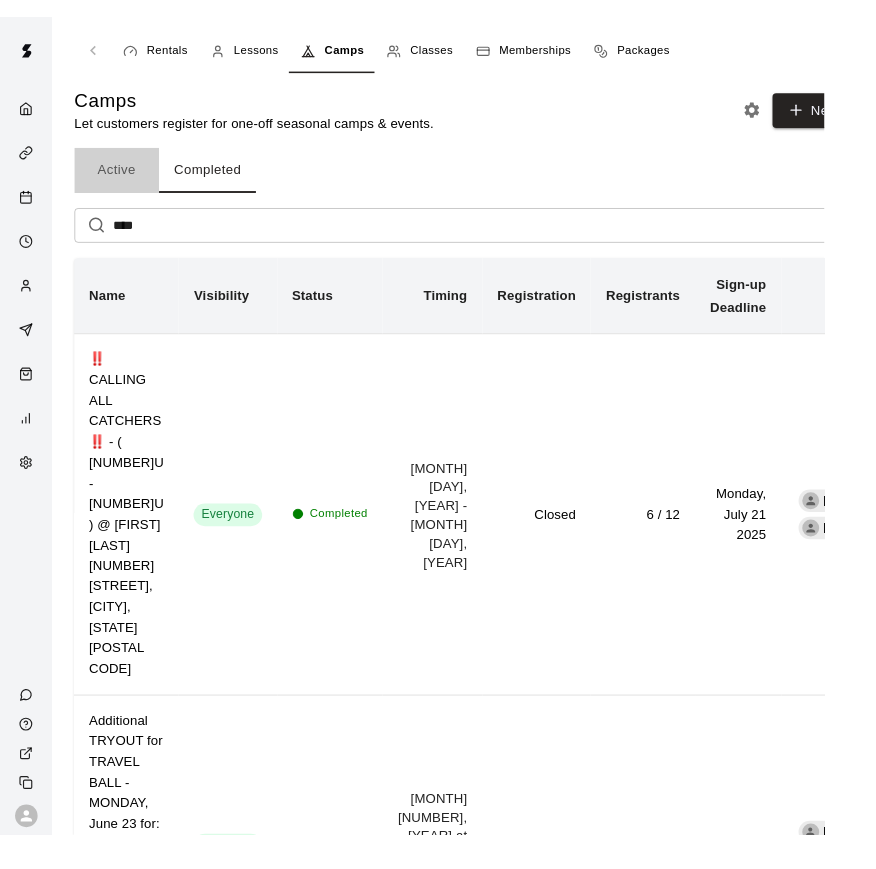 click on "Active" at bounding box center (124, 163) 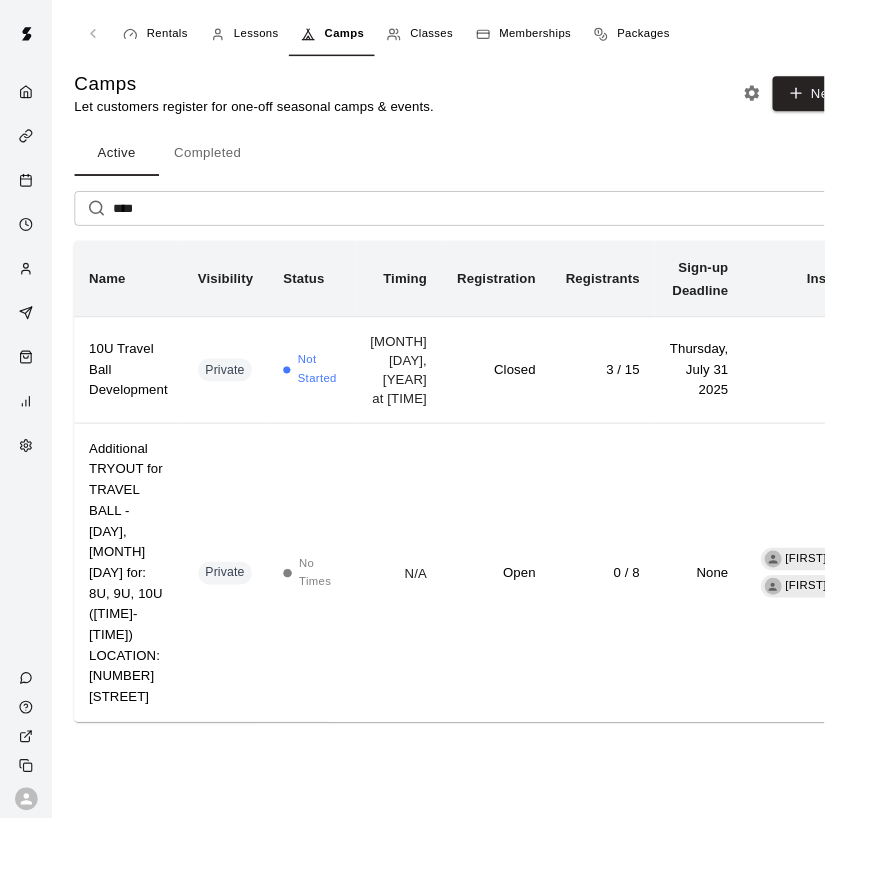 click on "***" at bounding box center (513, 221) 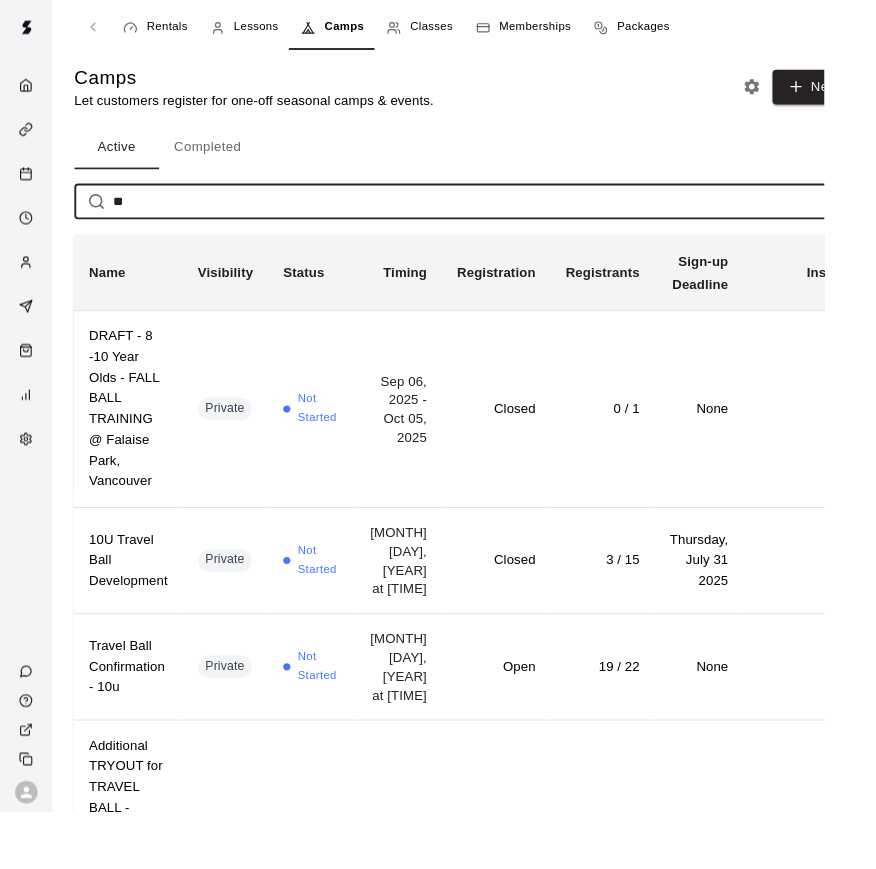 type on "*" 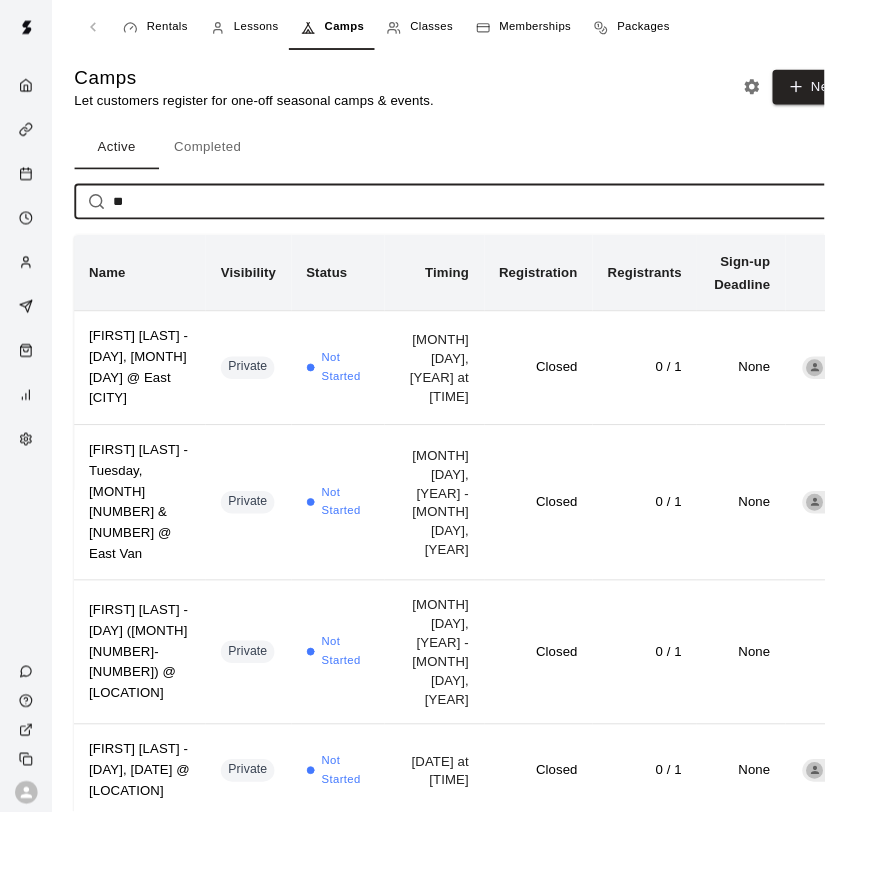 type on "***" 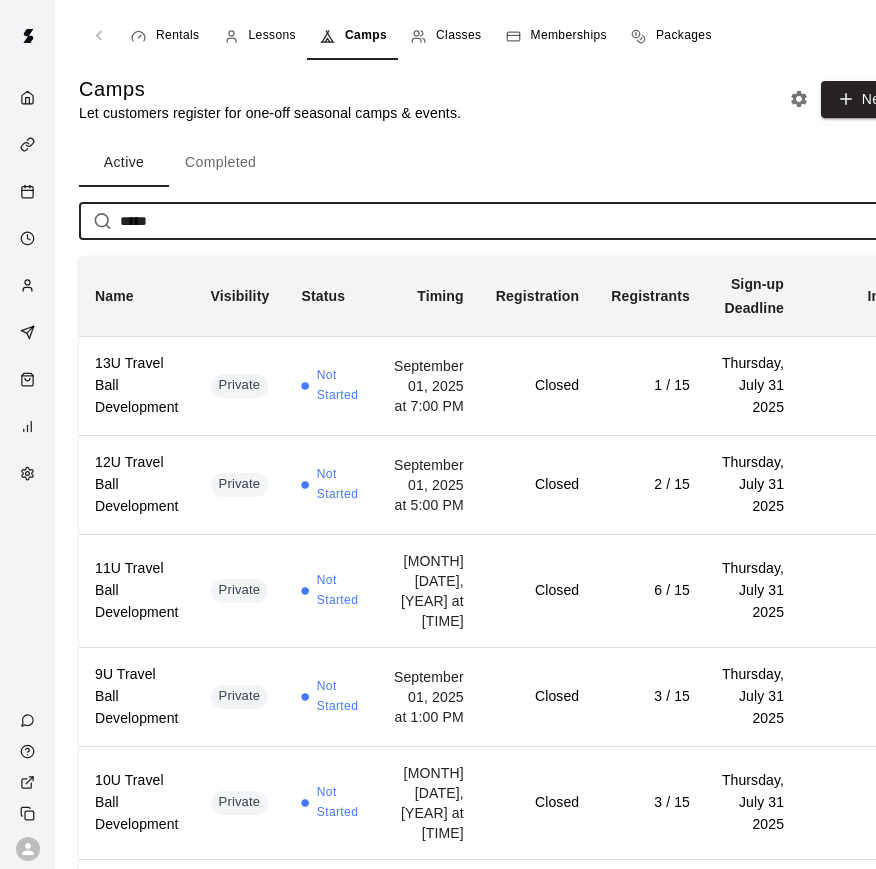 scroll, scrollTop: 7, scrollLeft: 0, axis: vertical 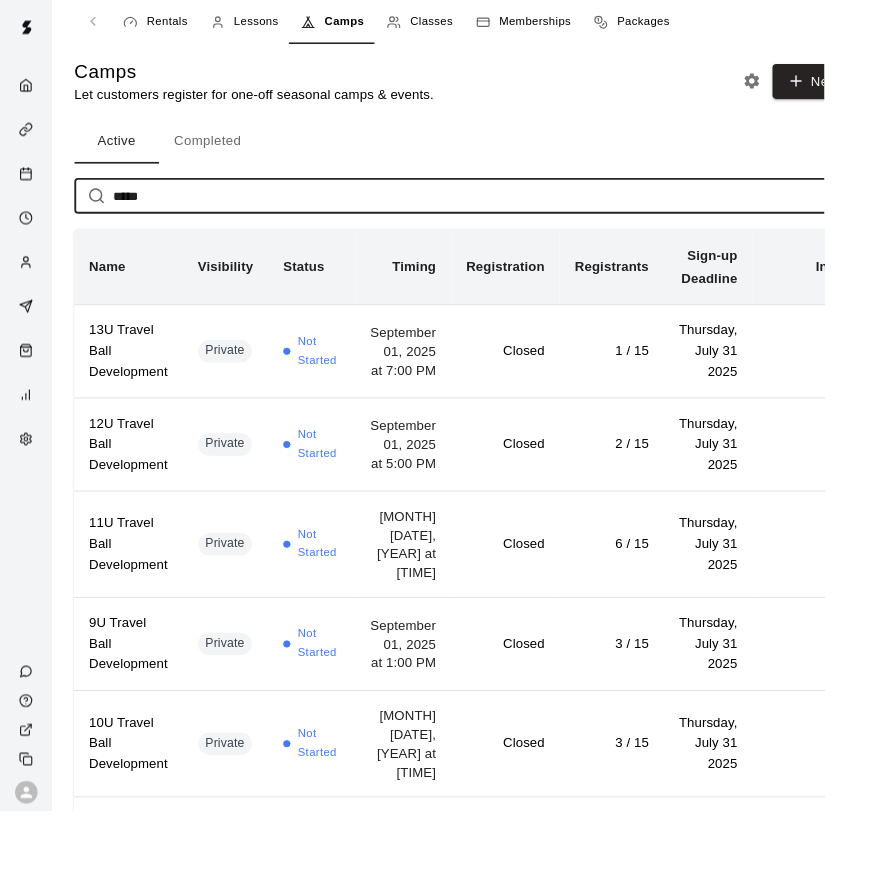 type on "******" 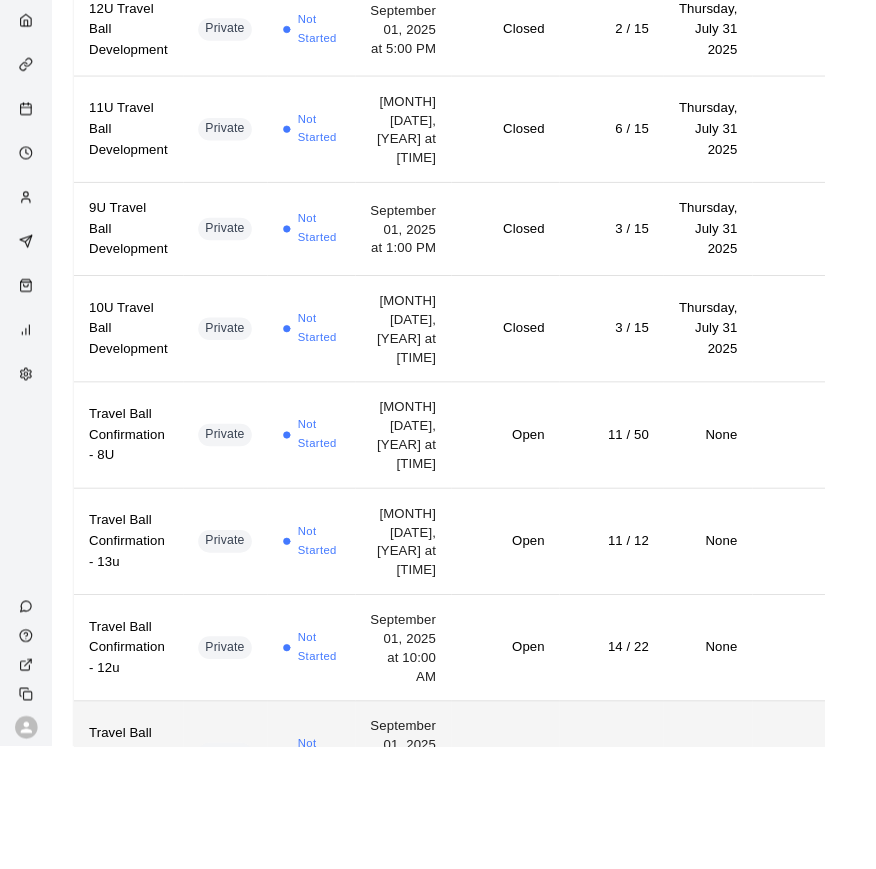 scroll, scrollTop: 379, scrollLeft: 0, axis: vertical 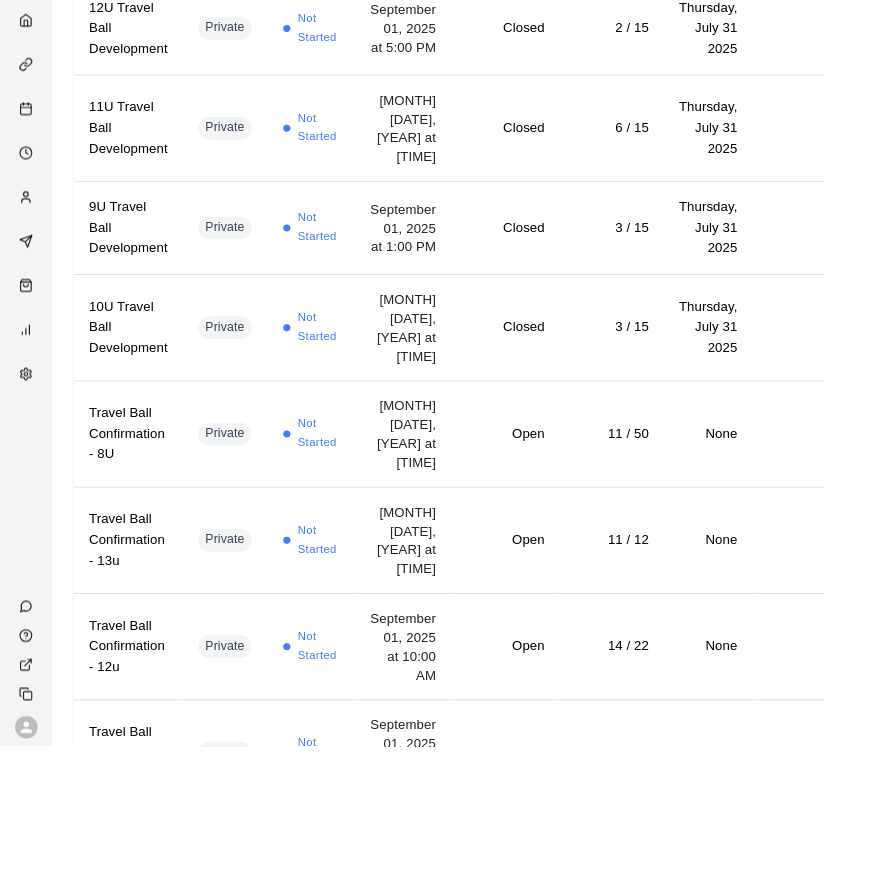 click on "Open" at bounding box center (537, 1008) 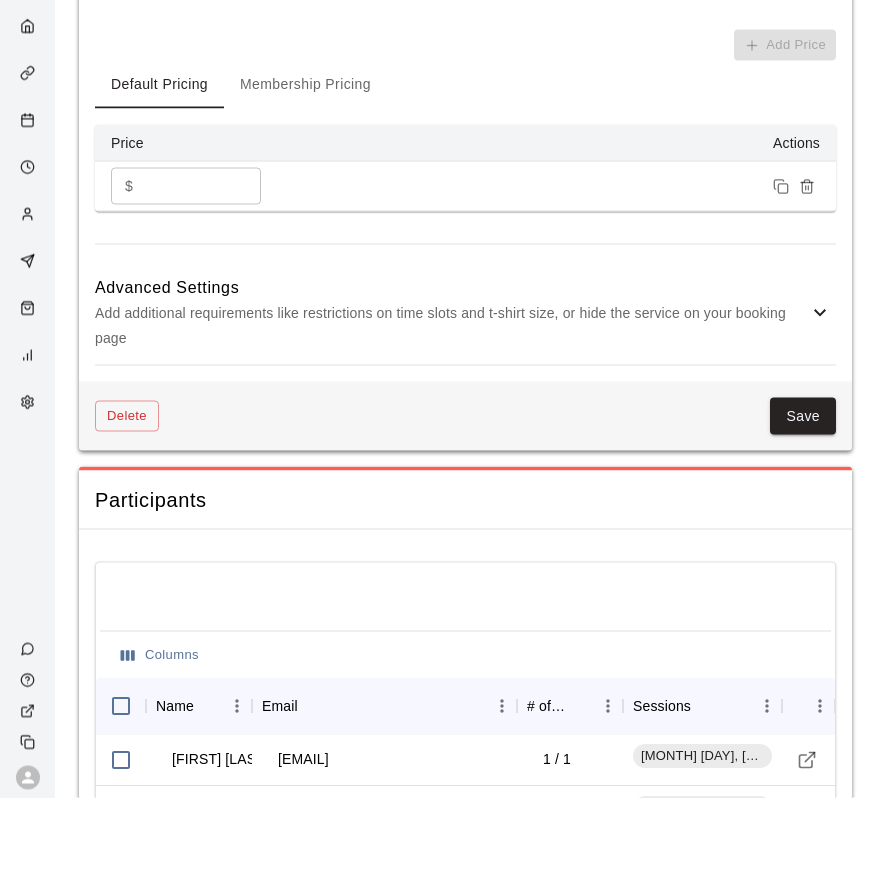 scroll, scrollTop: 1925, scrollLeft: 0, axis: vertical 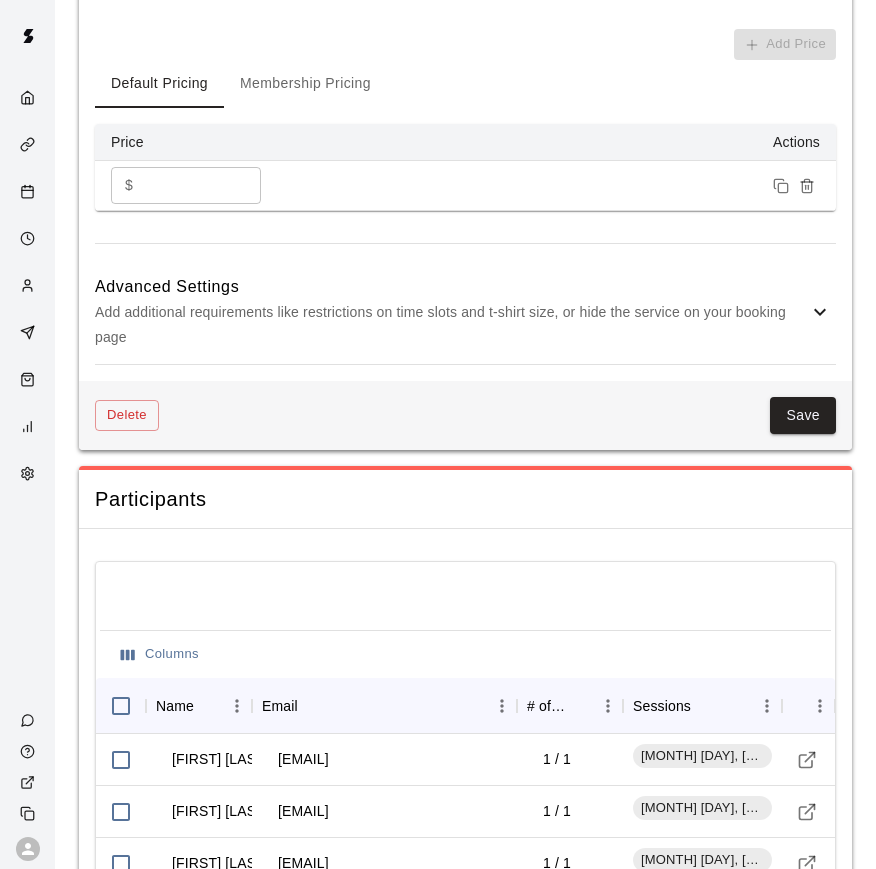 drag, startPoint x: 843, startPoint y: 535, endPoint x: 54, endPoint y: 739, distance: 814.946 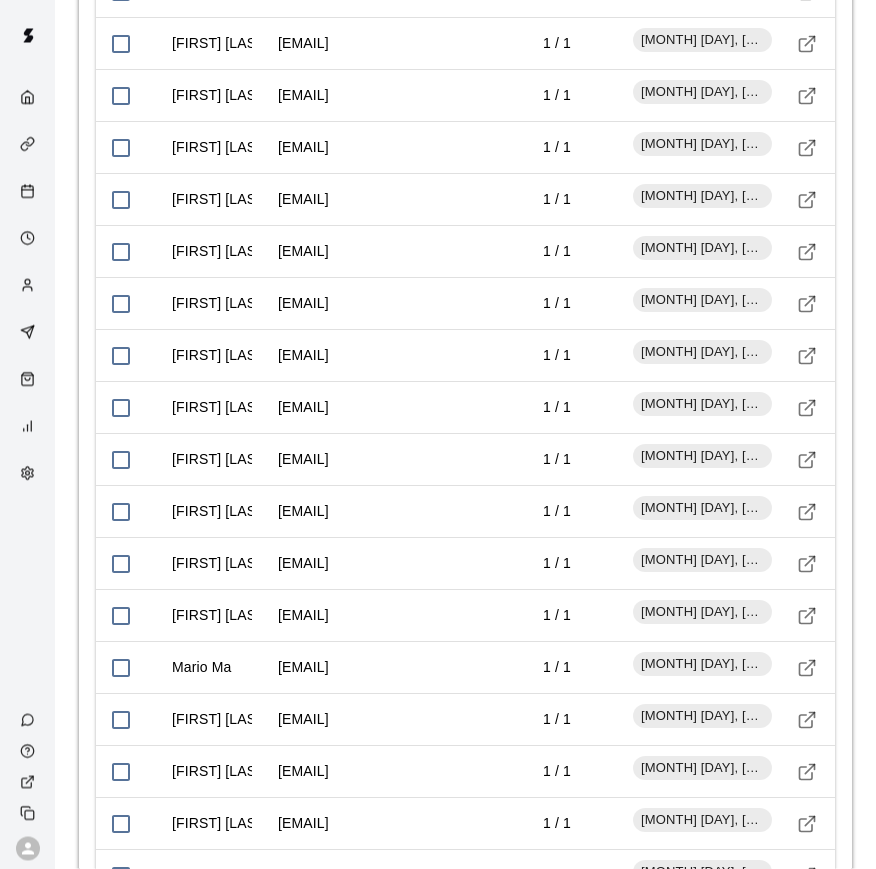 scroll, scrollTop: 2745, scrollLeft: 0, axis: vertical 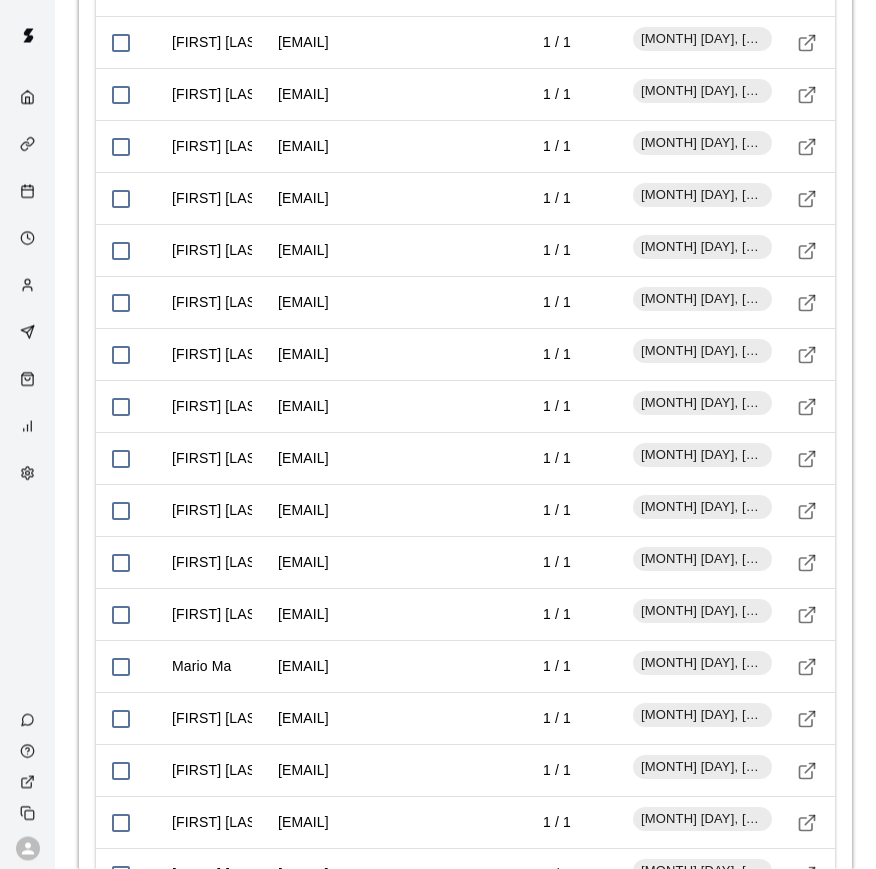 drag, startPoint x: 828, startPoint y: 679, endPoint x: 46, endPoint y: 690, distance: 782.07733 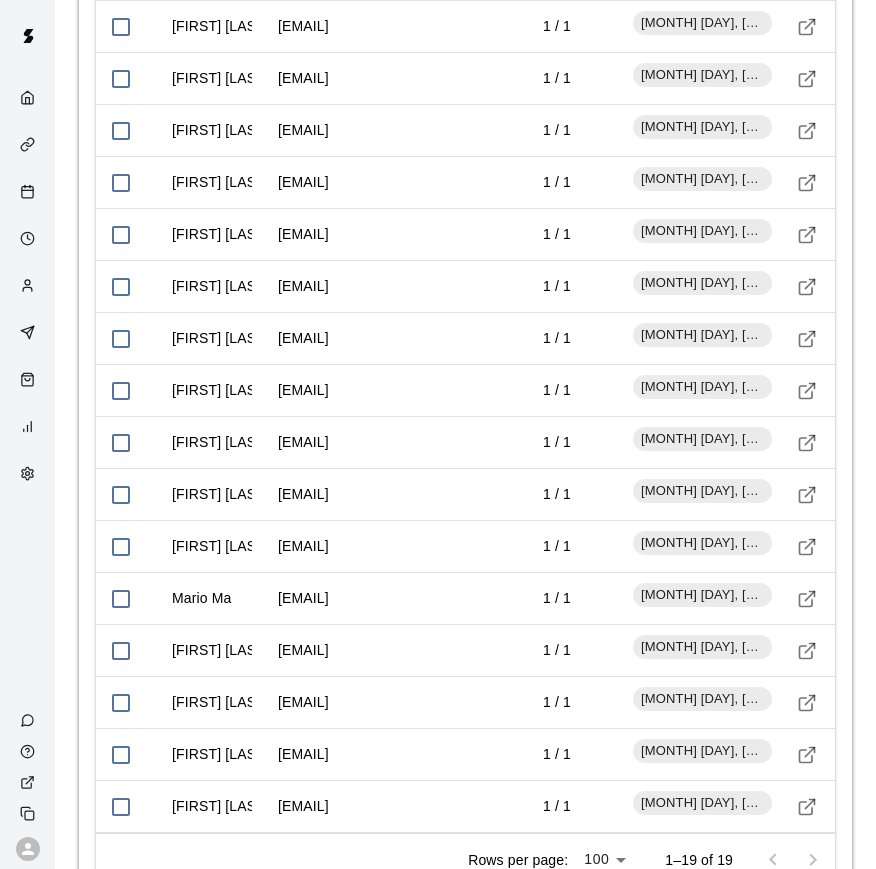 scroll, scrollTop: 2818, scrollLeft: 0, axis: vertical 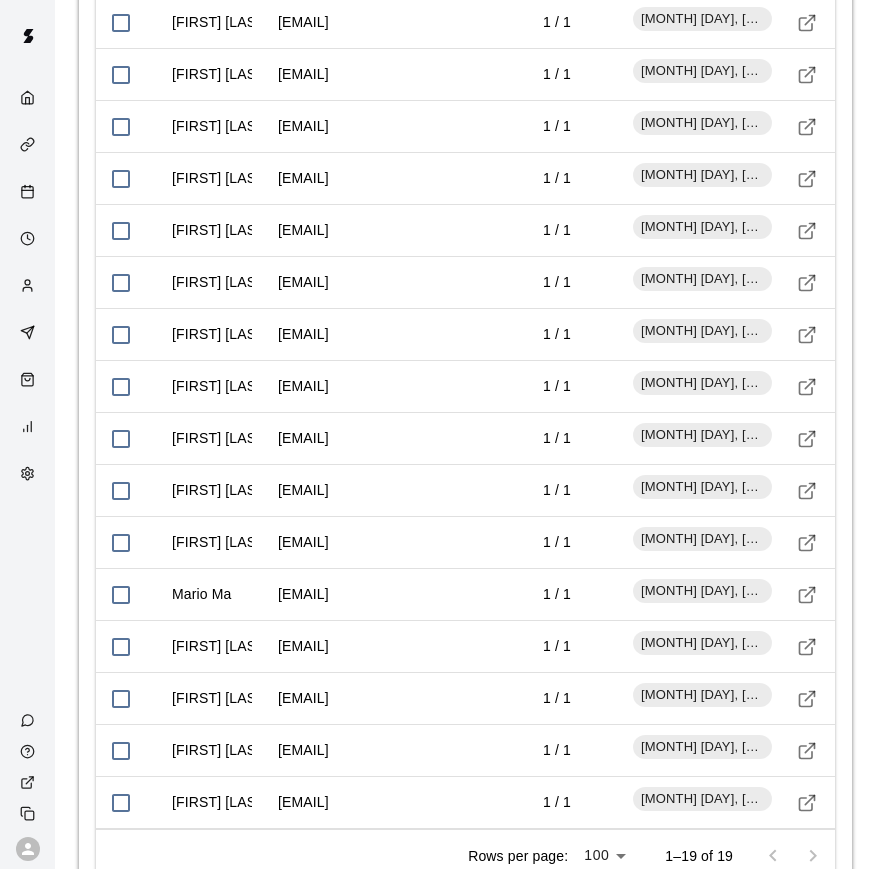 drag, startPoint x: 838, startPoint y: 712, endPoint x: -1, endPoint y: -2819, distance: 3629.3088 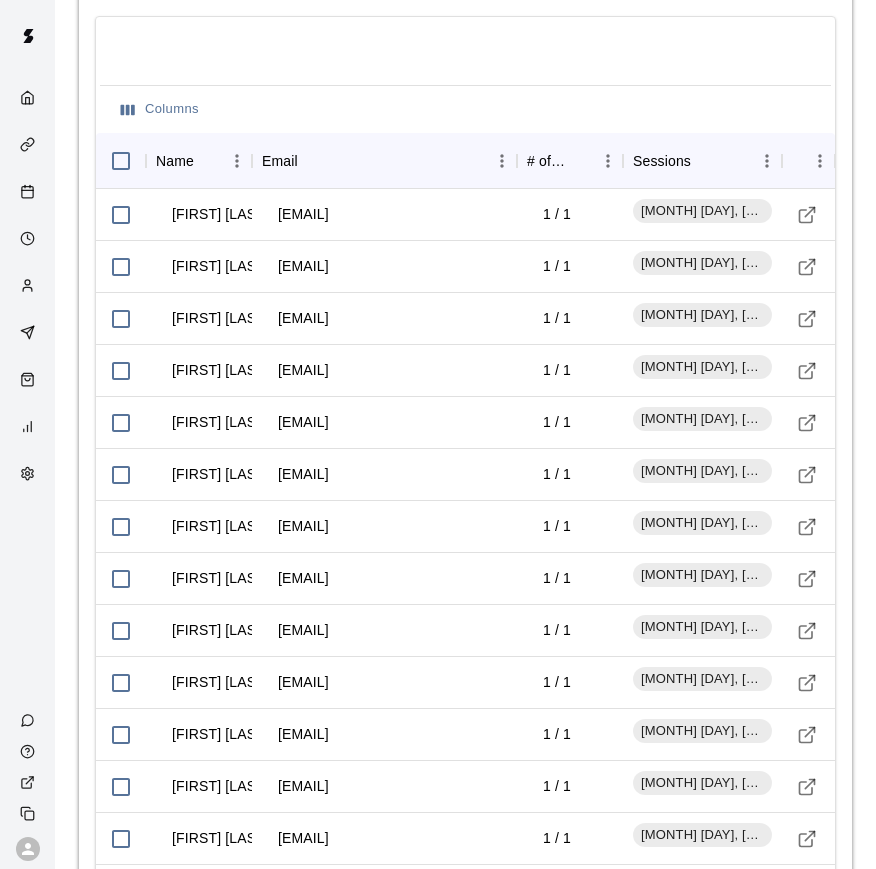 scroll, scrollTop: 2467, scrollLeft: 0, axis: vertical 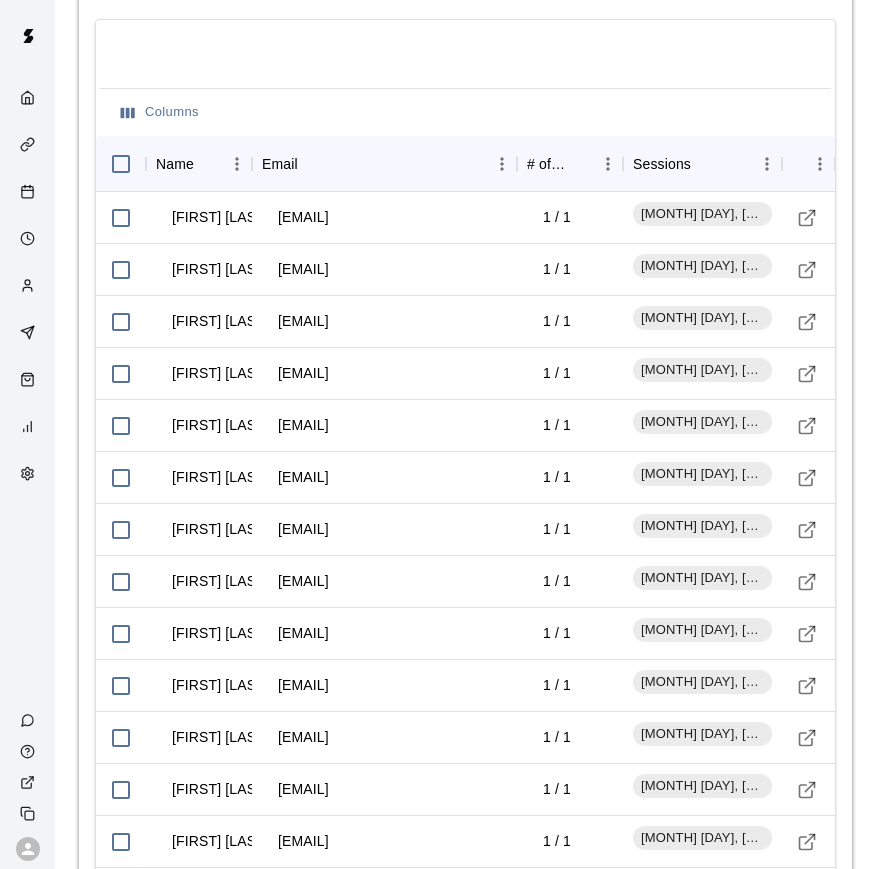 drag, startPoint x: 860, startPoint y: 464, endPoint x: 46, endPoint y: 631, distance: 830.9543 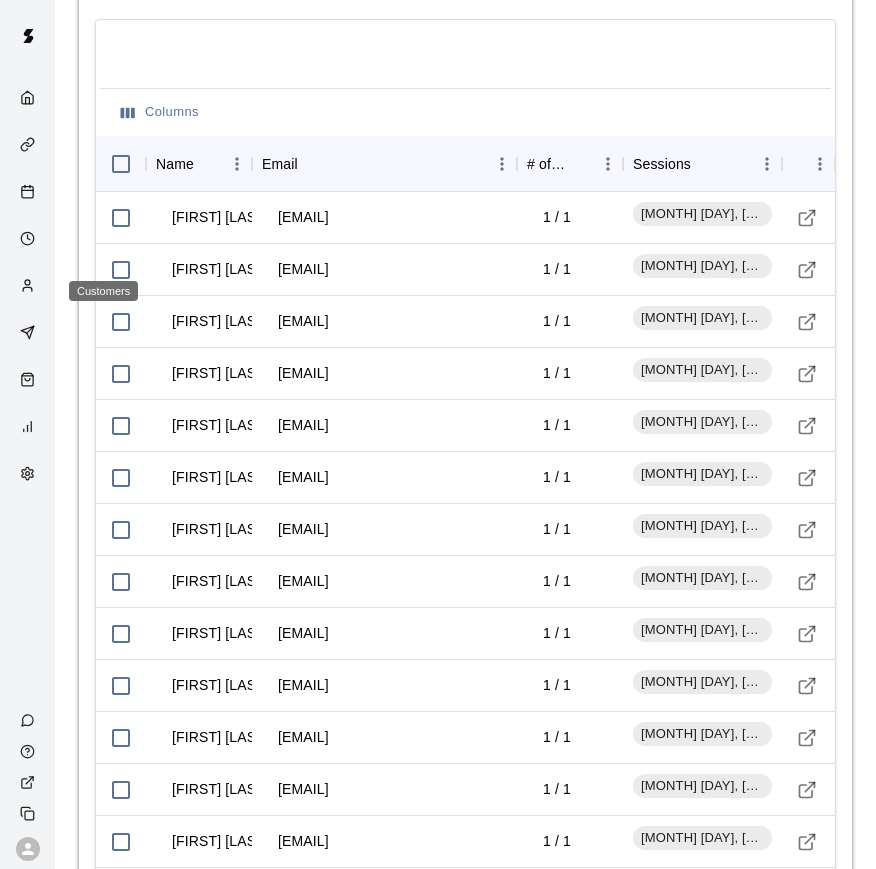 click 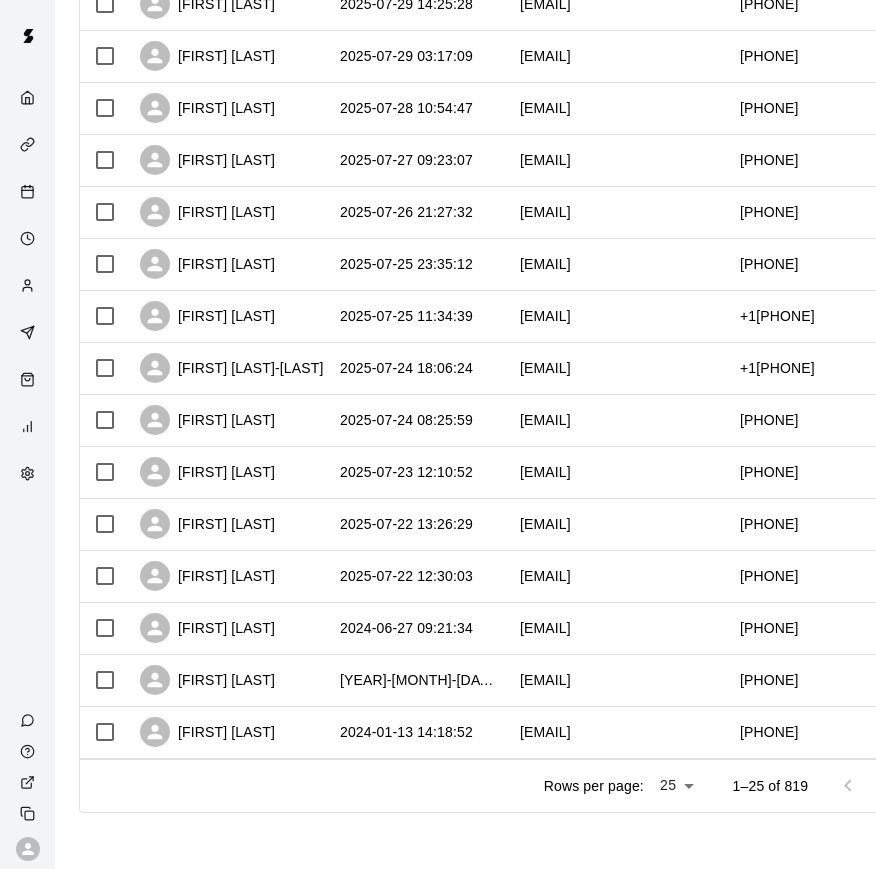 scroll, scrollTop: 0, scrollLeft: 0, axis: both 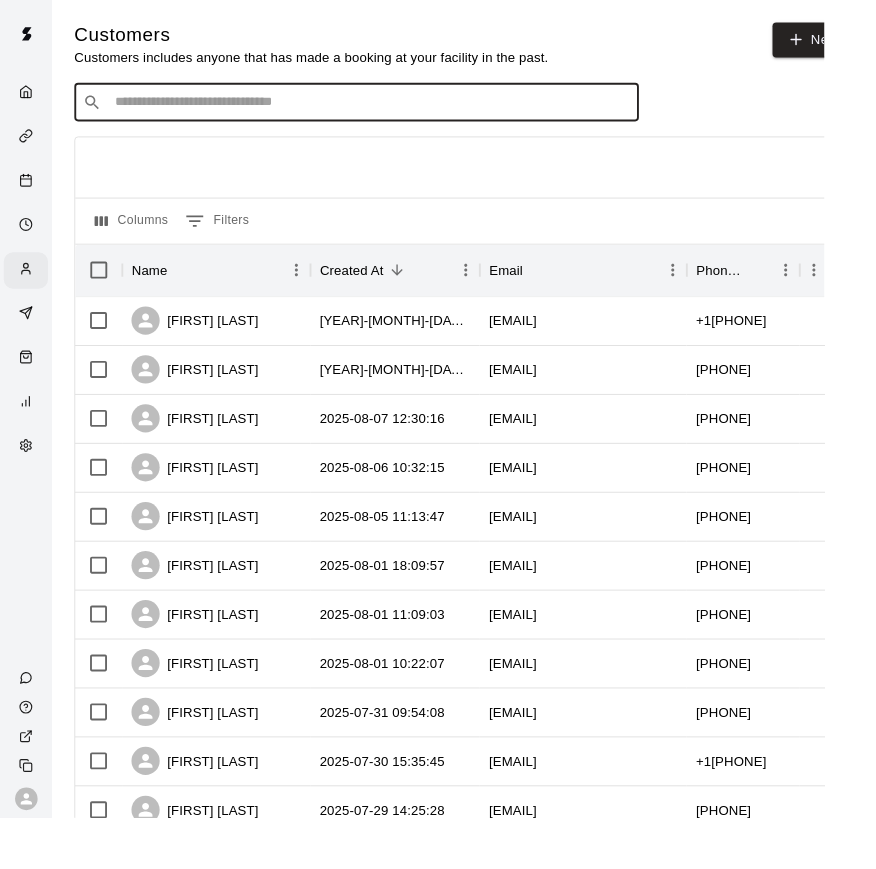 click at bounding box center (393, 109) 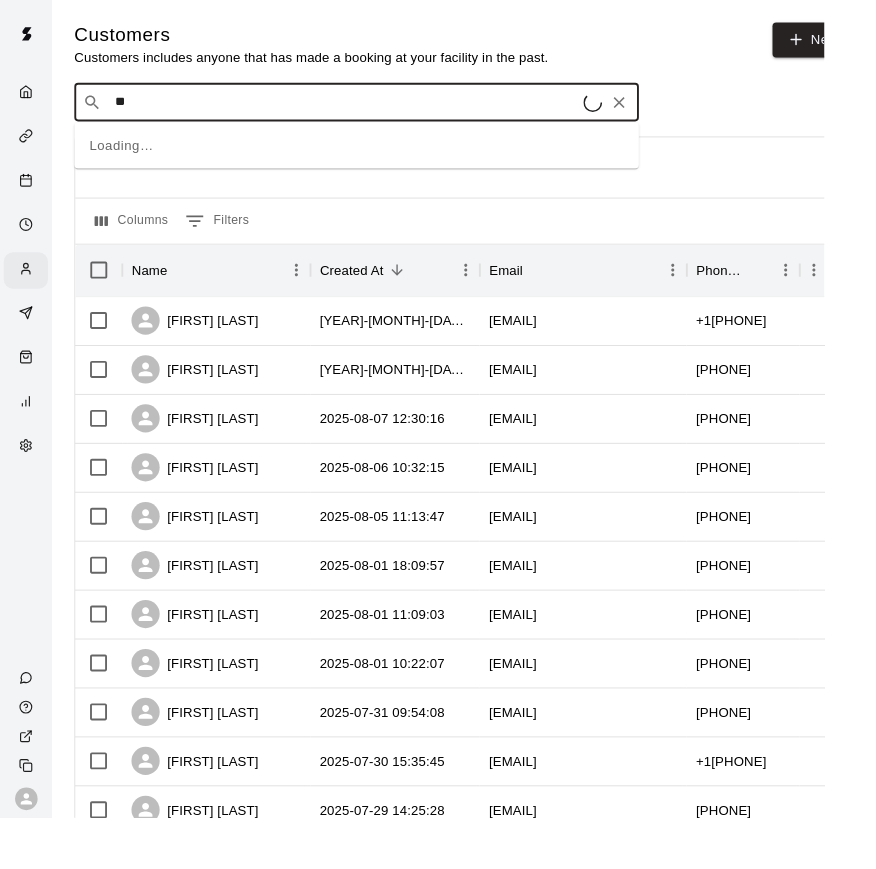 type on "*" 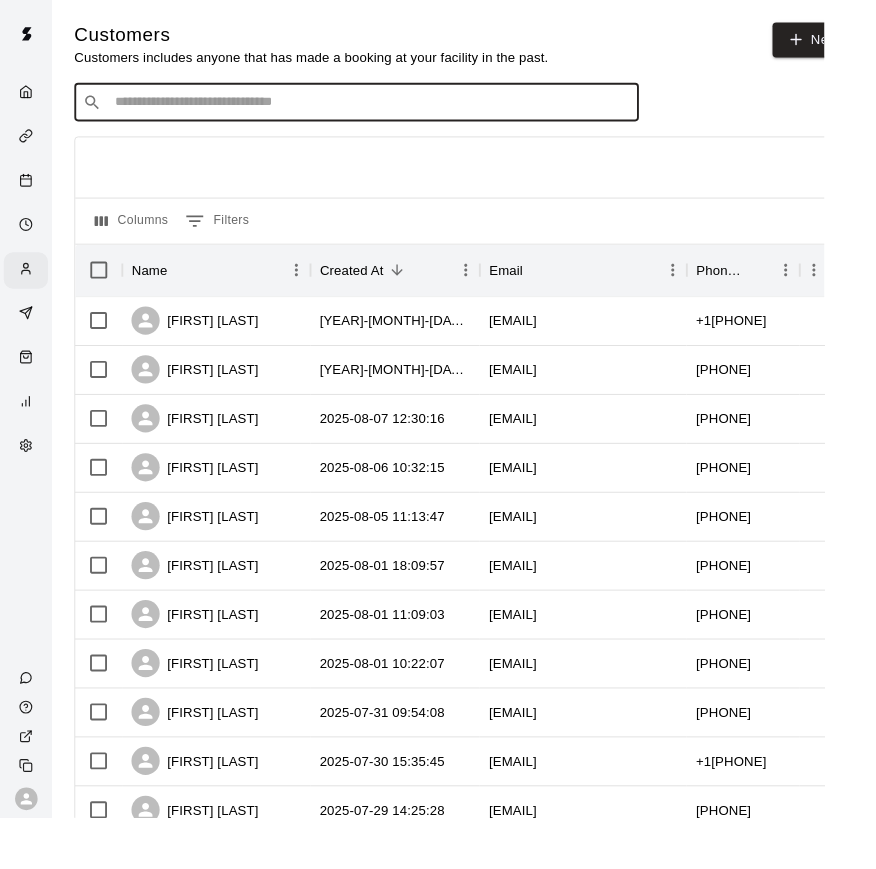 drag, startPoint x: 920, startPoint y: 452, endPoint x: 45, endPoint y: 628, distance: 892.5251 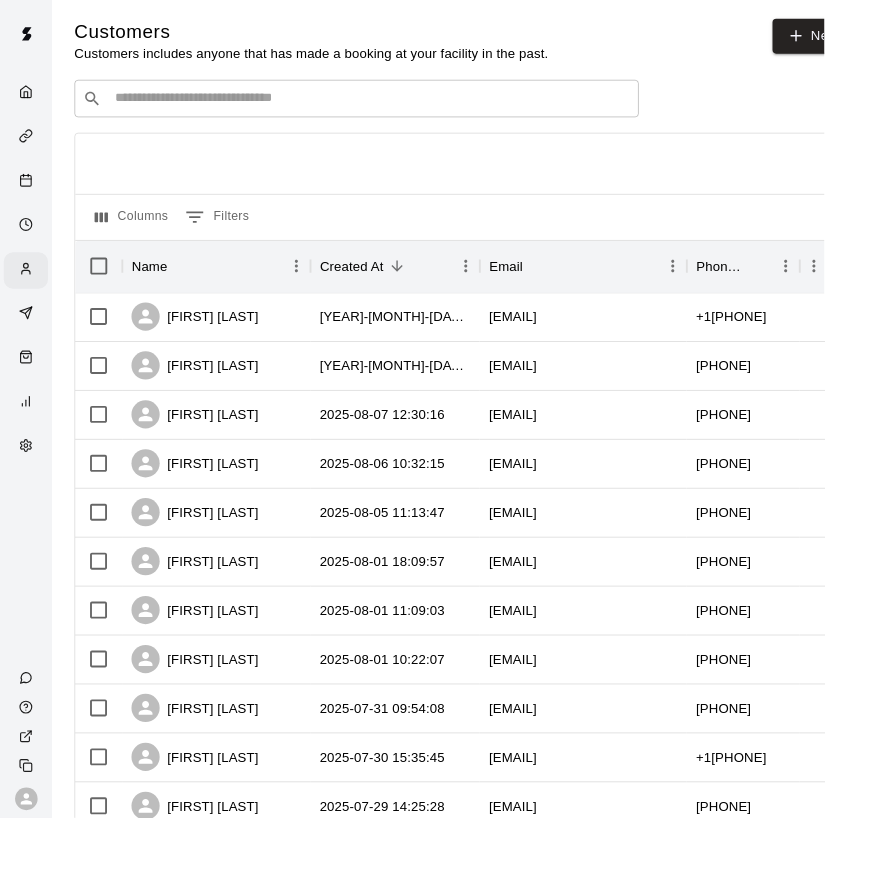 scroll, scrollTop: 0, scrollLeft: 0, axis: both 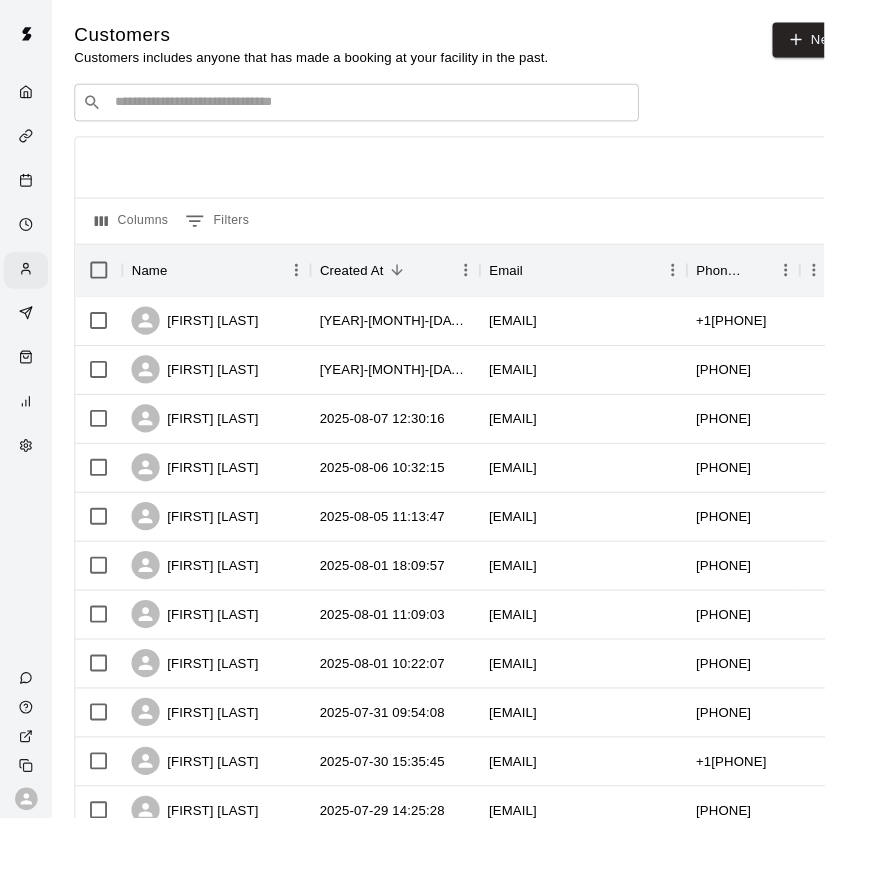 click at bounding box center [393, 109] 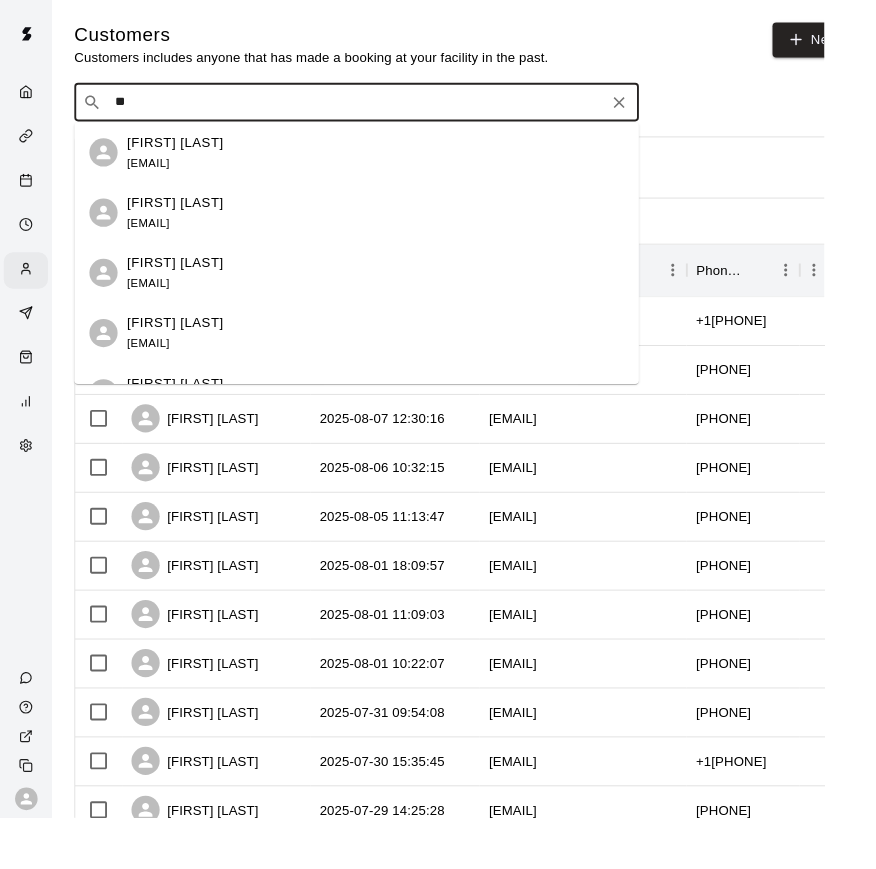 type on "*" 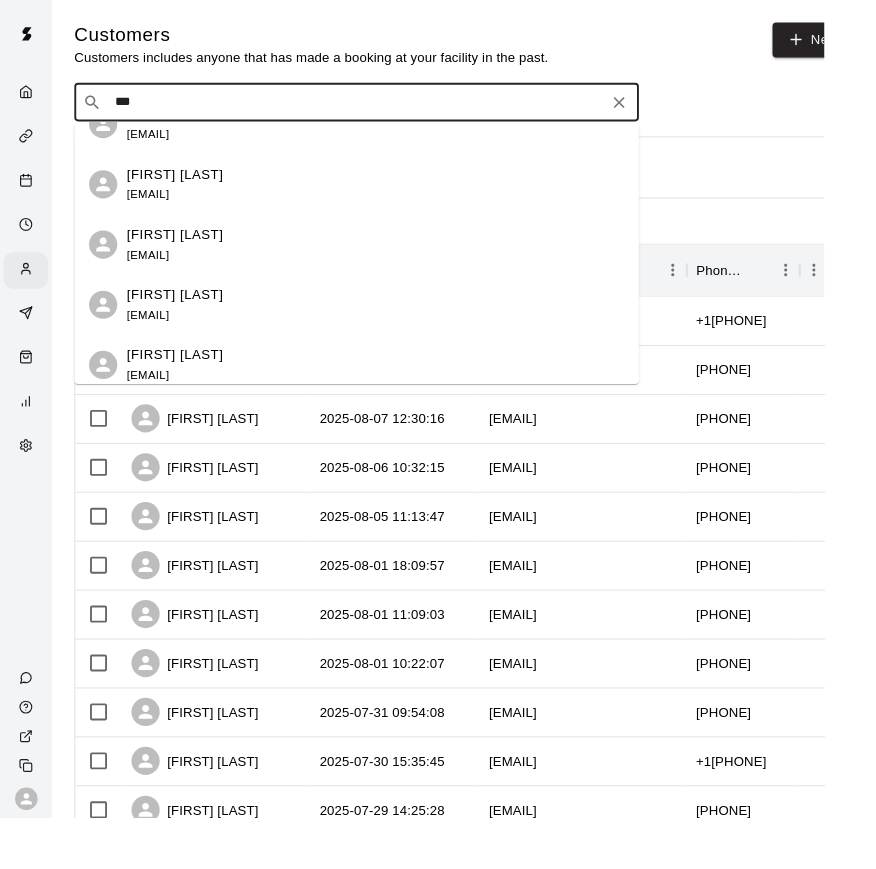 scroll, scrollTop: 605, scrollLeft: 0, axis: vertical 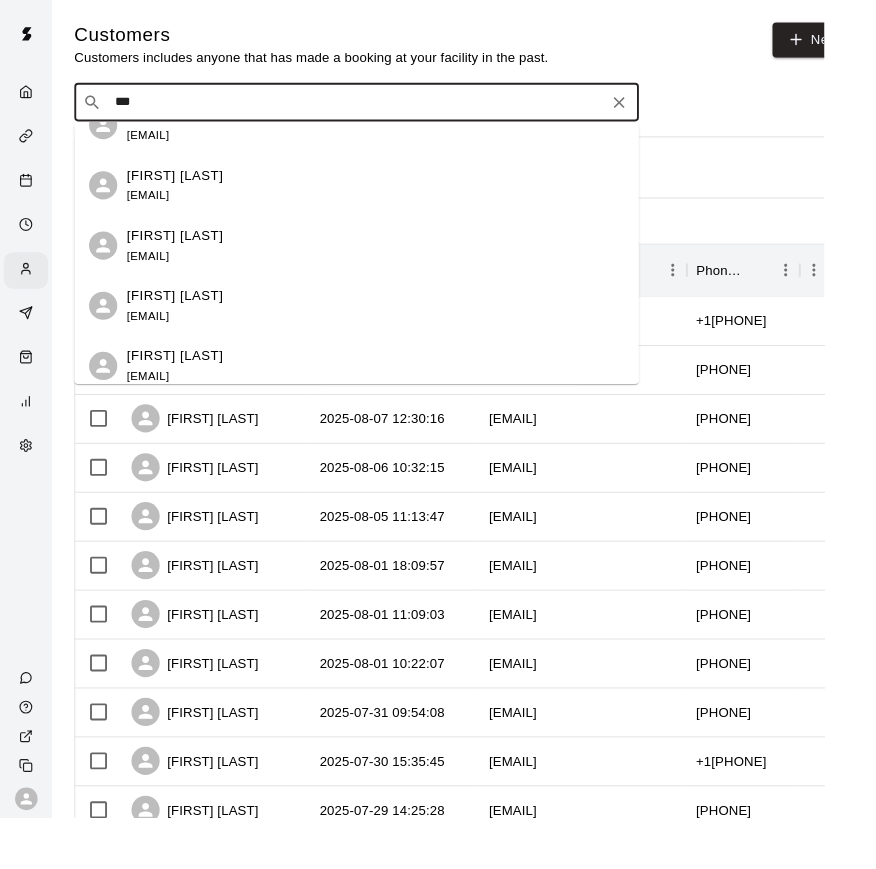 click on "[EMAIL]" at bounding box center [157, 208] 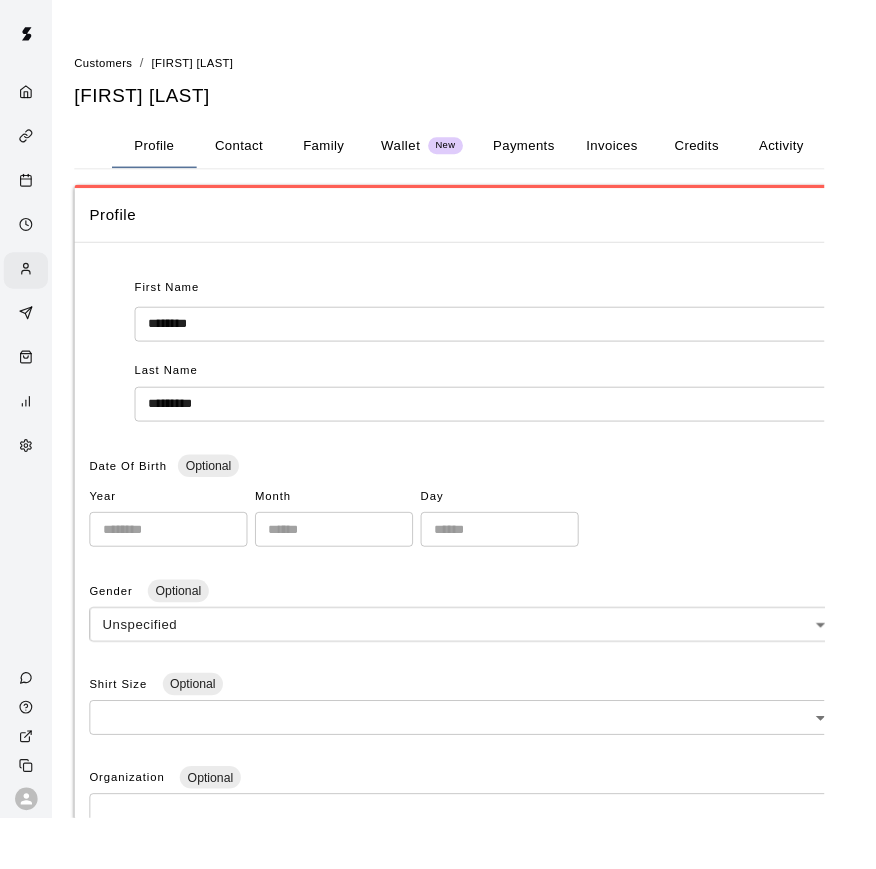 click on "Family" at bounding box center (344, 155) 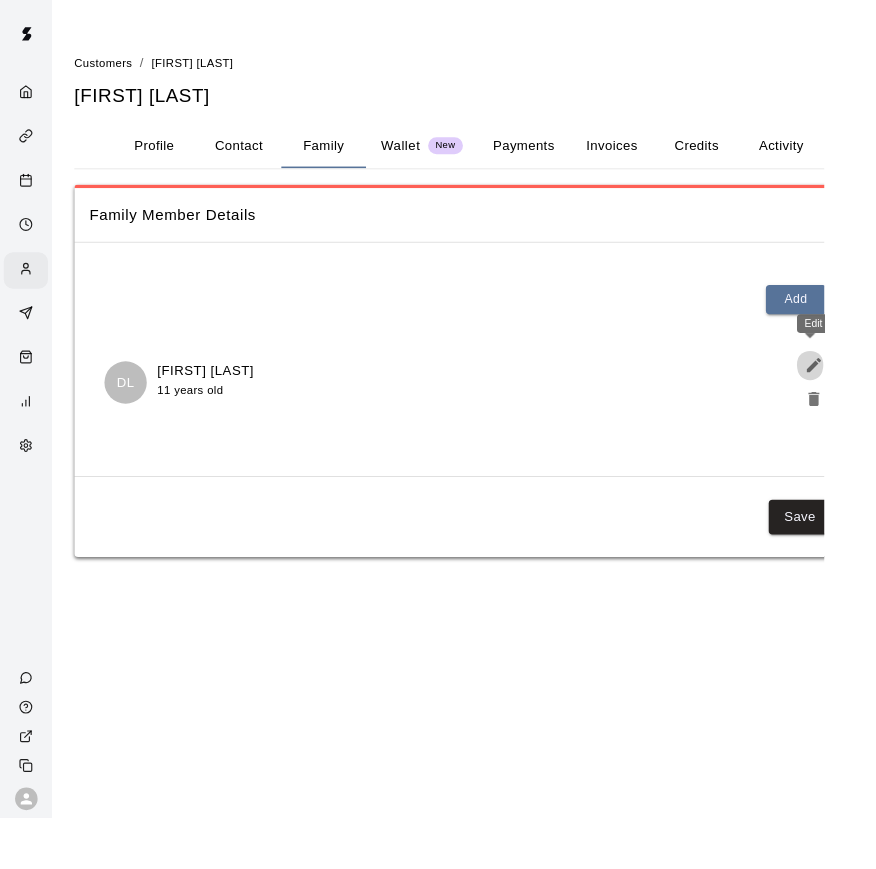 click 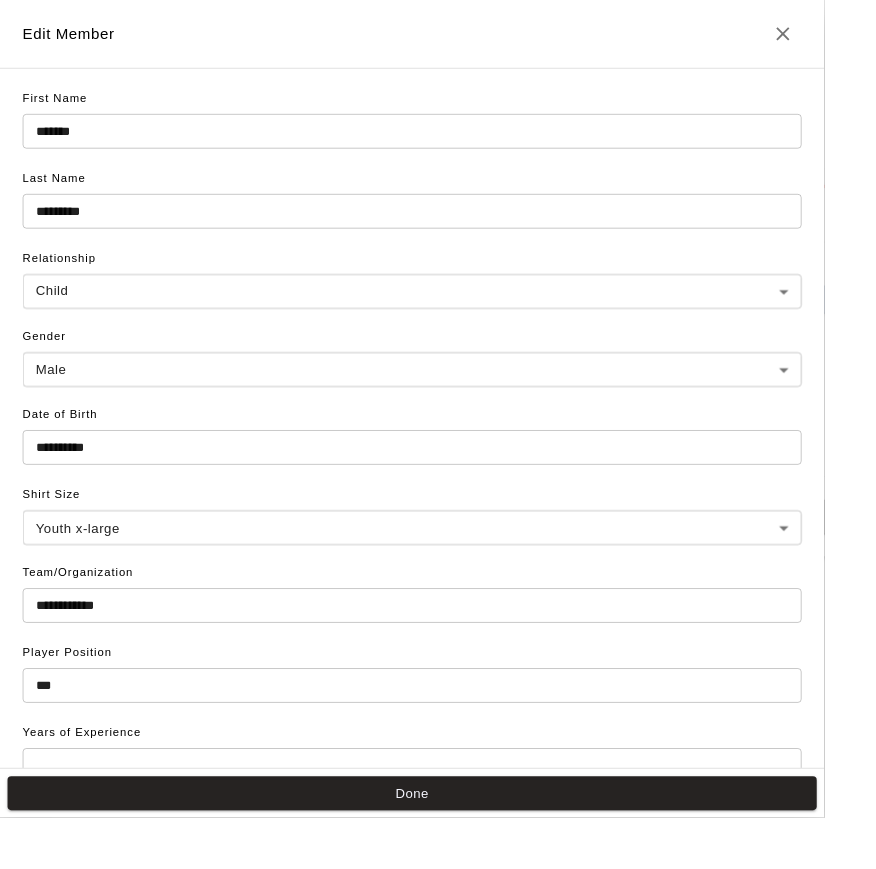 scroll, scrollTop: 0, scrollLeft: 0, axis: both 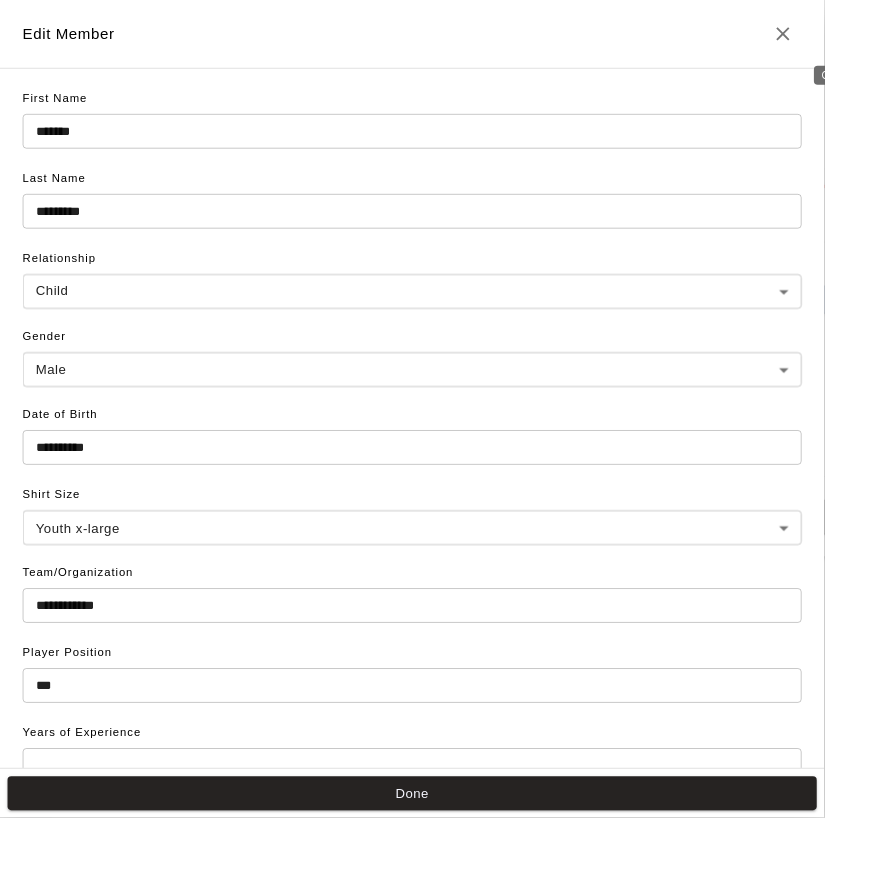 click 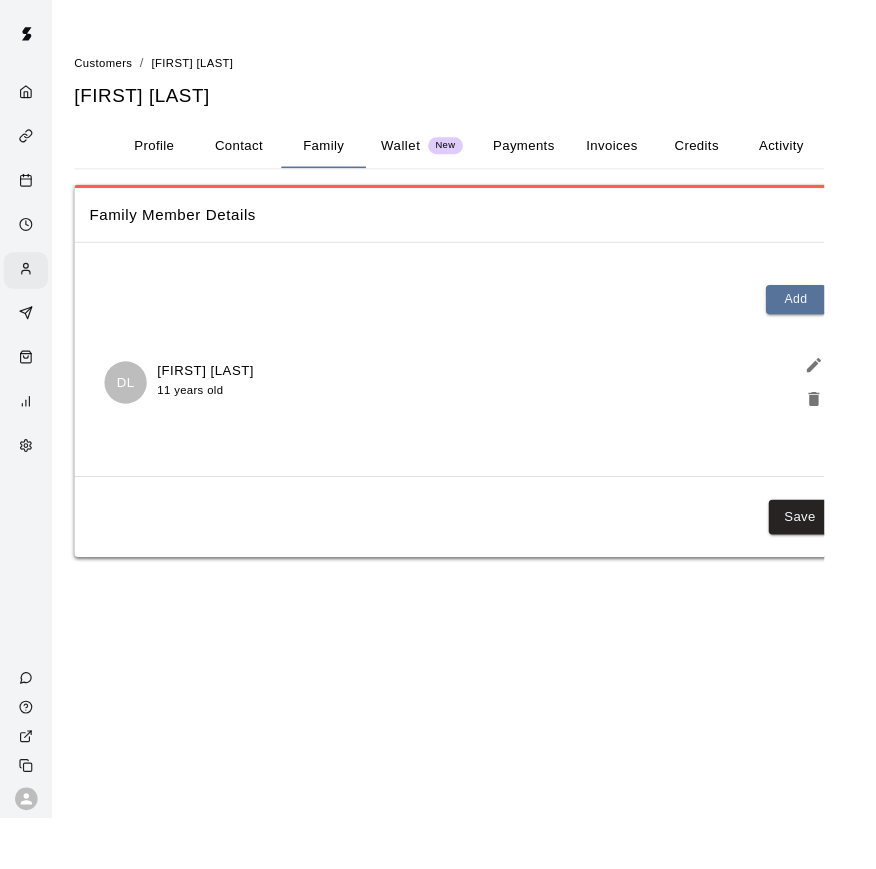 click on "Contact" at bounding box center [254, 155] 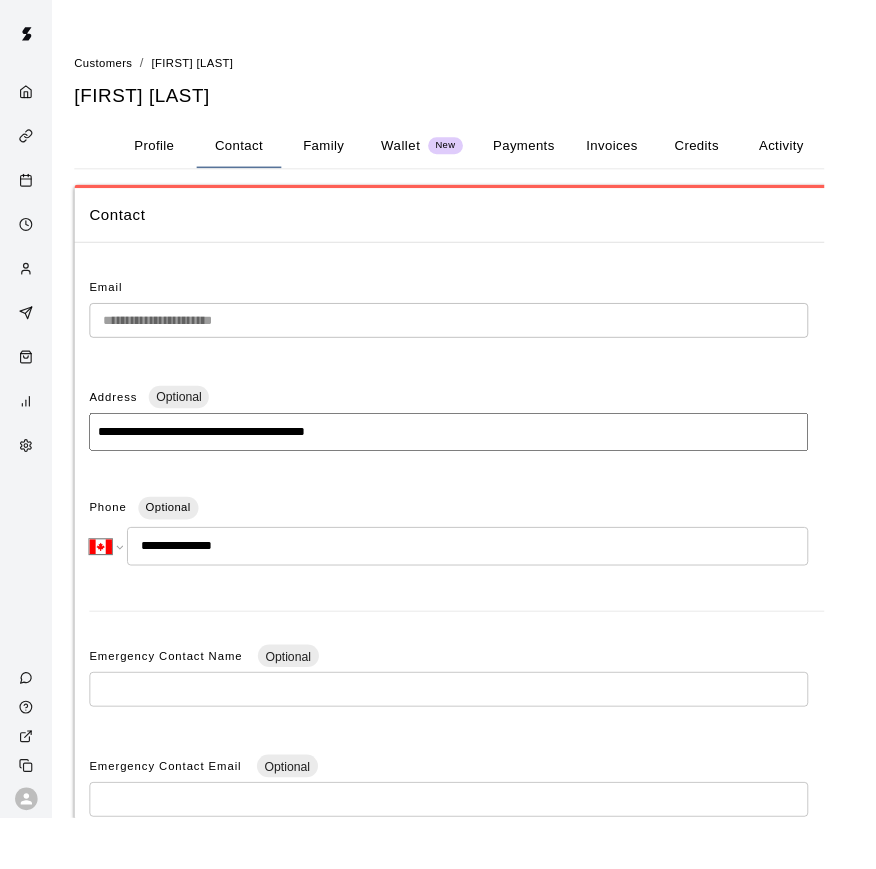 drag, startPoint x: 897, startPoint y: 287, endPoint x: 48, endPoint y: 303, distance: 849.15076 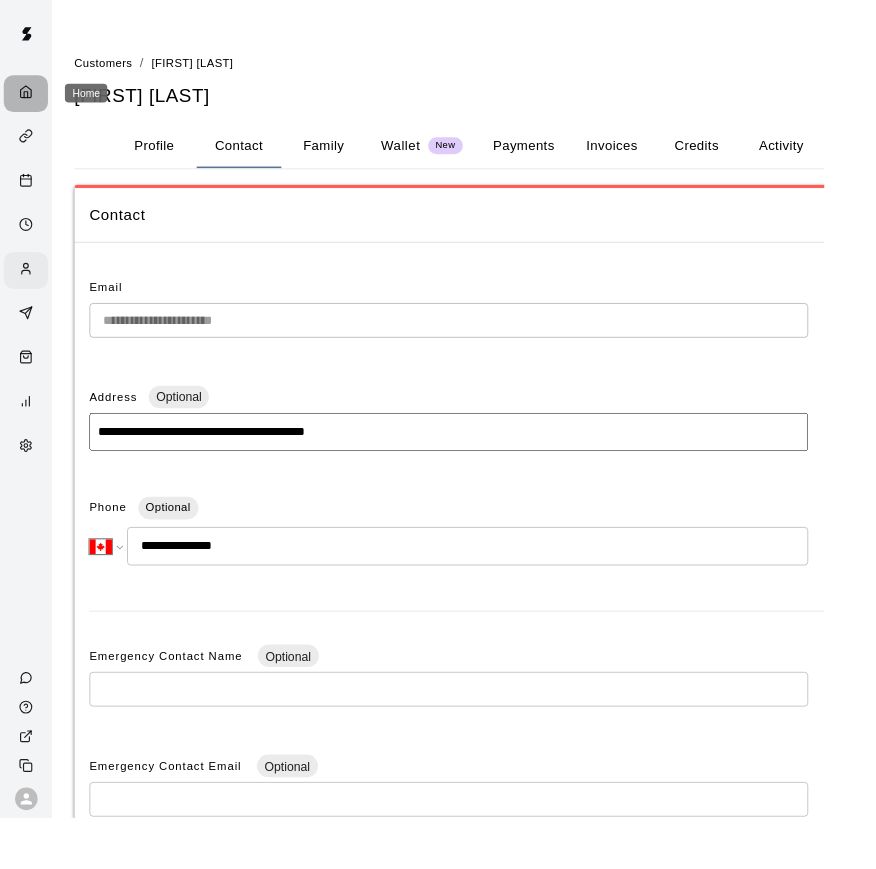 click 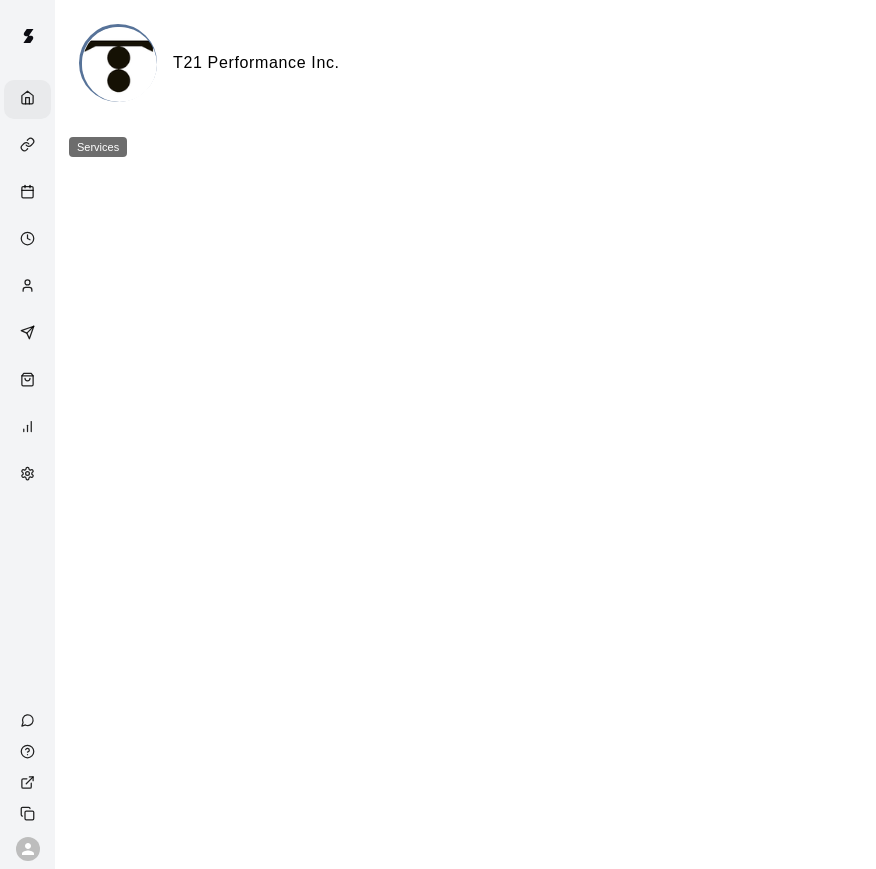 click 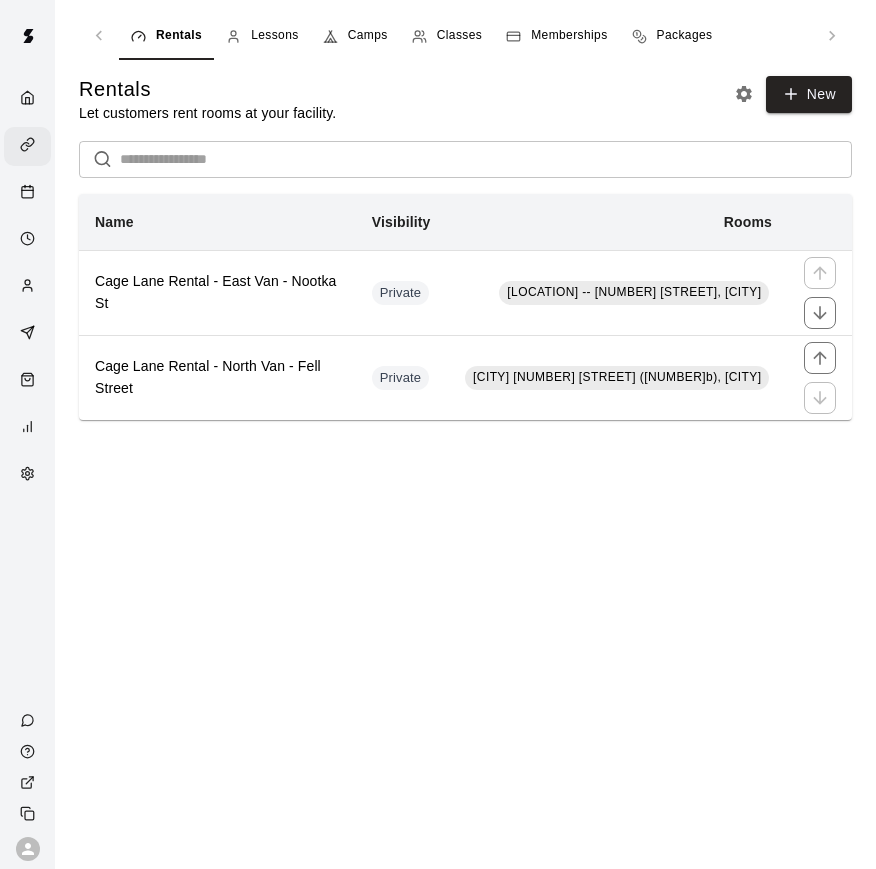 drag, startPoint x: 441, startPoint y: 262, endPoint x: 50, endPoint y: 592, distance: 511.6454 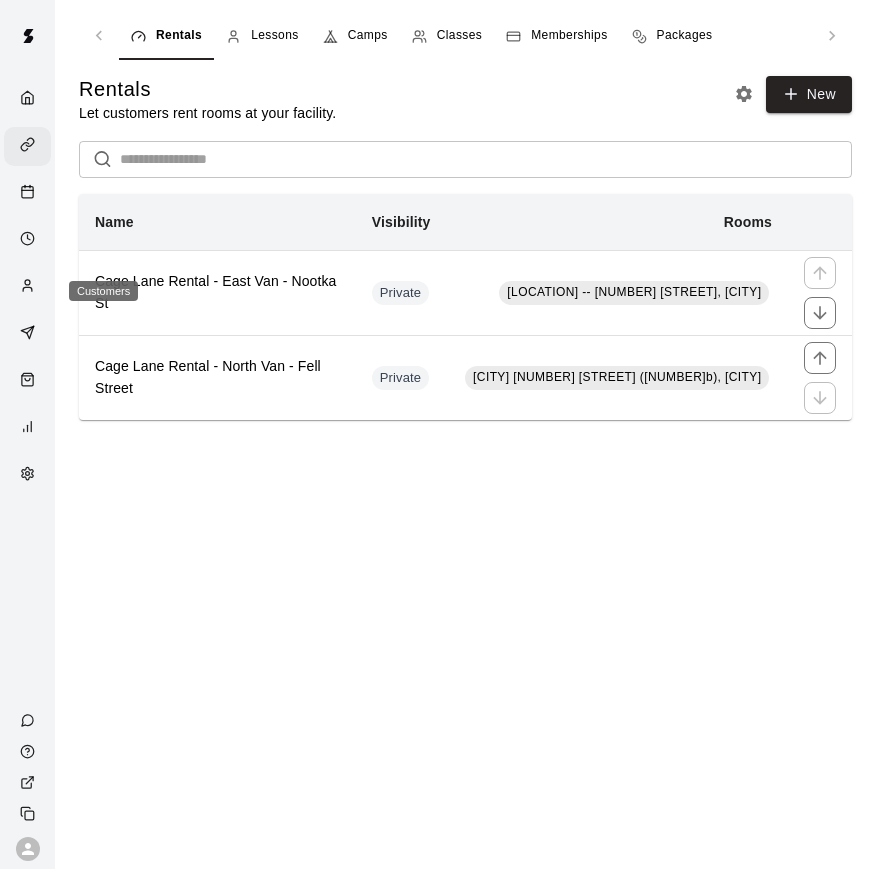 click at bounding box center [32, 287] 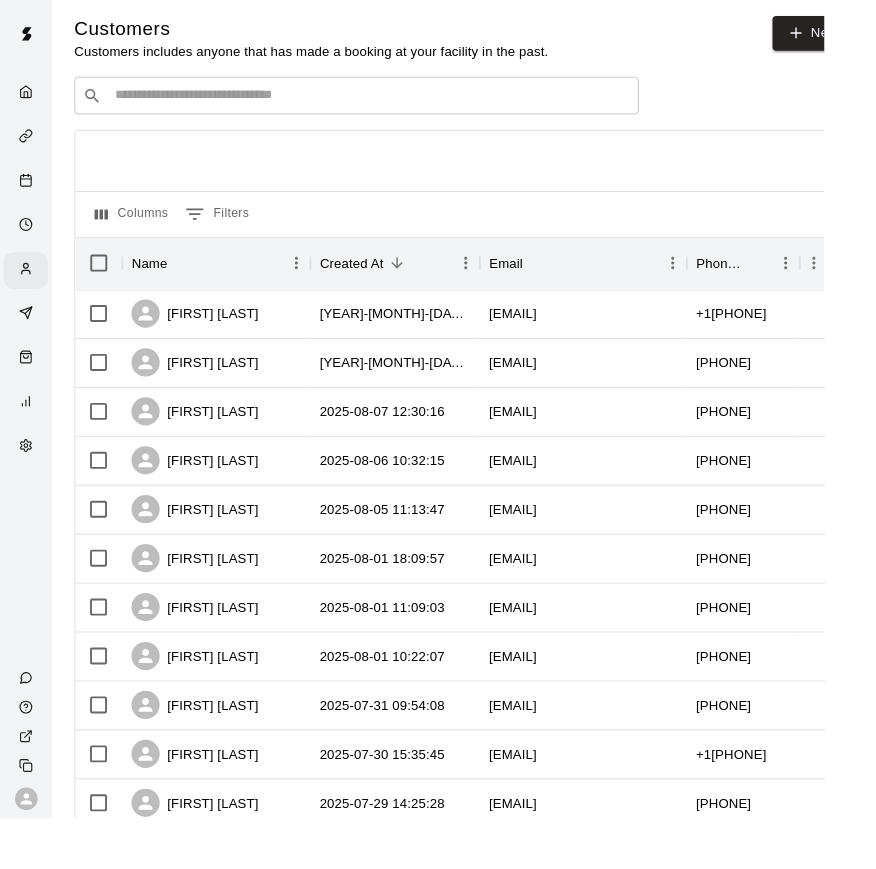 click on "​ ​" at bounding box center (379, 102) 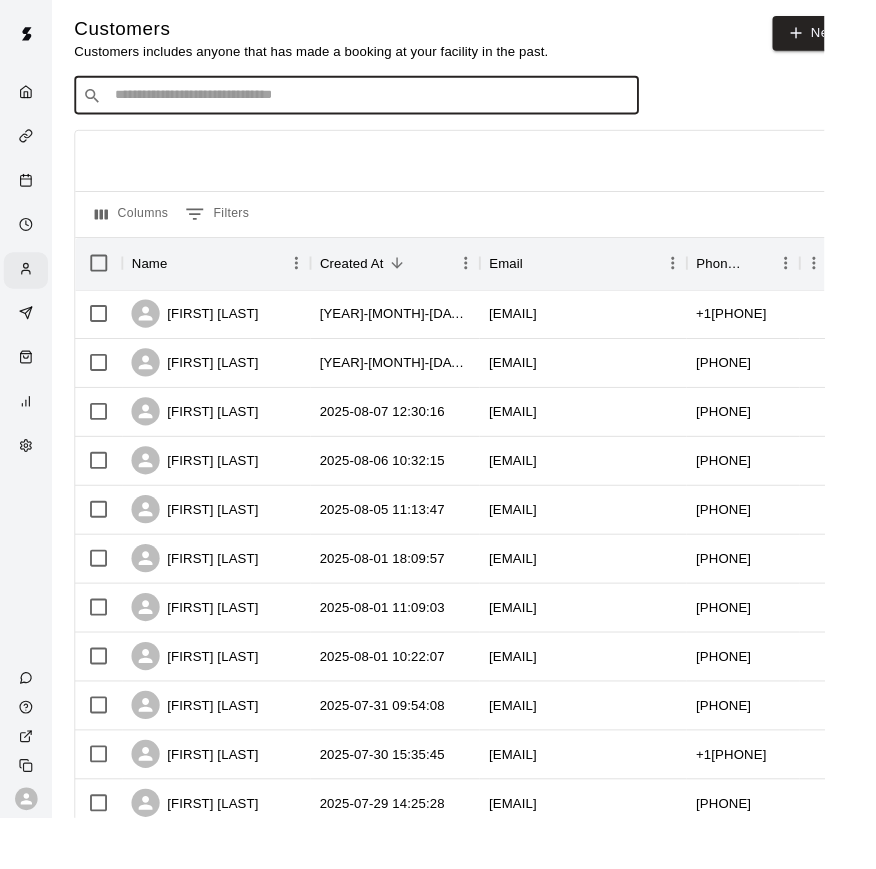scroll, scrollTop: 6, scrollLeft: 0, axis: vertical 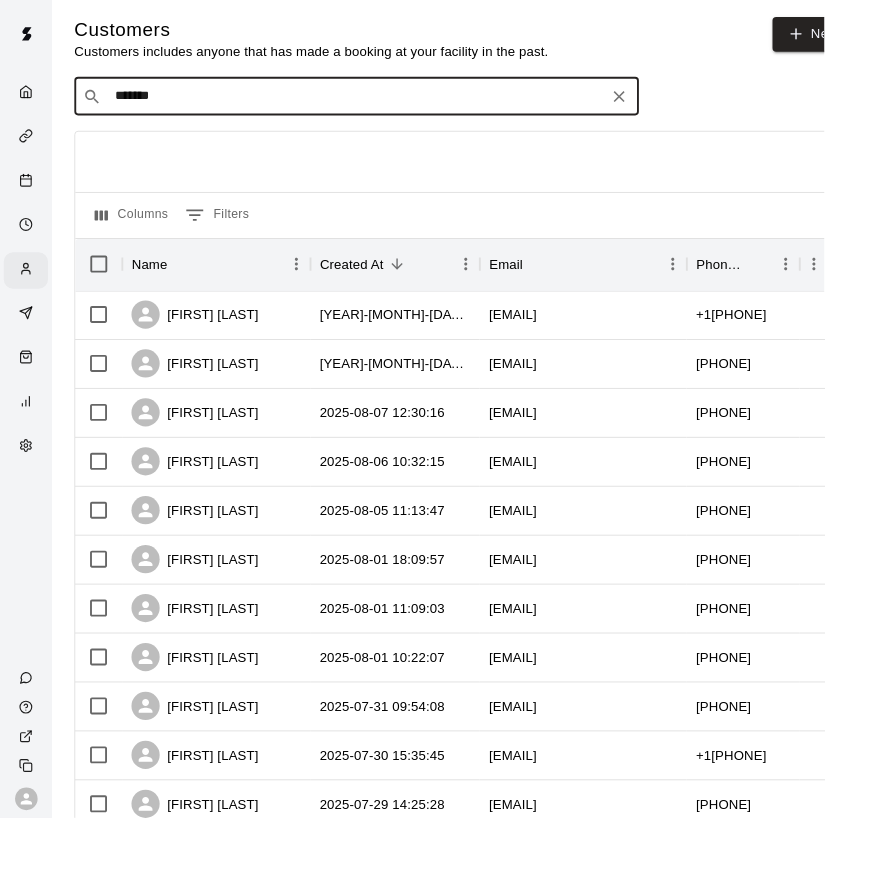type on "********" 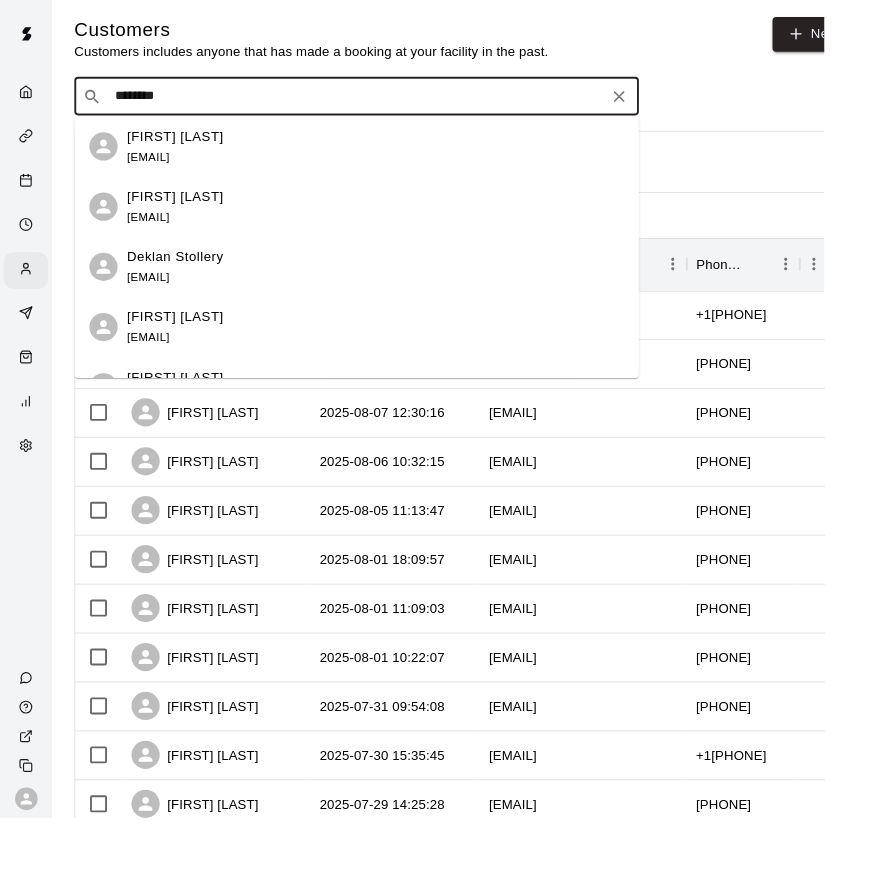 click on "[EMAIL]" at bounding box center (157, 231) 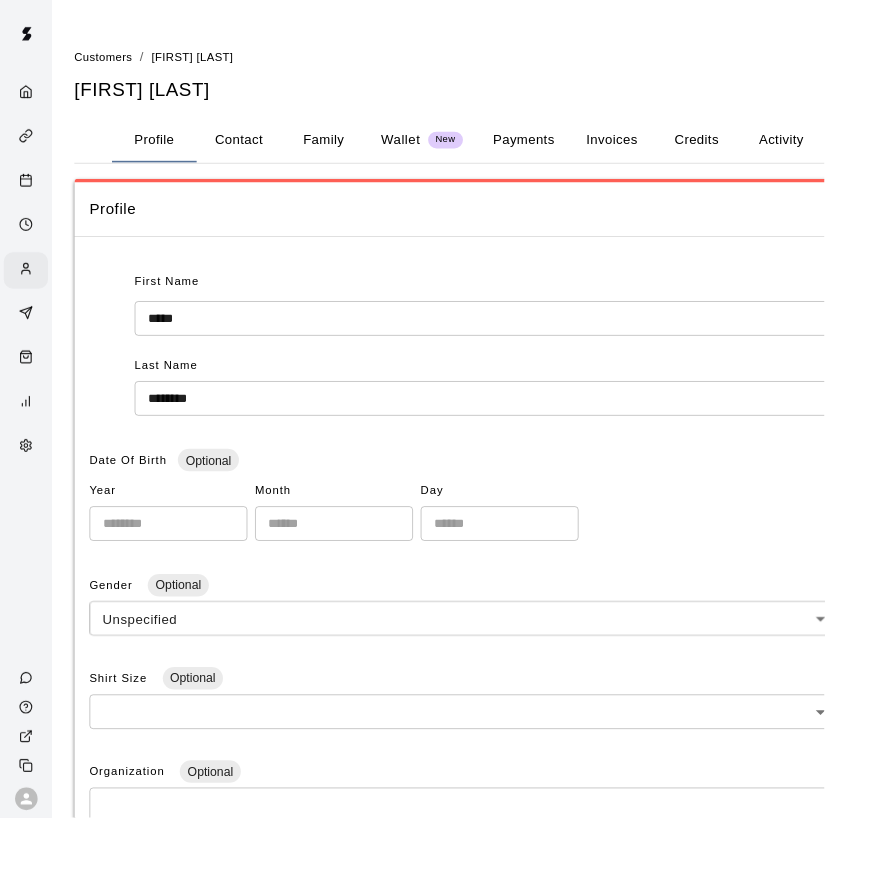 click on "Family" at bounding box center [344, 149] 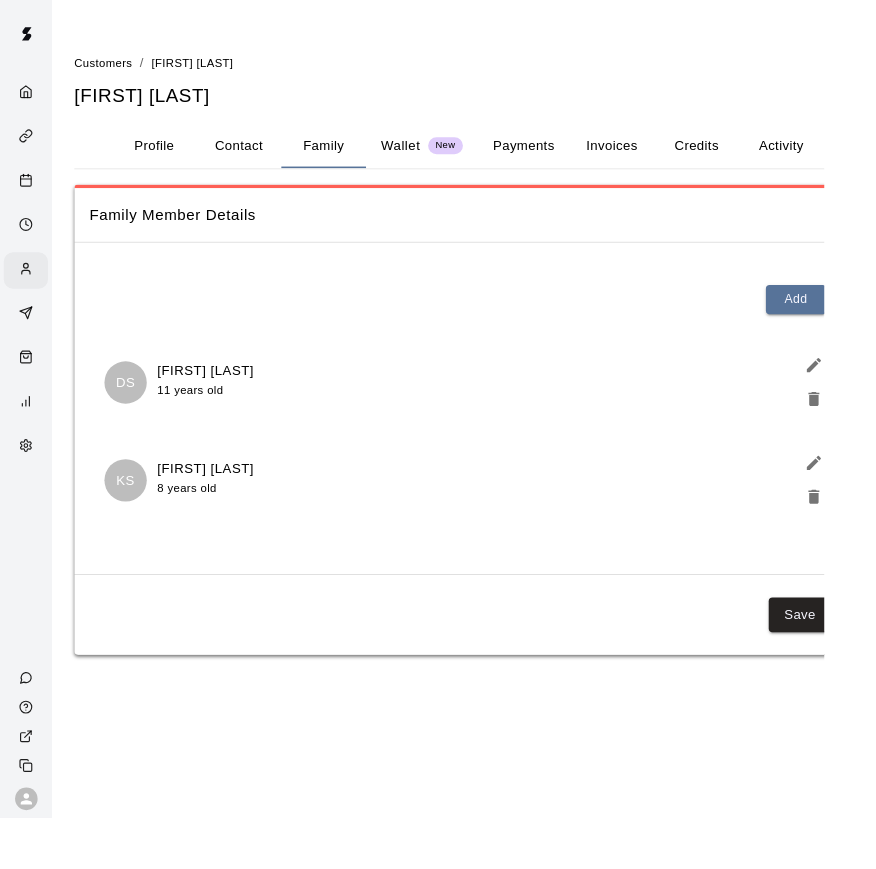 scroll, scrollTop: 0, scrollLeft: 0, axis: both 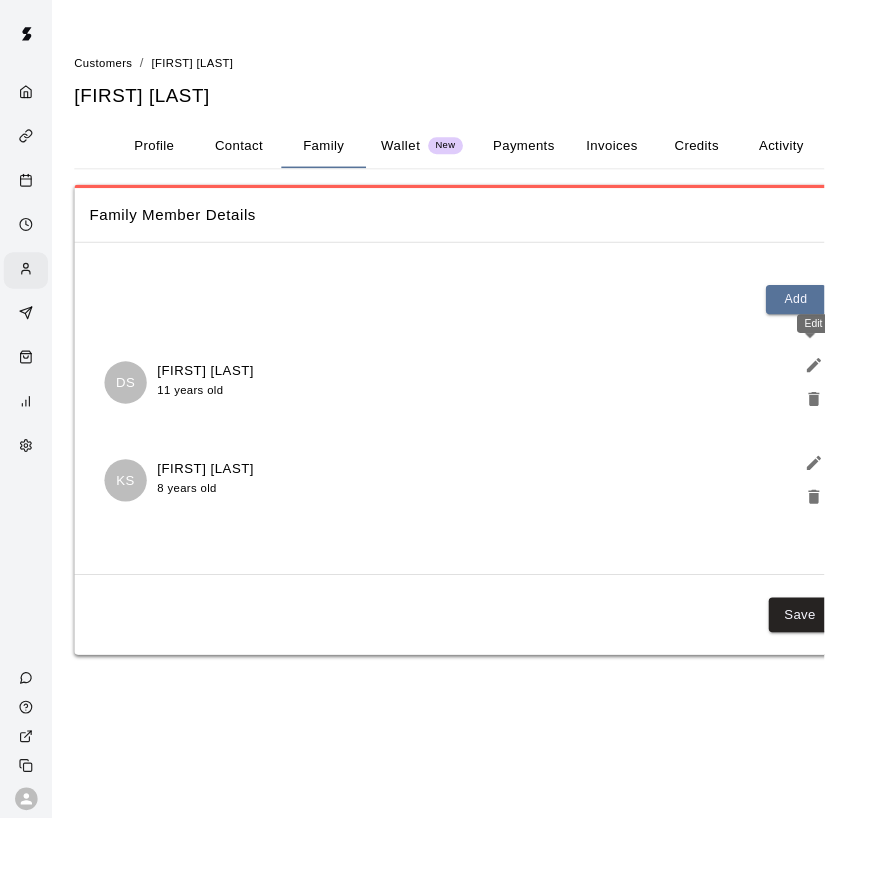 click 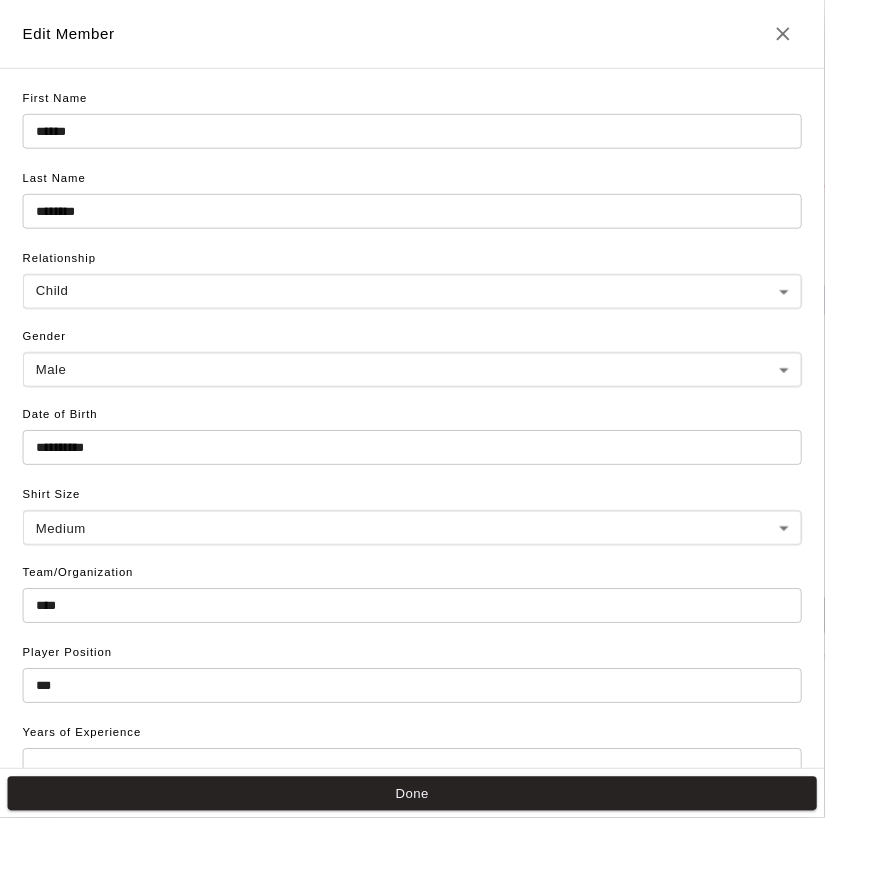 drag, startPoint x: 922, startPoint y: 368, endPoint x: 16, endPoint y: 529, distance: 920.19403 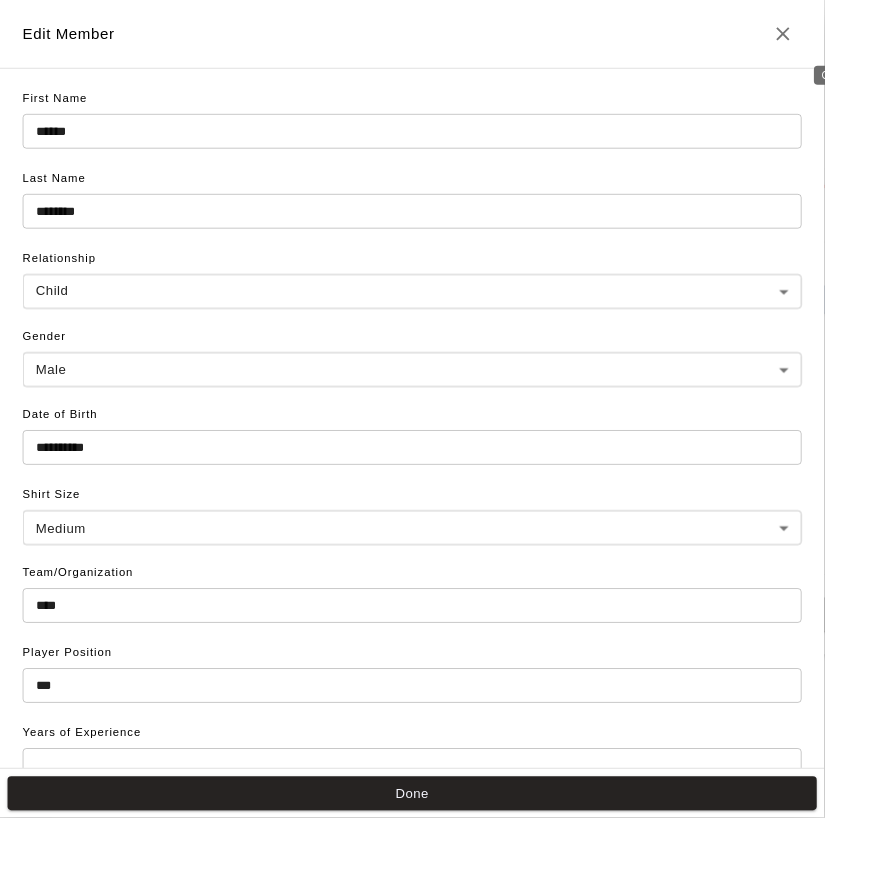 click 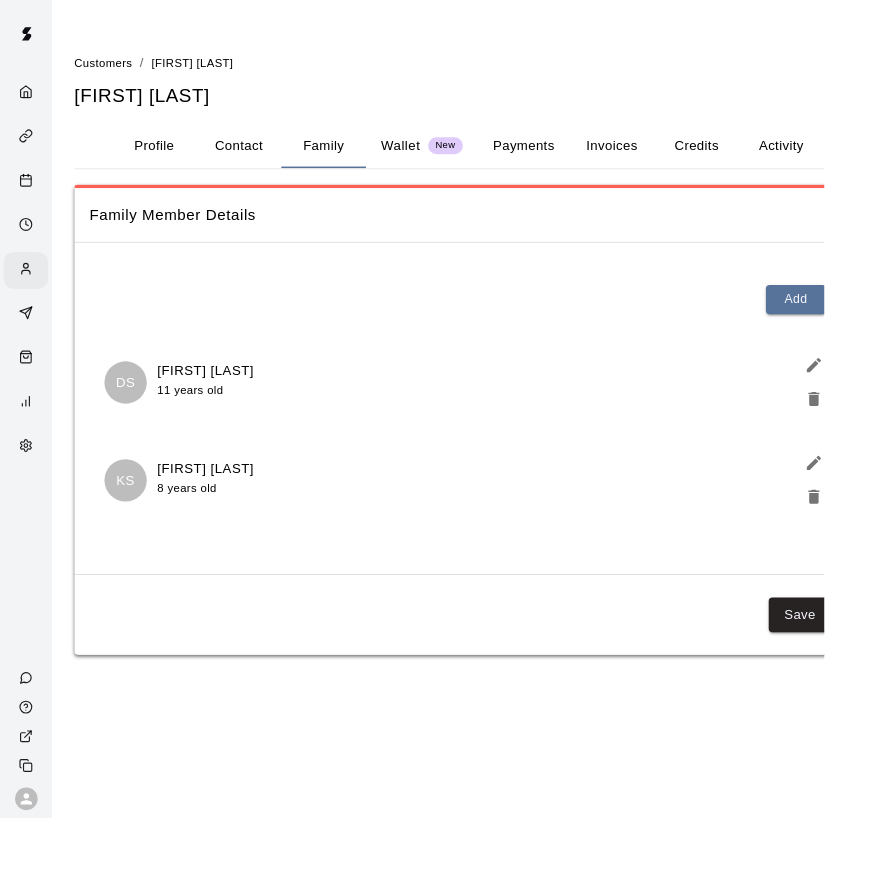 click on "[FIRST] [LAST]" at bounding box center [218, 394] 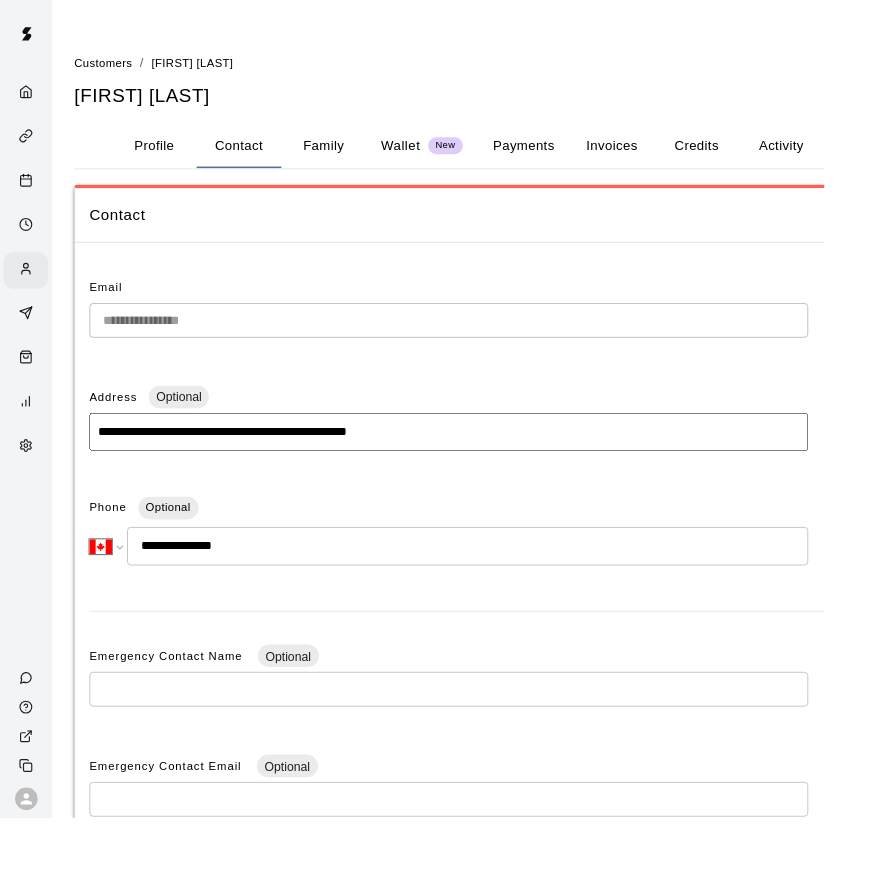 drag, startPoint x: 909, startPoint y: 622, endPoint x: 35, endPoint y: 561, distance: 876.12616 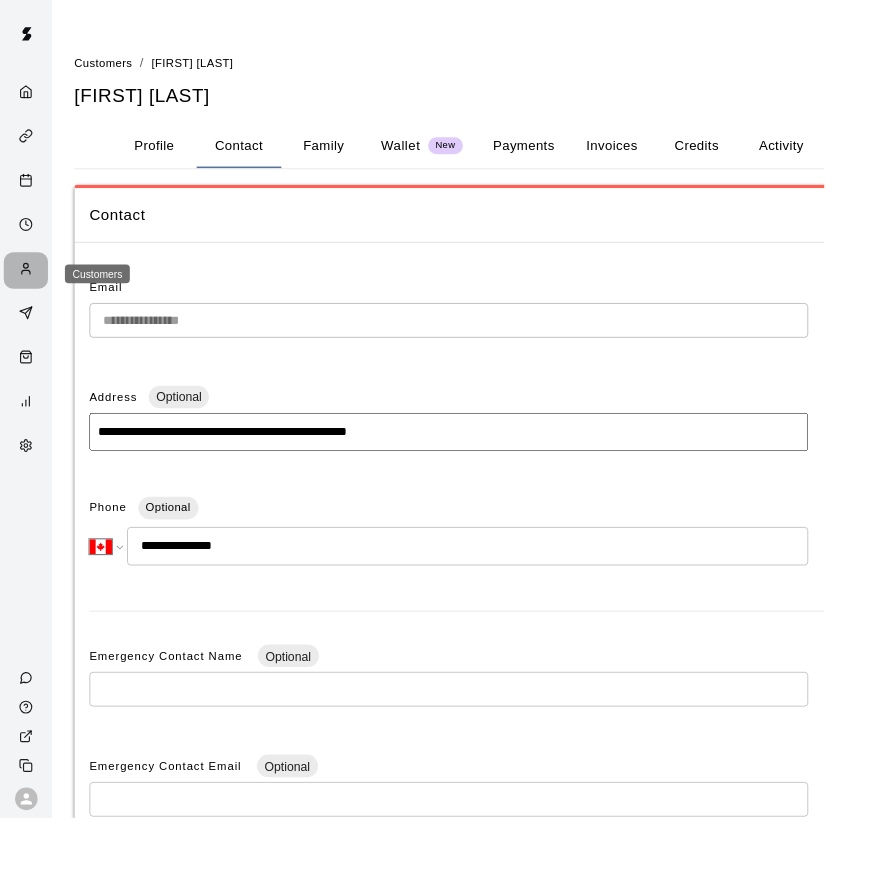 click 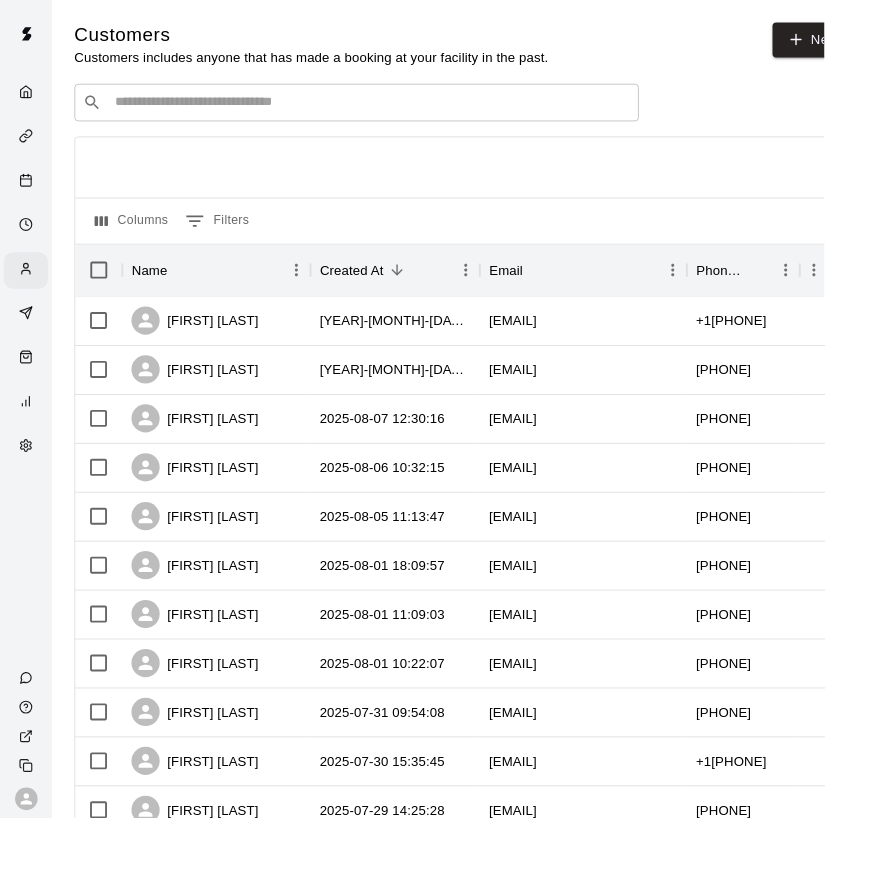 click on "​ ​" at bounding box center [379, 109] 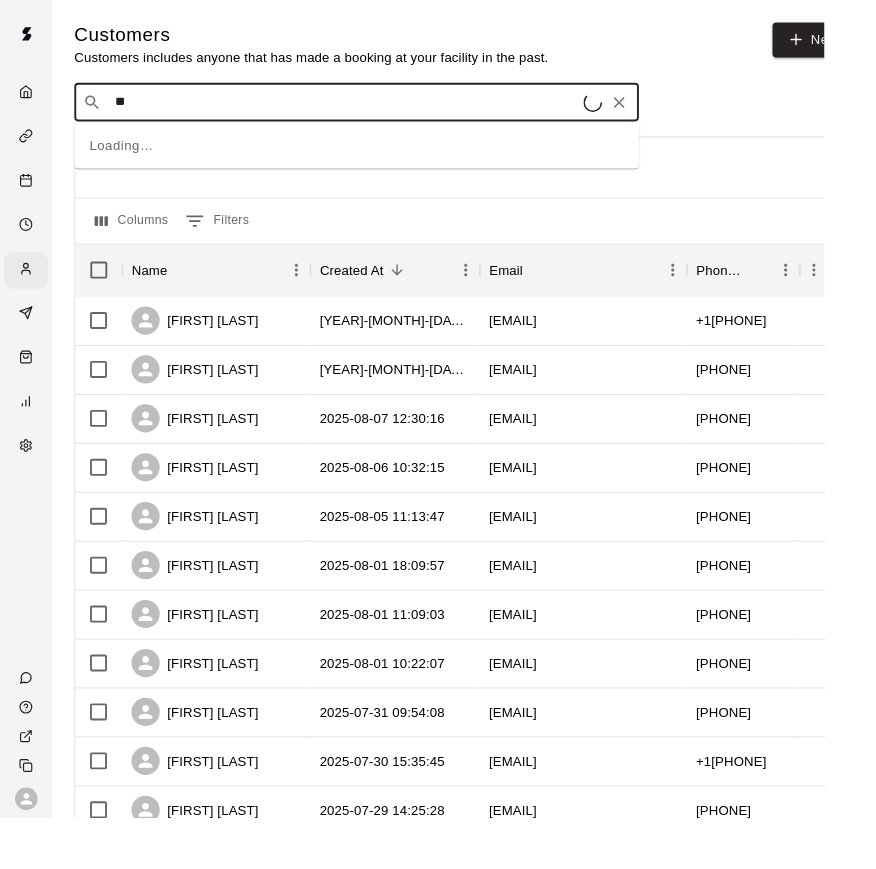 type on "*" 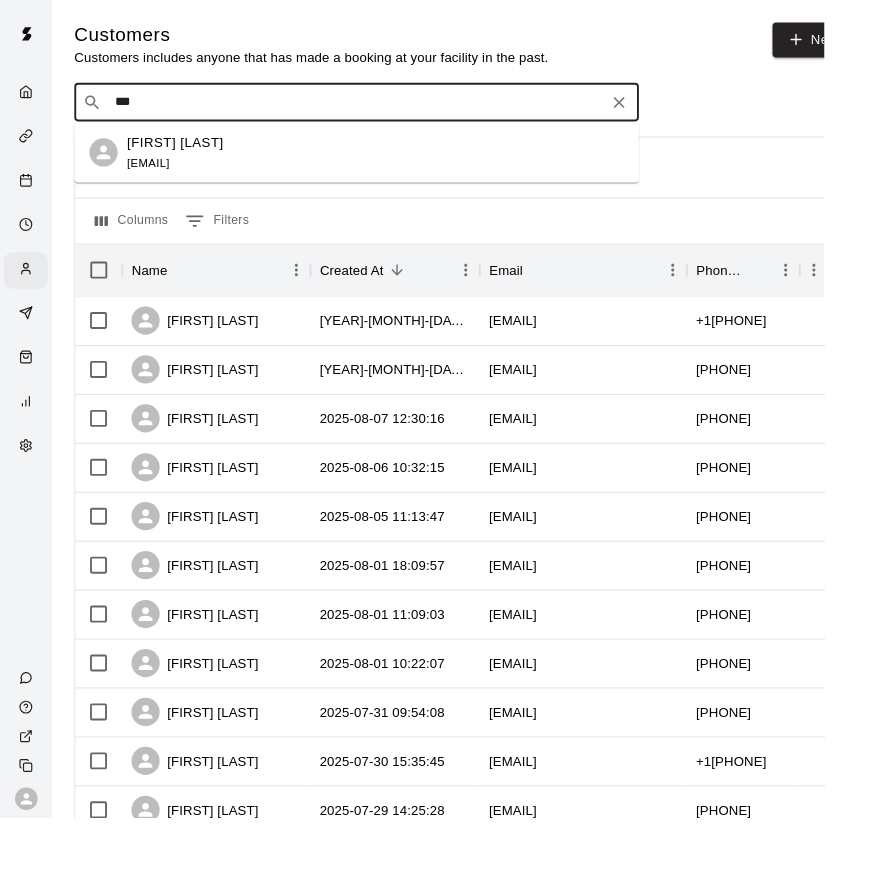 type on "****" 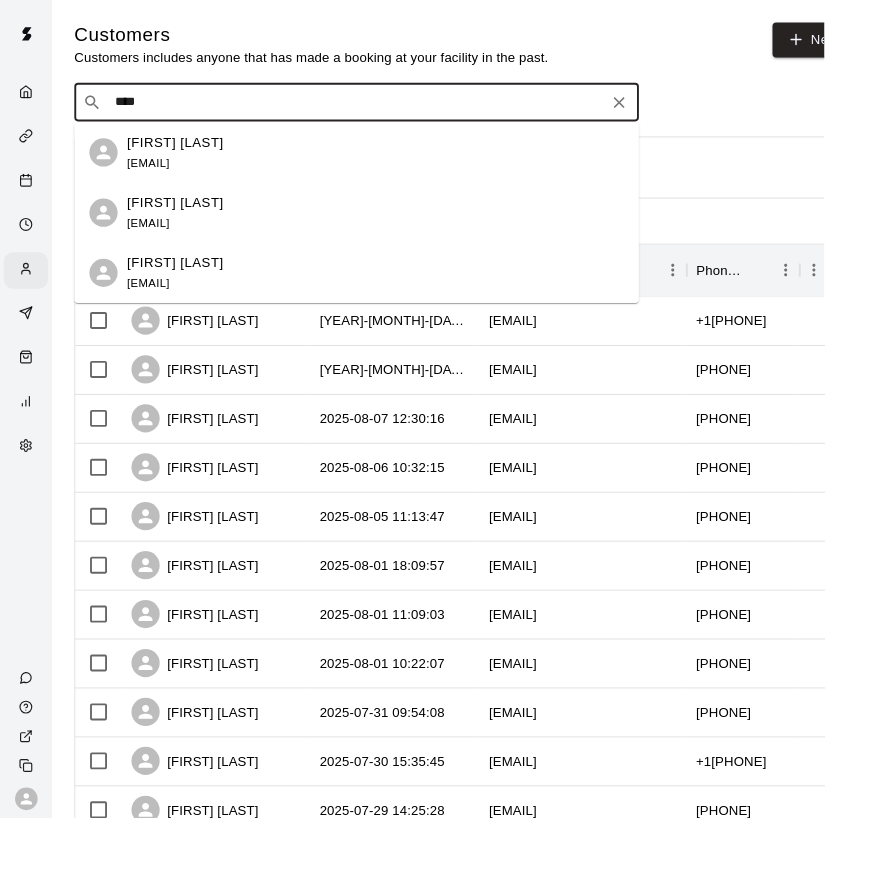 click on "[EMAIL]" at bounding box center [157, 173] 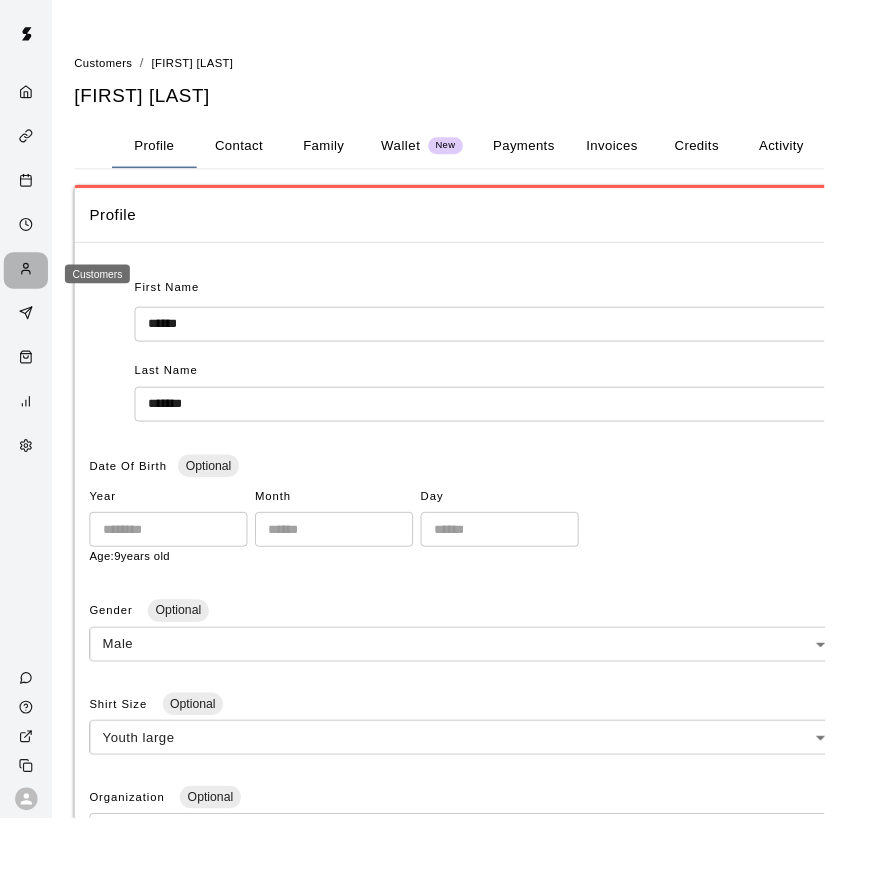 click at bounding box center (32, 287) 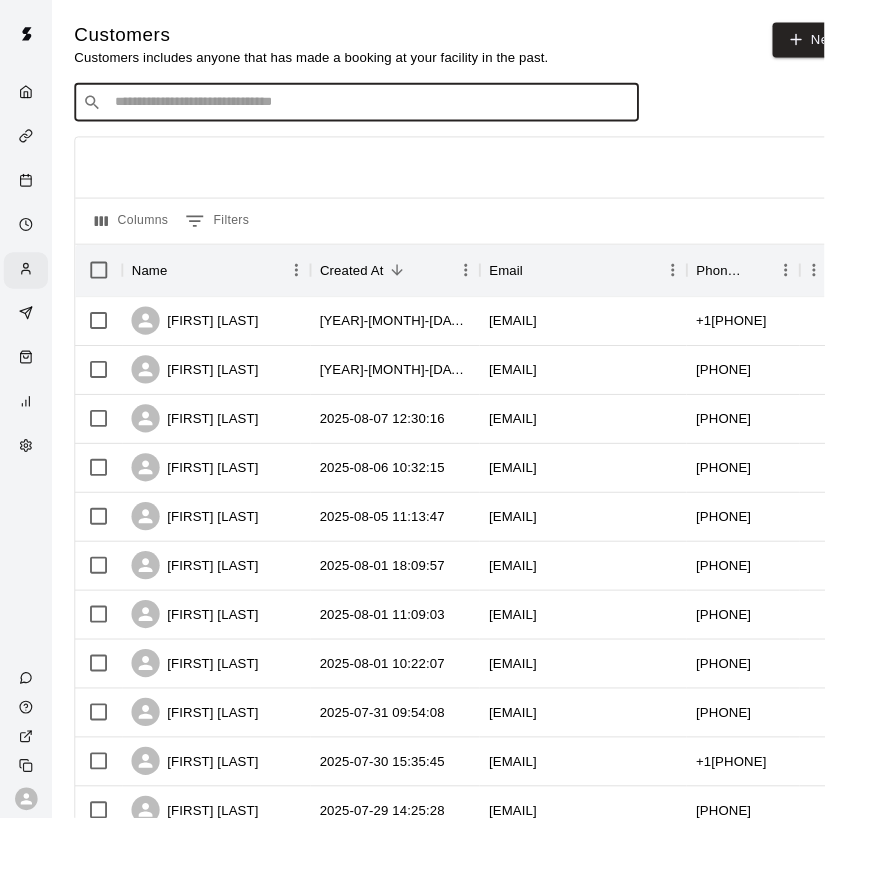 click at bounding box center (393, 109) 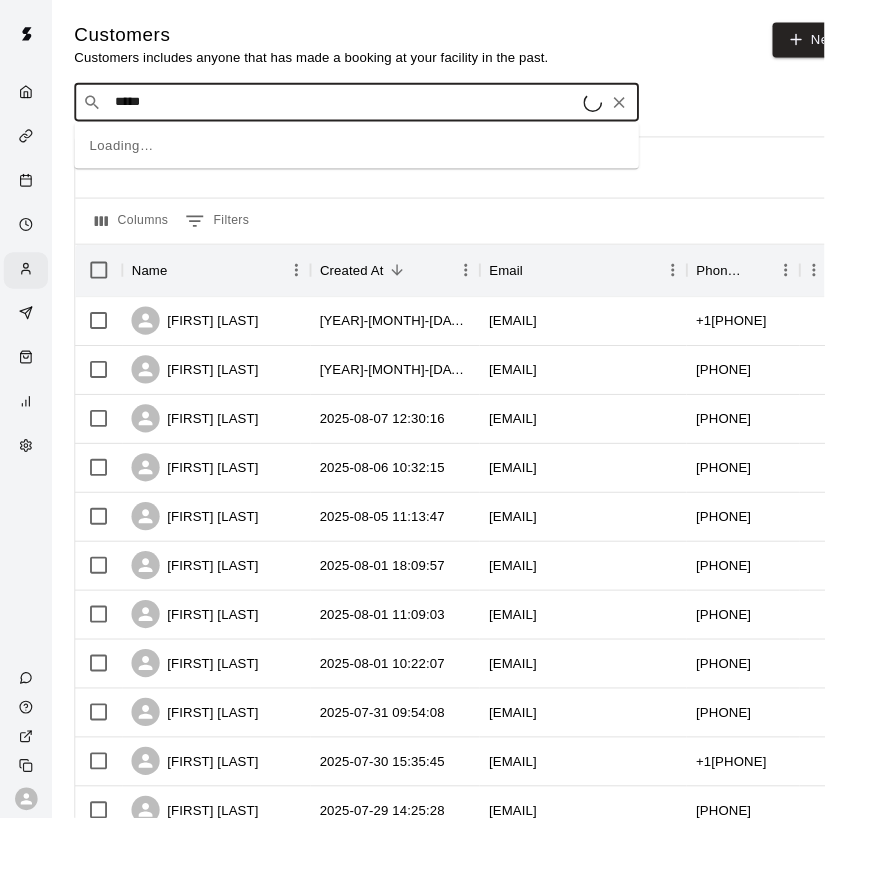 type on "******" 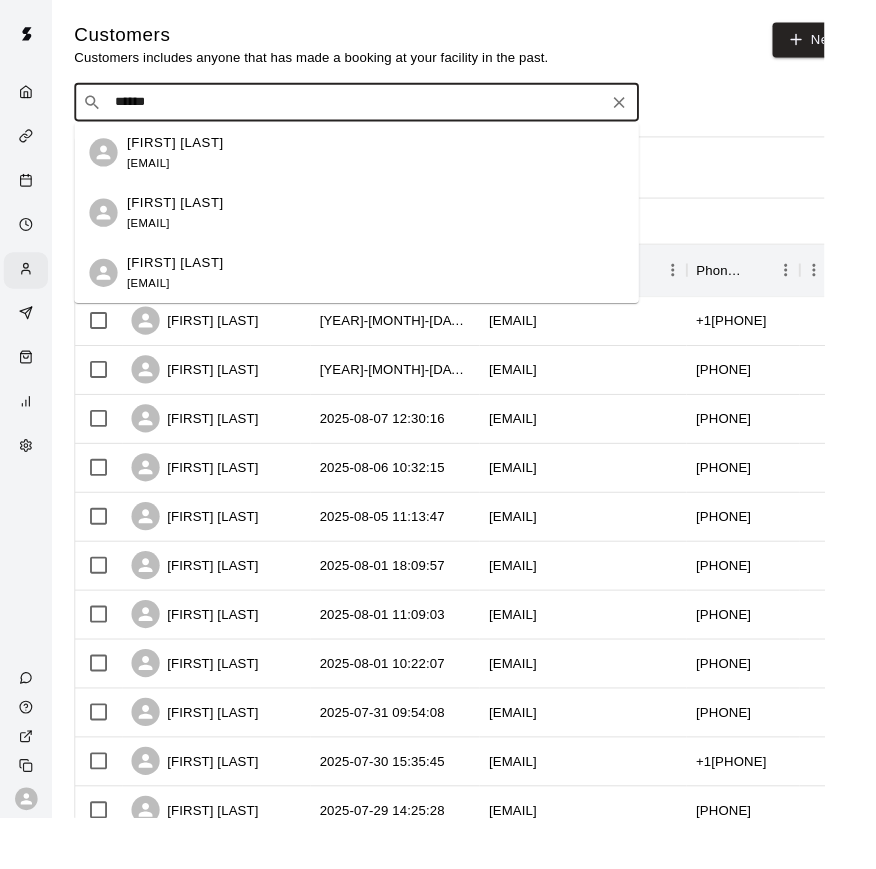 click on "[EMAIL]" at bounding box center [157, 301] 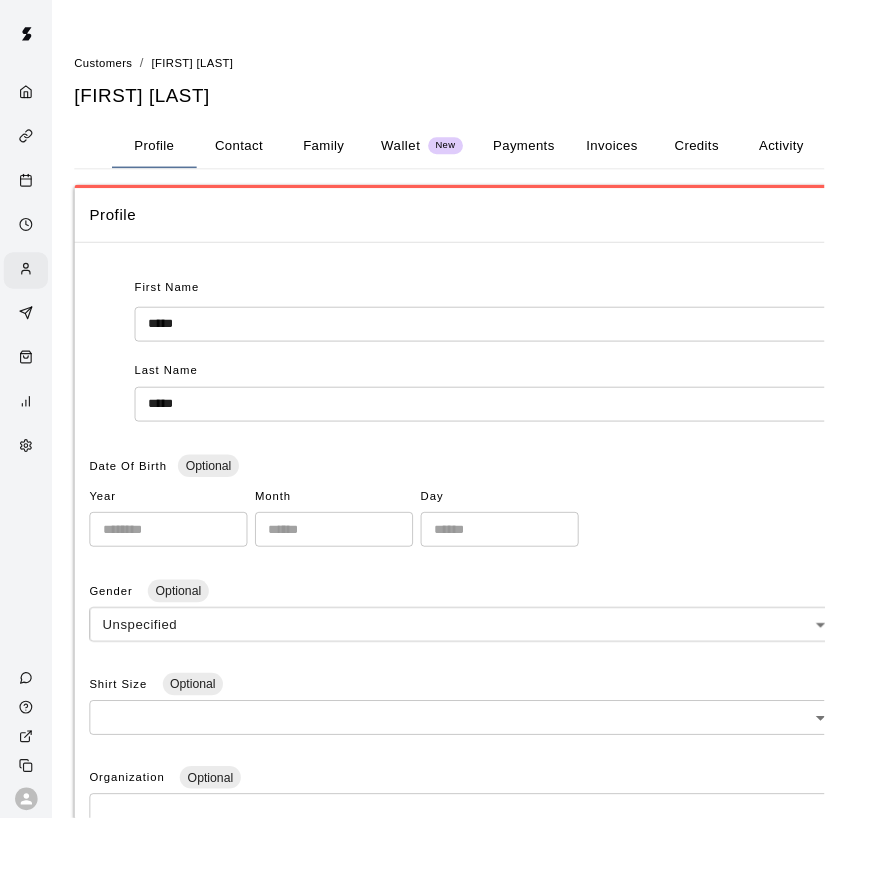 click on "Family" at bounding box center (344, 155) 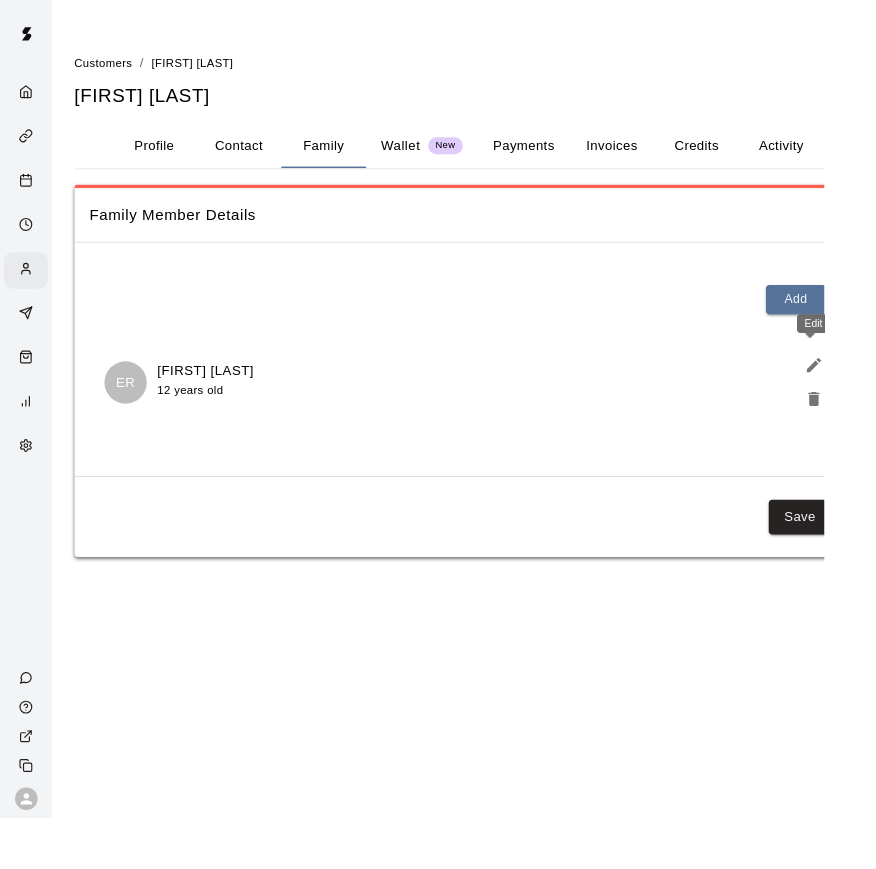 click 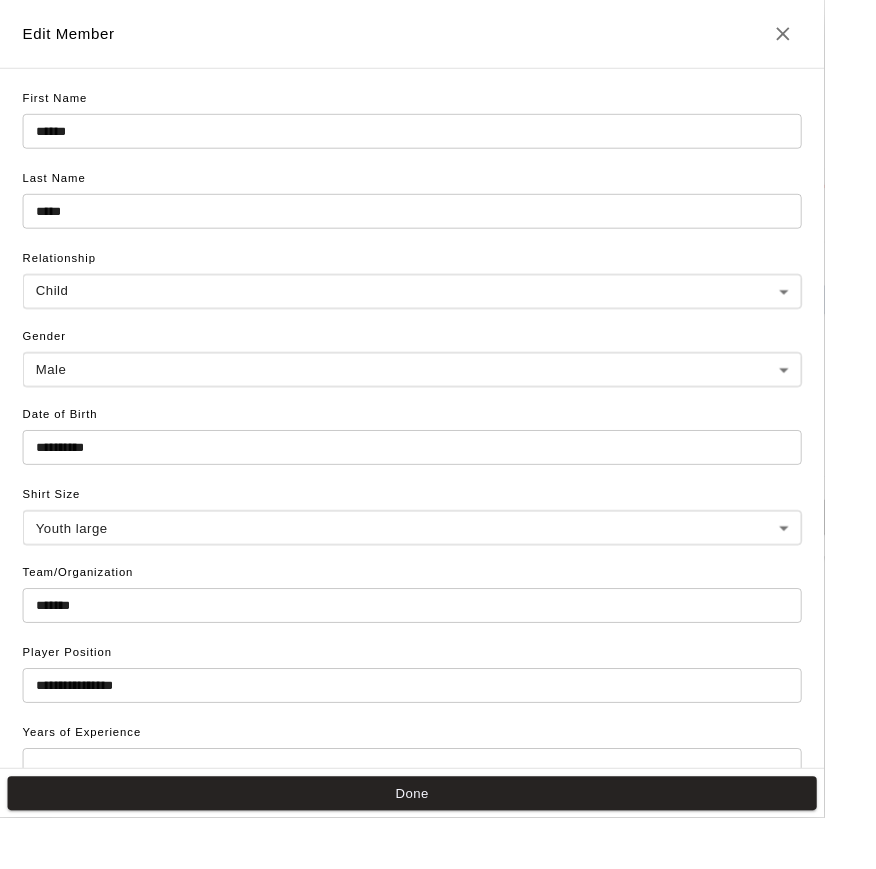 drag, startPoint x: 924, startPoint y: 432, endPoint x: 9, endPoint y: 522, distance: 919.4156 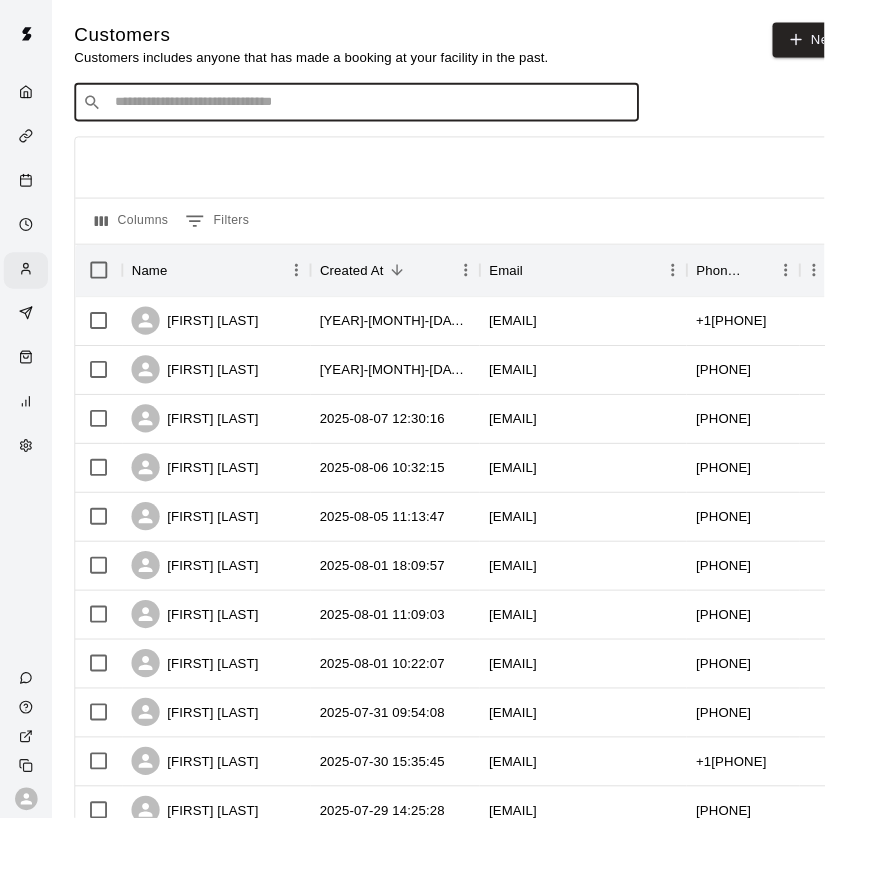 click at bounding box center [393, 109] 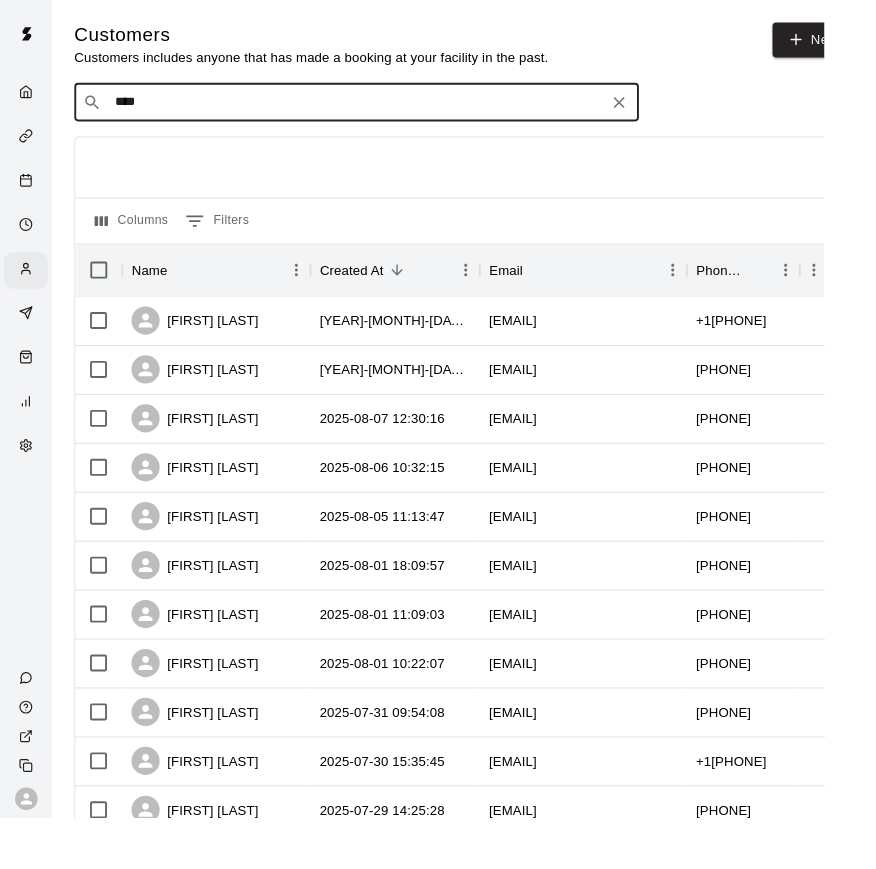 type on "*****" 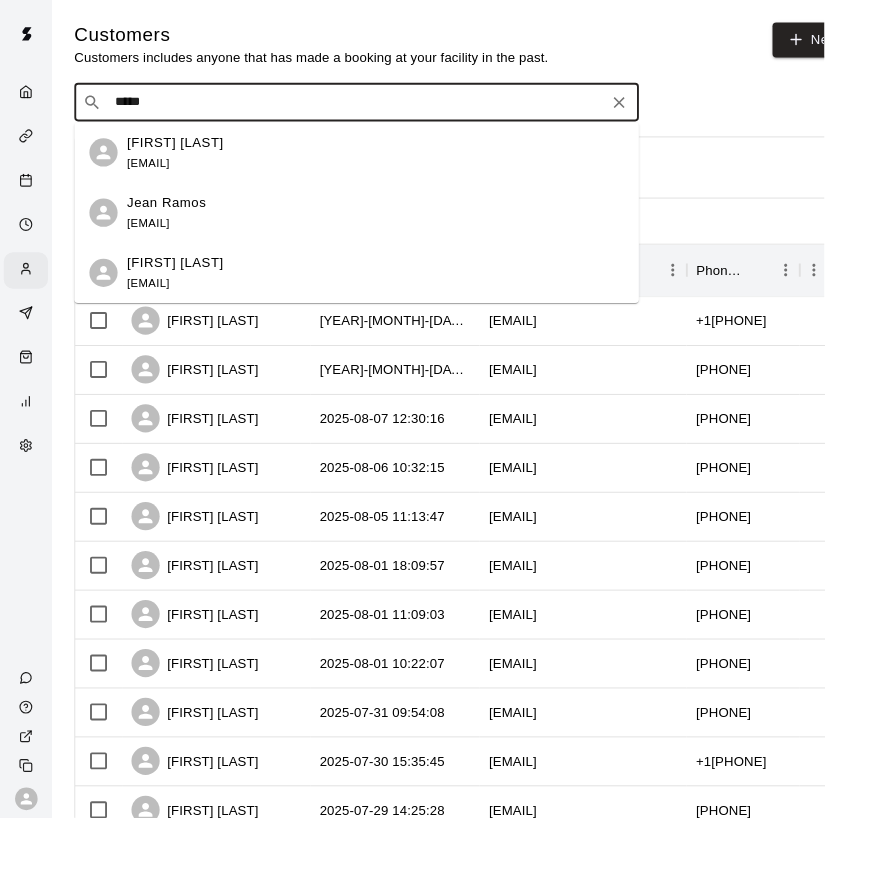 click on "Jean Ramos akieloves@gmail.com" at bounding box center (399, 226) 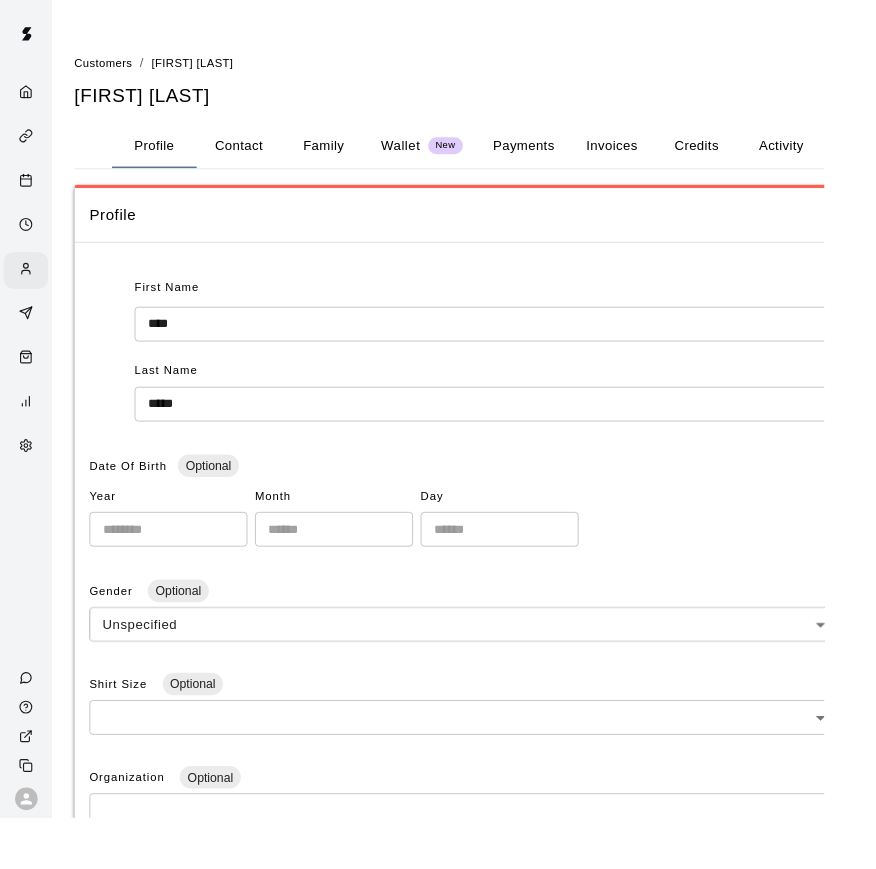 click on "Family" at bounding box center (344, 155) 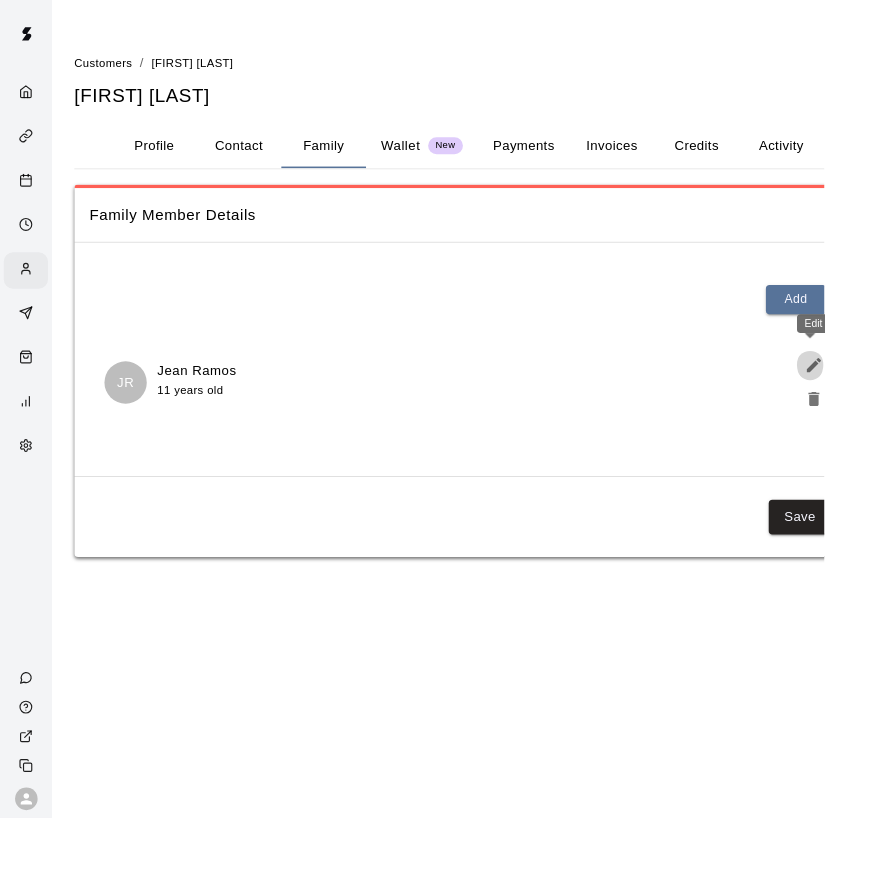 click 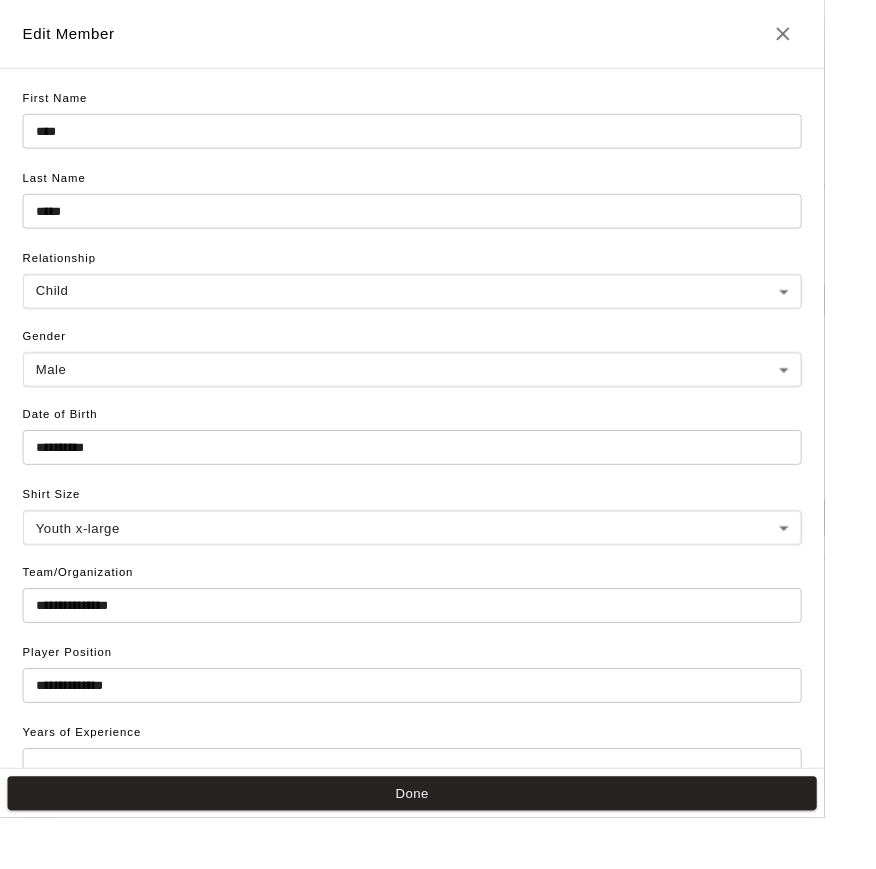 drag, startPoint x: 926, startPoint y: 417, endPoint x: 18, endPoint y: 599, distance: 926.0605 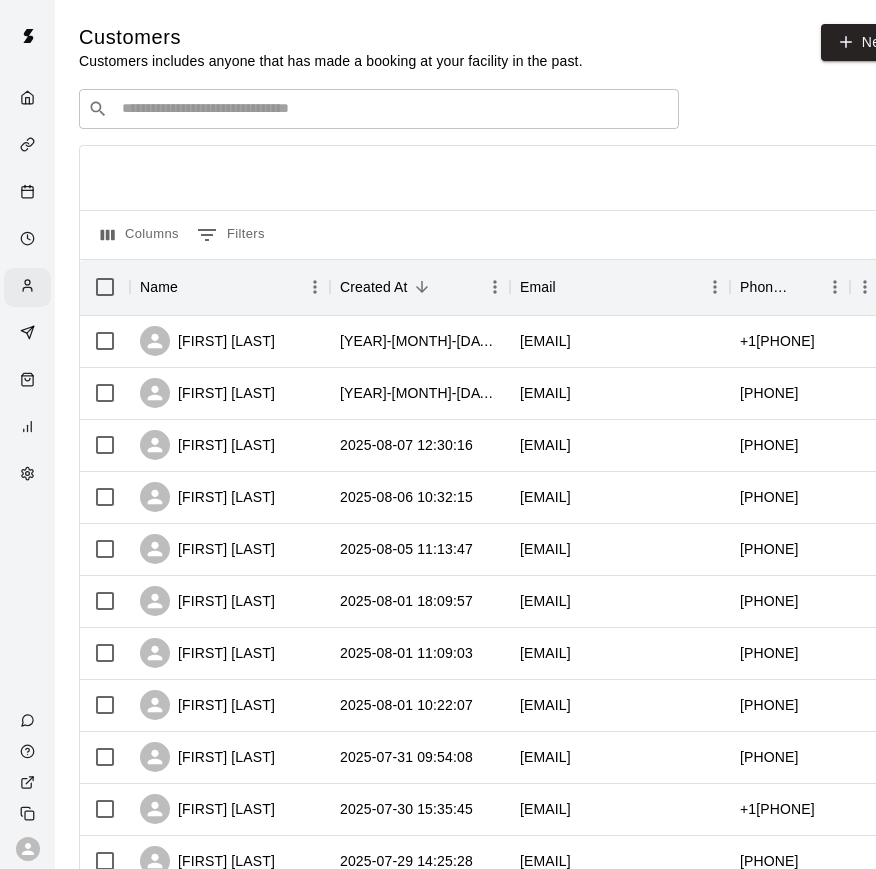 scroll, scrollTop: 7, scrollLeft: 0, axis: vertical 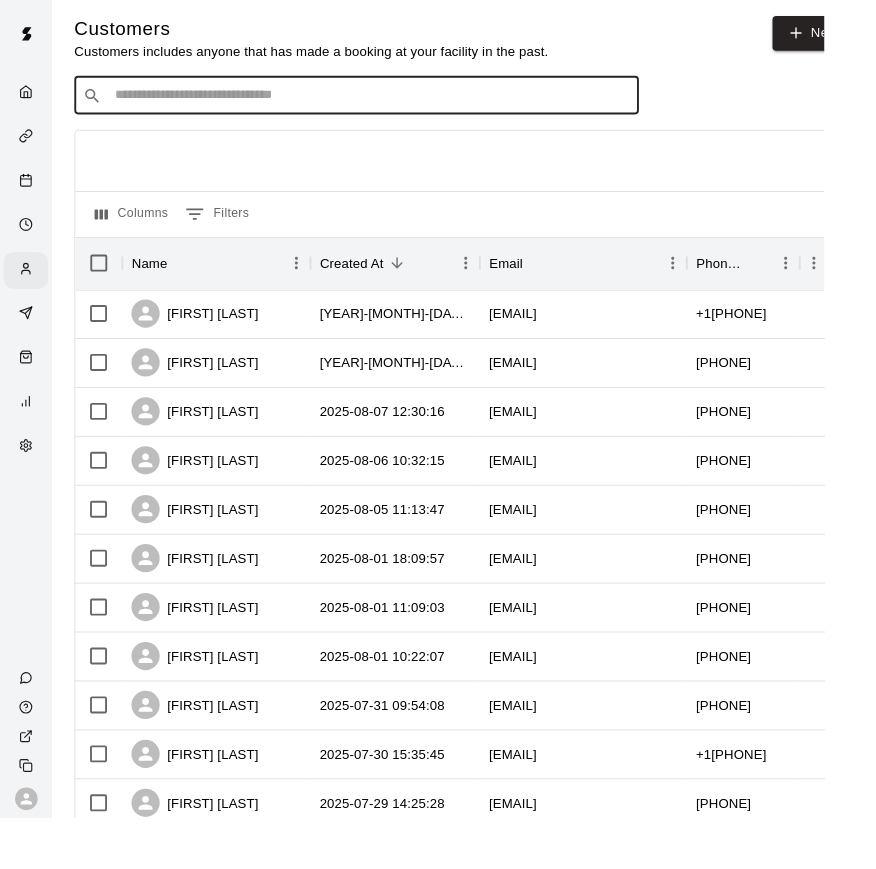 click at bounding box center (393, 102) 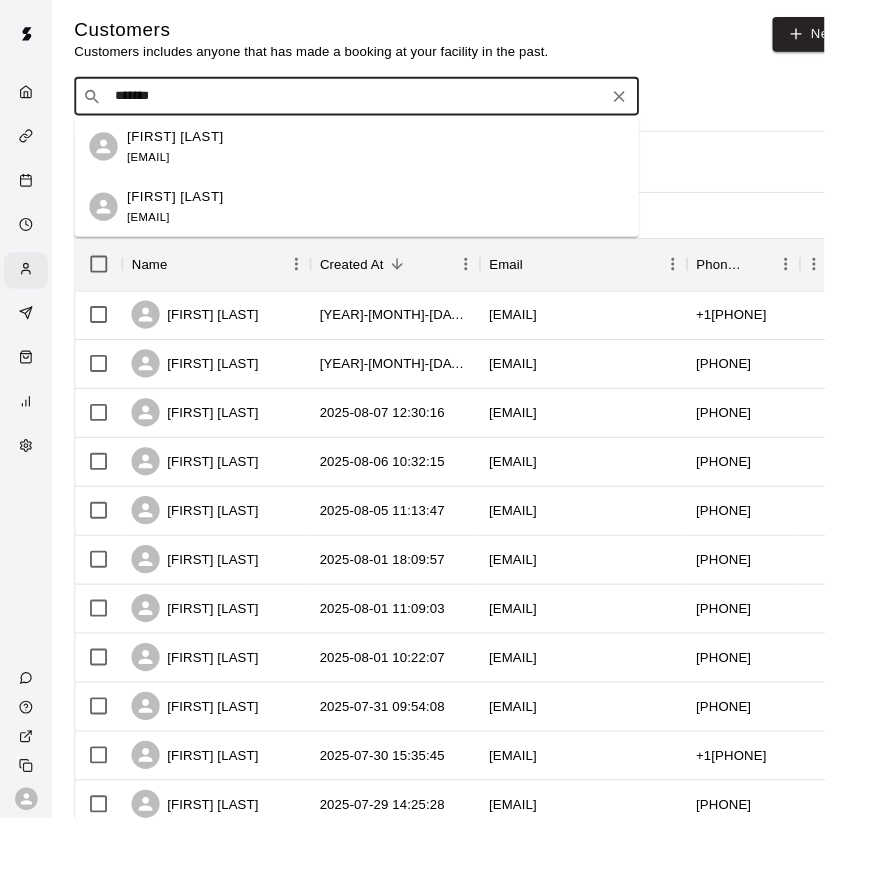 type on "*******" 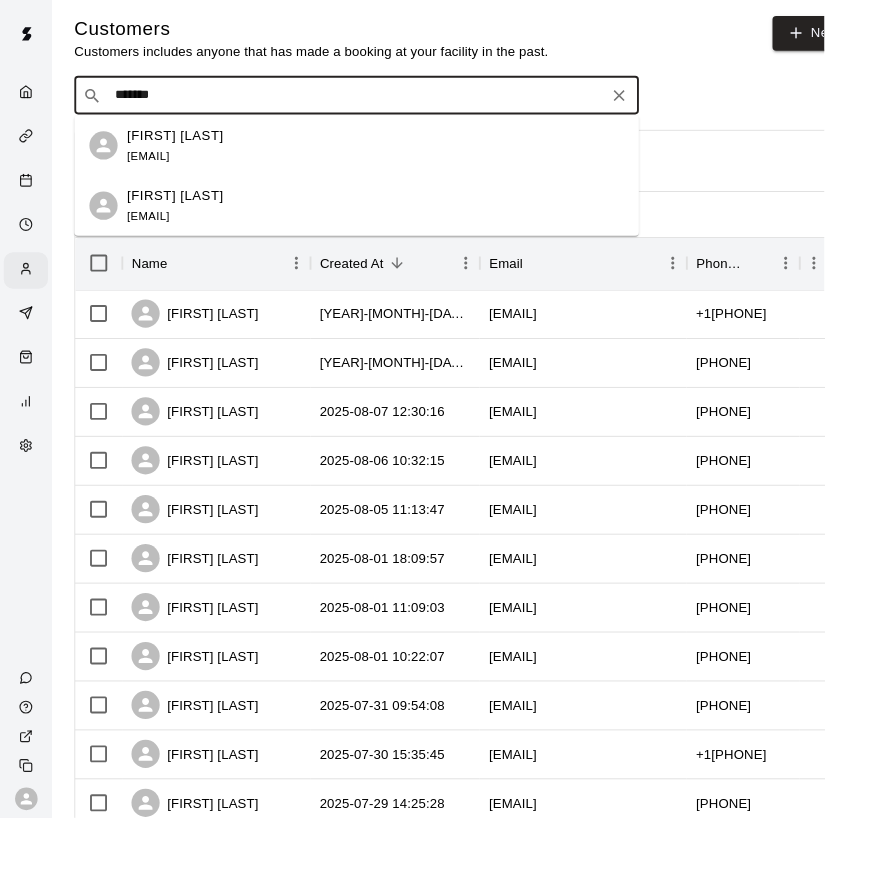 click on "*******" at bounding box center (378, 102) 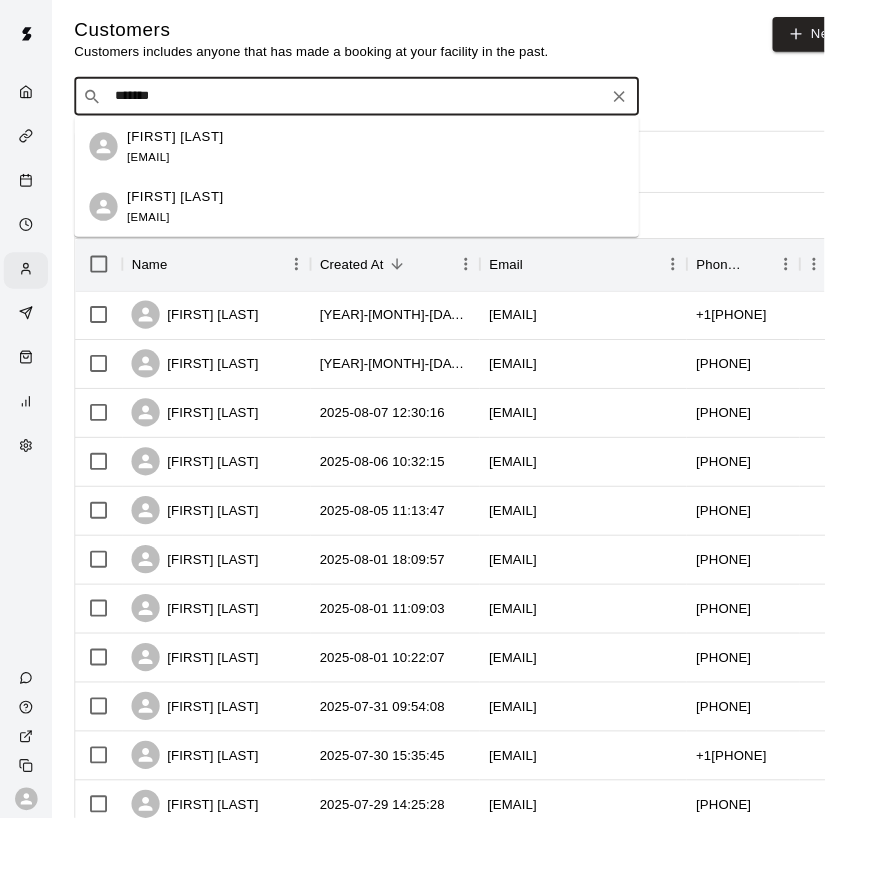 click on "Serena Kutcher serenakutcher@gmail.com" at bounding box center (186, 156) 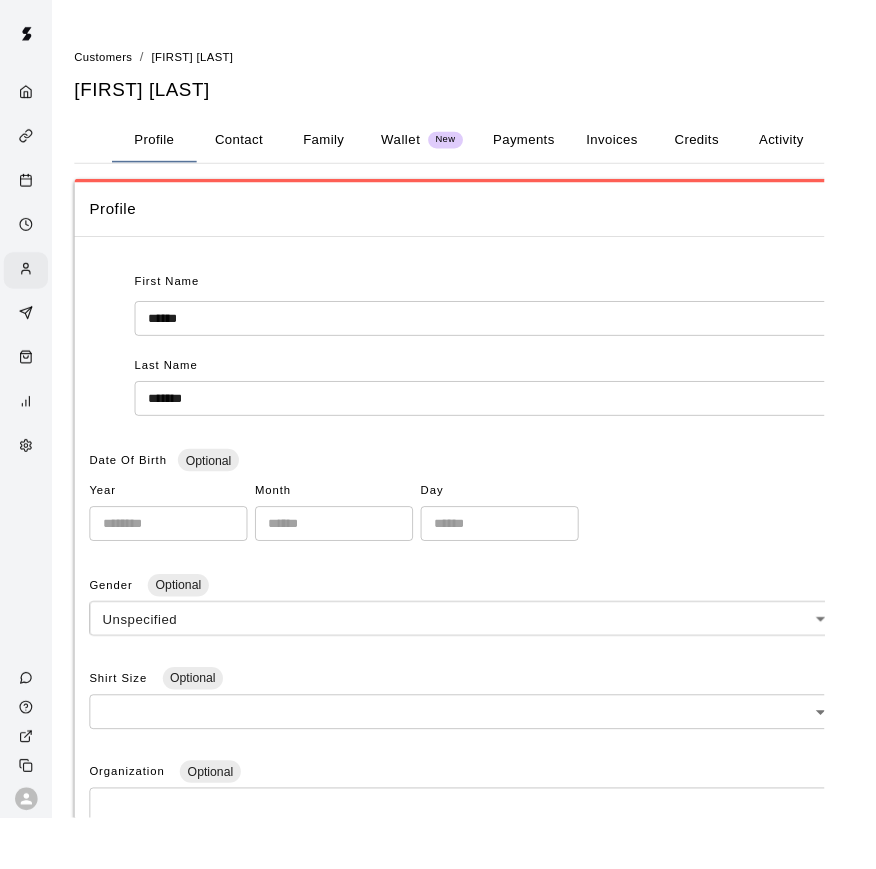 click on "Family" at bounding box center (344, 149) 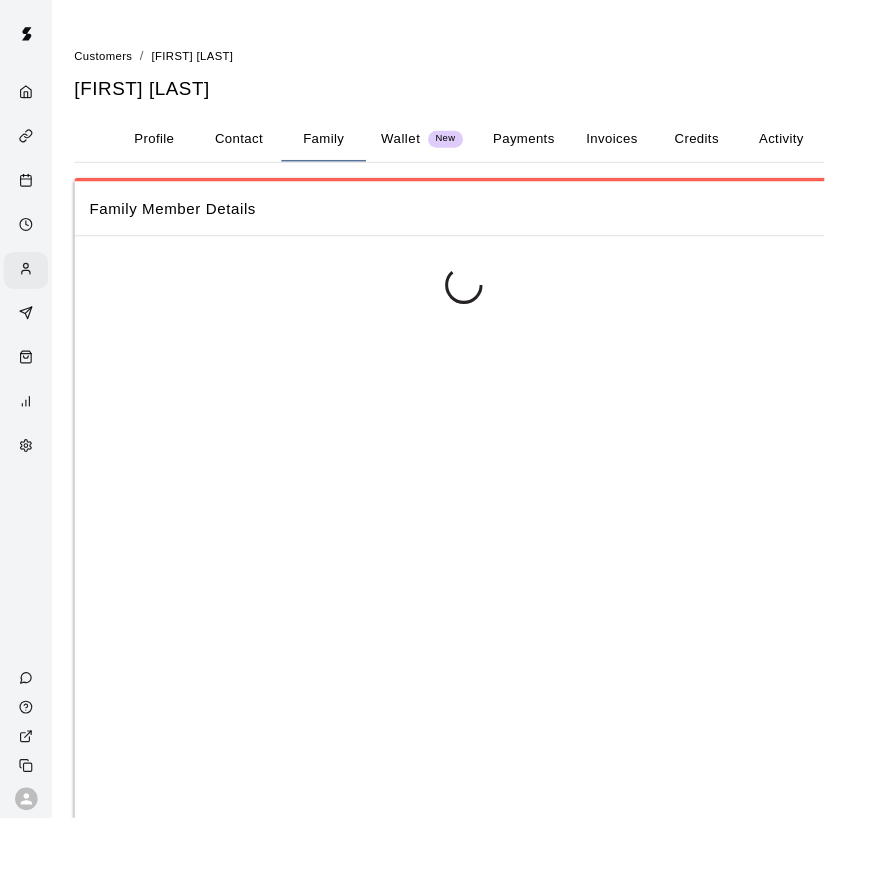 scroll, scrollTop: 0, scrollLeft: 0, axis: both 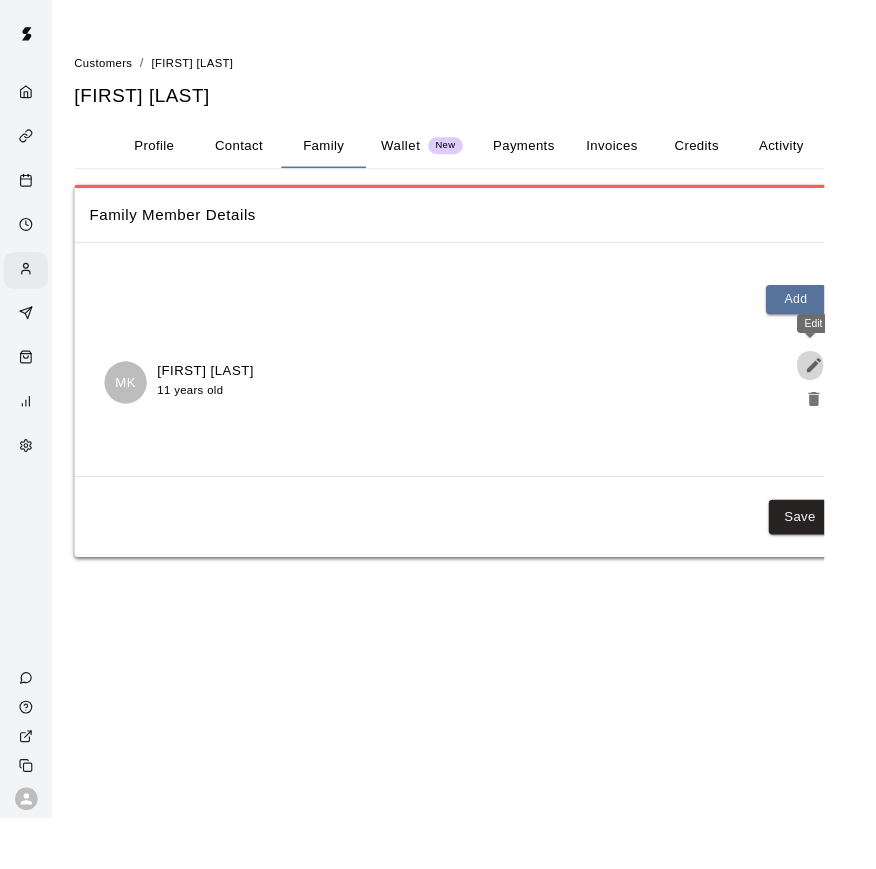 click 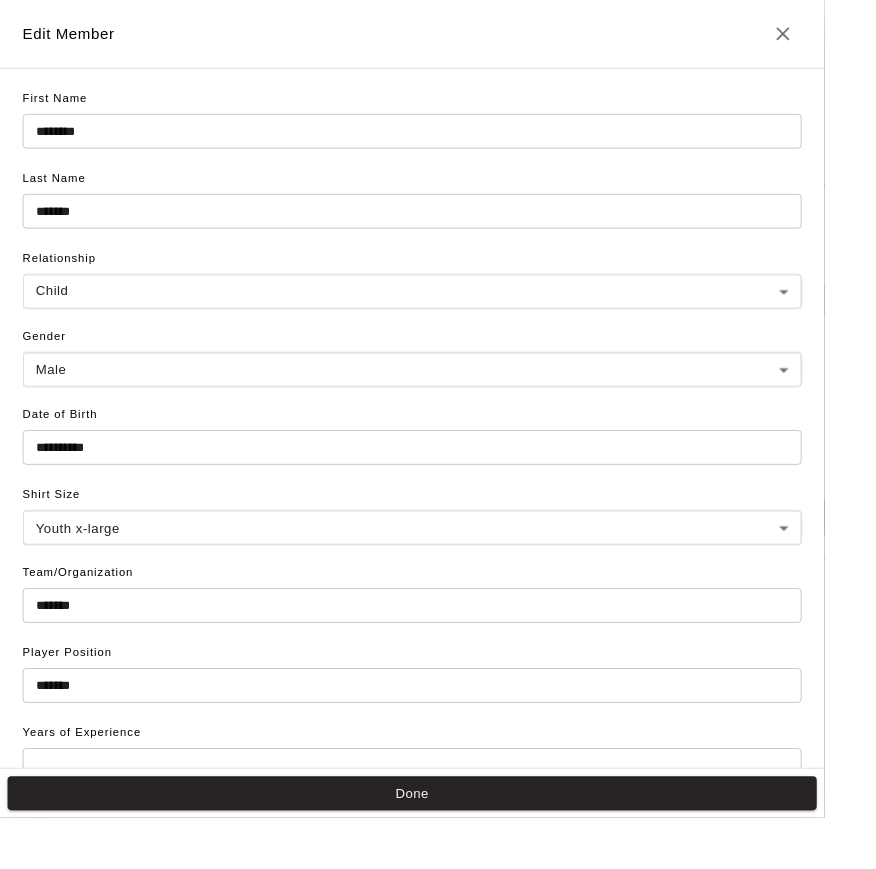 scroll, scrollTop: 0, scrollLeft: 0, axis: both 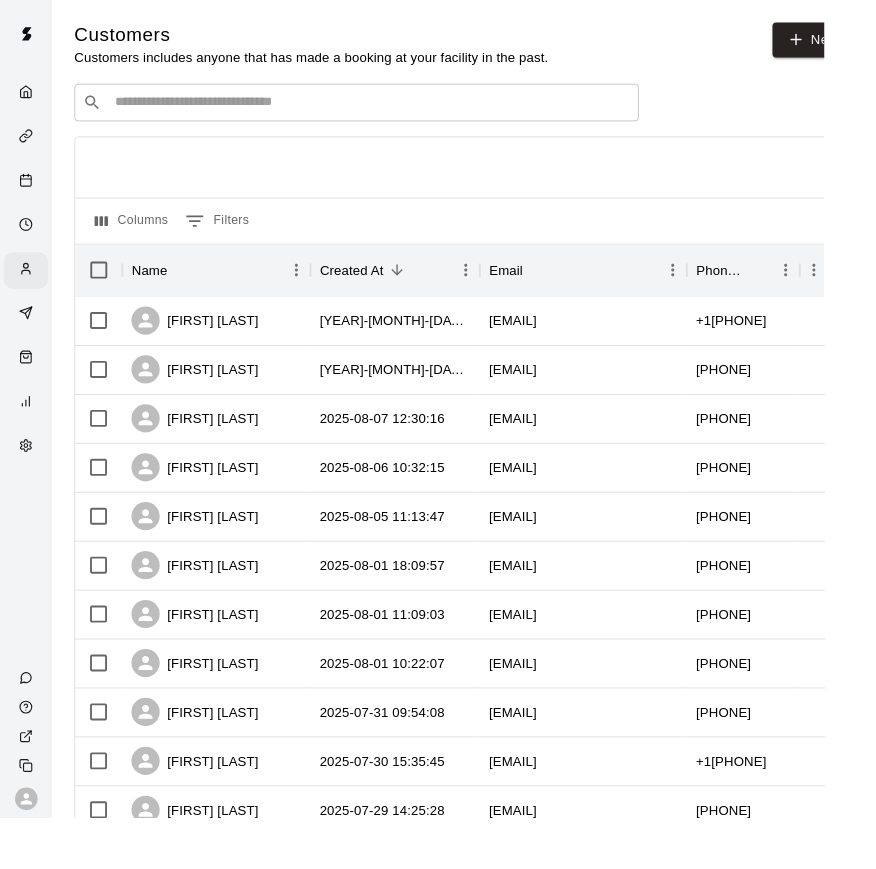 click at bounding box center [393, 109] 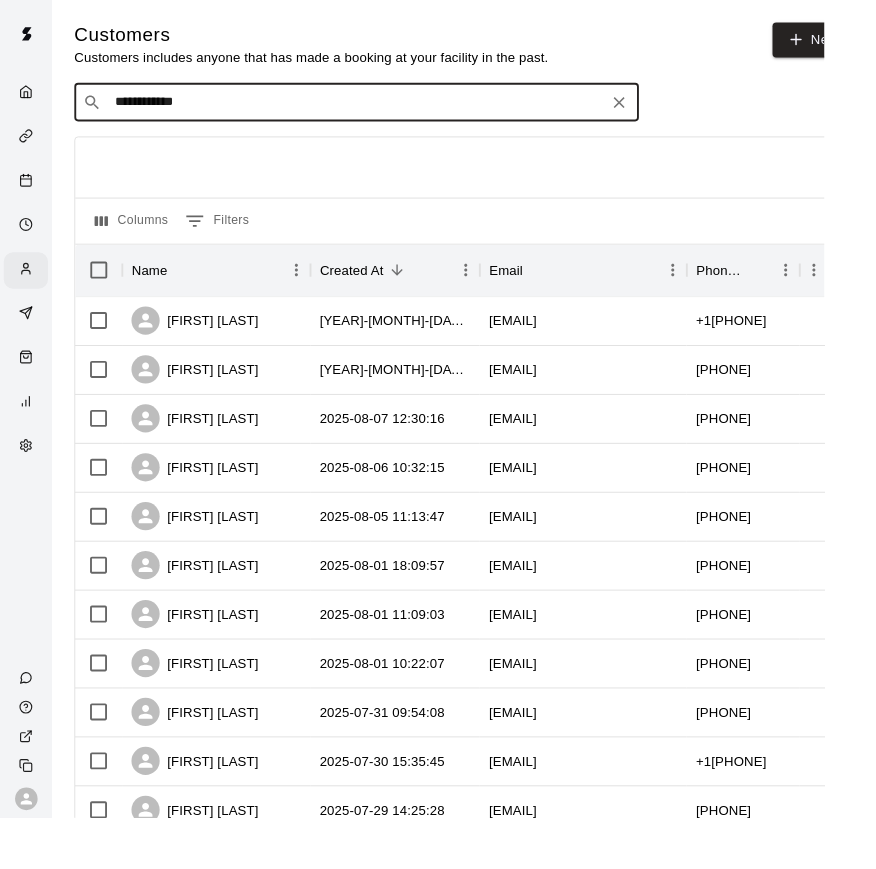 click on "**********" at bounding box center (378, 109) 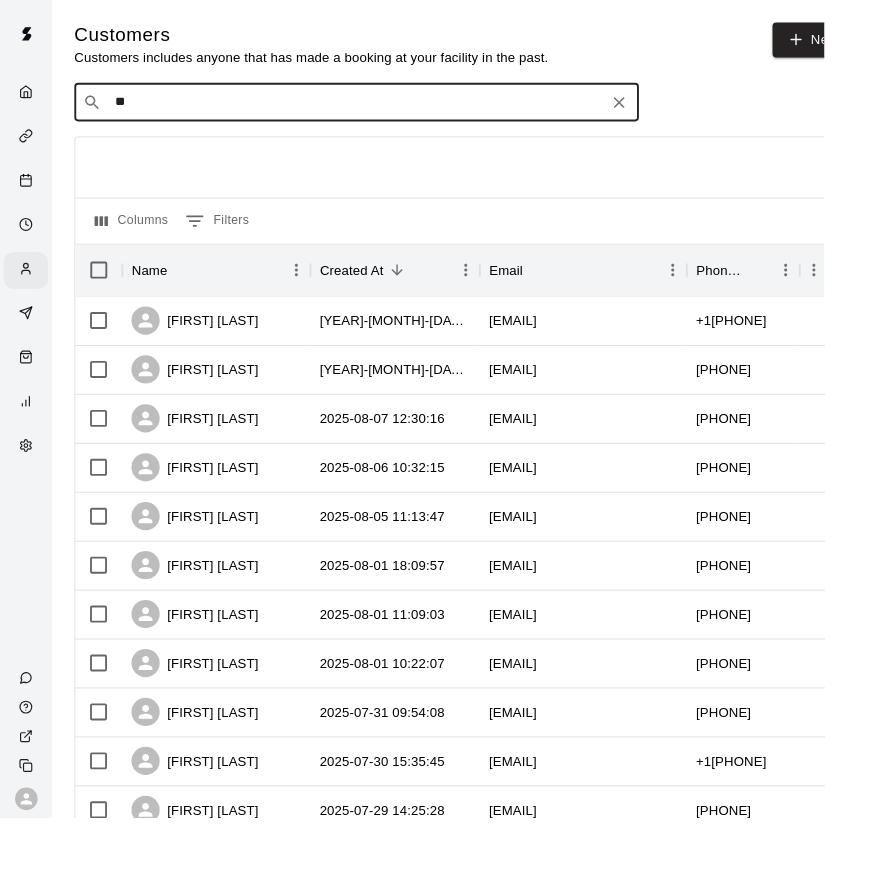 type on "*" 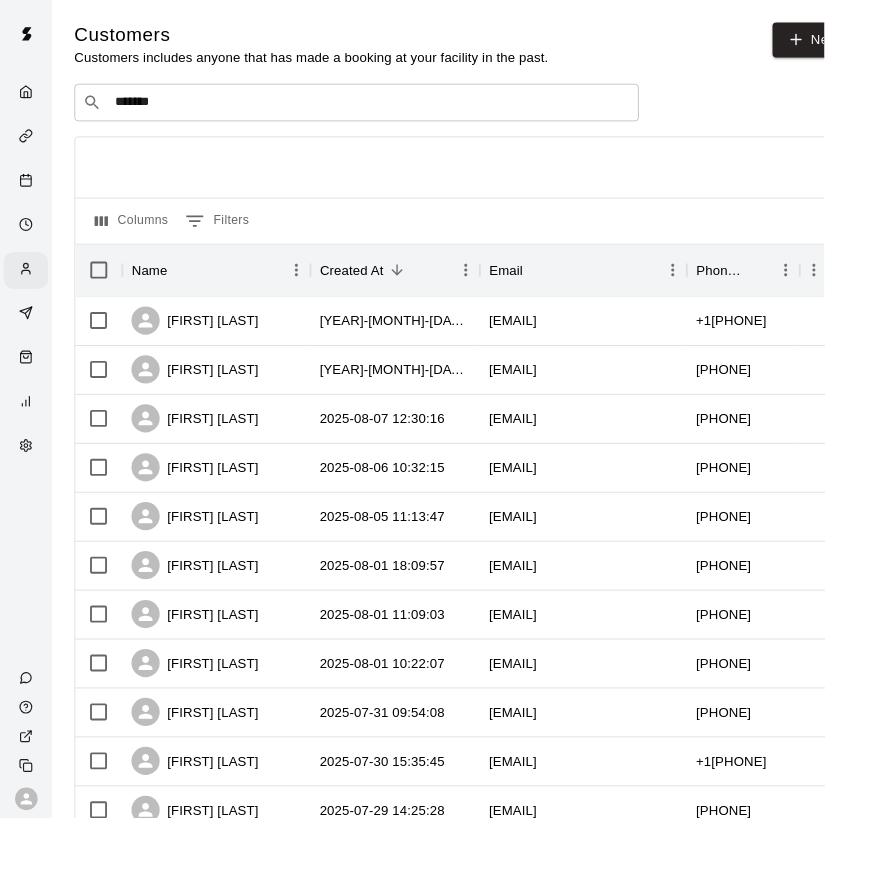 click at bounding box center [495, 178] 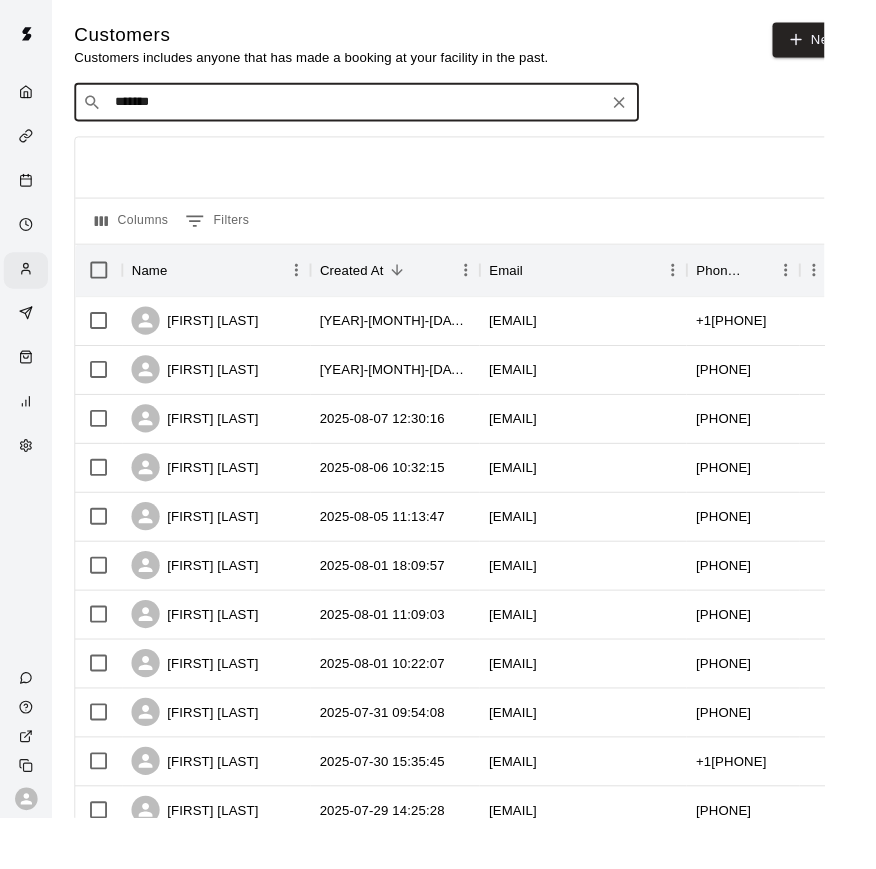 click on "*******" at bounding box center (378, 109) 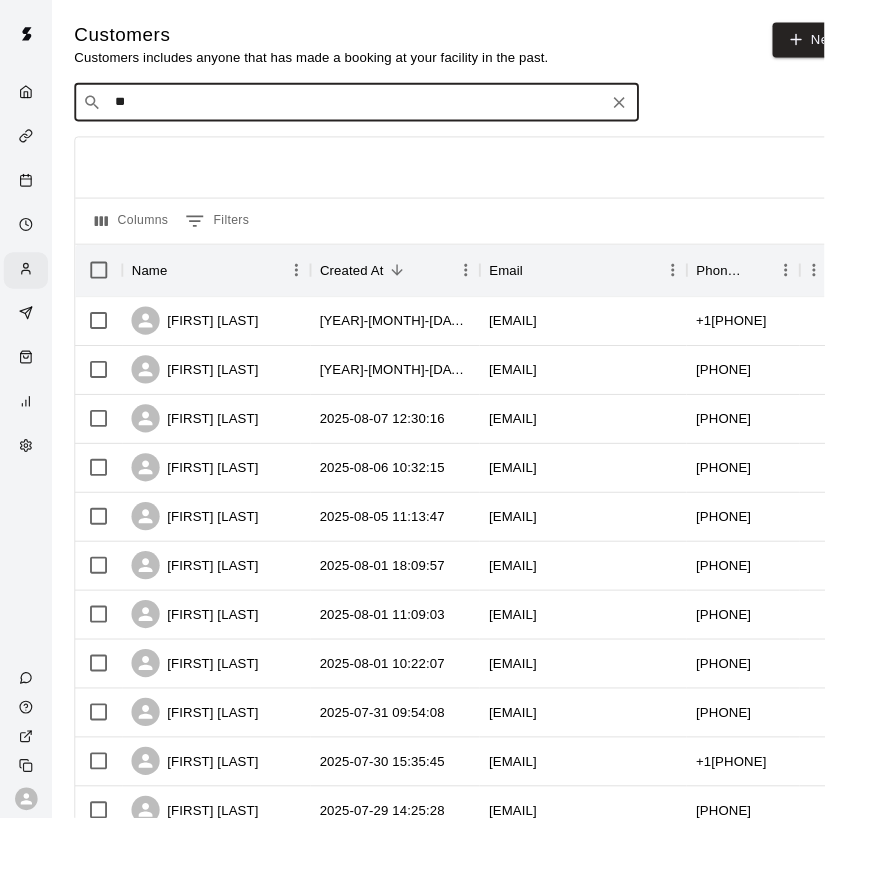 type on "*" 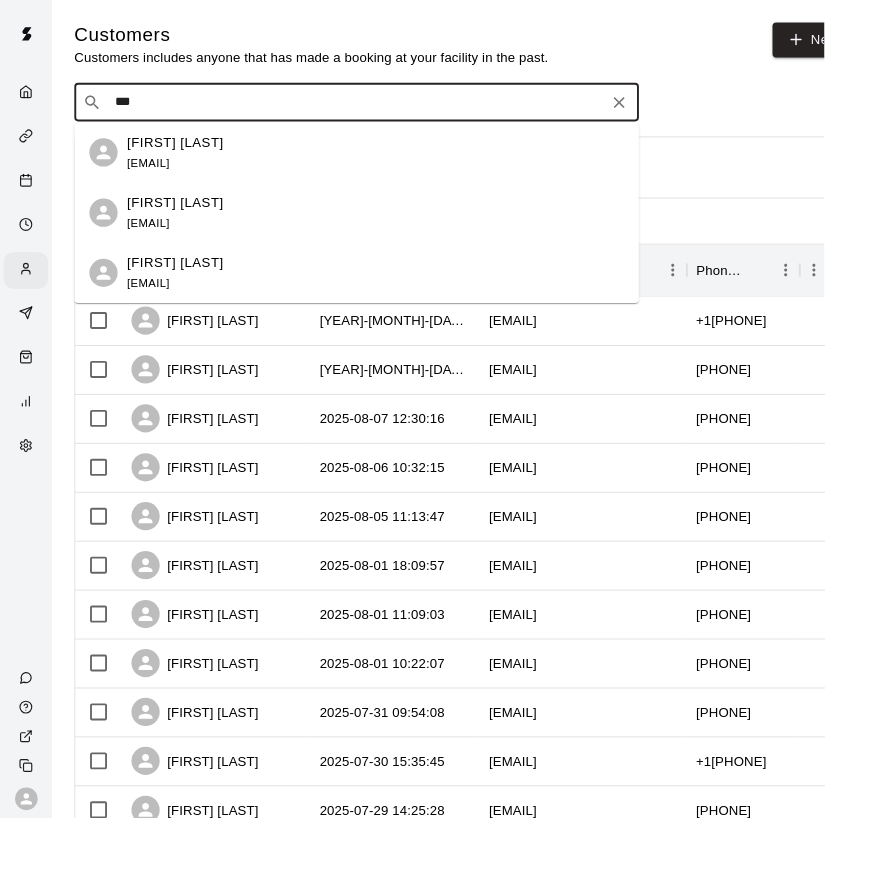 type on "****" 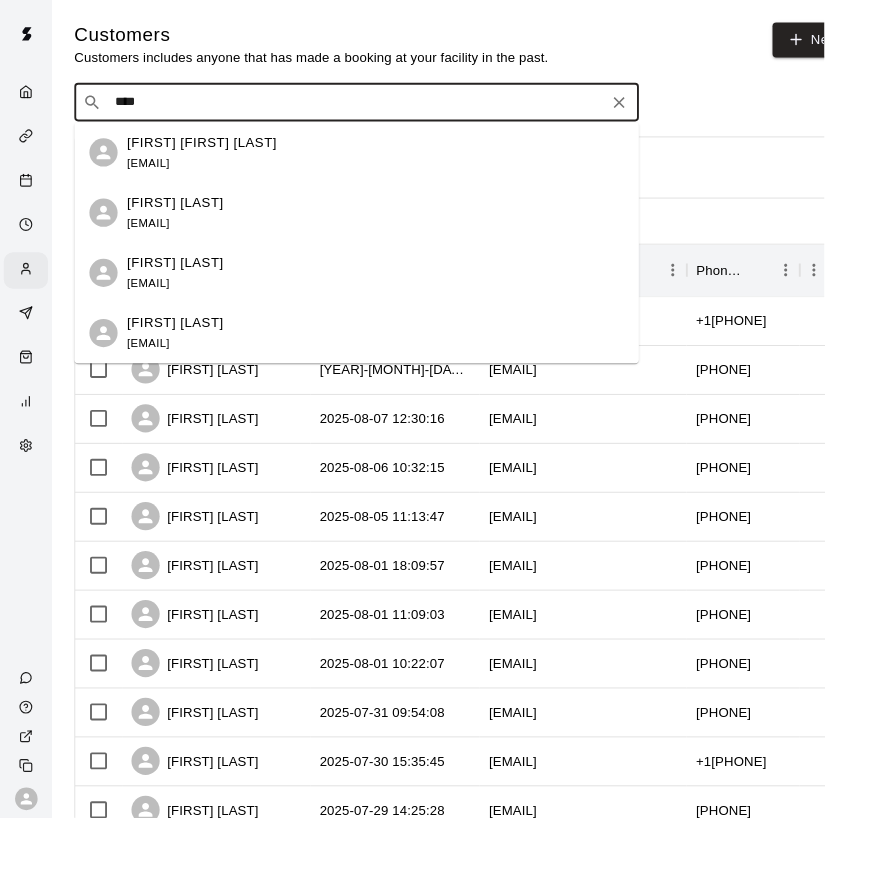 click on "[EMAIL]" at bounding box center [157, 237] 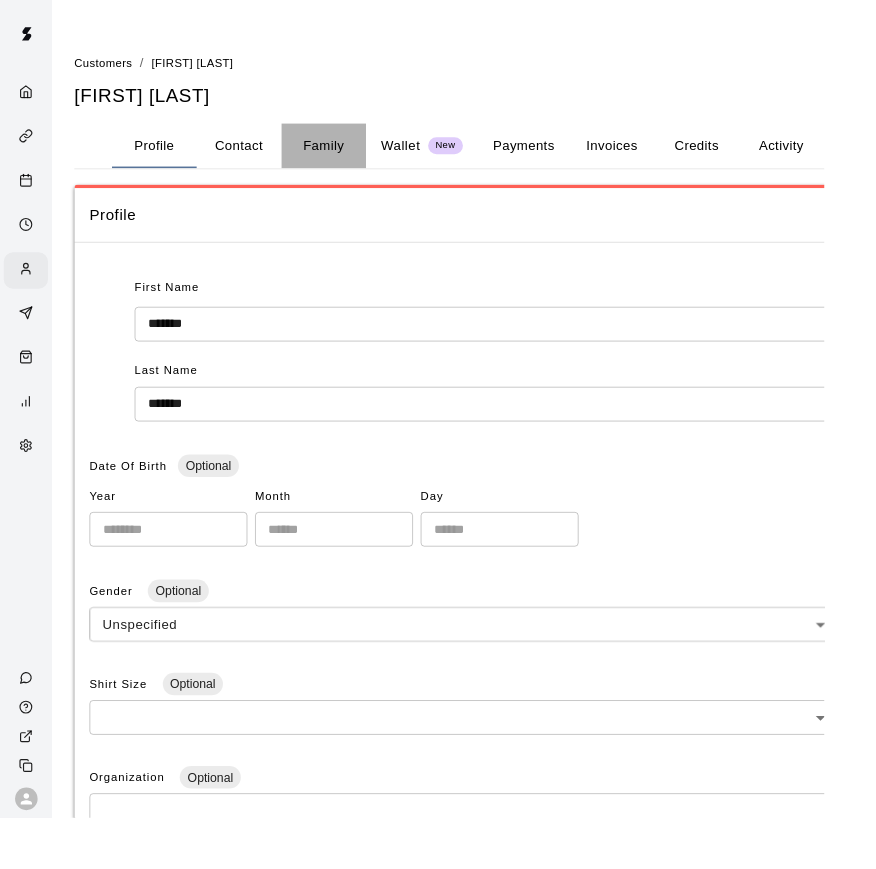click on "Family" at bounding box center (344, 155) 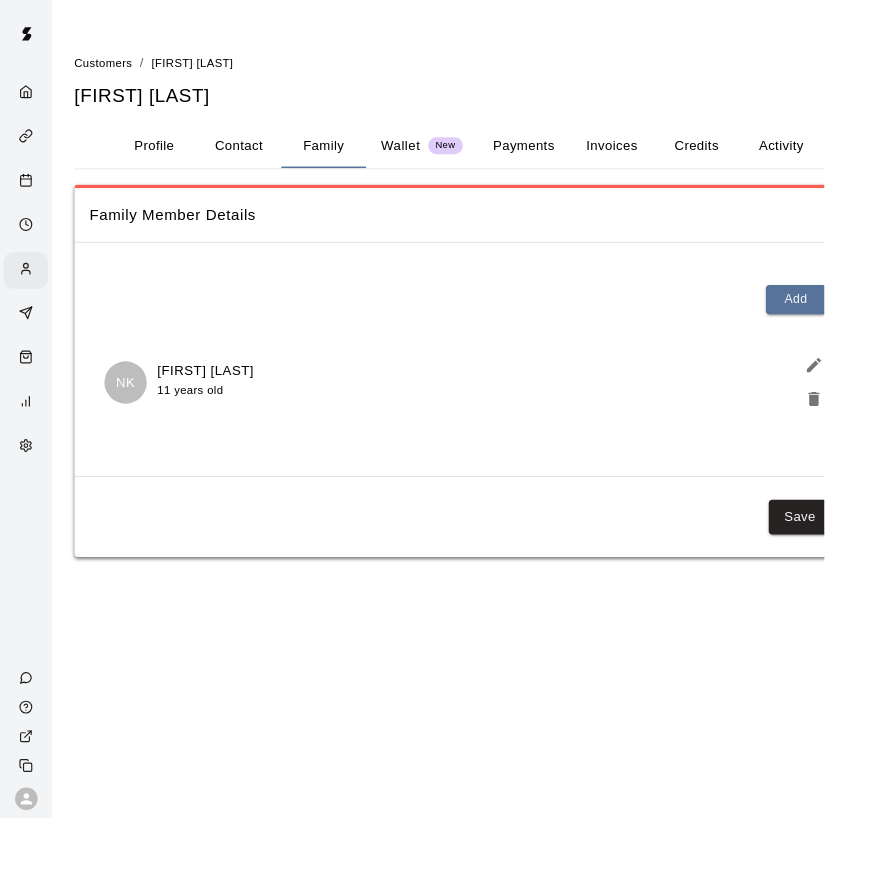 click 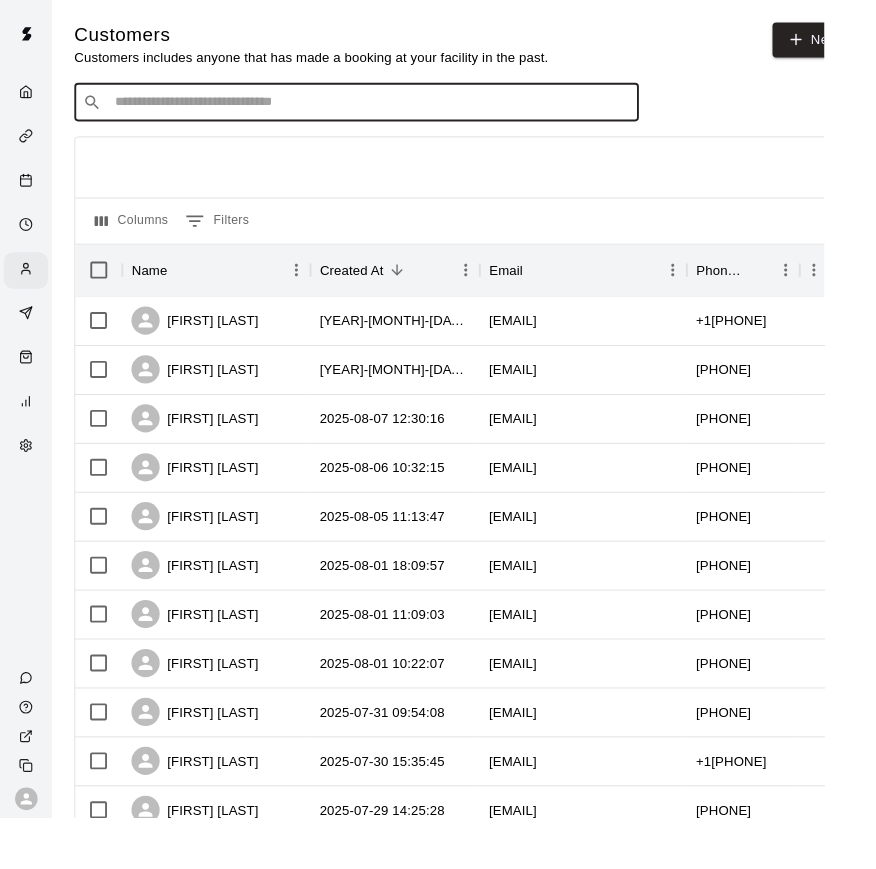 click at bounding box center (393, 109) 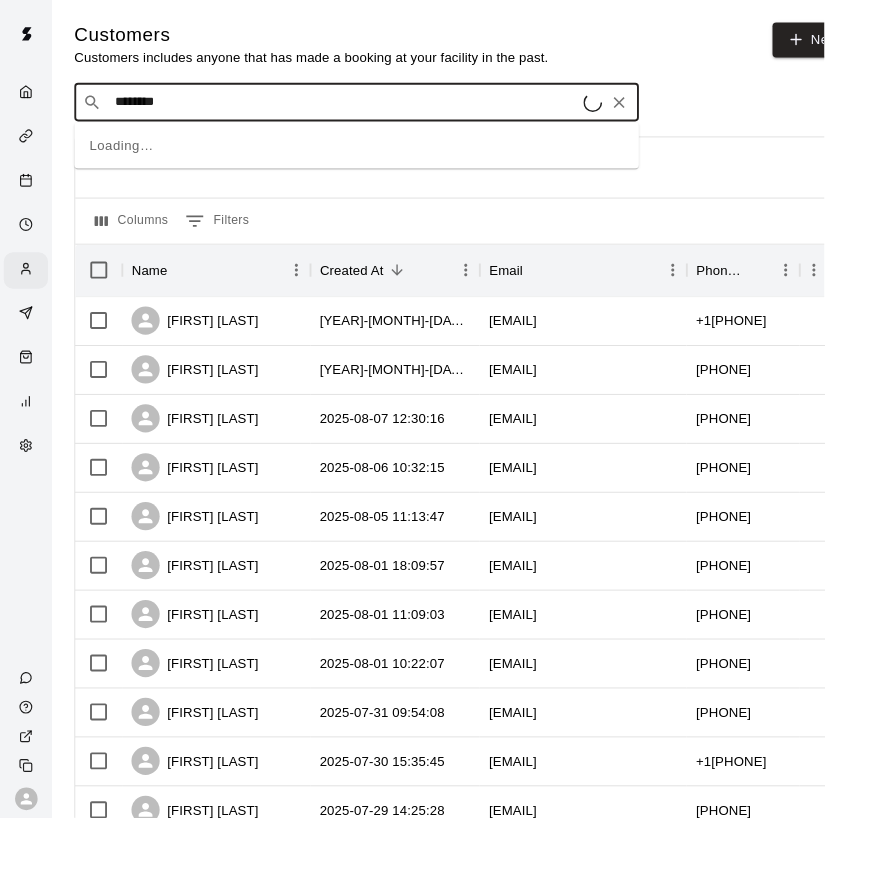 type on "*********" 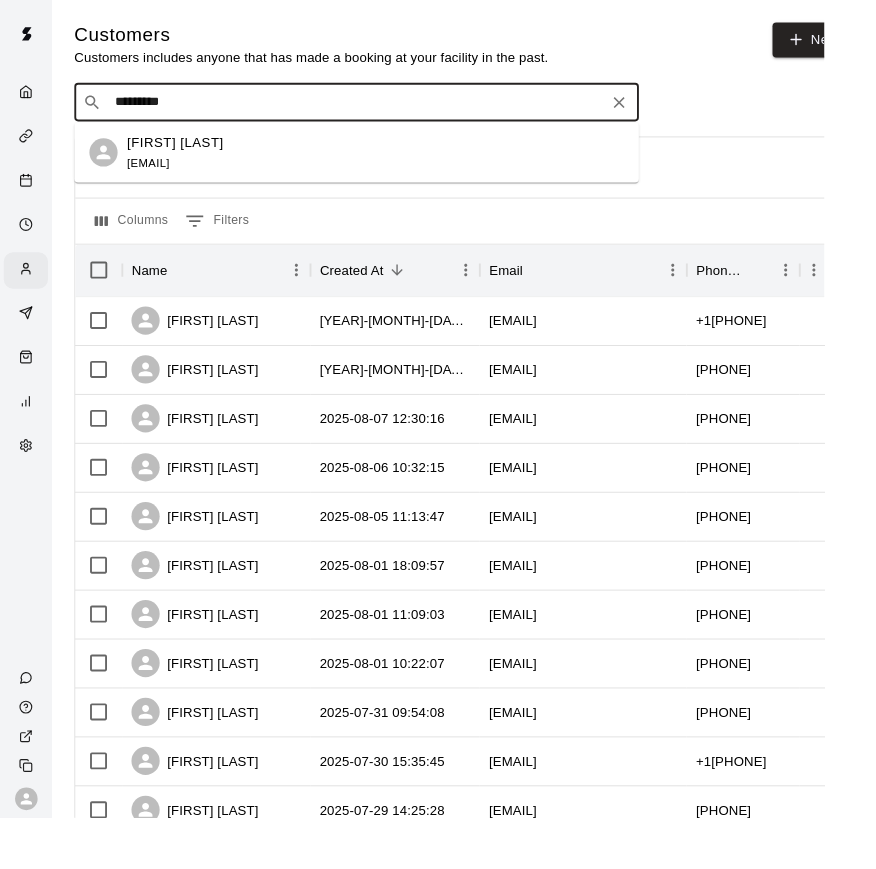 click on "[FIRST] [LAST]" at bounding box center [186, 151] 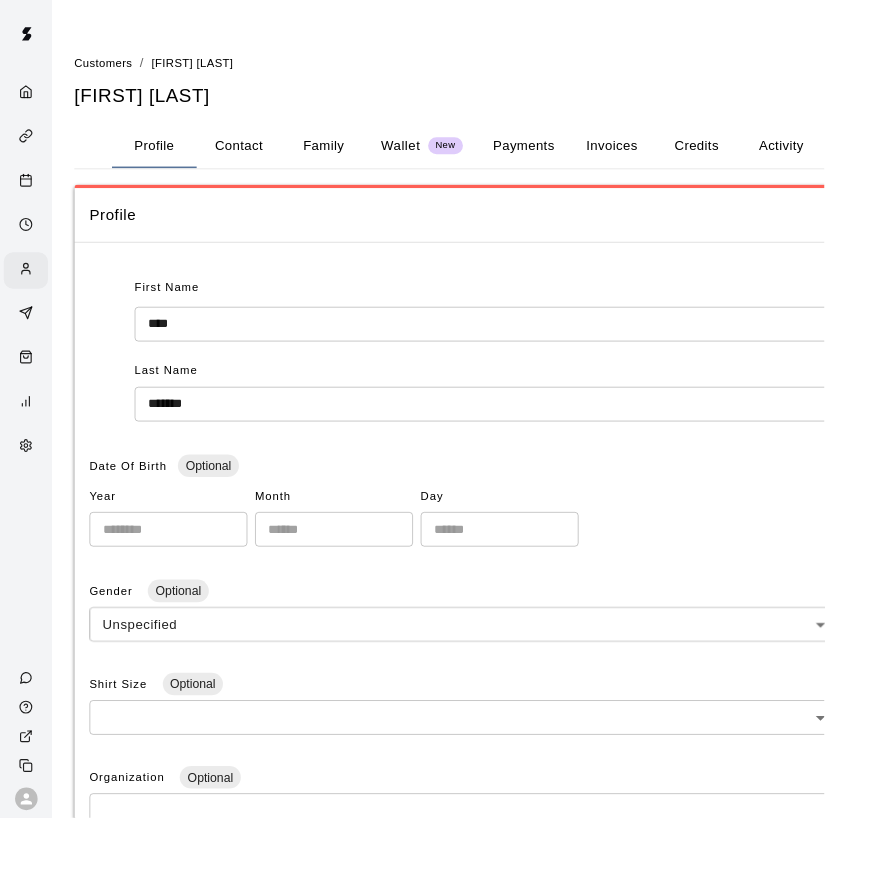 click on "Family" at bounding box center [344, 155] 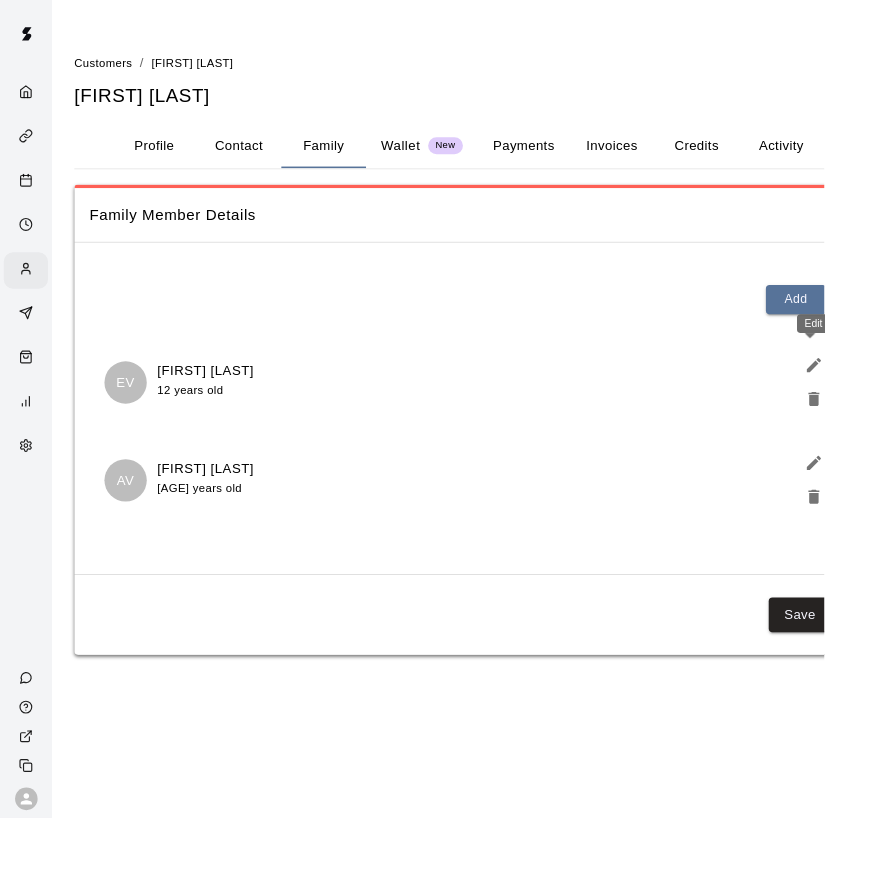 click 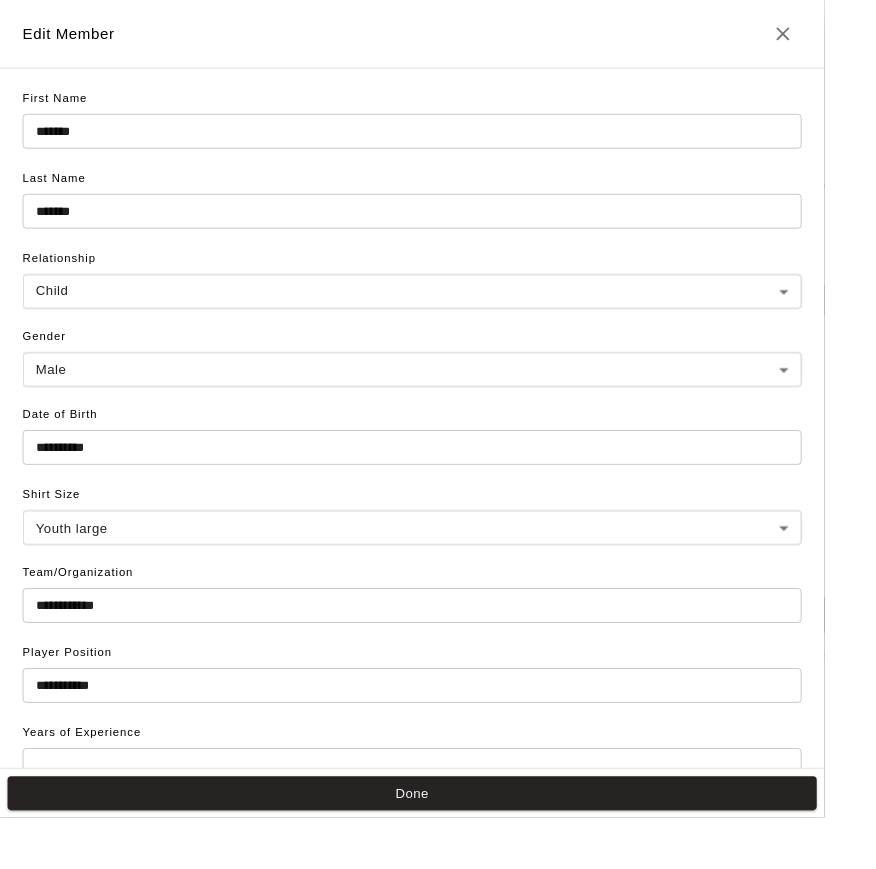 drag, startPoint x: 930, startPoint y: 444, endPoint x: 55, endPoint y: 508, distance: 877.33746 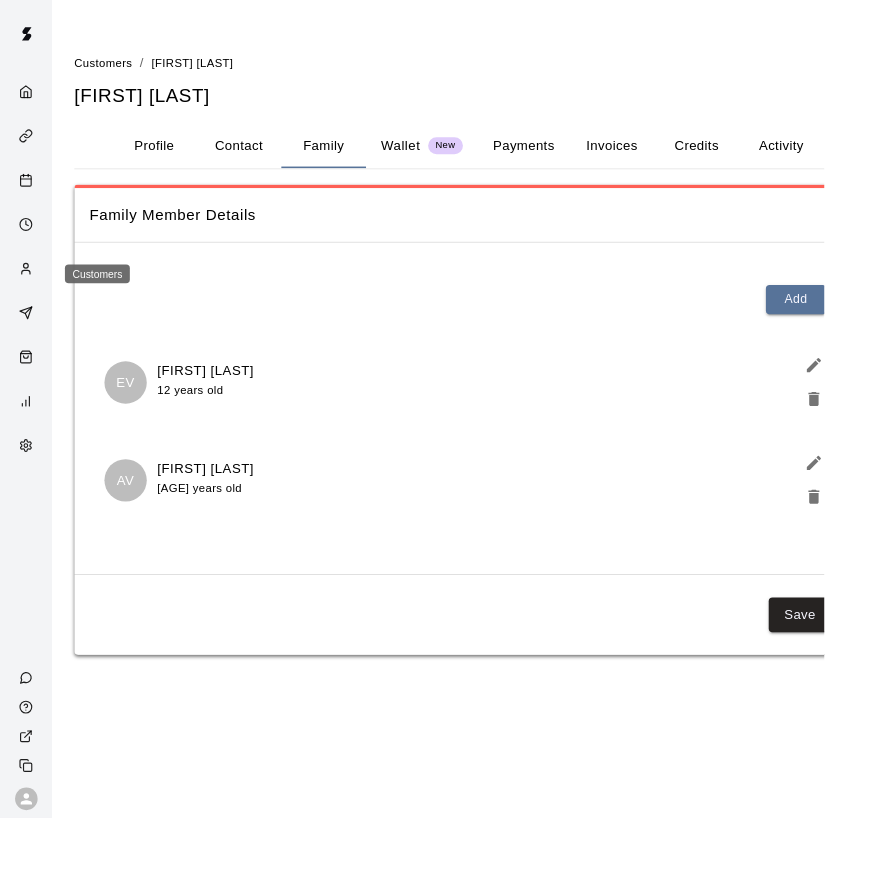 click 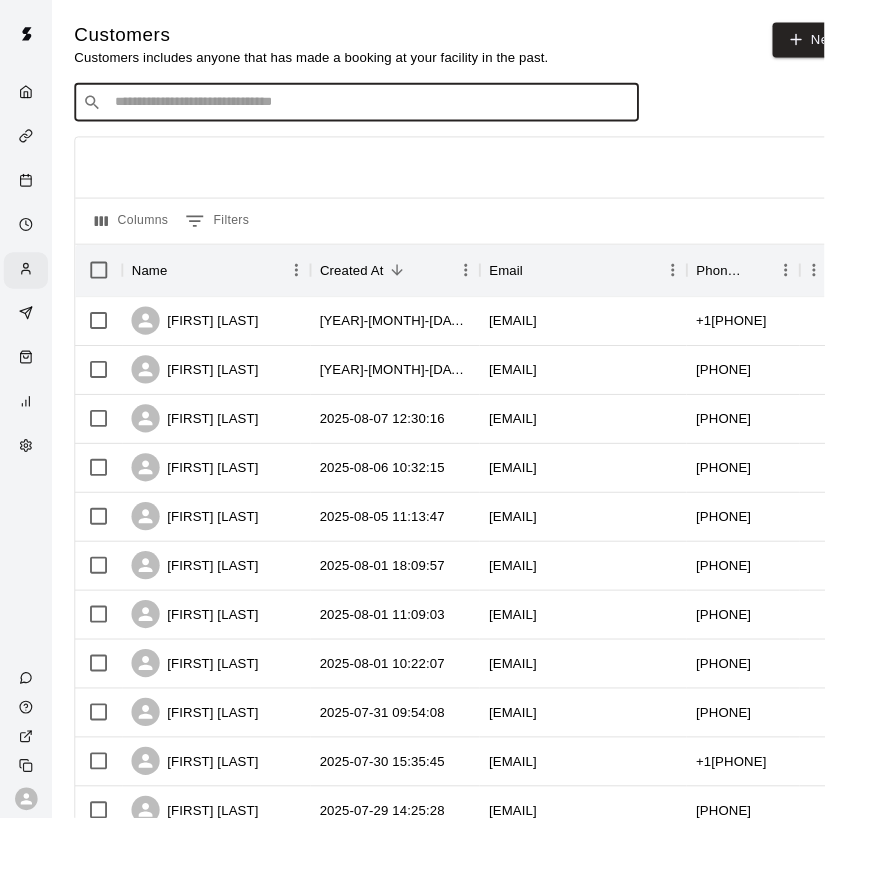 click at bounding box center (393, 109) 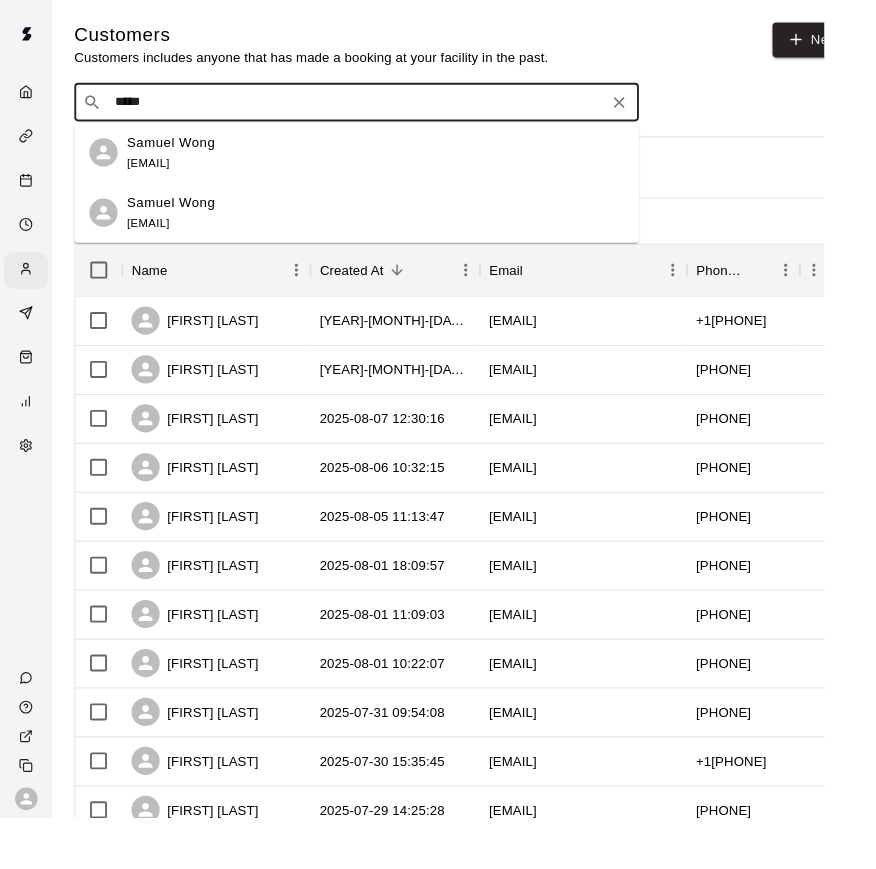 type on "******" 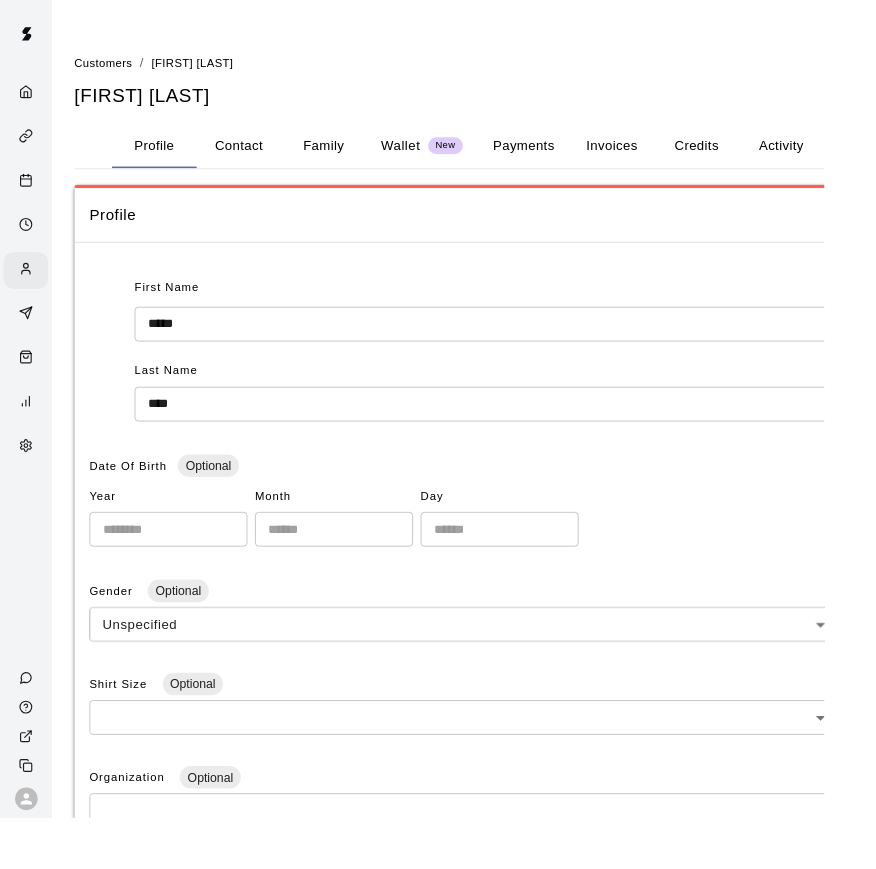 click on "Contact" at bounding box center (254, 155) 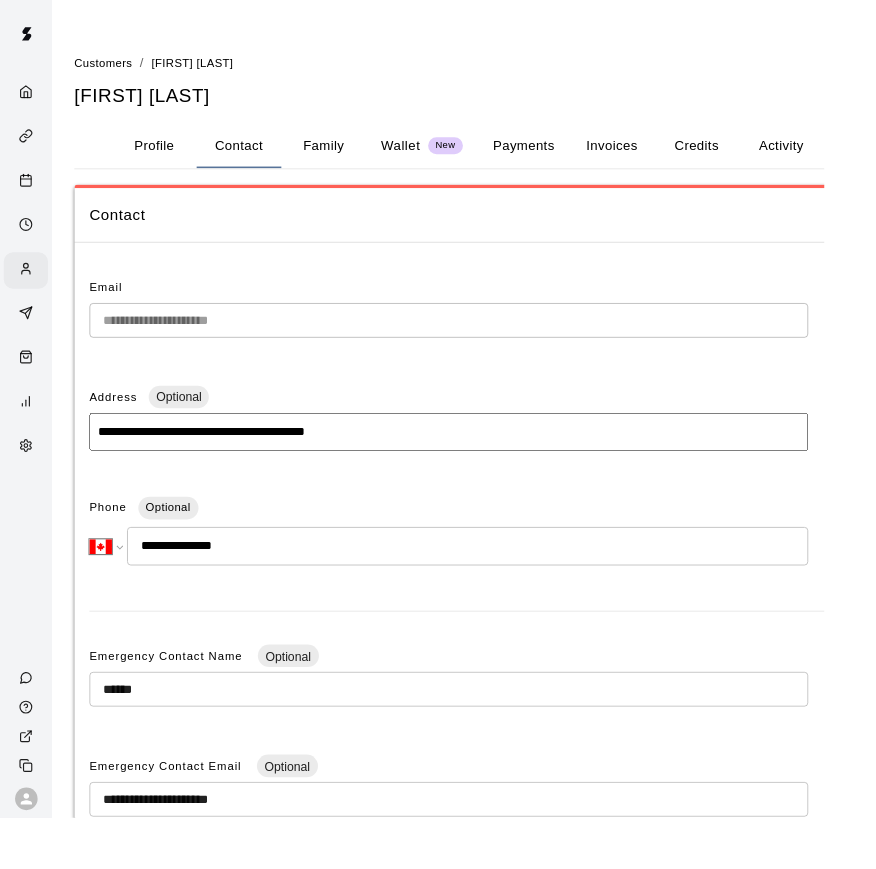 click on "Family" at bounding box center (344, 155) 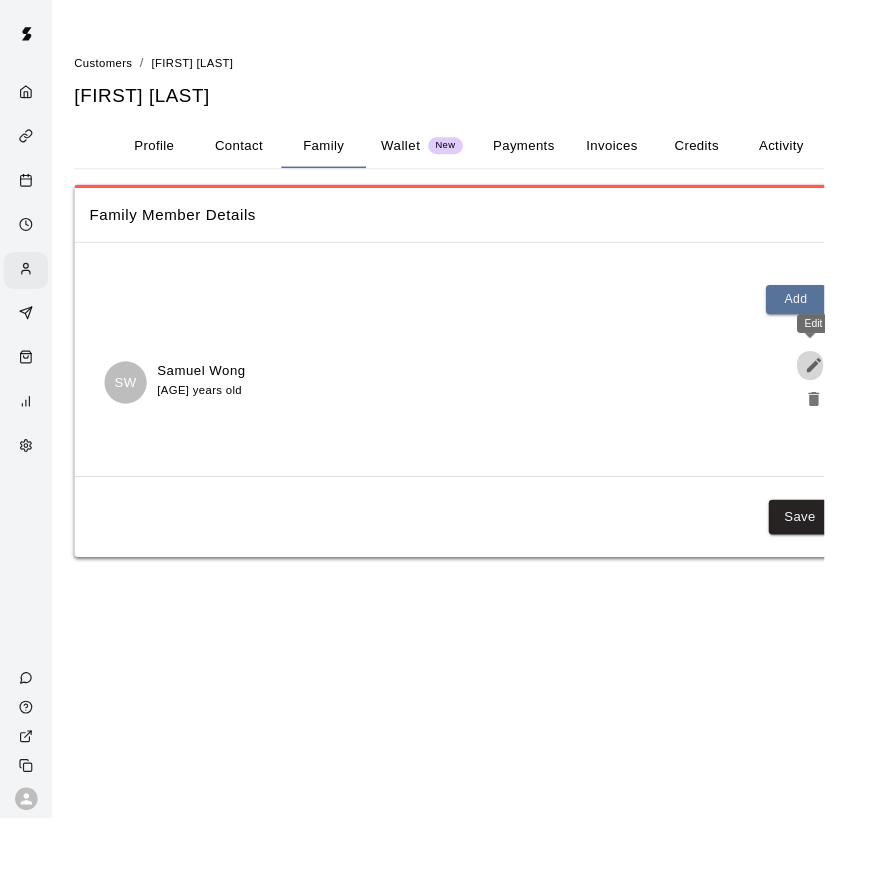 click 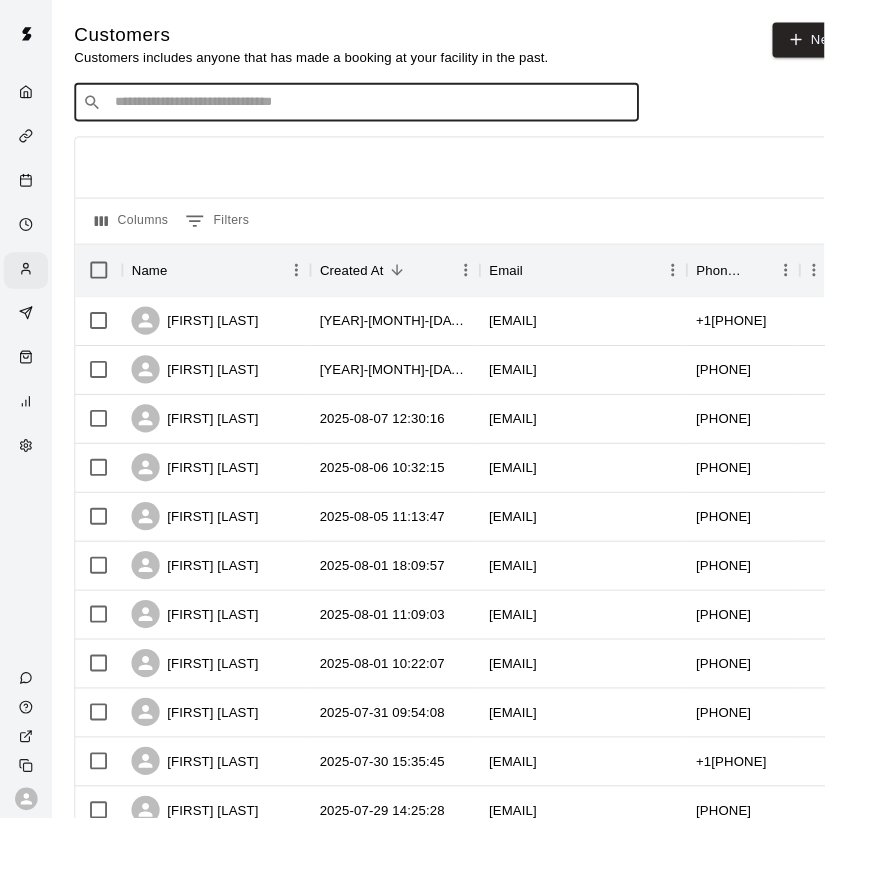 click at bounding box center [393, 109] 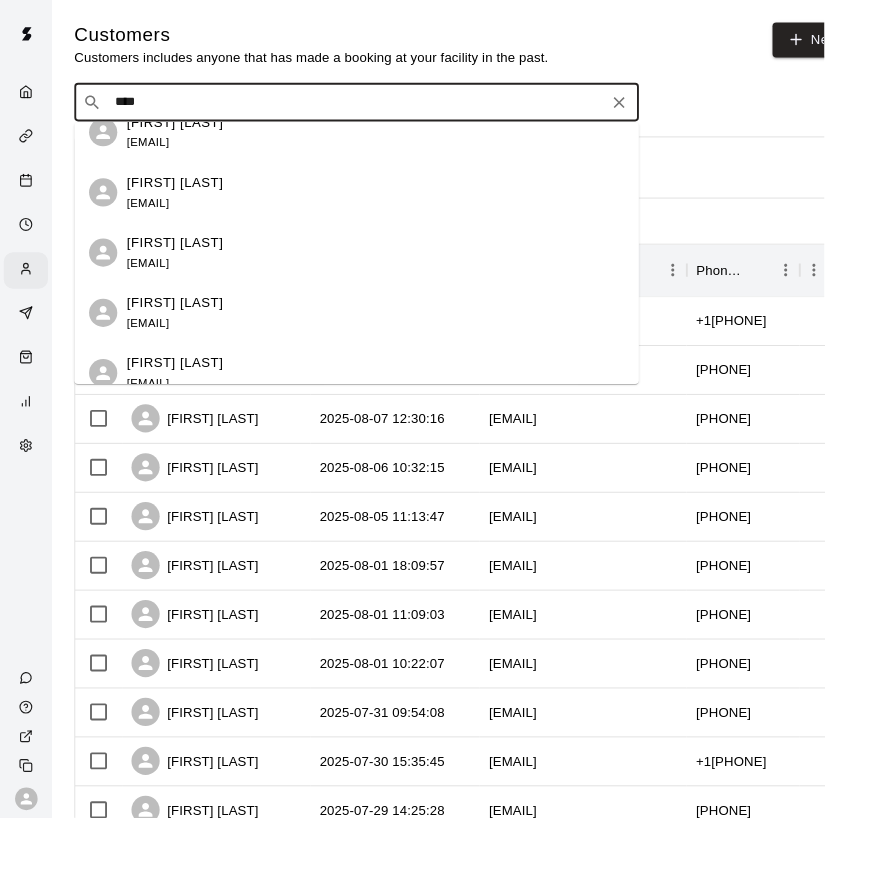 scroll, scrollTop: 352, scrollLeft: 0, axis: vertical 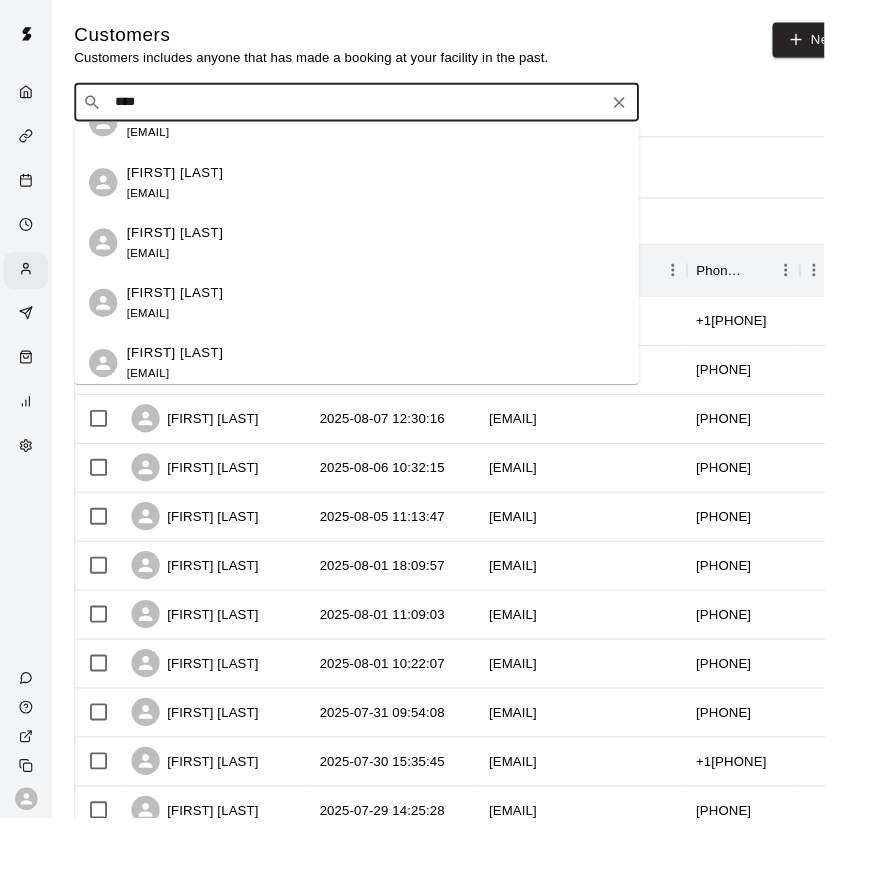 type on "****" 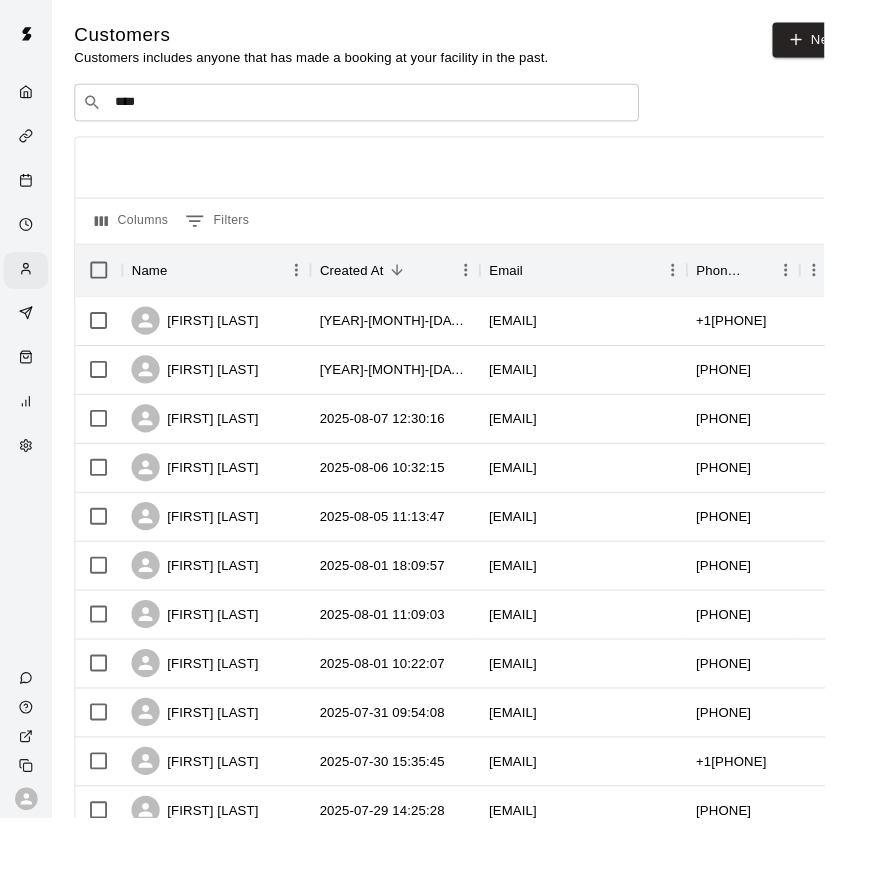 drag, startPoint x: 185, startPoint y: 99, endPoint x: 182, endPoint y: 320, distance: 221.02036 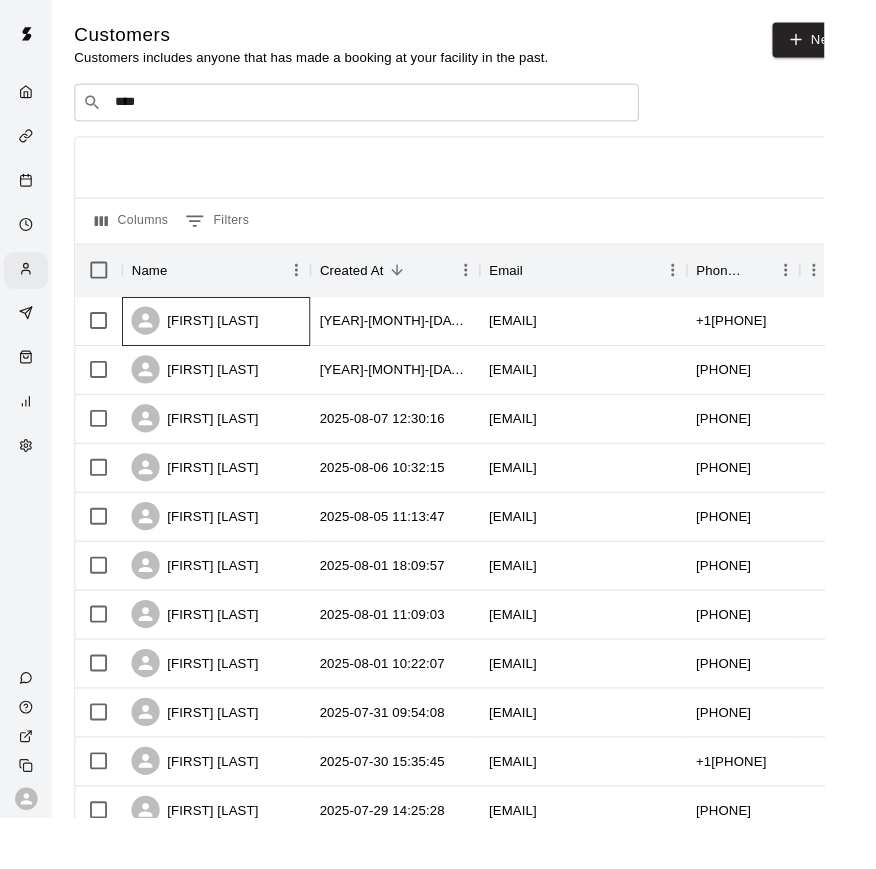 click on "[FIRST] [LAST]" at bounding box center (230, 342) 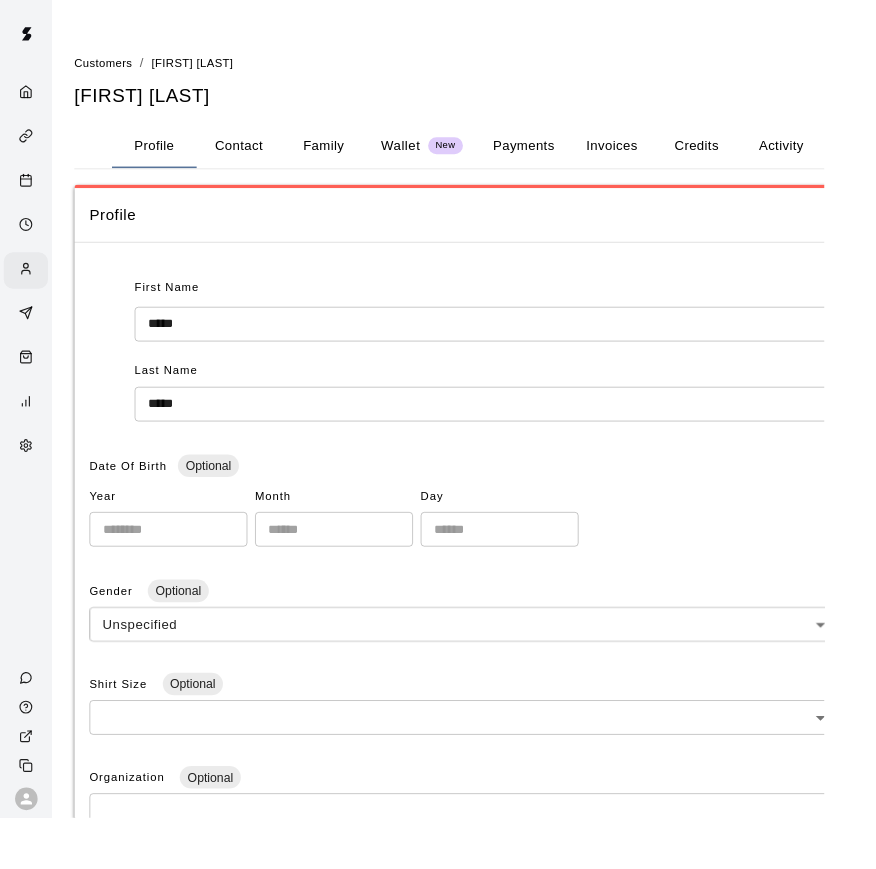 click on "Contact" at bounding box center (254, 155) 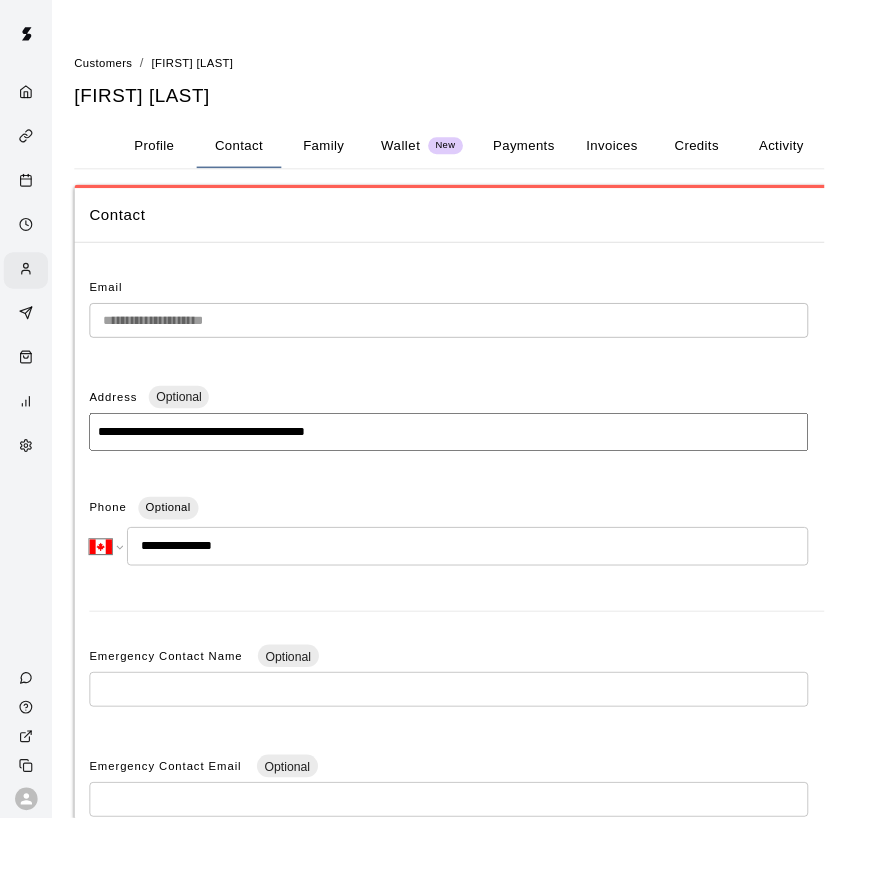 click on "Family" at bounding box center [344, 155] 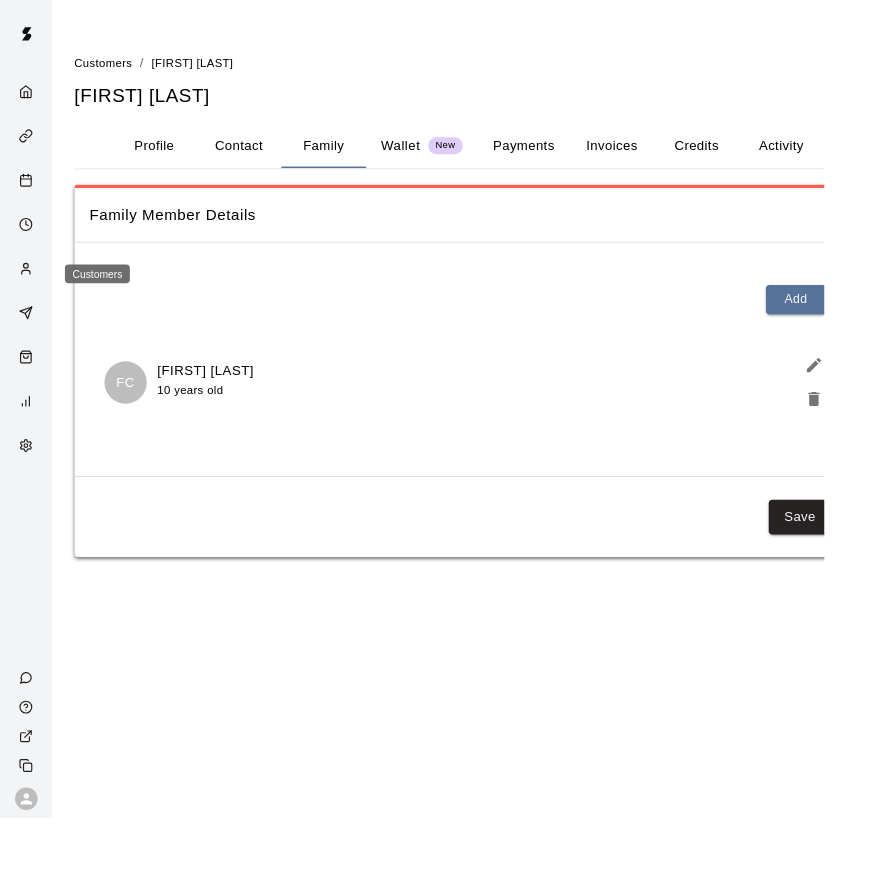 click 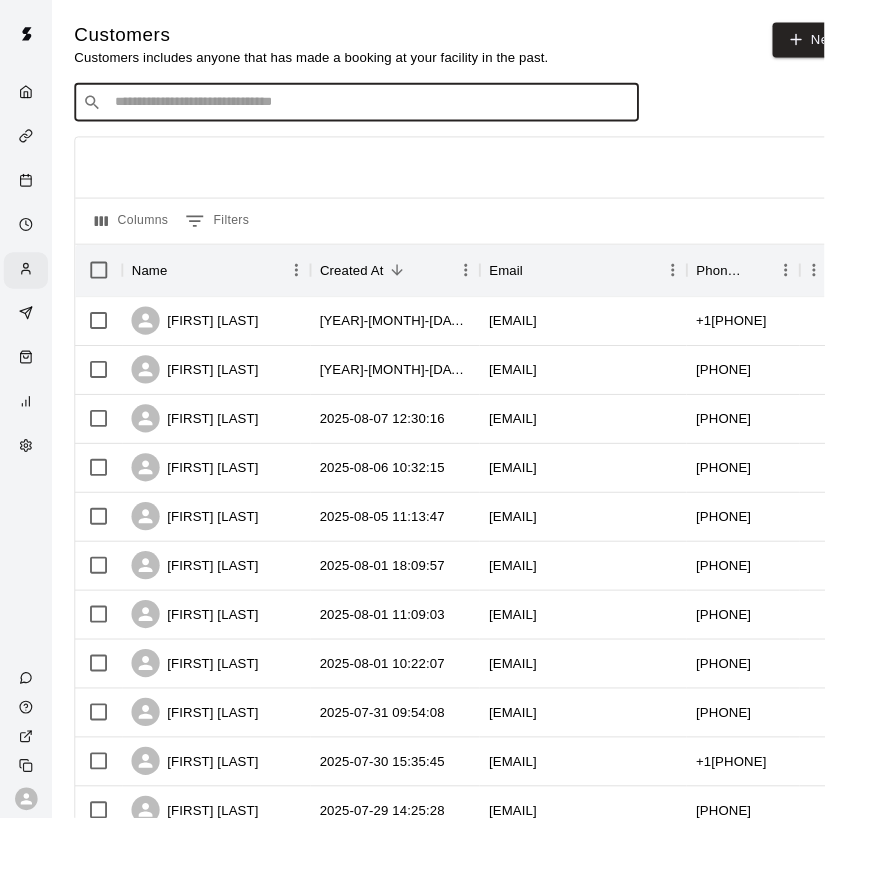 click at bounding box center (393, 109) 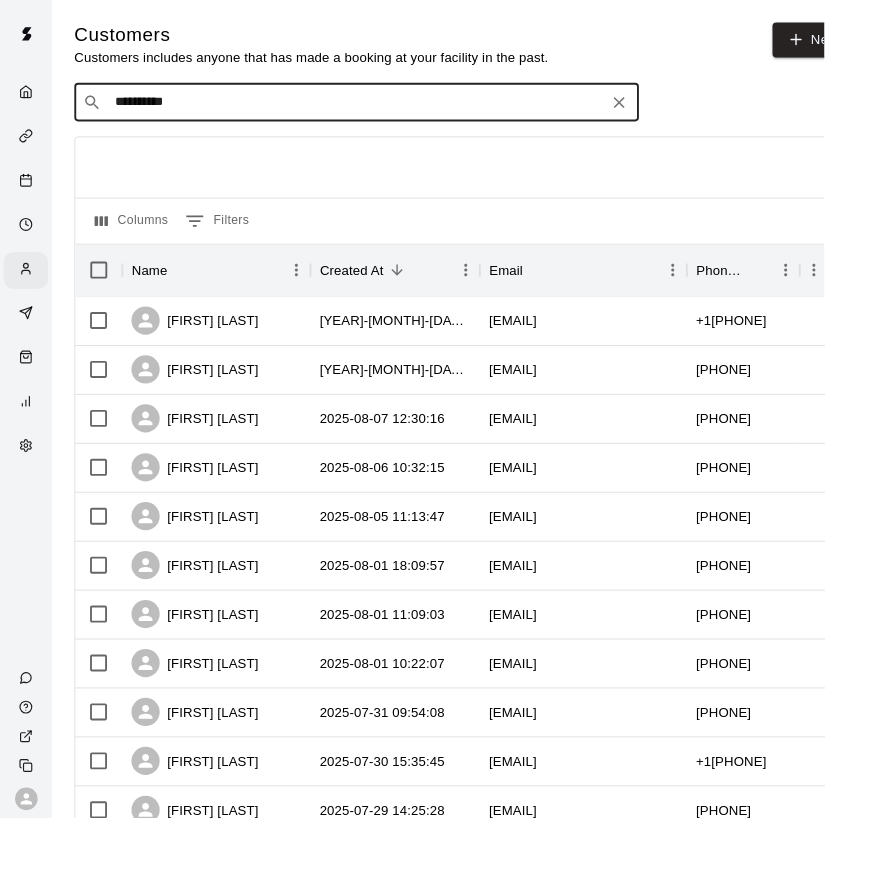 type on "**********" 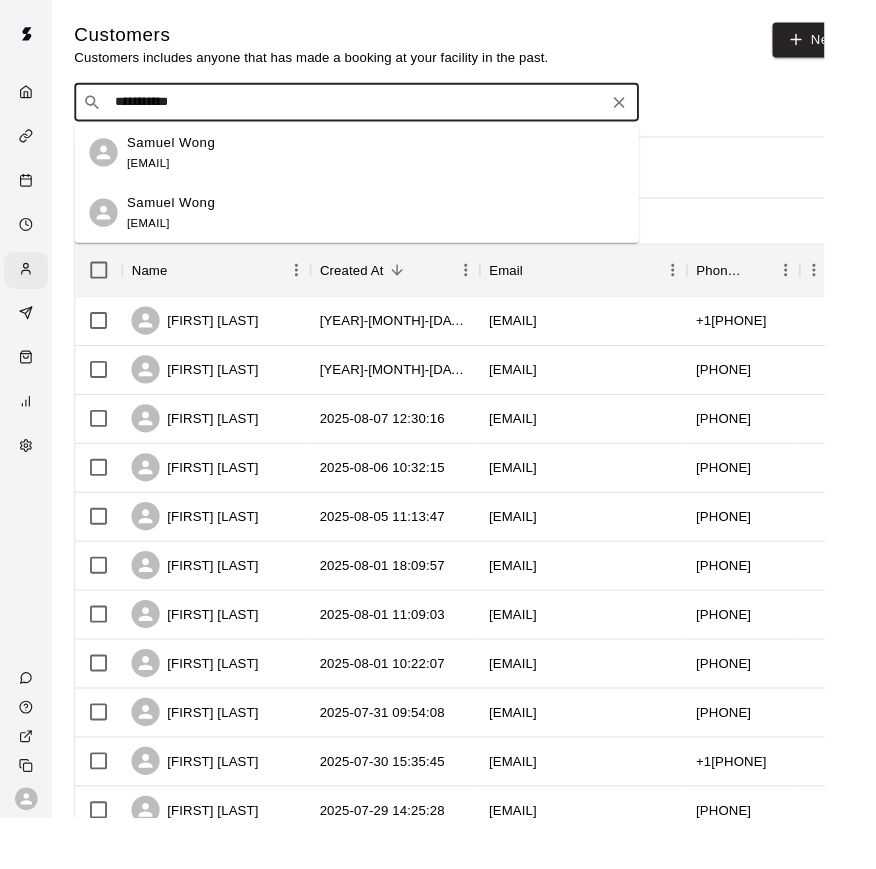 click 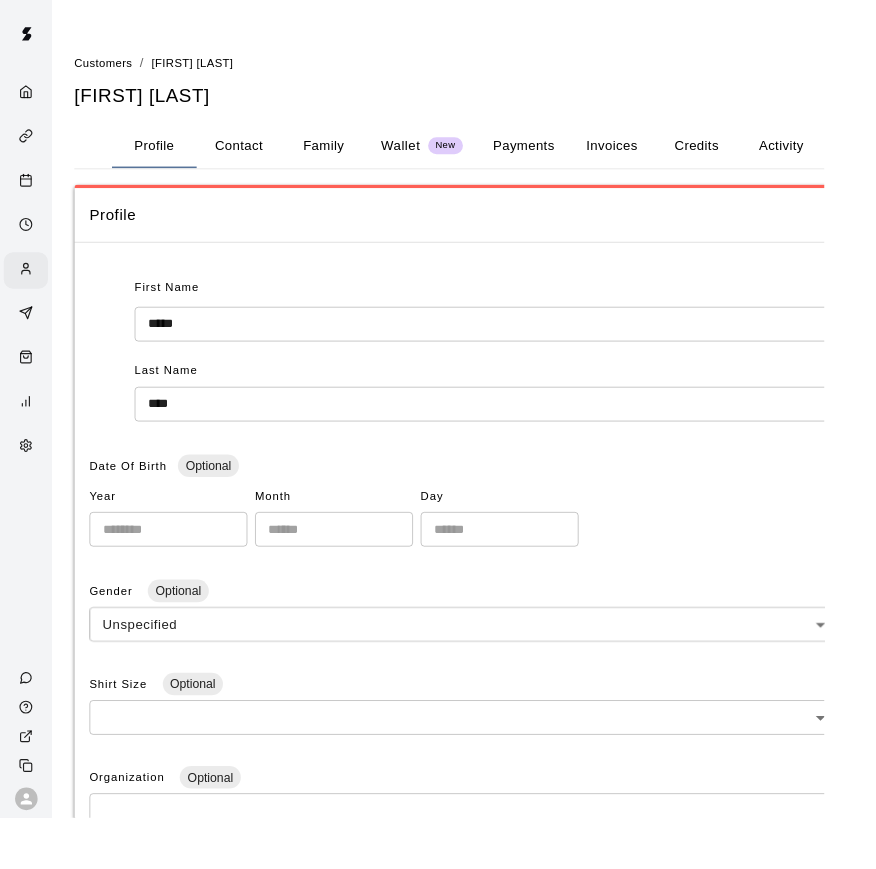 click on "Family" at bounding box center [344, 155] 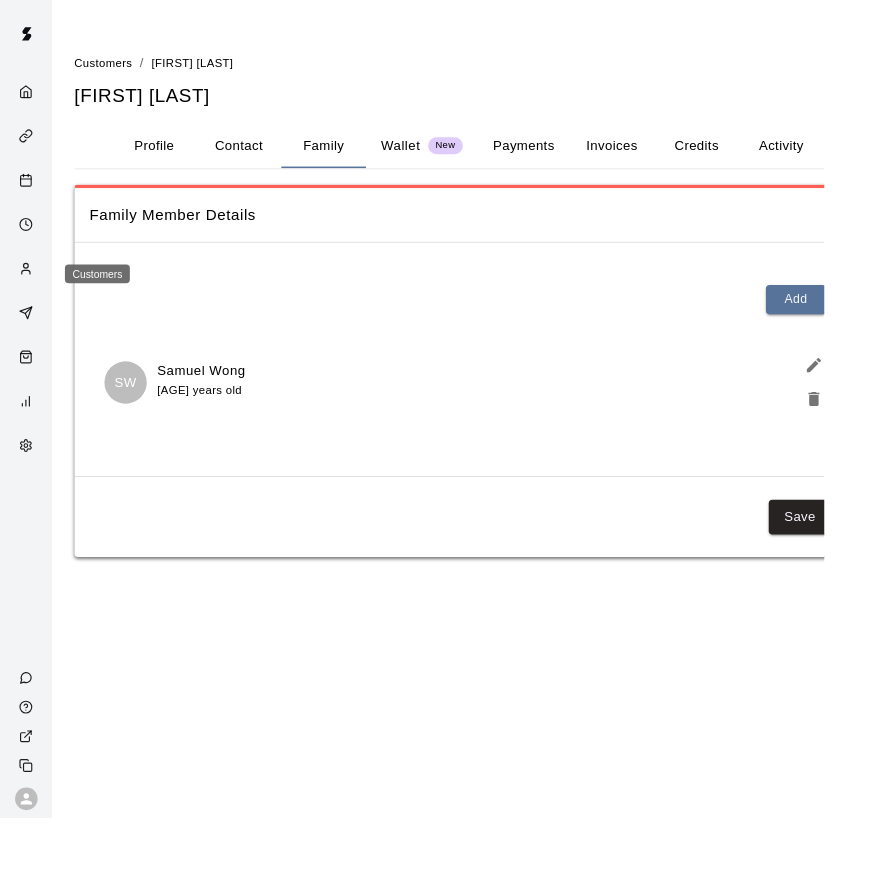 click at bounding box center [27, 287] 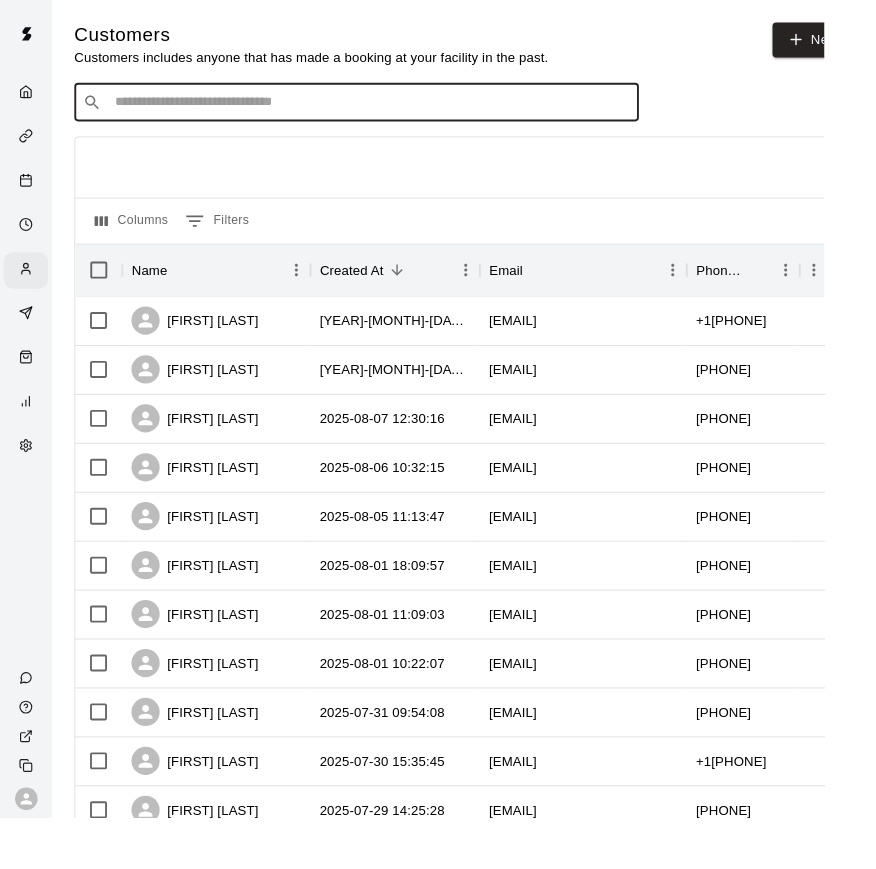 click at bounding box center (393, 109) 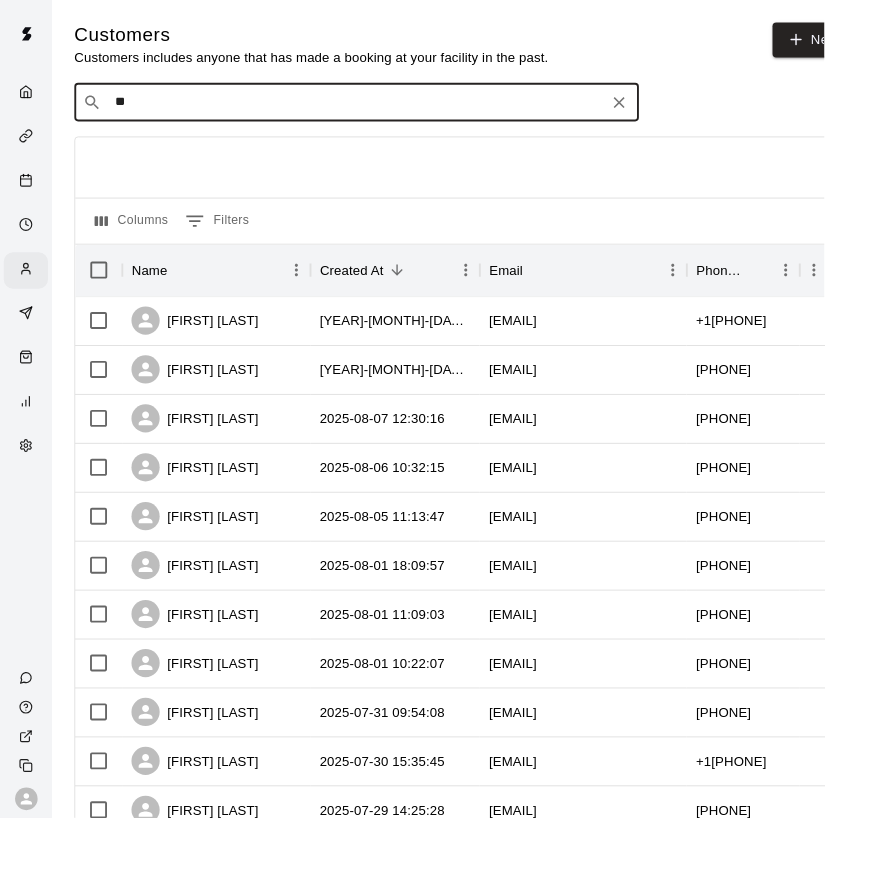 type on "*" 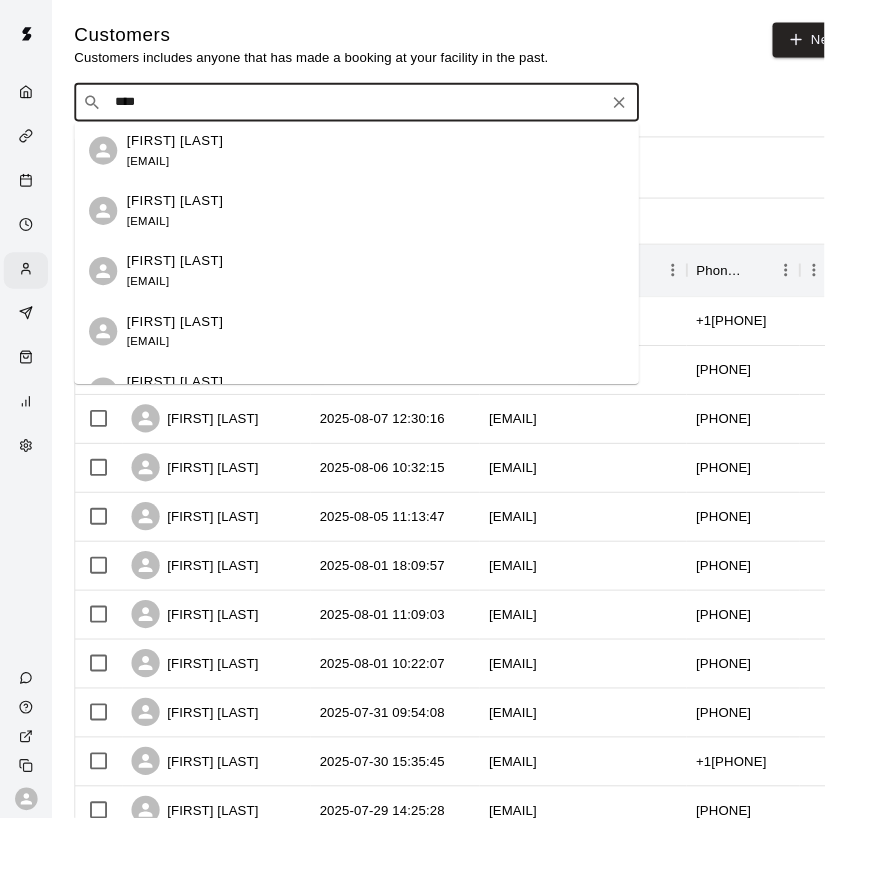 scroll, scrollTop: 0, scrollLeft: 0, axis: both 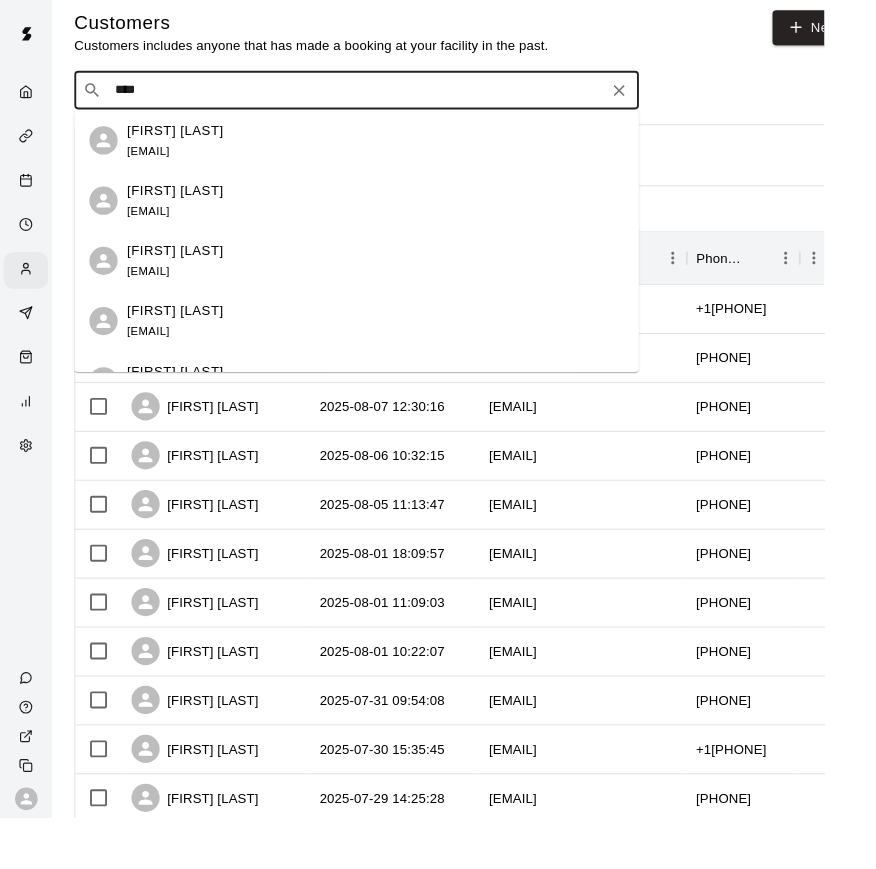 click on "****" at bounding box center (378, 96) 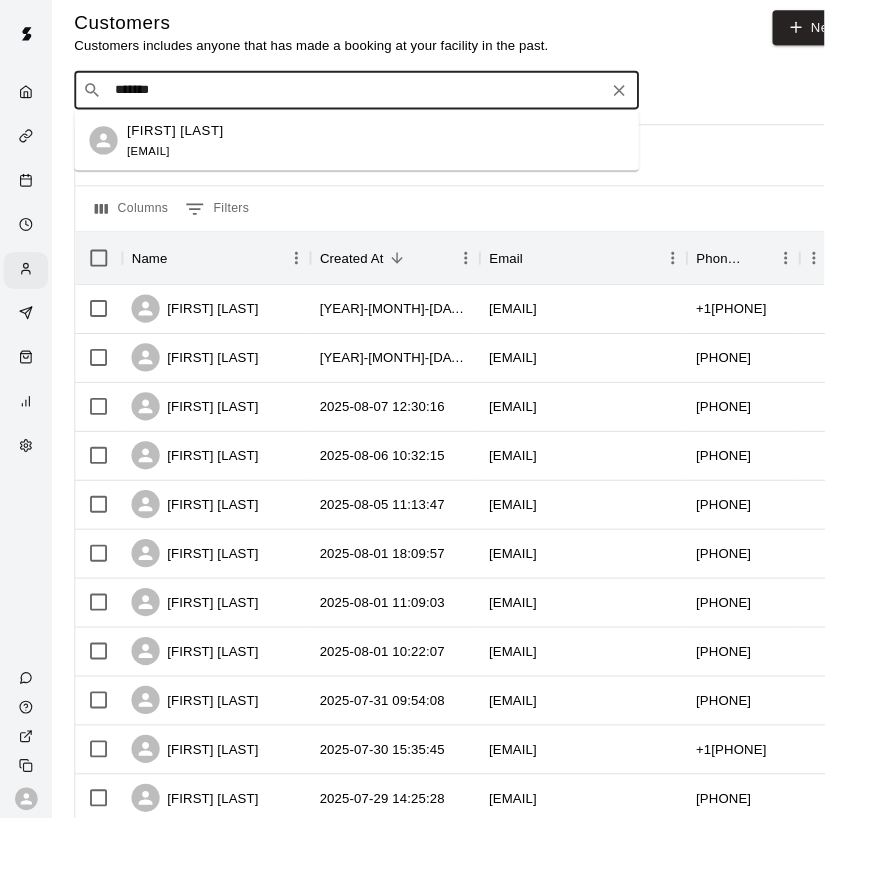 type on "********" 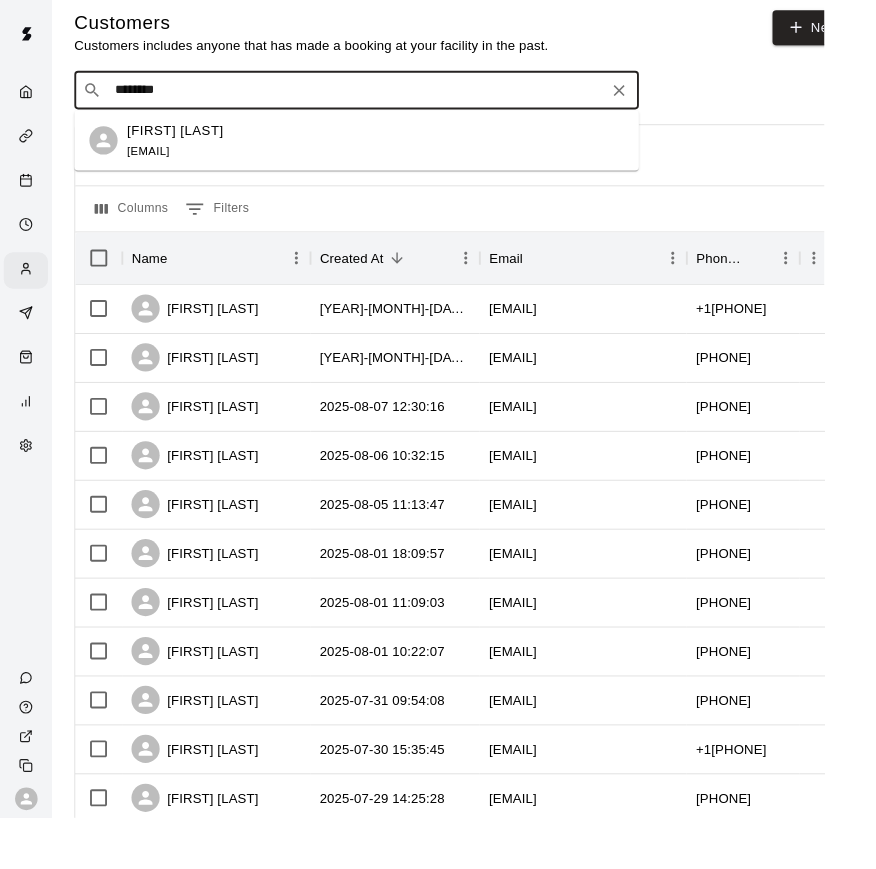 click on "[FIRST] [LAST]" at bounding box center (186, 138) 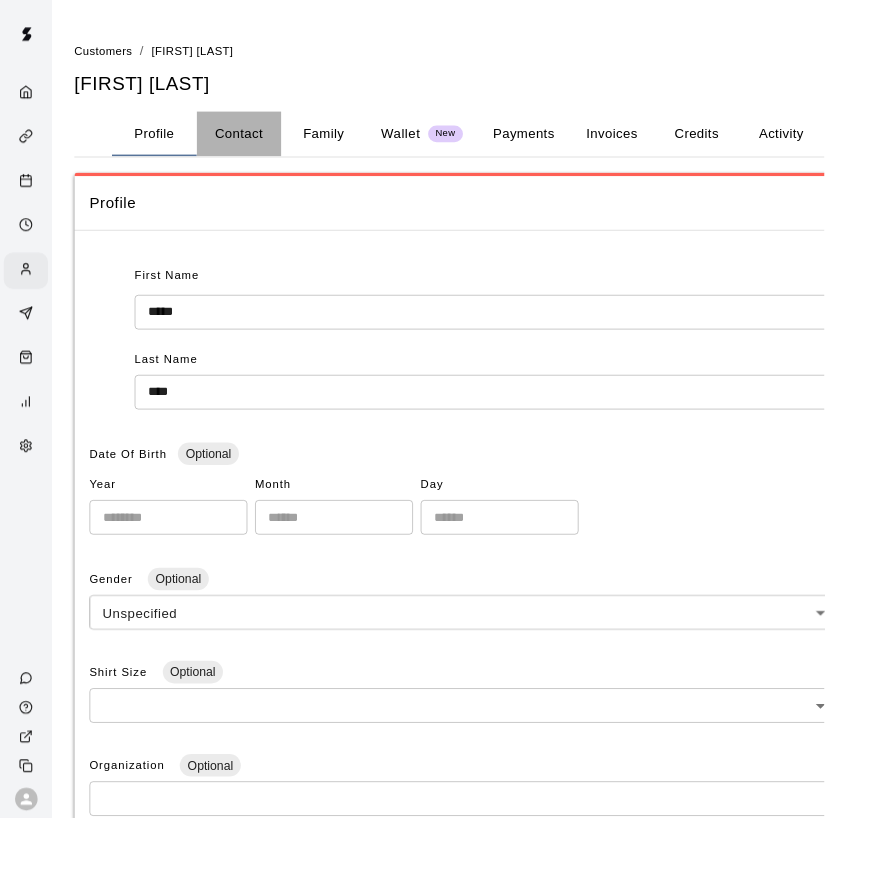 click on "Contact" at bounding box center (254, 142) 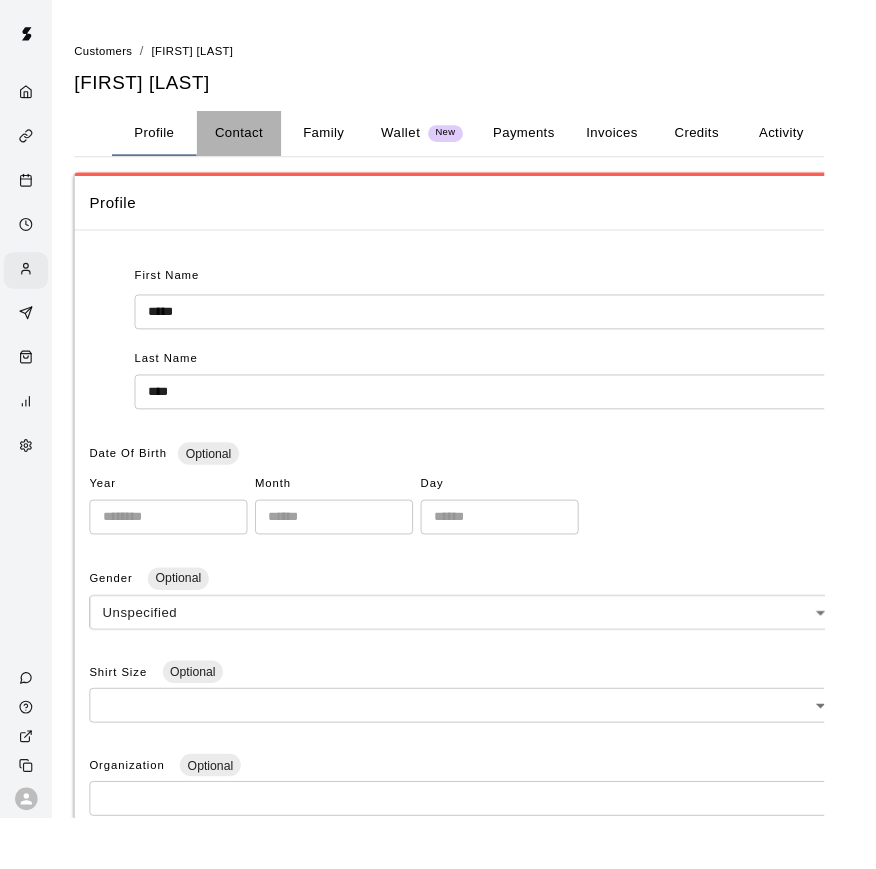 select on "**" 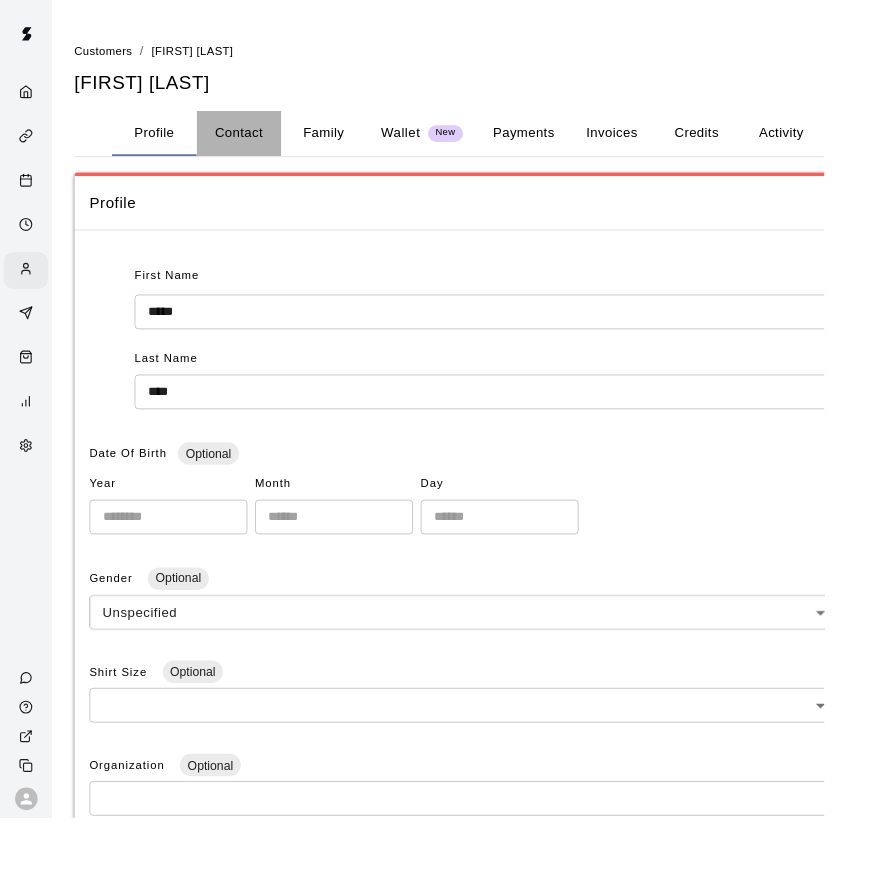 select on "**" 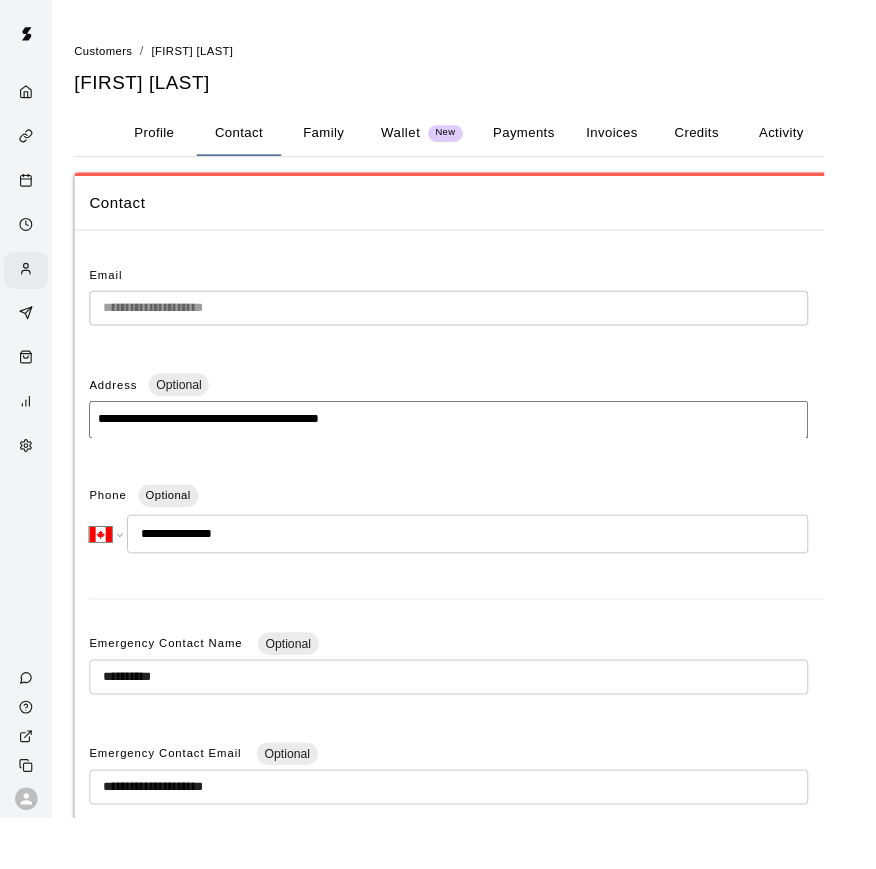 click on "Family" at bounding box center [344, 142] 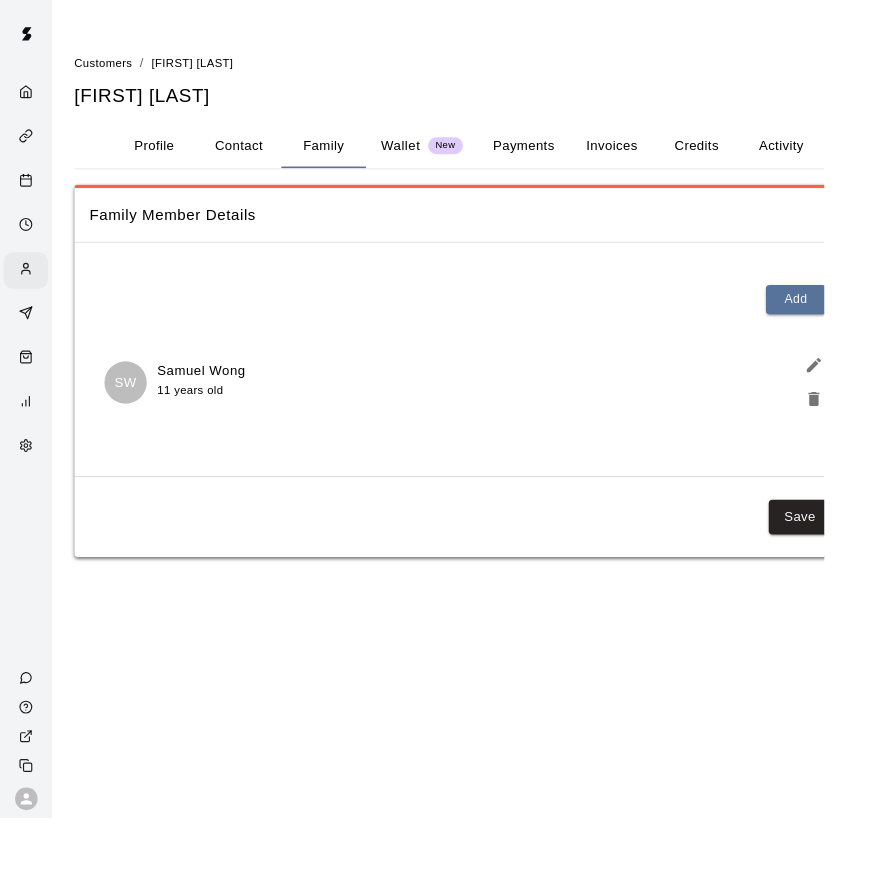 scroll, scrollTop: 0, scrollLeft: 0, axis: both 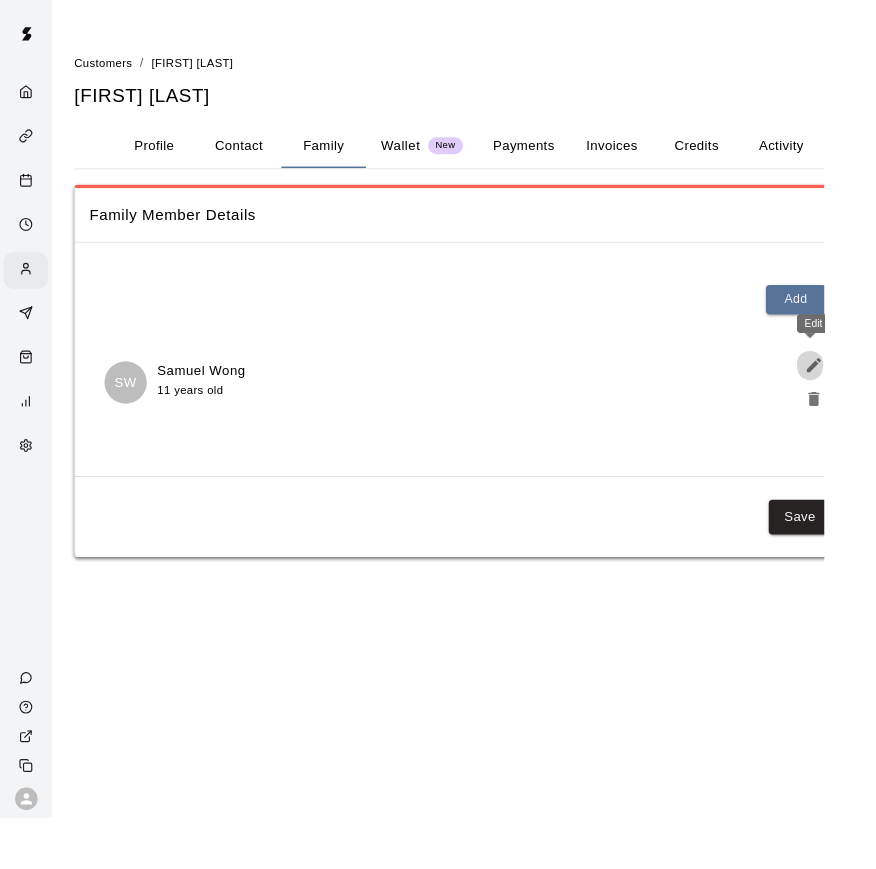 click 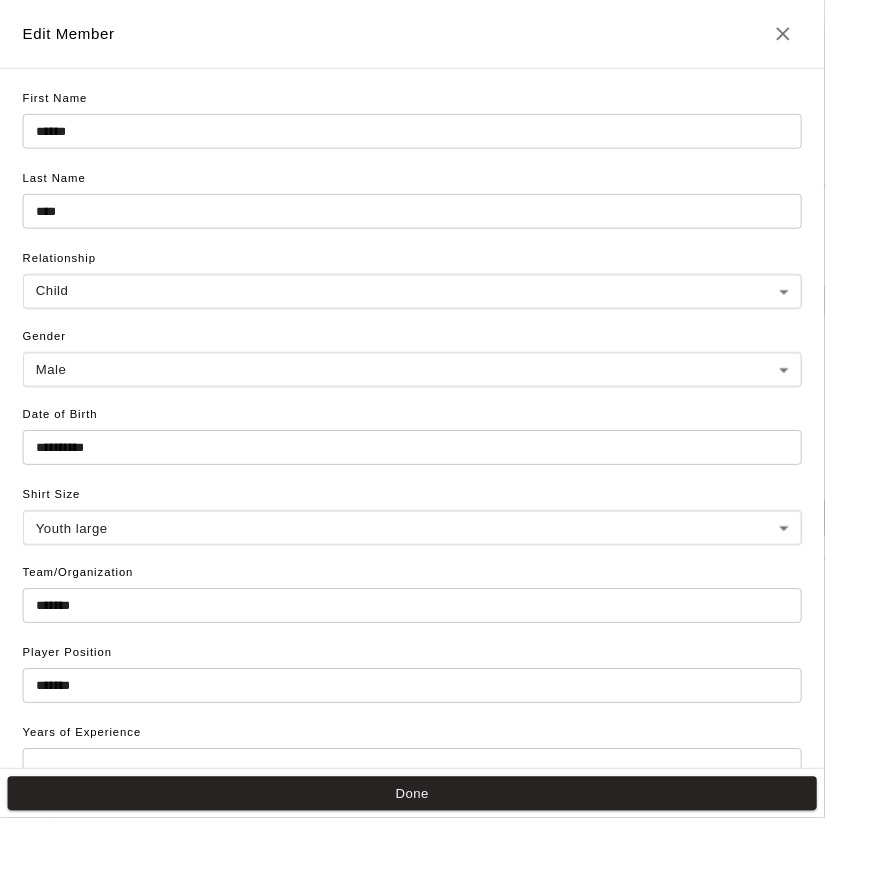 drag, startPoint x: 908, startPoint y: 413, endPoint x: -1, endPoint y: -1, distance: 998.8378 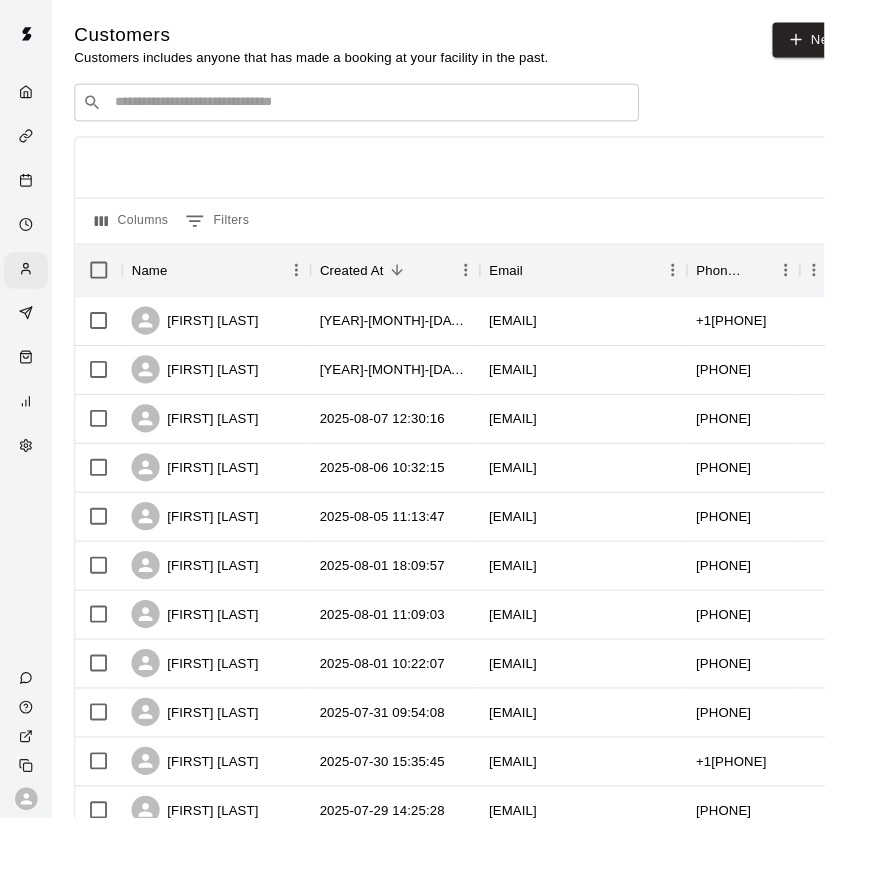 click at bounding box center [393, 109] 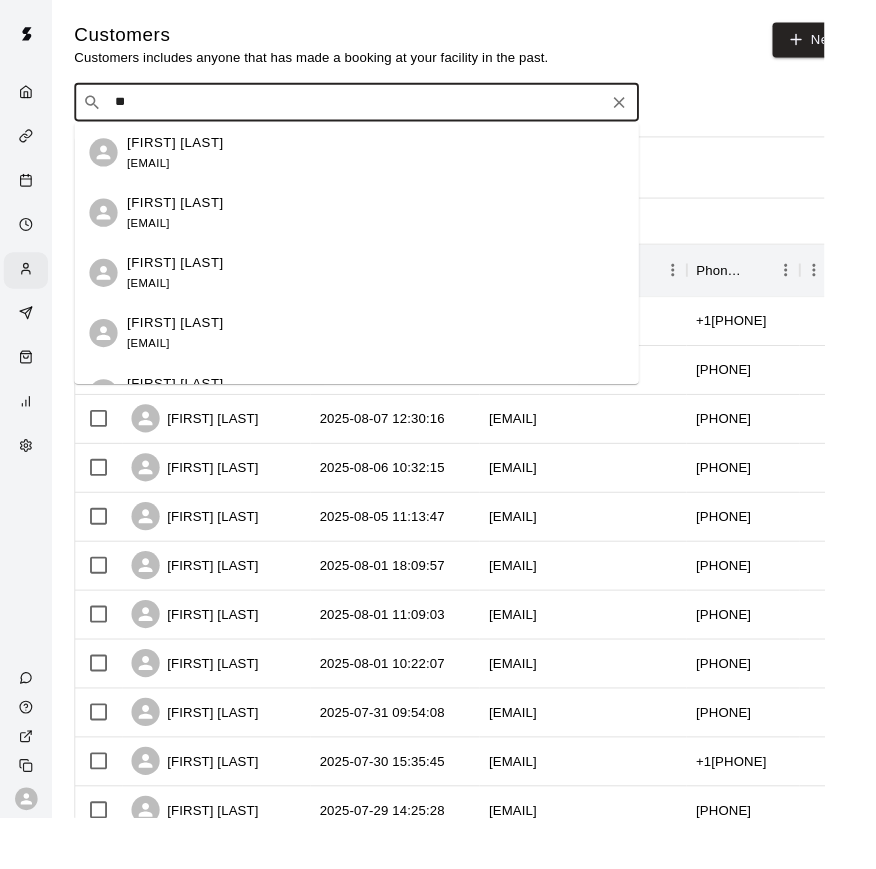 type on "*" 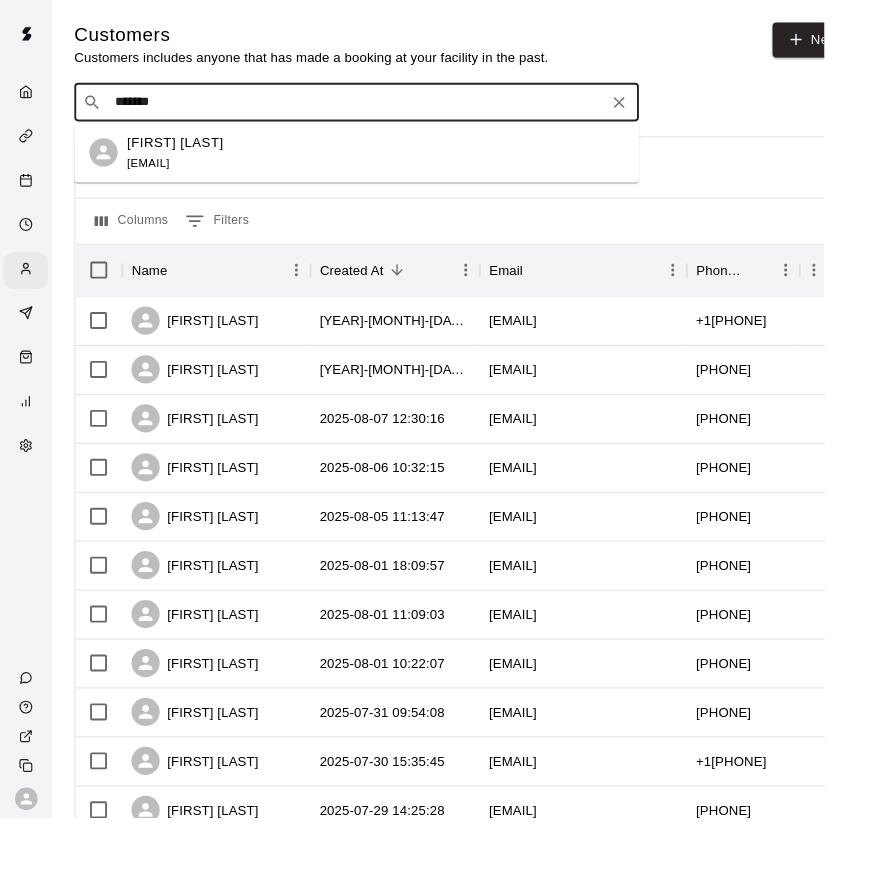 type on "********" 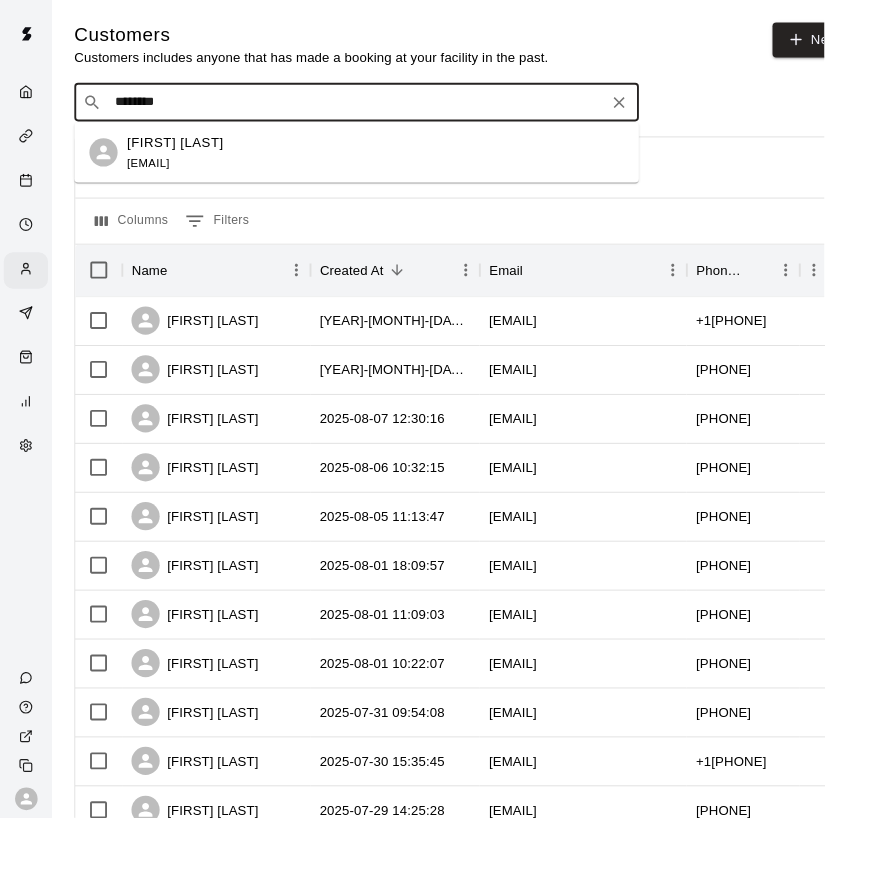 click on "[EMAIL]" at bounding box center (157, 173) 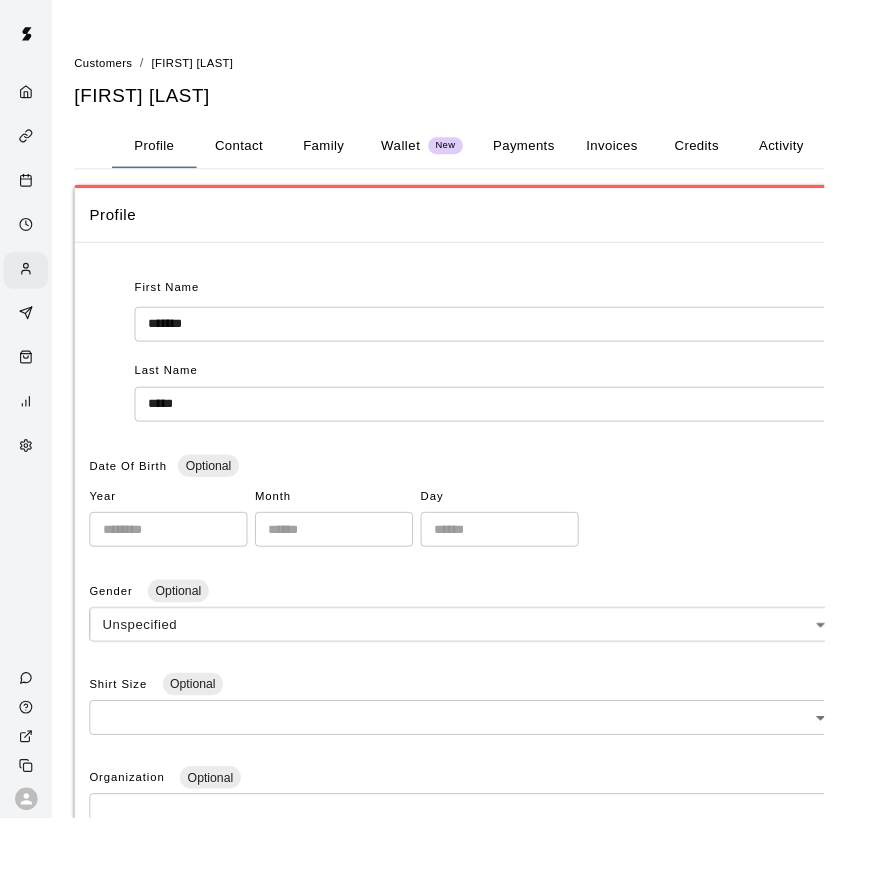 click on "Contact" at bounding box center (254, 155) 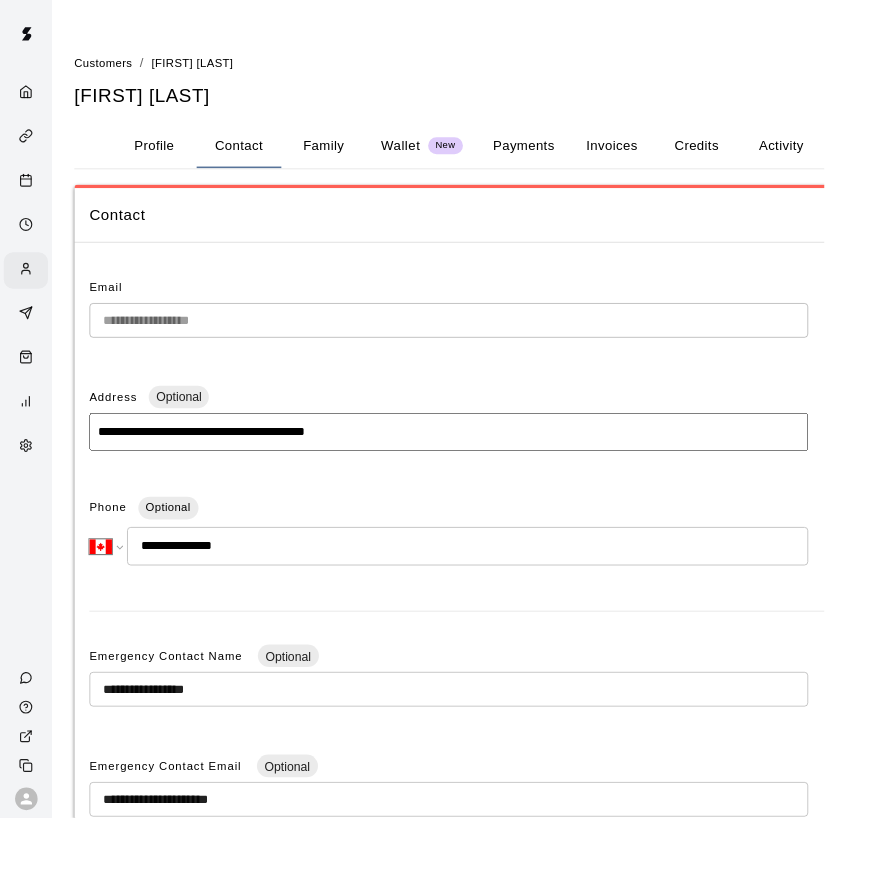 click on "Family" at bounding box center [344, 155] 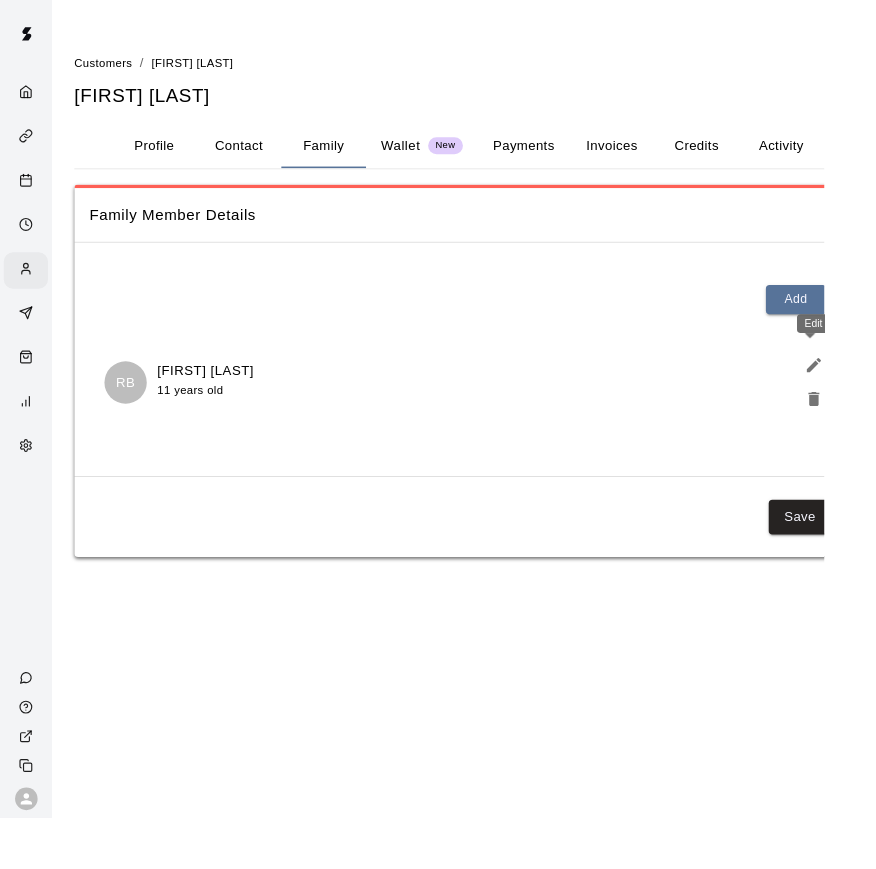 click 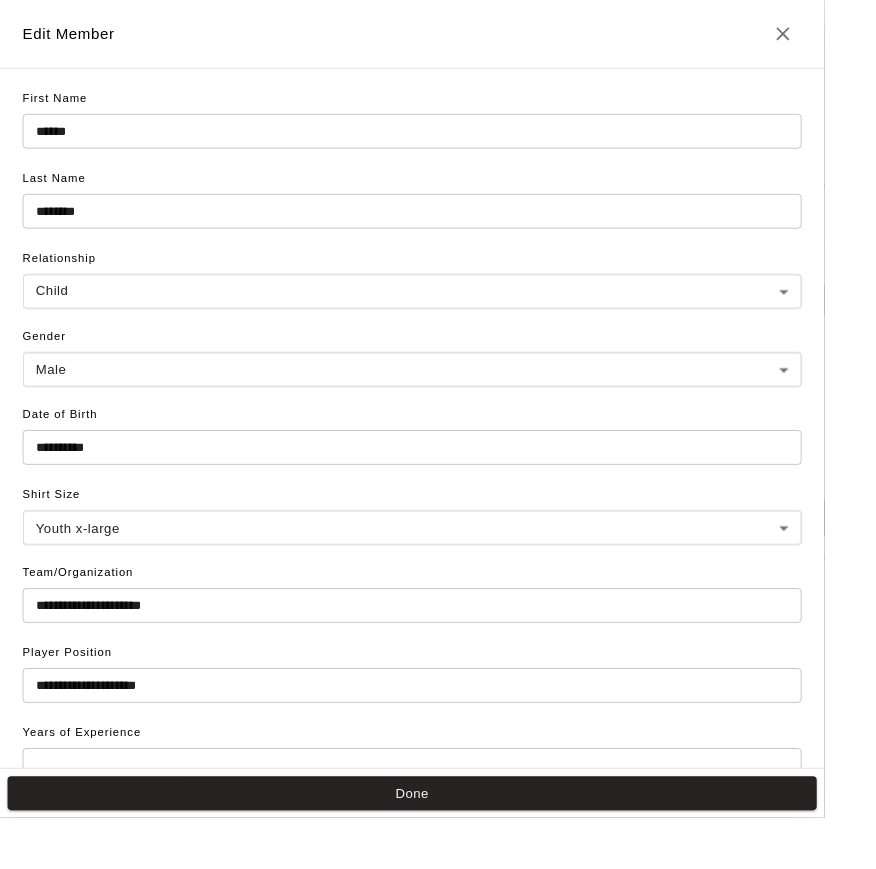 drag, startPoint x: 826, startPoint y: 507, endPoint x: 15, endPoint y: 498, distance: 811.0499 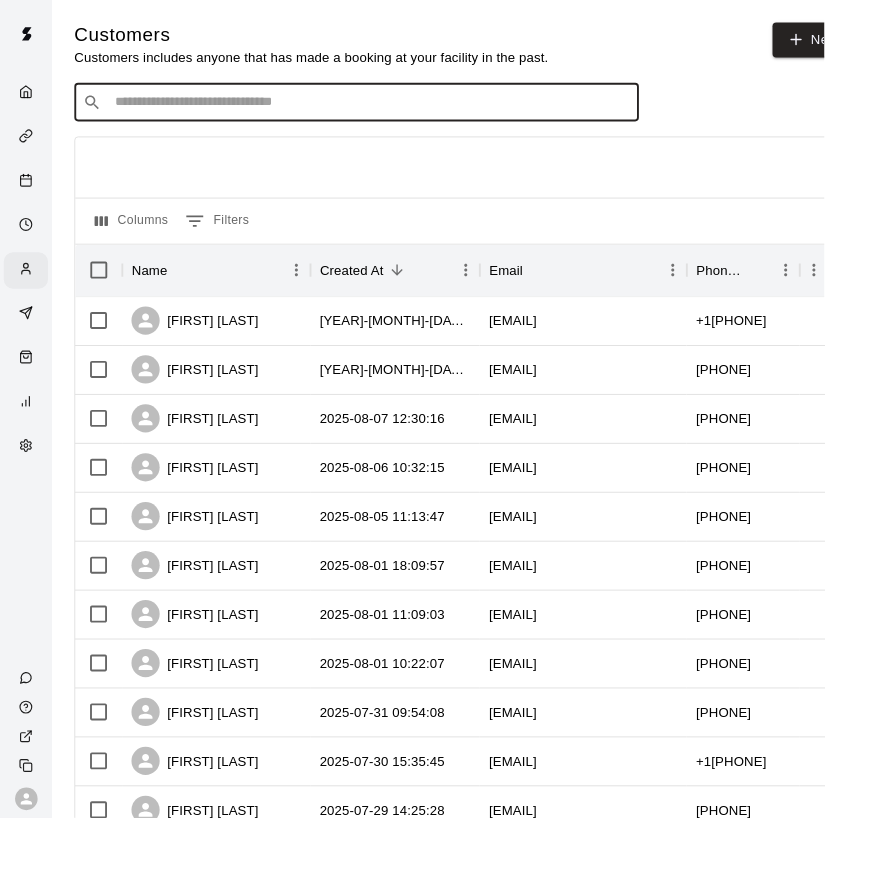 click at bounding box center [393, 109] 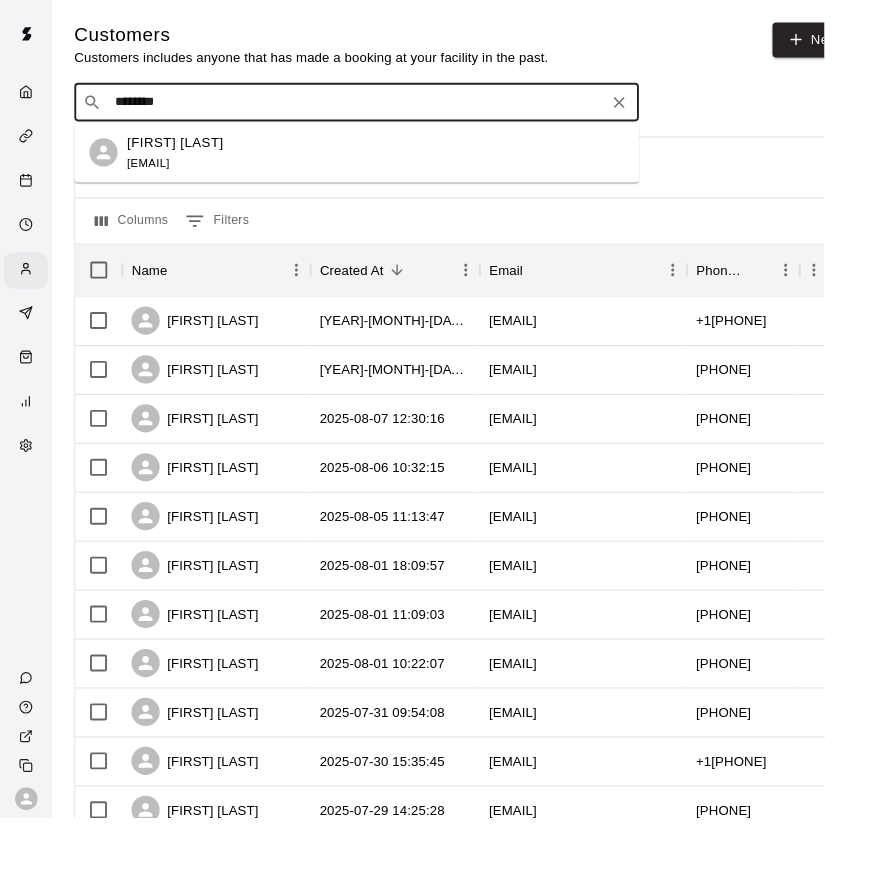type on "*********" 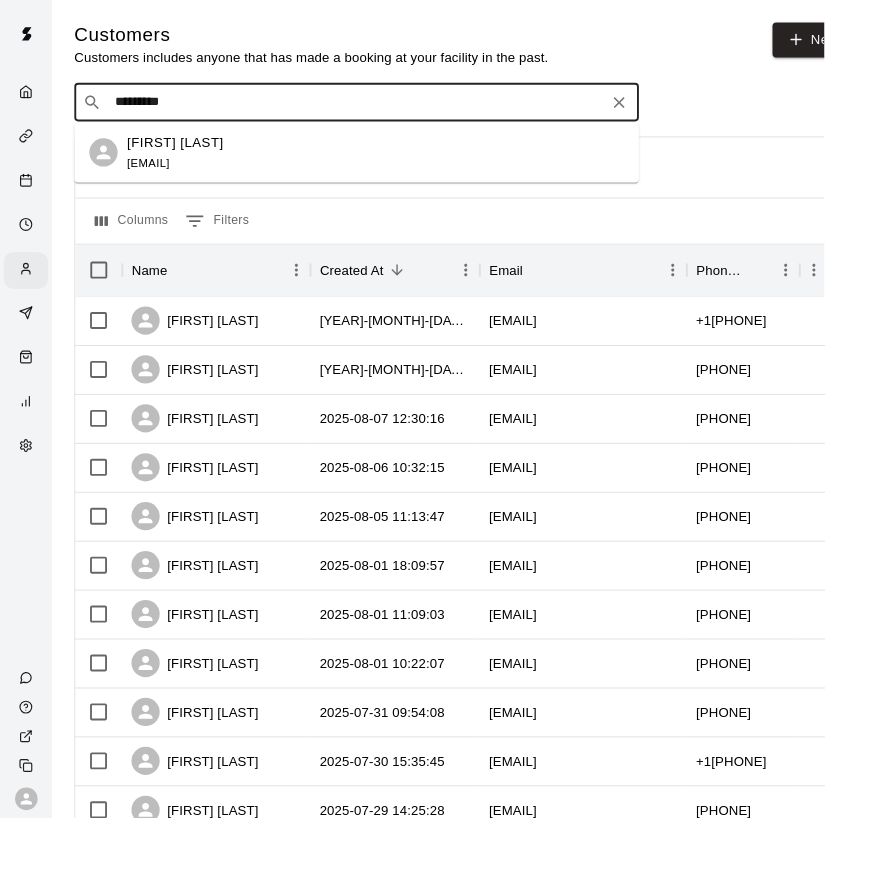 click on "[EMAIL]" at bounding box center (157, 173) 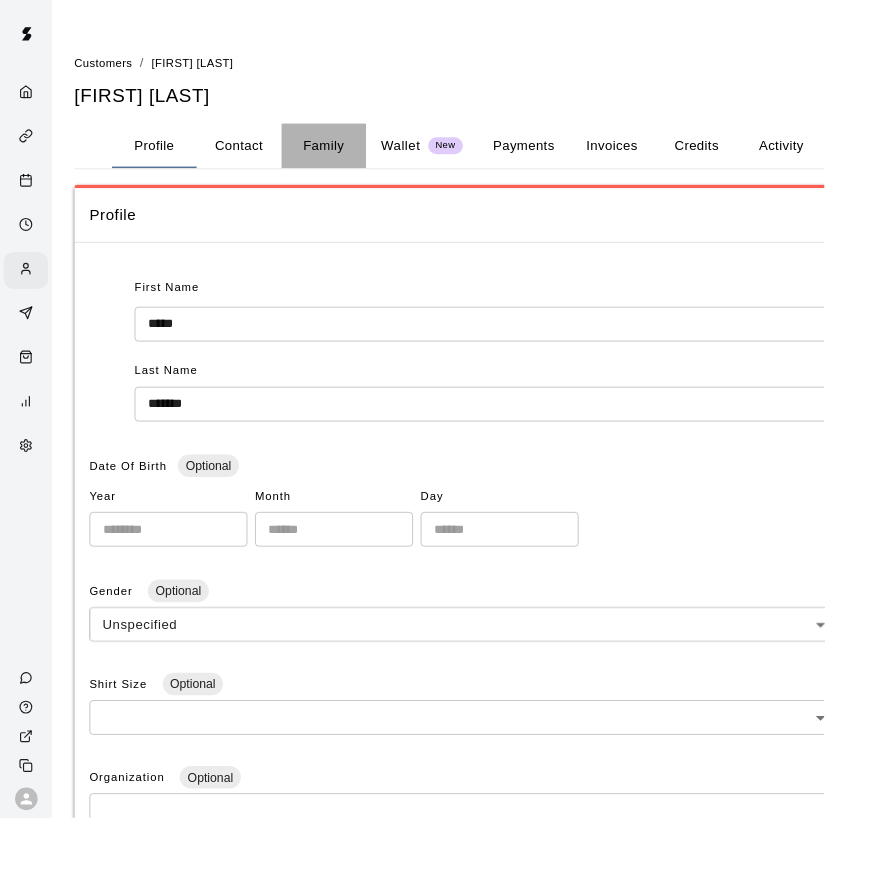click on "Family" at bounding box center [344, 155] 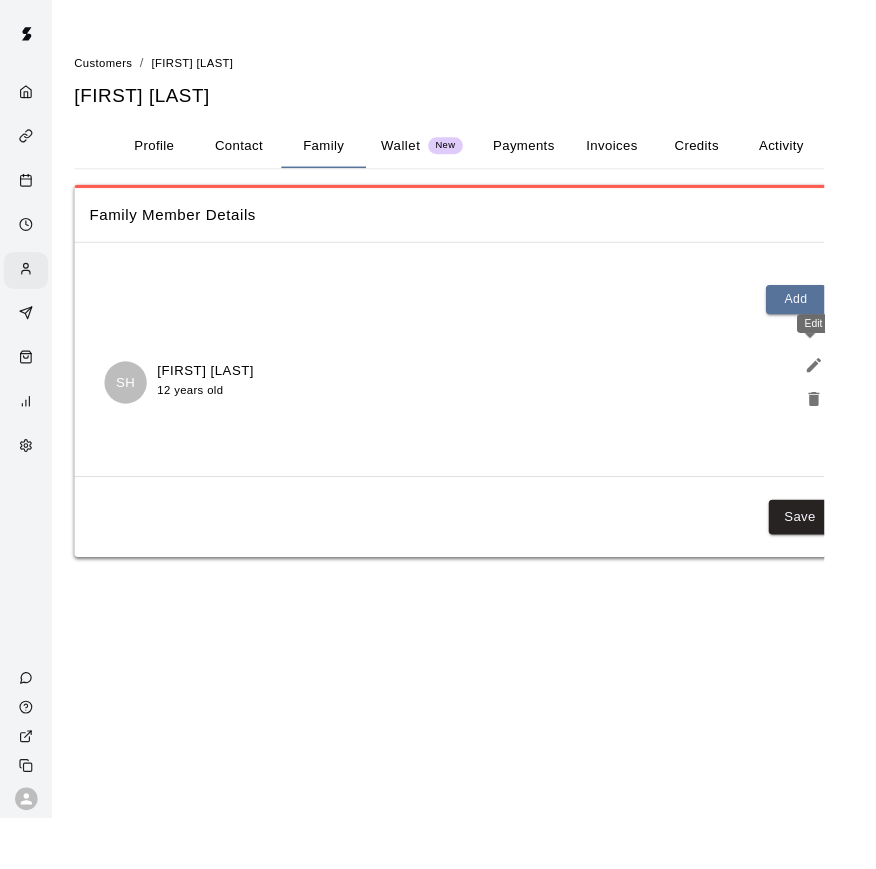 click 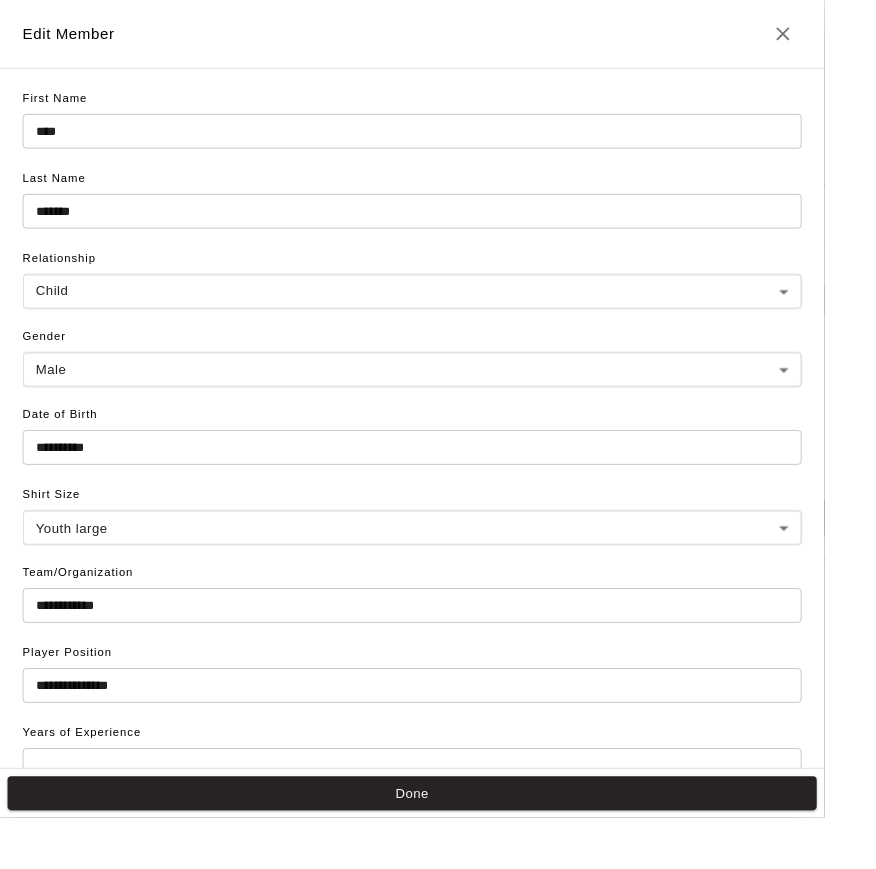 drag, startPoint x: 906, startPoint y: 393, endPoint x: 40, endPoint y: 513, distance: 874.27454 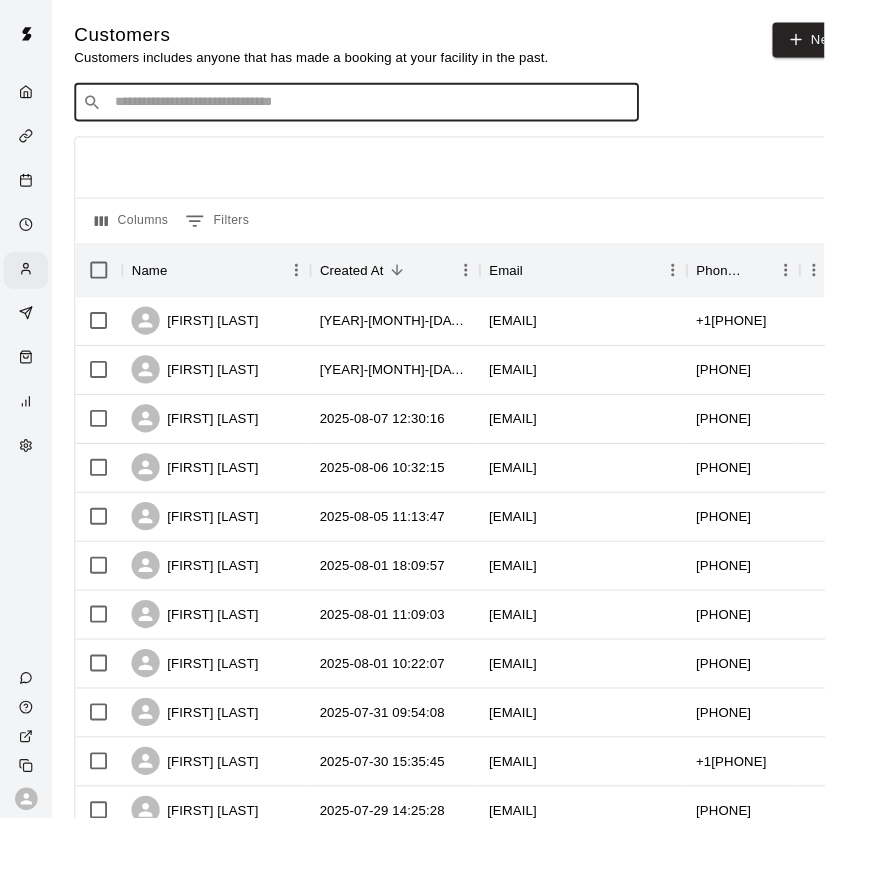 click at bounding box center [393, 109] 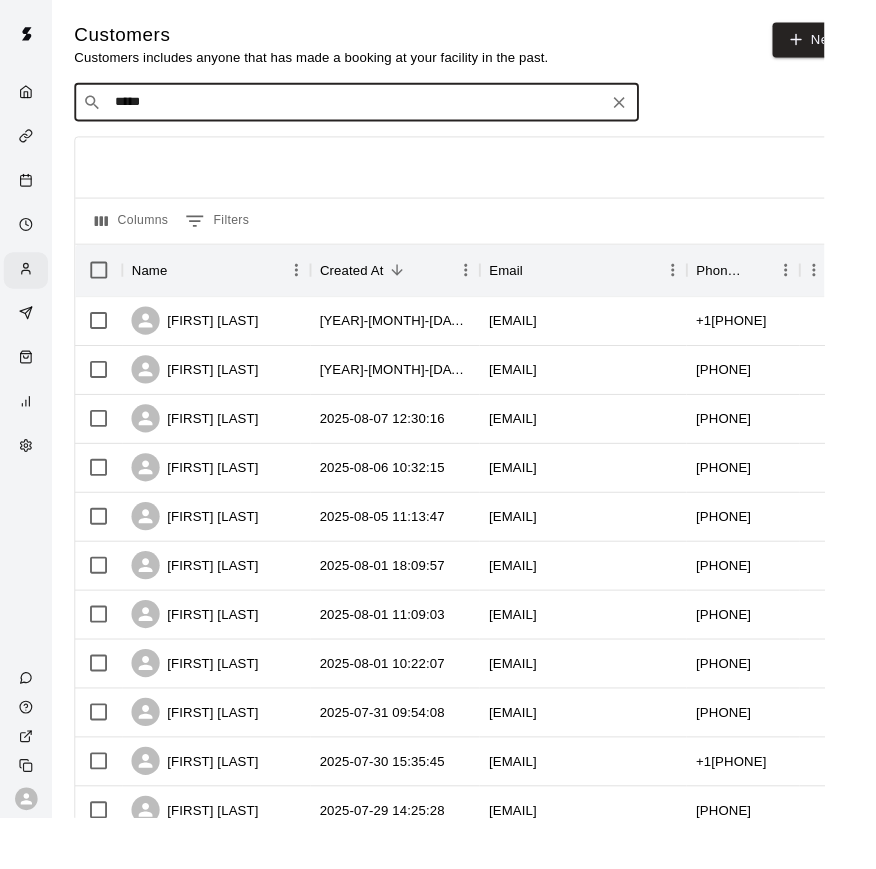 type on "******" 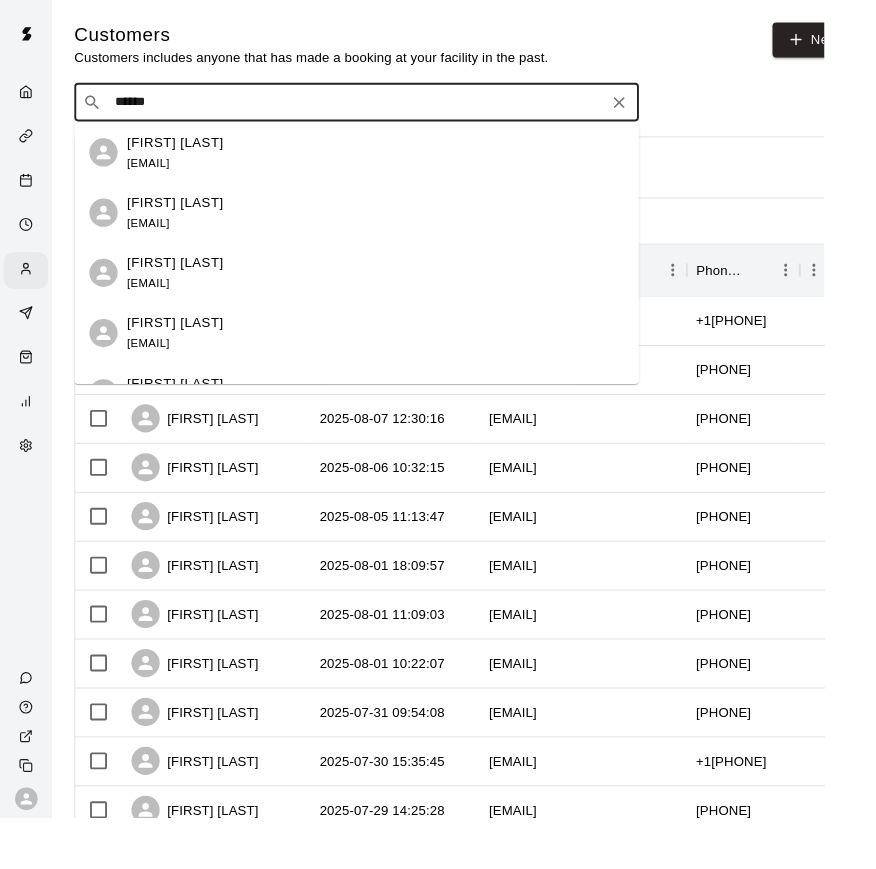 click on "[EMAIL]" at bounding box center (157, 237) 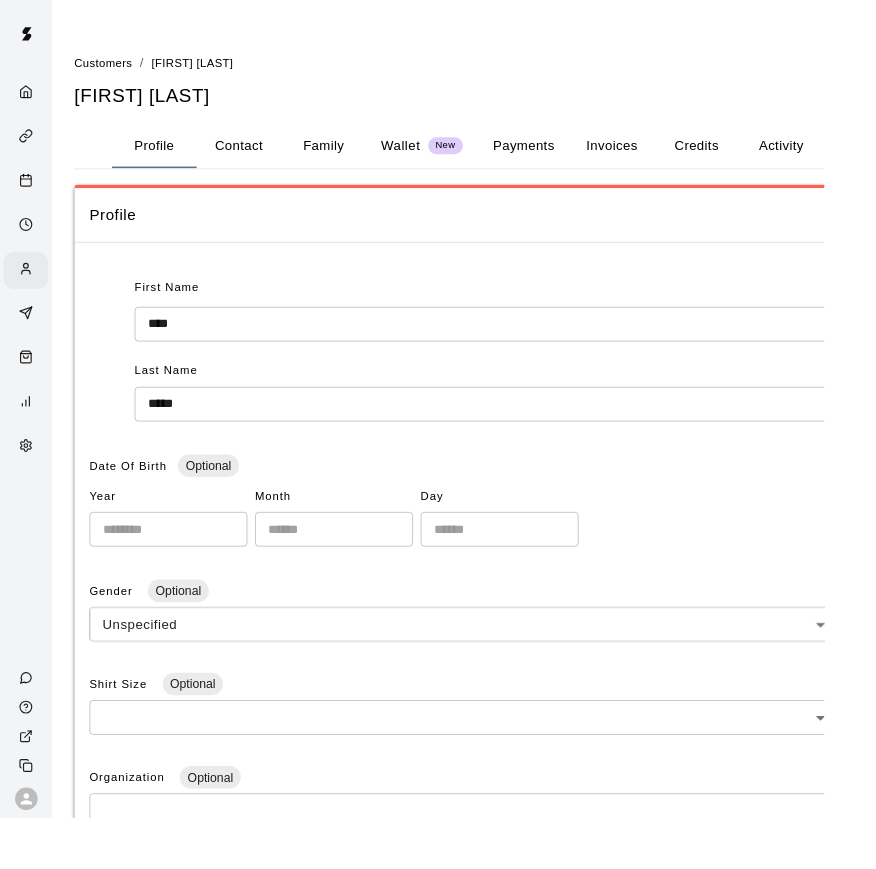 click on "Family" at bounding box center (344, 155) 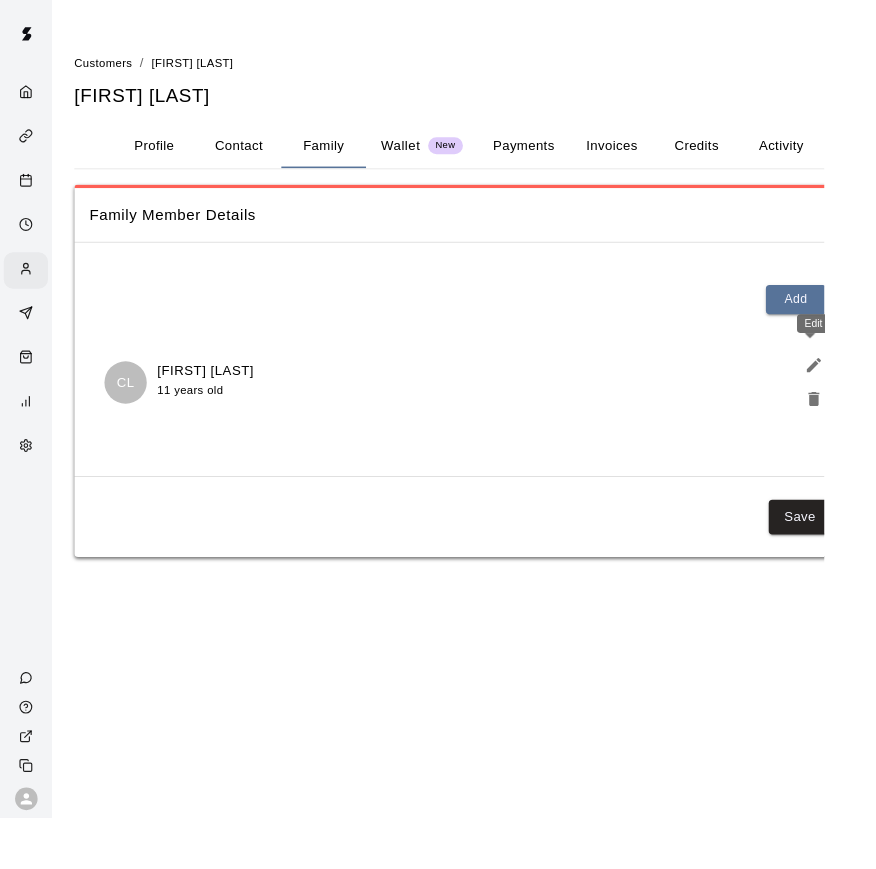 click 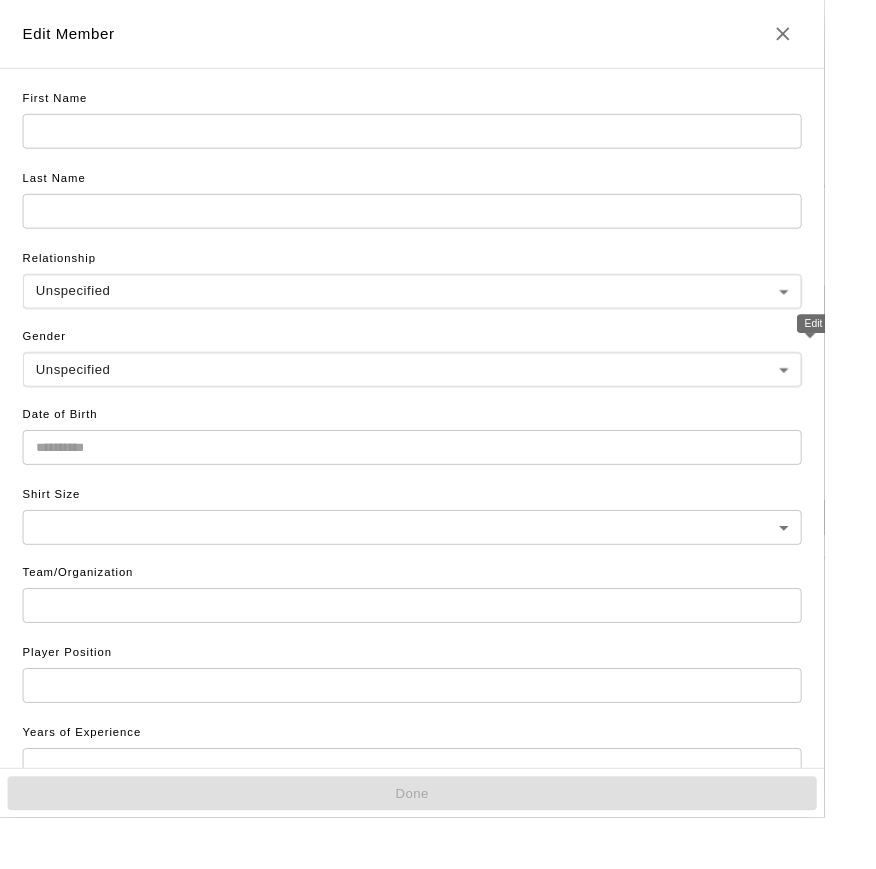 type on "******" 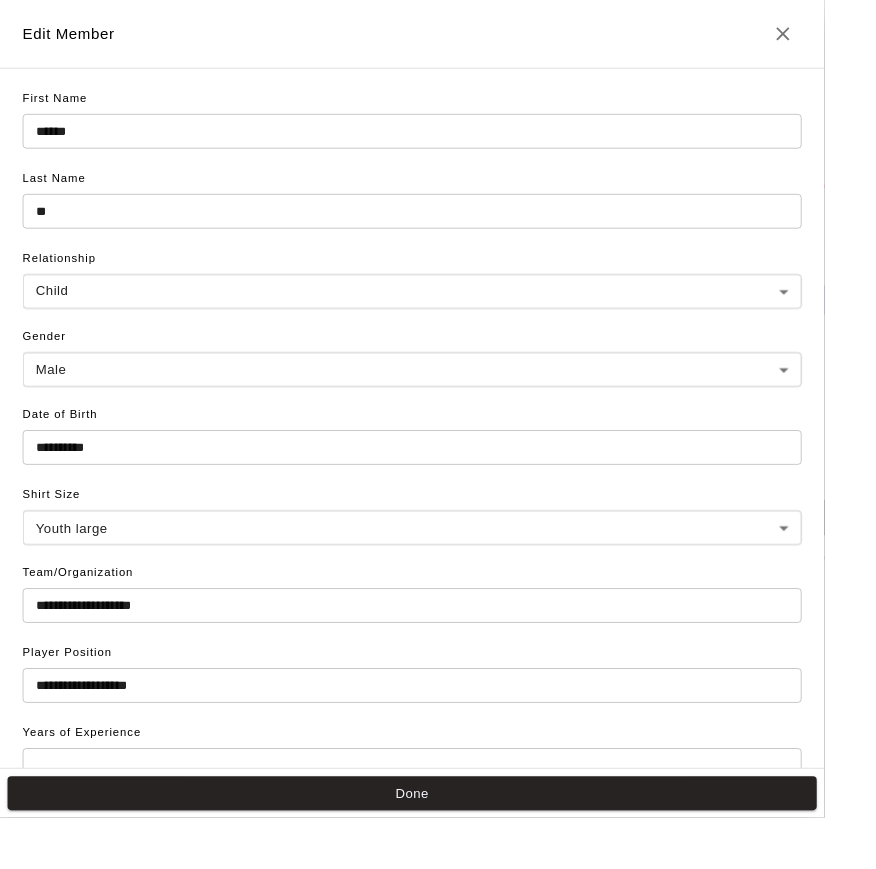 drag, startPoint x: 885, startPoint y: 379, endPoint x: 235, endPoint y: 66, distance: 721.43536 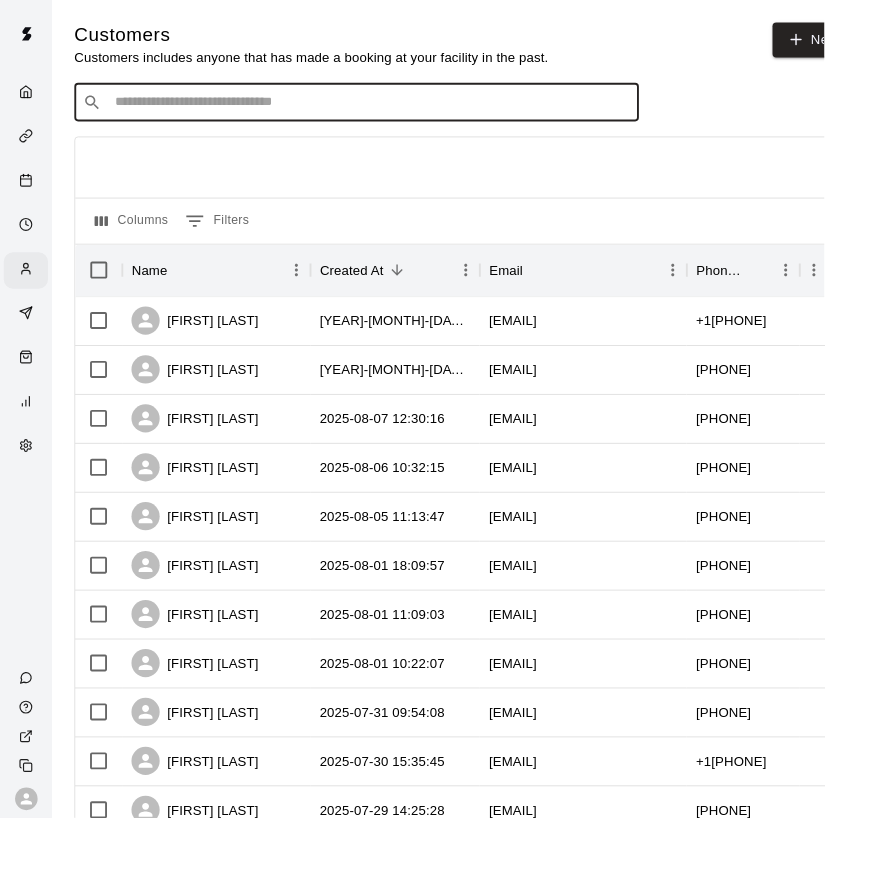 click at bounding box center [393, 109] 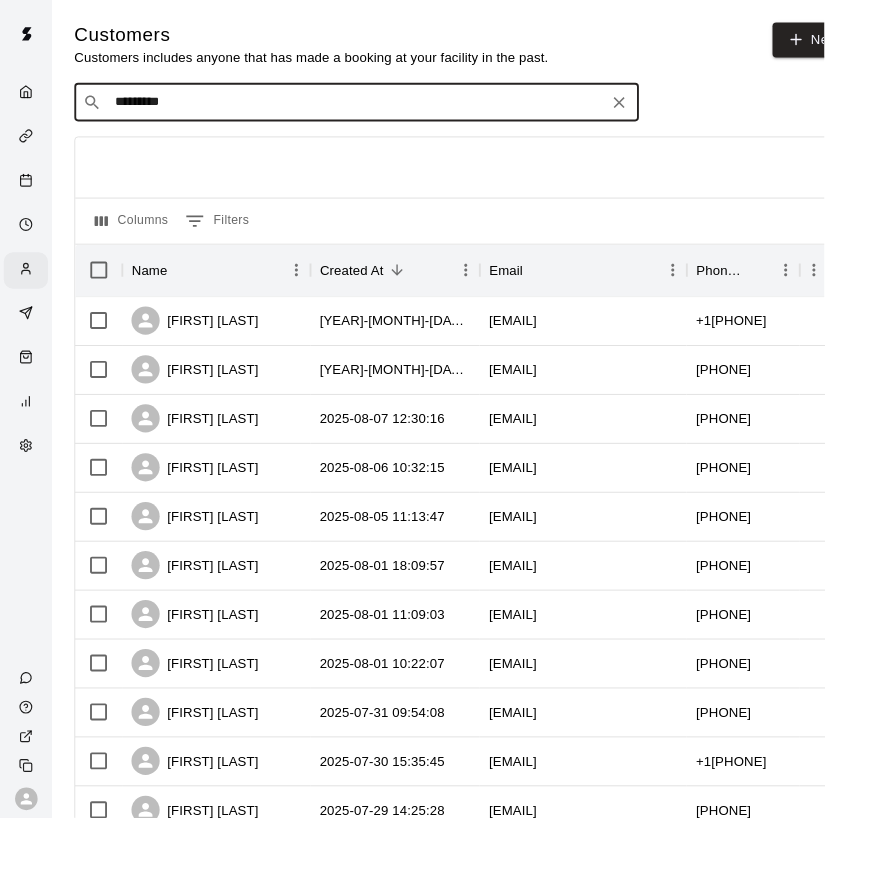 type on "**********" 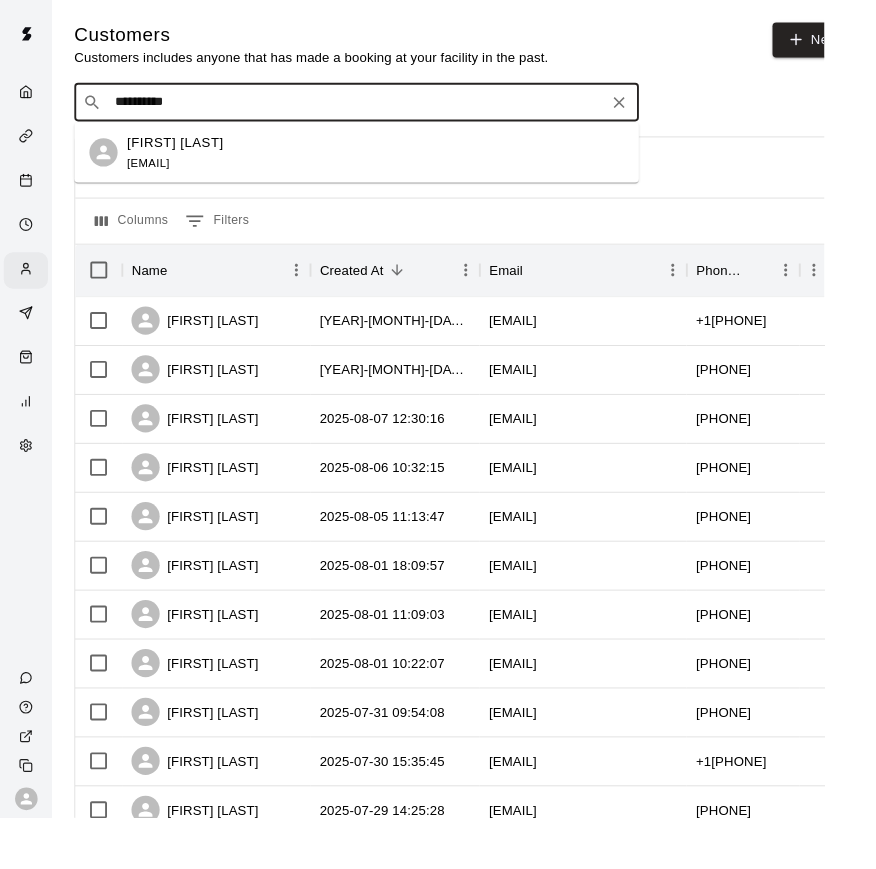 click on "Carter Bilesky alex.huntersales@gmail.com" at bounding box center (379, 162) 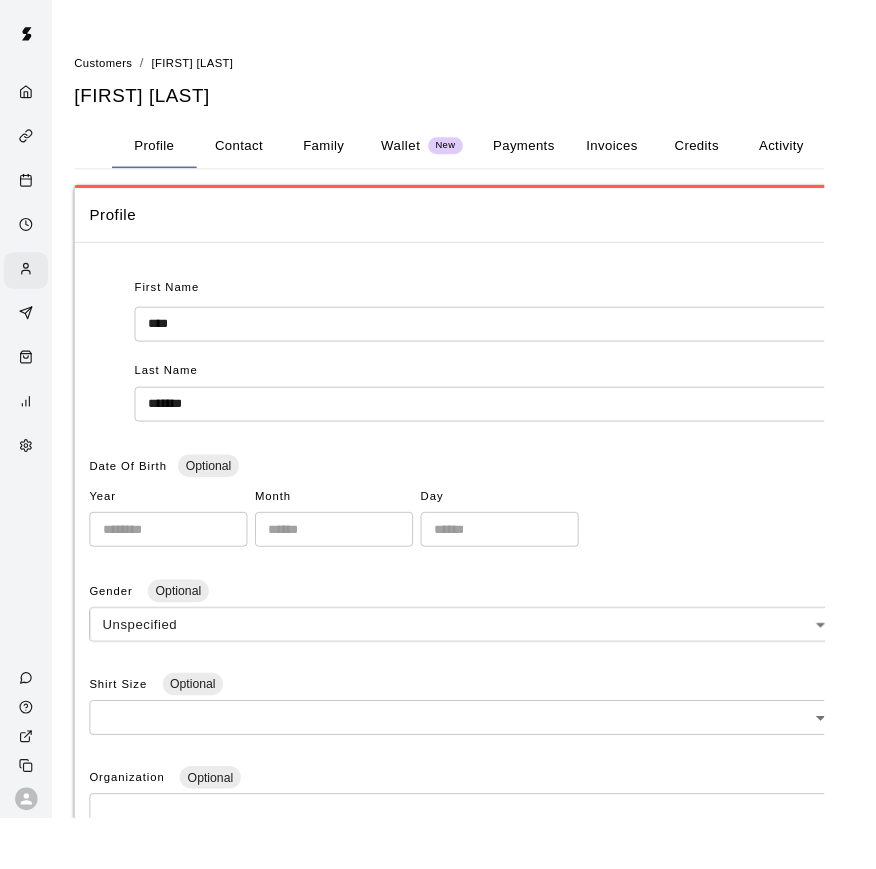 click on "Wallet" at bounding box center [426, 154] 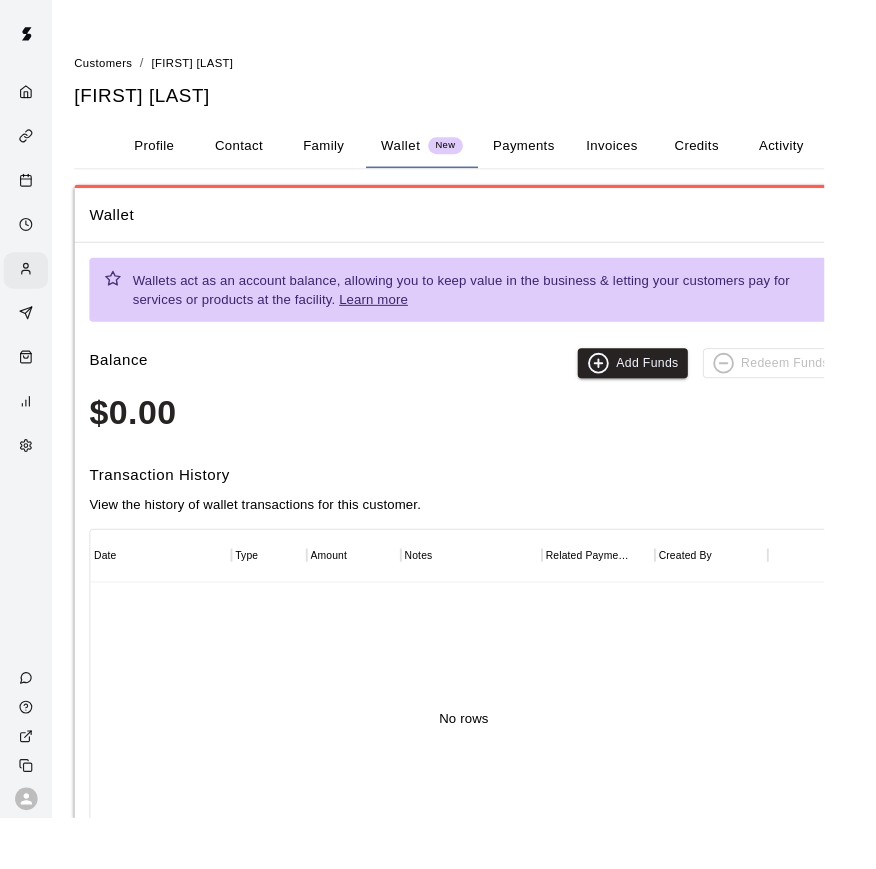 click on "Family" at bounding box center [344, 155] 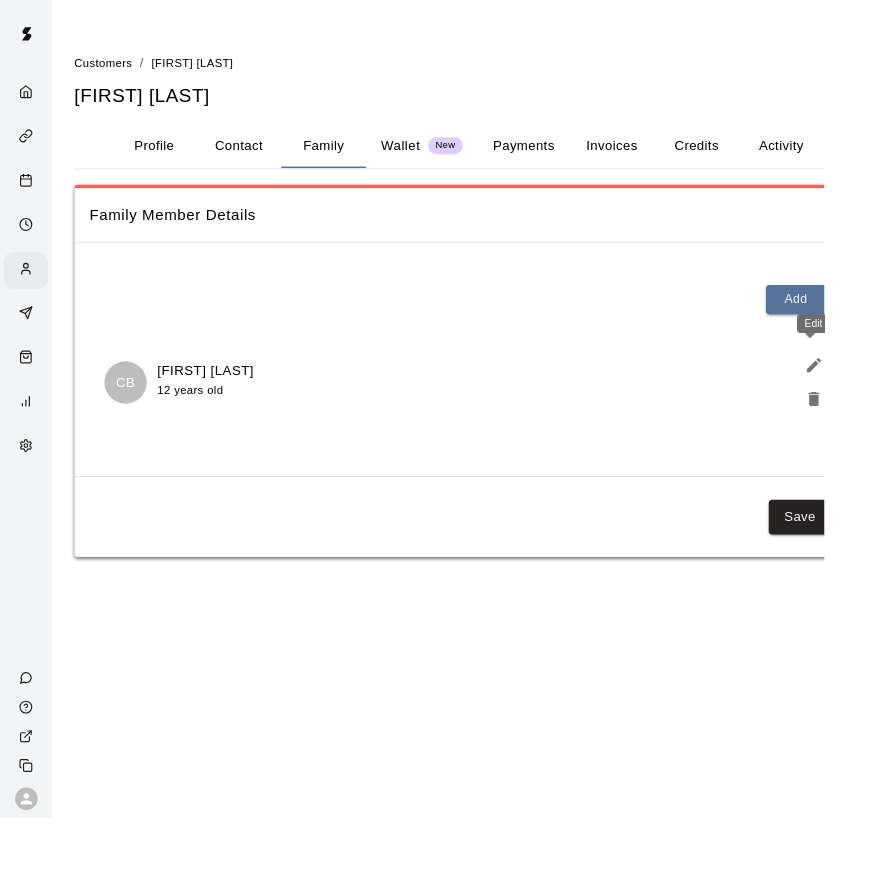 click 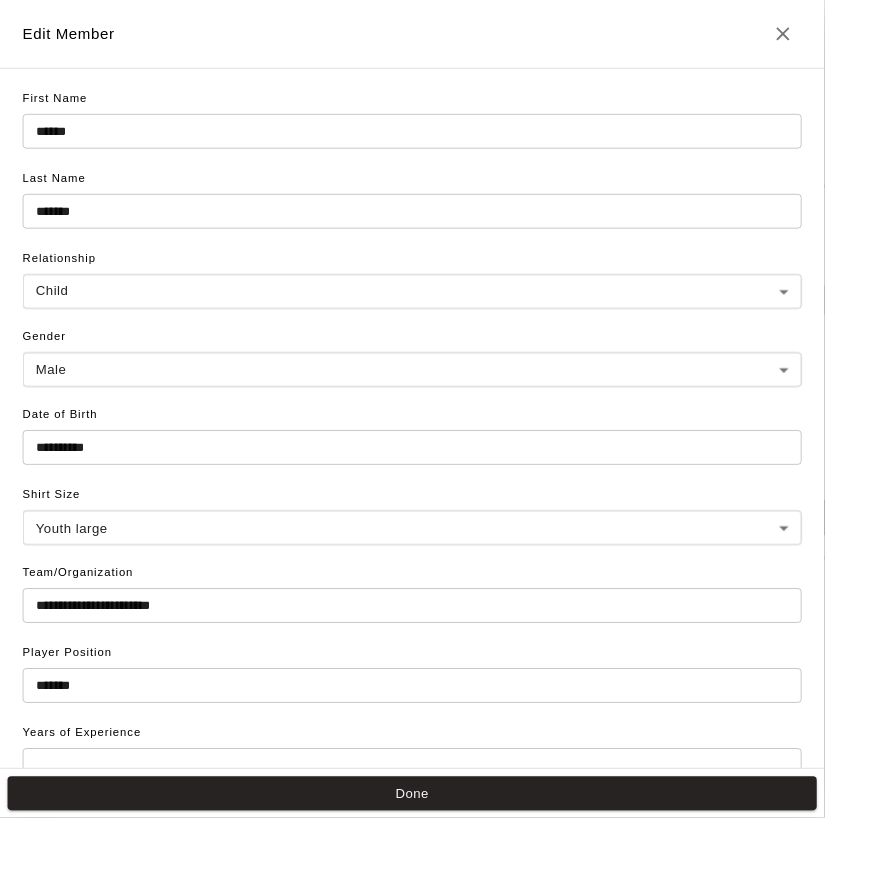 drag, startPoint x: 902, startPoint y: 436, endPoint x: 169, endPoint y: 79, distance: 815.31464 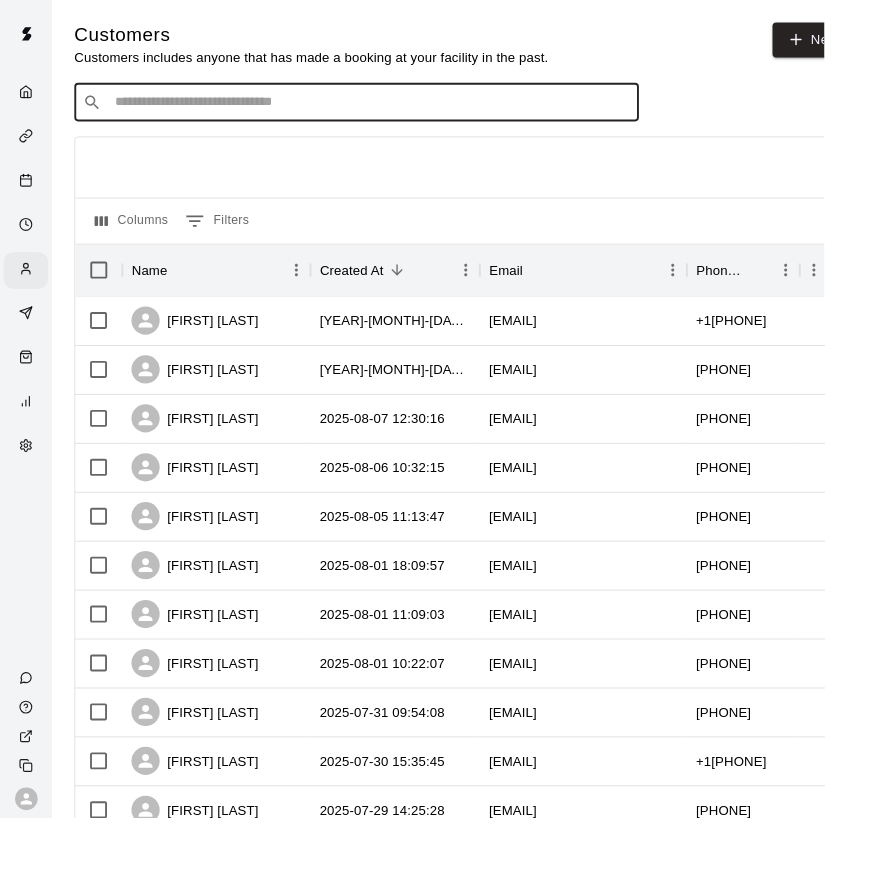 click at bounding box center (393, 109) 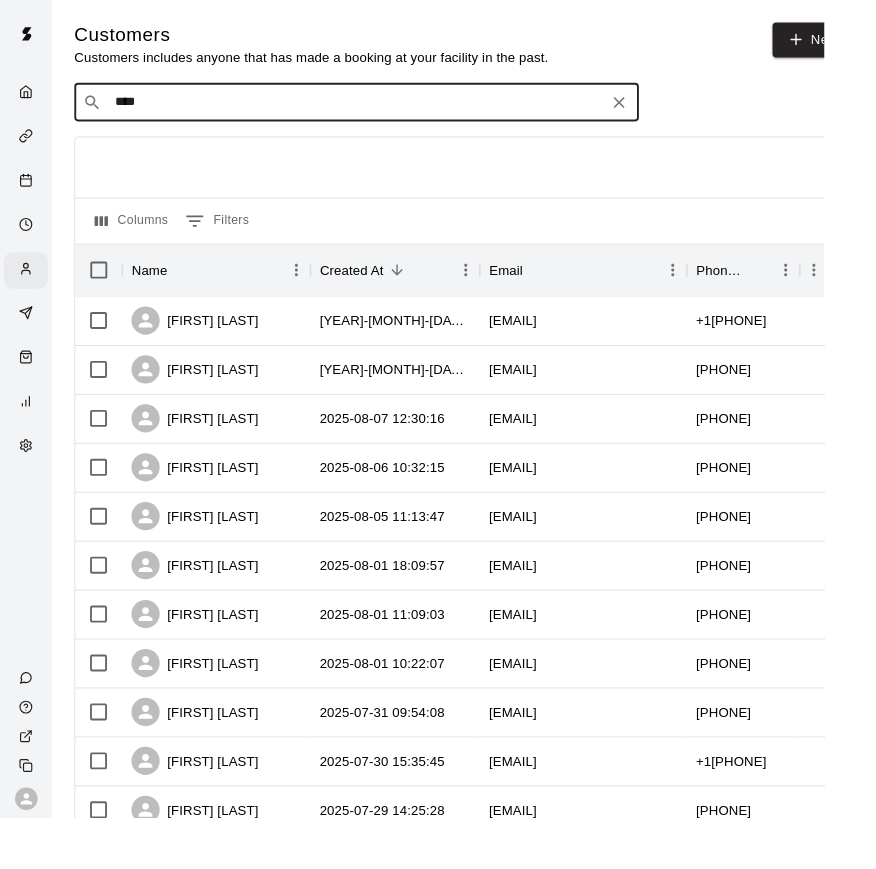 type on "*****" 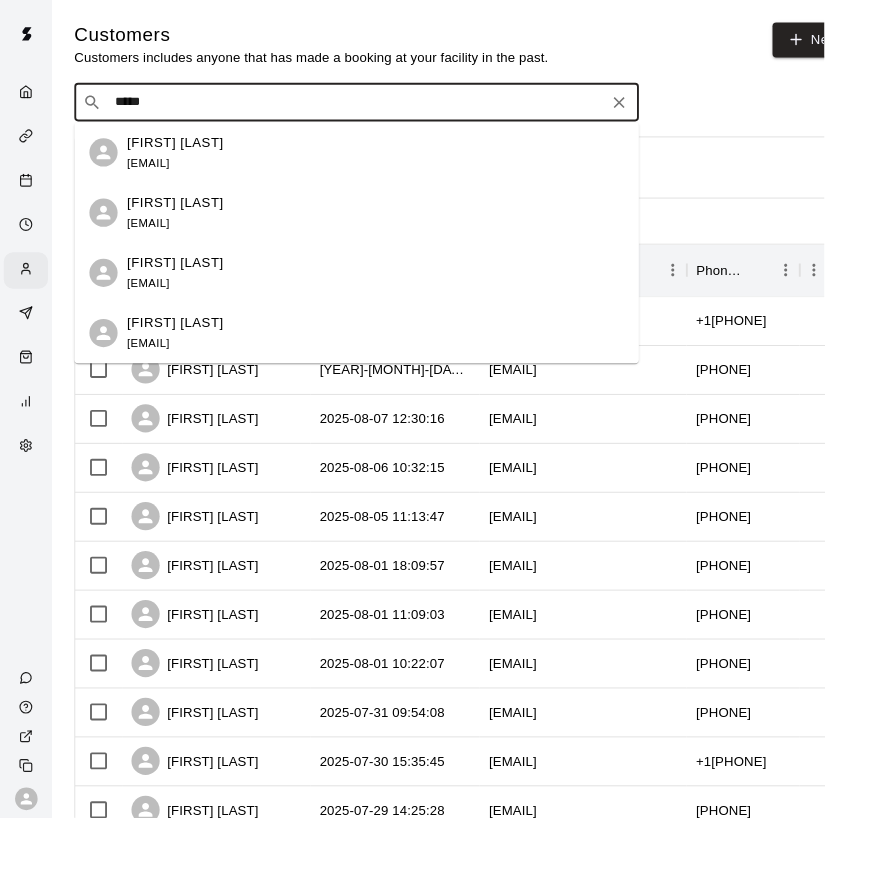 click on "Cameron Elder celder@harpergrey.com" at bounding box center (186, 162) 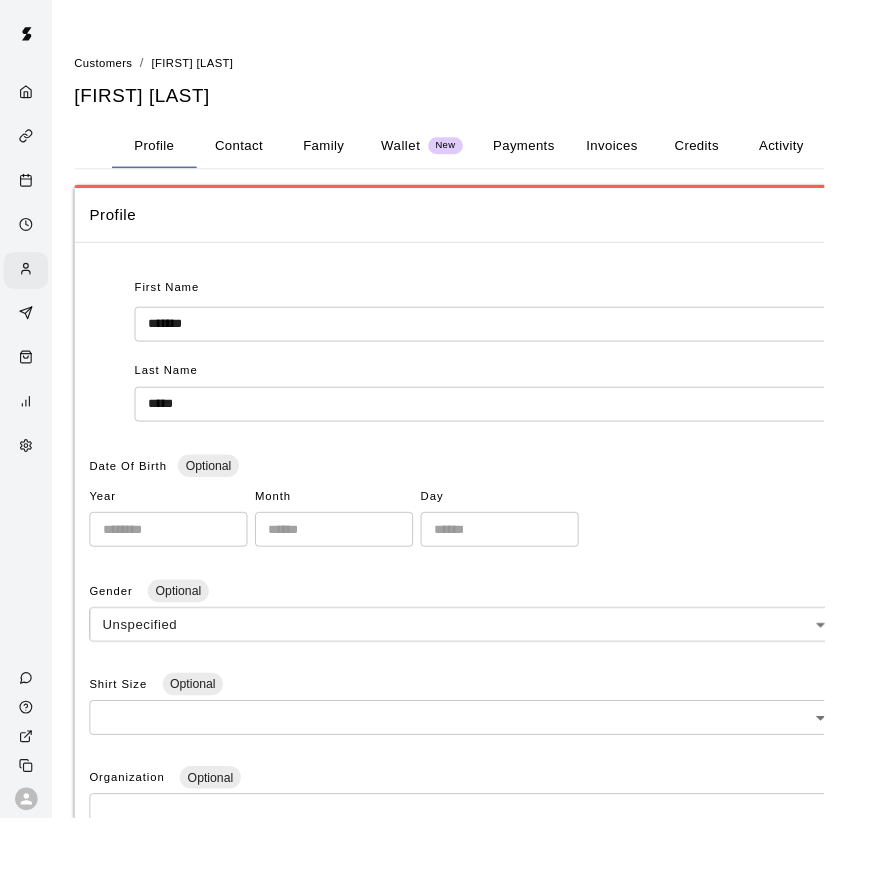 click on "Family" at bounding box center [344, 155] 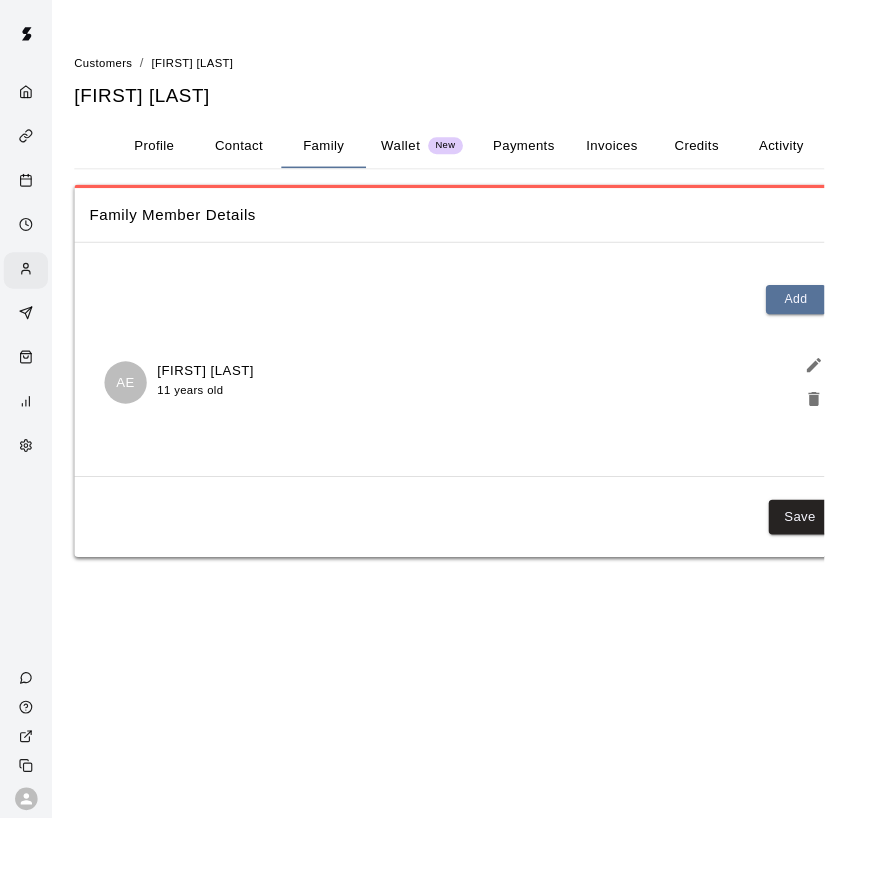 click on "Contact" at bounding box center (254, 155) 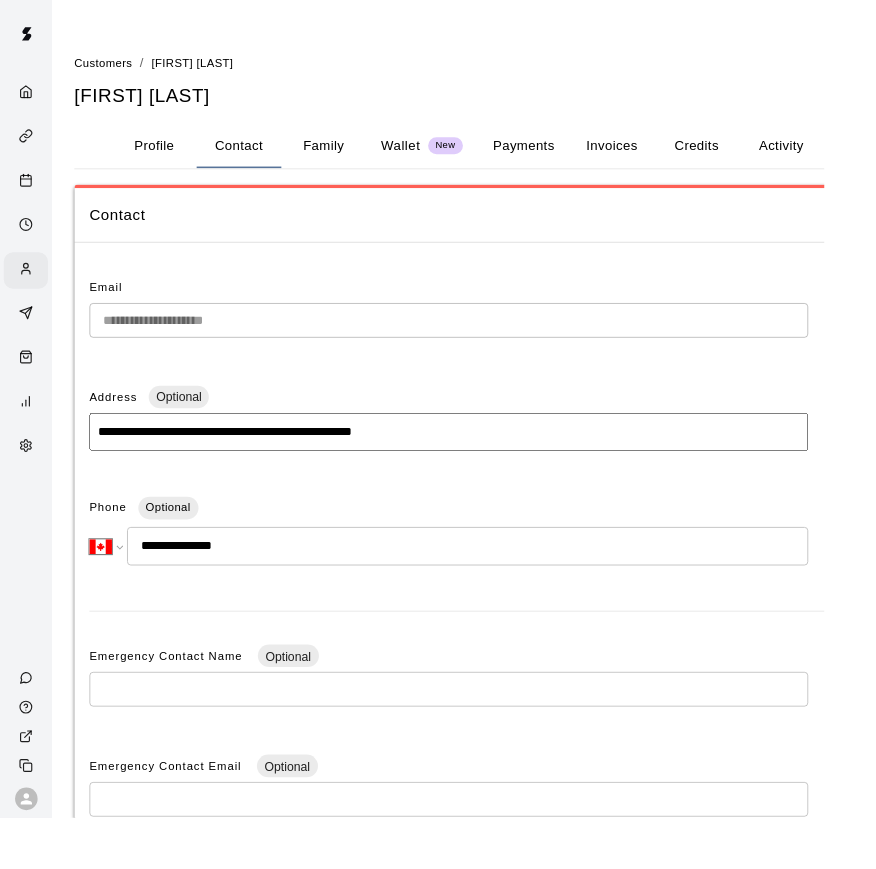 click on "Family" at bounding box center [344, 155] 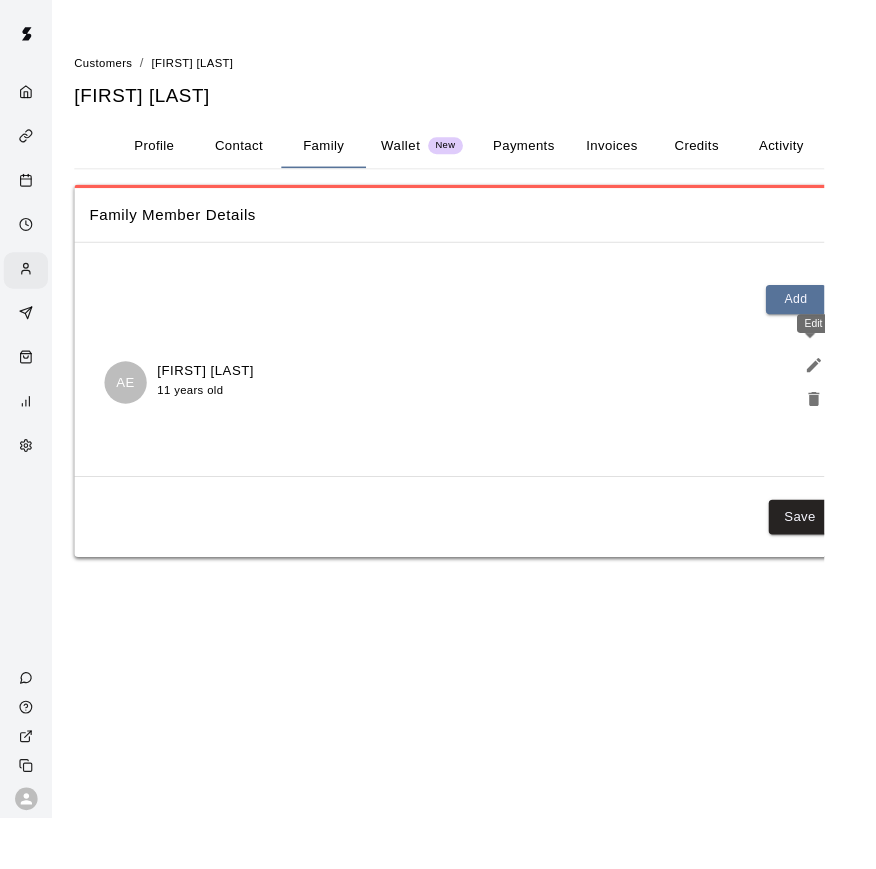 click 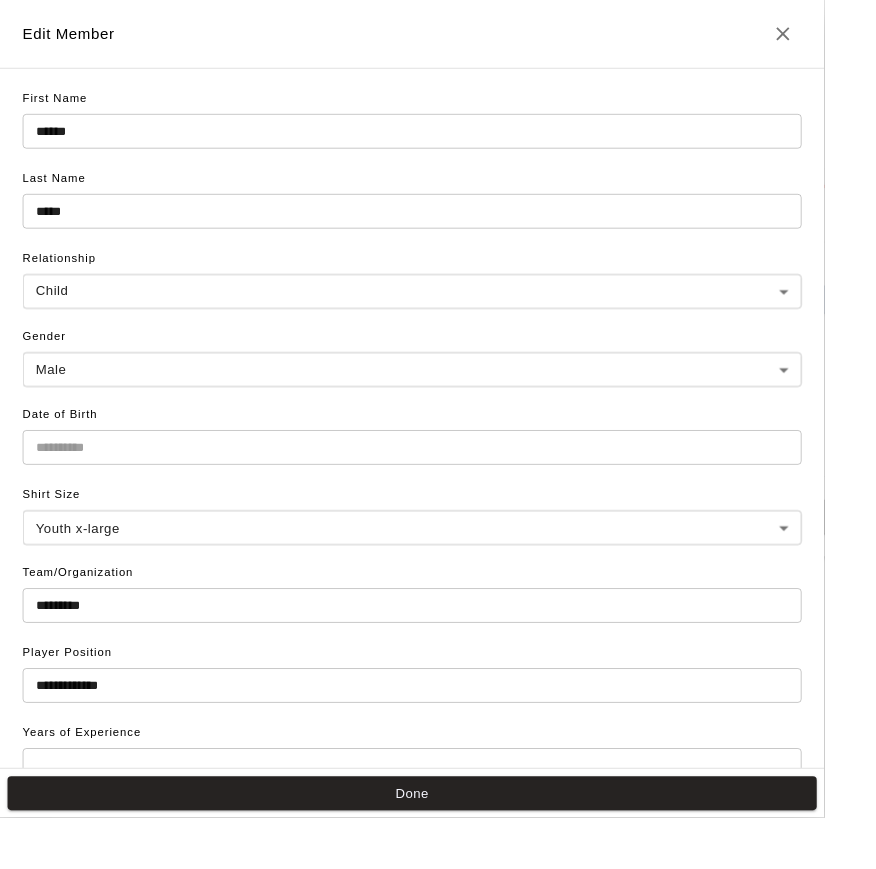 type on "**********" 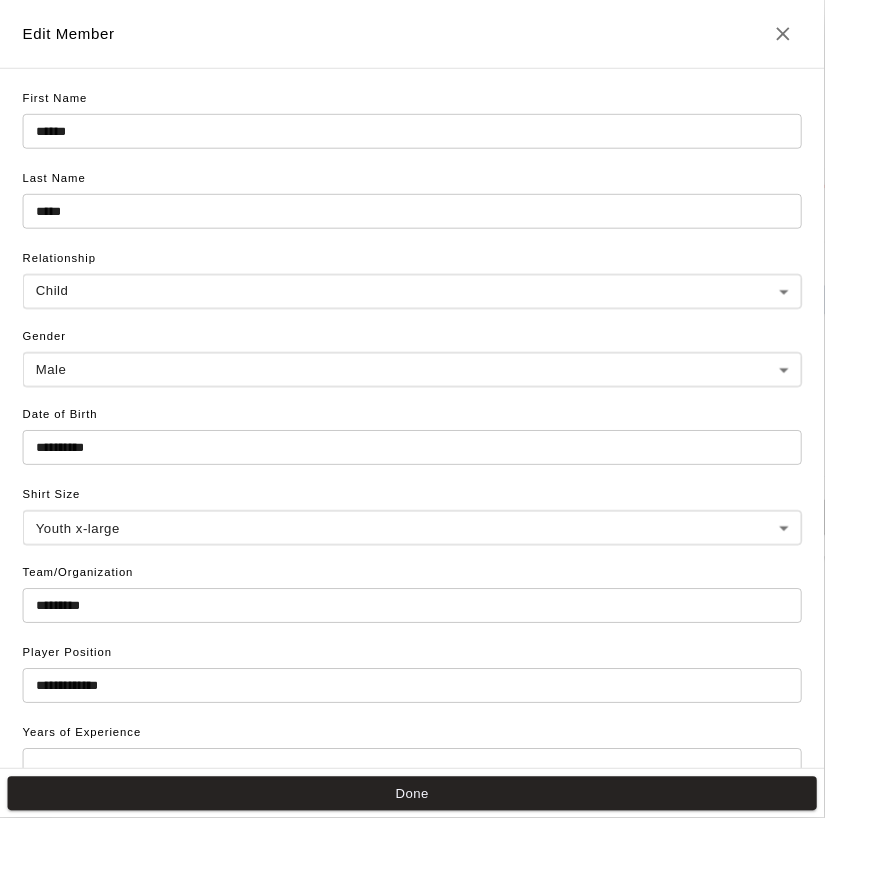 drag, startPoint x: 908, startPoint y: 413, endPoint x: -1, endPoint y: -1, distance: 998.8378 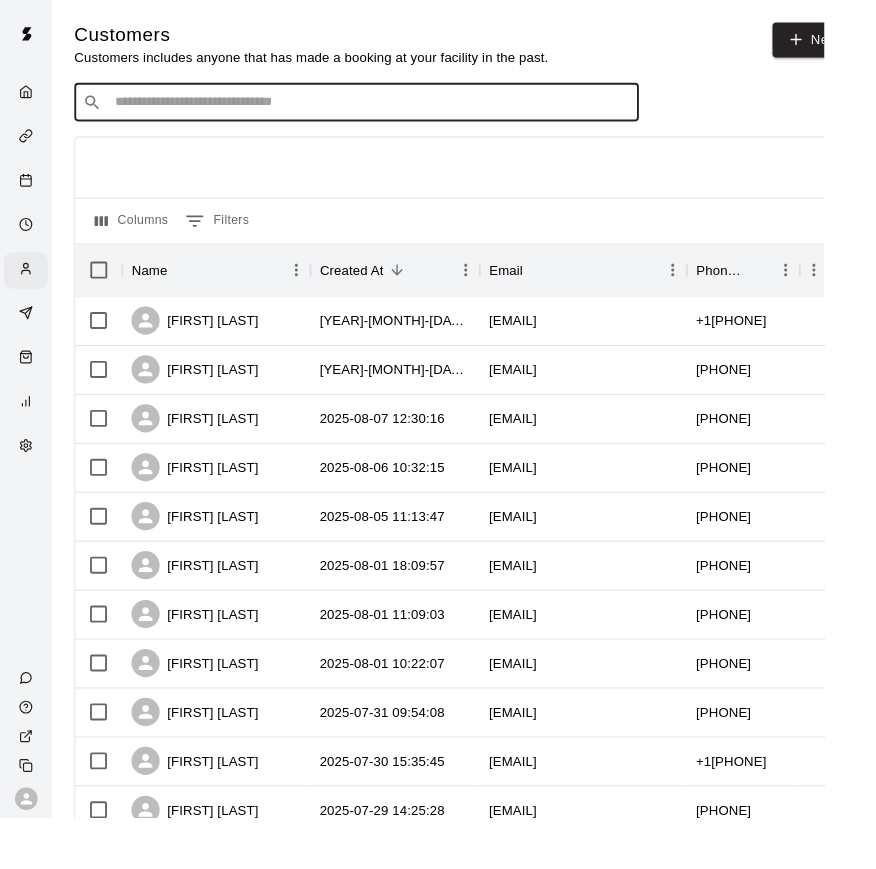 click at bounding box center (393, 109) 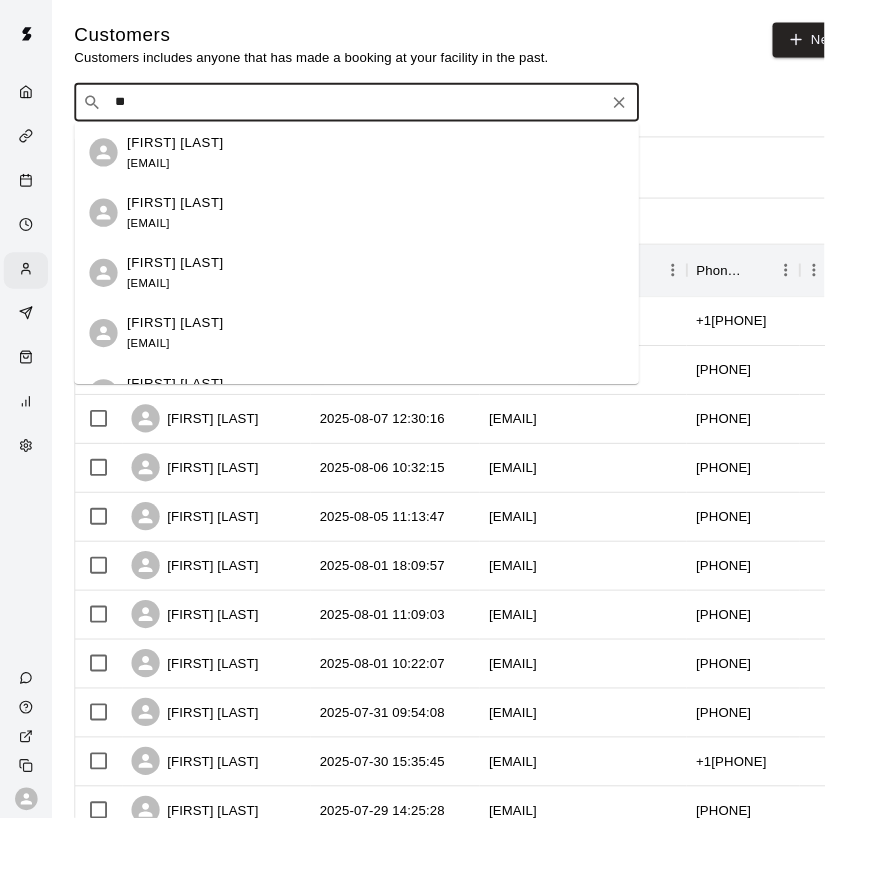 type on "*" 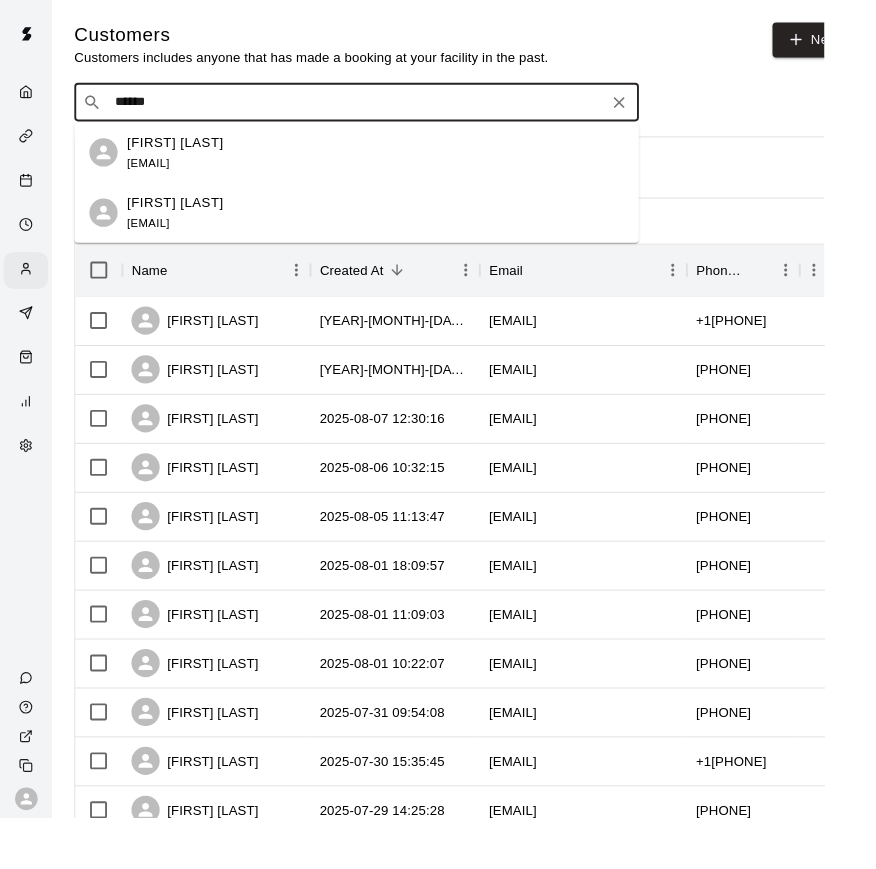 type on "******" 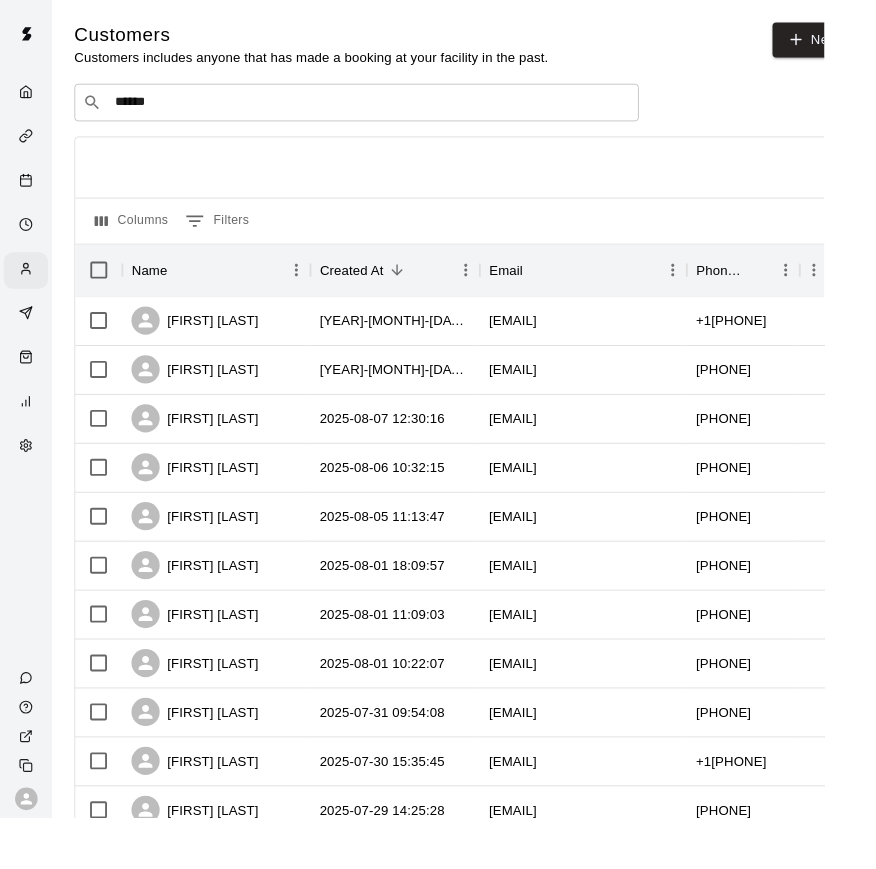 click on "​ ****** ​" at bounding box center [379, 109] 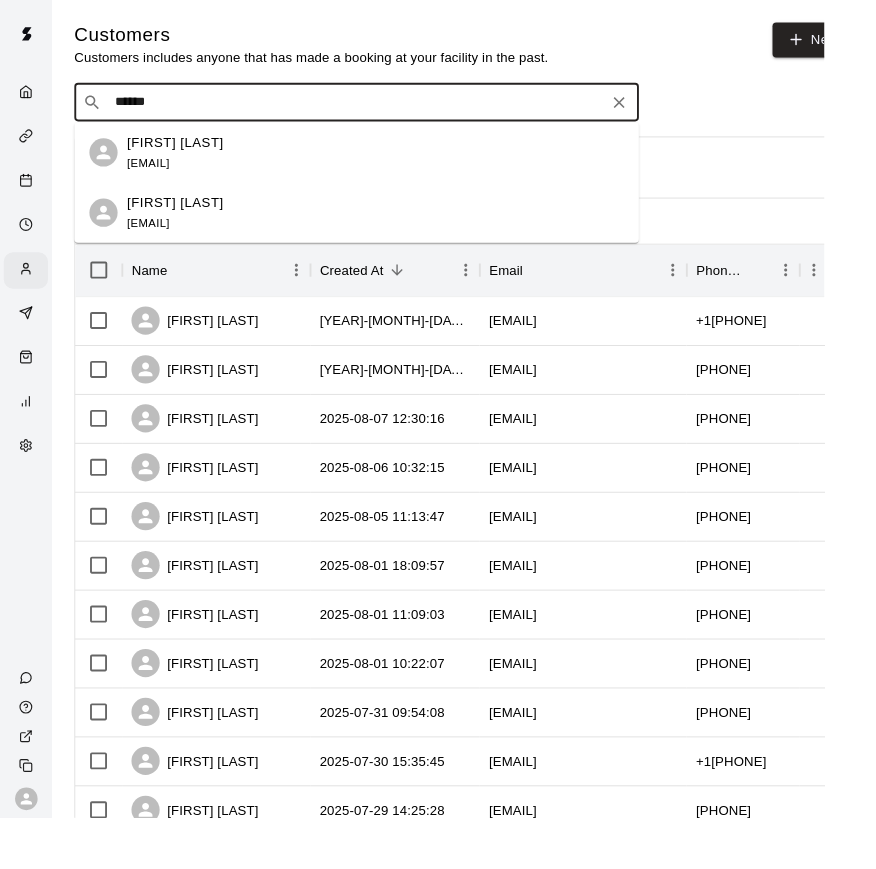 click on "[FIRST] [LAST]" at bounding box center [186, 215] 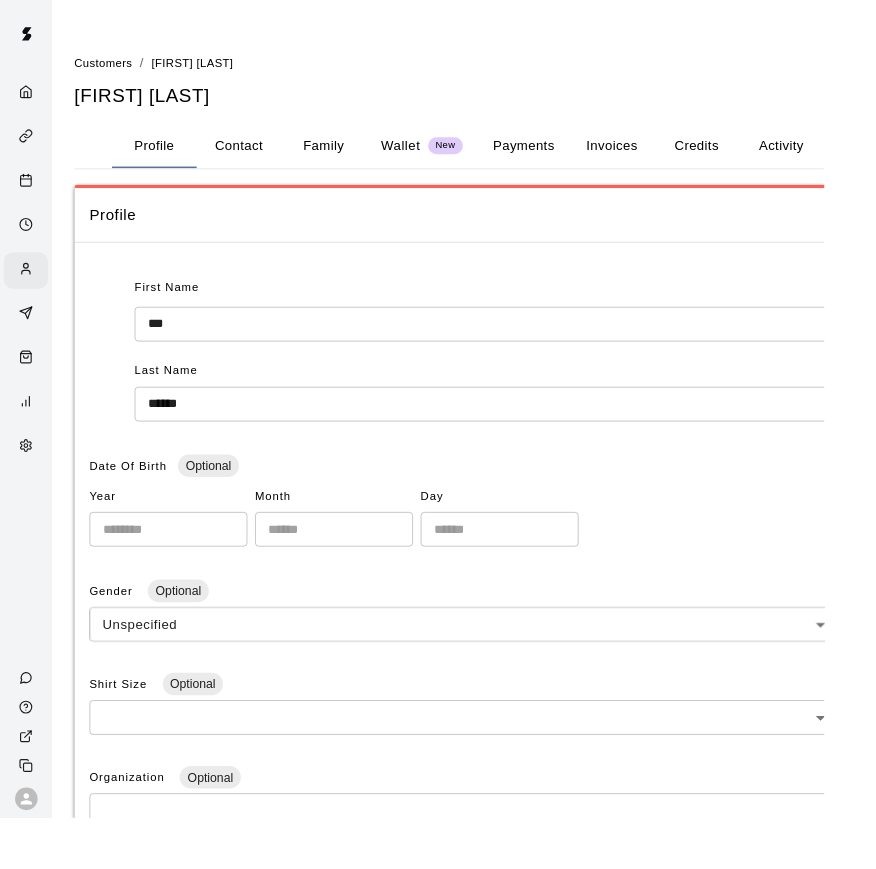 click on "Family" at bounding box center (344, 155) 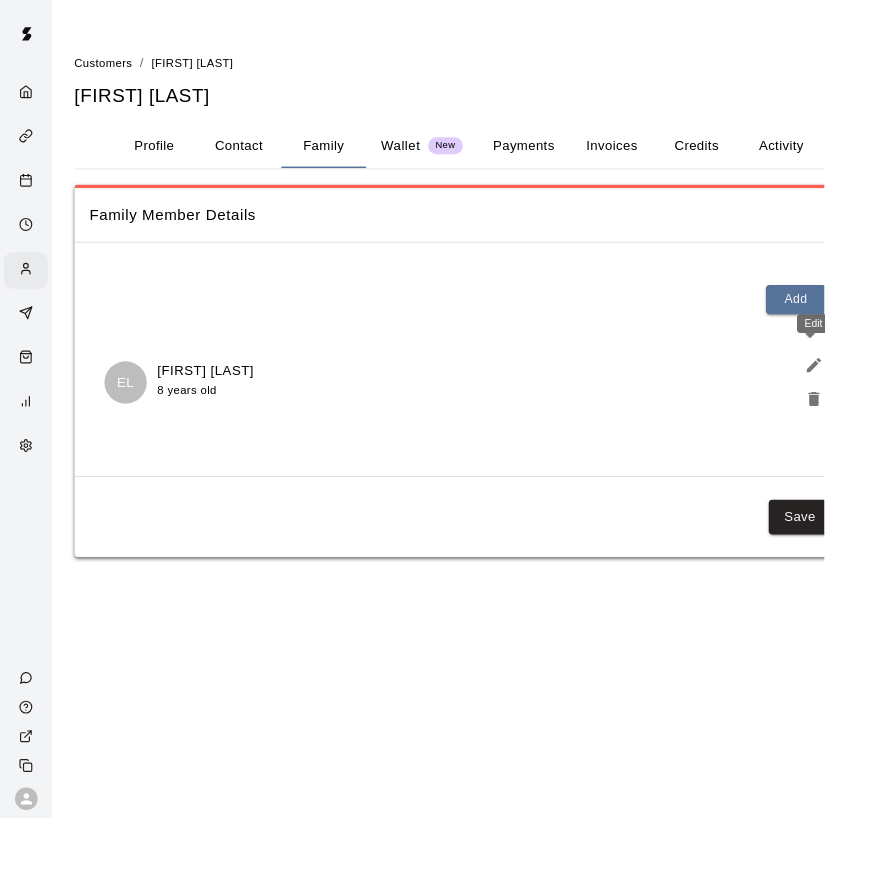click 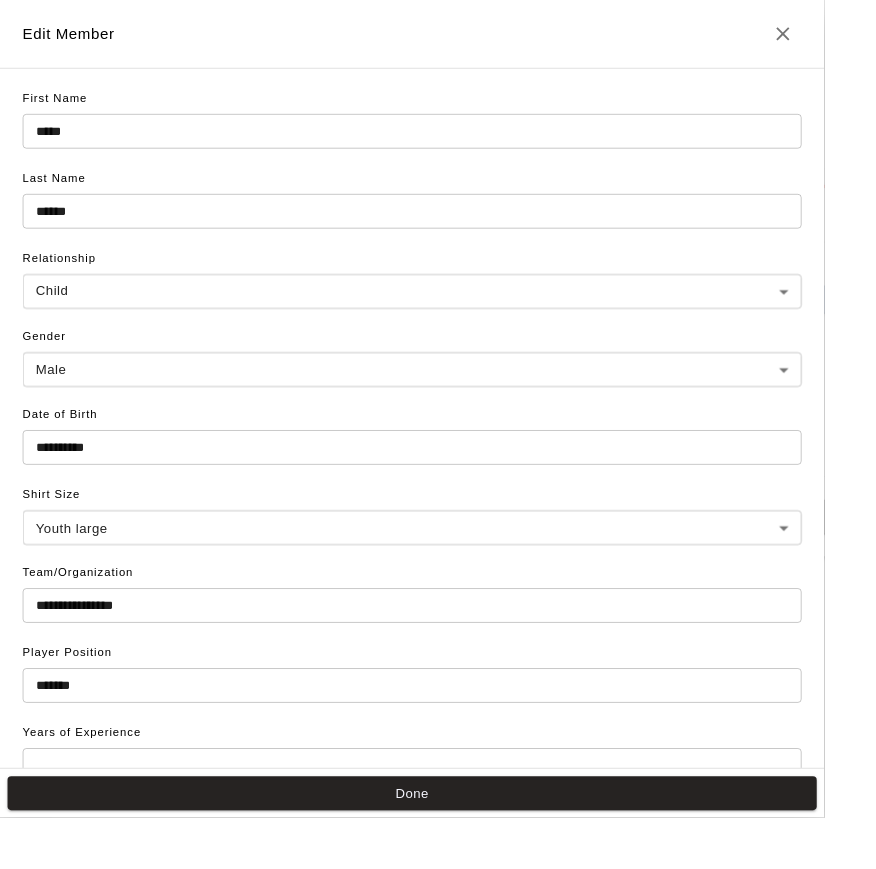 drag, startPoint x: 916, startPoint y: 648, endPoint x: 200, endPoint y: 65, distance: 923.3336 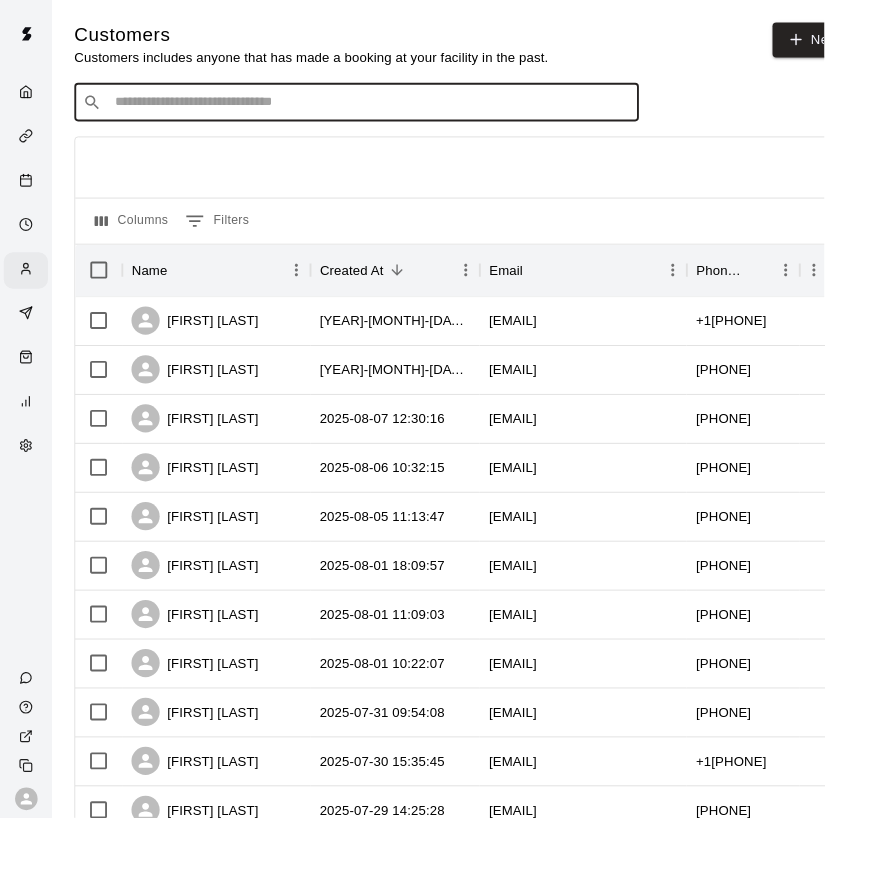 click at bounding box center [393, 109] 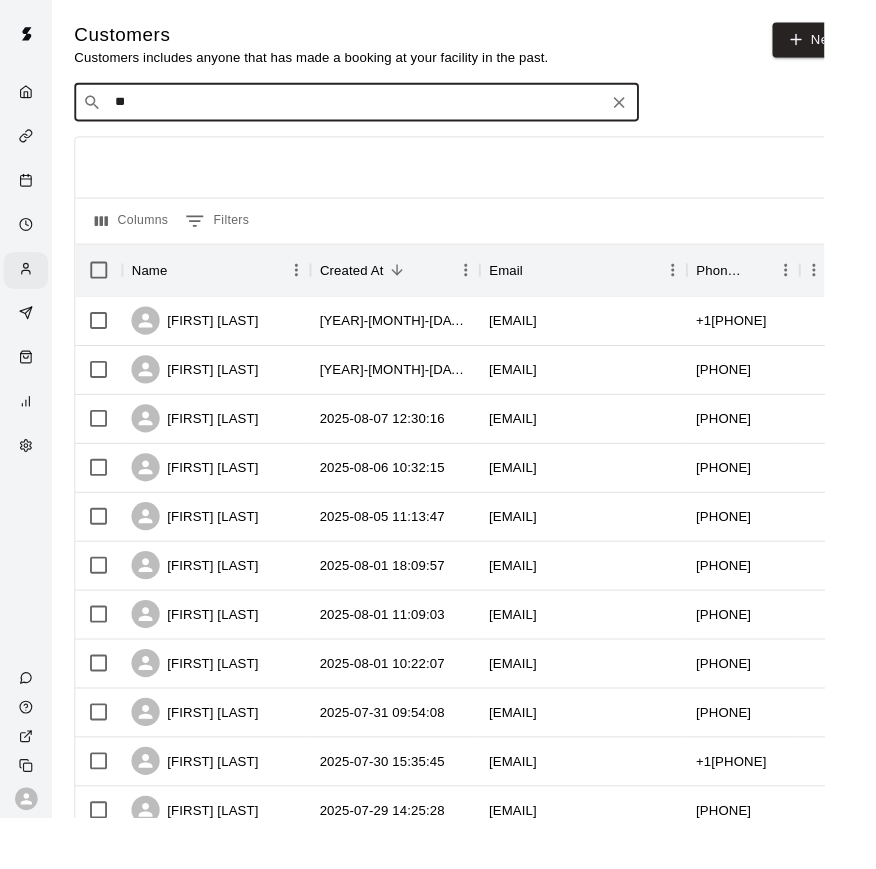 type on "***" 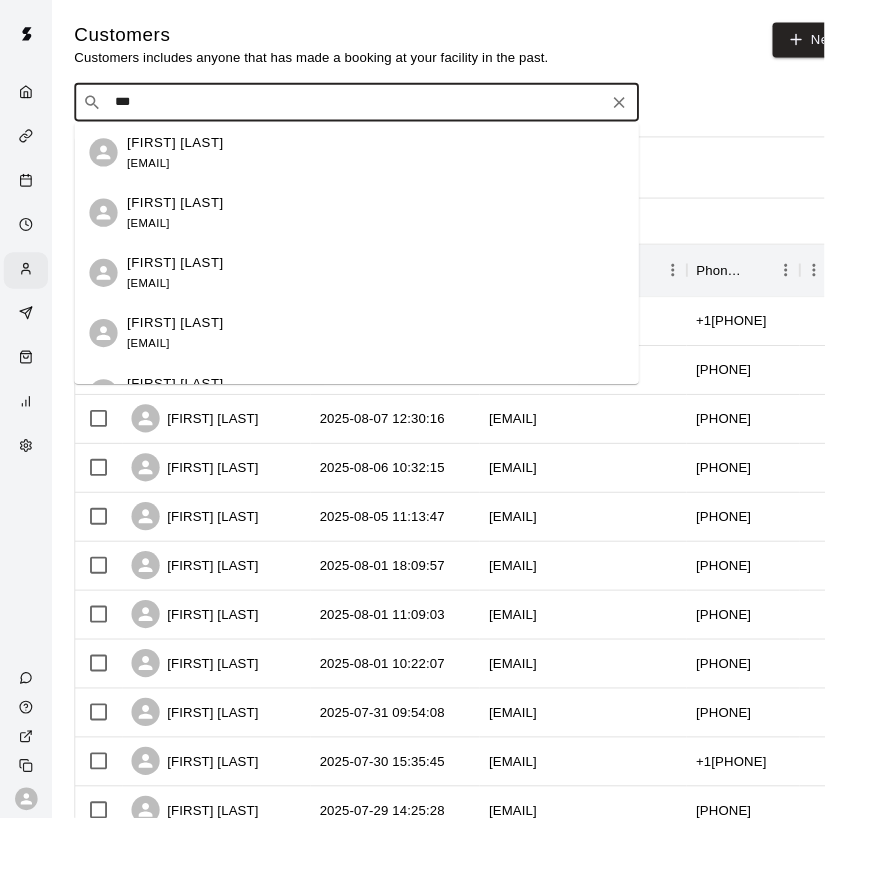 click on "[EMAIL]" at bounding box center [157, 237] 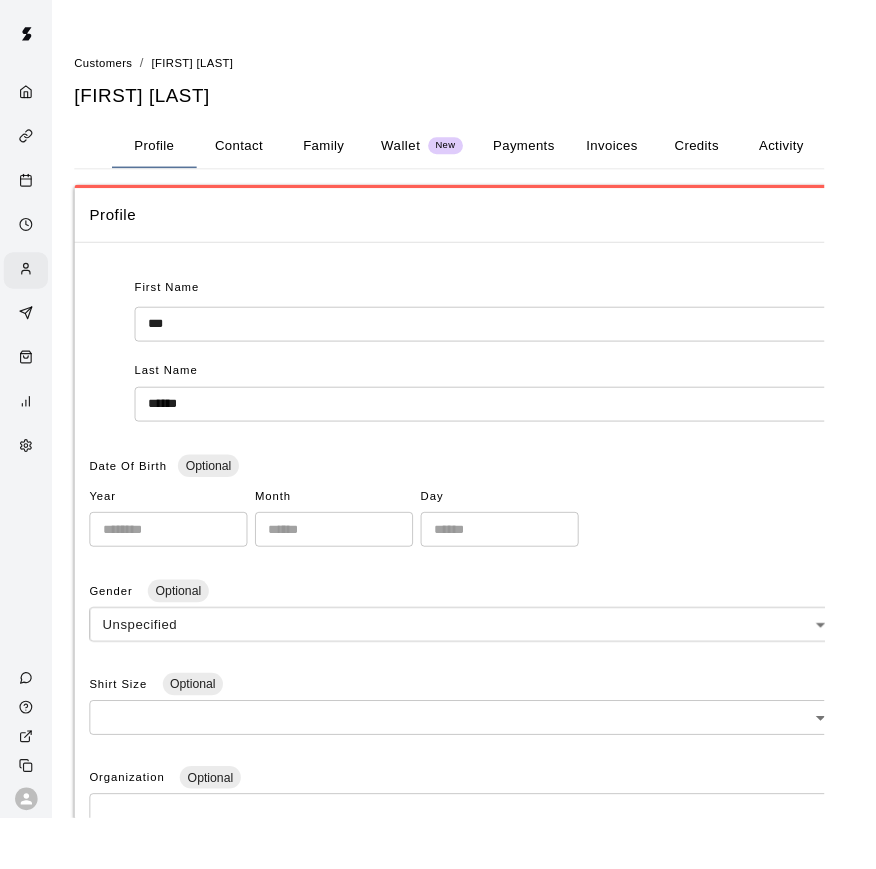click on "Family" at bounding box center [344, 155] 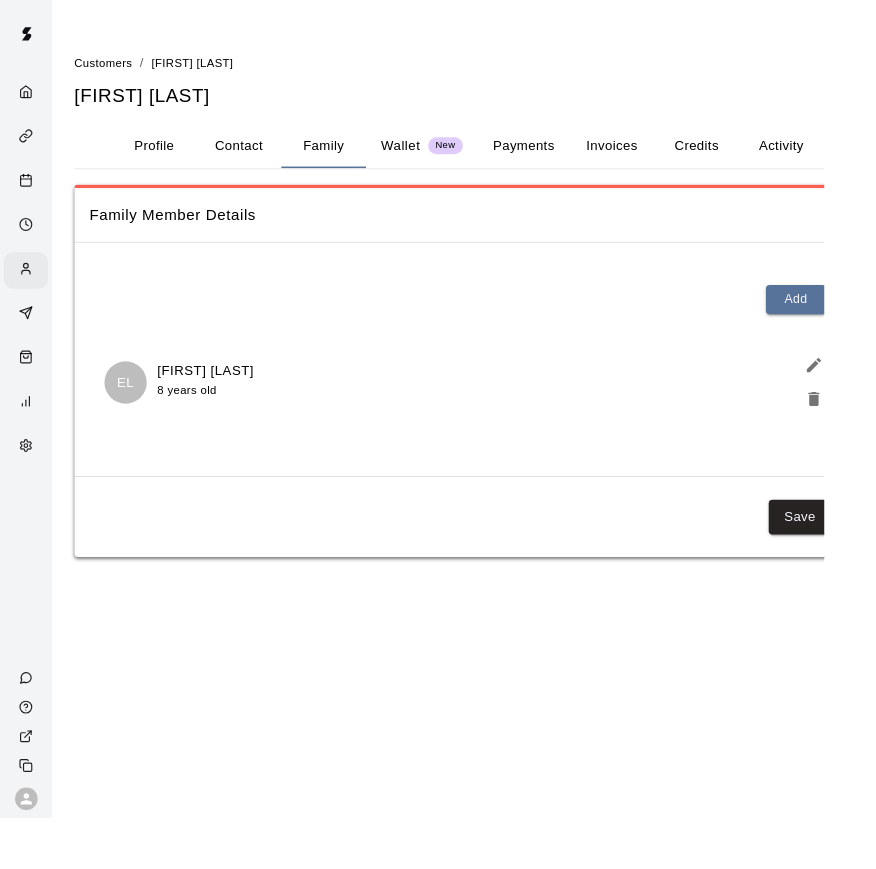 drag, startPoint x: 920, startPoint y: 504, endPoint x: 277, endPoint y: 464, distance: 644.243 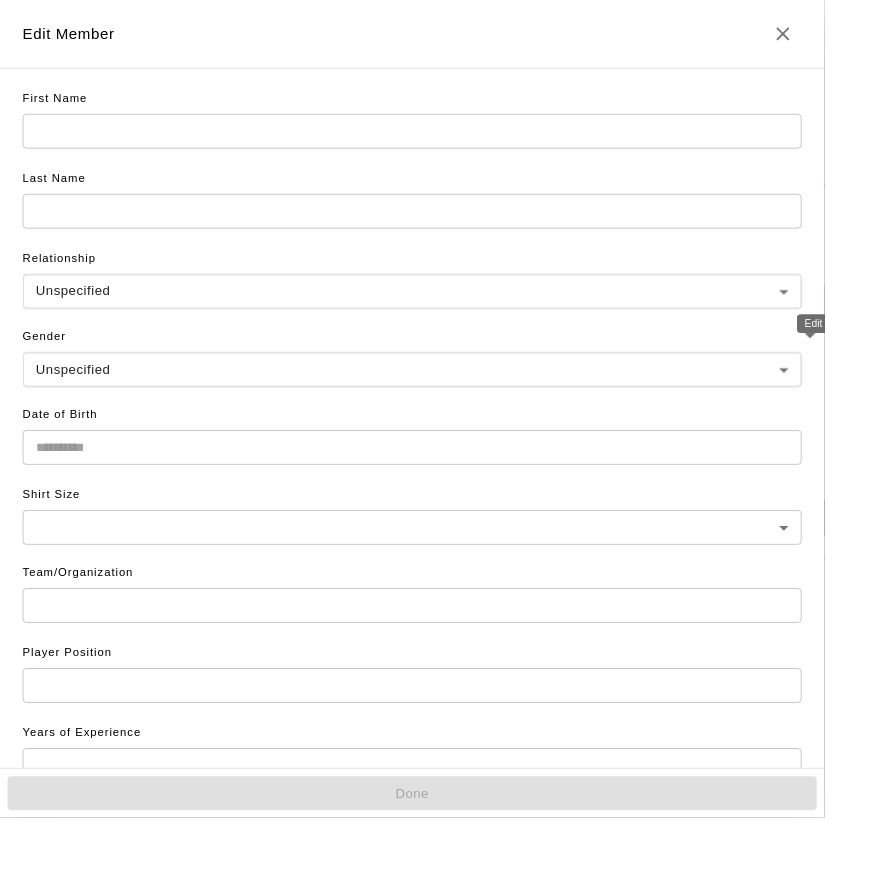 type on "****" 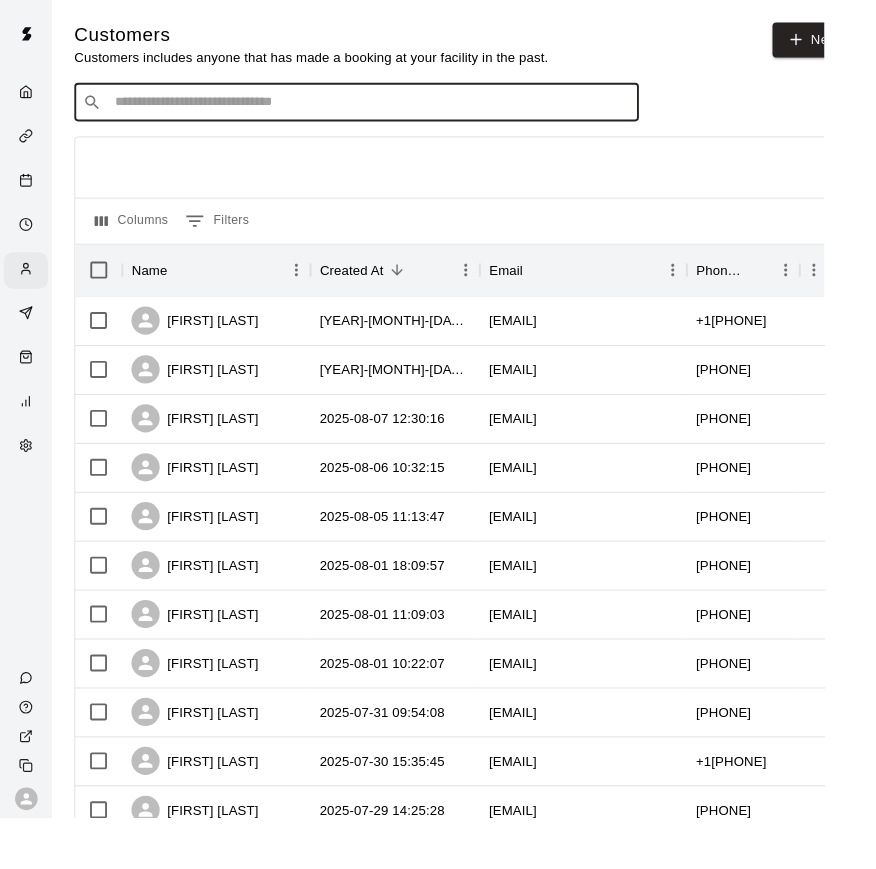 click at bounding box center (393, 109) 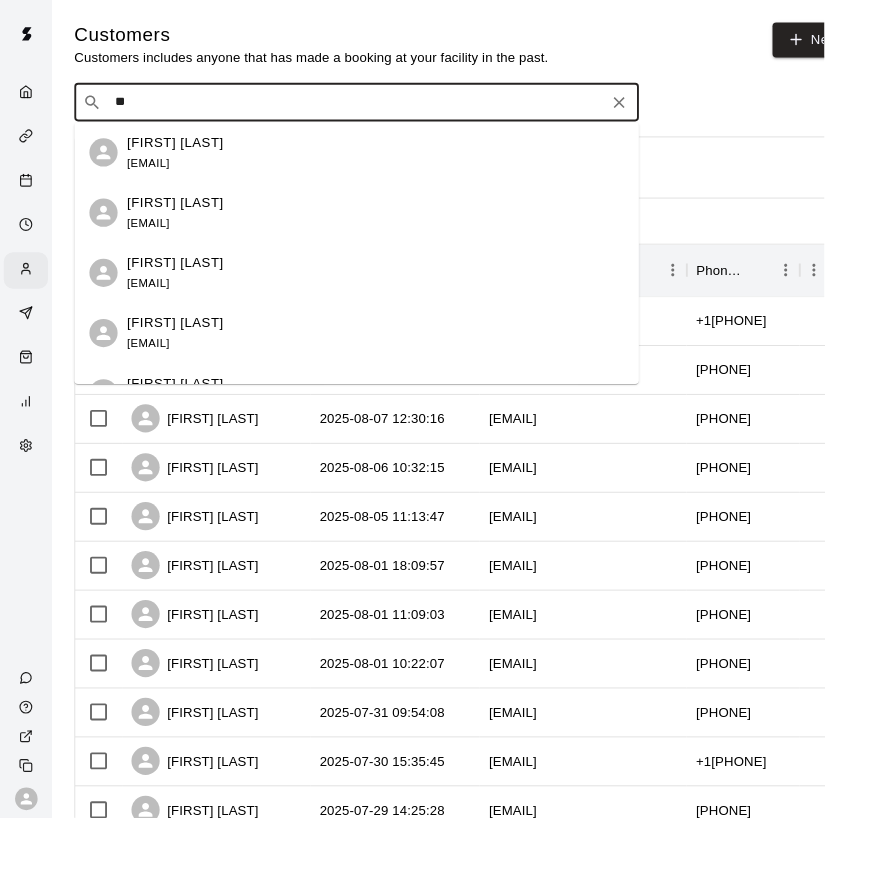 type on "*" 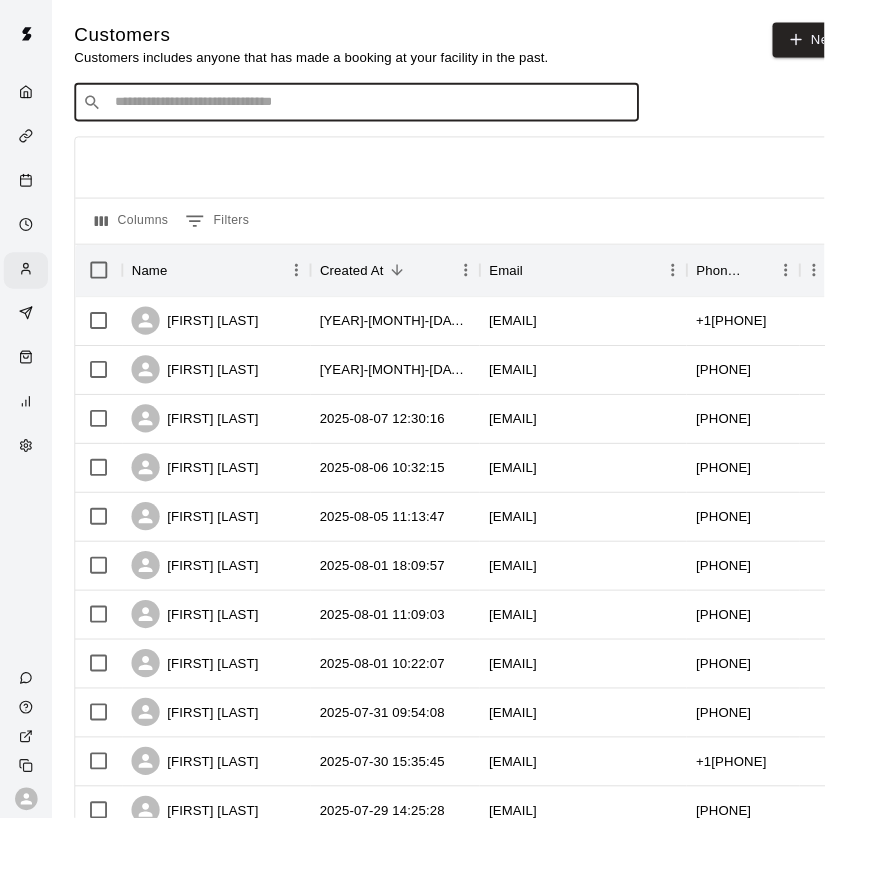 type on "*" 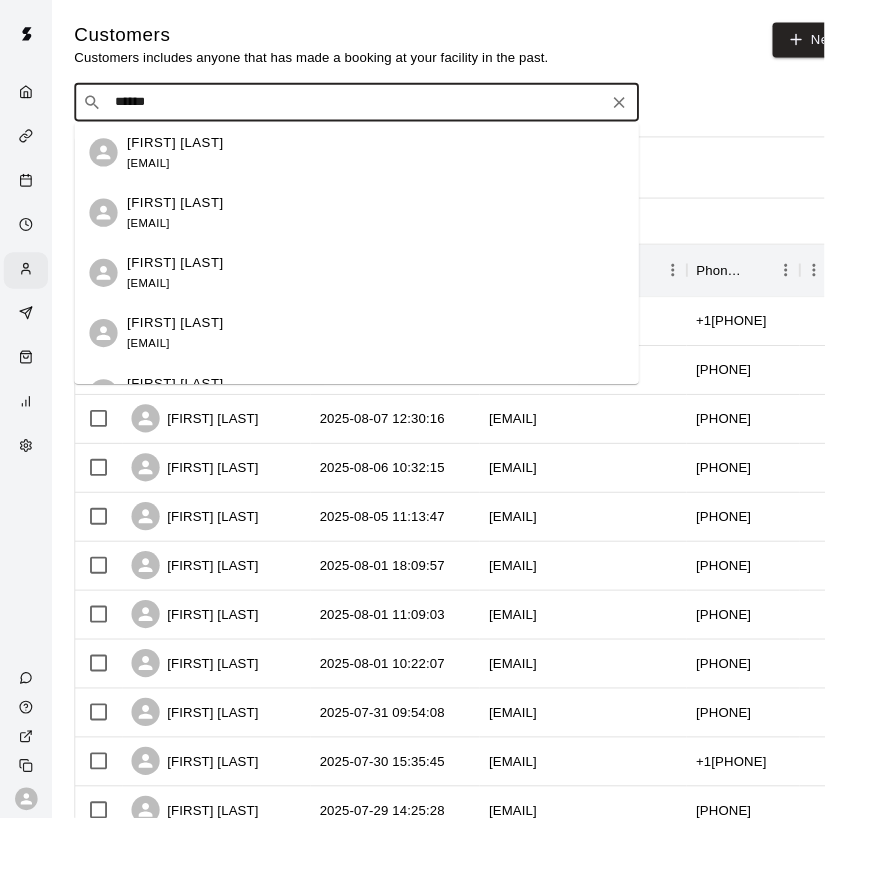 type on "*******" 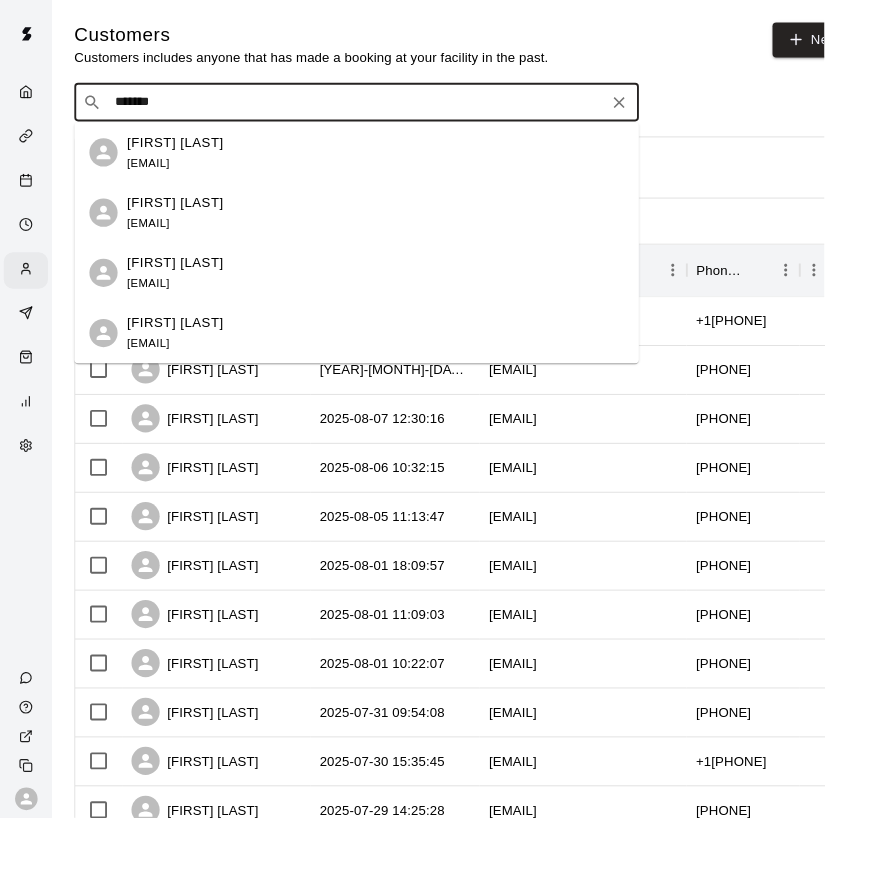 click on "[EMAIL]" at bounding box center (157, 365) 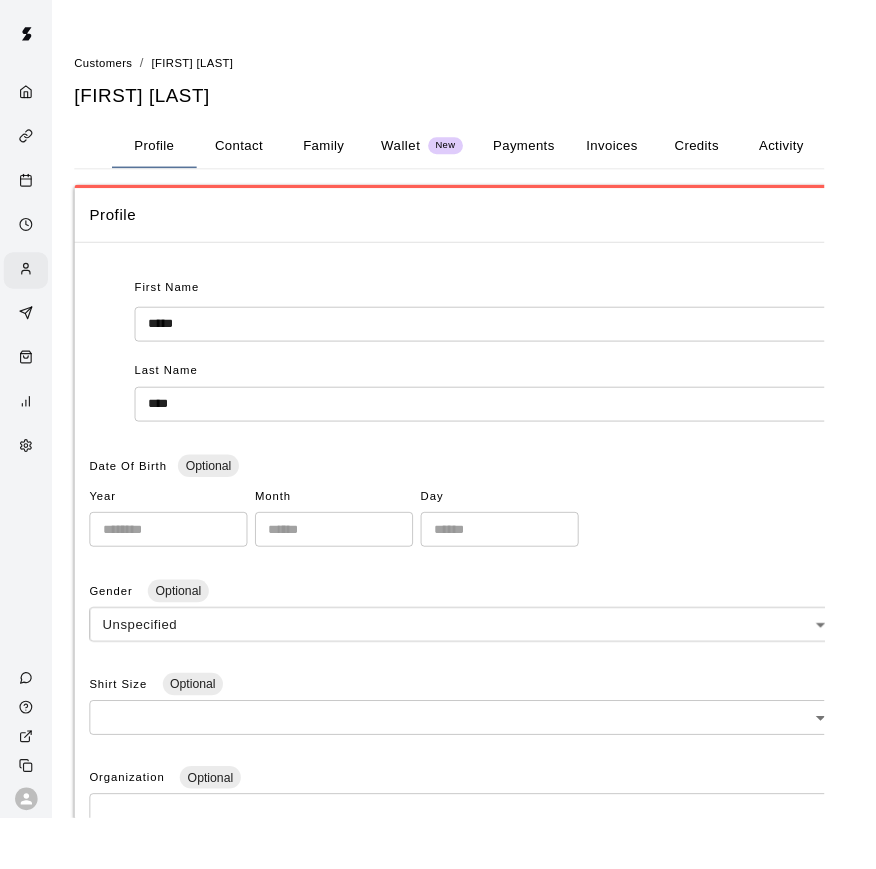drag, startPoint x: 925, startPoint y: 174, endPoint x: 303, endPoint y: 466, distance: 687.13025 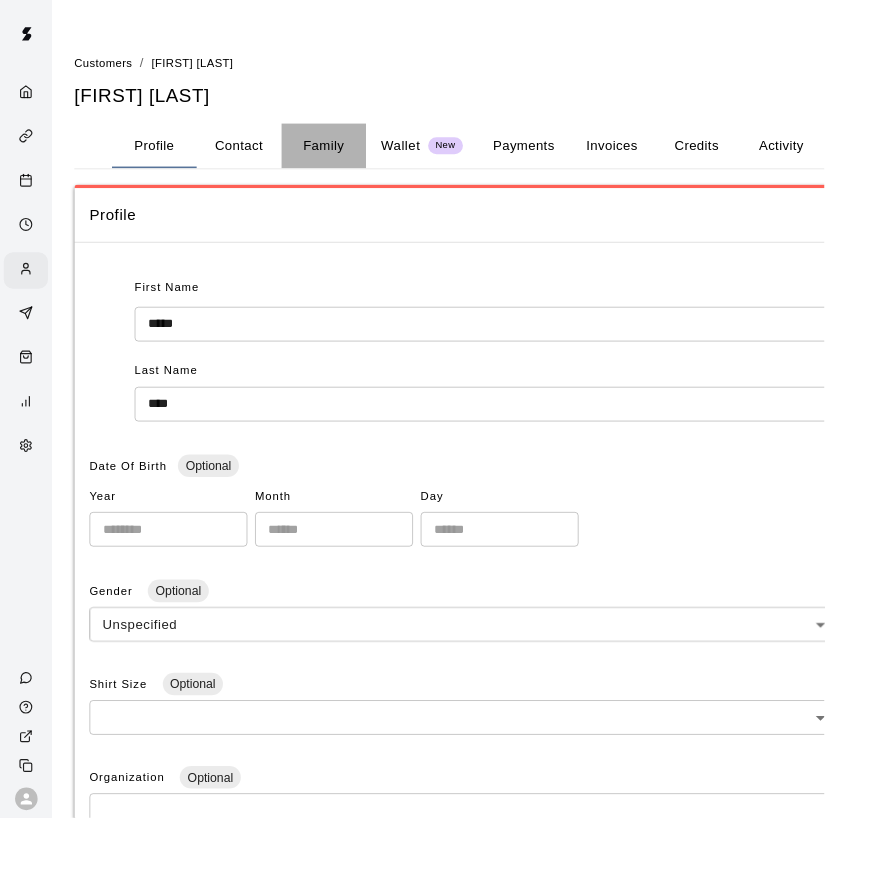 click on "Family" at bounding box center [344, 155] 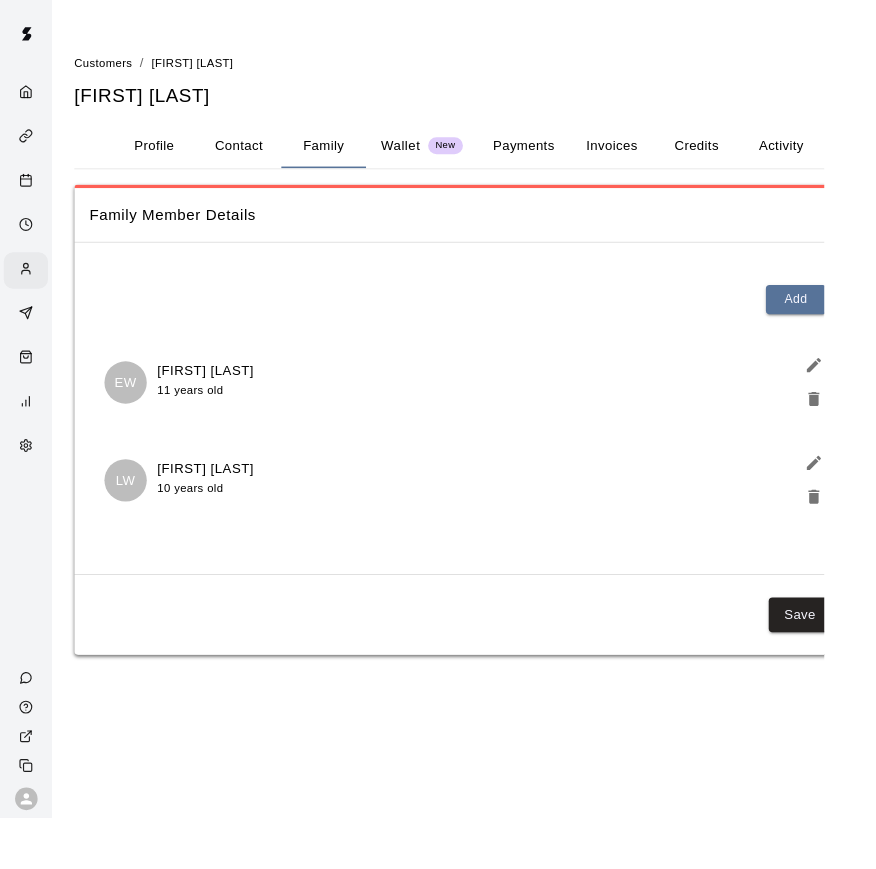 click 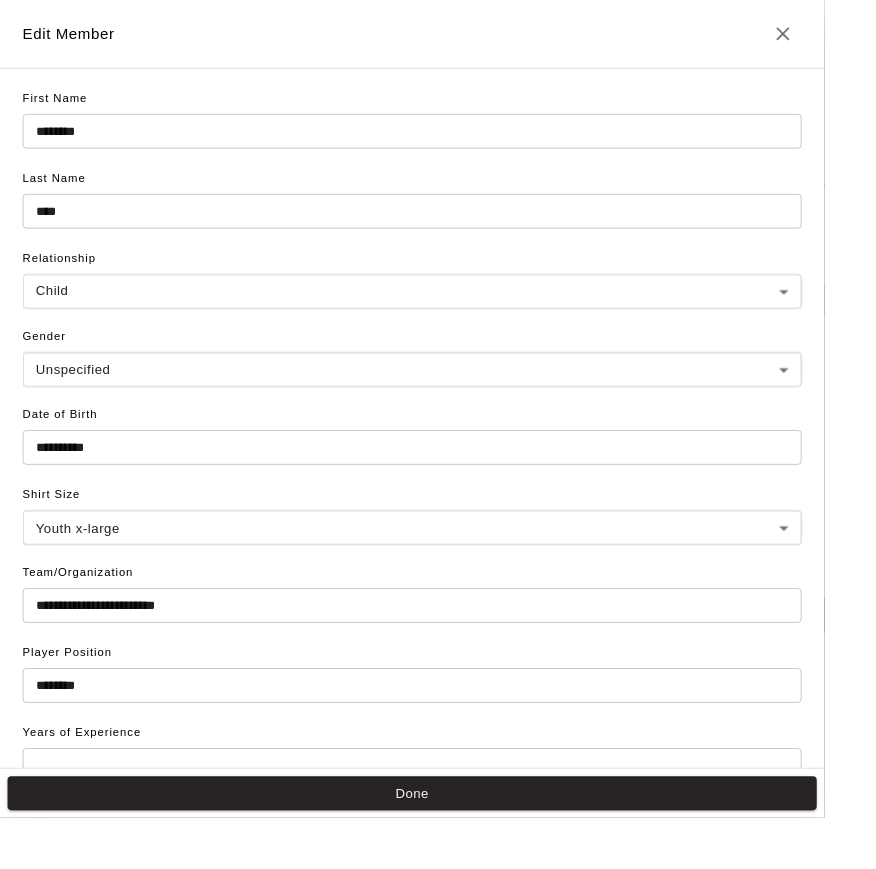drag, startPoint x: 889, startPoint y: 530, endPoint x: 176, endPoint y: 98, distance: 833.6624 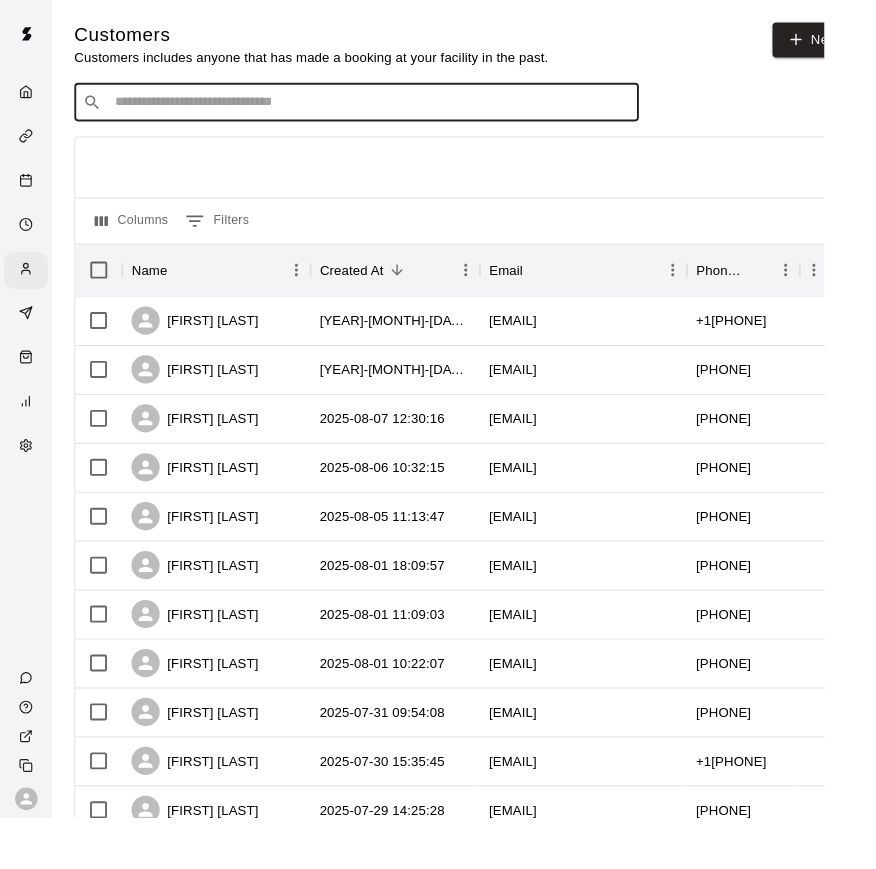 click at bounding box center (393, 109) 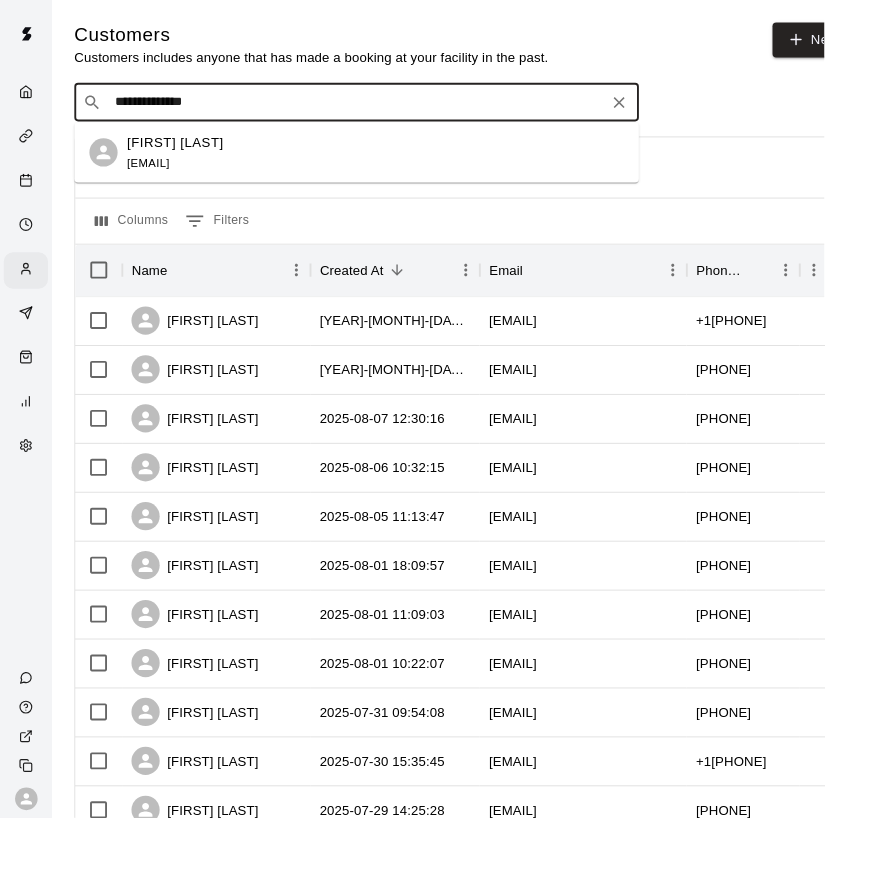 type on "**********" 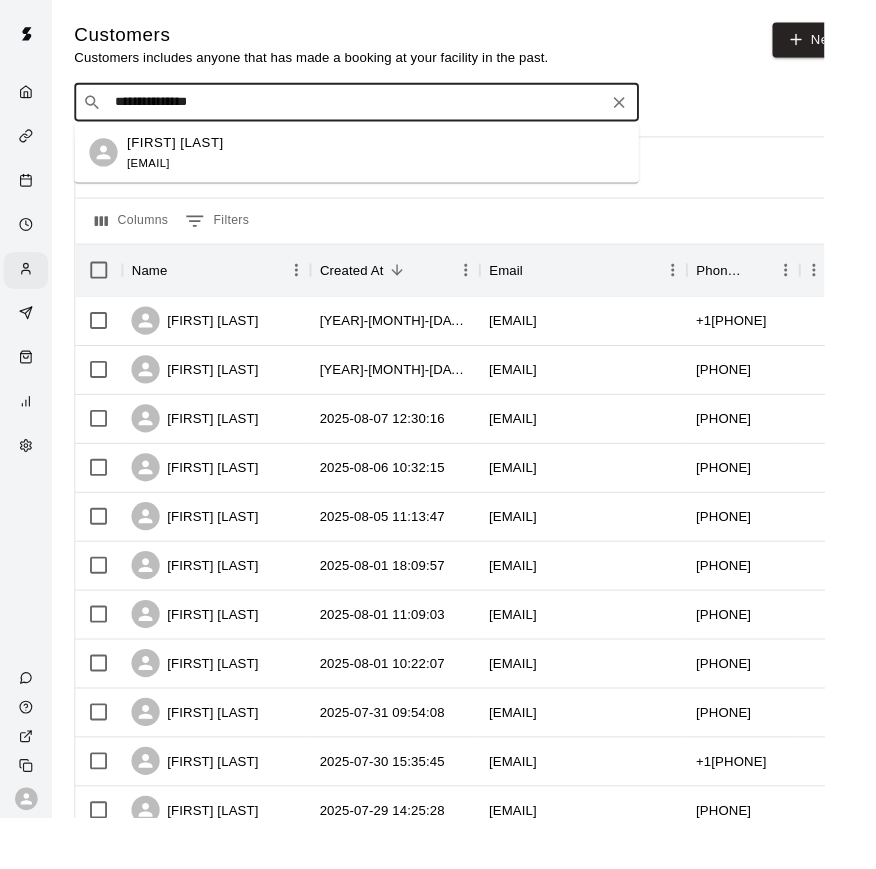 click on "[EMAIL]" at bounding box center (157, 173) 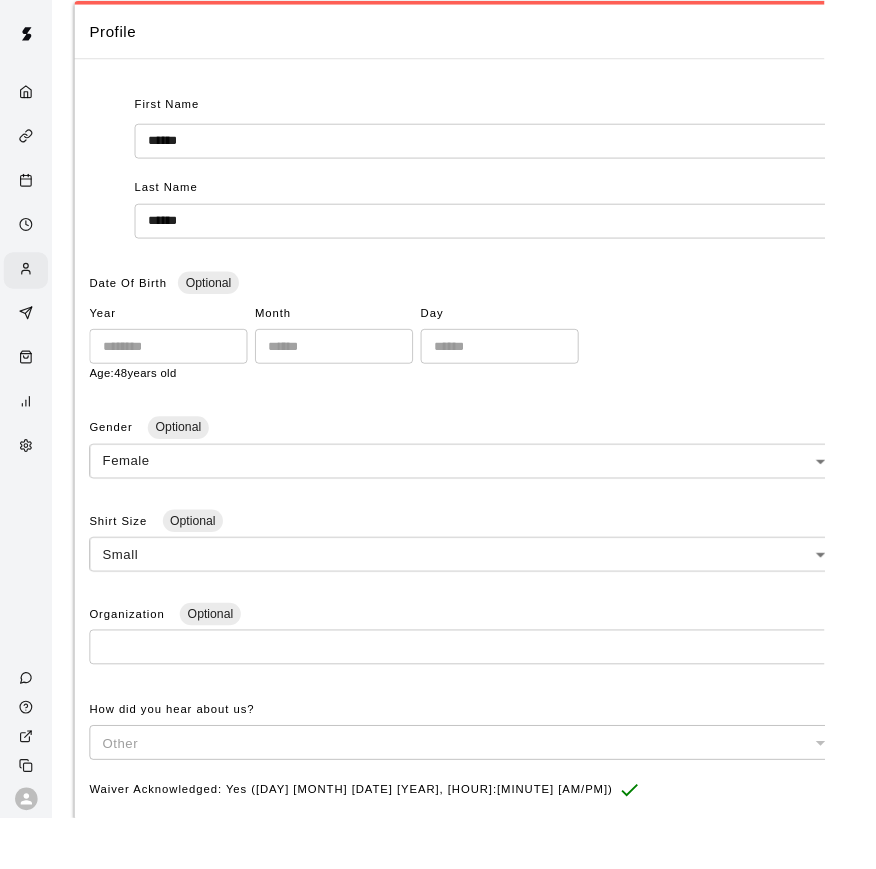 scroll, scrollTop: 0, scrollLeft: 0, axis: both 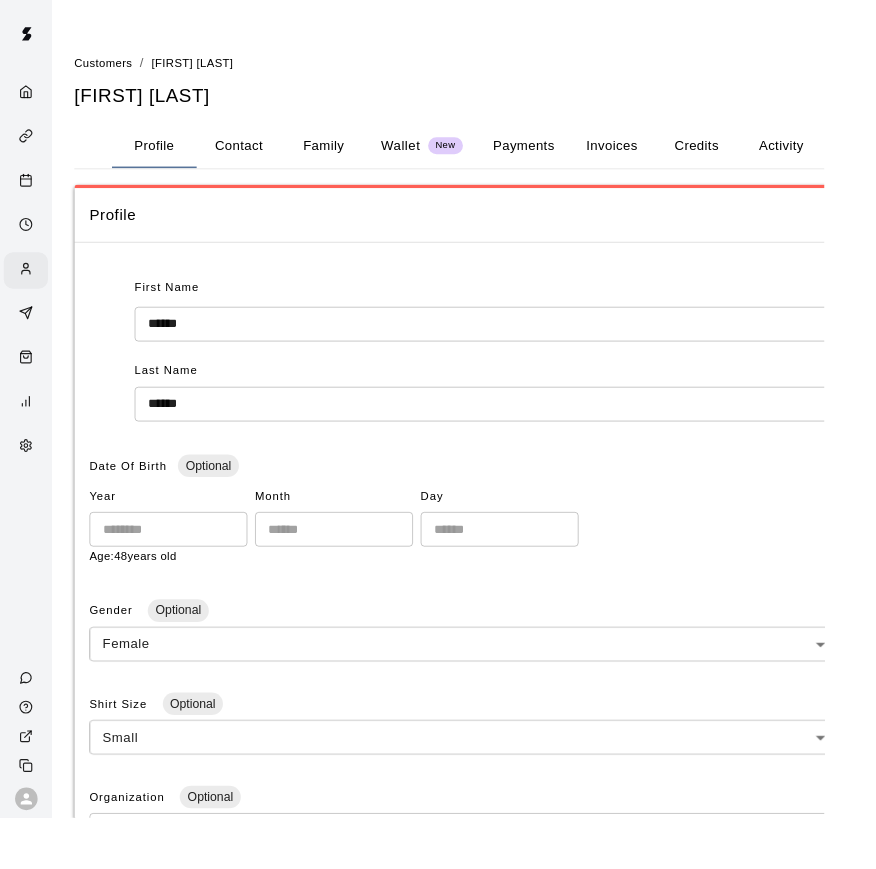 click on "Family" at bounding box center (344, 155) 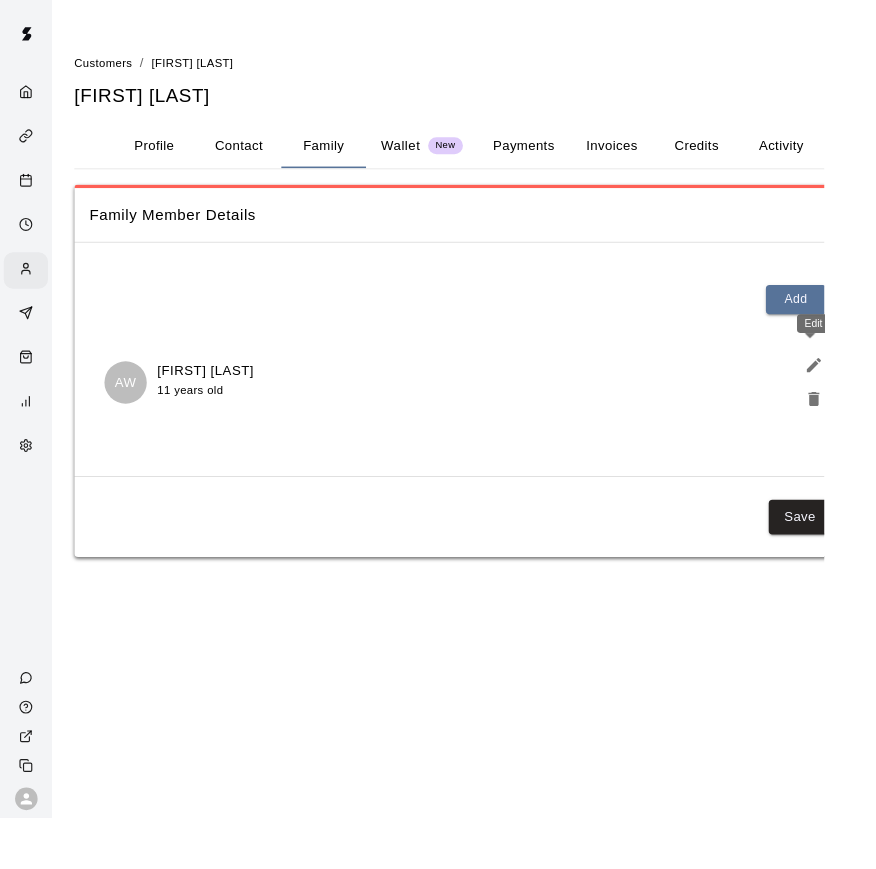 click 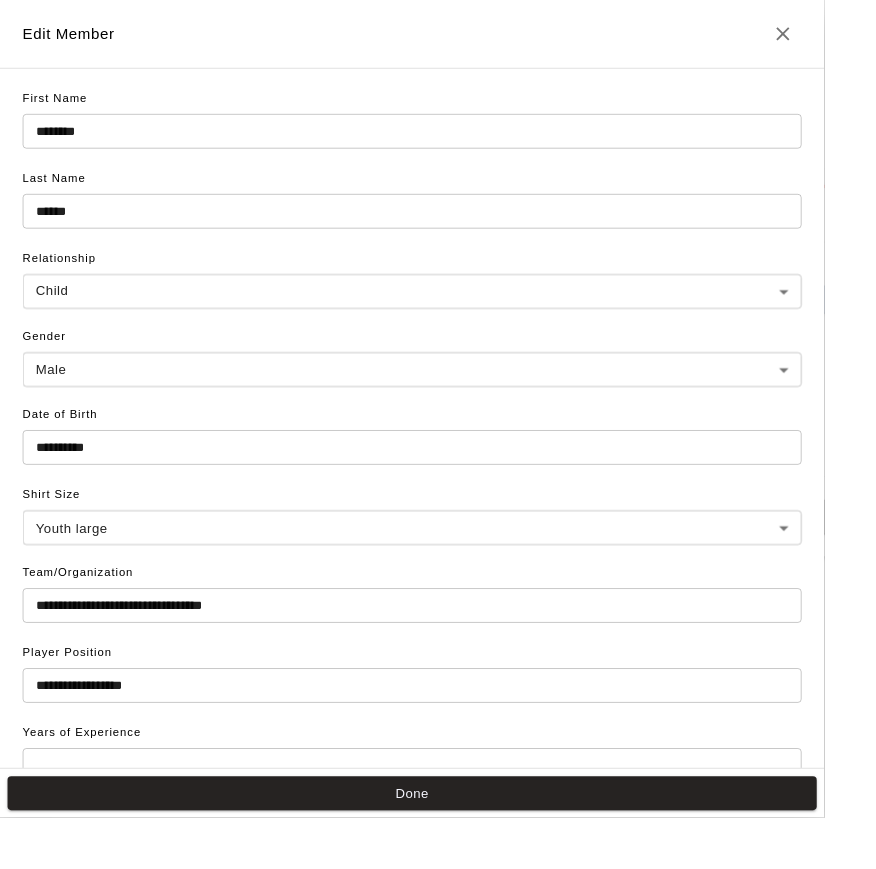 drag, startPoint x: 900, startPoint y: 399, endPoint x: 248, endPoint y: 78, distance: 726.73584 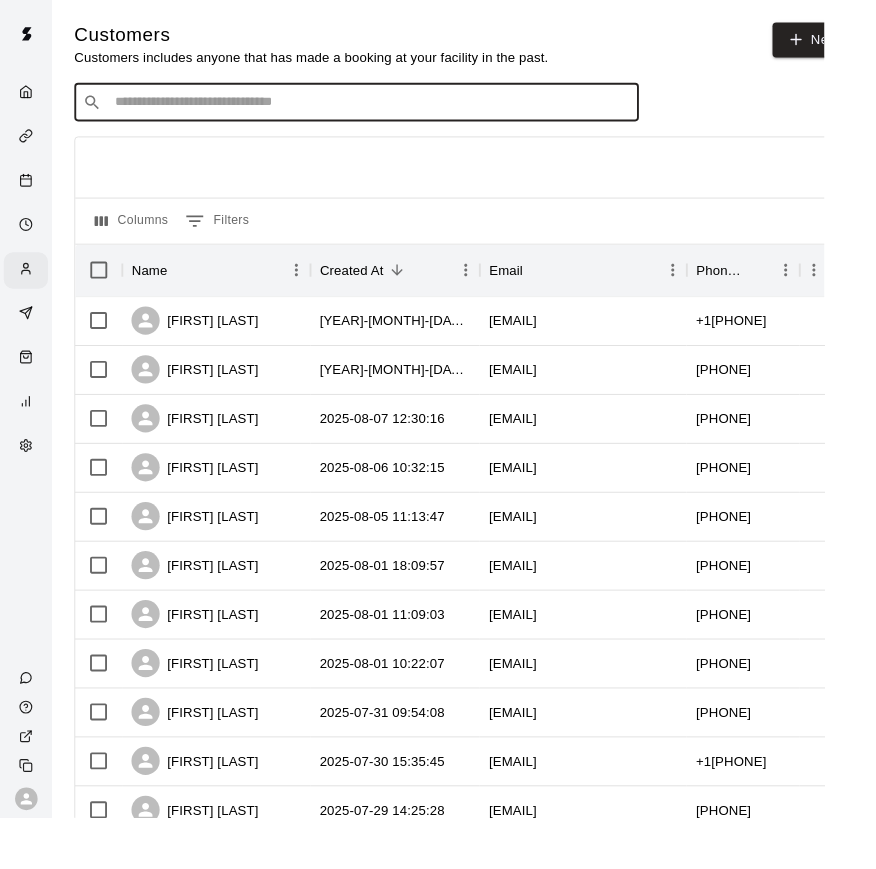 click at bounding box center (393, 109) 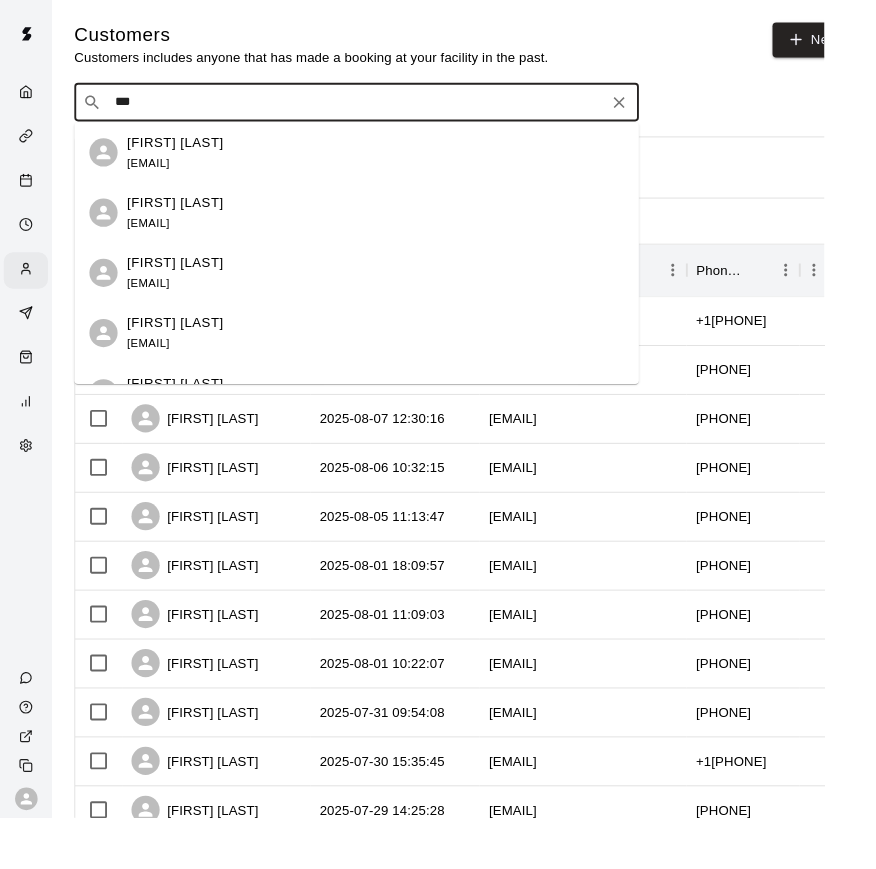 type on "****" 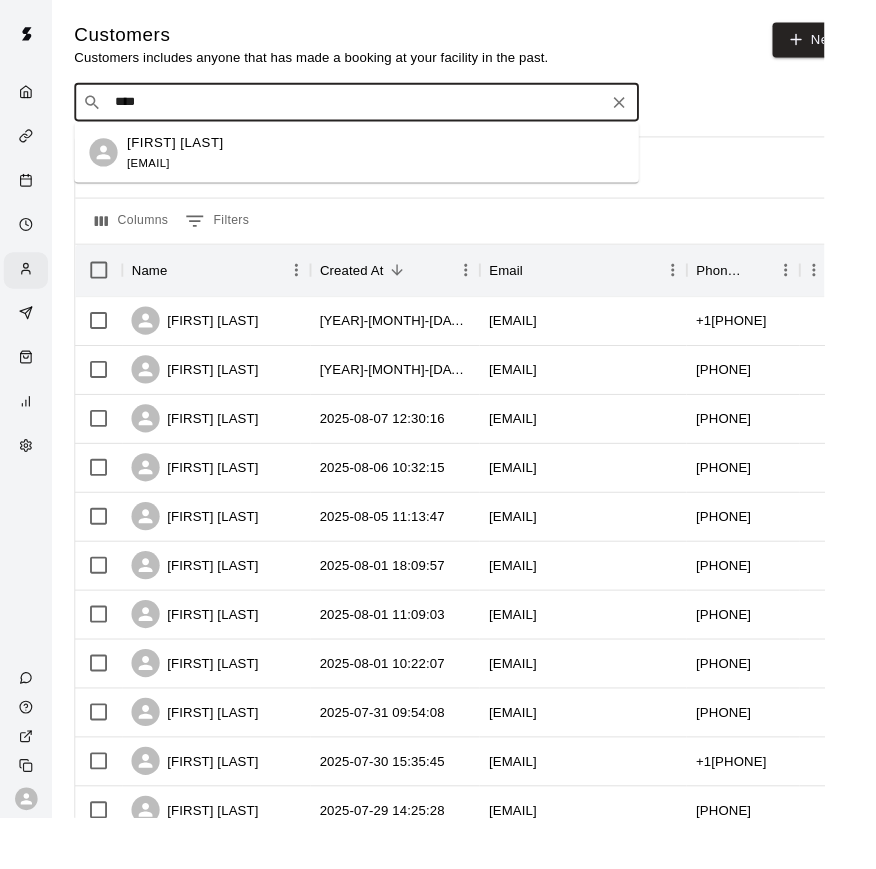 click on "[EMAIL]" at bounding box center (157, 173) 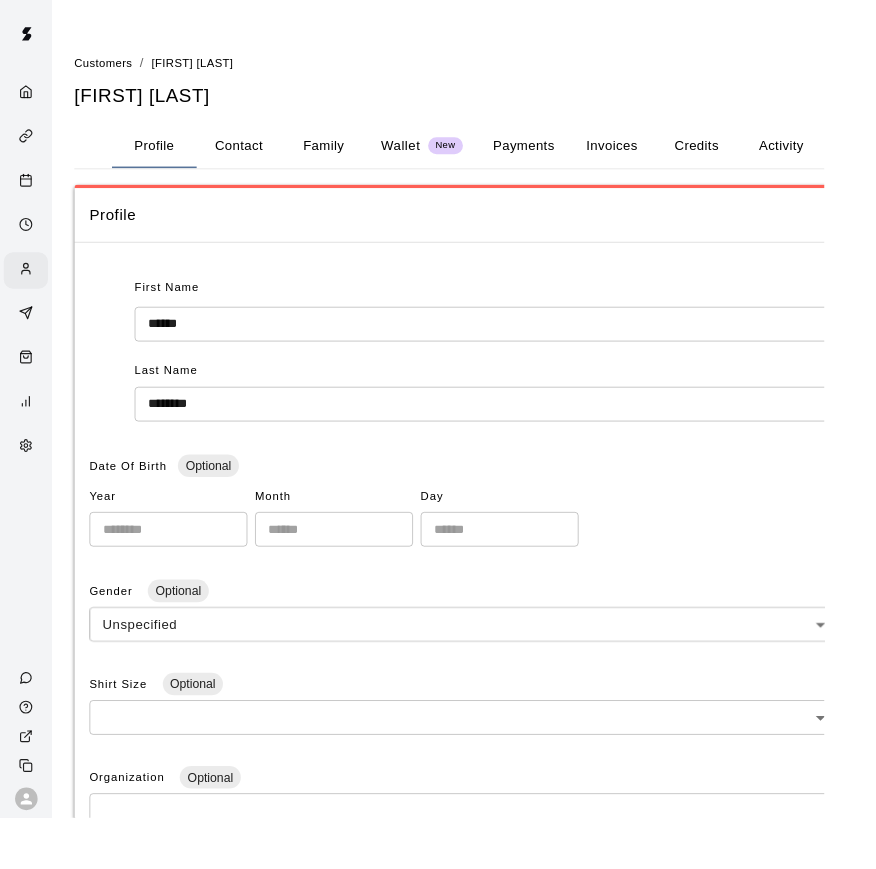 click on "Family" at bounding box center (344, 155) 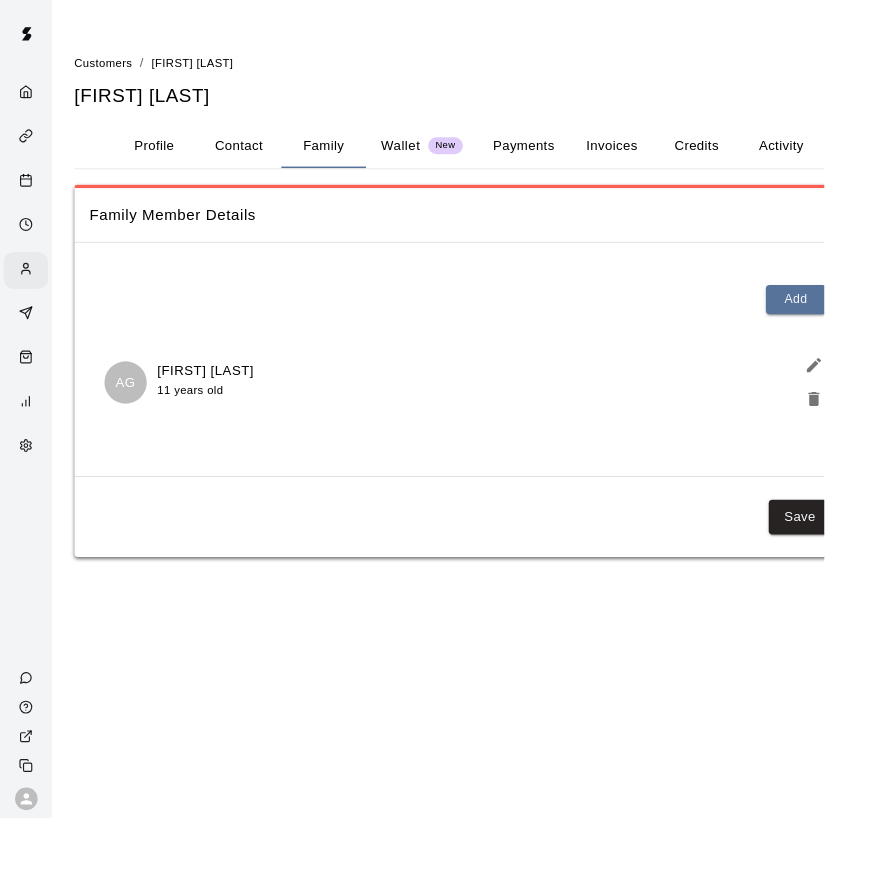 click 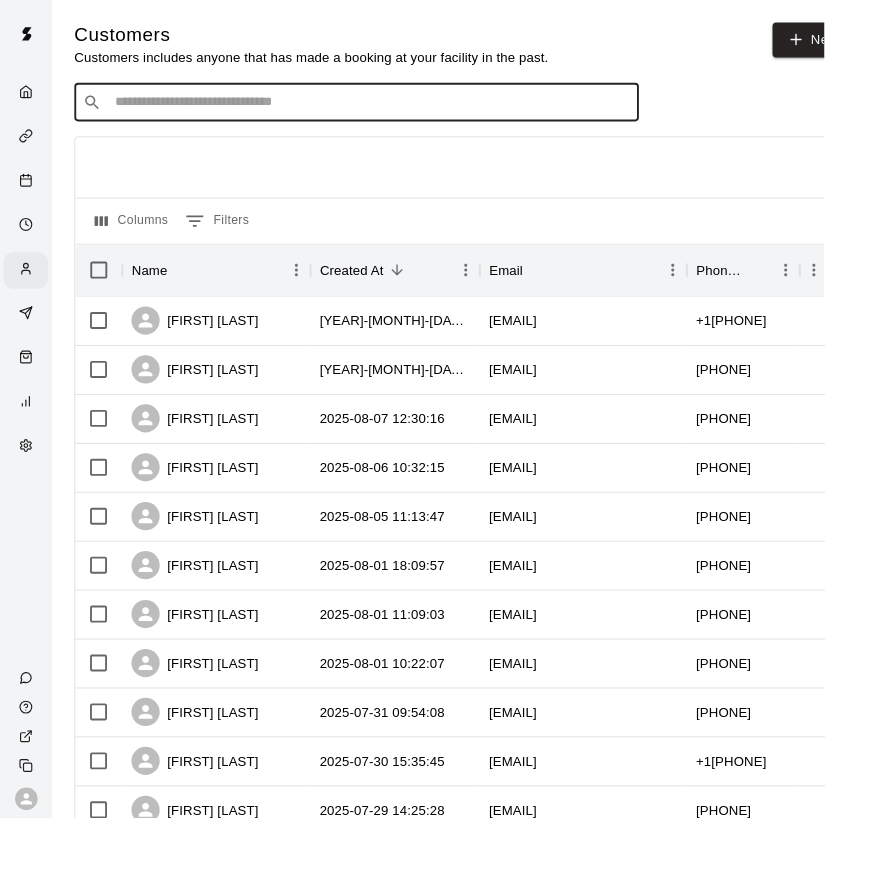 click at bounding box center (393, 109) 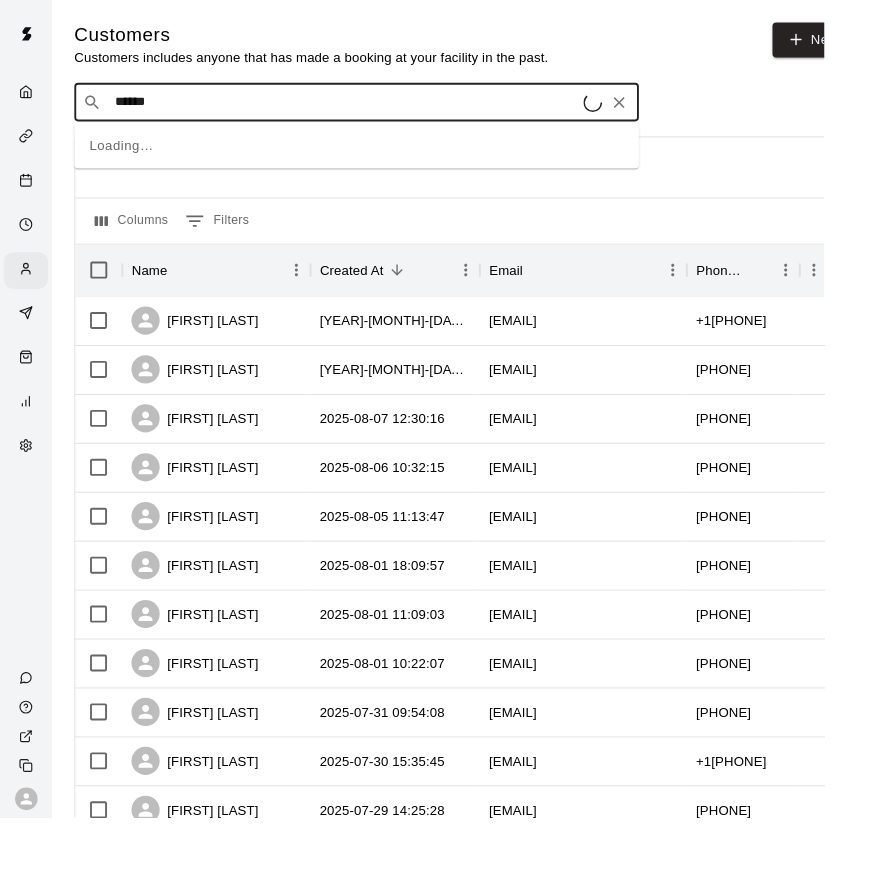 type on "******" 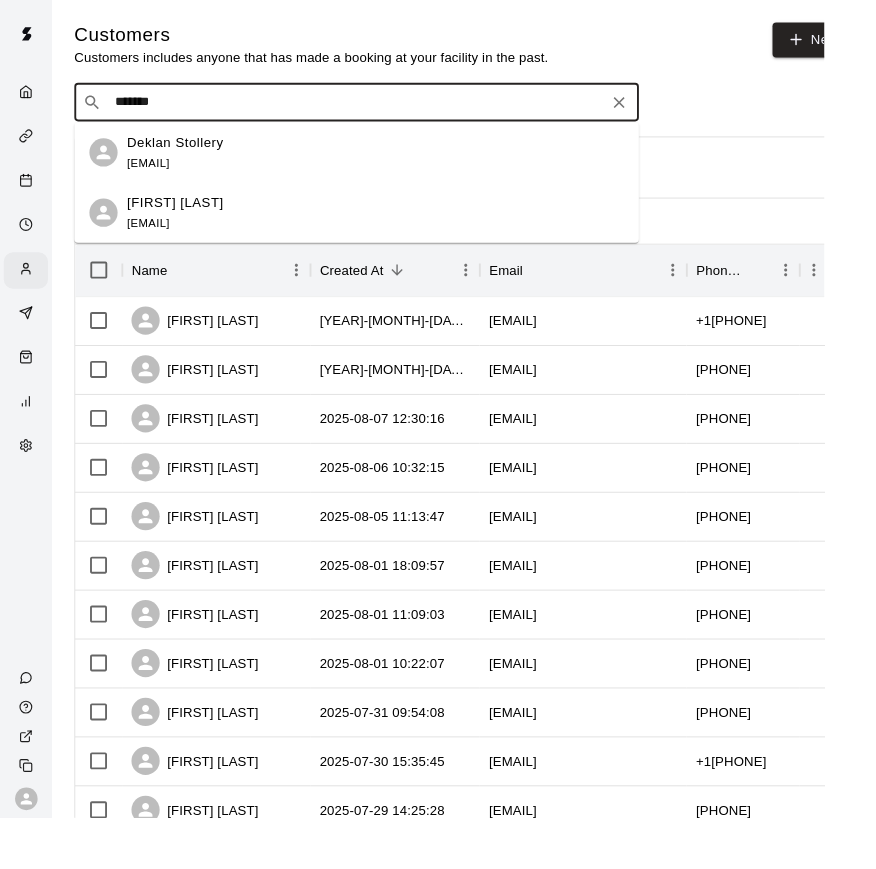 click on "Deklan  Stollery" at bounding box center (186, 151) 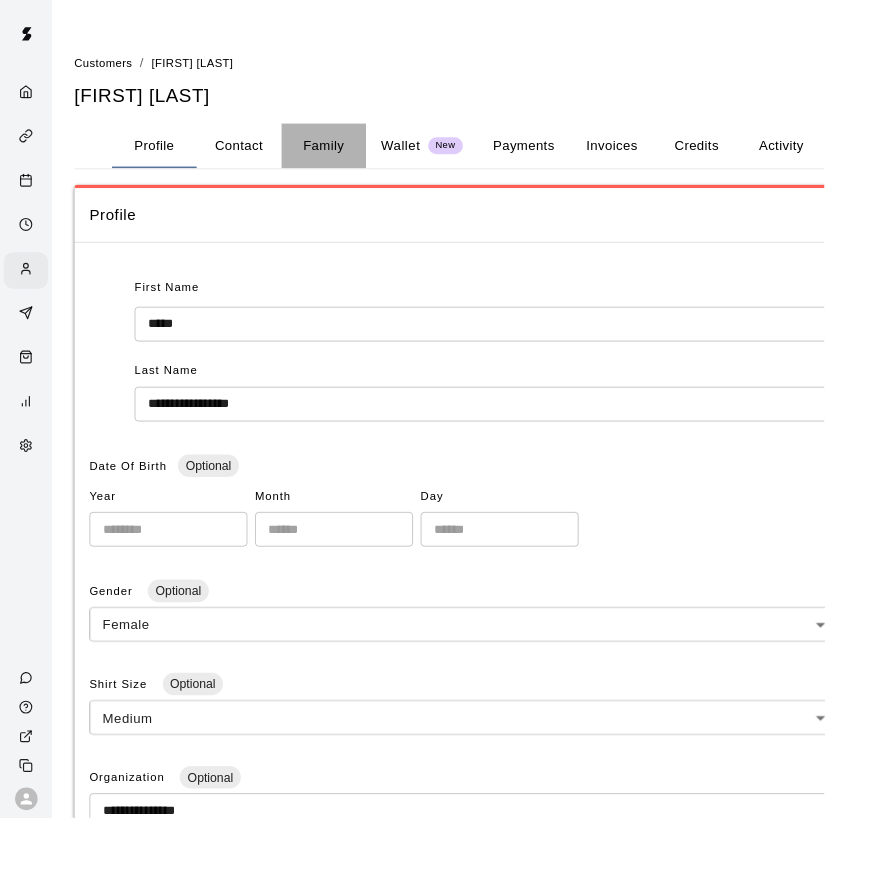 click on "Family" at bounding box center (344, 155) 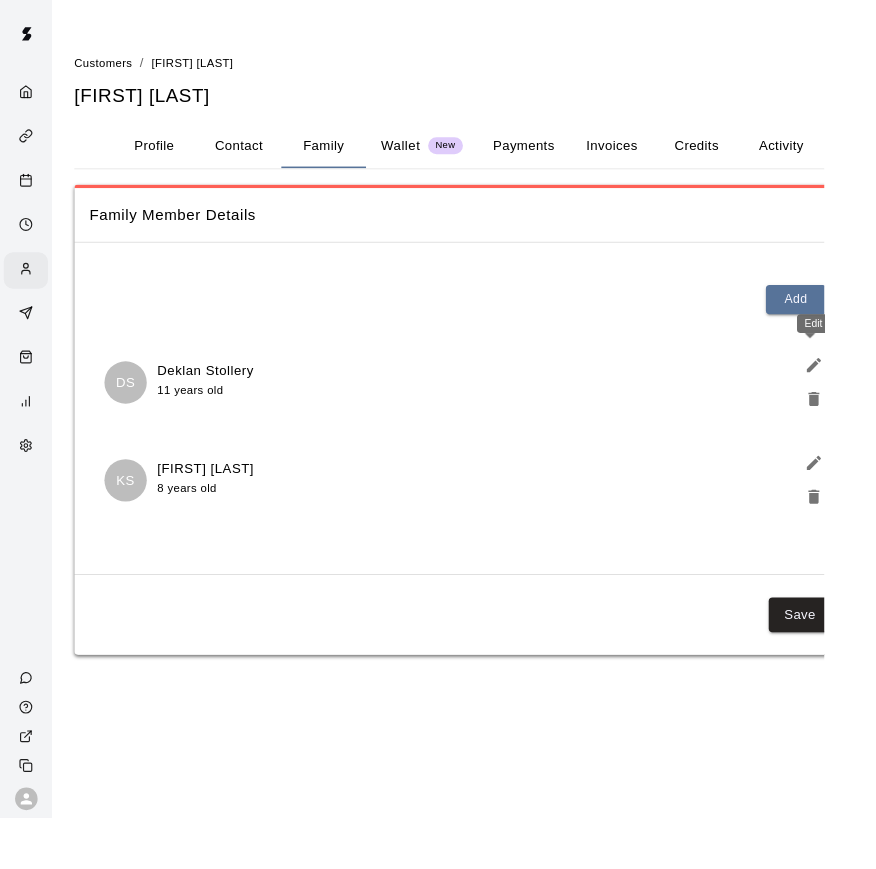 click 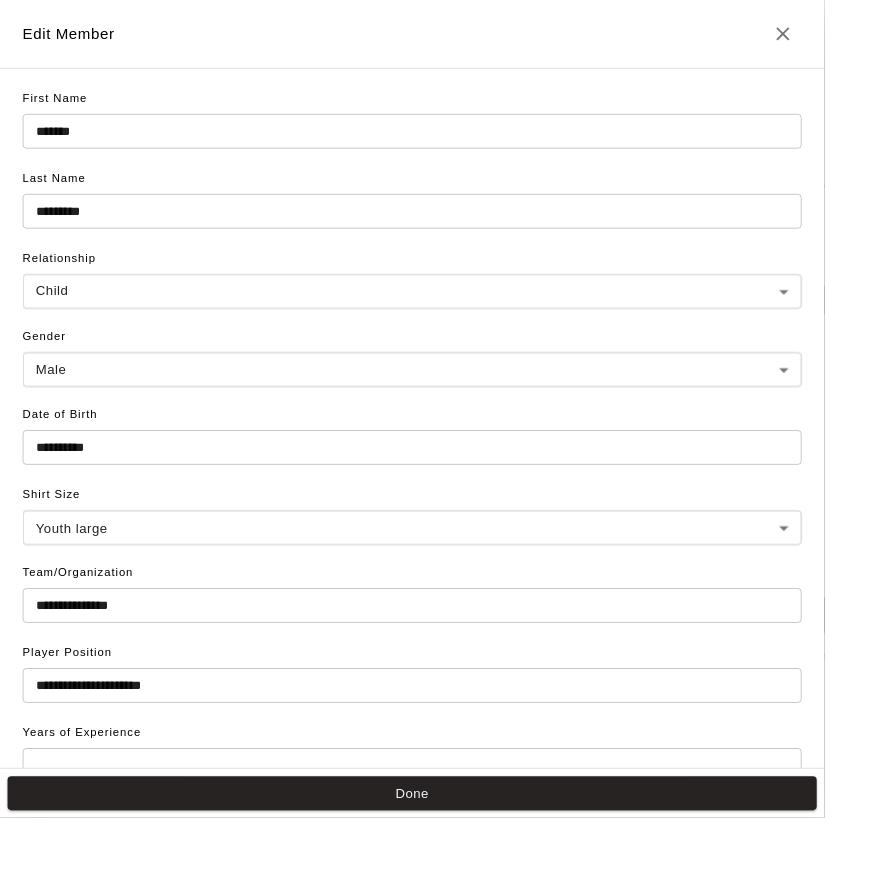 drag, startPoint x: 925, startPoint y: 452, endPoint x: 335, endPoint y: 351, distance: 598.5825 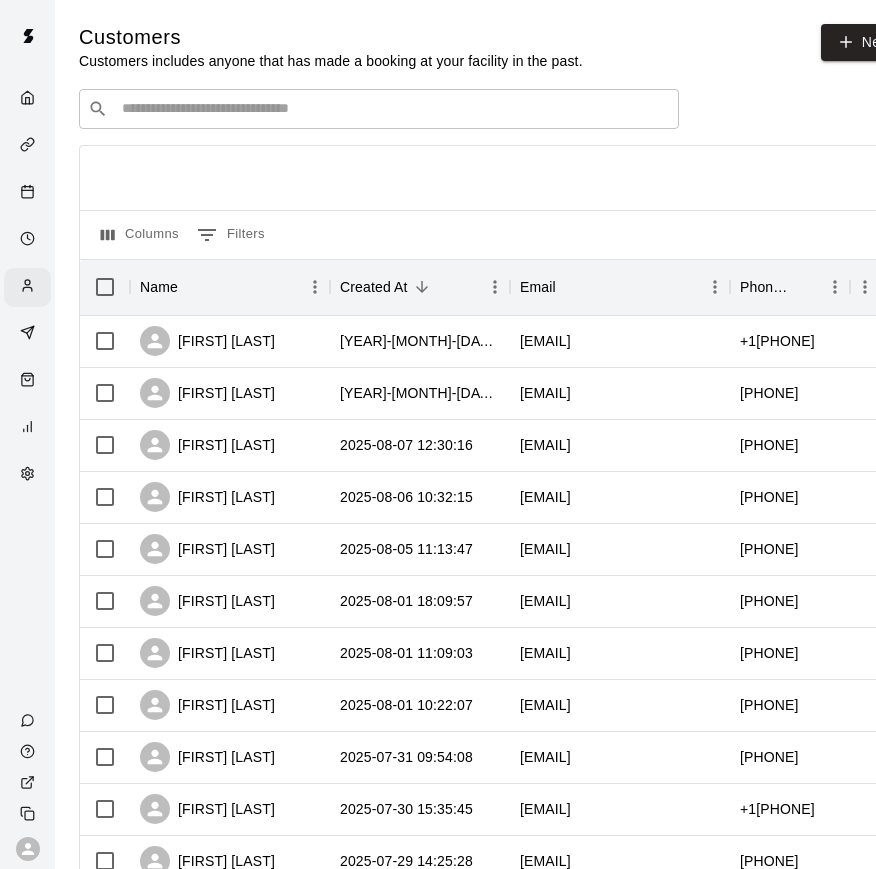 scroll, scrollTop: 7, scrollLeft: 0, axis: vertical 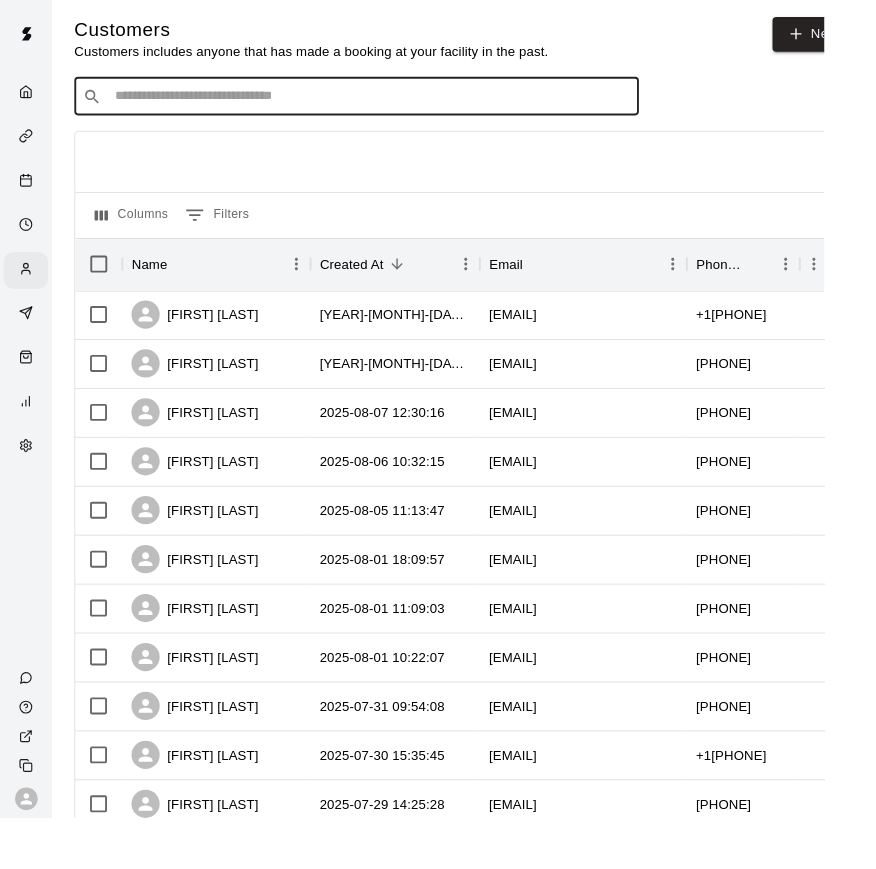 click at bounding box center [393, 103] 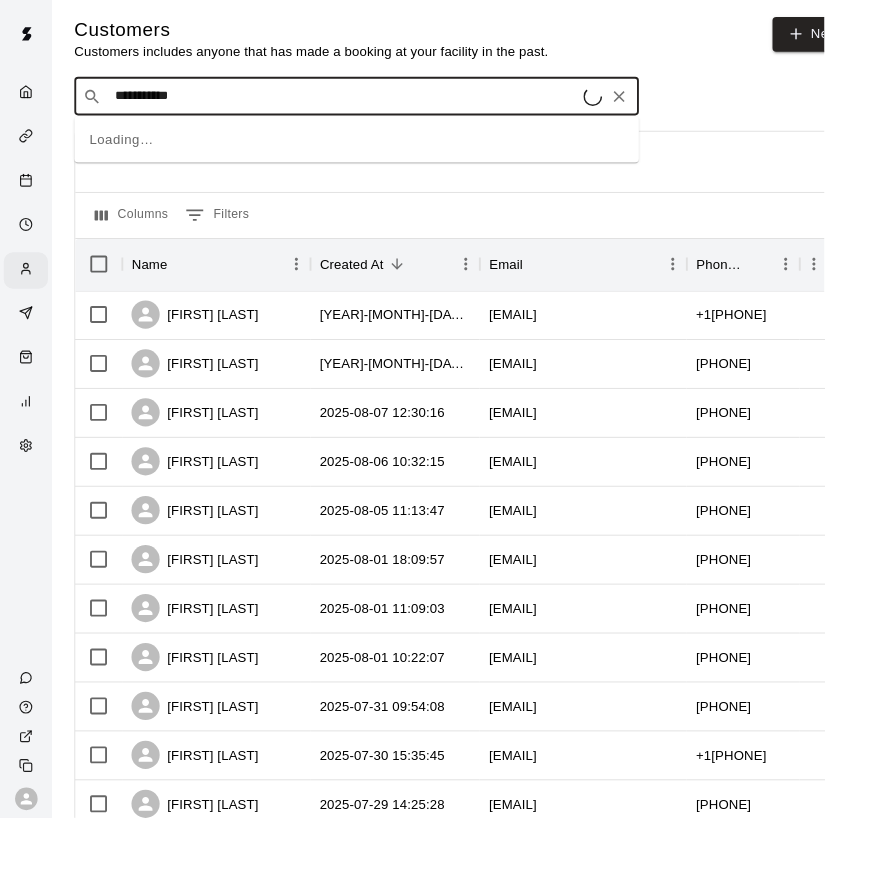 type on "**********" 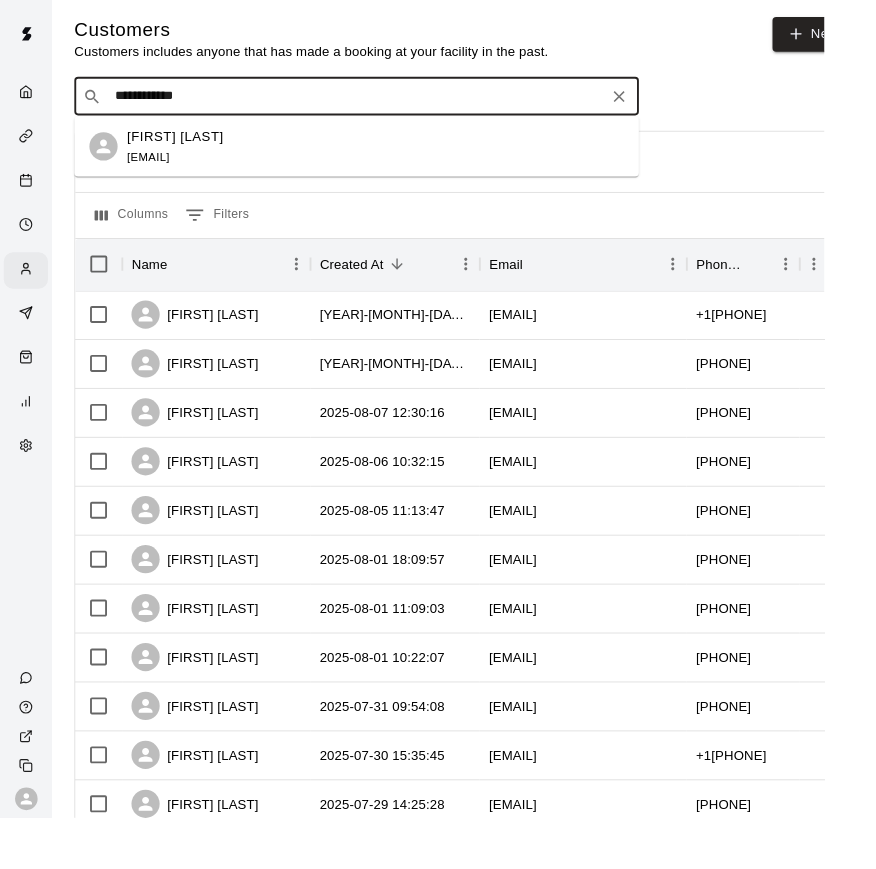 click on "Charlie Brumwell chris.brumwell604@gmail.com" at bounding box center [399, 156] 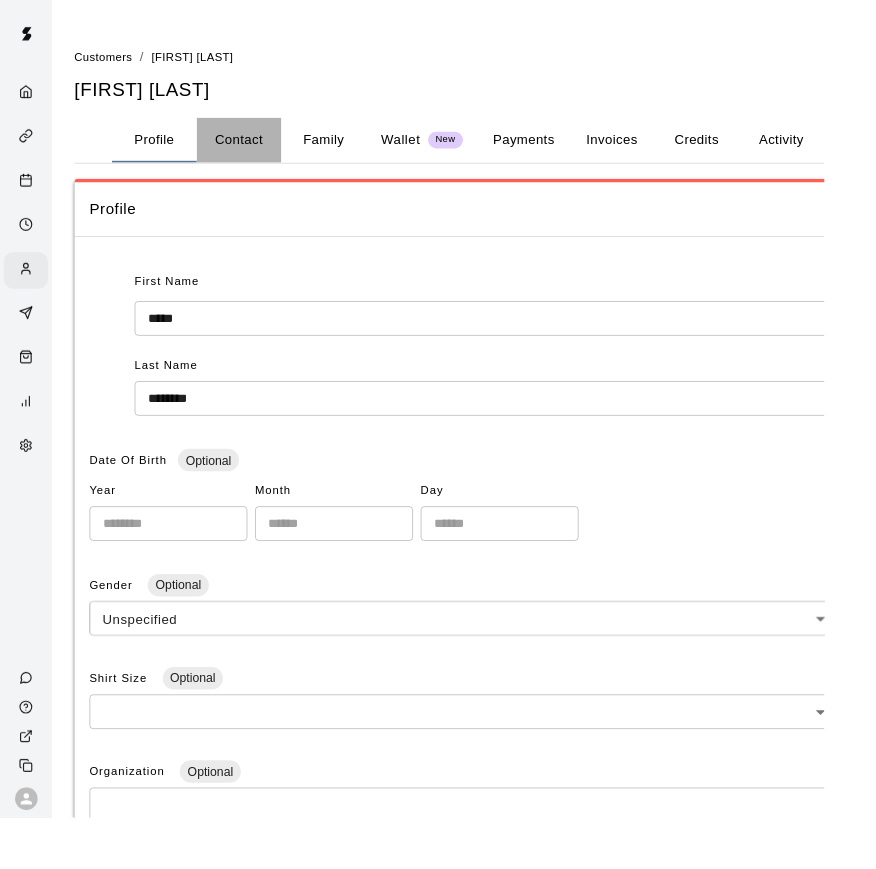 click on "Contact" at bounding box center (254, 149) 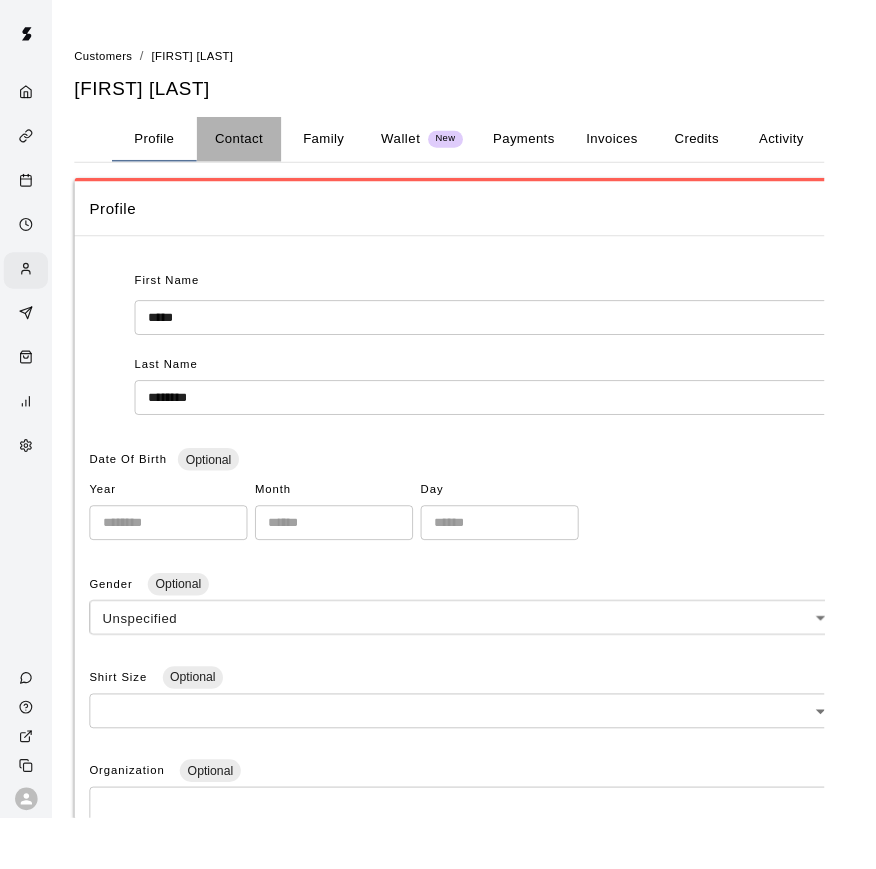 select on "**" 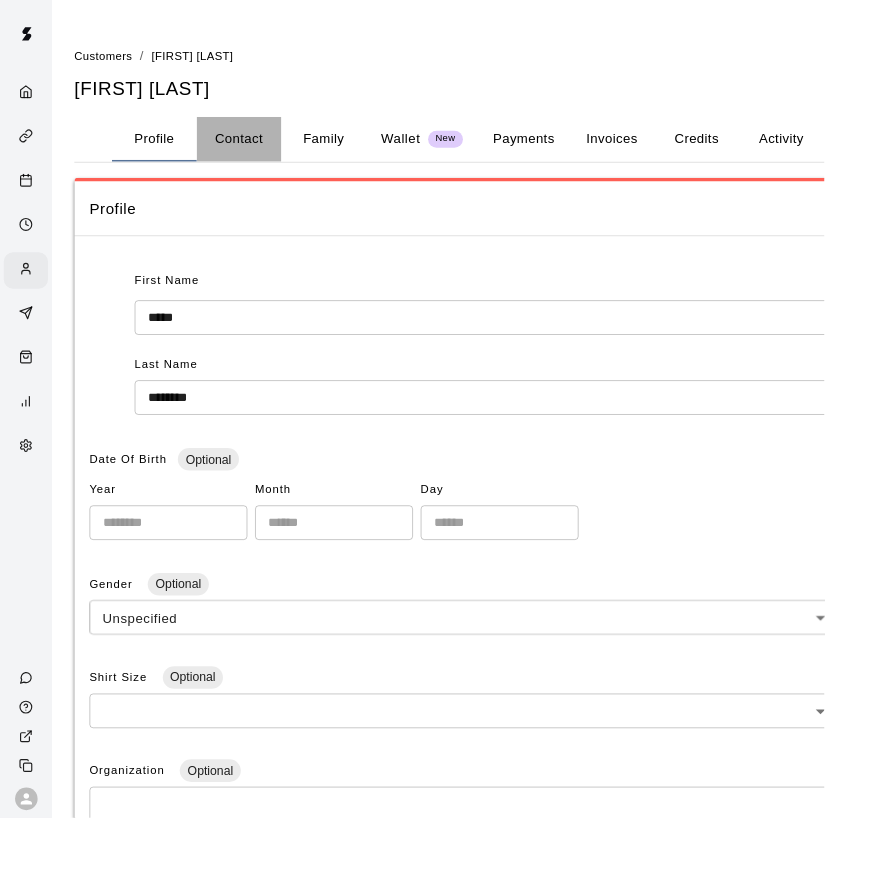 select on "**" 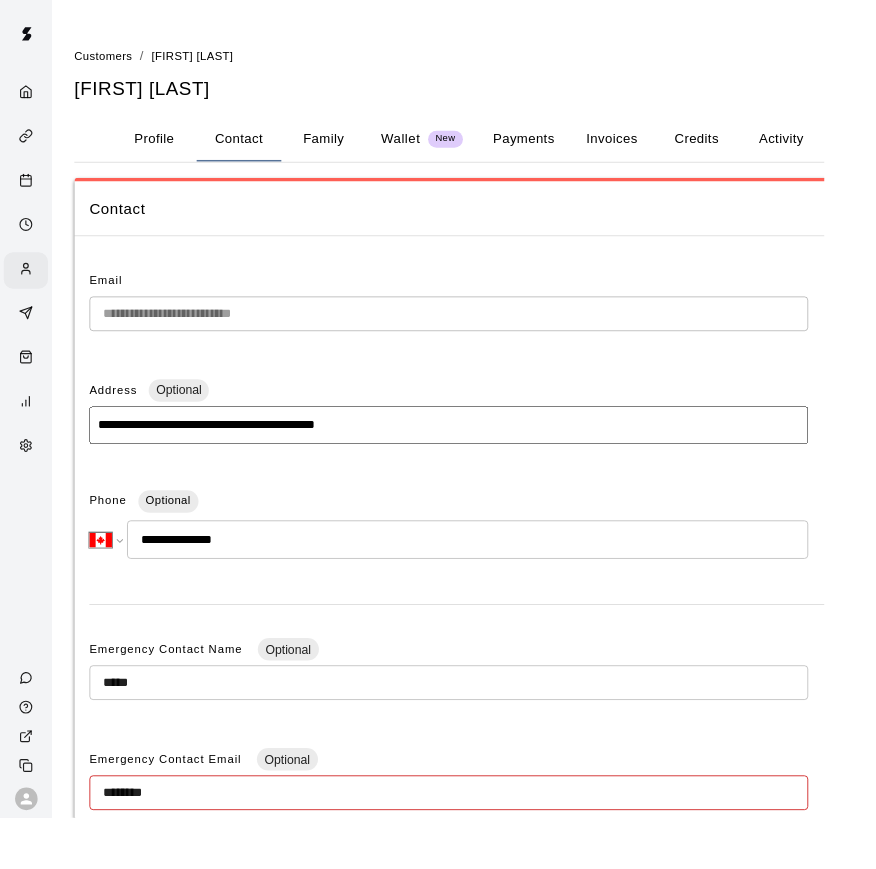 click on "Family" at bounding box center (344, 148) 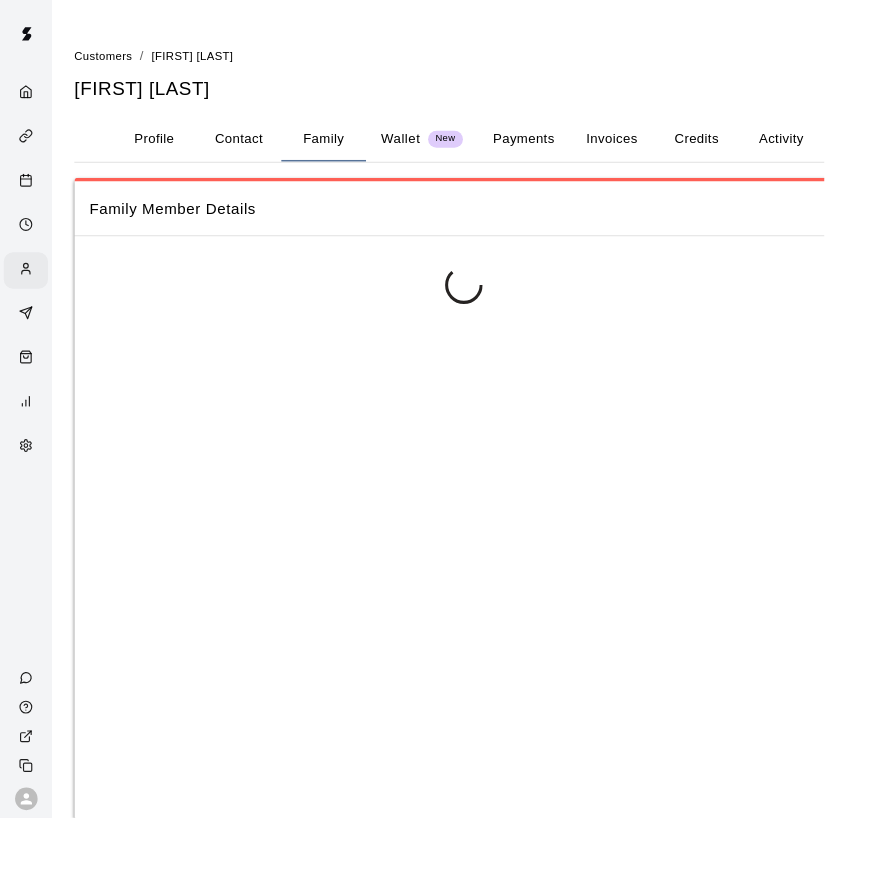 scroll, scrollTop: 0, scrollLeft: 0, axis: both 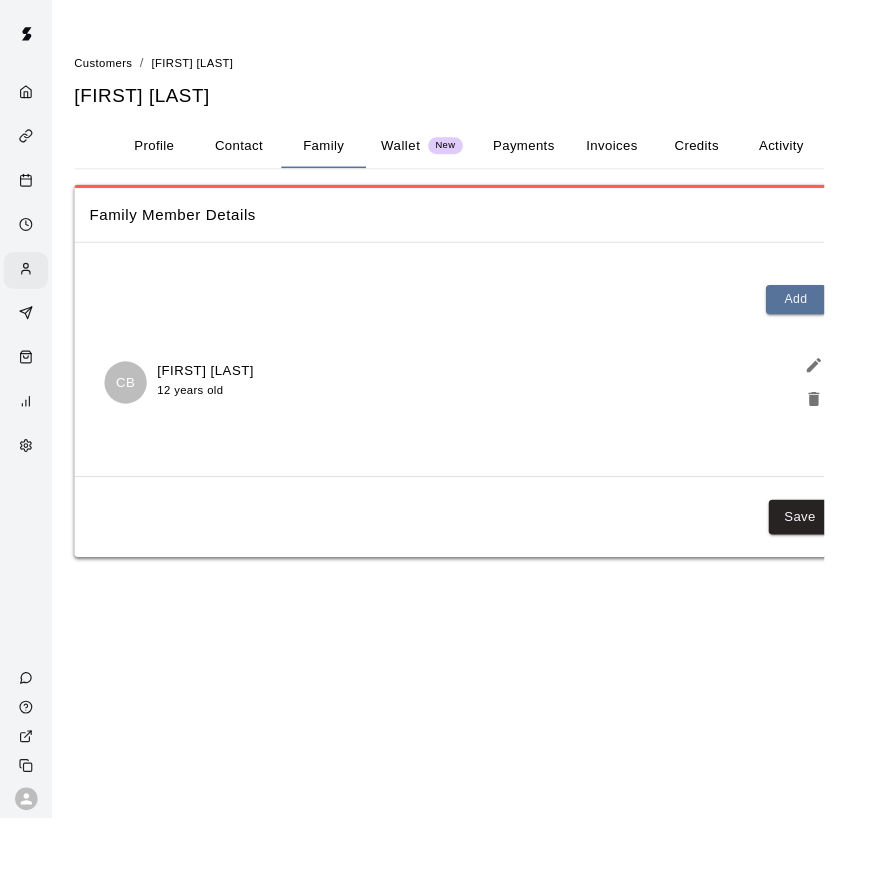 click 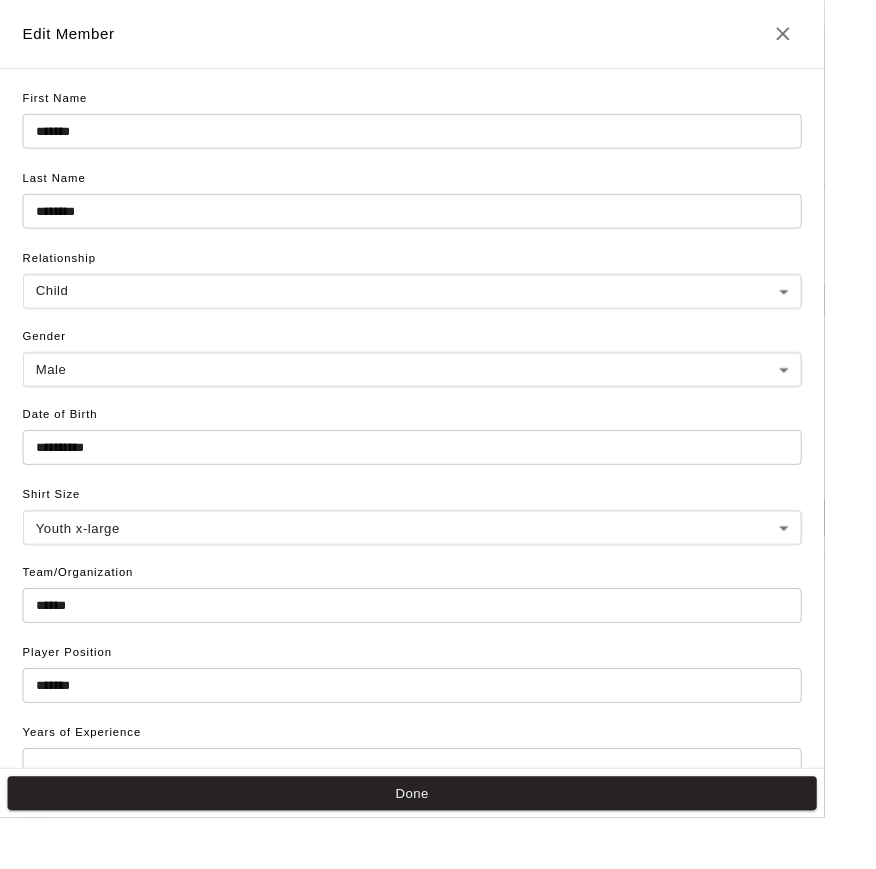 drag, startPoint x: 902, startPoint y: 435, endPoint x: 266, endPoint y: 63, distance: 736.8039 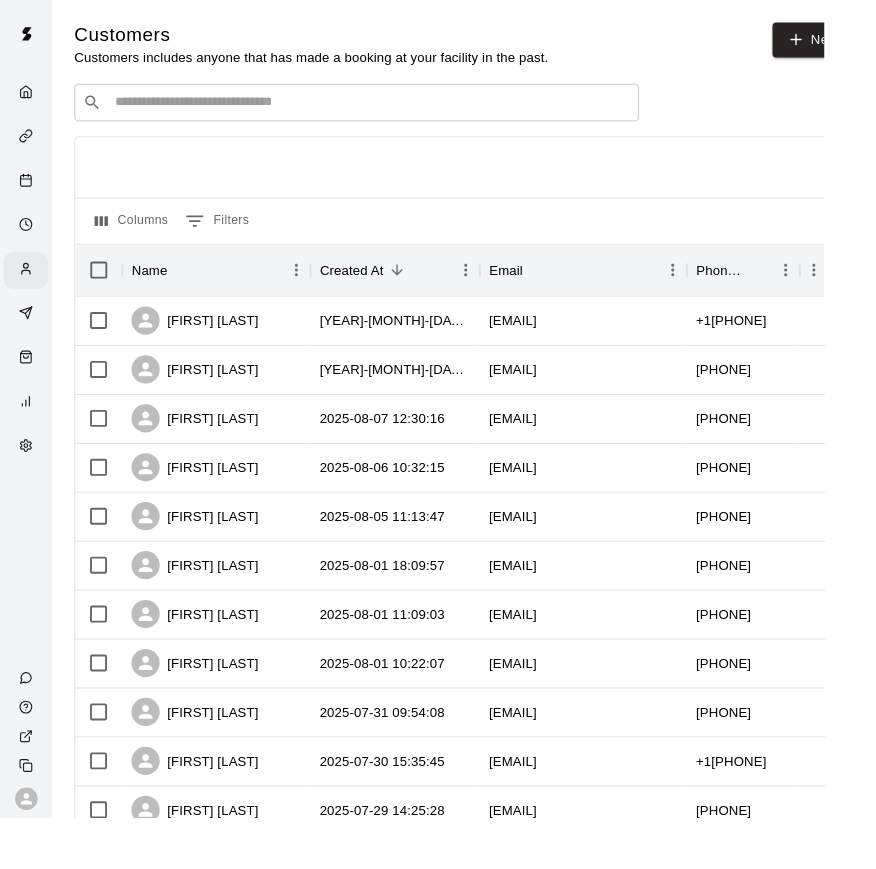 click on "​ ​" at bounding box center [379, 109] 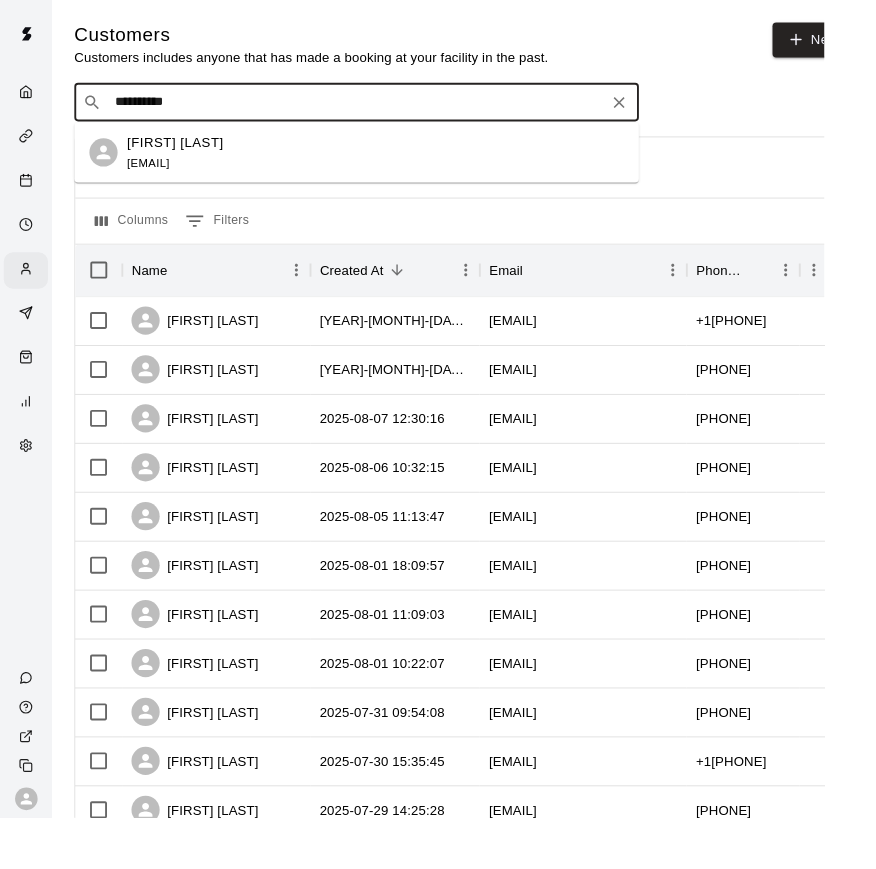 type on "**********" 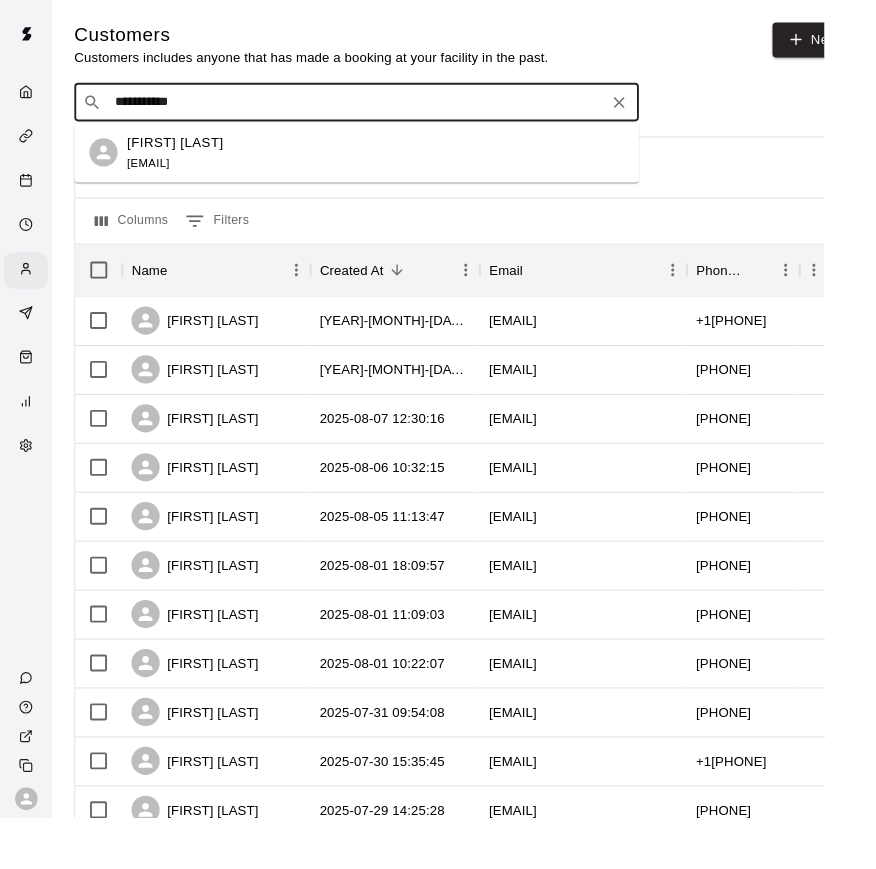 click on "[FIRST] [LAST]" at bounding box center [186, 151] 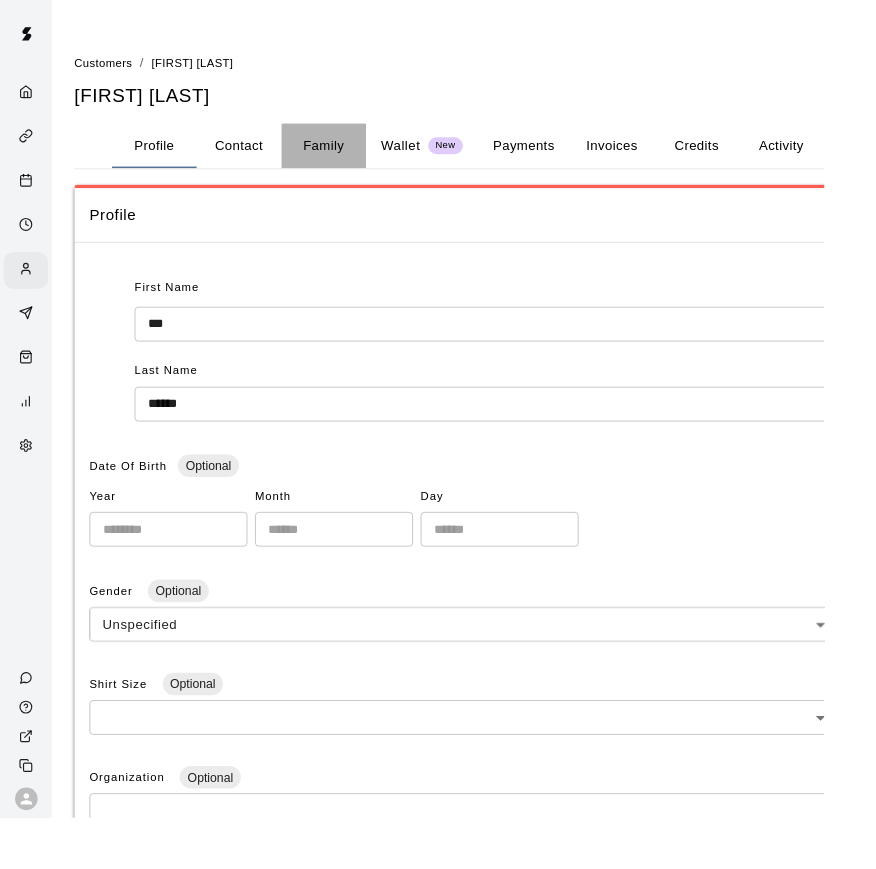 click on "Family" at bounding box center (344, 155) 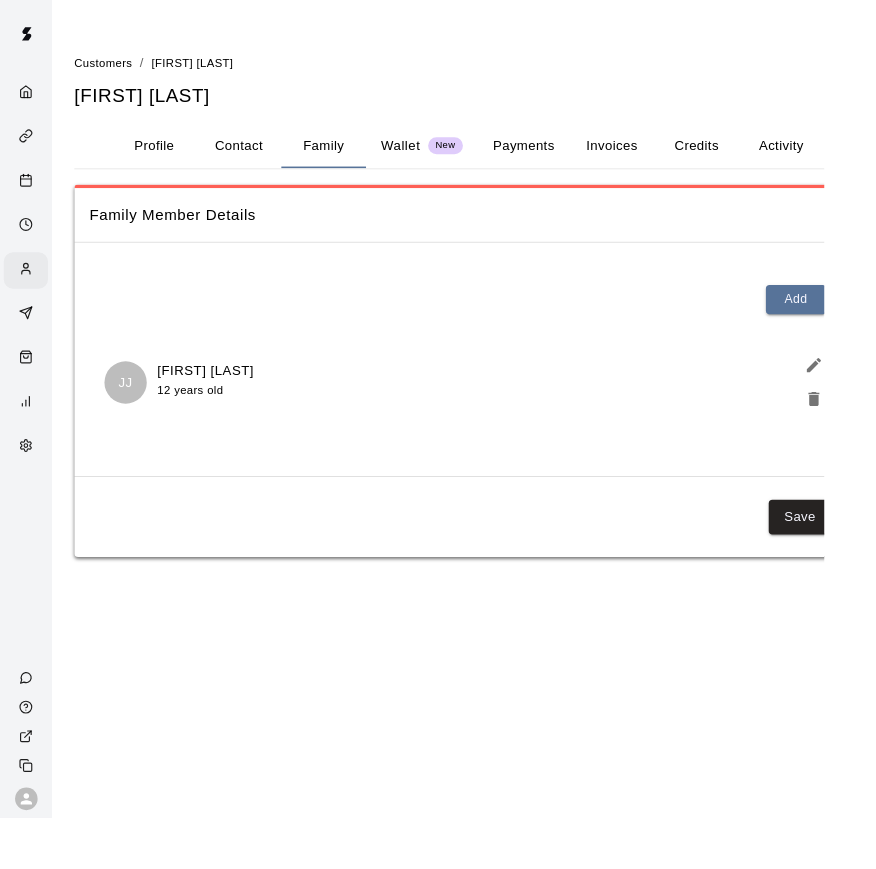 click 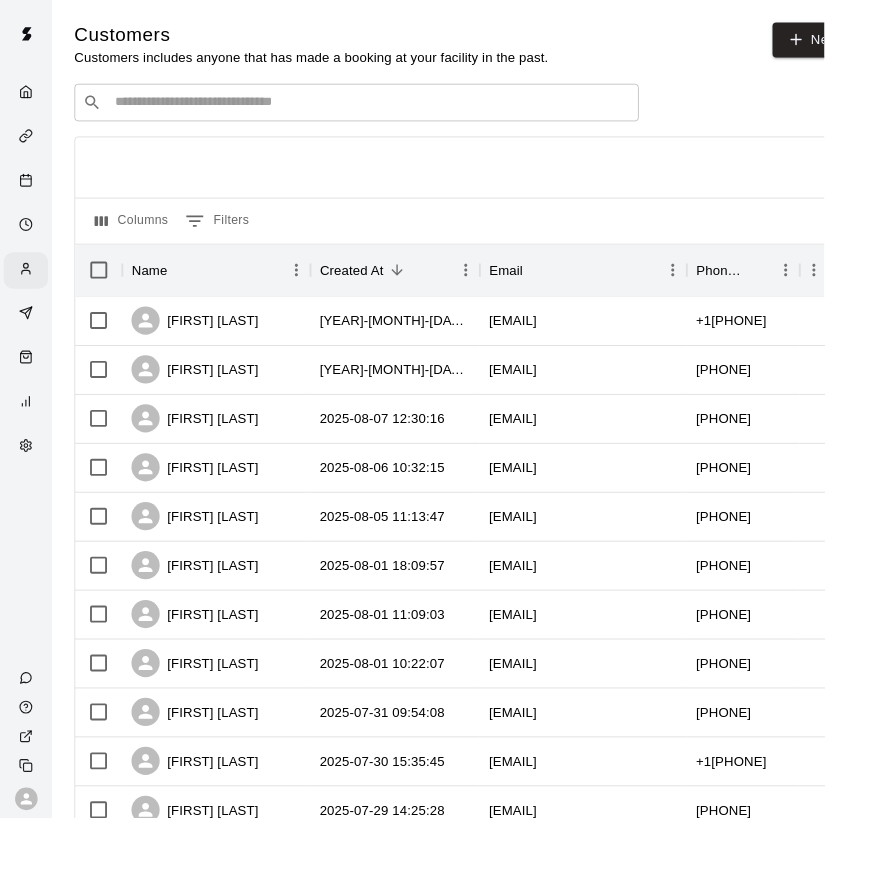 click on "​ ​" at bounding box center (379, 109) 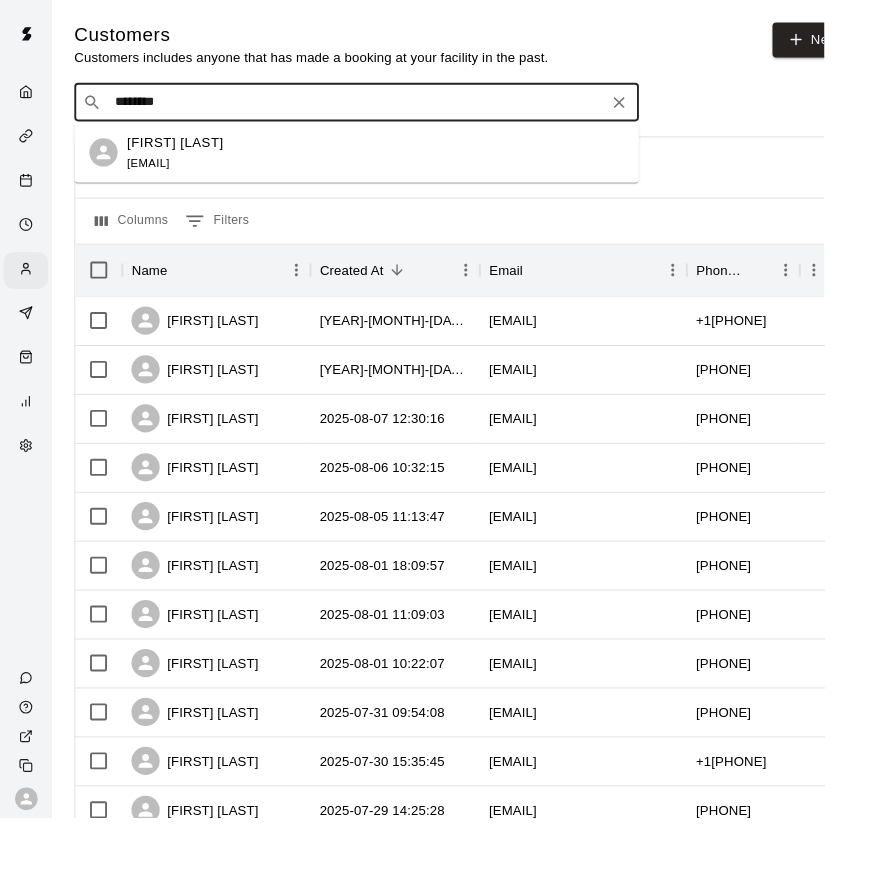 type on "*********" 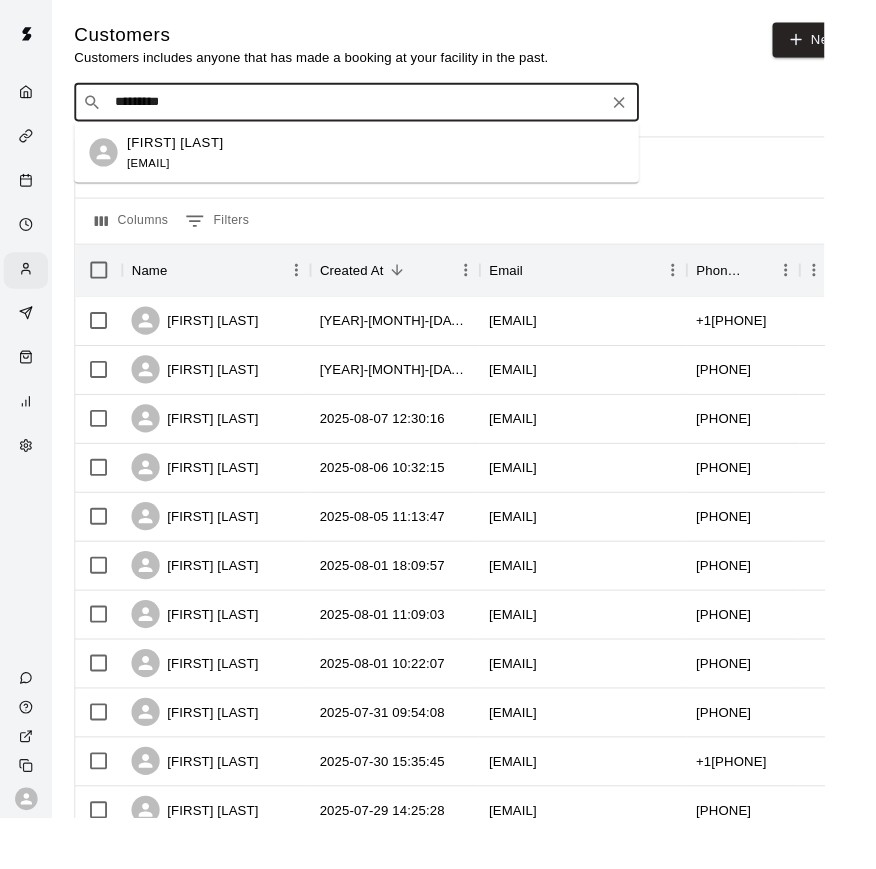 click on "[EMAIL]" at bounding box center (157, 173) 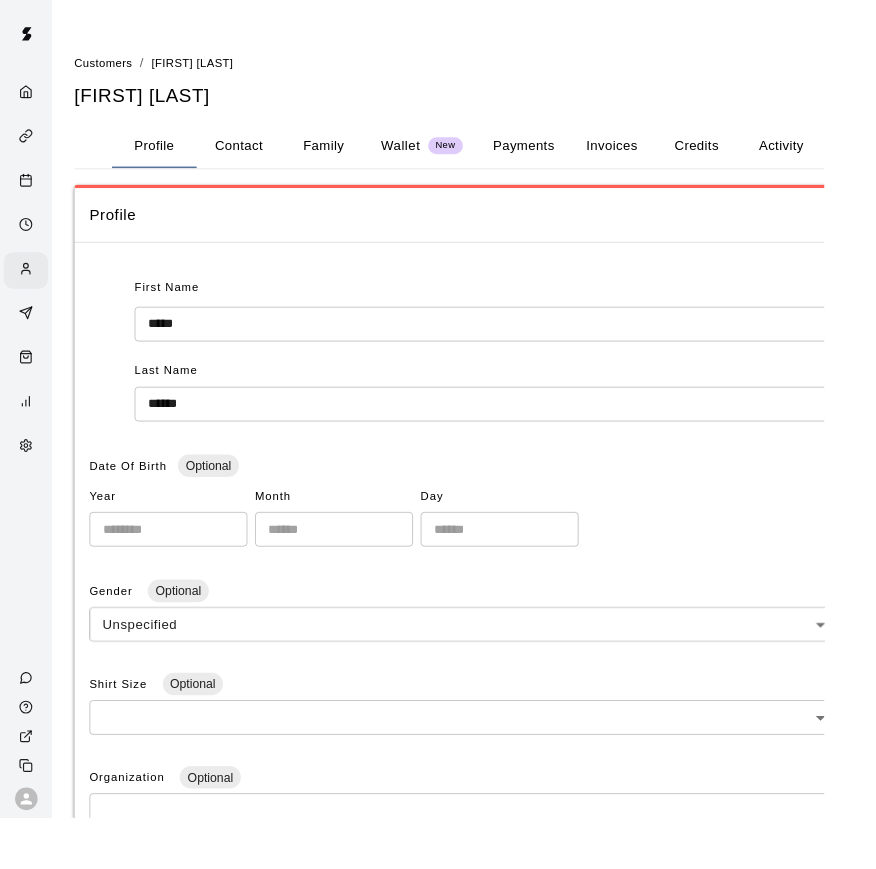 click on "**********" at bounding box center (493, 724) 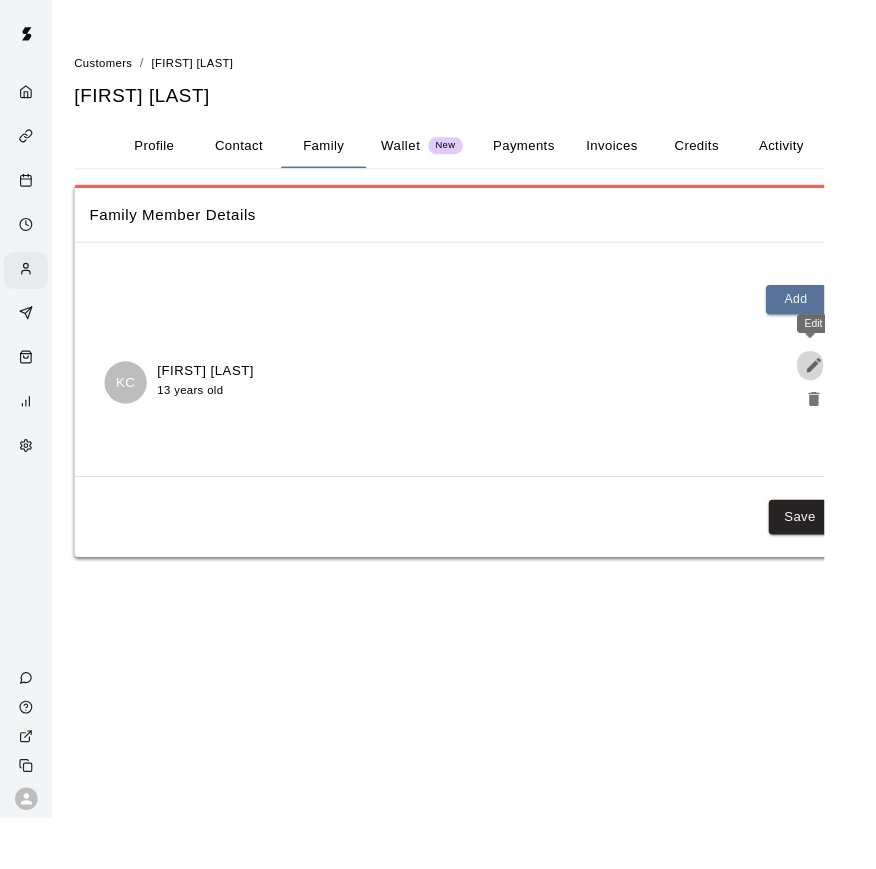 click 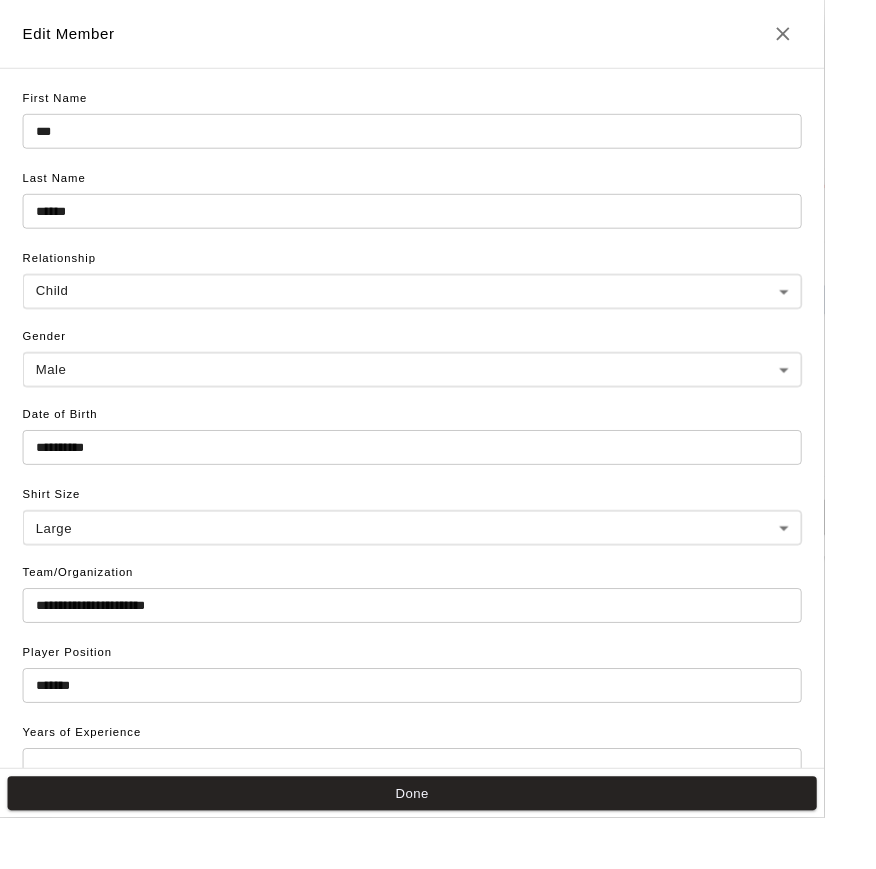drag, startPoint x: 927, startPoint y: 426, endPoint x: -1, endPoint y: -1, distance: 1021.52484 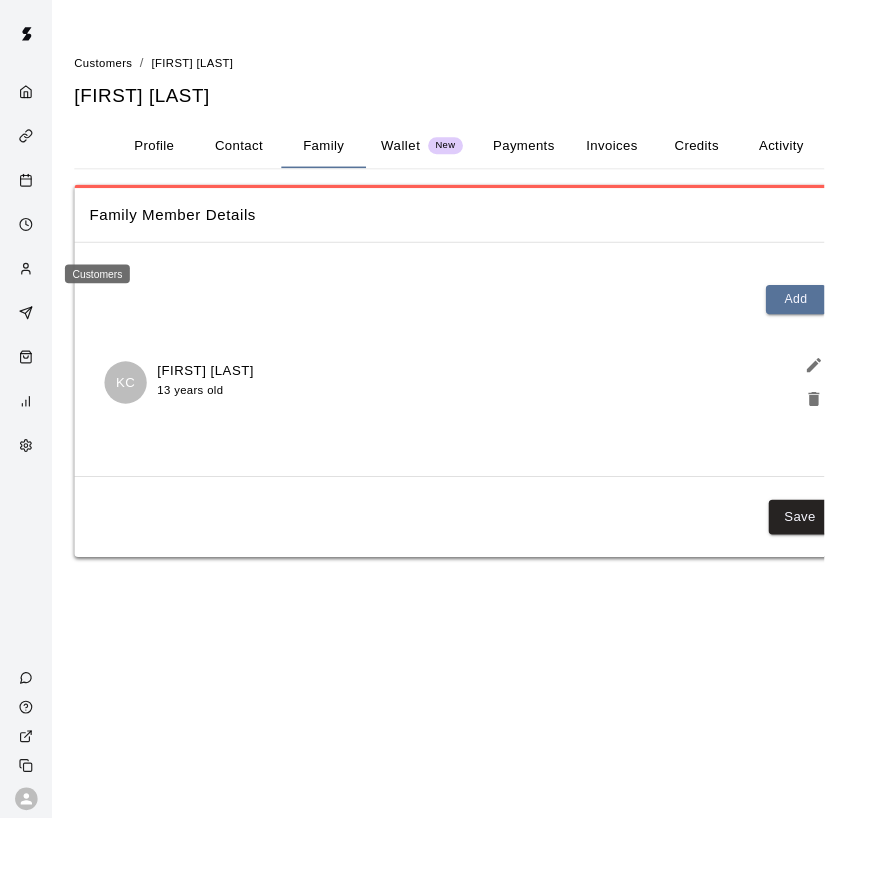 click 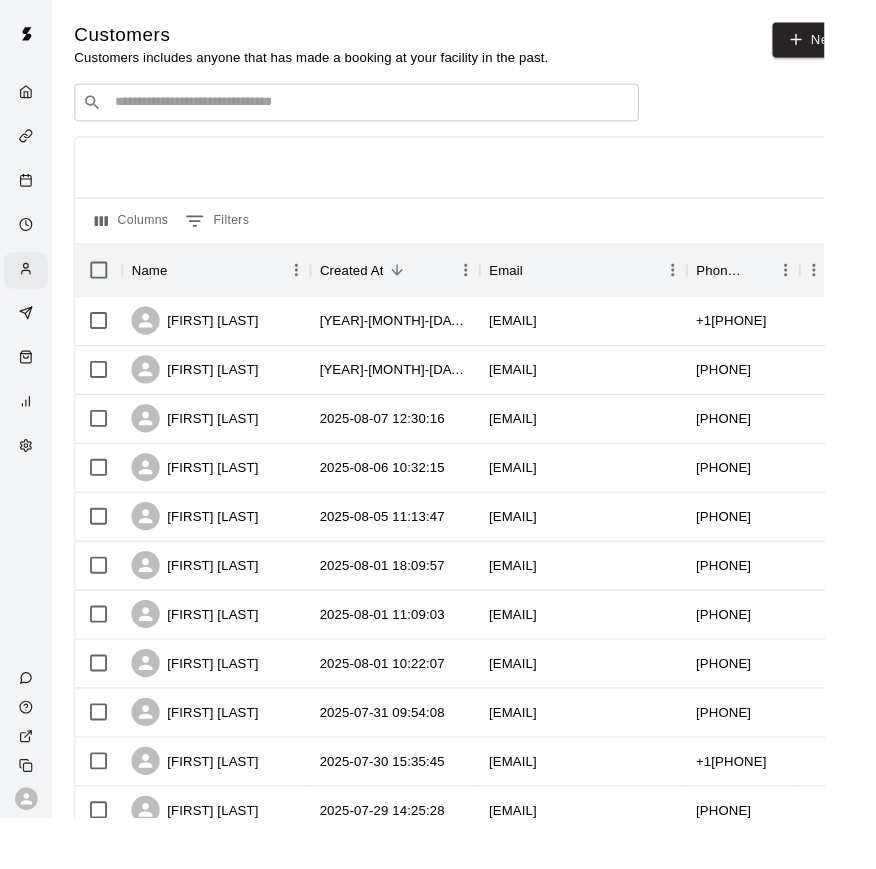 click at bounding box center [393, 109] 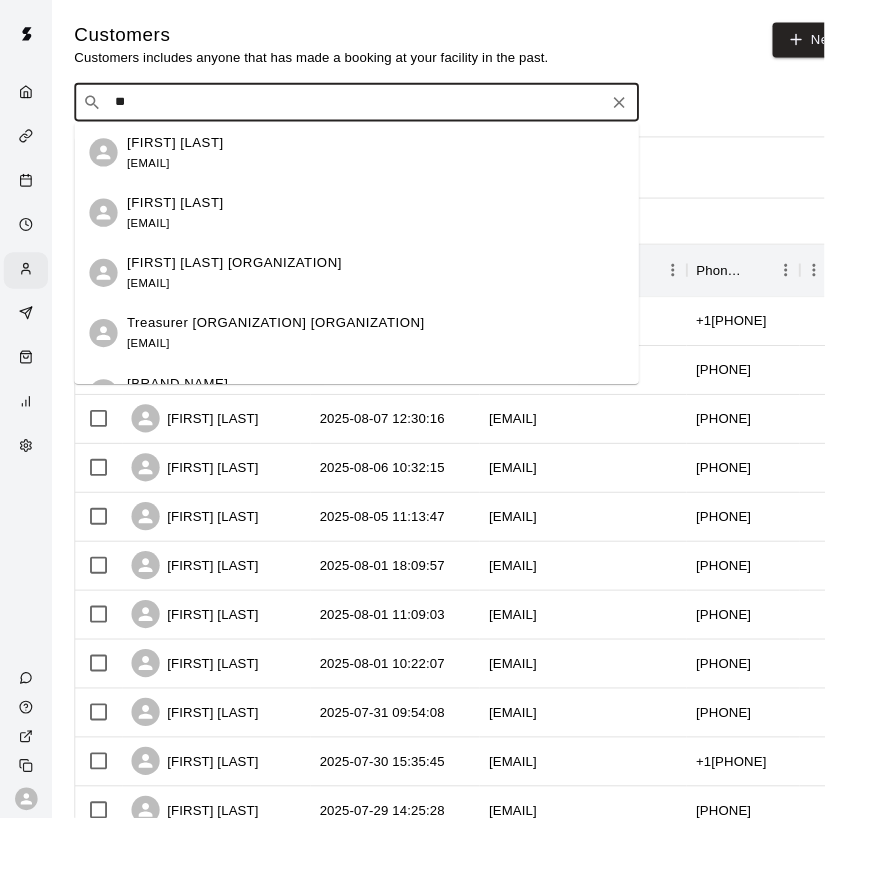 type on "*" 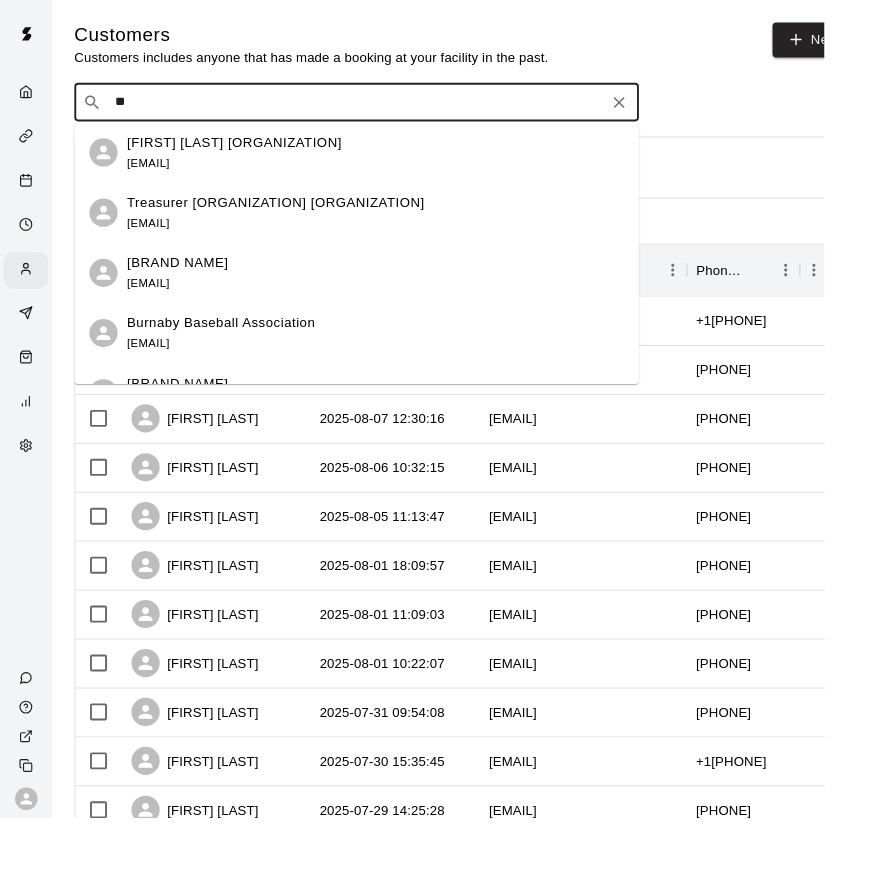 type on "***" 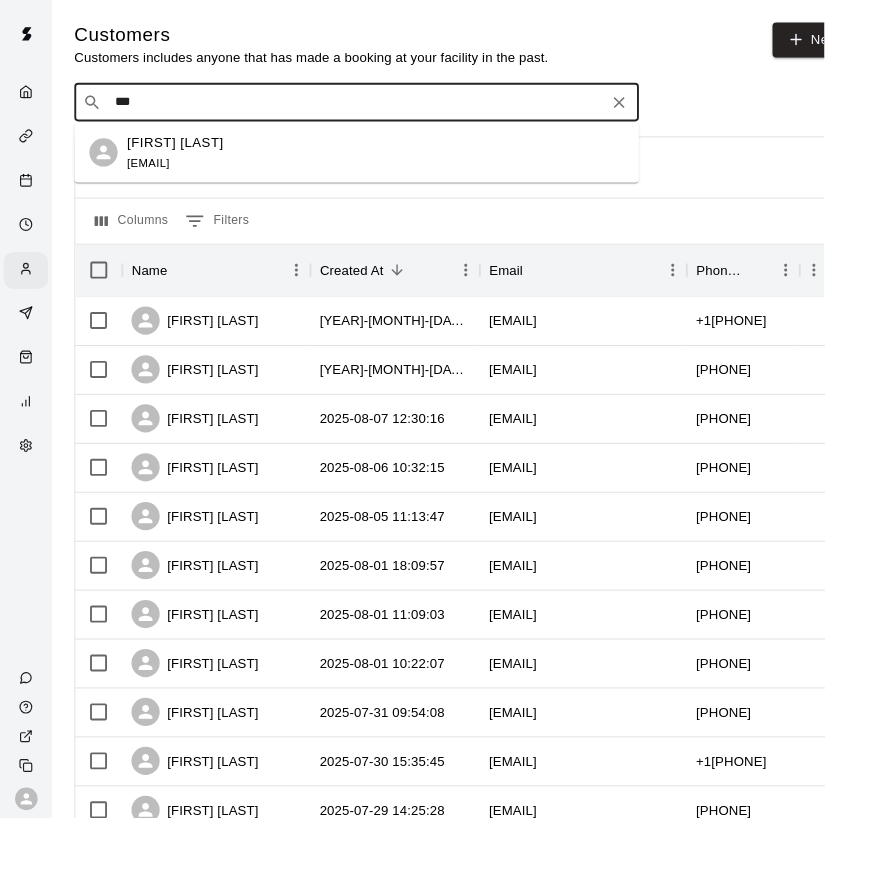 click on "[EMAIL]" at bounding box center (157, 173) 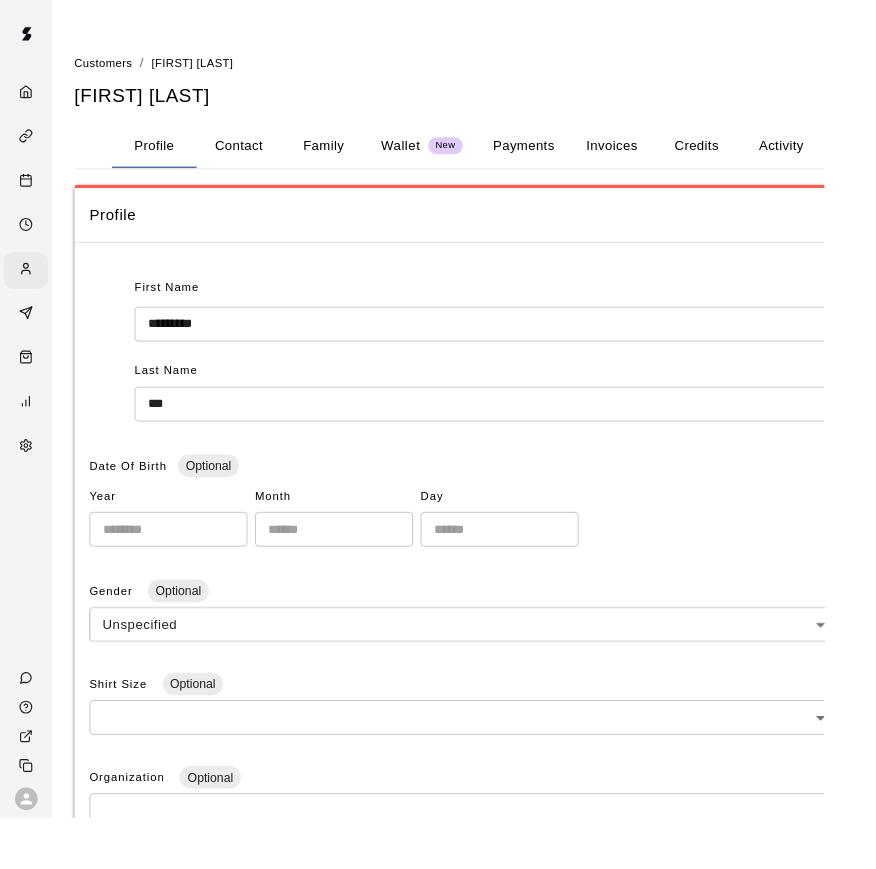 click on "Family" at bounding box center [344, 155] 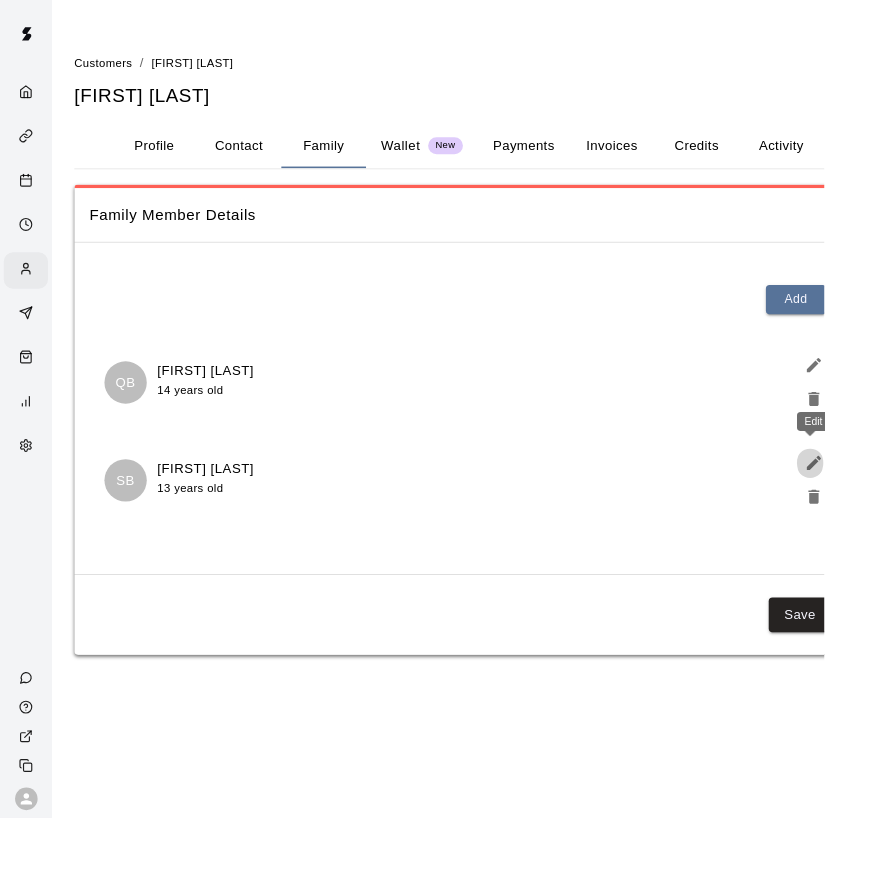 click 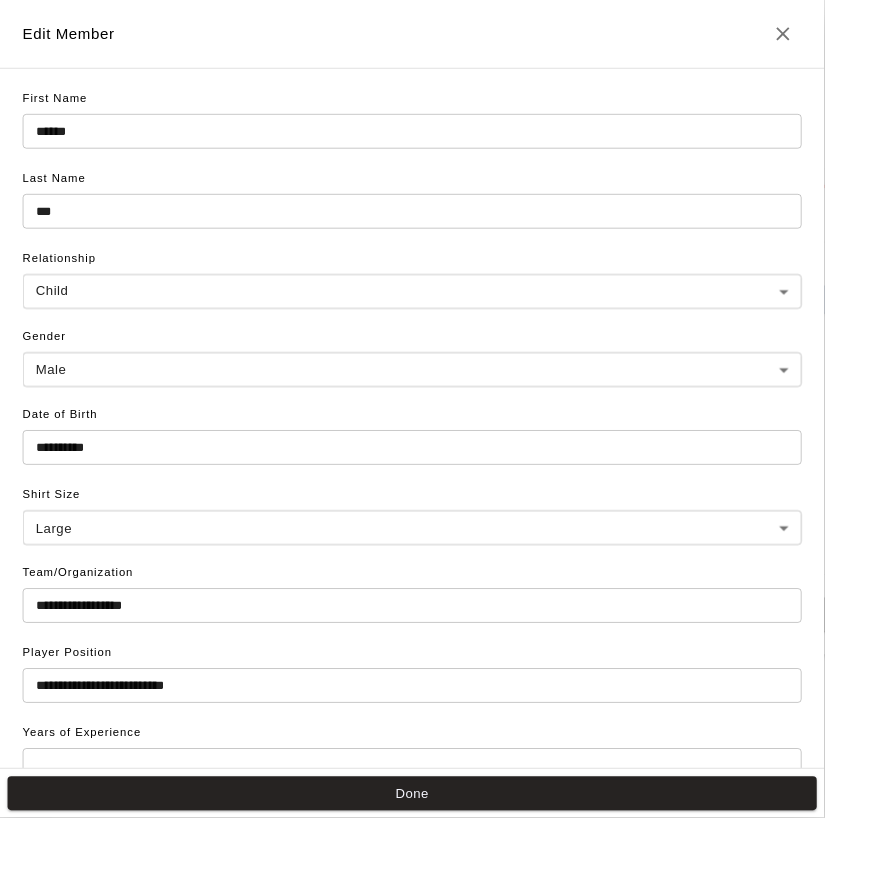drag, startPoint x: 921, startPoint y: 406, endPoint x: 245, endPoint y: 92, distance: 745.367 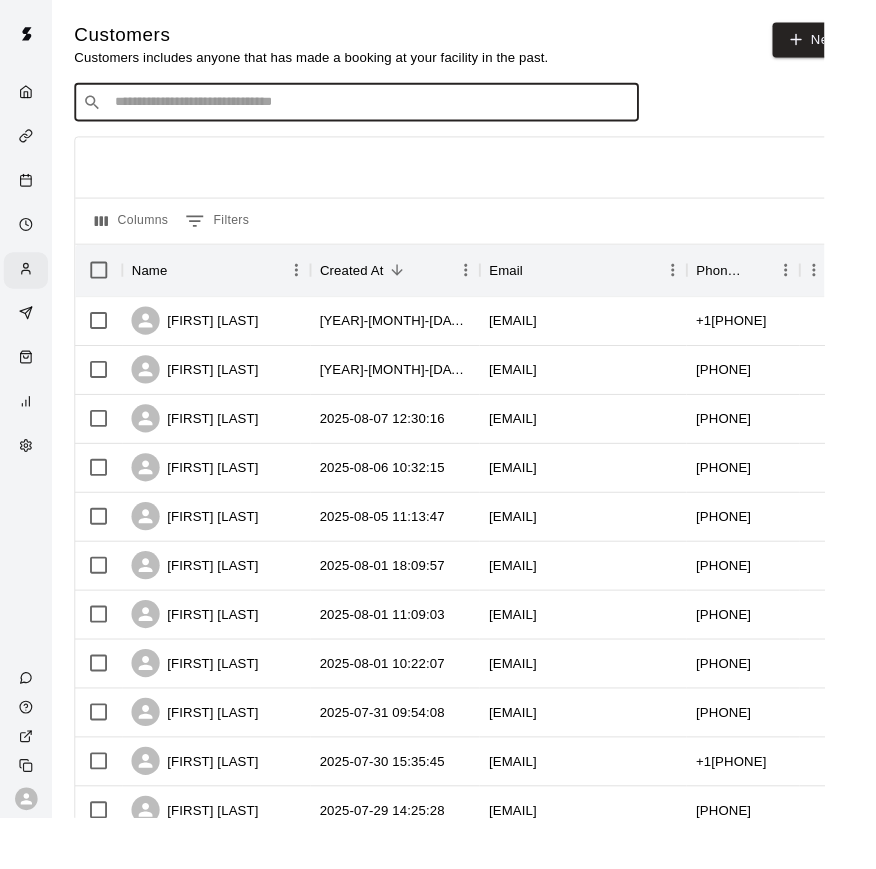 click at bounding box center [393, 109] 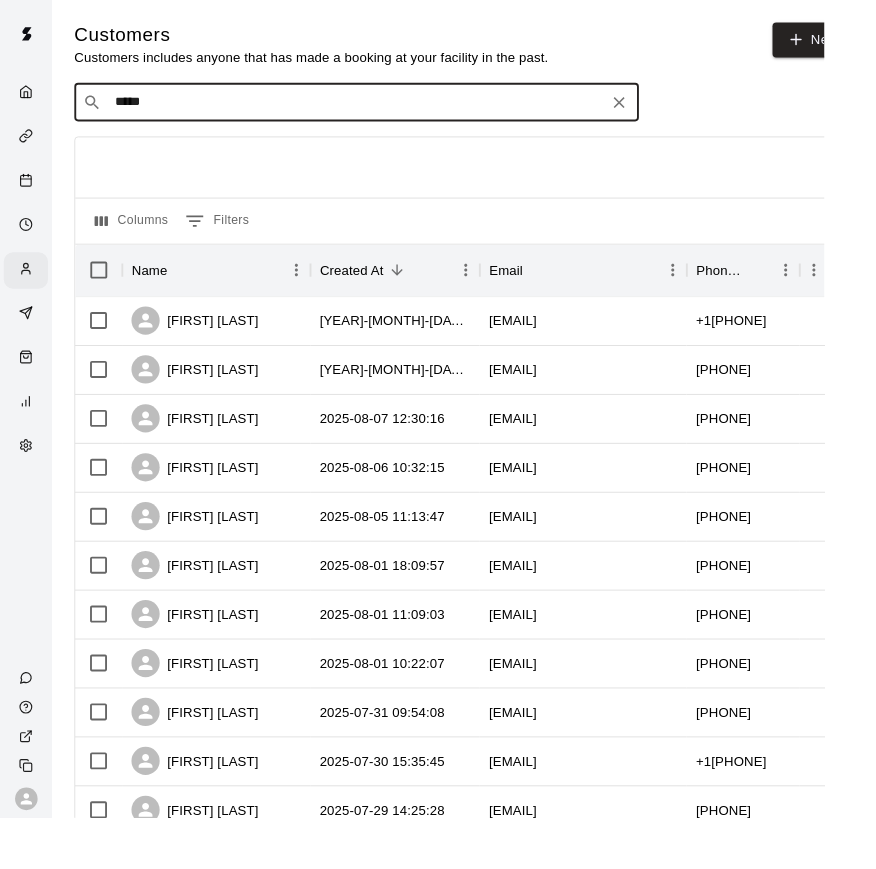 type on "*****" 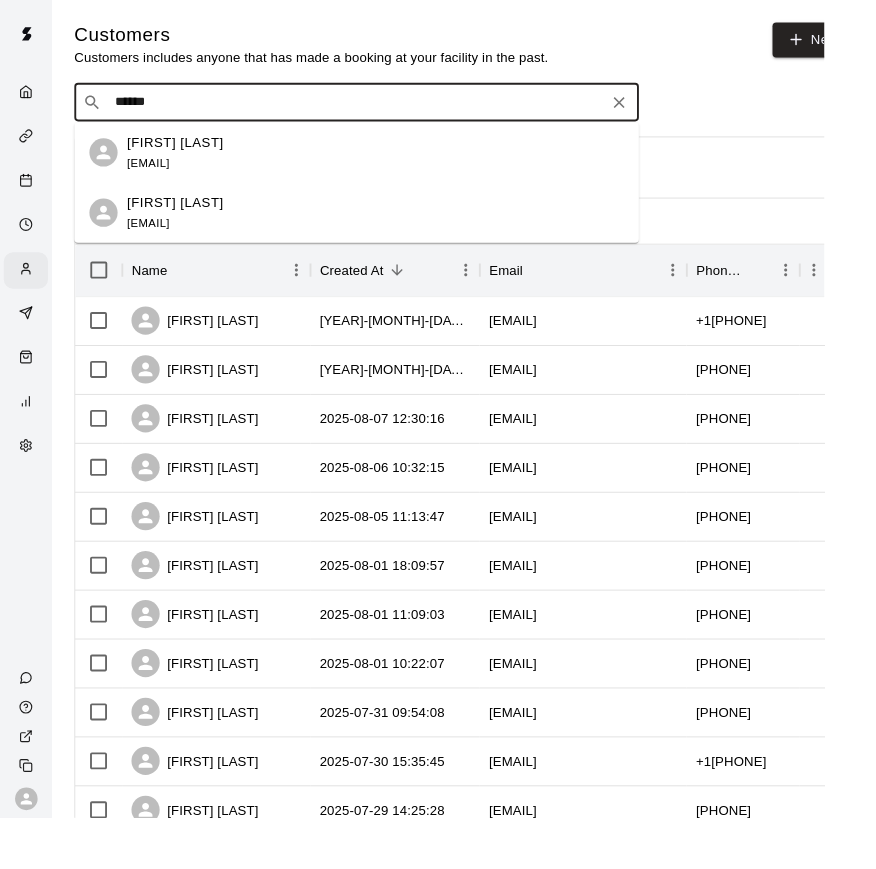click on "[FIRST] [LAST]" at bounding box center [186, 215] 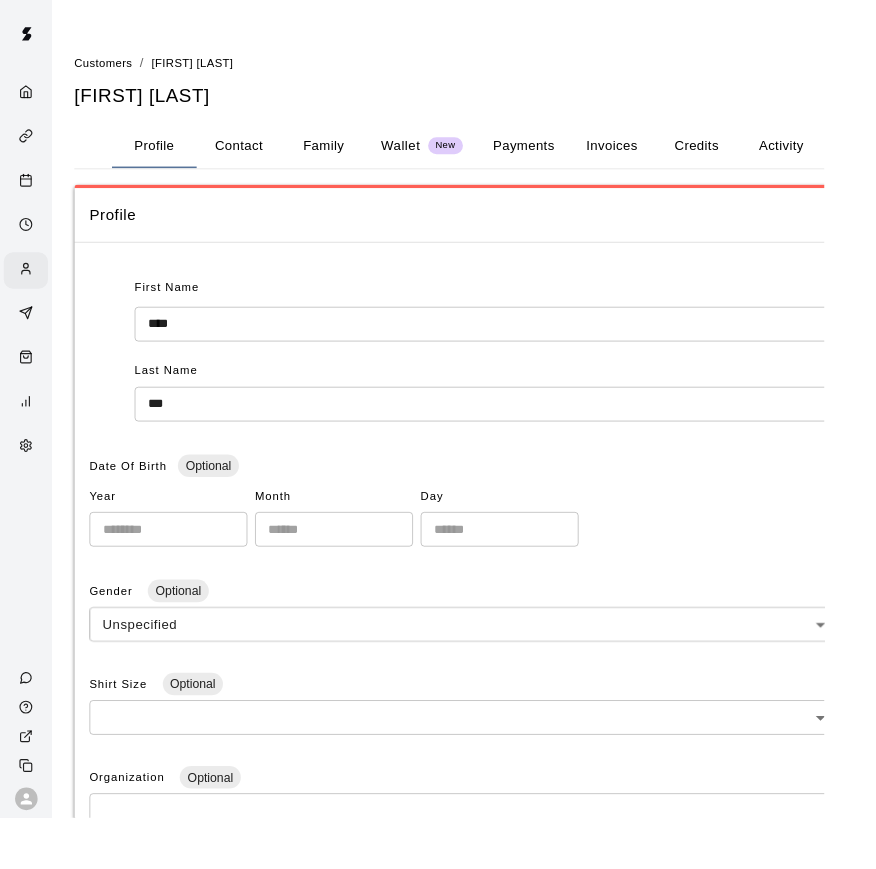 click on "Family" at bounding box center (344, 155) 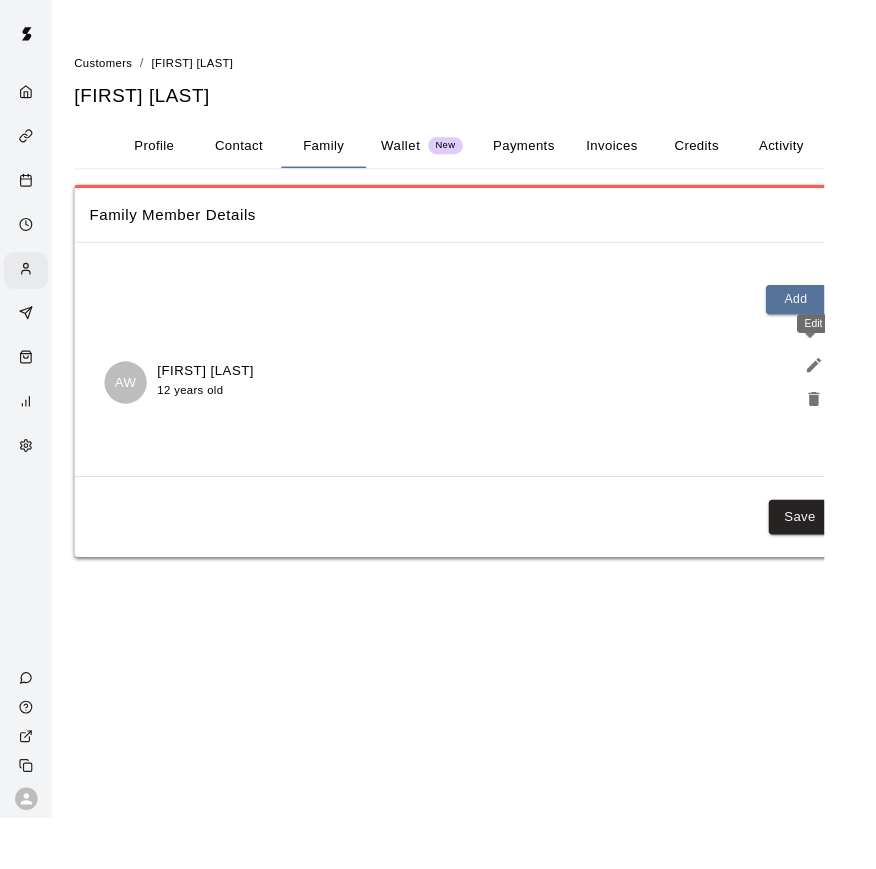 click 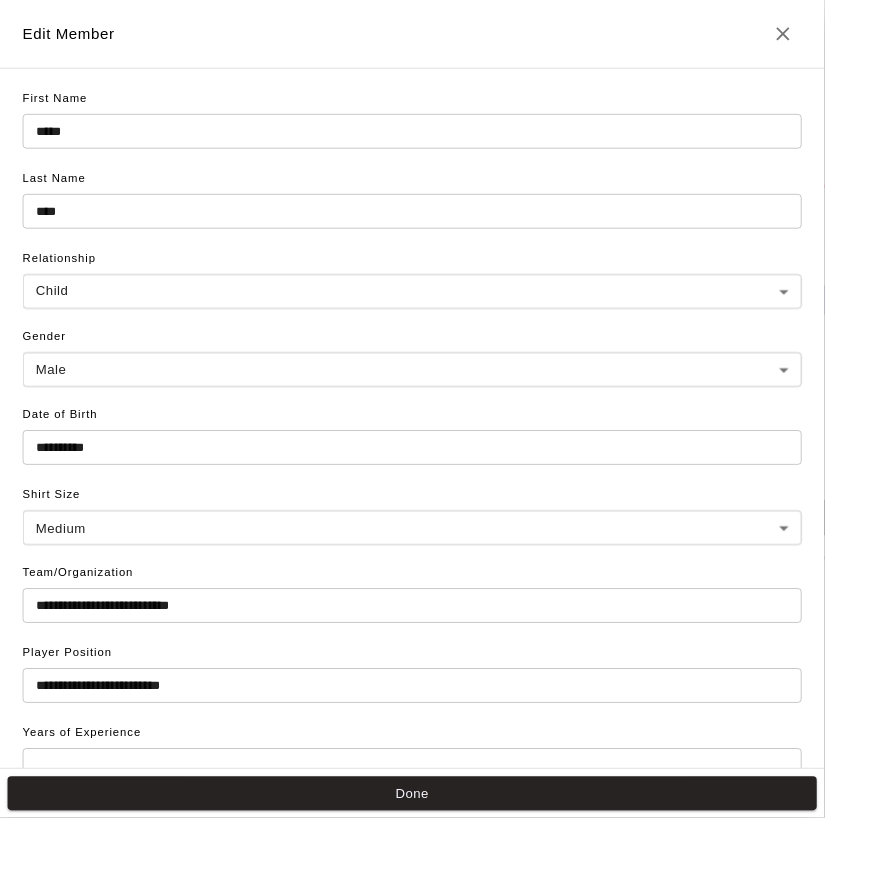 drag, startPoint x: 926, startPoint y: 441, endPoint x: 278, endPoint y: 83, distance: 740.31616 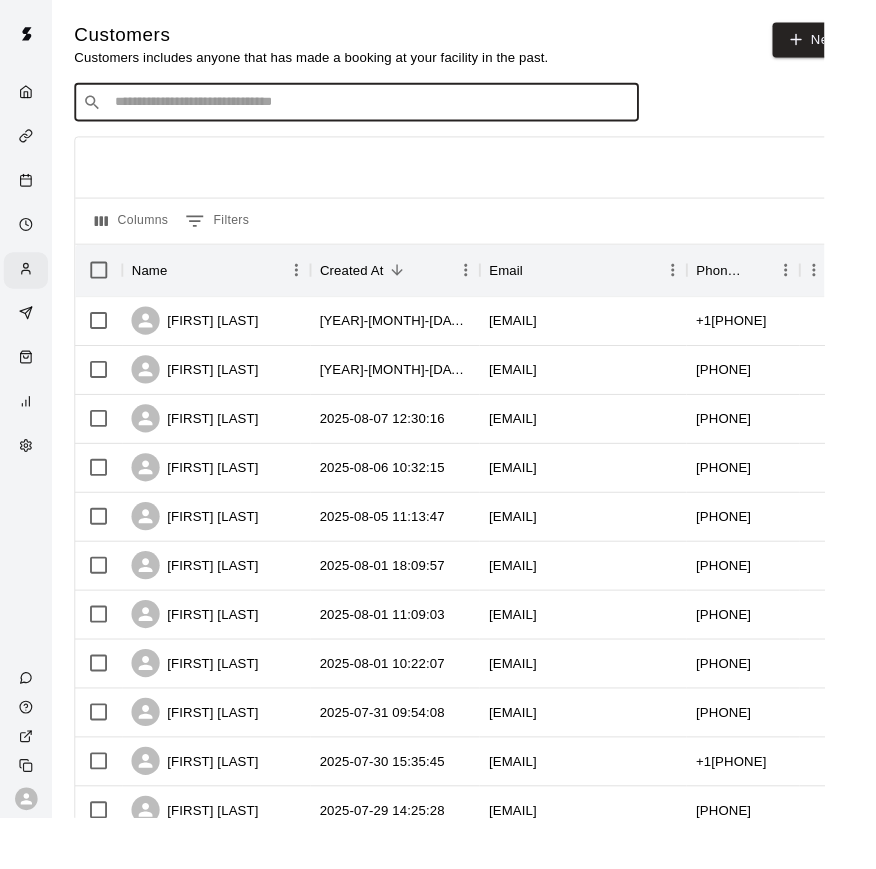 click at bounding box center (393, 109) 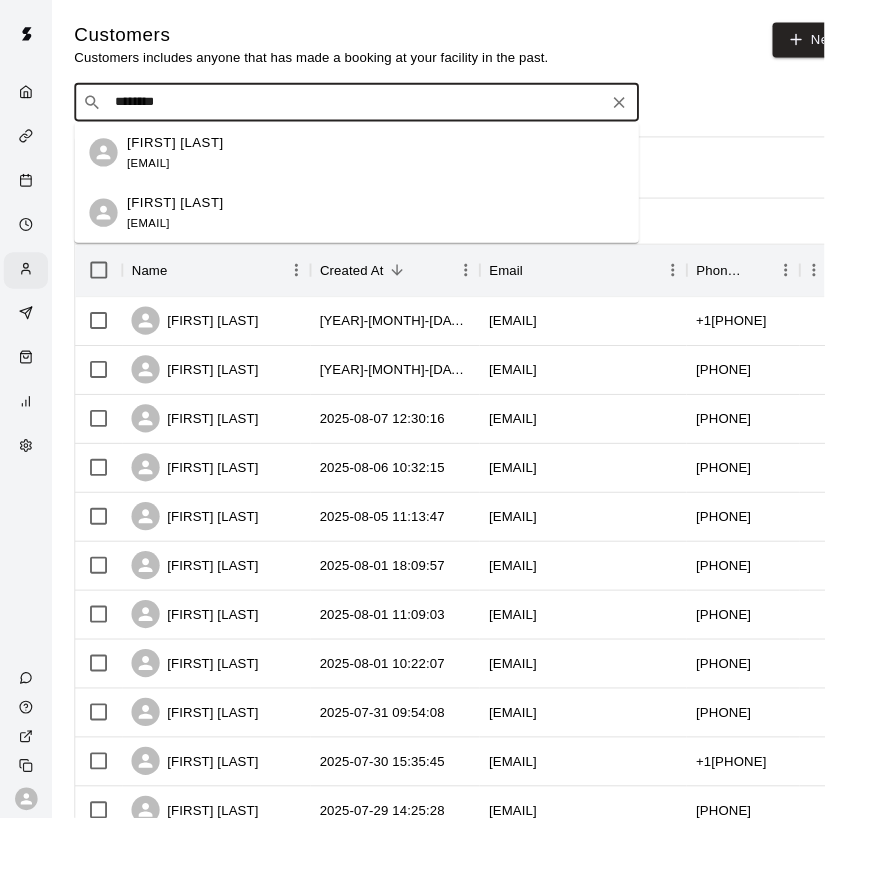 drag, startPoint x: 923, startPoint y: 477, endPoint x: 247, endPoint y: 117, distance: 765.8825 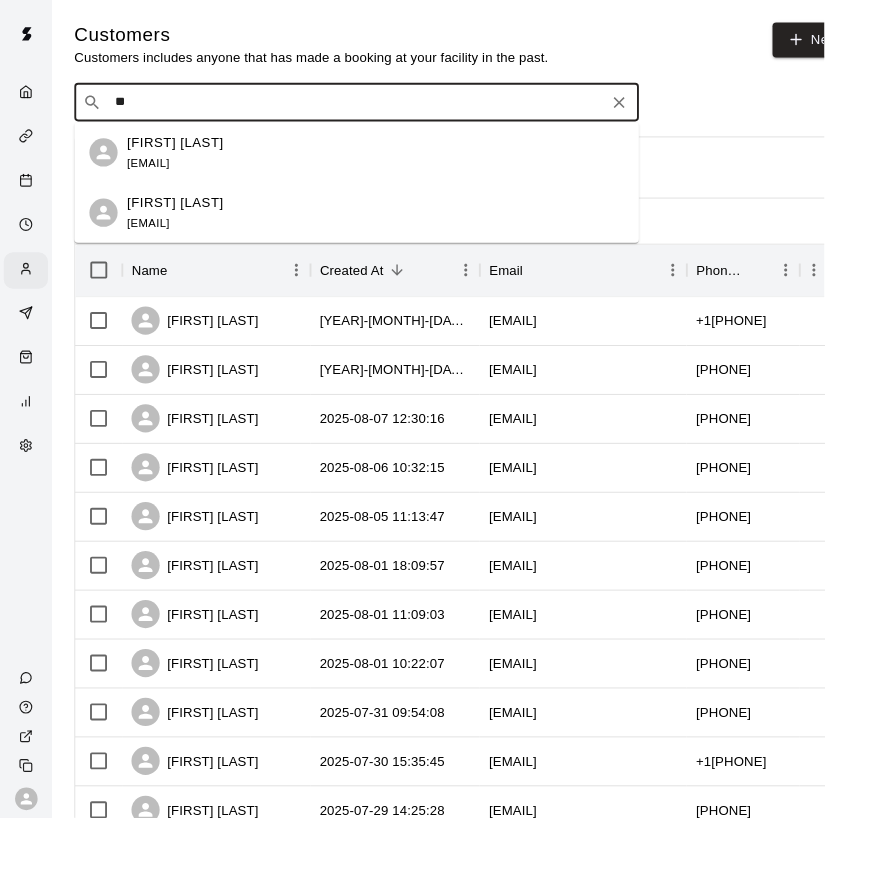 type on "*" 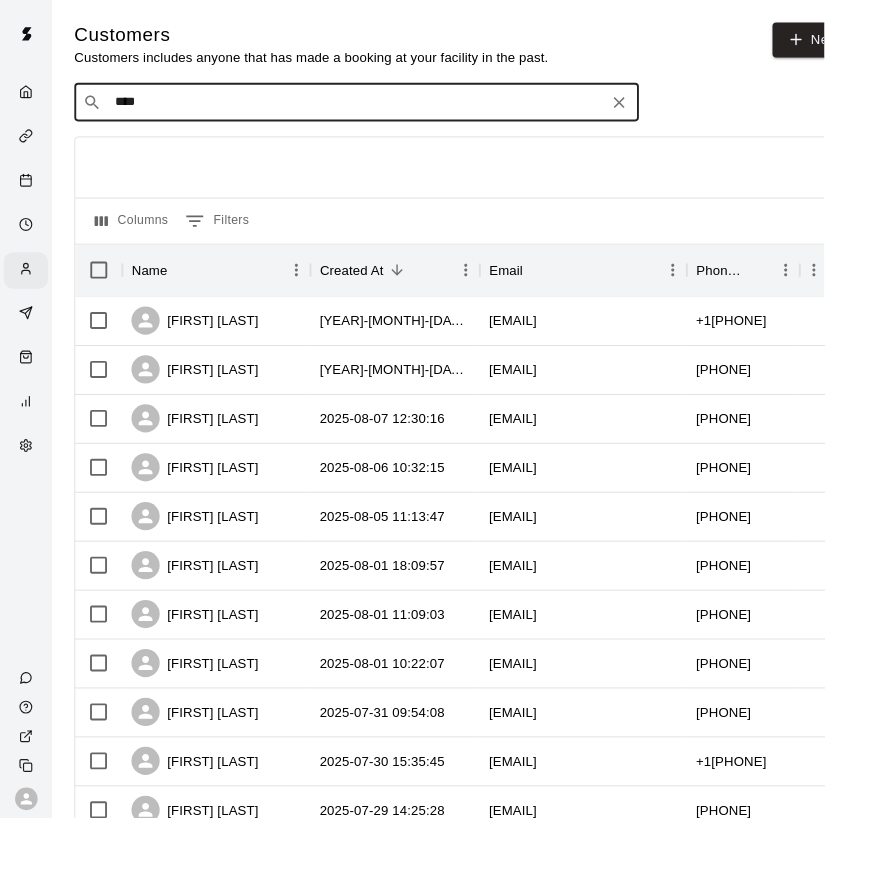 type on "*****" 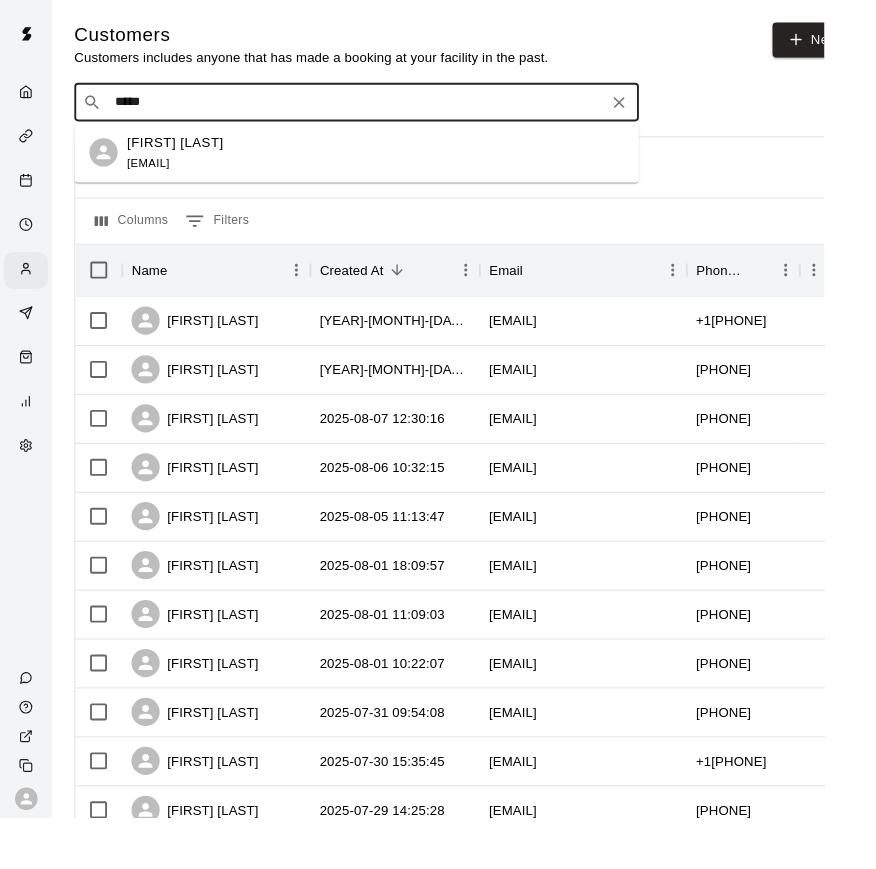 click on "Braydon Bader bandjbader@gmail.com" at bounding box center [186, 162] 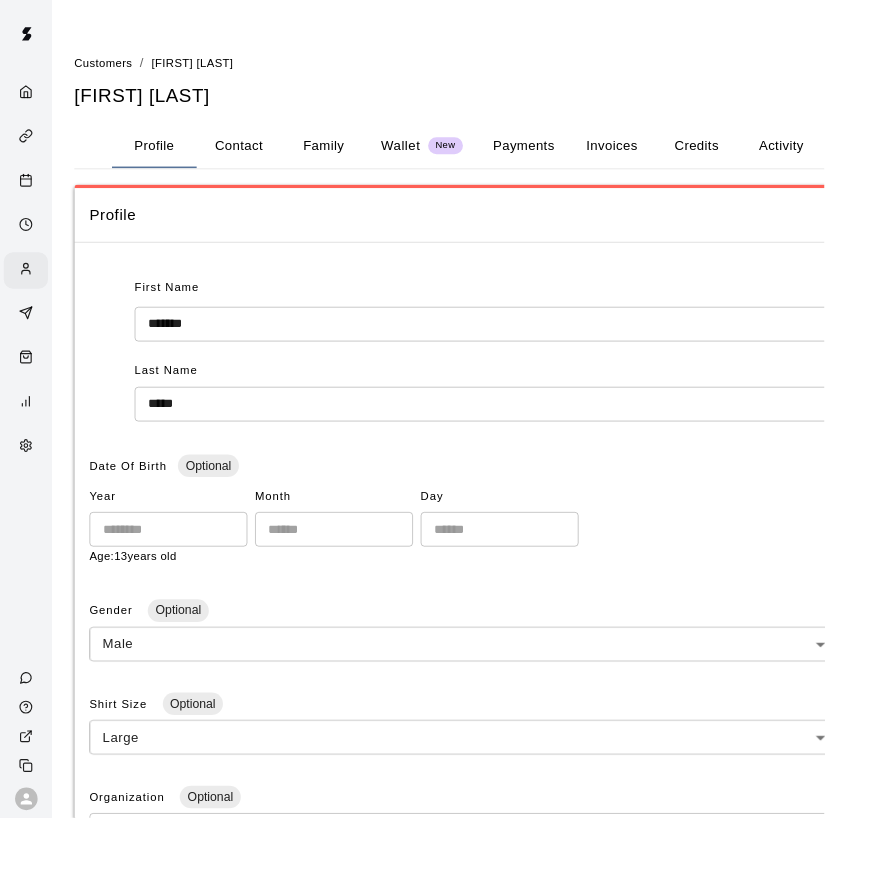 click on "Family" at bounding box center (344, 155) 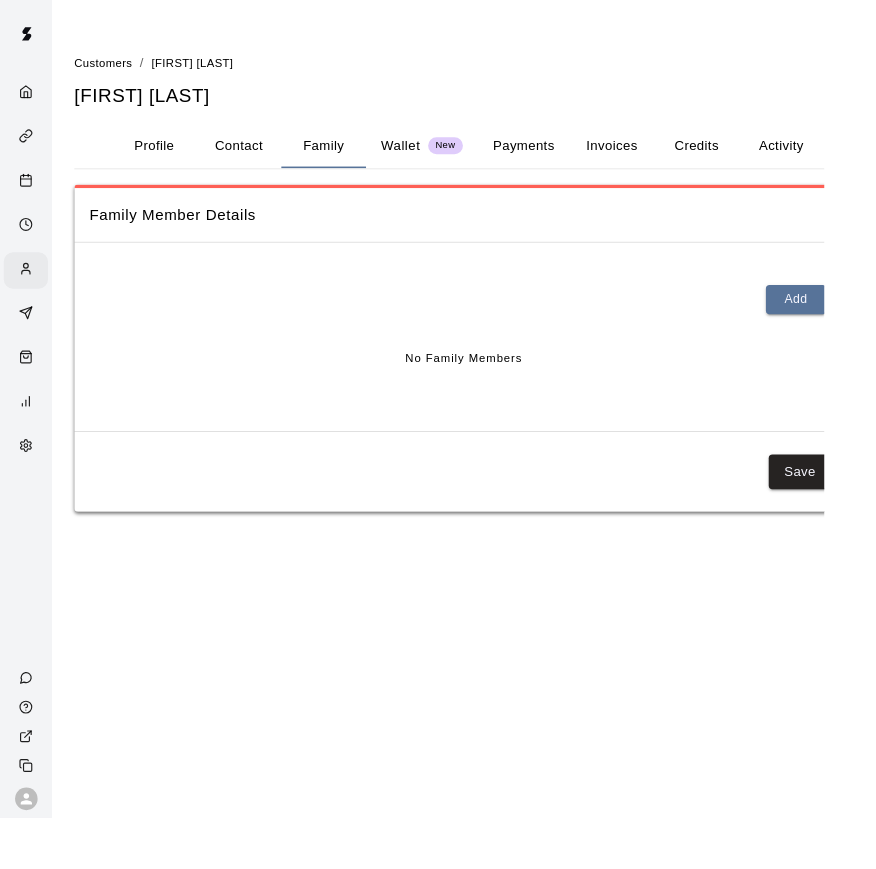 click on "Contact" at bounding box center (254, 155) 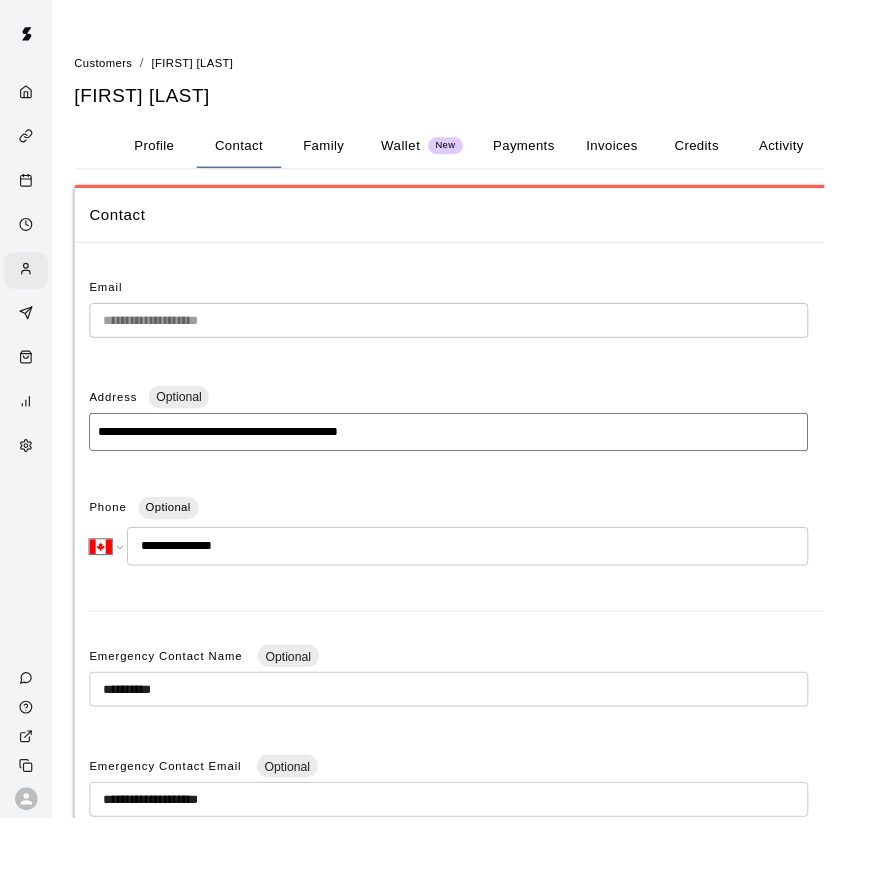click on "Family" at bounding box center (344, 155) 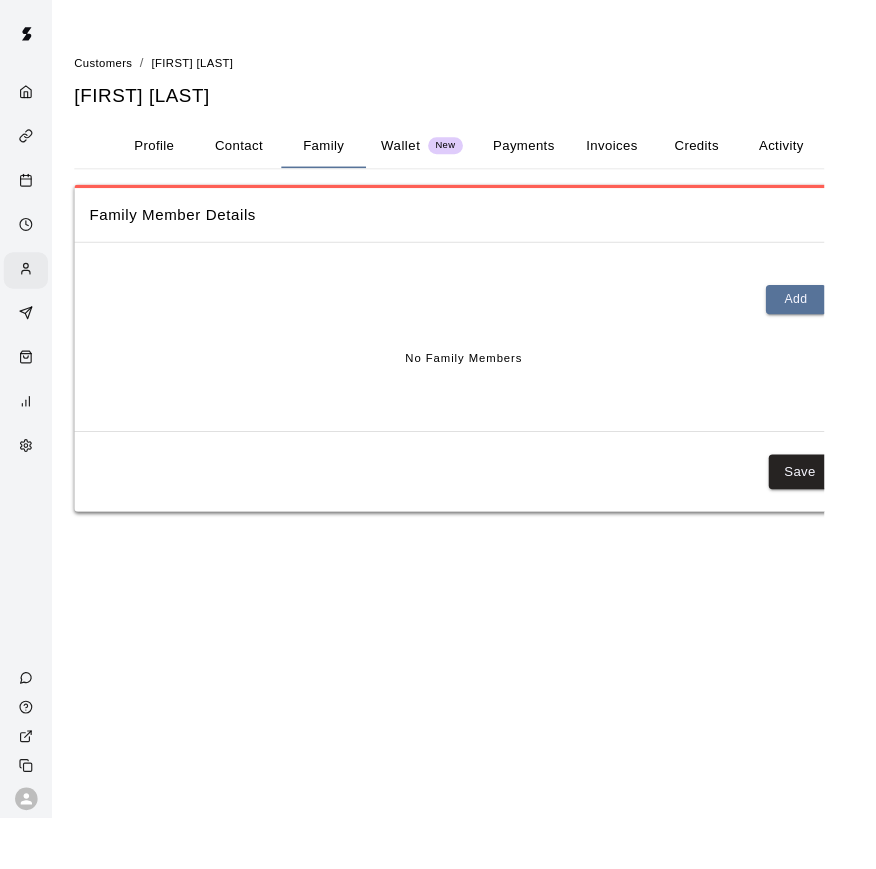 click on "Contact" at bounding box center [254, 155] 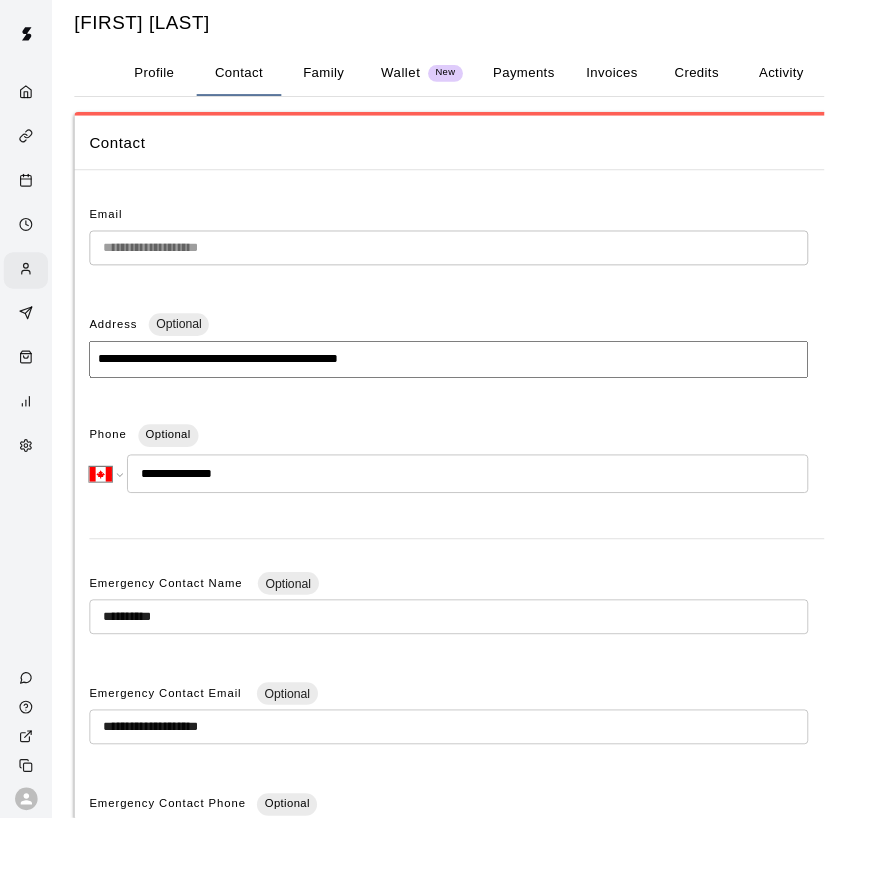 scroll, scrollTop: 0, scrollLeft: 0, axis: both 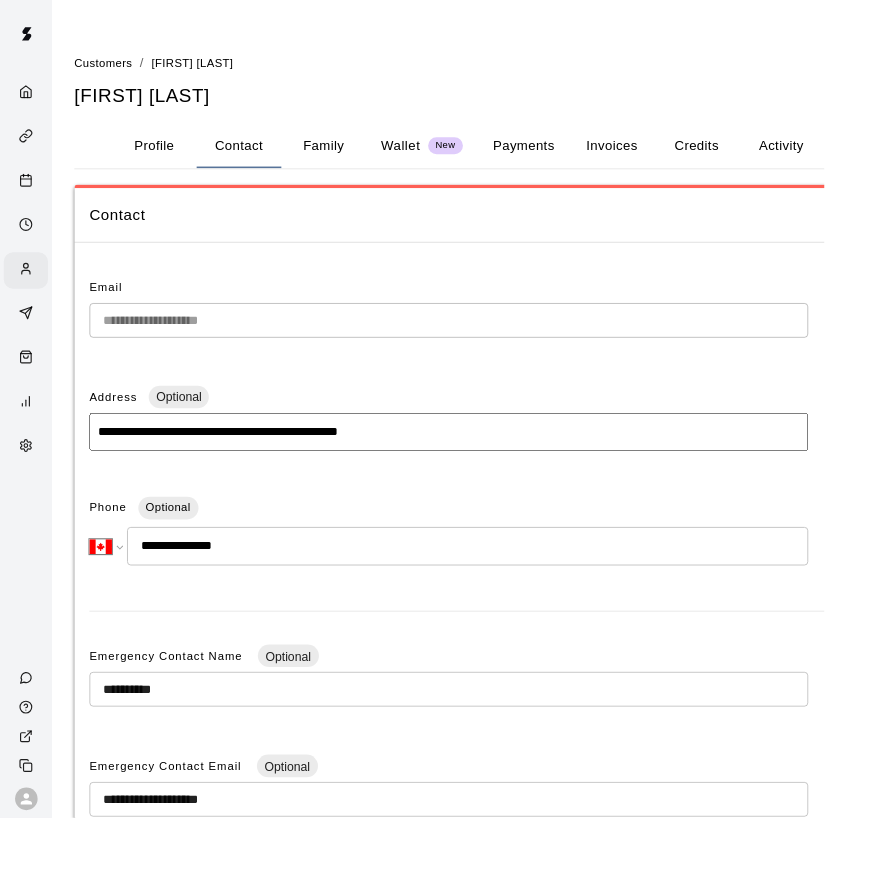 click on "Profile" at bounding box center (164, 155) 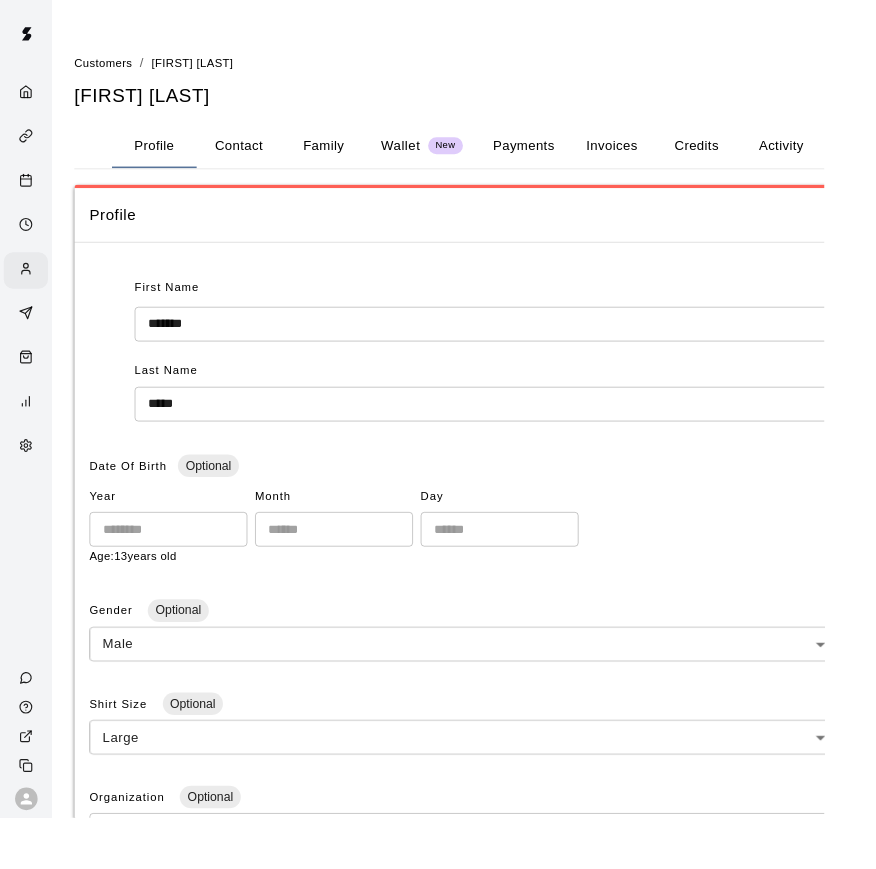drag, startPoint x: 889, startPoint y: 547, endPoint x: 353, endPoint y: 605, distance: 539.1289 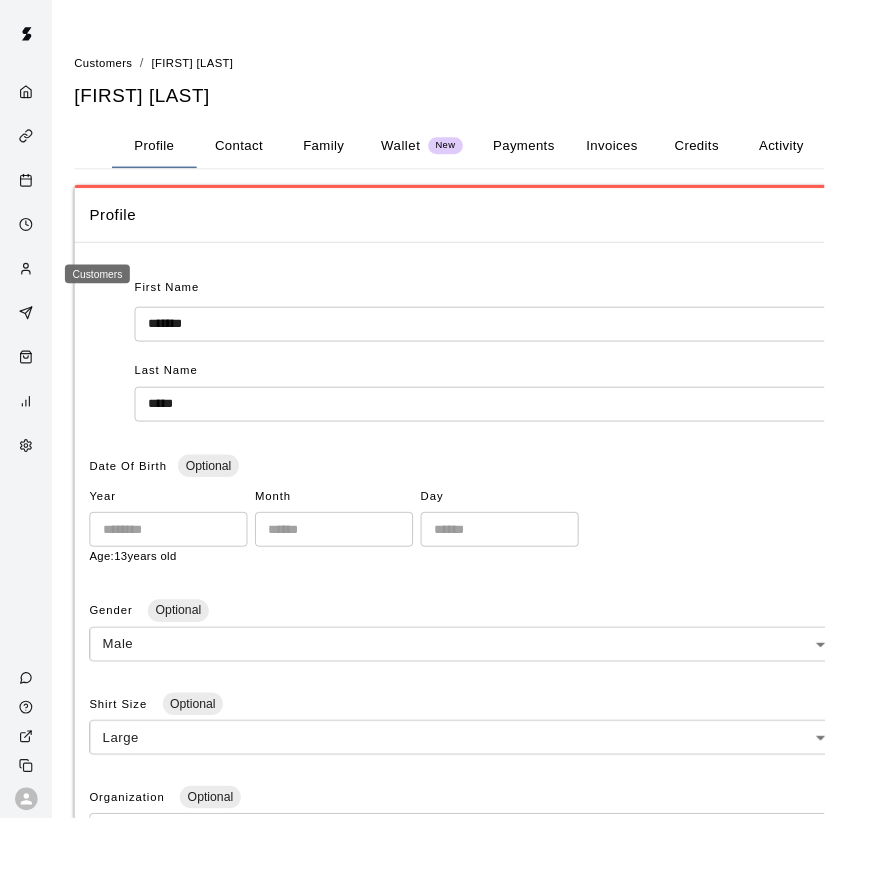 click at bounding box center [32, 287] 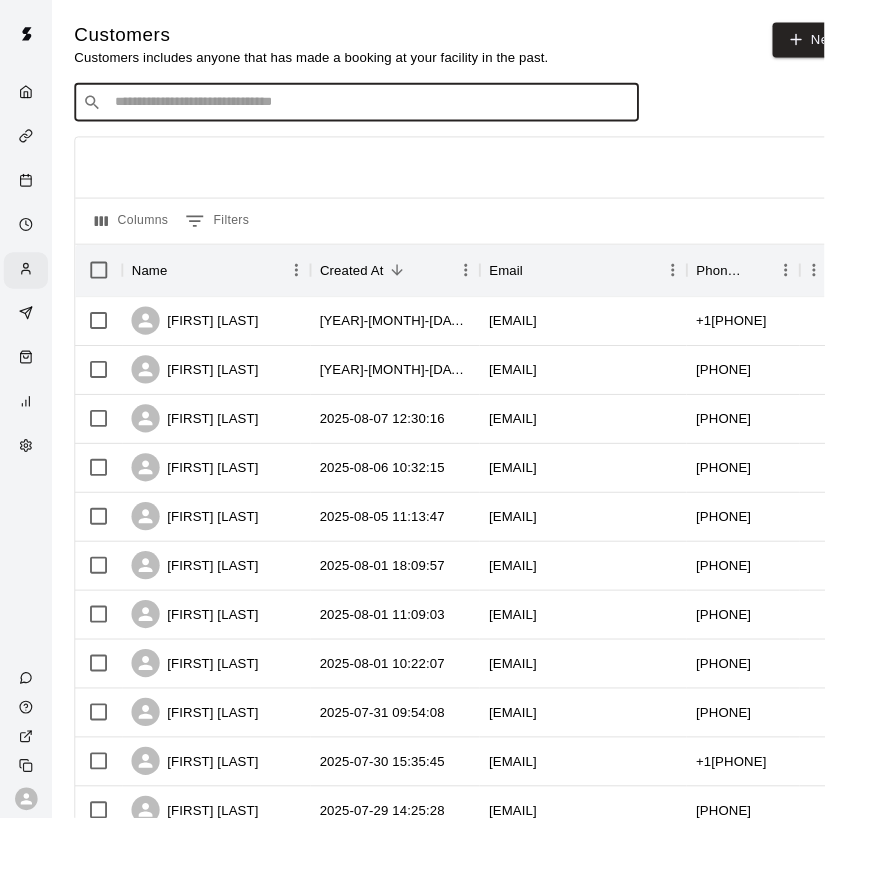 click at bounding box center (393, 109) 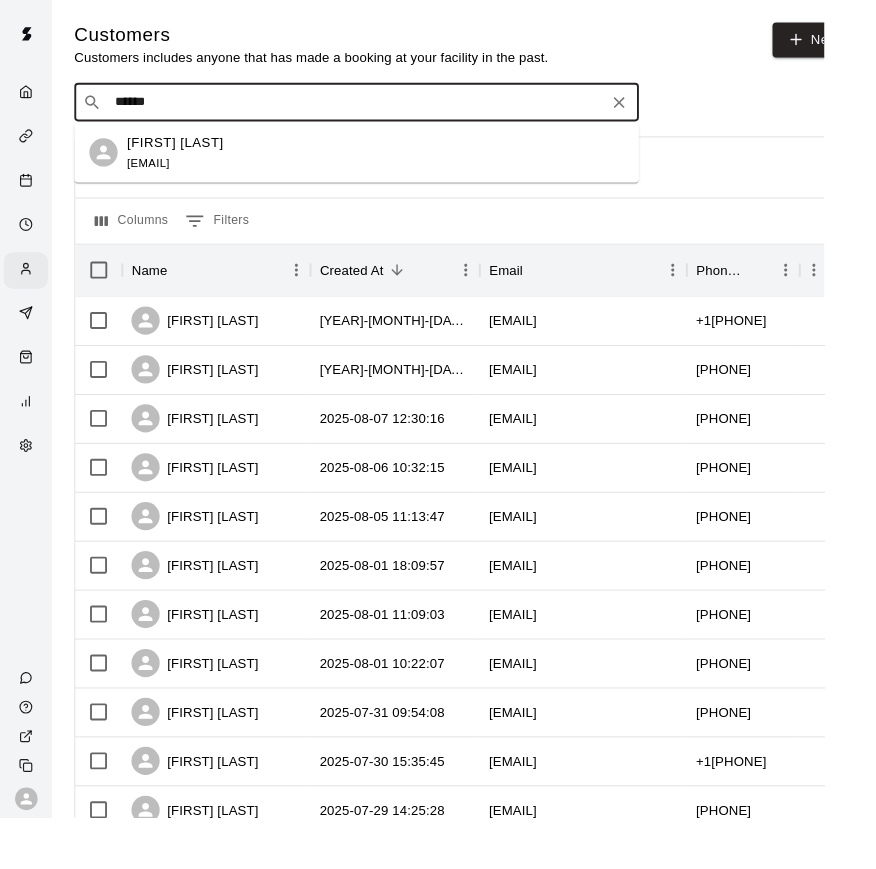 type on "*******" 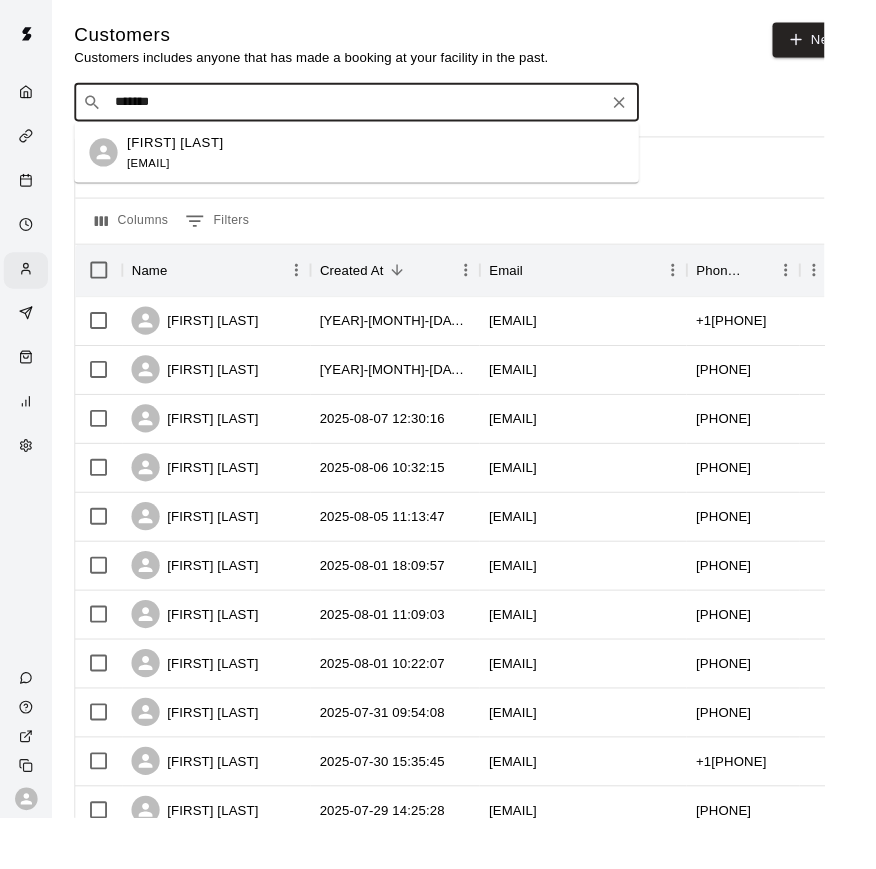 click on "[EMAIL]" at bounding box center [157, 173] 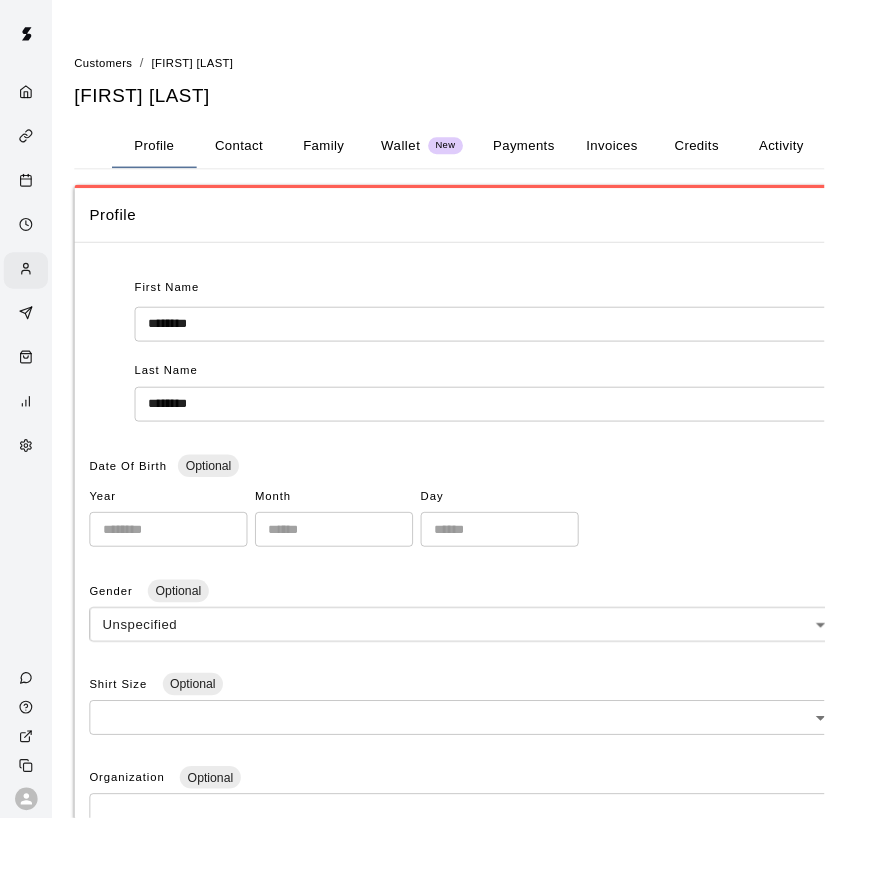 click on "Family" at bounding box center [344, 155] 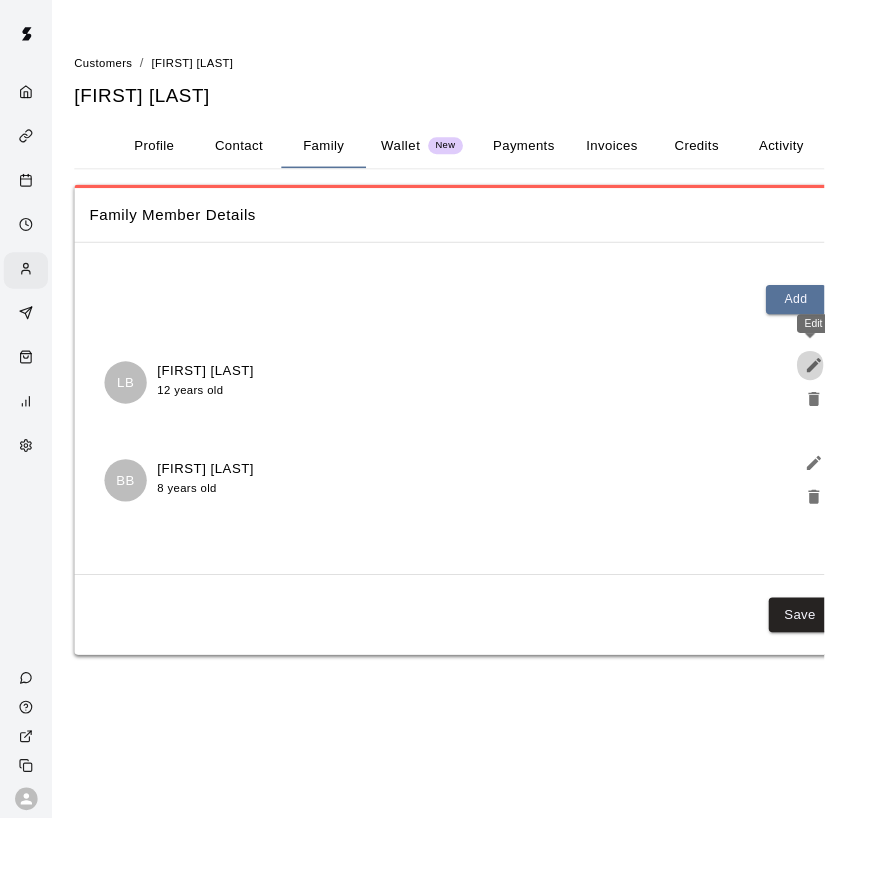 click 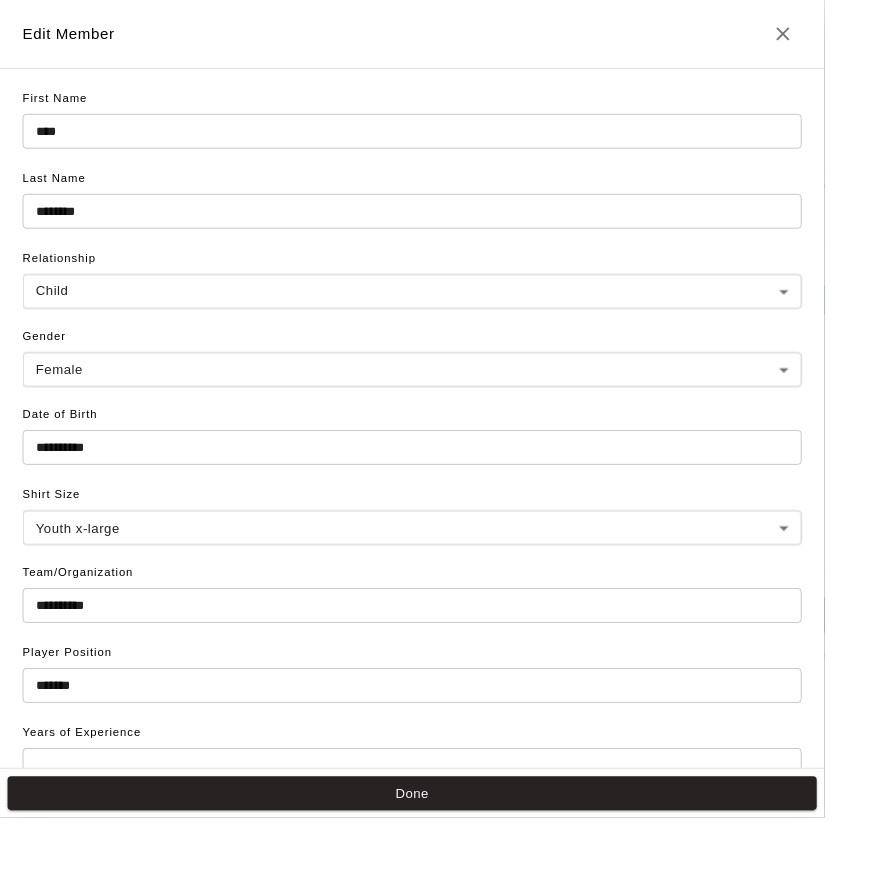 drag, startPoint x: 918, startPoint y: 416, endPoint x: -1, endPoint y: -1, distance: 1009.18286 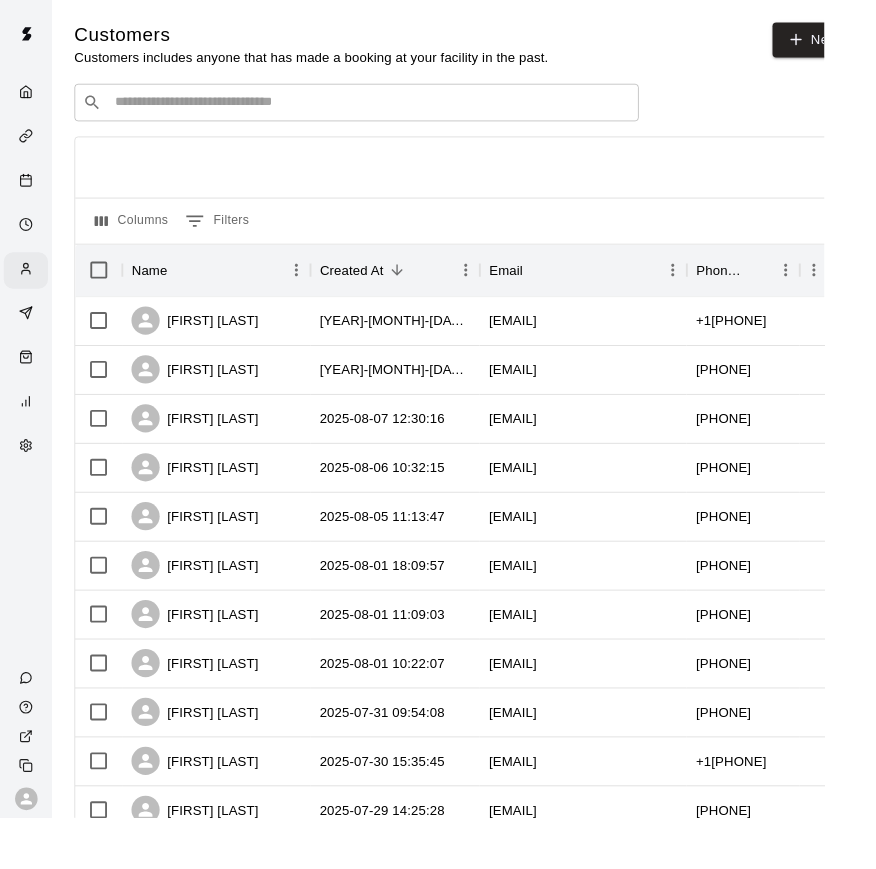 drag, startPoint x: 922, startPoint y: 398, endPoint x: 282, endPoint y: 182, distance: 675.4672 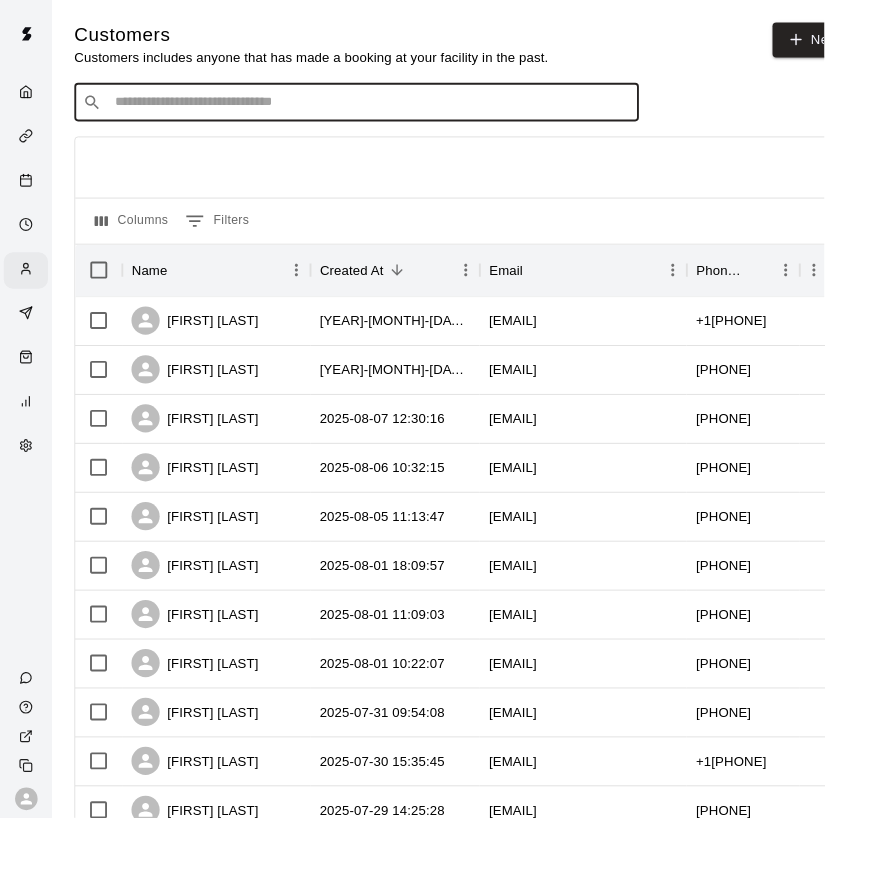 click at bounding box center [393, 109] 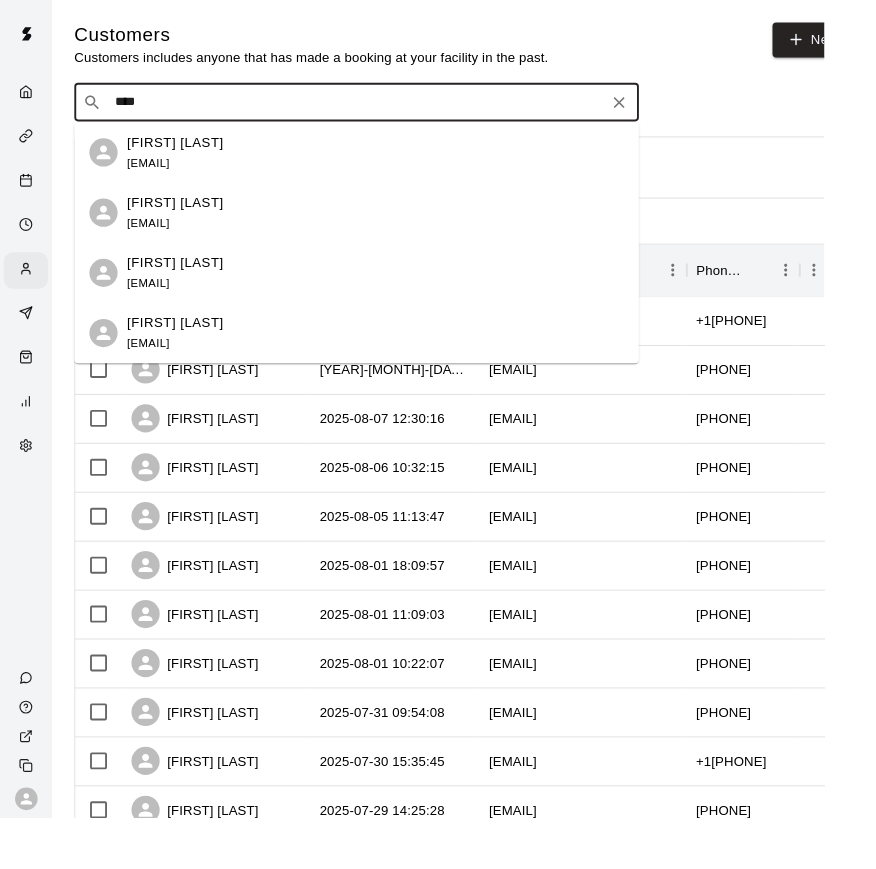 type on "****" 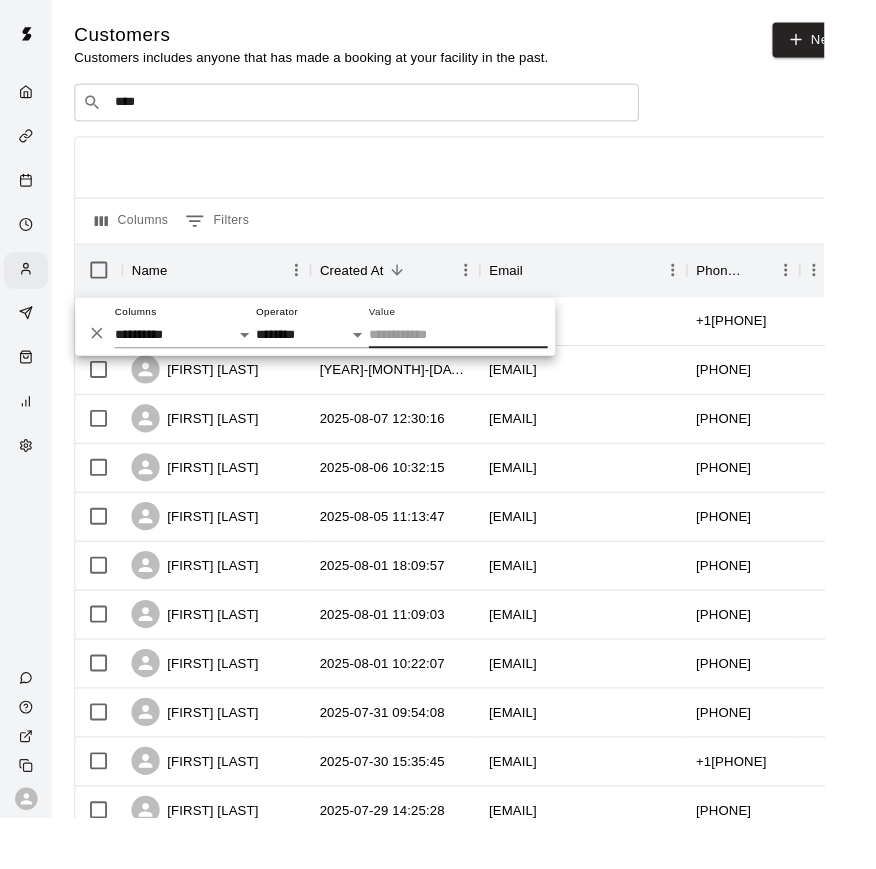 click on "​ **** ​" at bounding box center (379, 109) 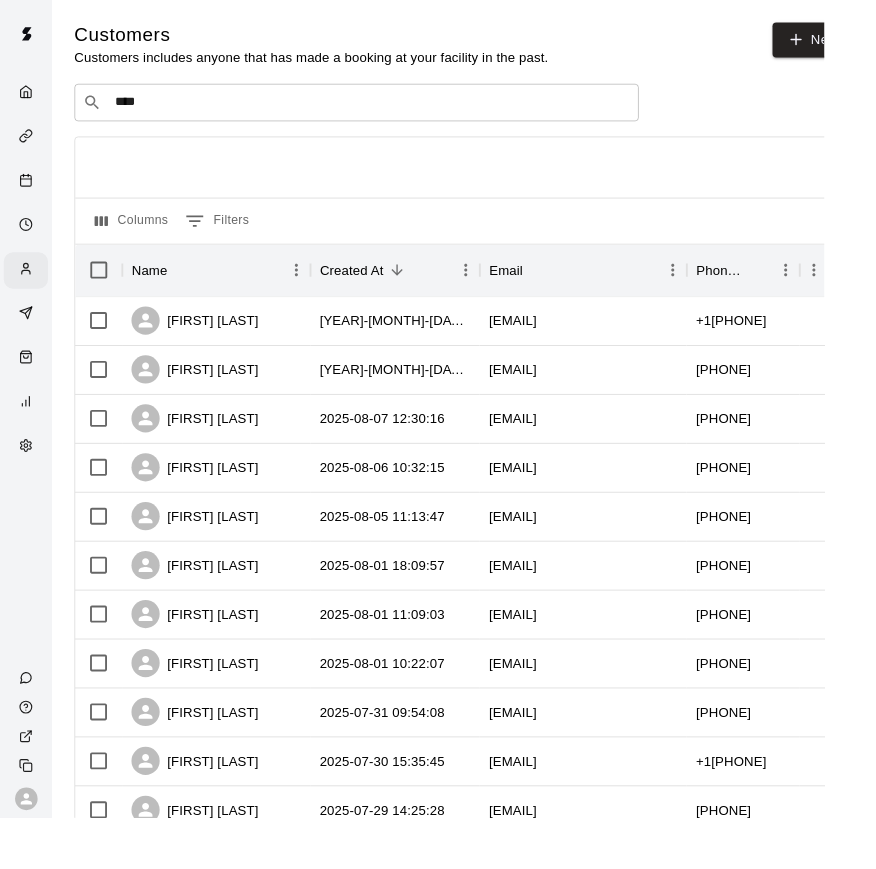 type 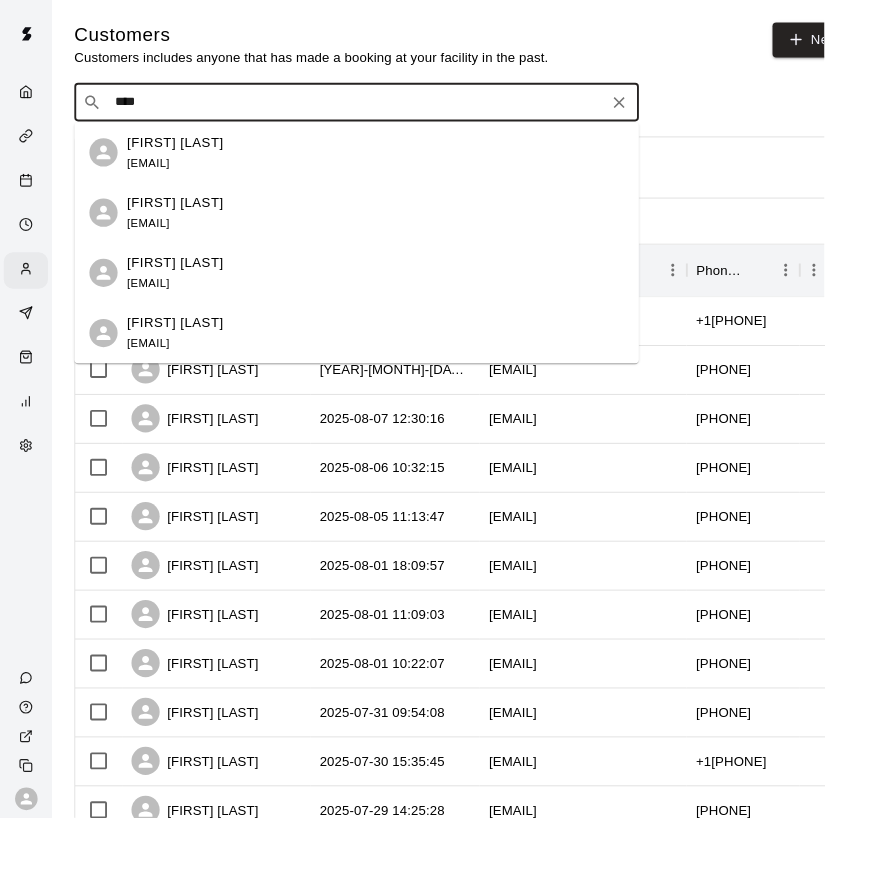 click on "****" at bounding box center (378, 109) 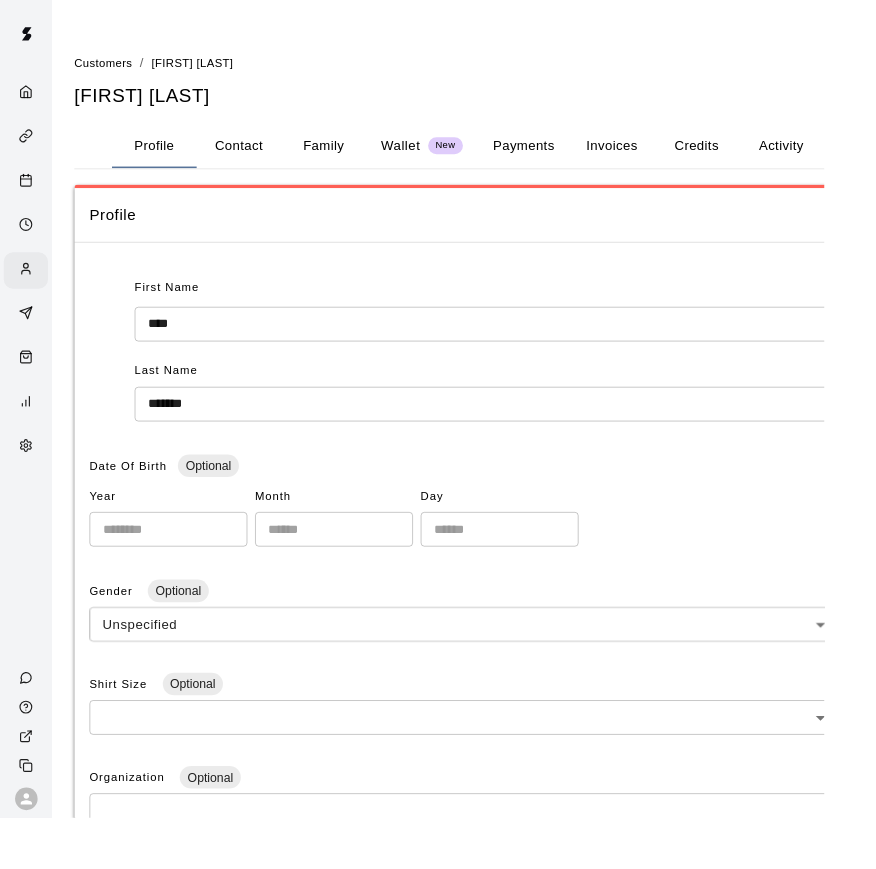 click on "Family" at bounding box center (344, 155) 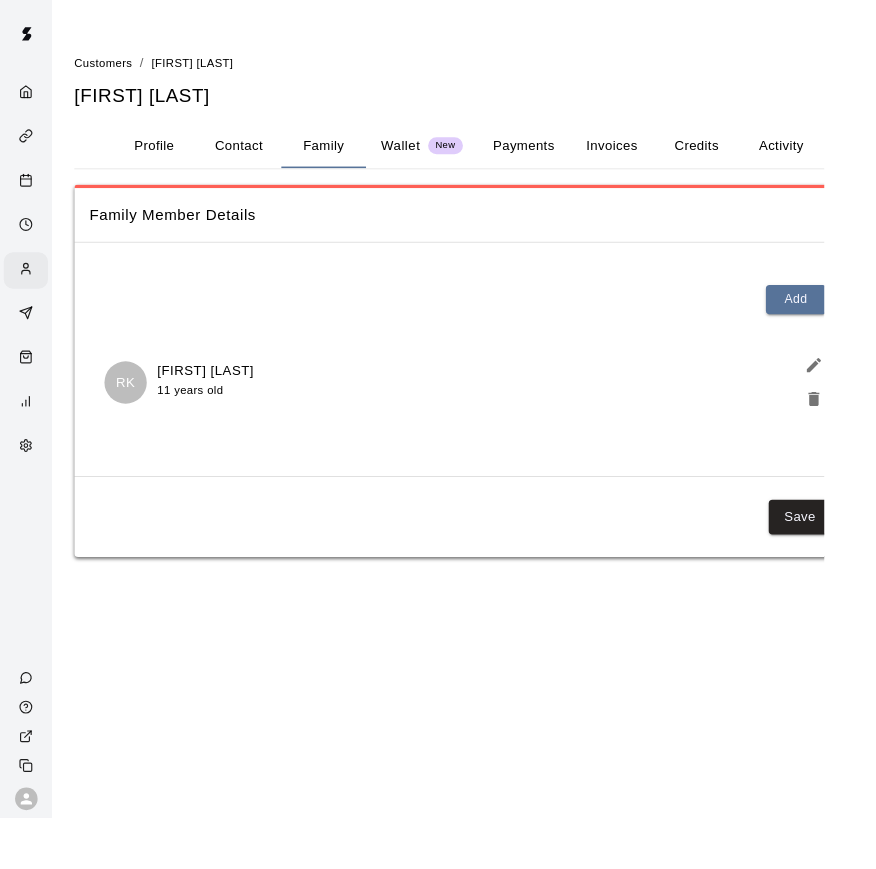 drag, startPoint x: 896, startPoint y: 405, endPoint x: 299, endPoint y: 97, distance: 671.76855 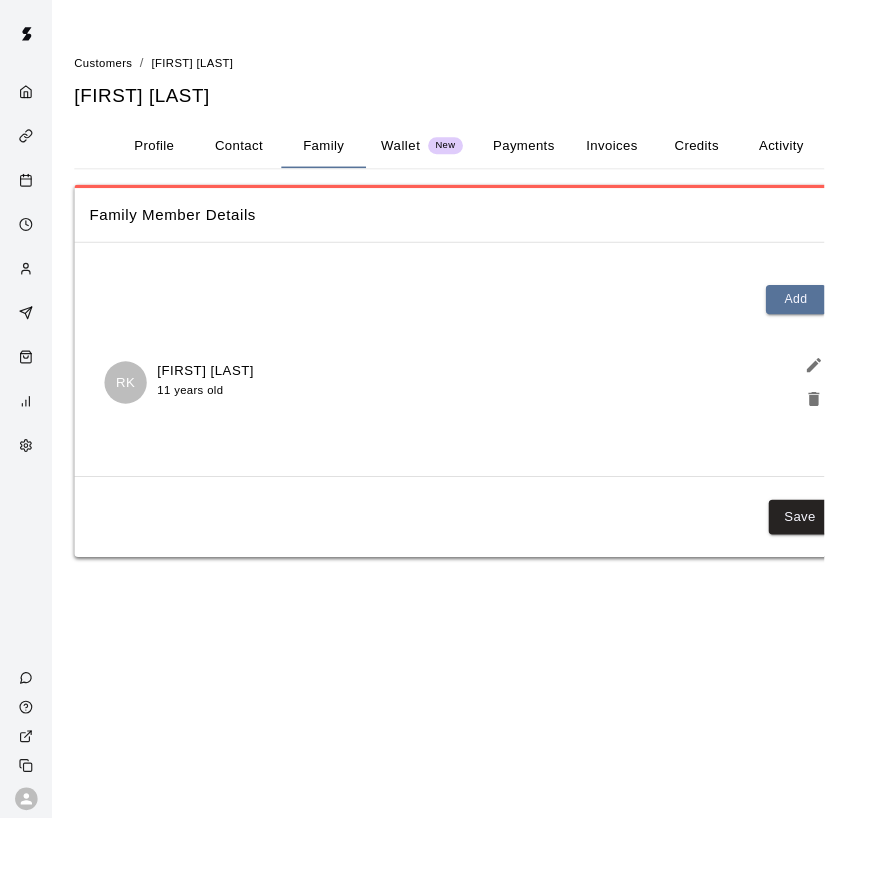 click 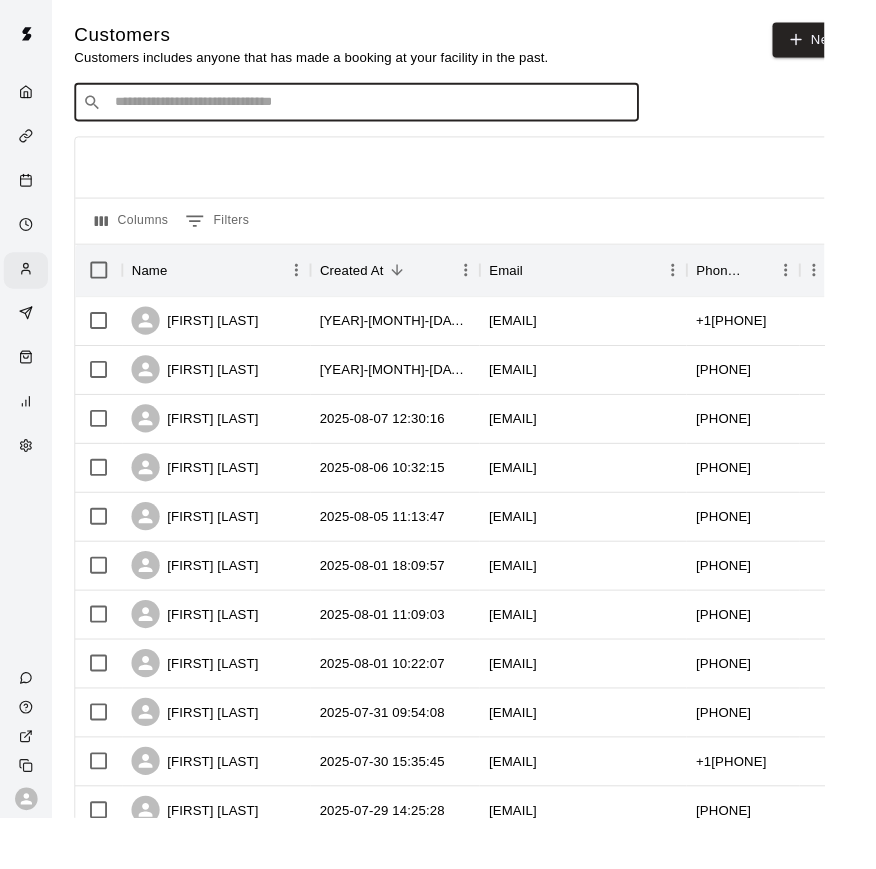 click at bounding box center [393, 109] 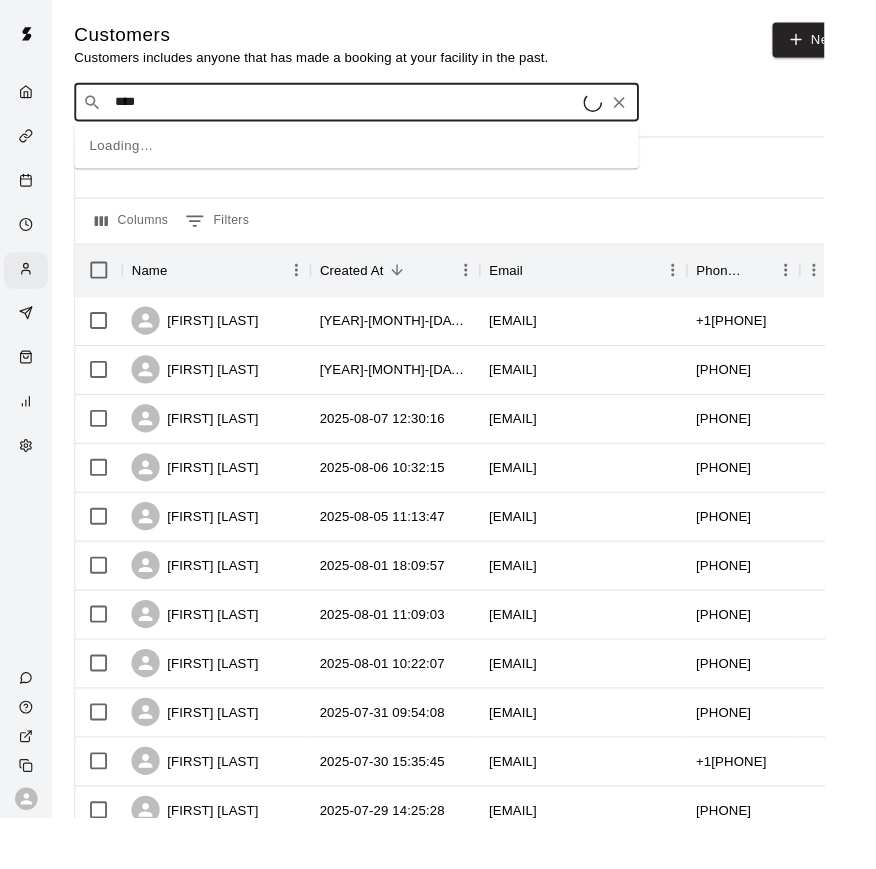 type on "*****" 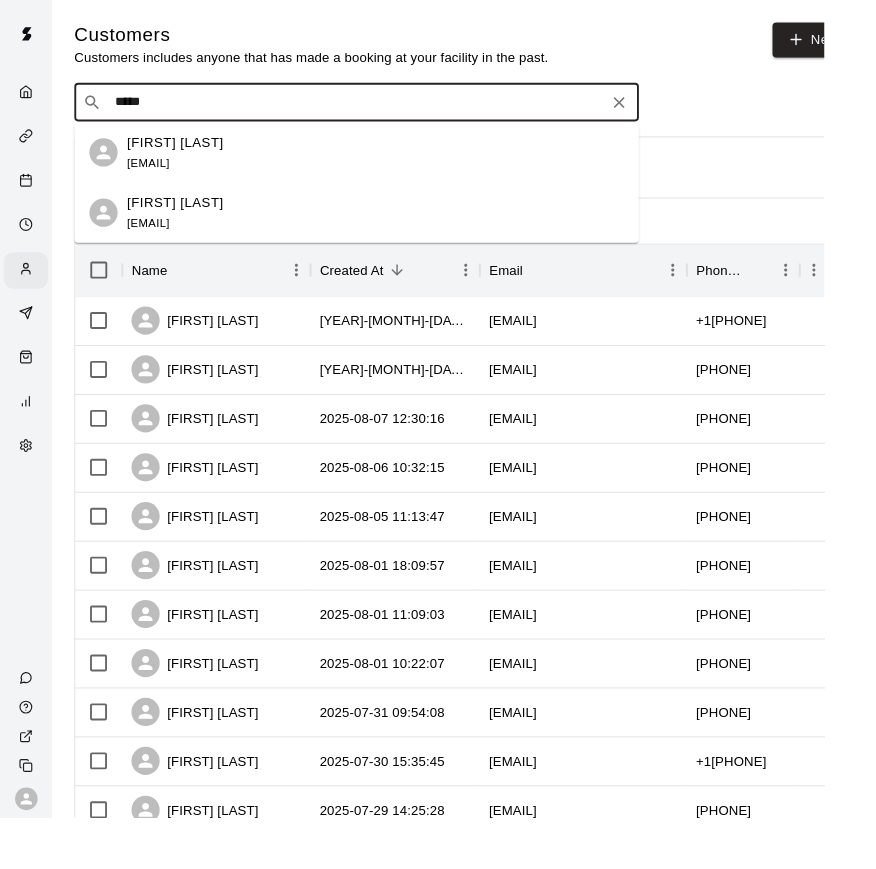 click on "[FIRST]  [LAST]" at bounding box center (186, 215) 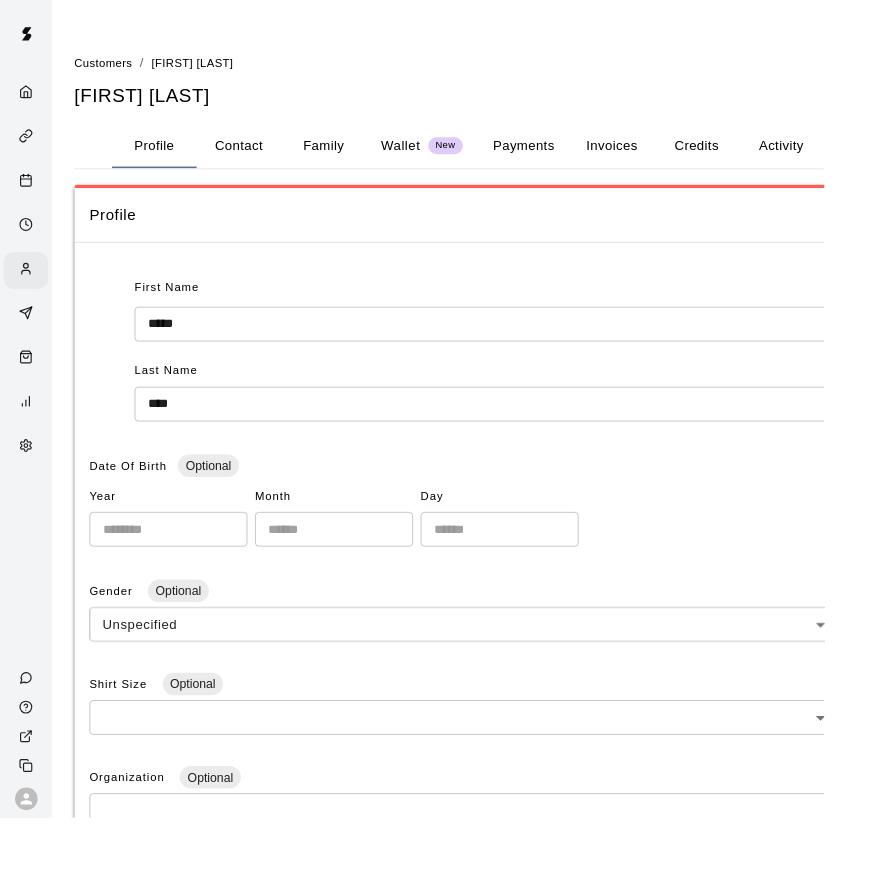 click on "Family" at bounding box center (344, 155) 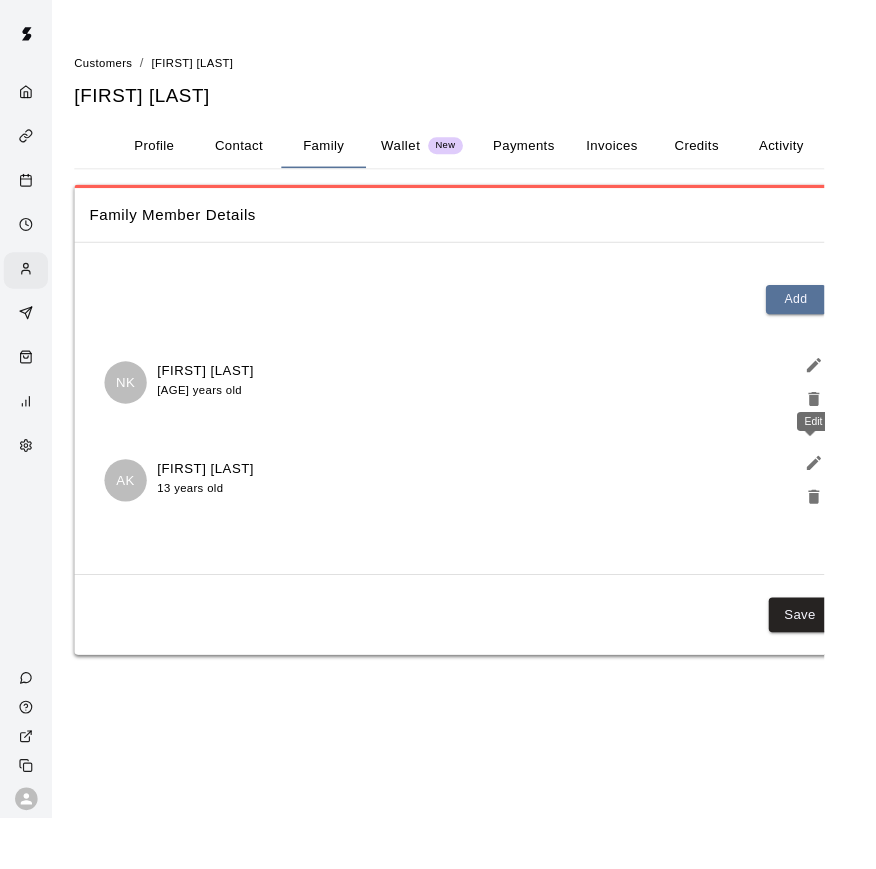 click 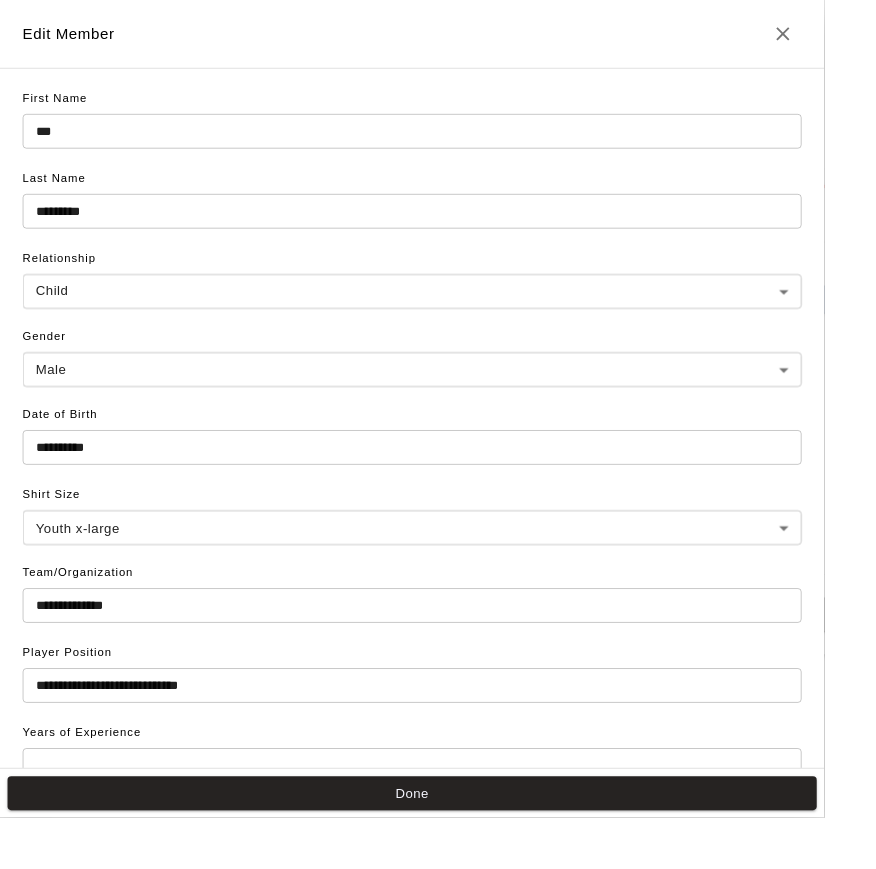 drag, startPoint x: 930, startPoint y: 515, endPoint x: -1, endPoint y: -1, distance: 1064.4327 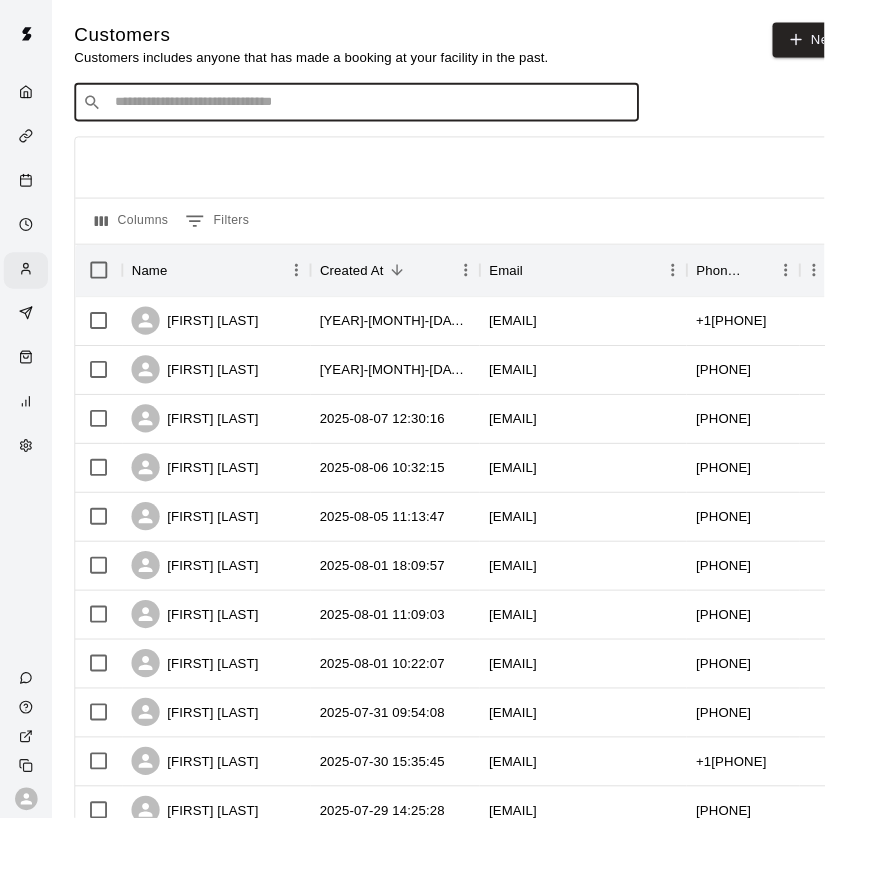 click at bounding box center [393, 109] 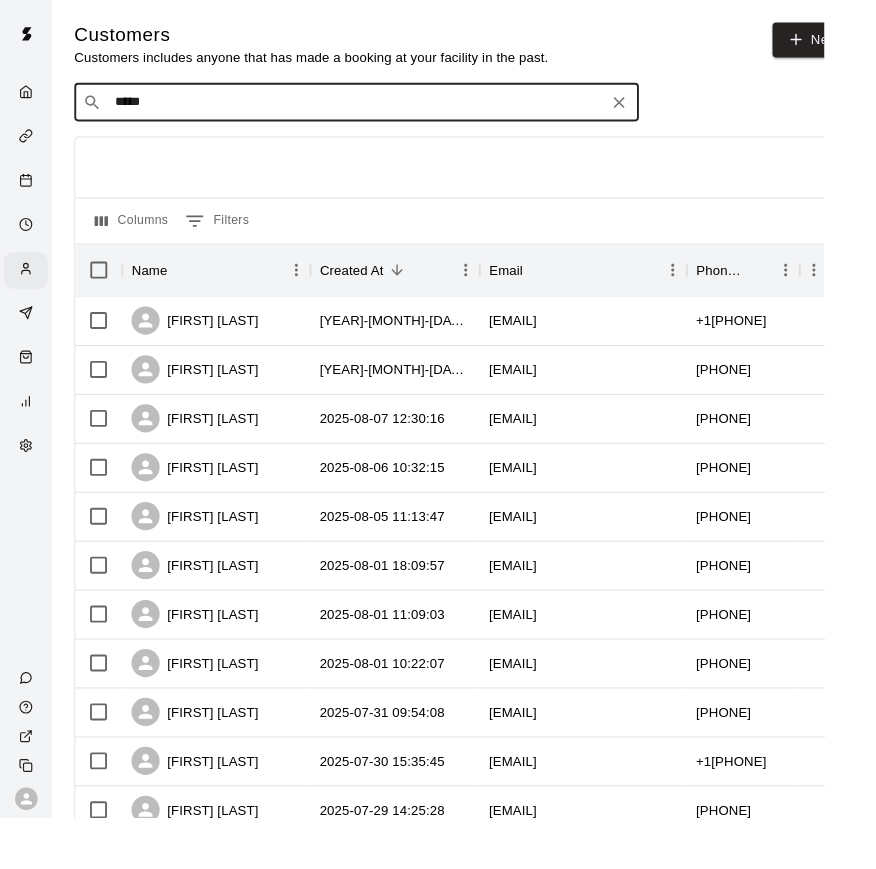 type on "******" 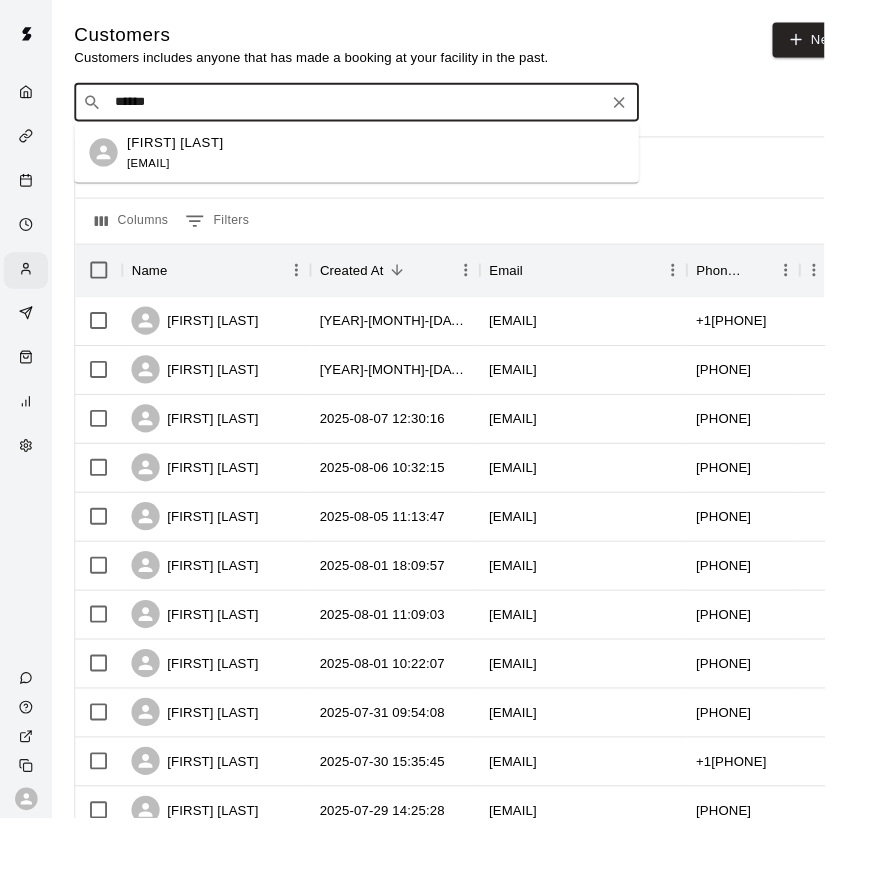 click on "[EMAIL]" at bounding box center [157, 173] 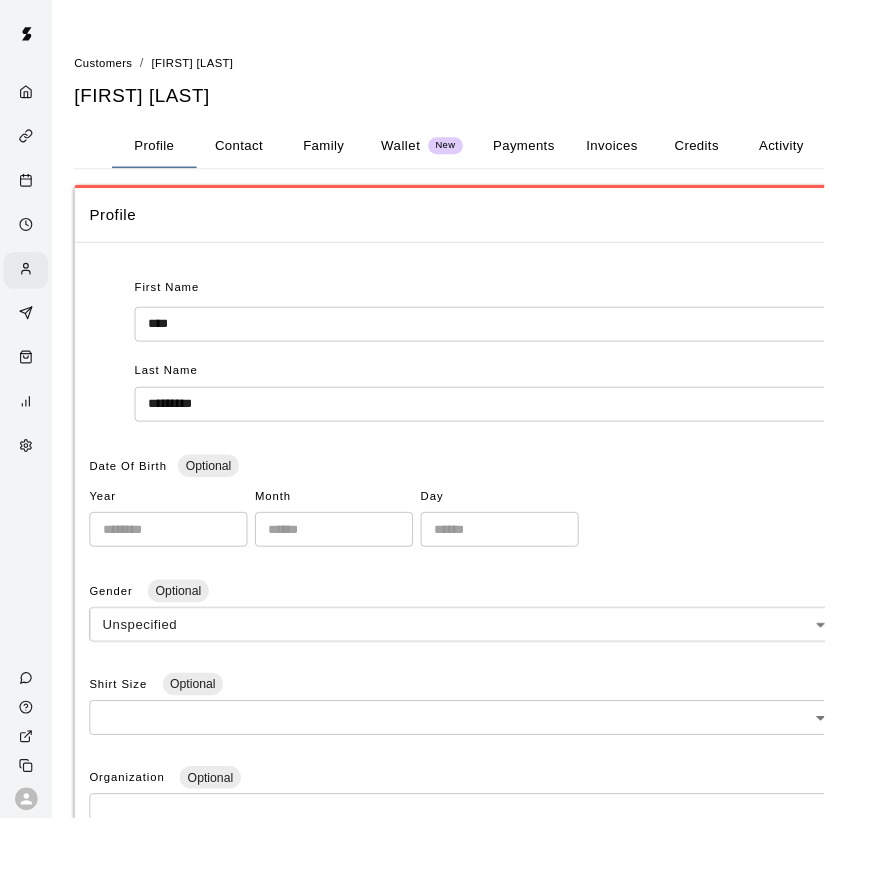 click on "Contact" at bounding box center [254, 155] 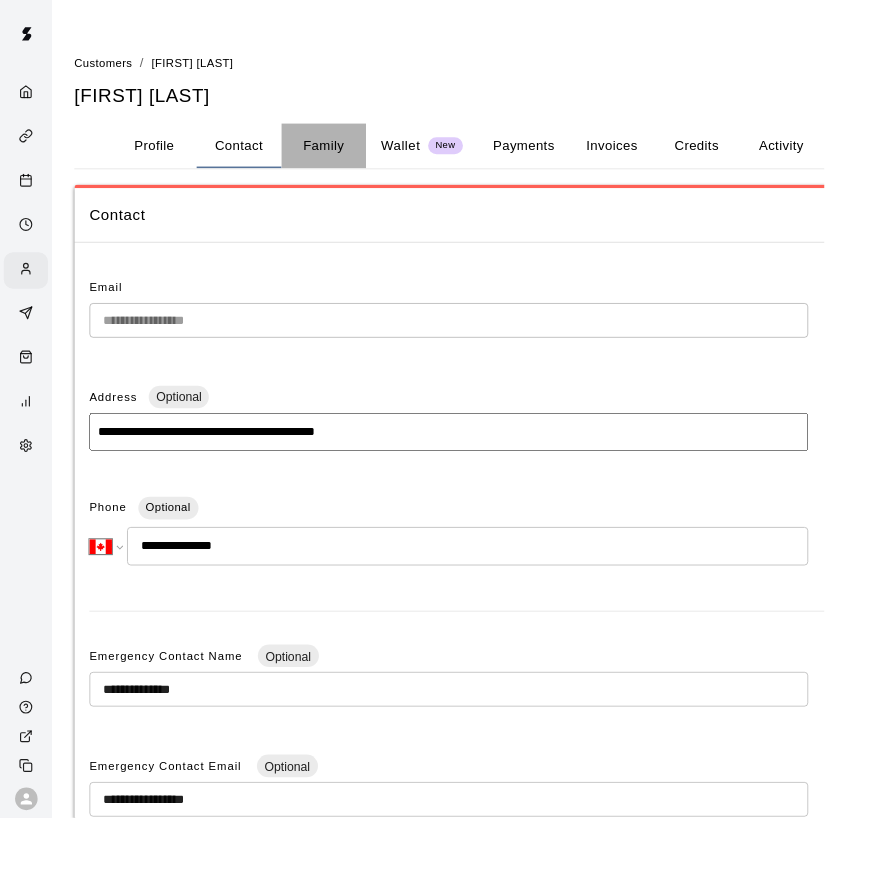 click on "Family" at bounding box center (344, 155) 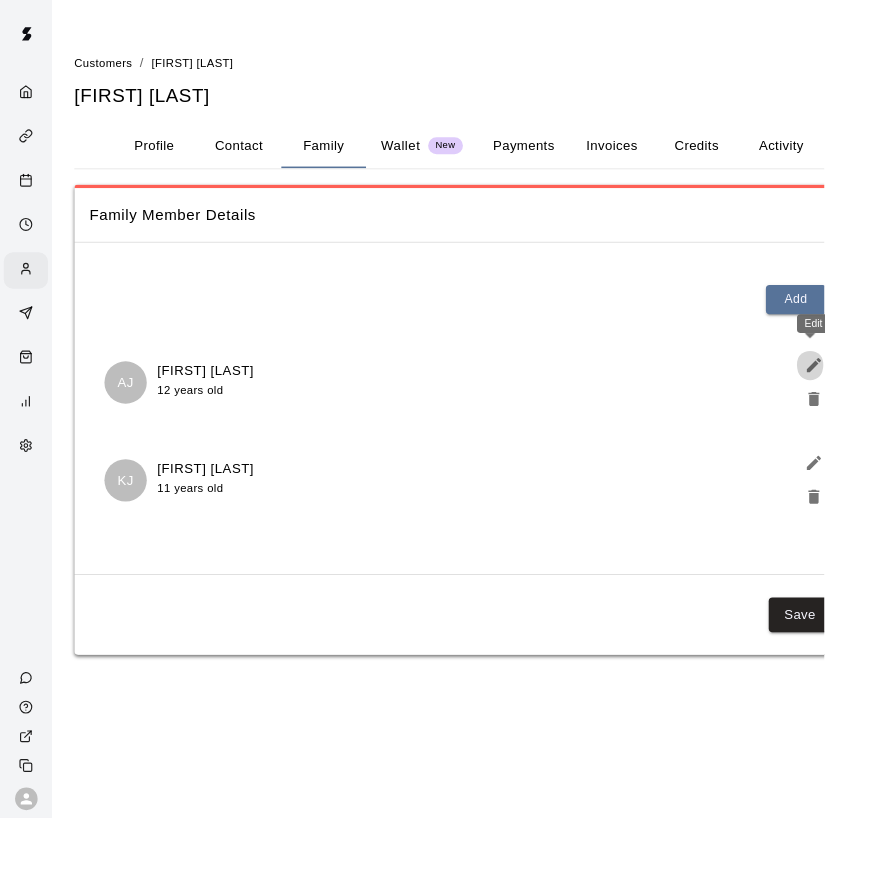 click 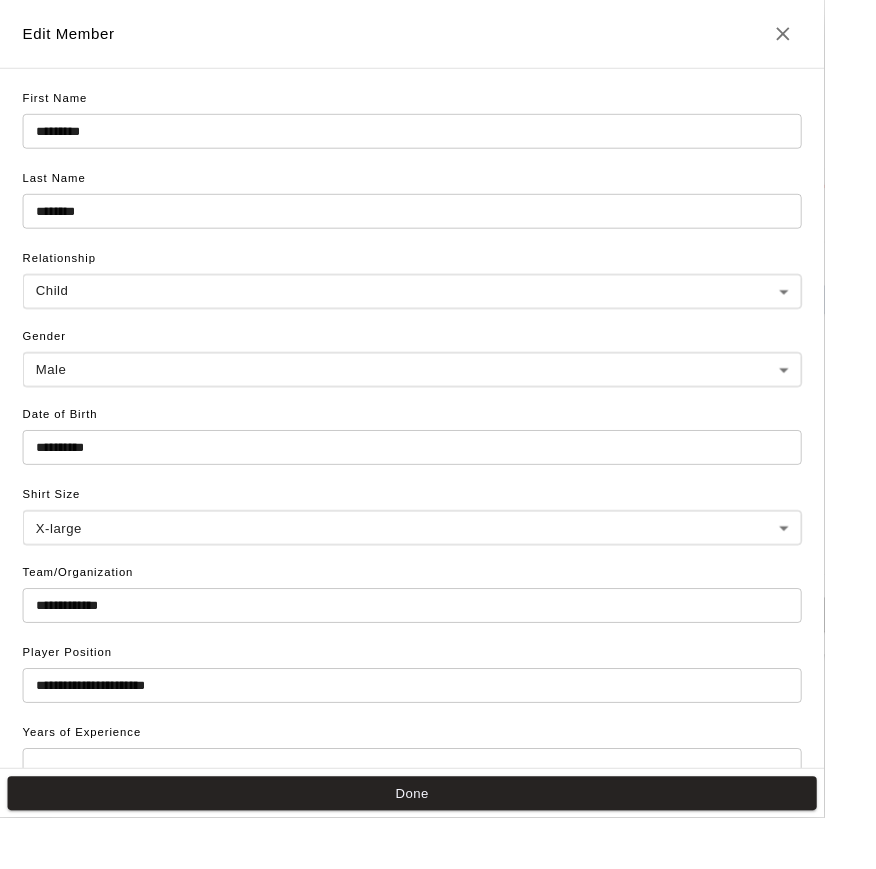 scroll, scrollTop: 0, scrollLeft: 0, axis: both 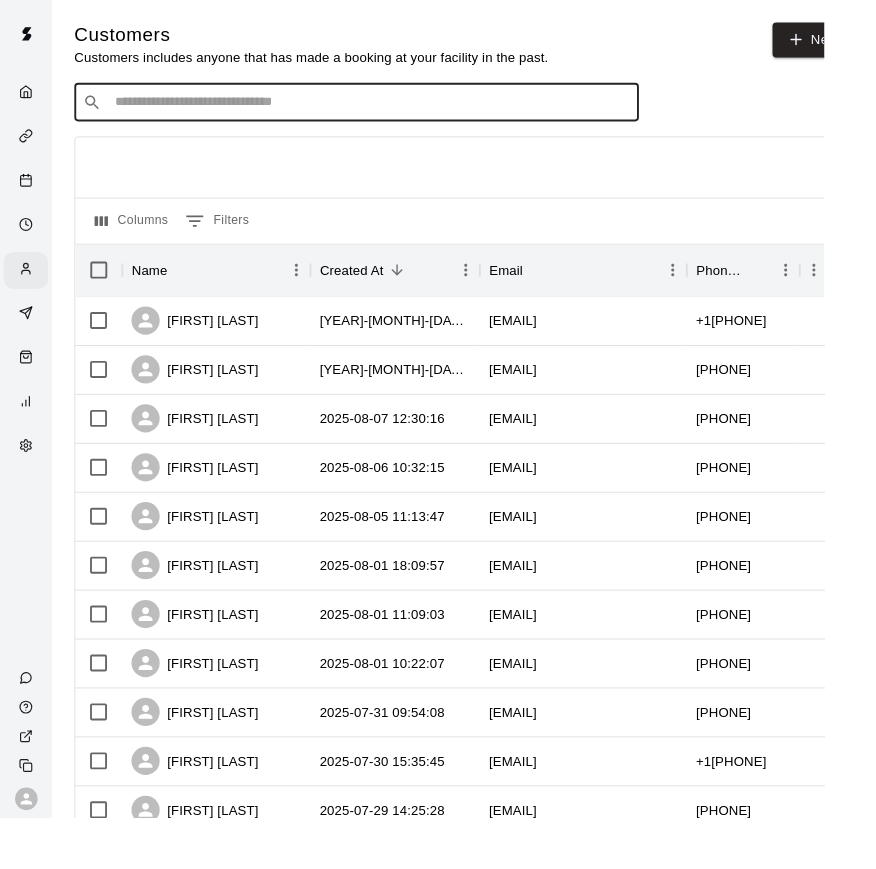 click at bounding box center [393, 109] 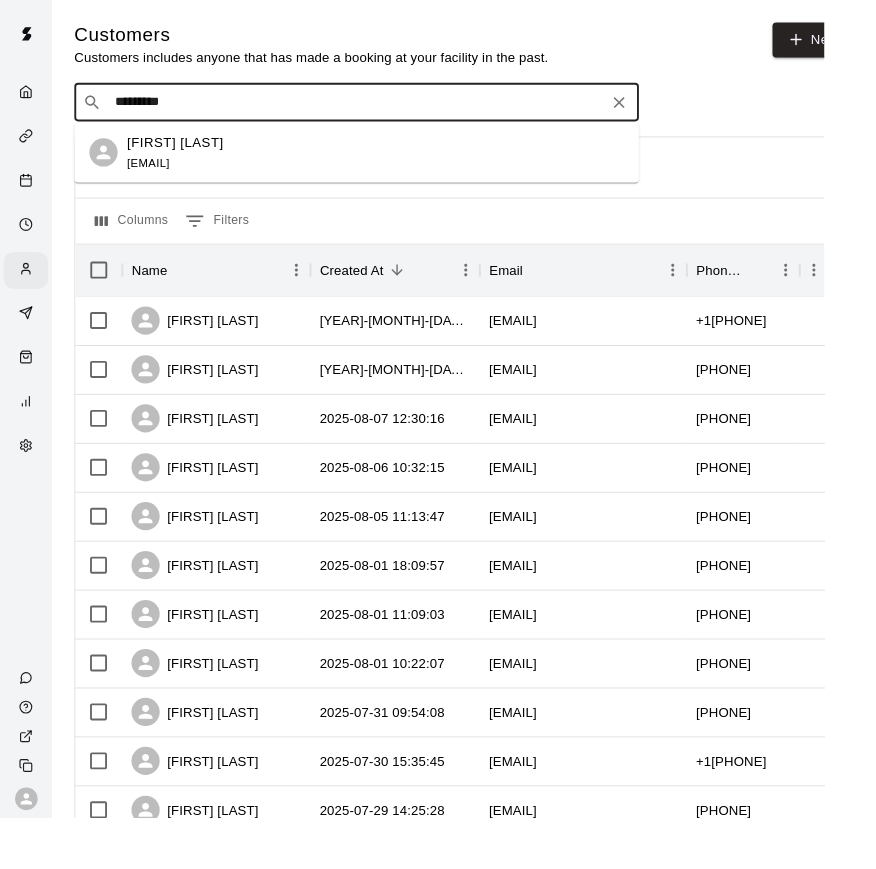 type on "**********" 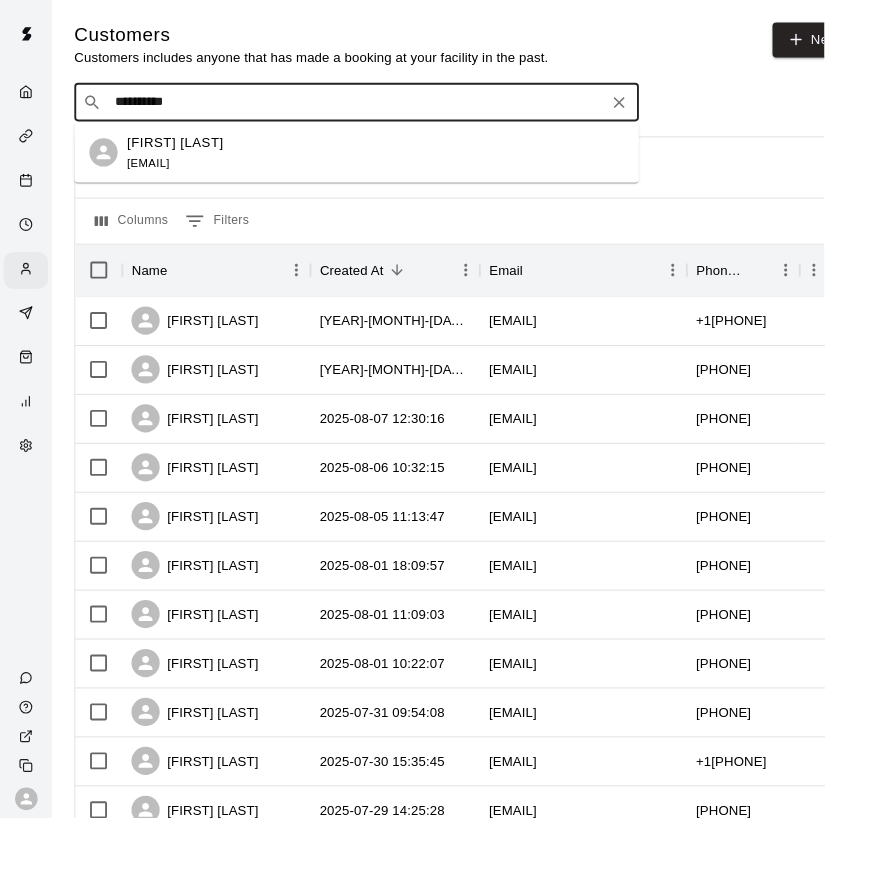 click on "Miller Wright corymwright@gmail.com" at bounding box center [379, 162] 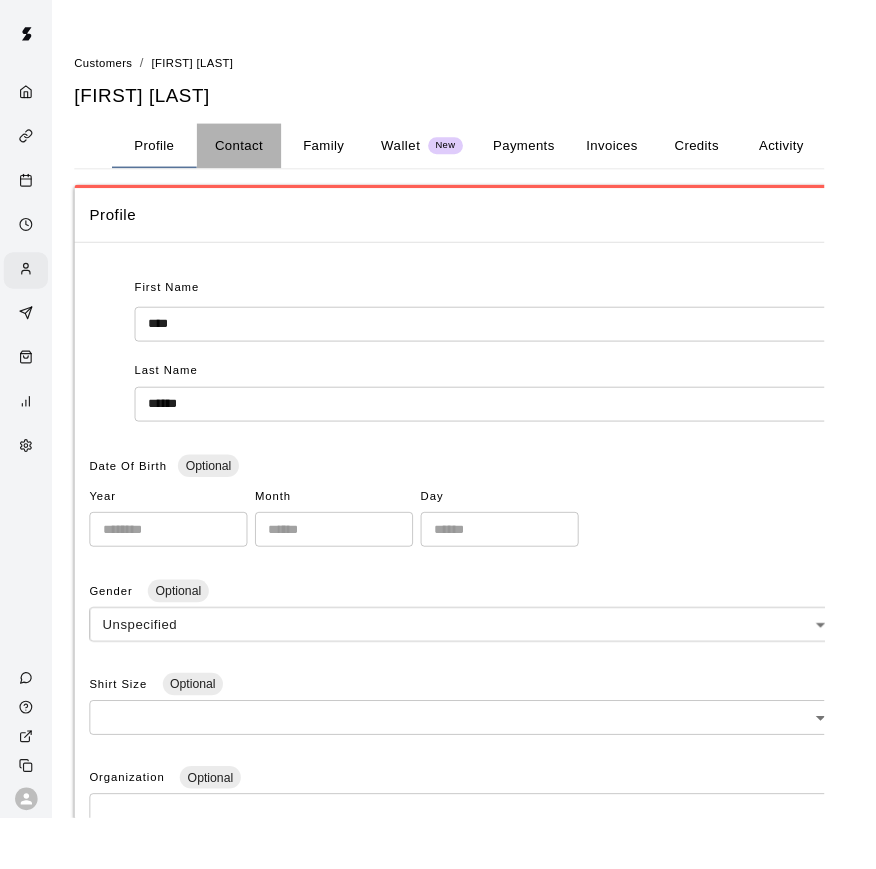 click on "Contact" at bounding box center [254, 155] 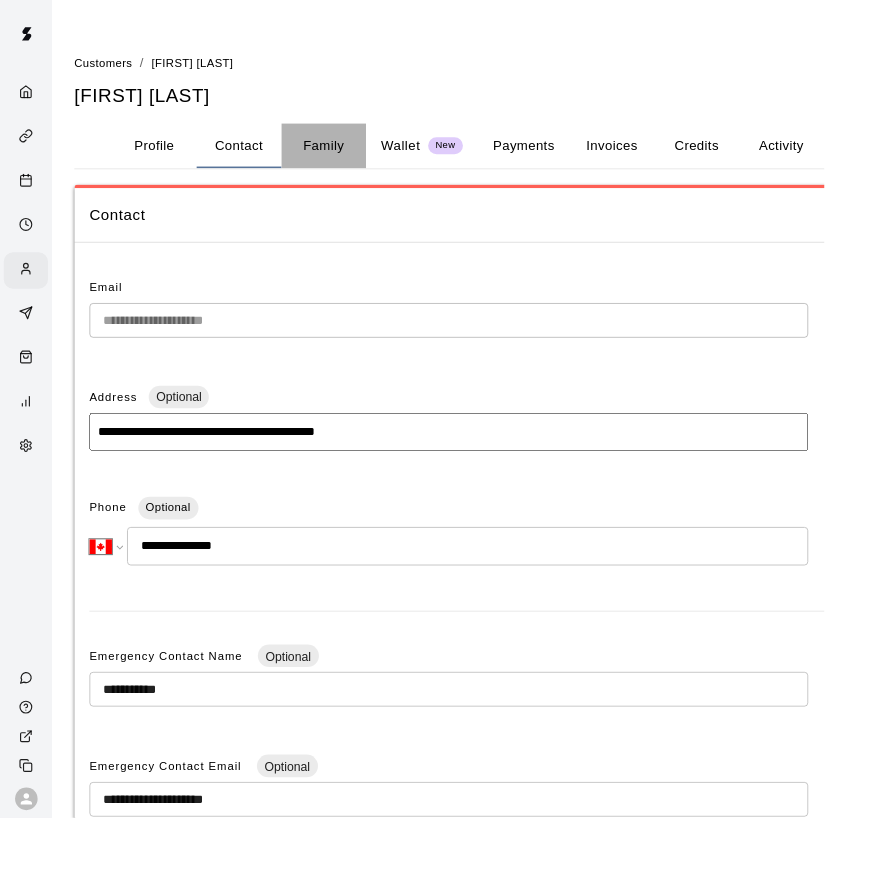 click on "Family" at bounding box center [344, 155] 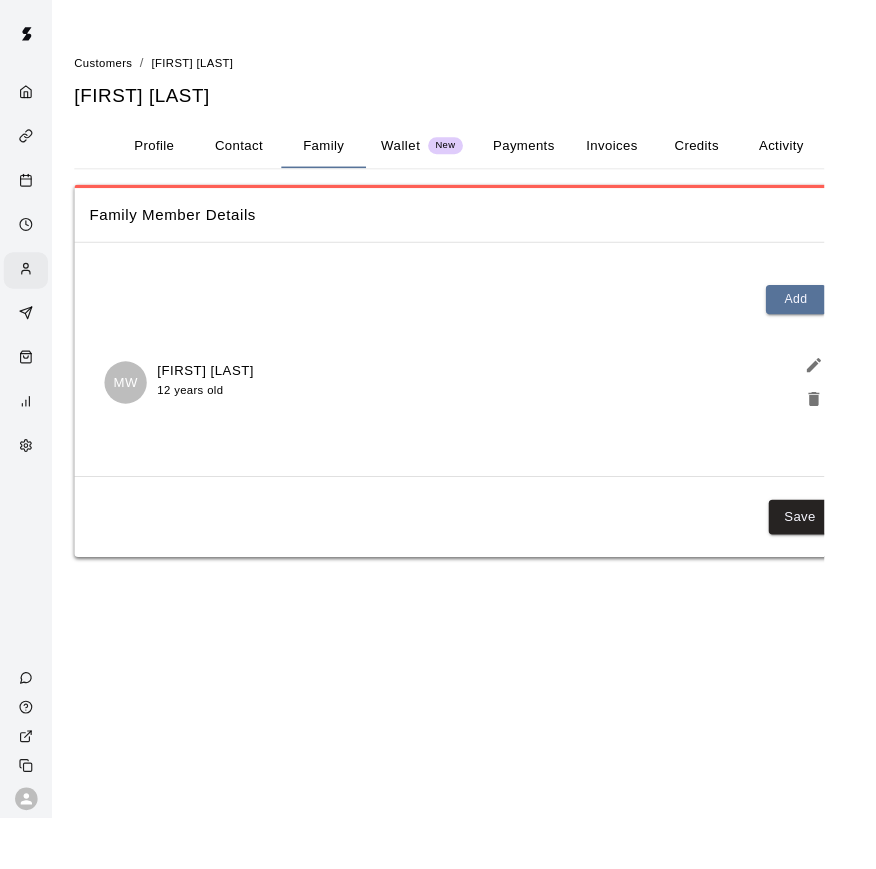 click 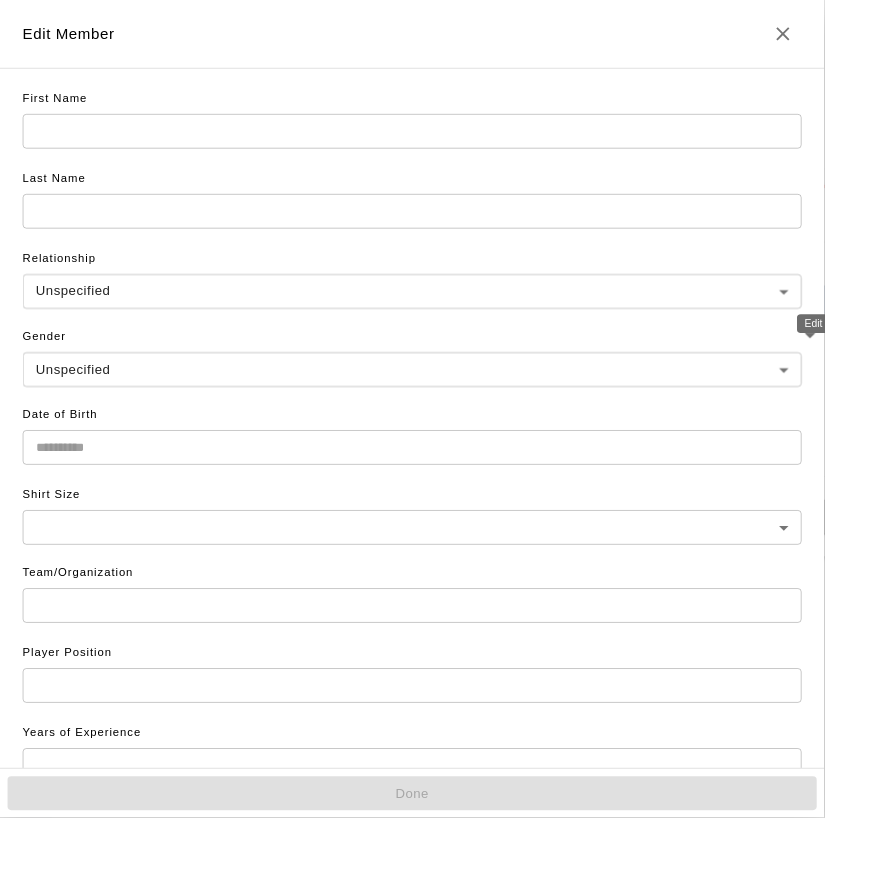 type on "******" 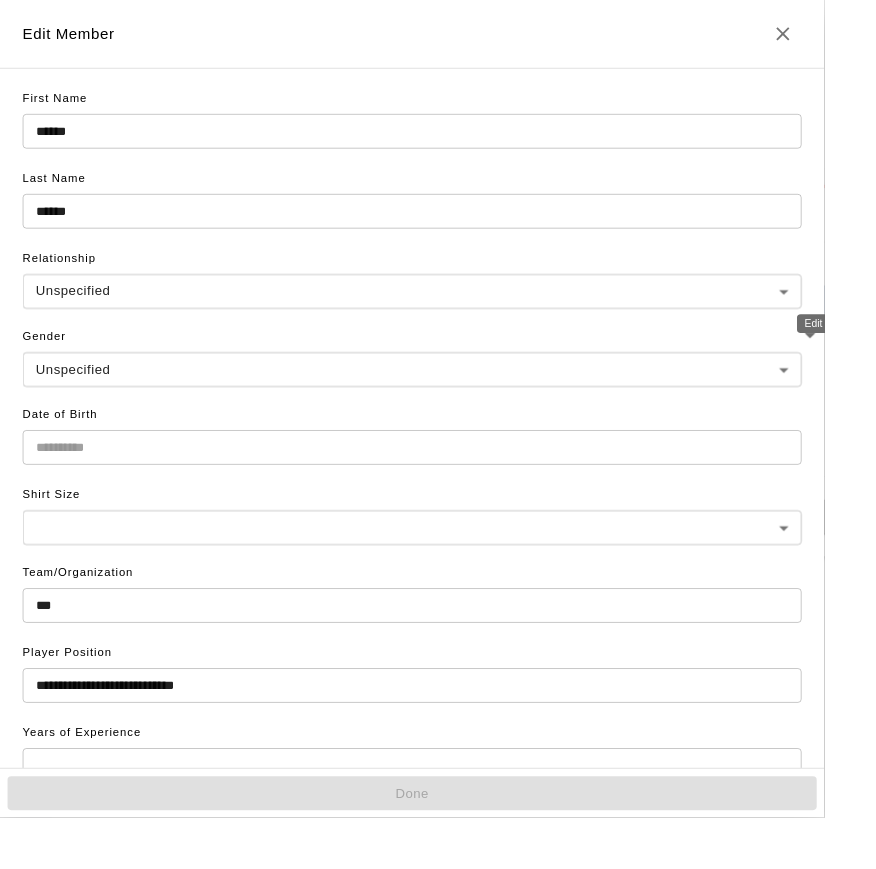 type on "**********" 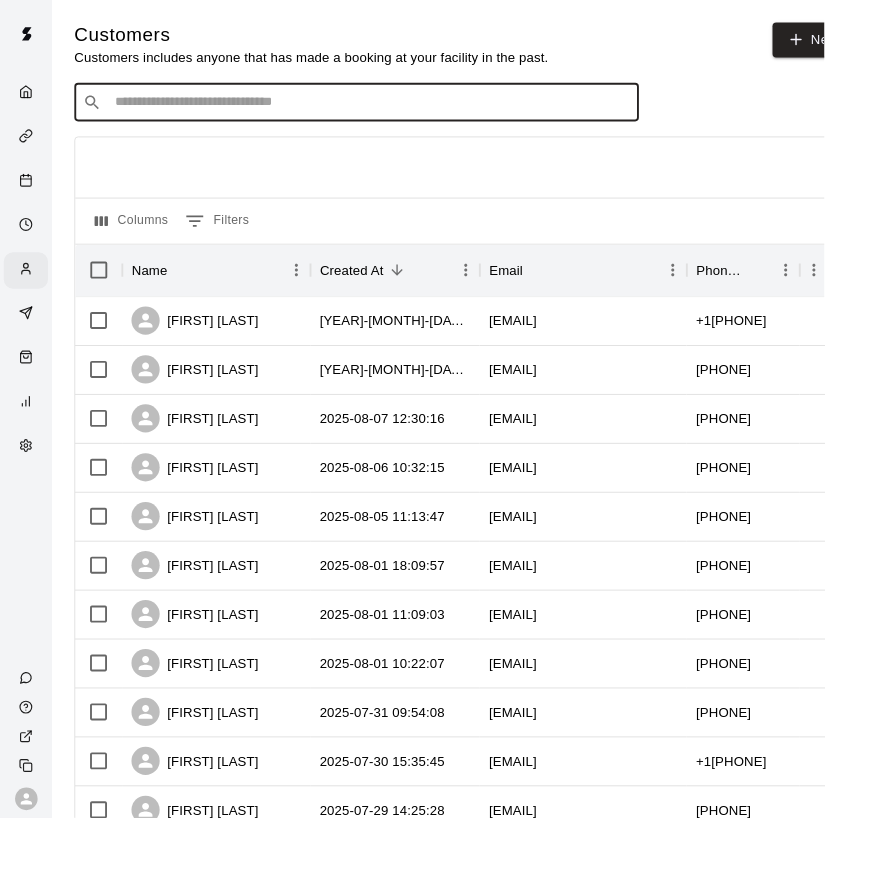 click at bounding box center [393, 109] 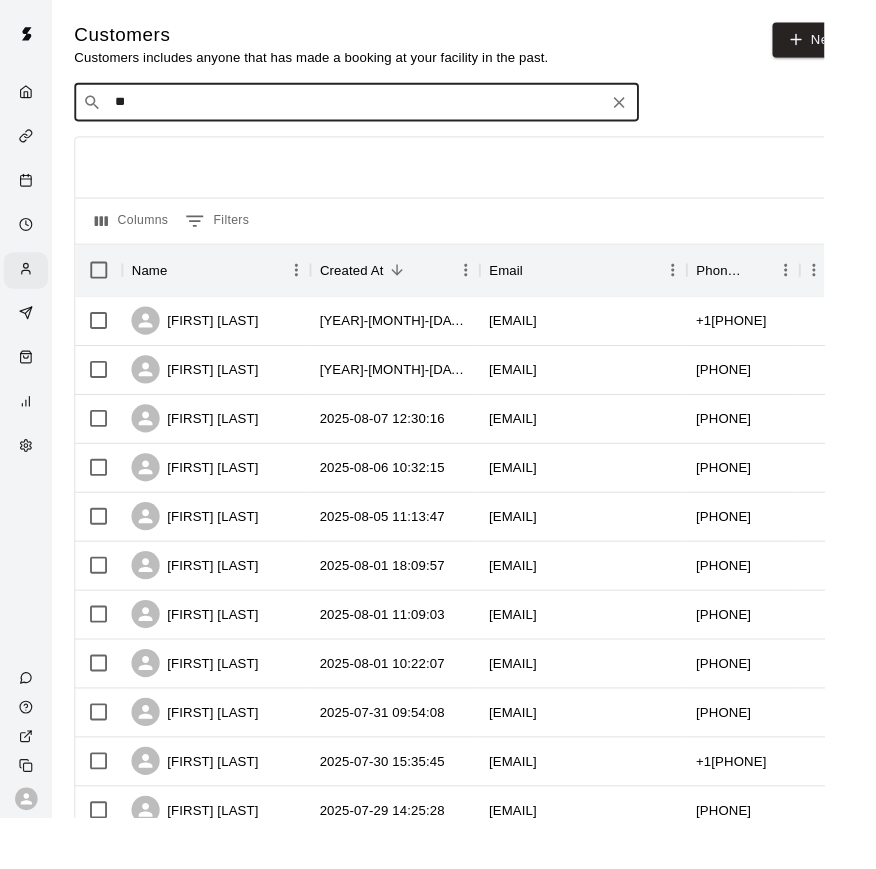 type on "***" 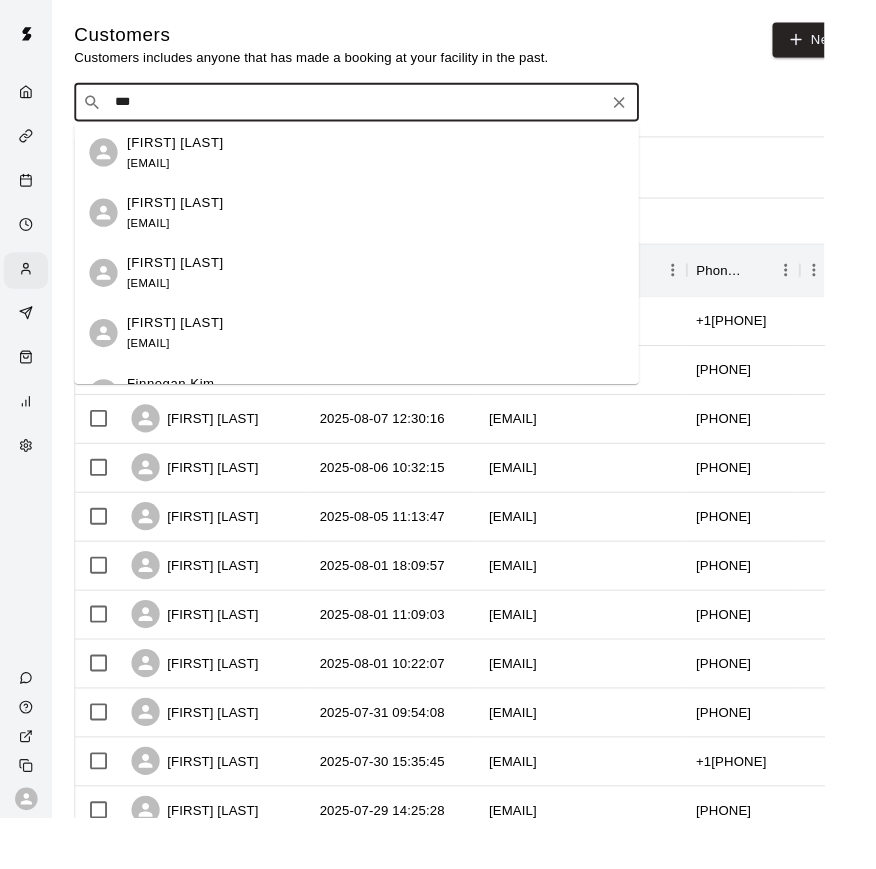 click on "[EMAIL]" at bounding box center (157, 301) 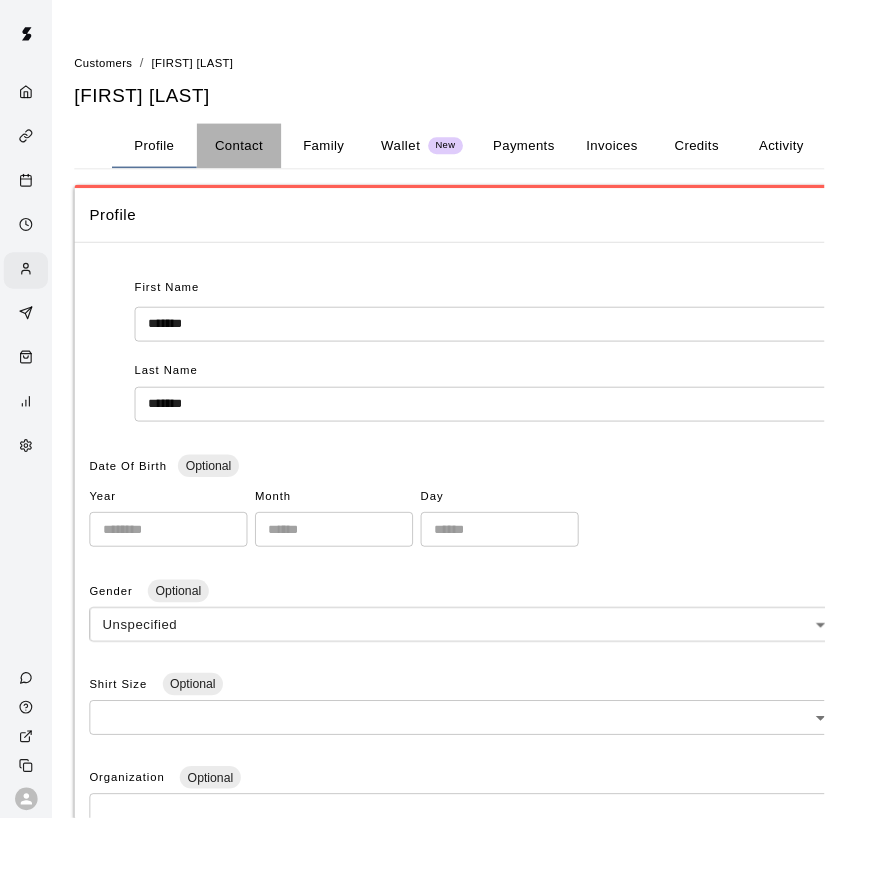 click on "Contact" at bounding box center (254, 155) 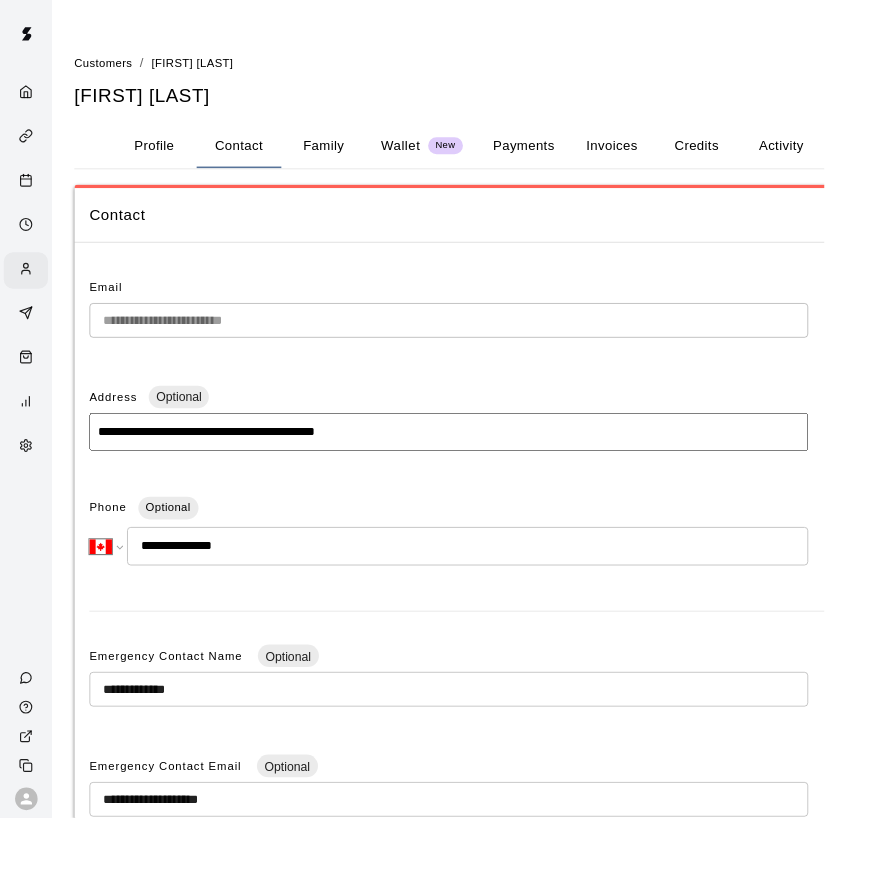 click on "Family" at bounding box center (344, 155) 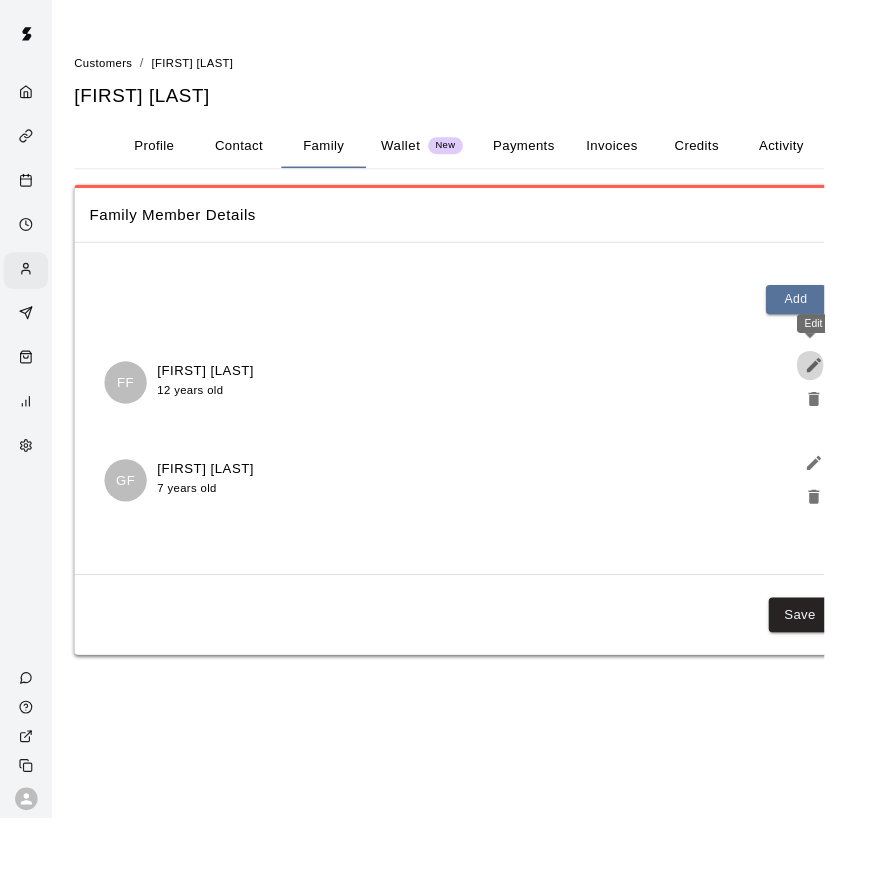 click 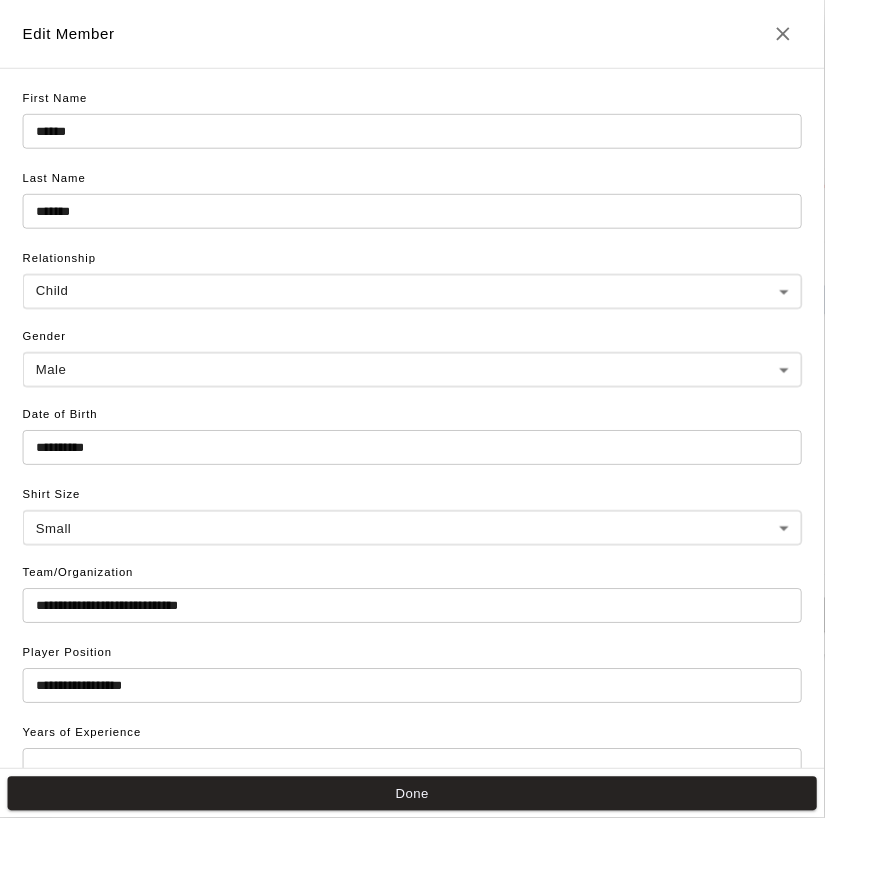 drag, startPoint x: 892, startPoint y: 393, endPoint x: 318, endPoint y: 64, distance: 661.60187 